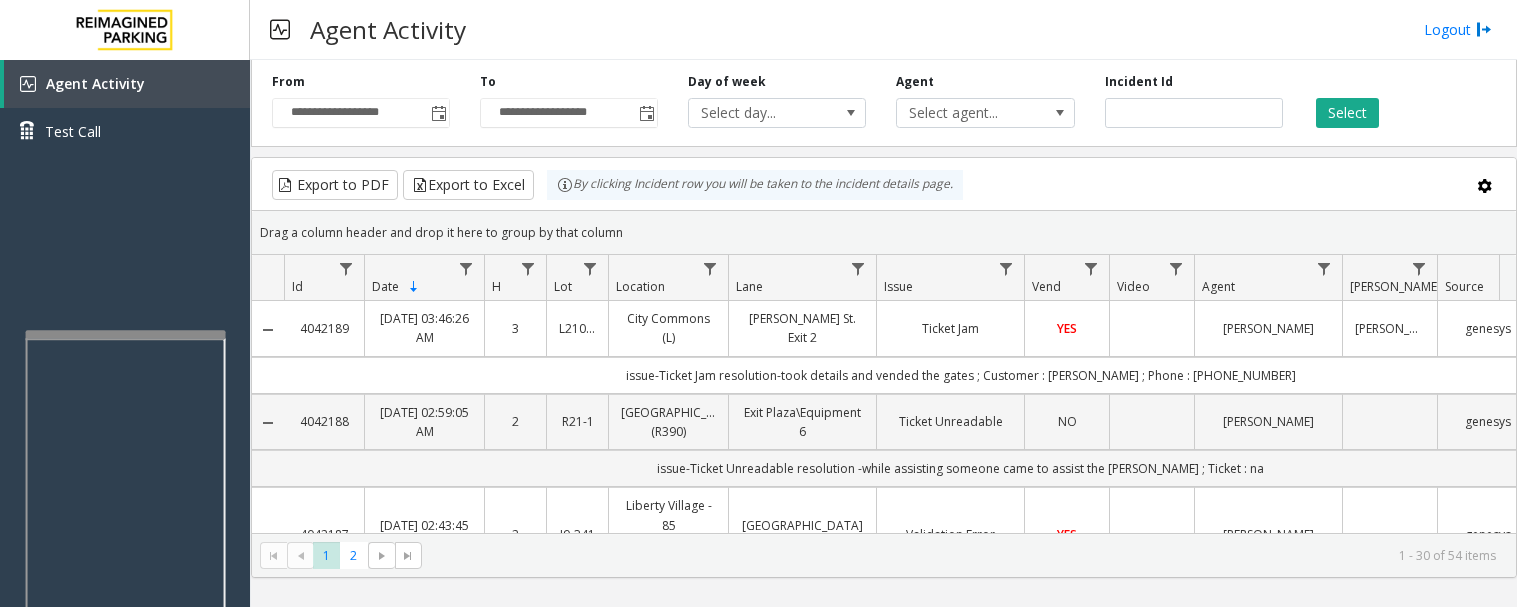 scroll, scrollTop: 0, scrollLeft: 0, axis: both 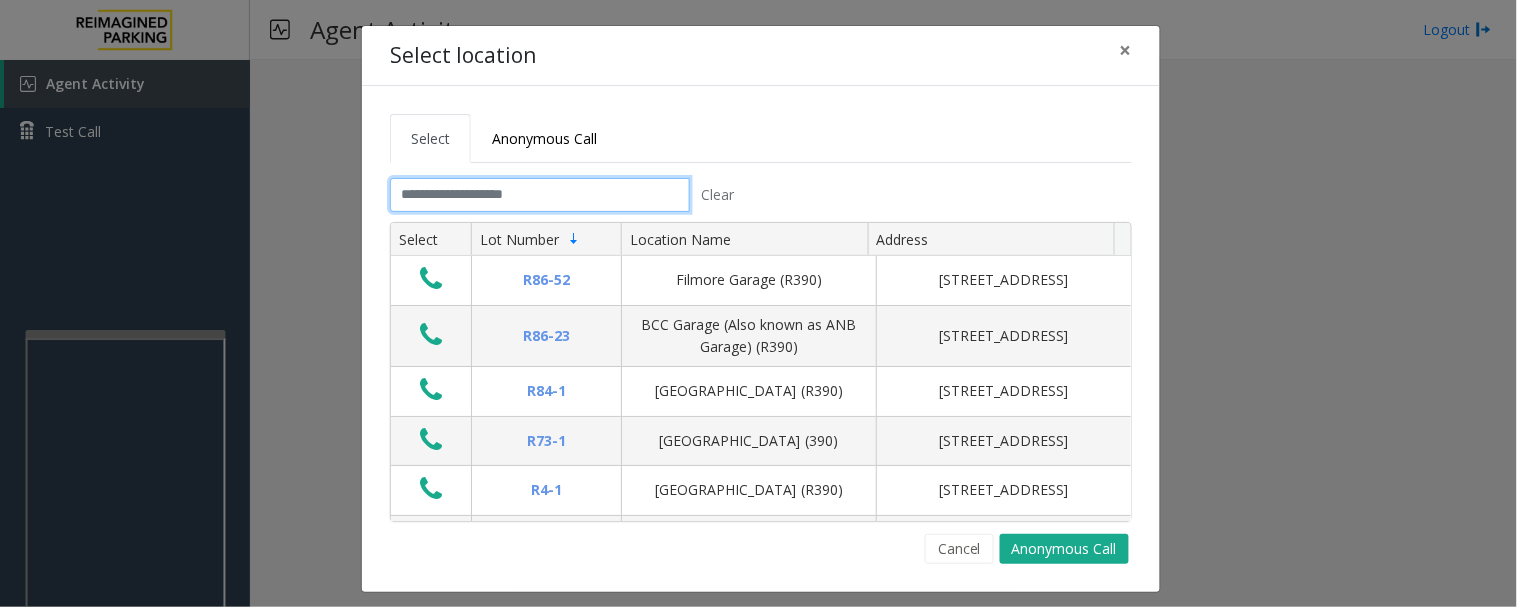 click 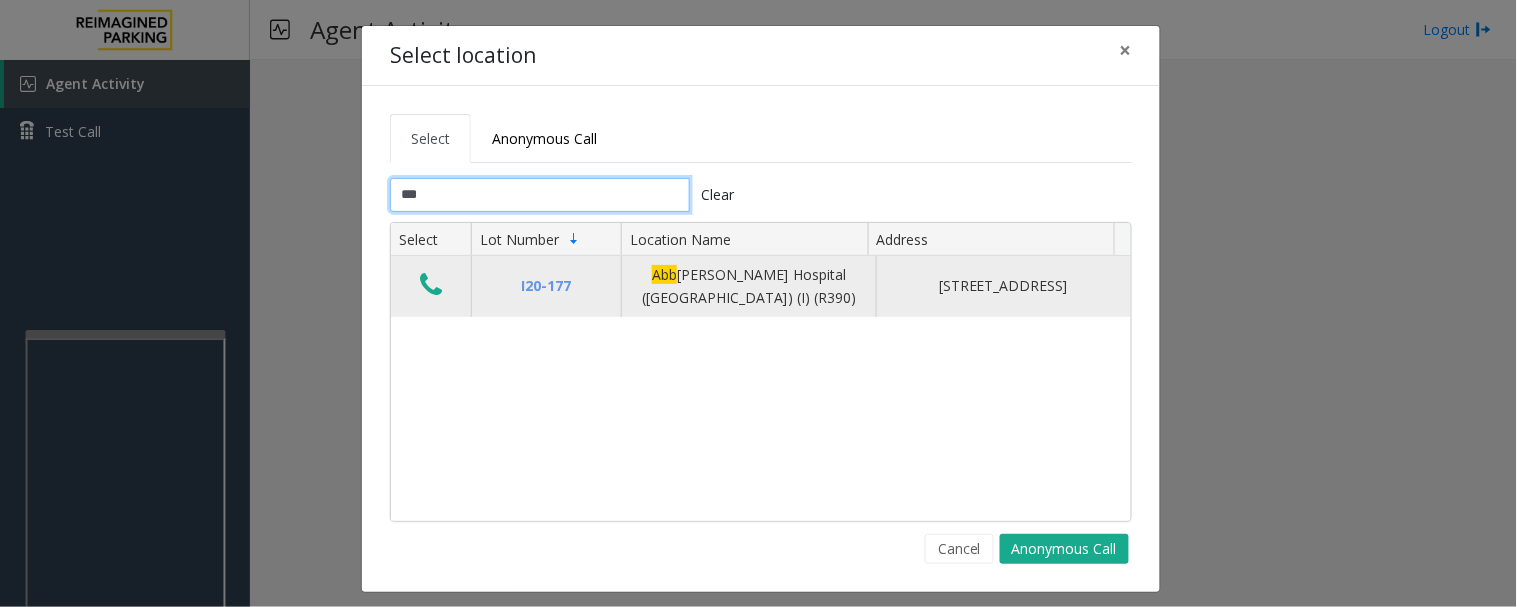 type on "***" 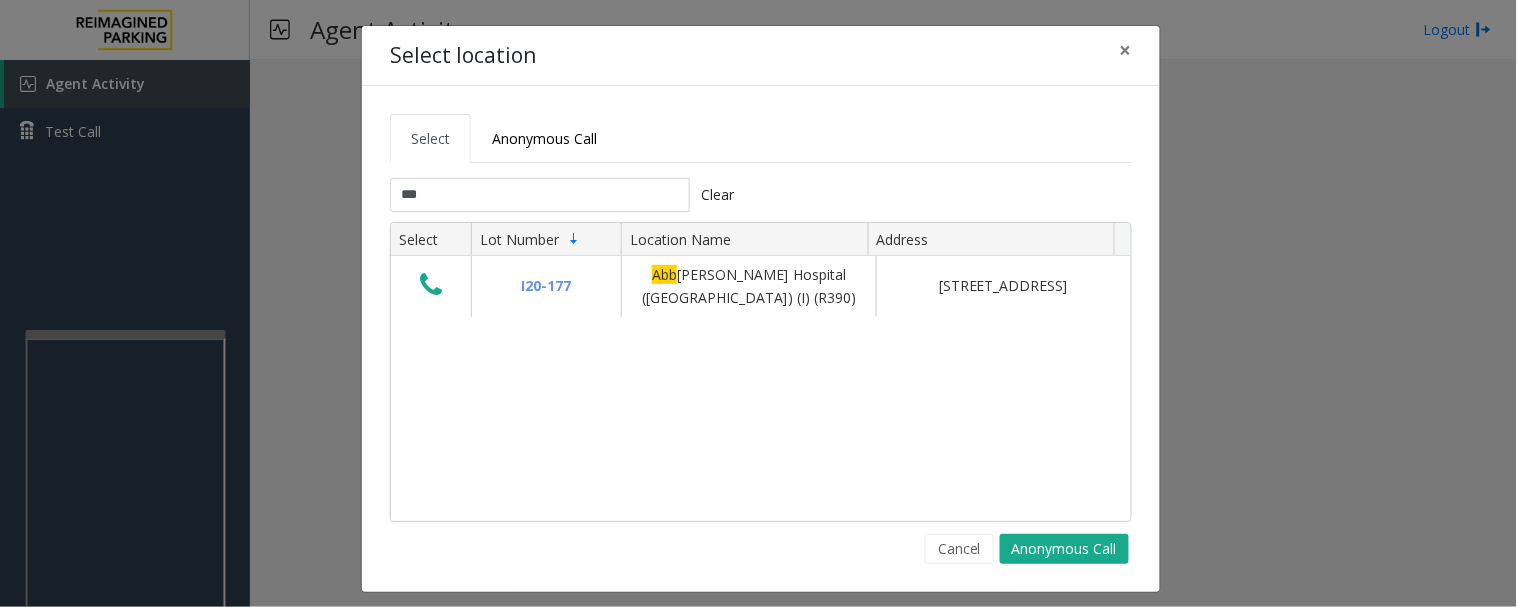 drag, startPoint x: 421, startPoint y: 293, endPoint x: 610, endPoint y: 307, distance: 189.5178 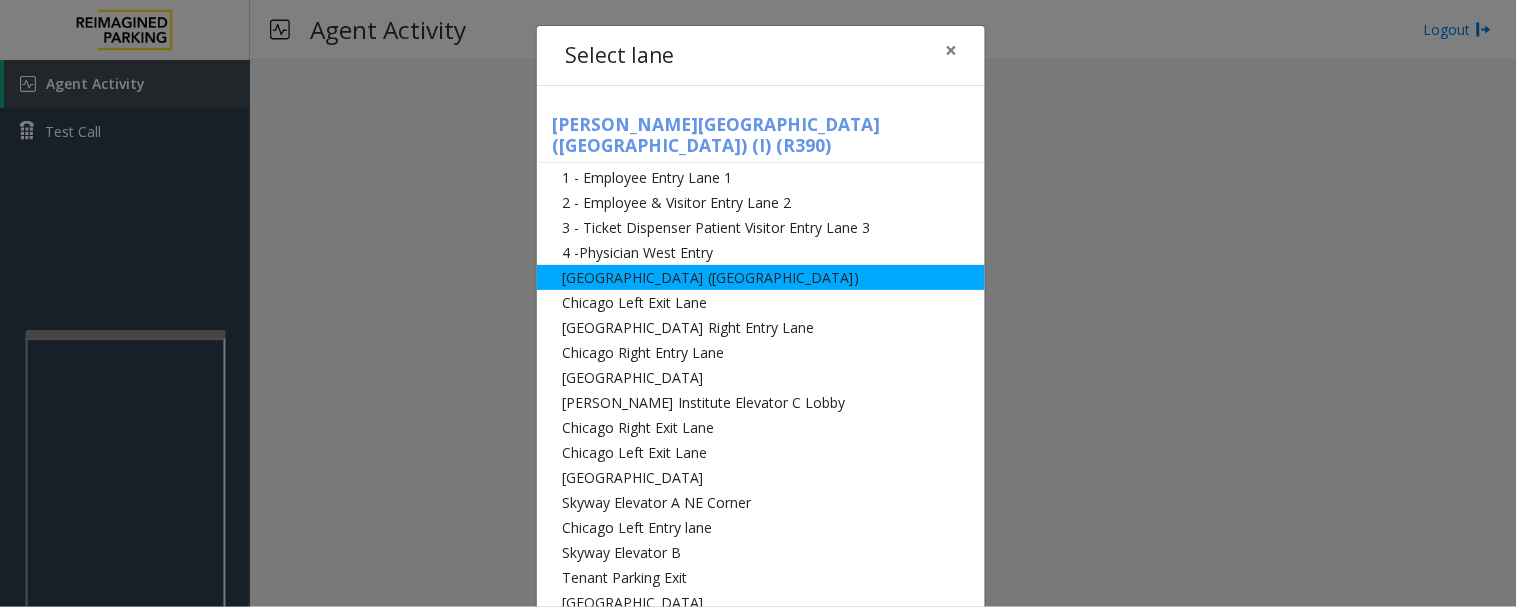 click on "[GEOGRAPHIC_DATA] ([GEOGRAPHIC_DATA])" 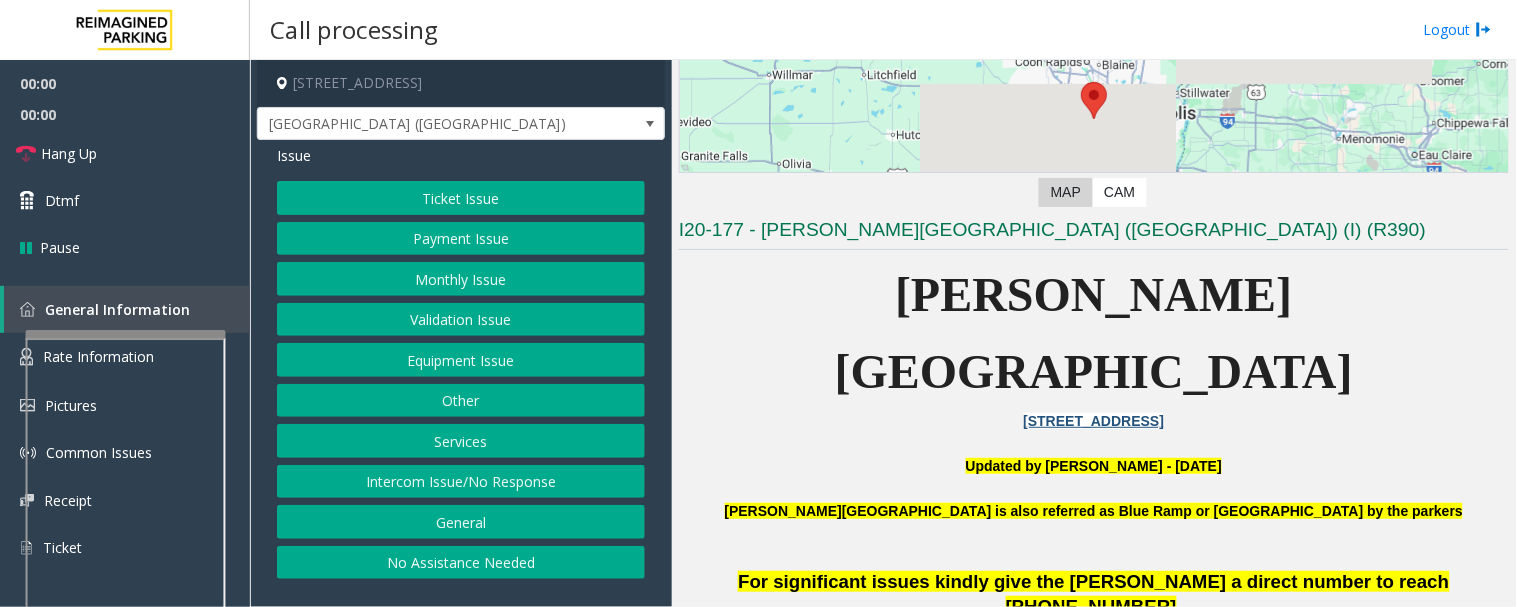 scroll, scrollTop: 444, scrollLeft: 0, axis: vertical 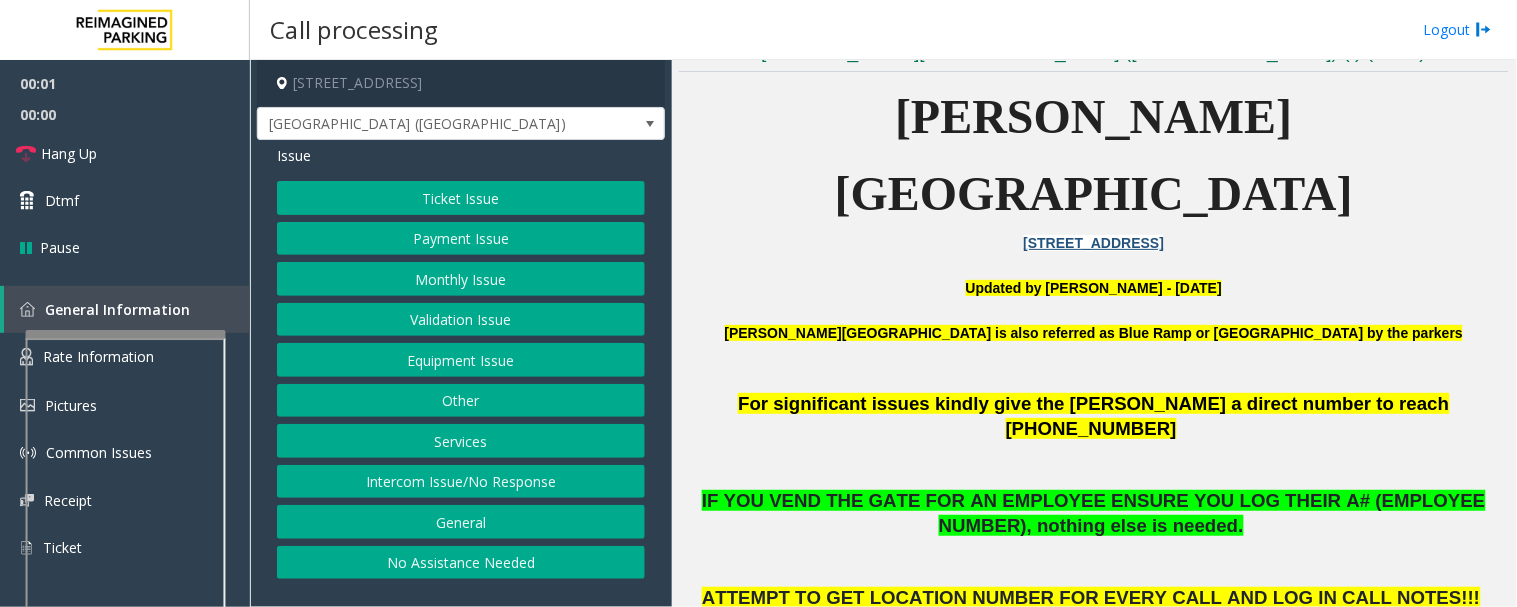 click on "Ticket Issue" 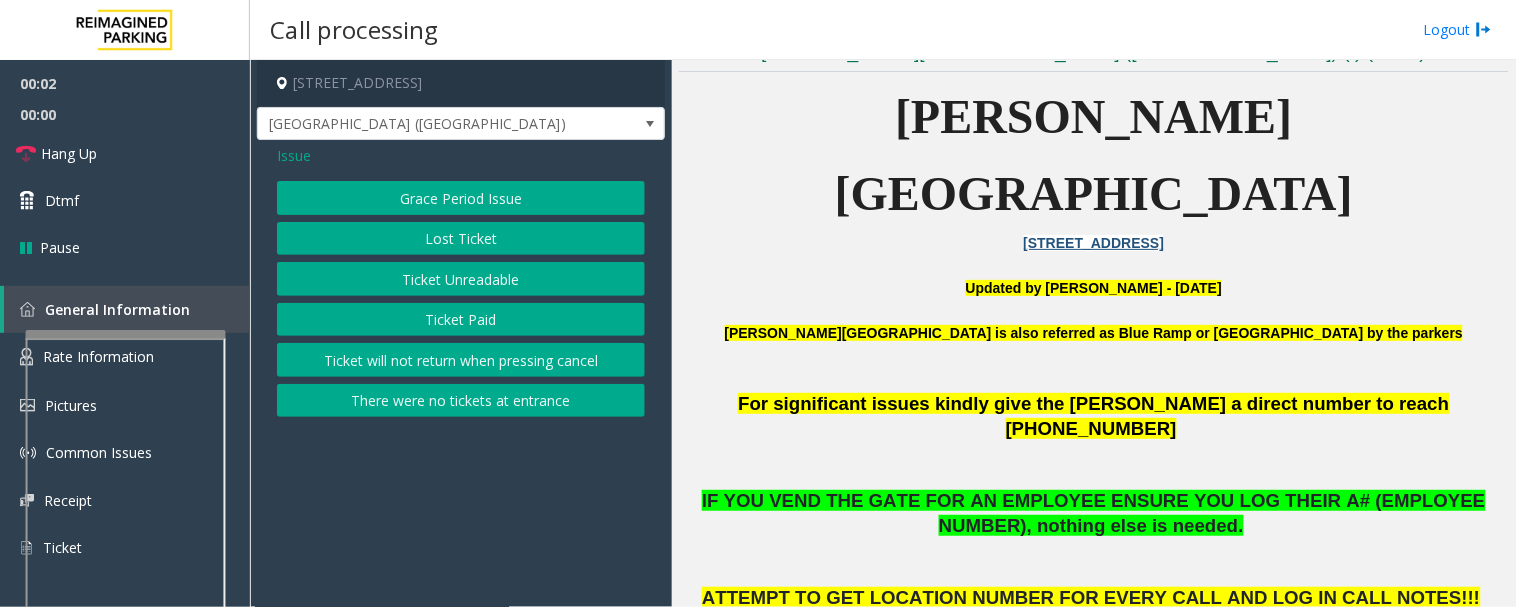 click on "Lost Ticket" 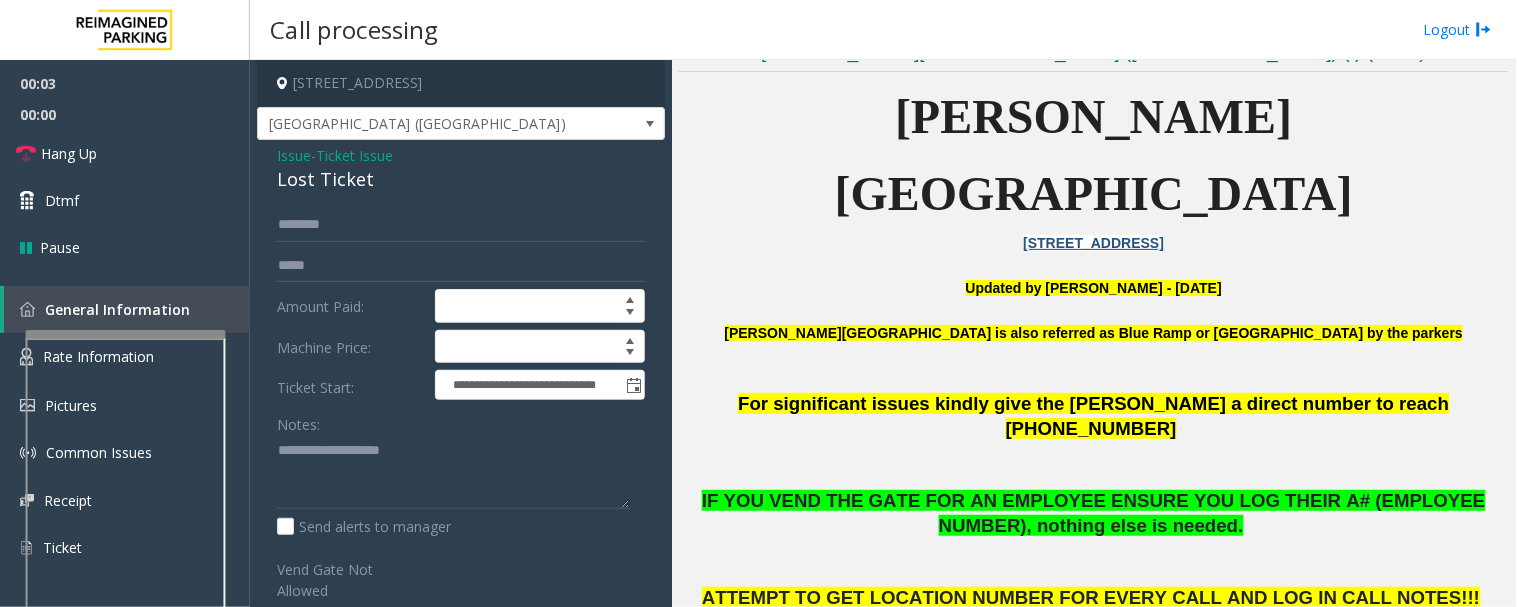 click on "Lost Ticket" 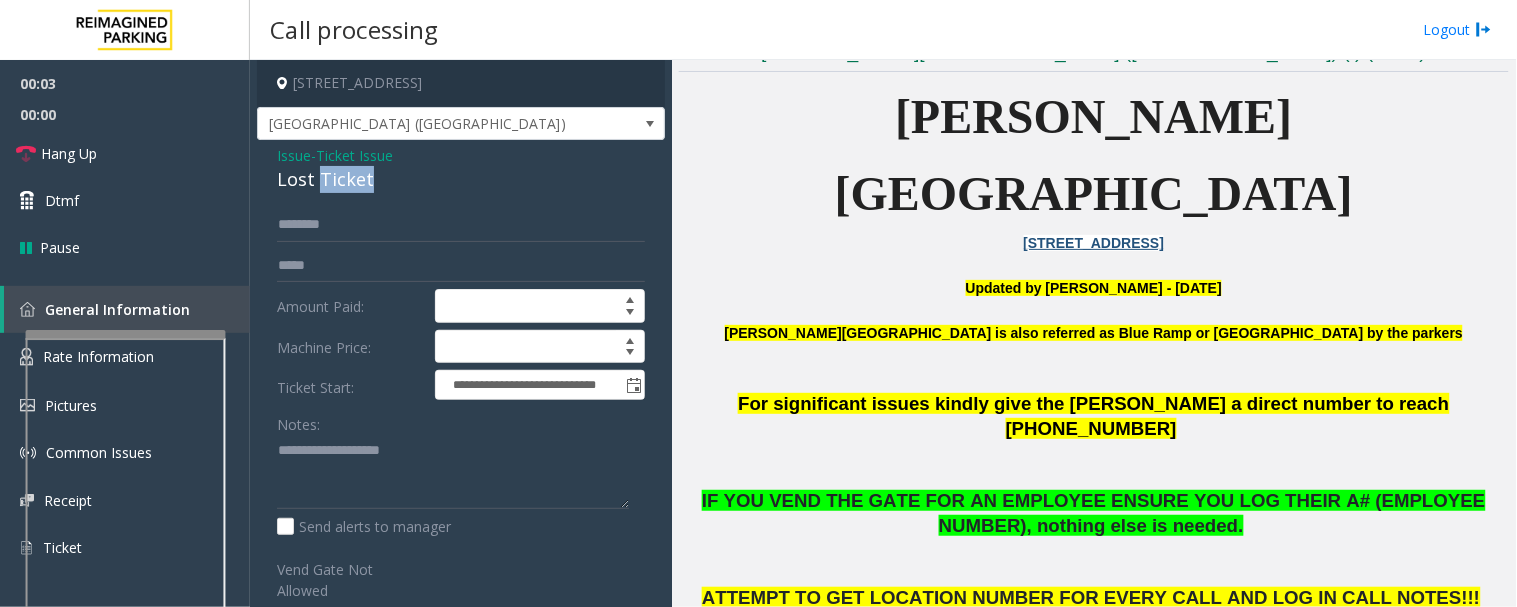 click on "Lost Ticket" 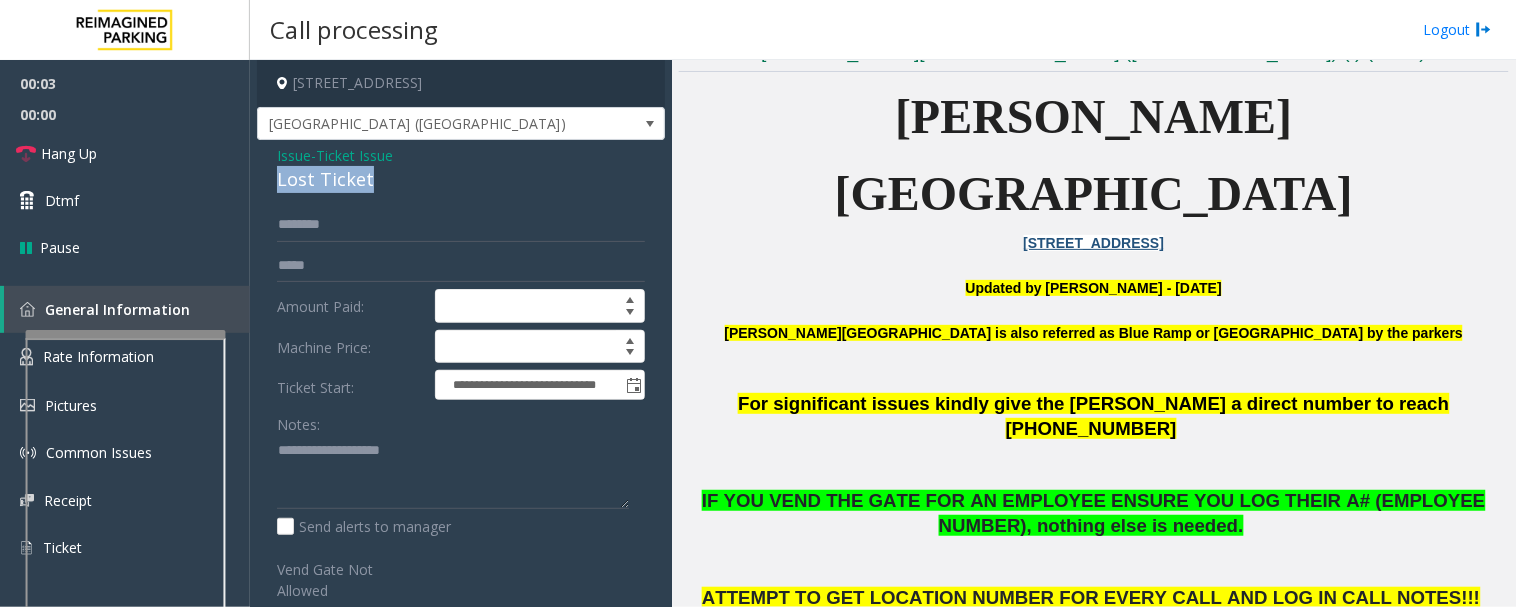 click on "Lost Ticket" 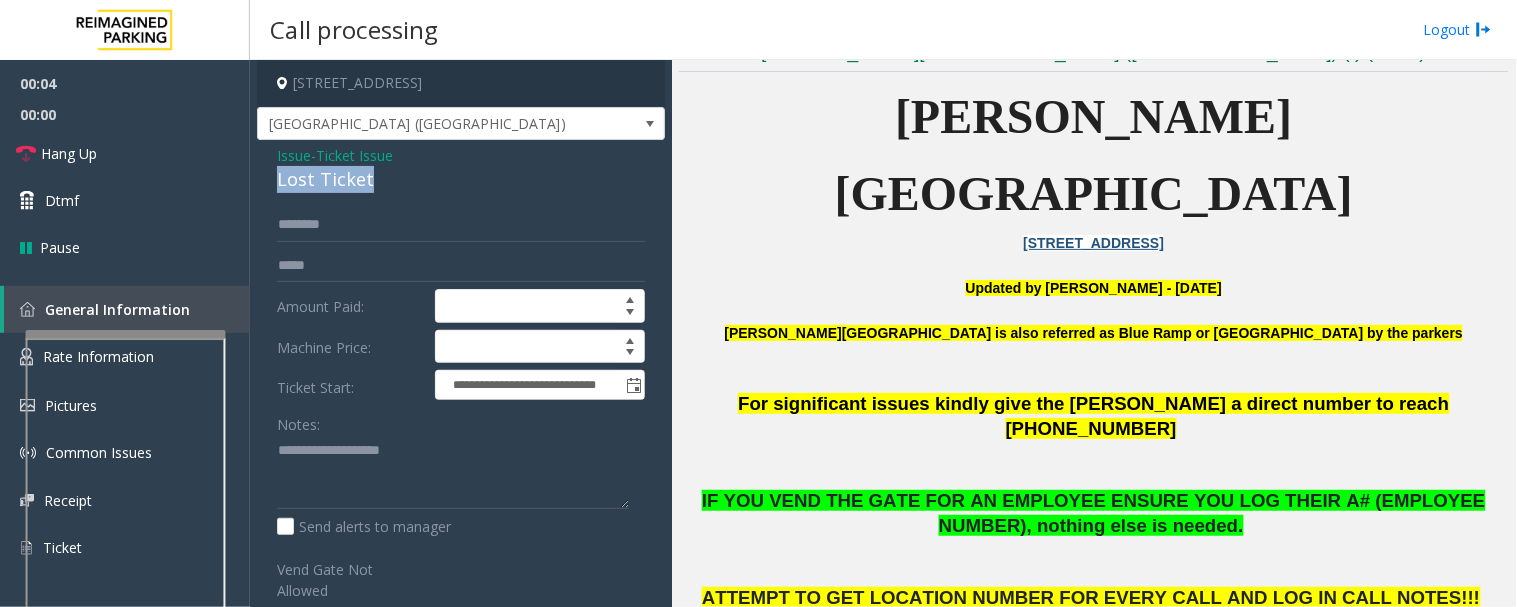 copy on "Lost Ticket" 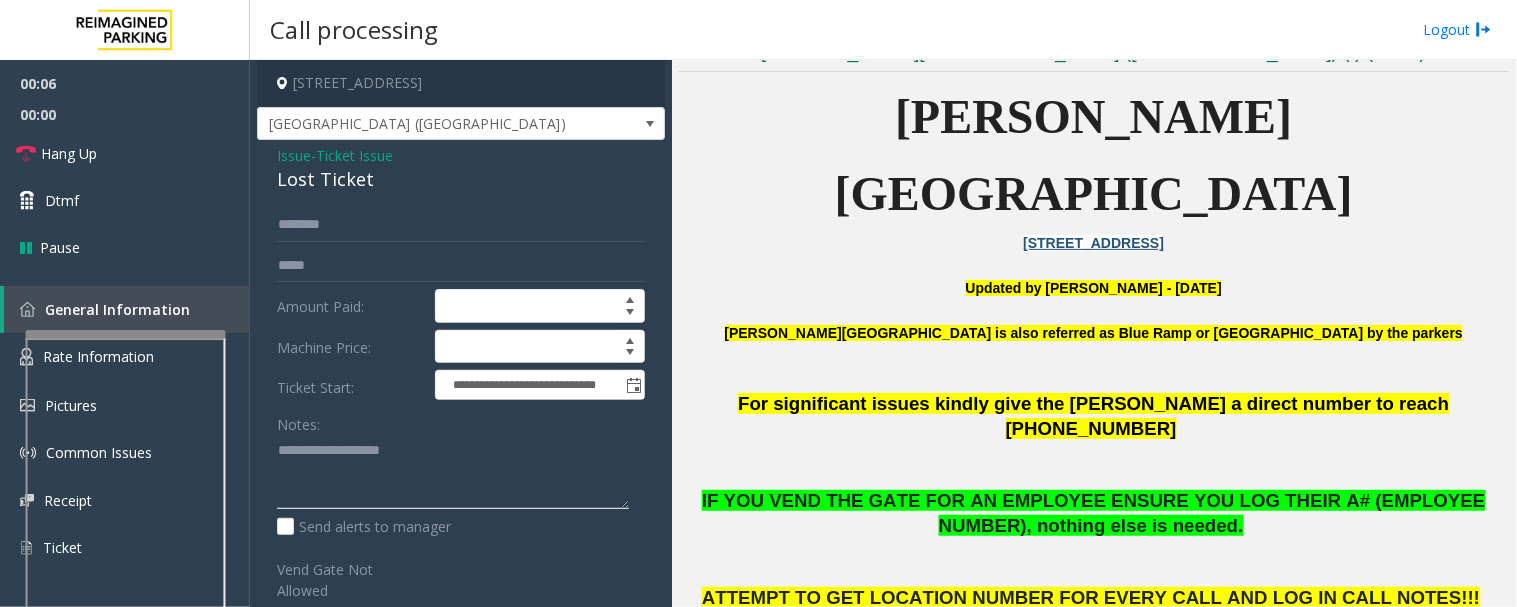 click 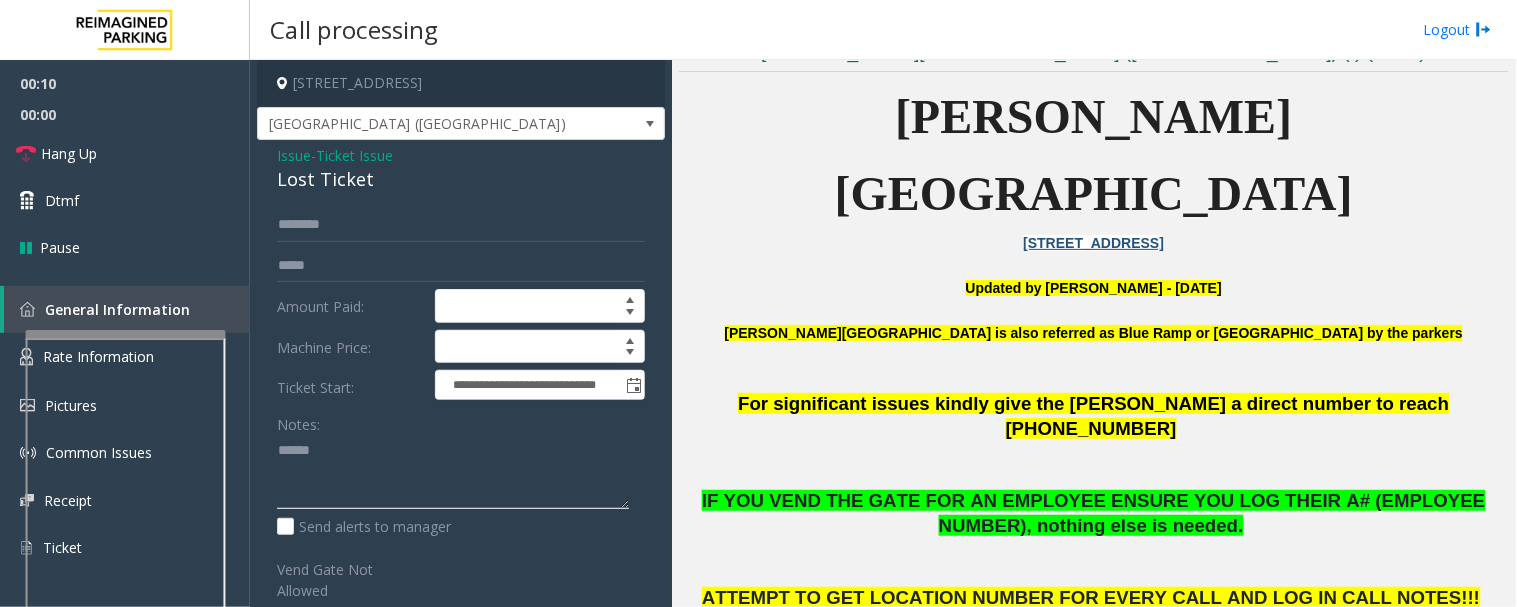 paste on "**********" 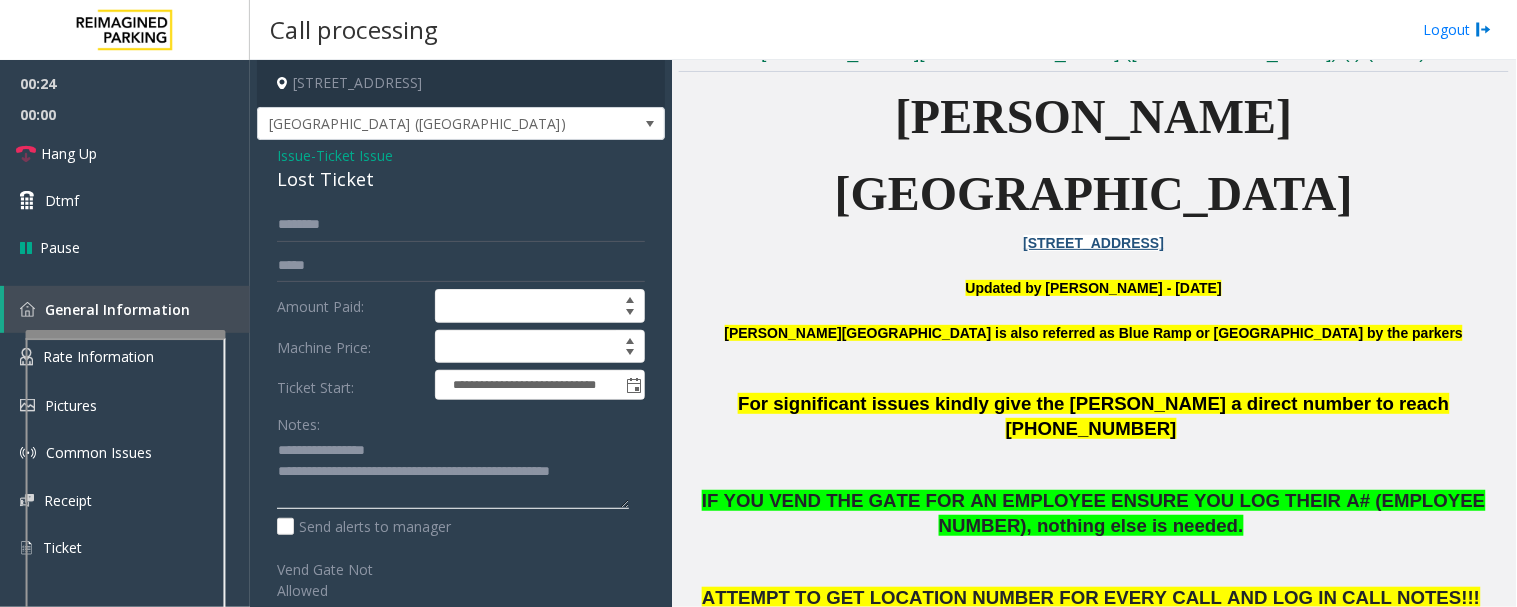 click 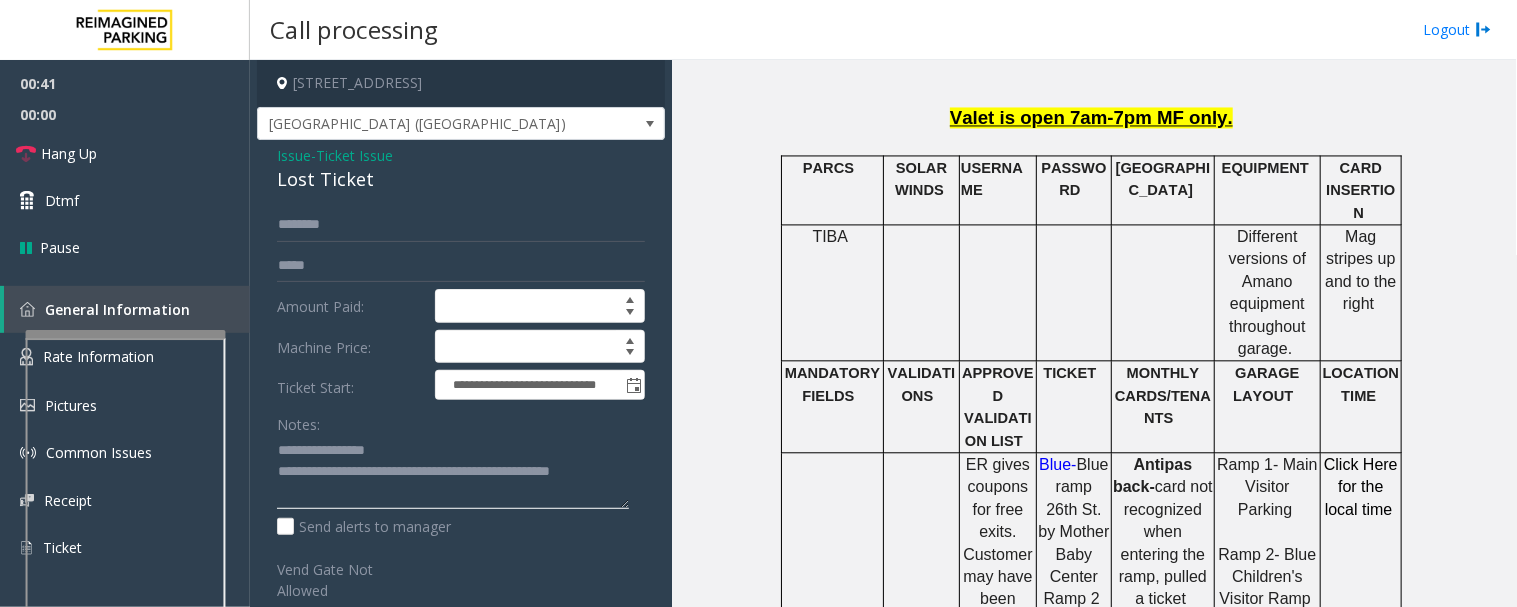 scroll, scrollTop: 333, scrollLeft: 0, axis: vertical 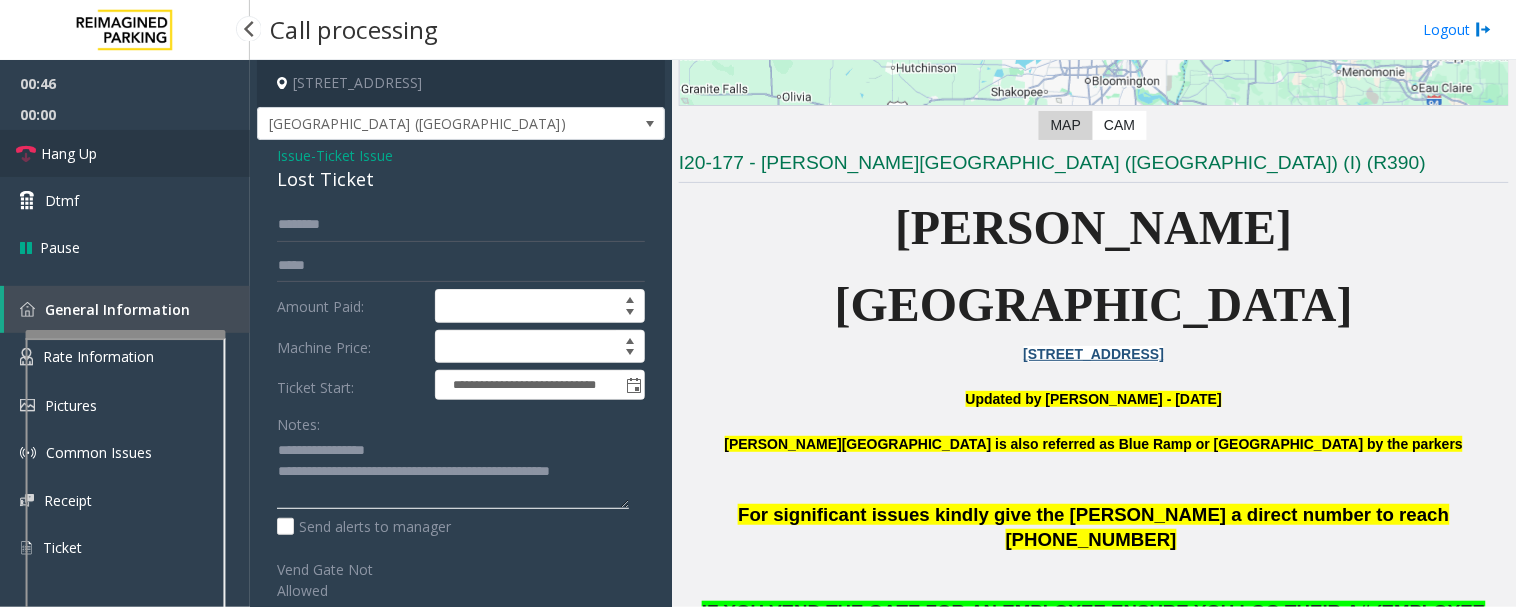type on "**********" 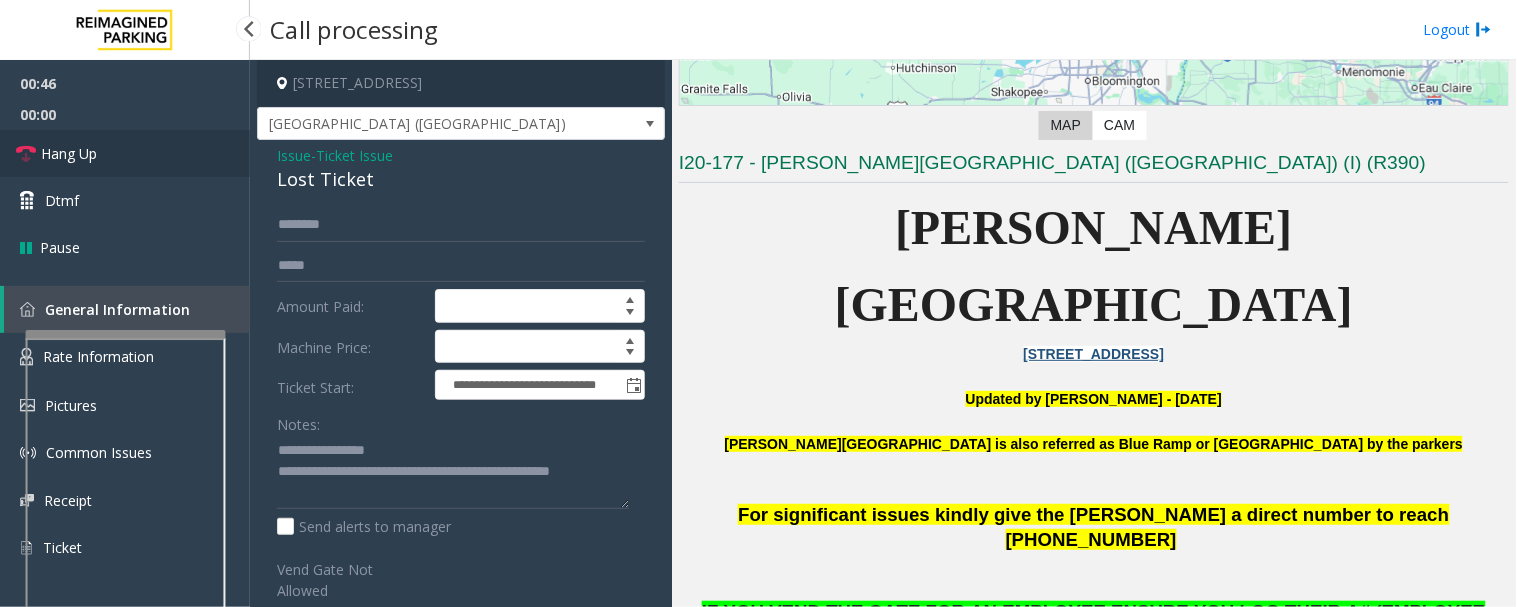 click on "Hang Up" at bounding box center (69, 153) 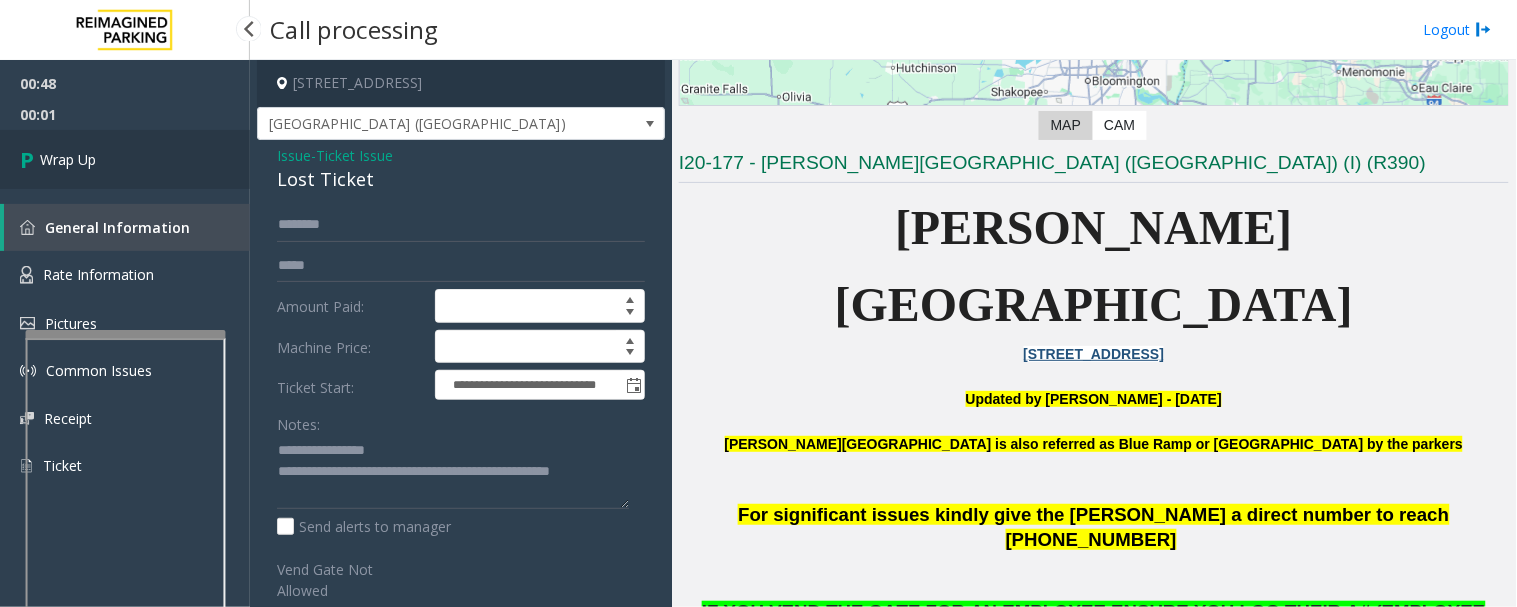 click on "Wrap Up" at bounding box center [125, 159] 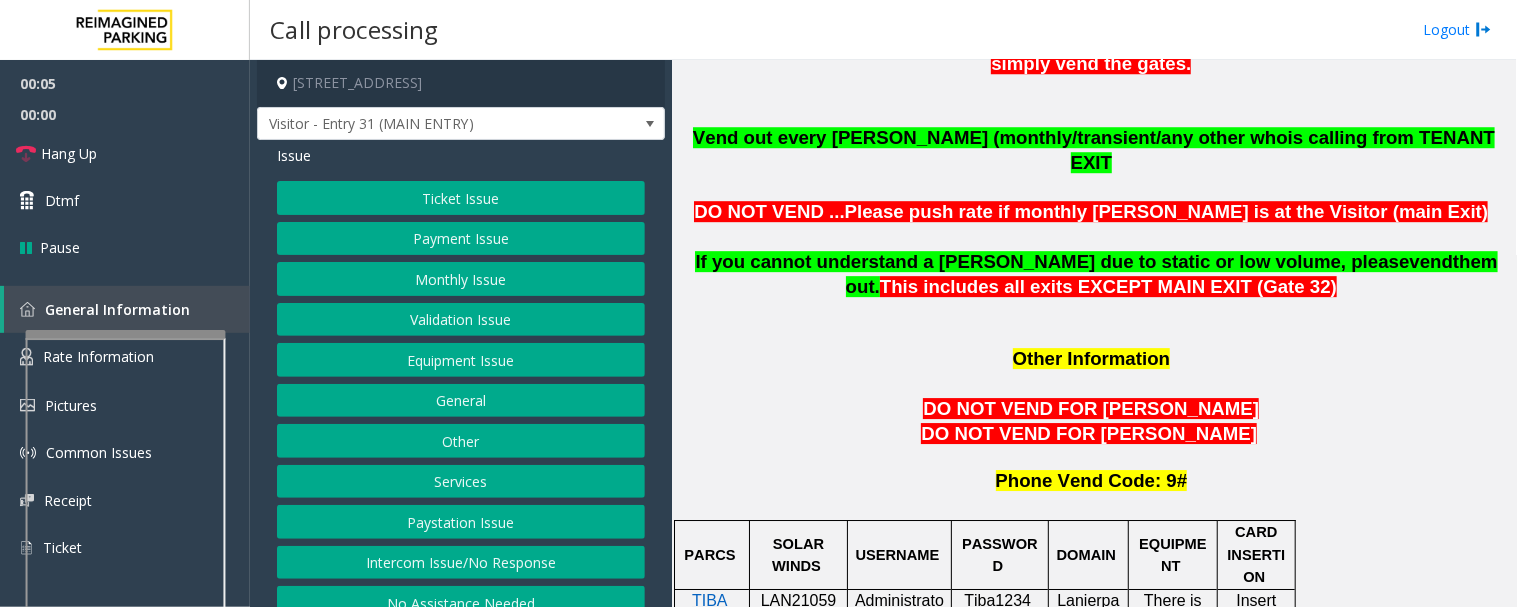 scroll, scrollTop: 1555, scrollLeft: 0, axis: vertical 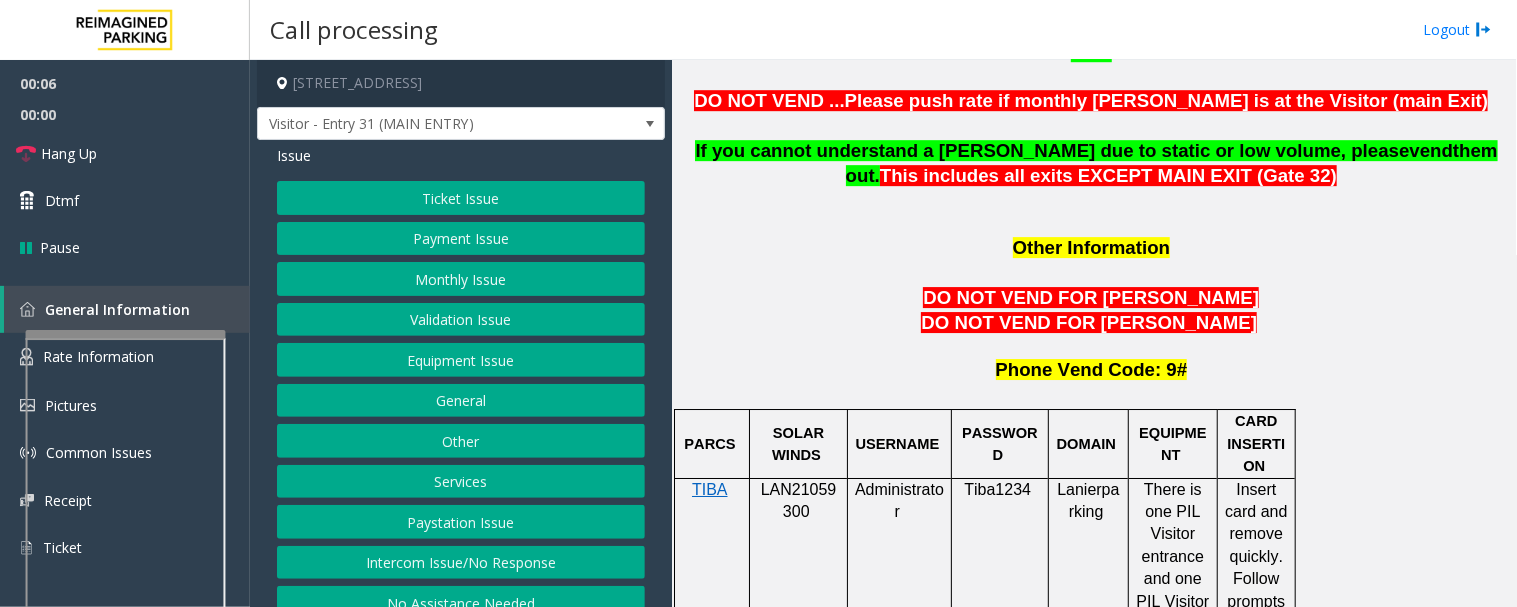 click on "LAN21059300" 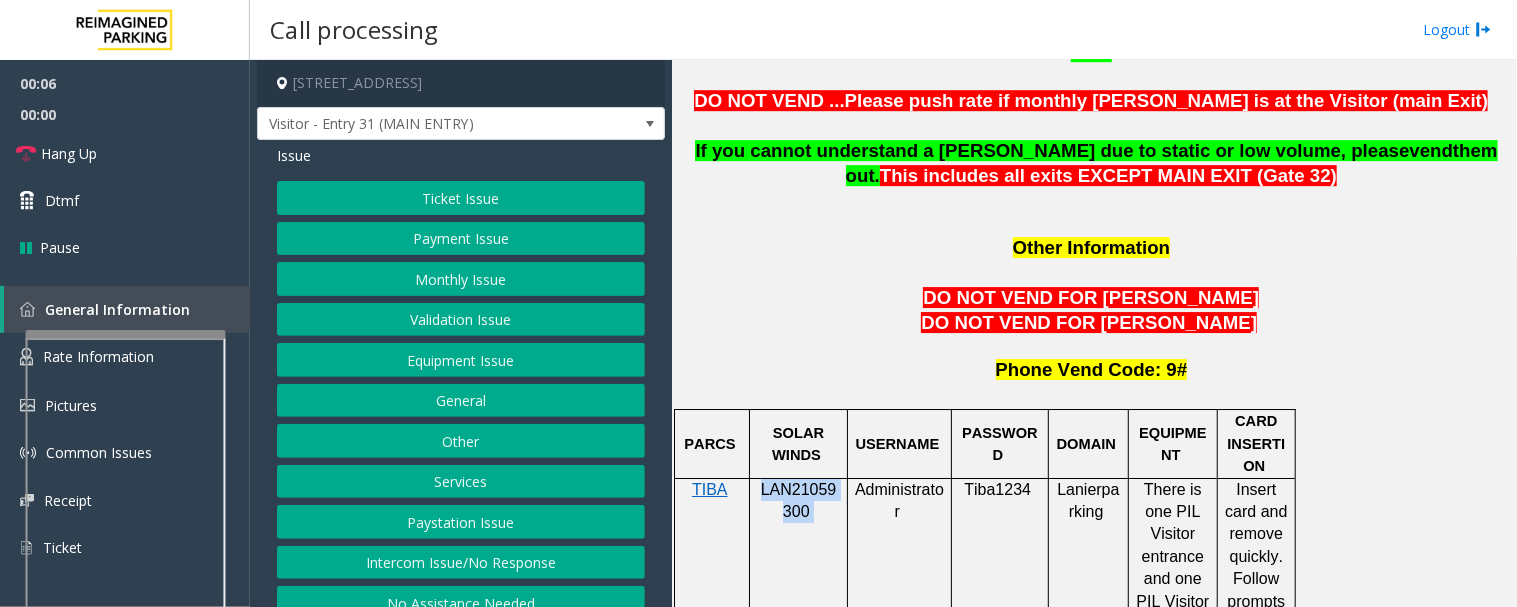 click on "LAN21059300" 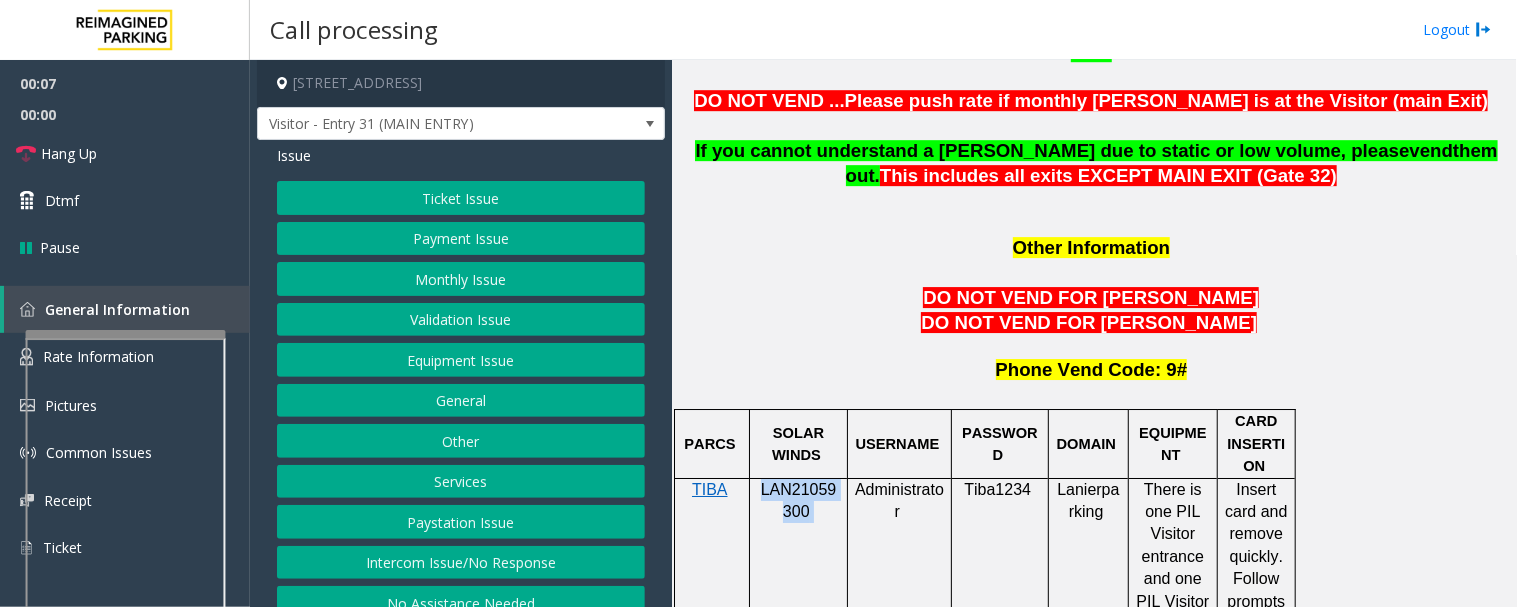 copy on "LAN21059300" 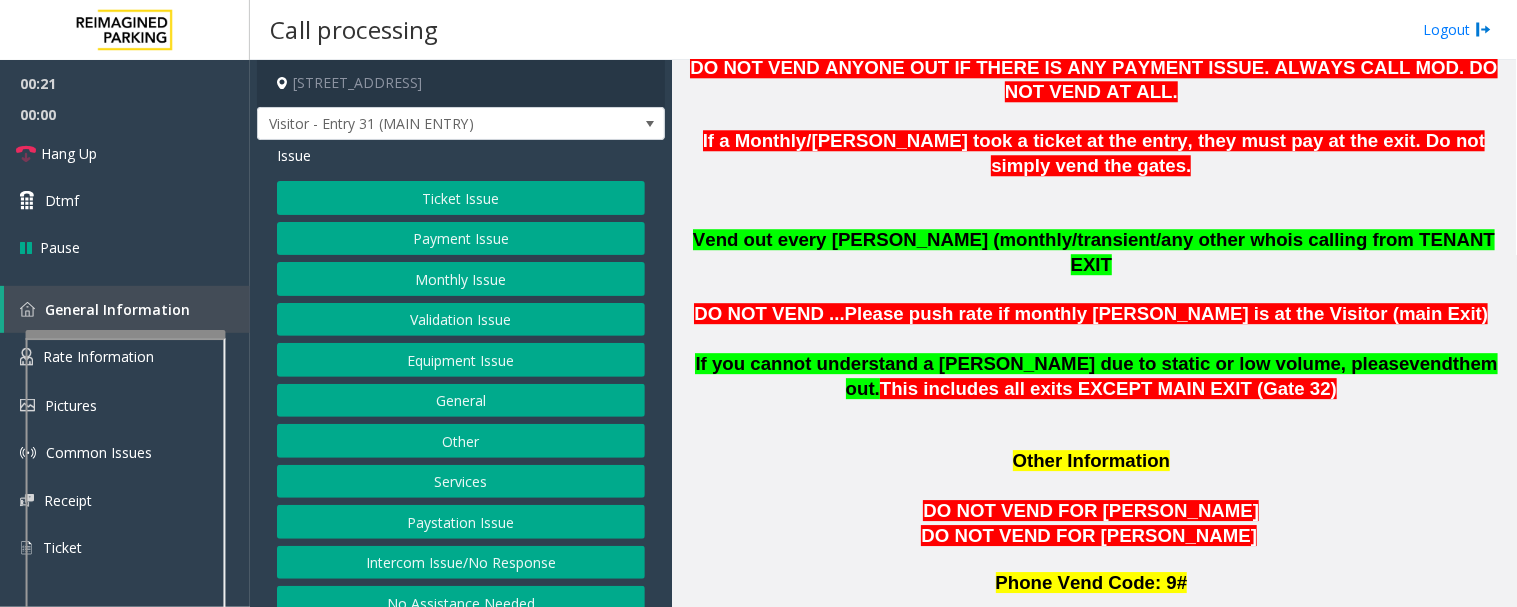 scroll, scrollTop: 1333, scrollLeft: 0, axis: vertical 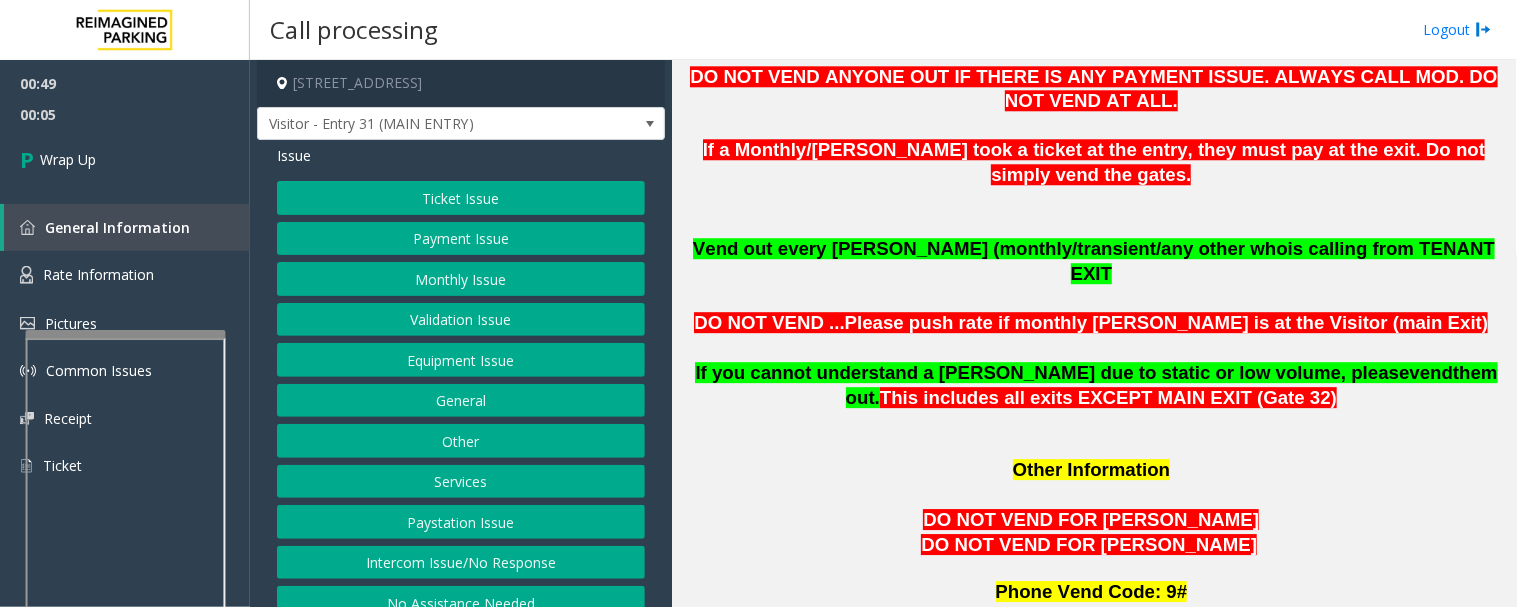 click on "Equipment Issue" 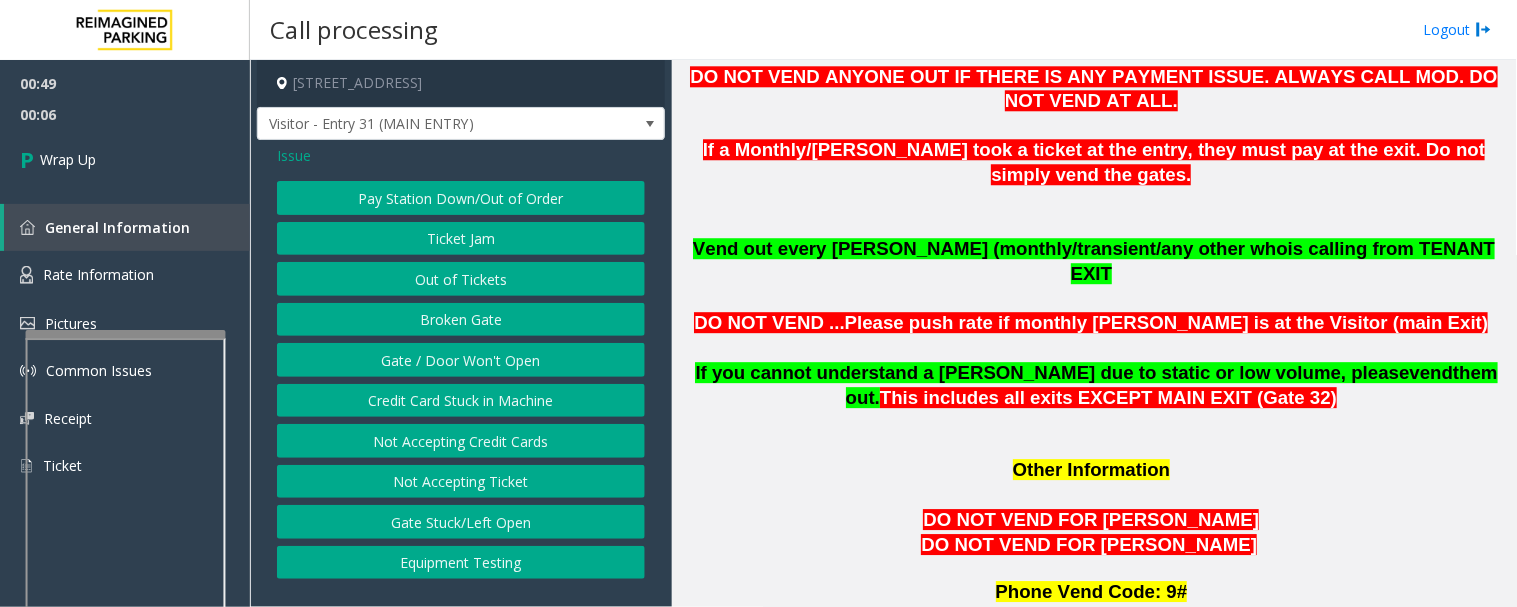 click on "Out of Tickets" 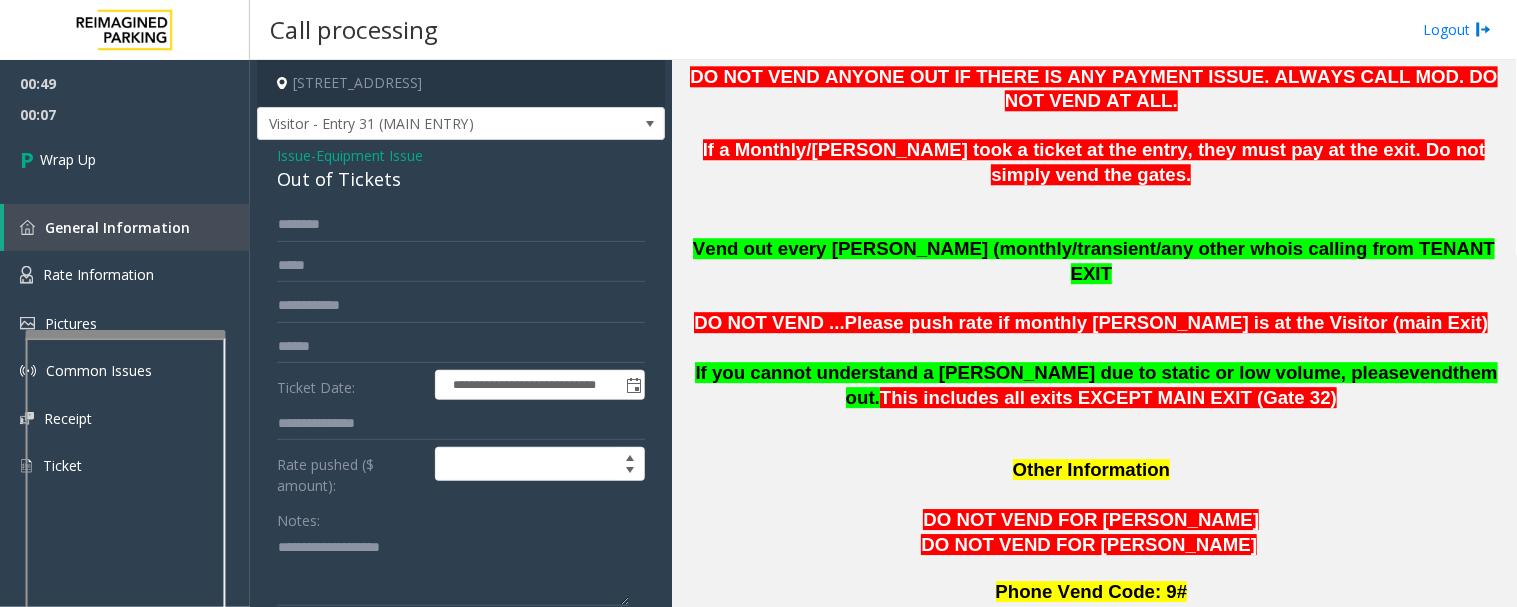 click on "Out of Tickets" 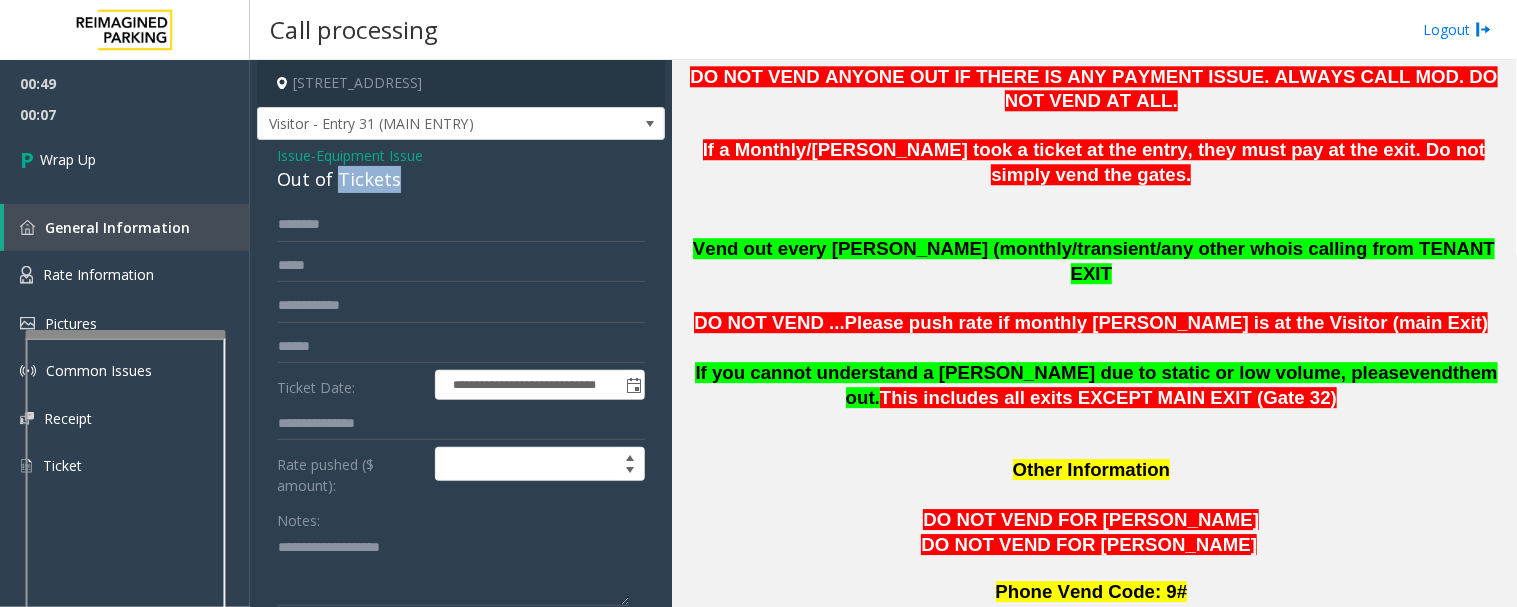click on "Out of Tickets" 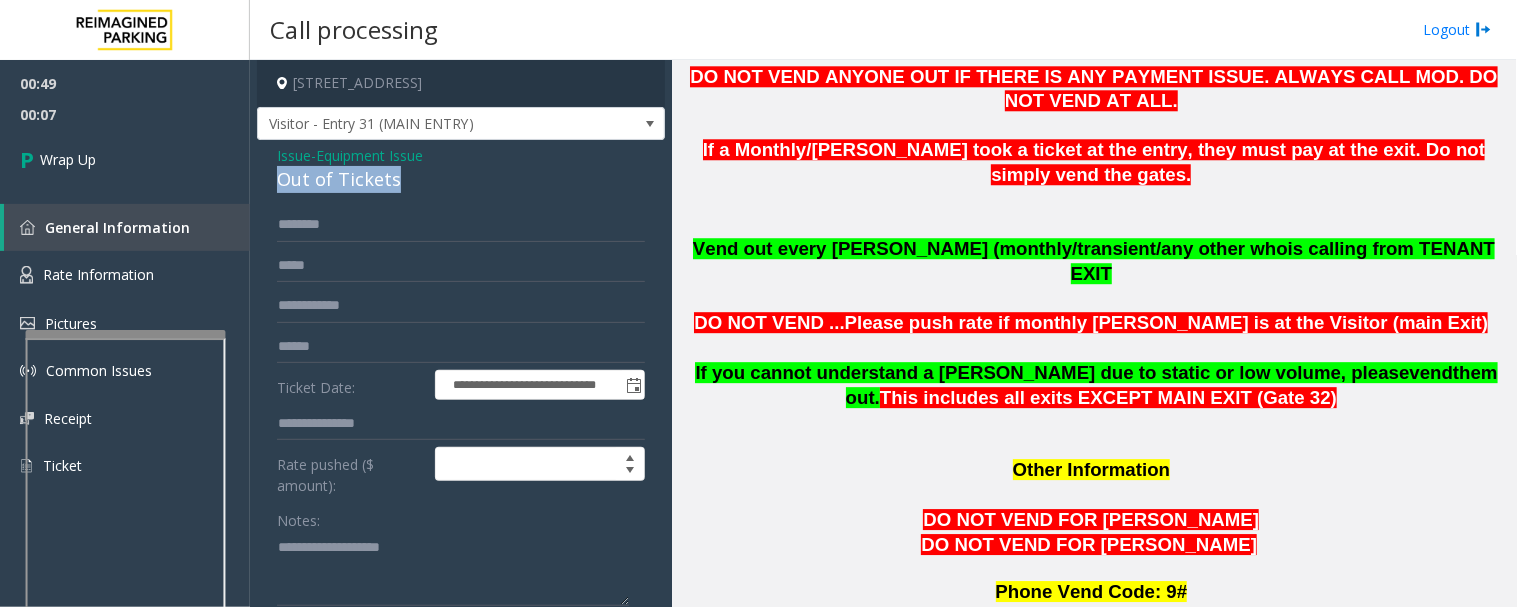 click on "Out of Tickets" 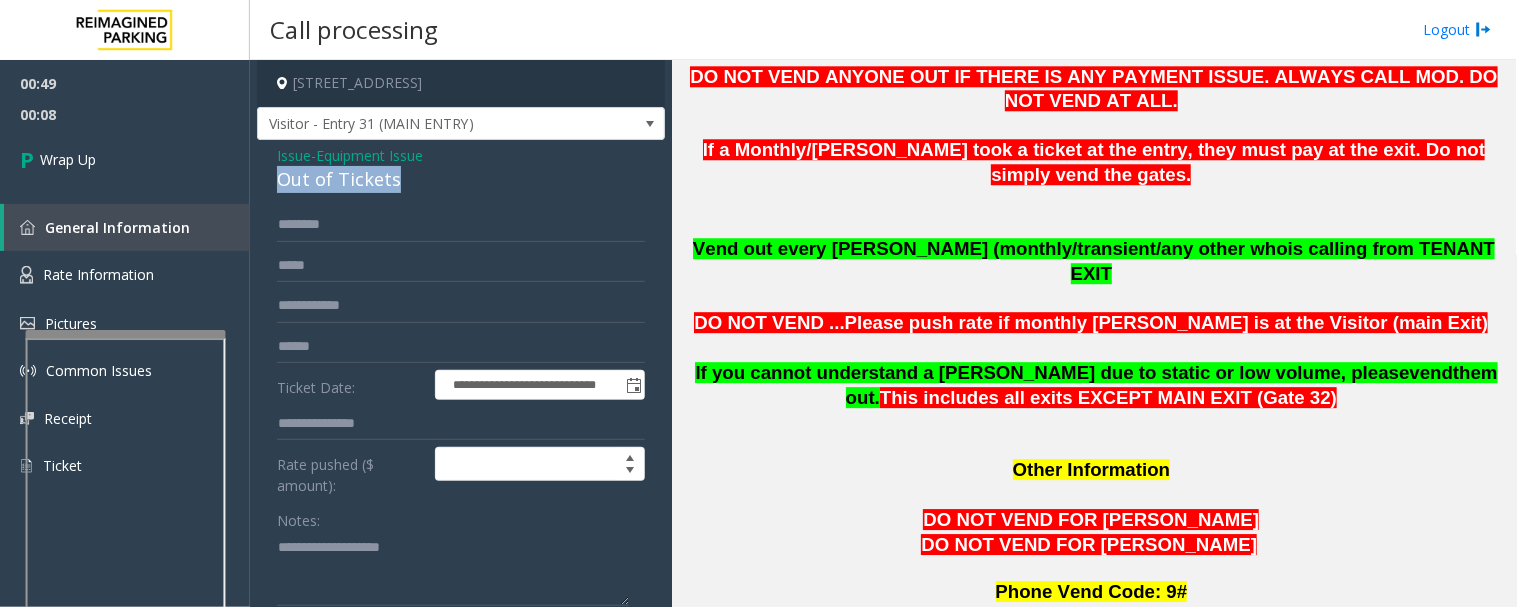copy on "Out of Tickets" 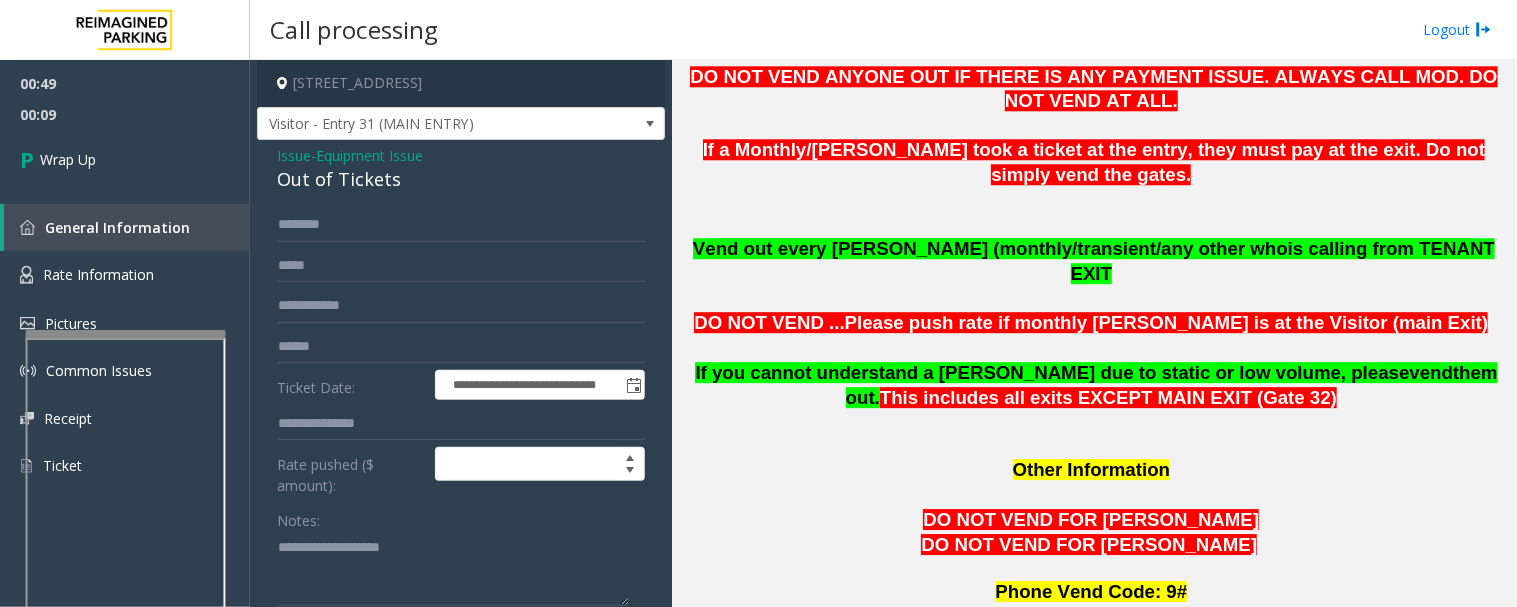 click on "Notes:" 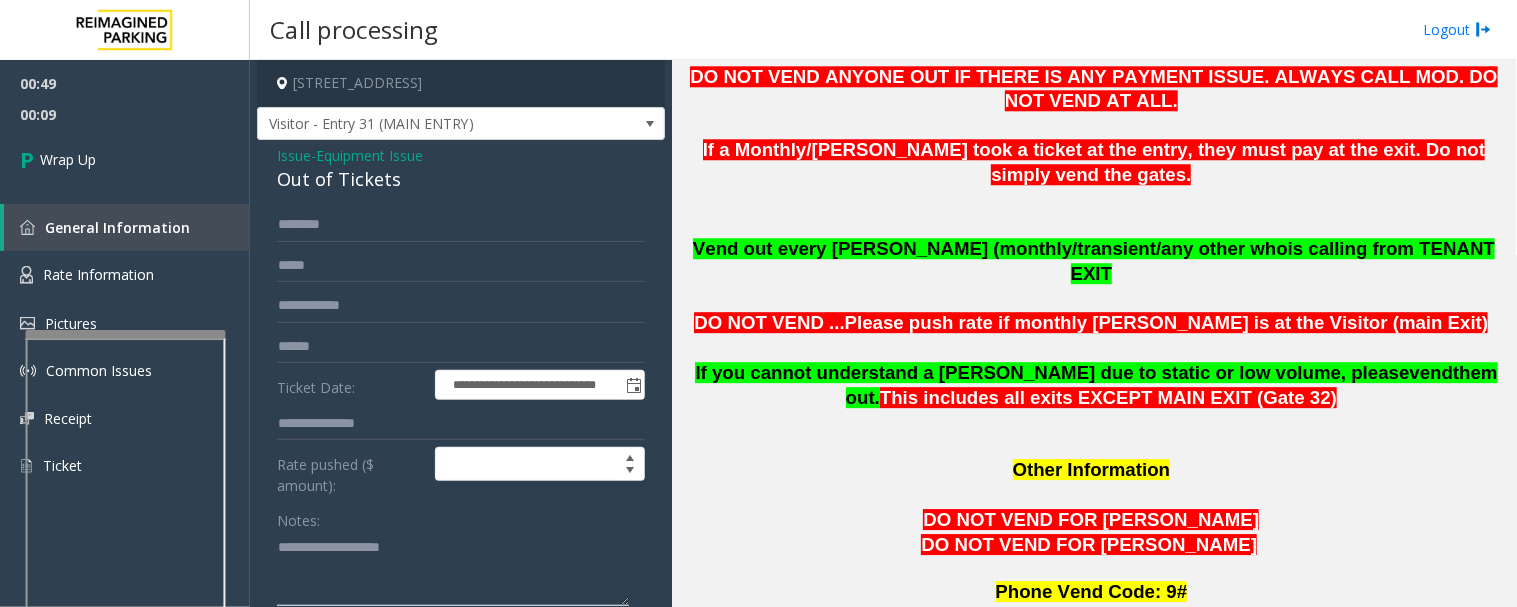 click 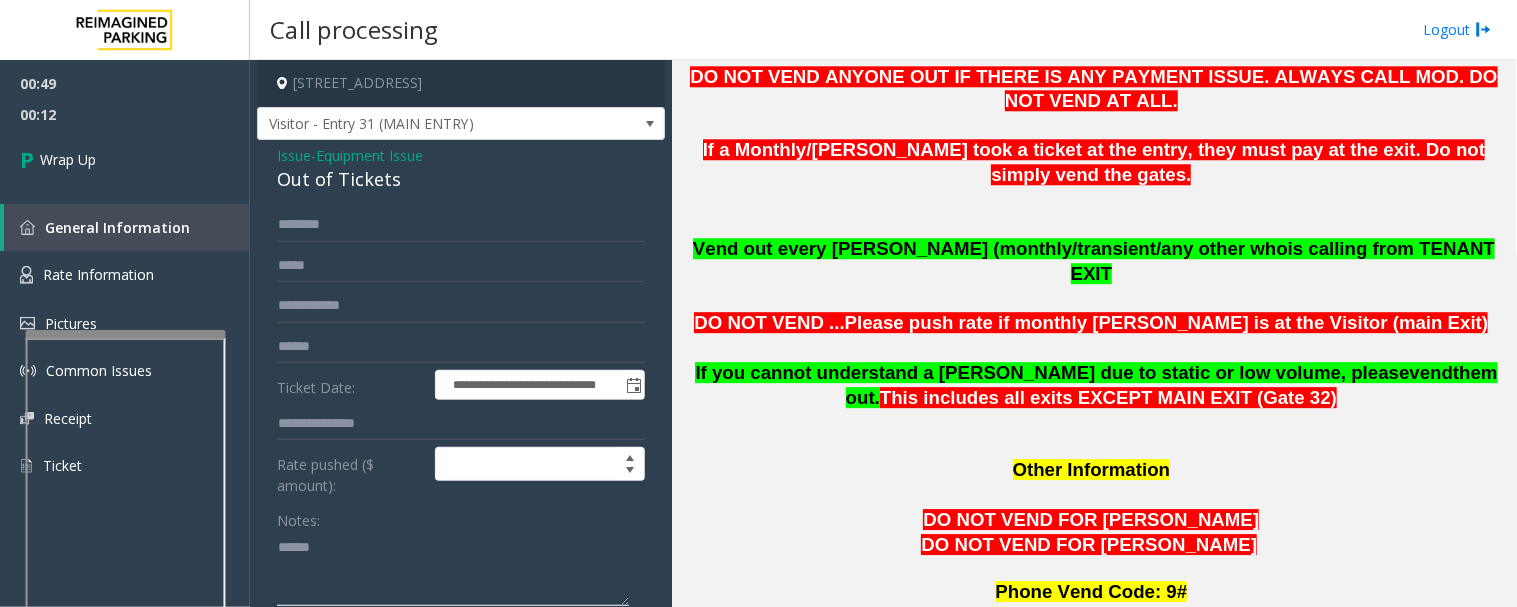 paste on "**********" 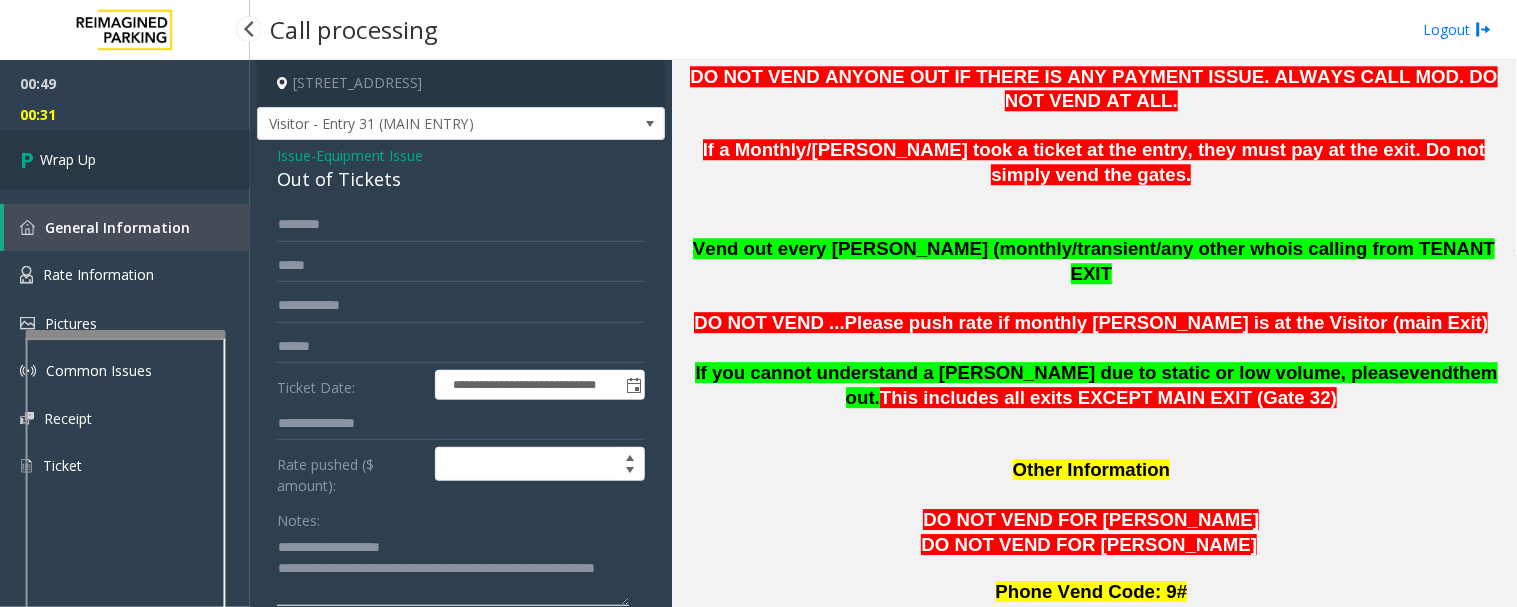 type on "**********" 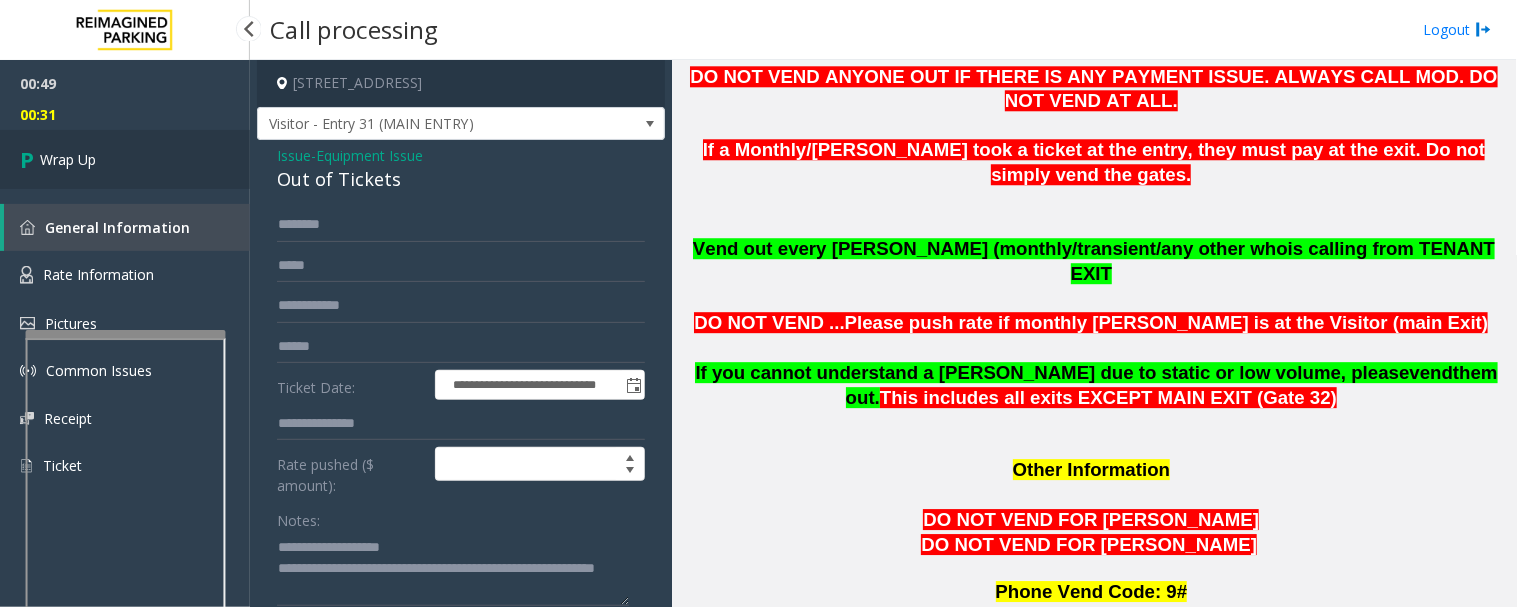 click on "Wrap Up" at bounding box center (68, 159) 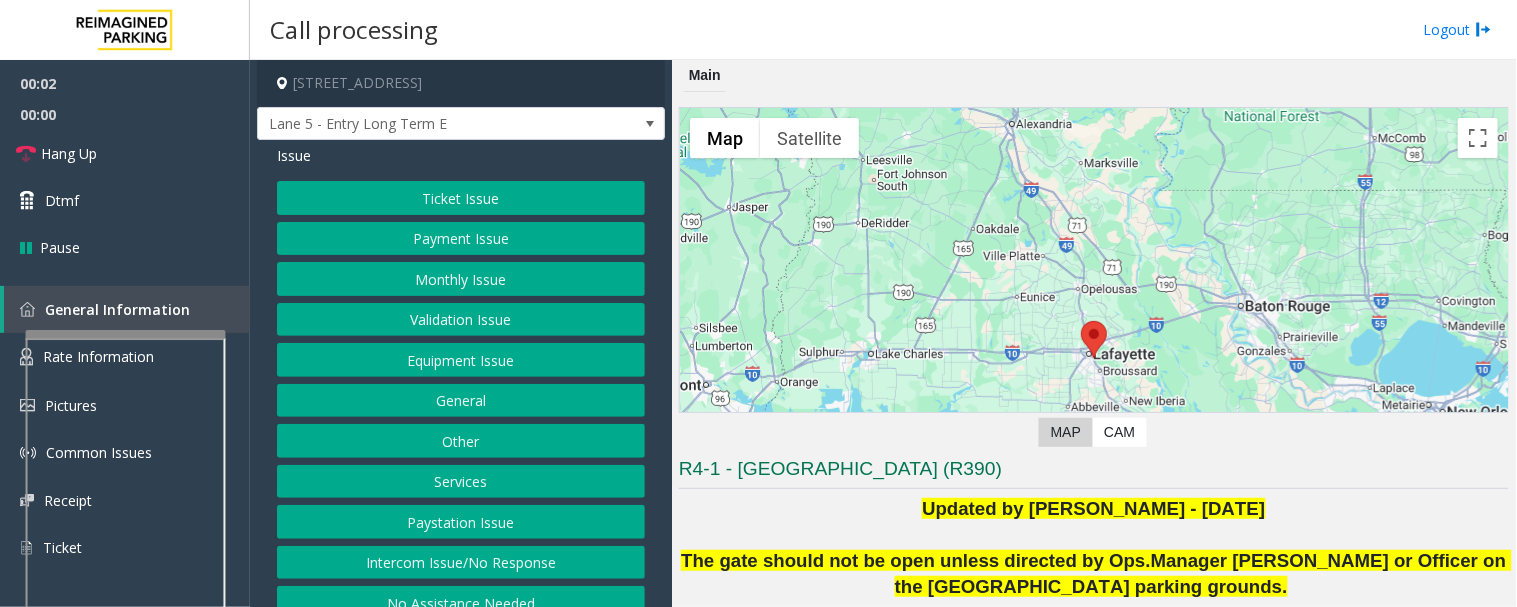 scroll, scrollTop: 444, scrollLeft: 0, axis: vertical 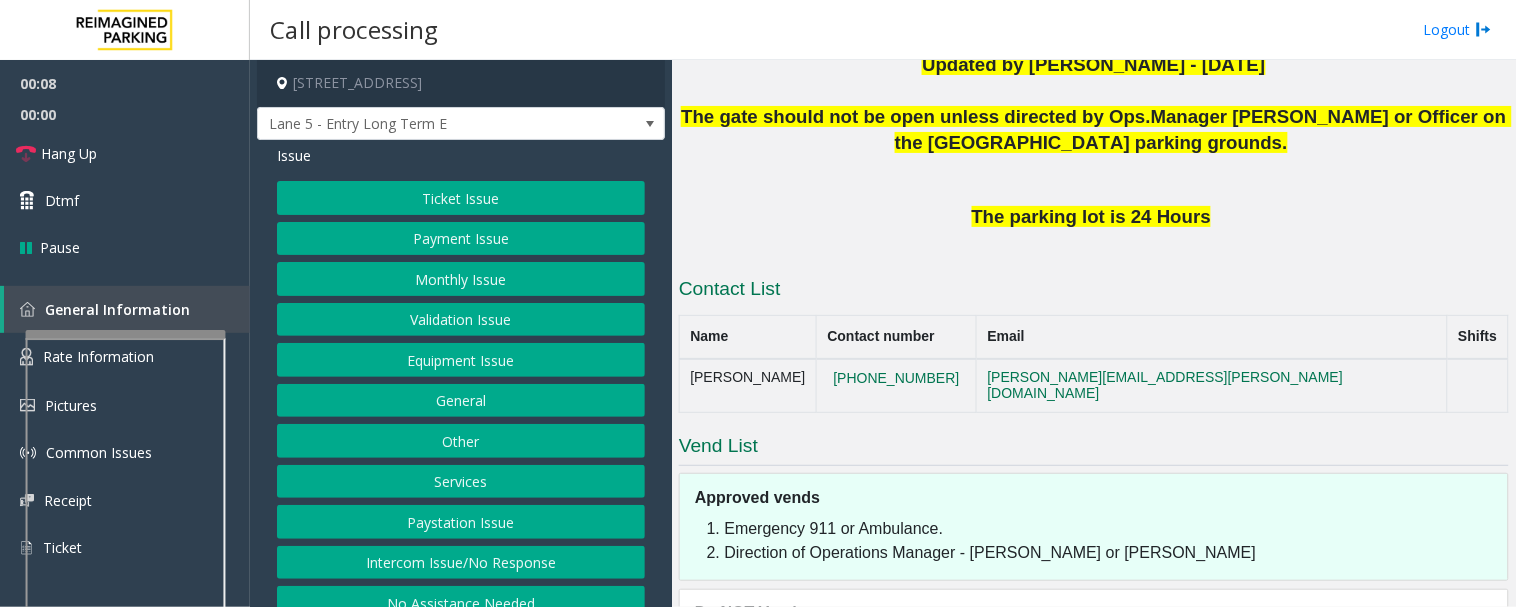 click on "Intercom Issue/No Response" 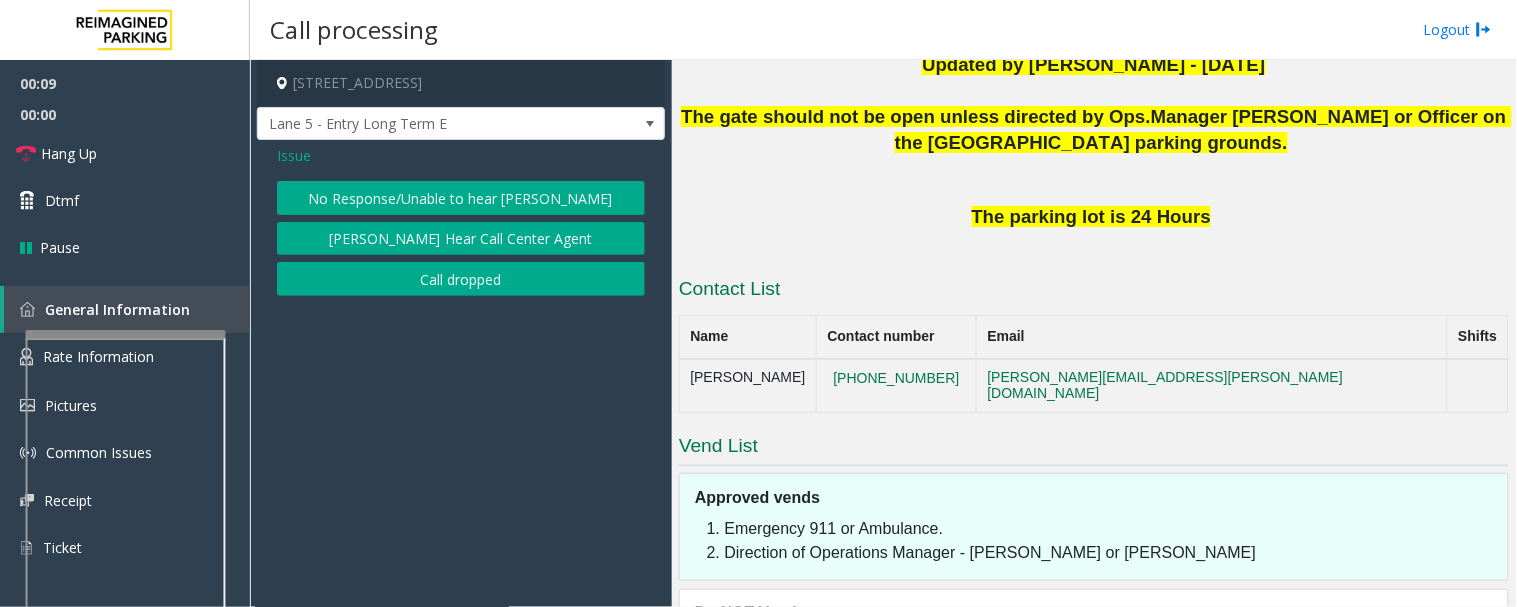 click on "No Response/Unable to hear [PERSON_NAME]" 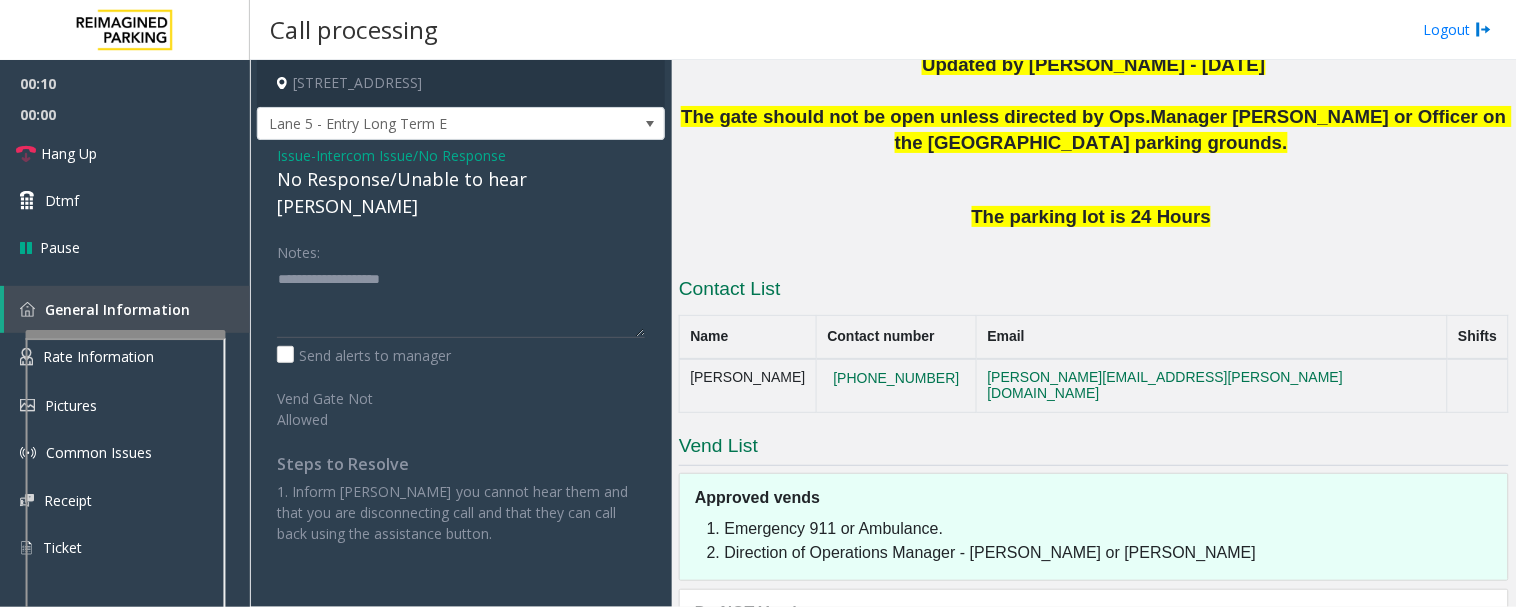click on "No Response/Unable to hear [PERSON_NAME]" 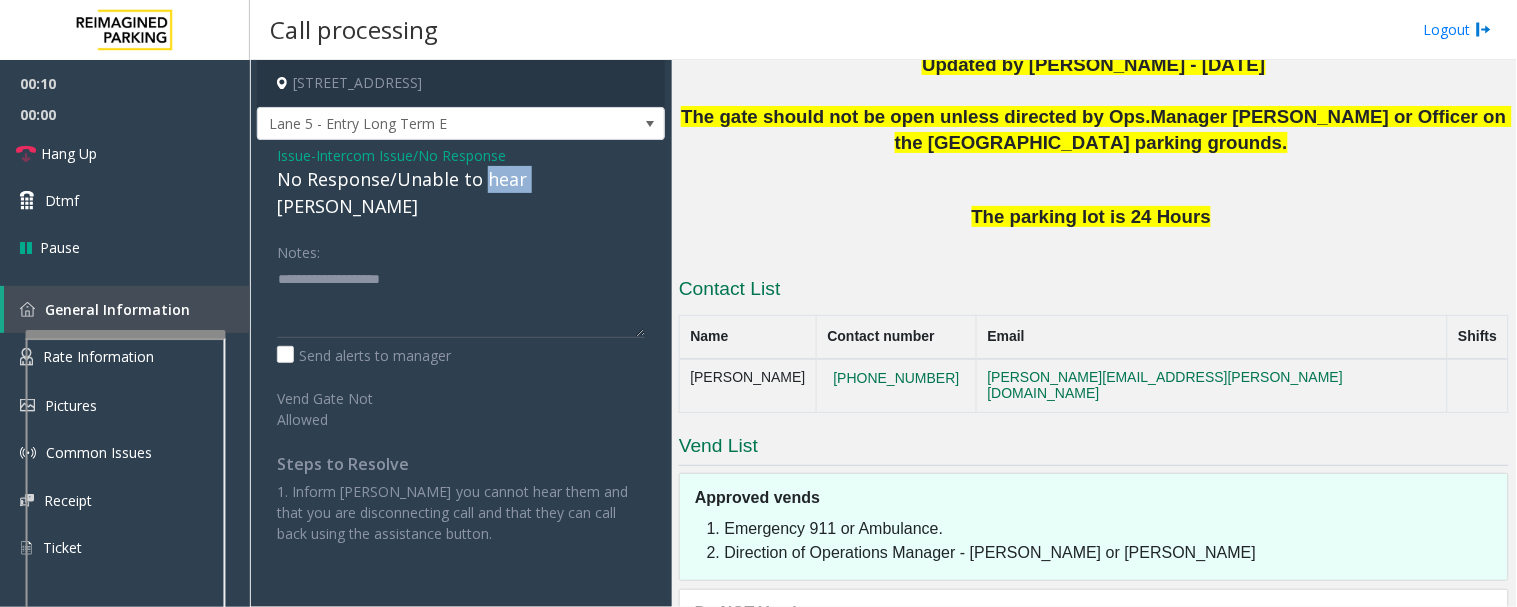 click on "No Response/Unable to hear [PERSON_NAME]" 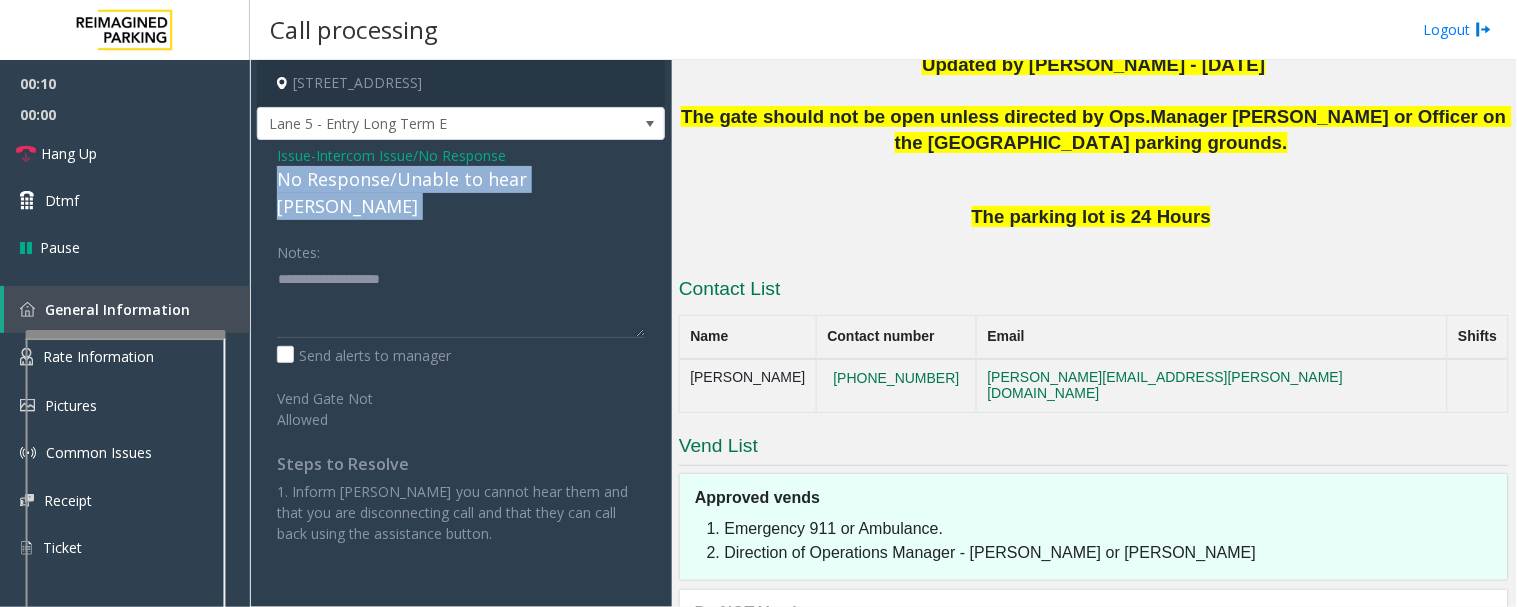 click on "No Response/Unable to hear [PERSON_NAME]" 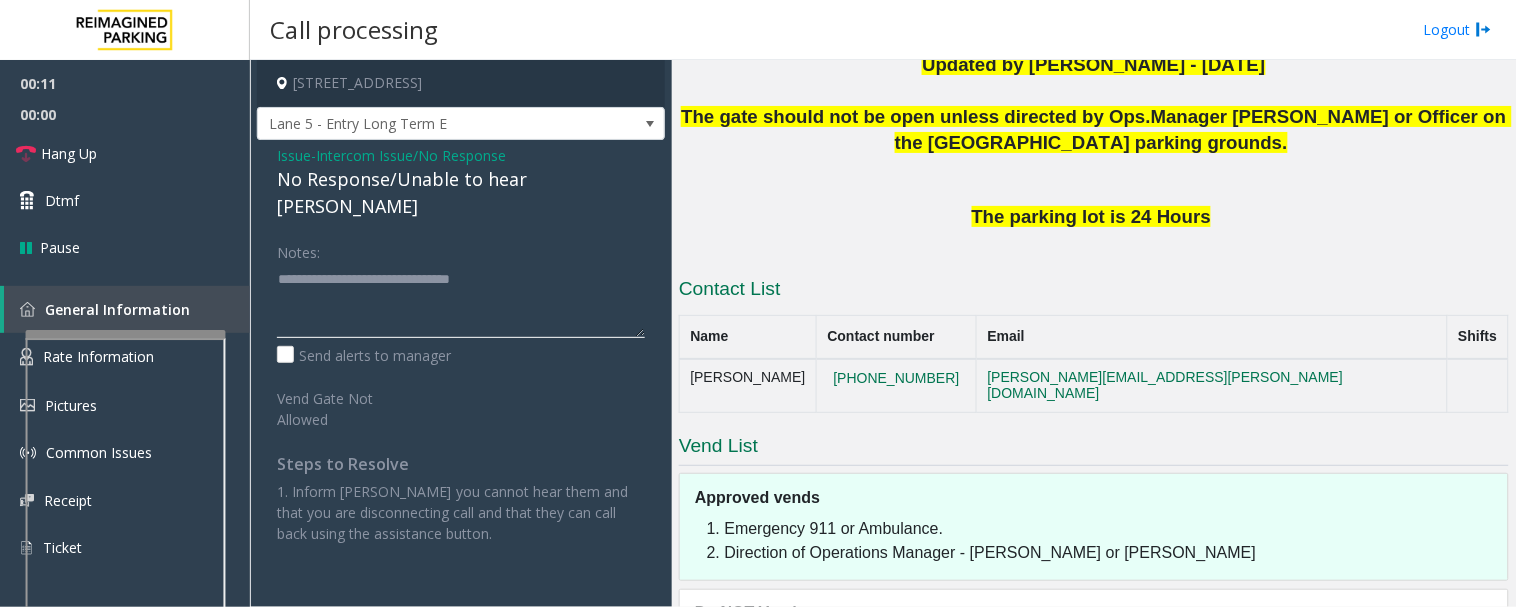click 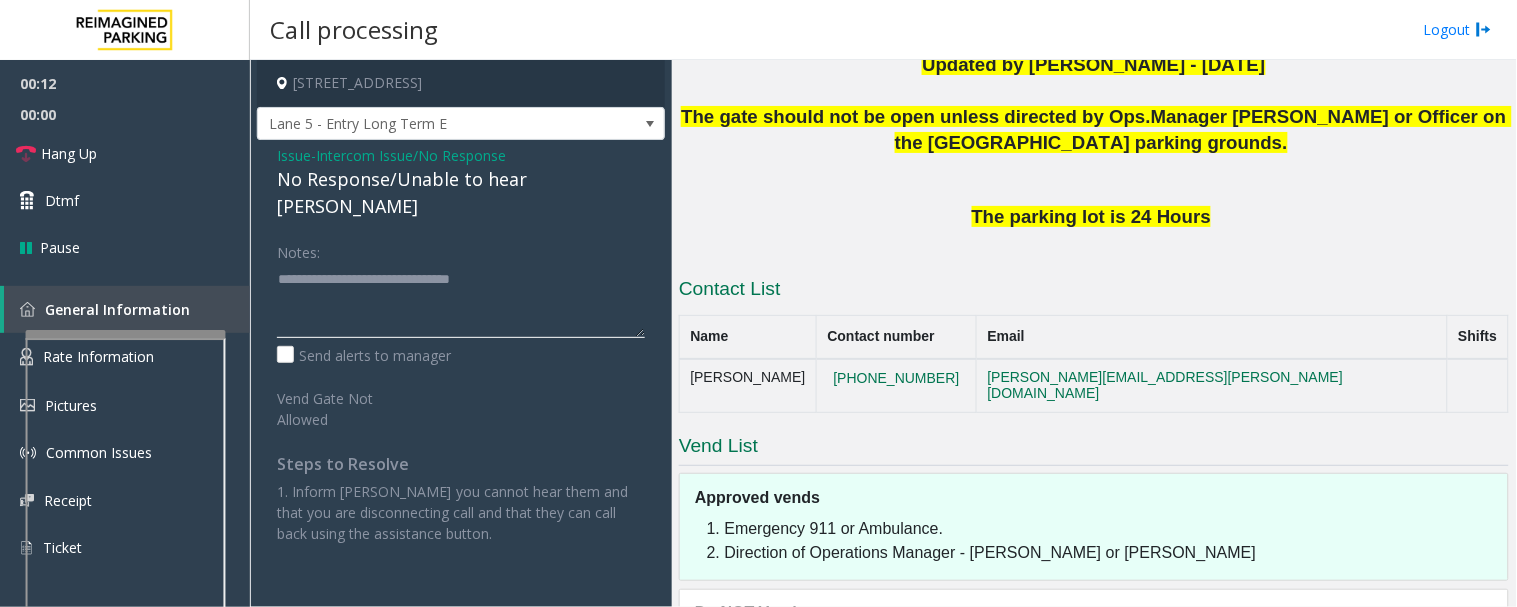 click 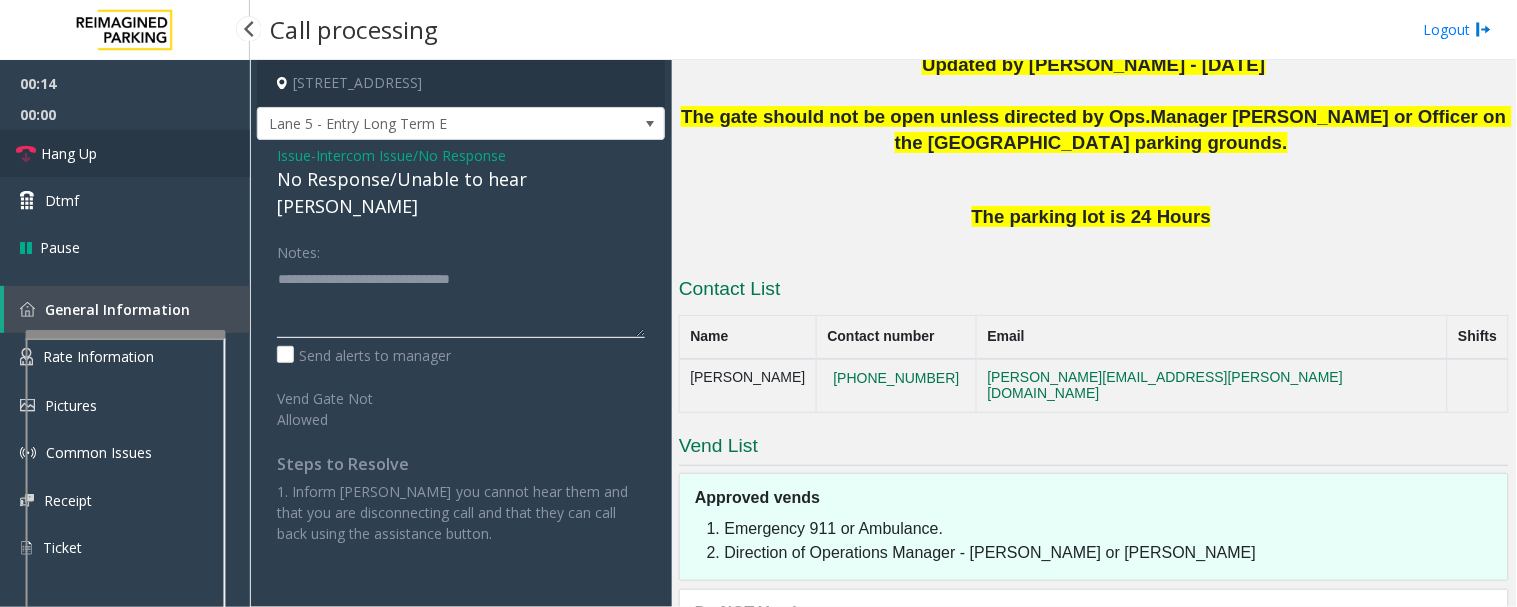 type on "**********" 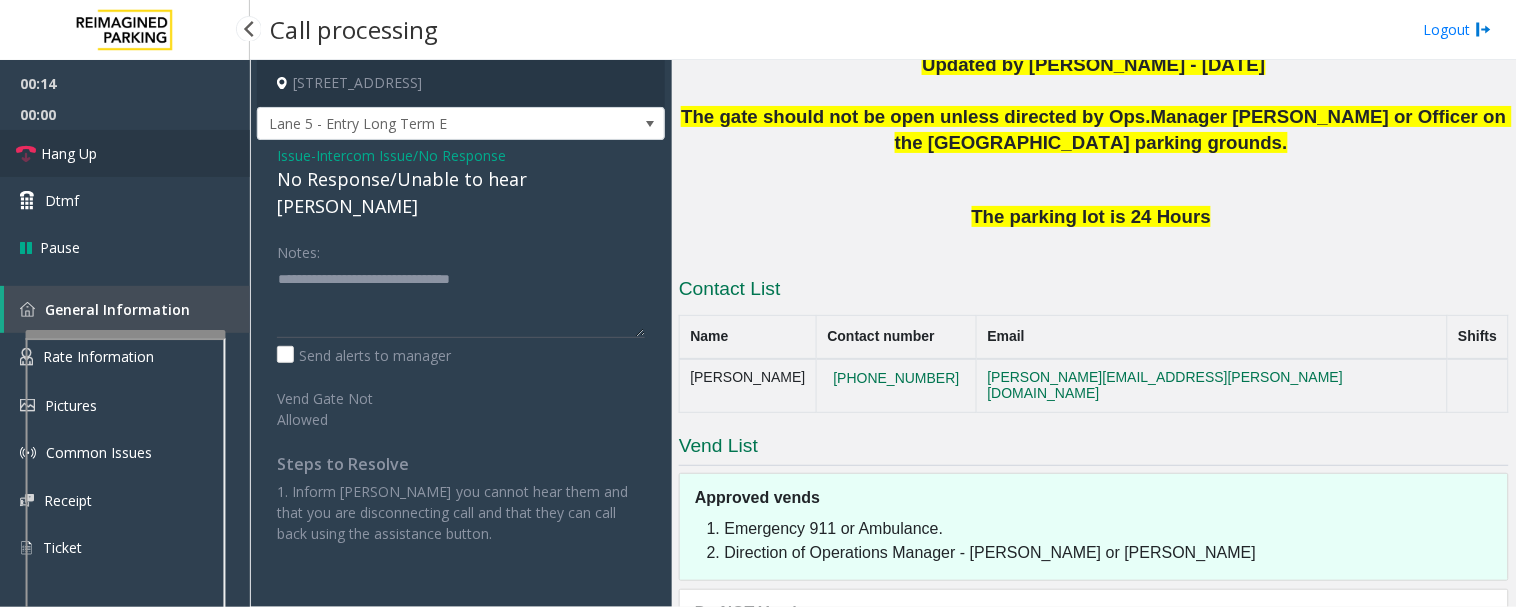 click on "Hang Up" at bounding box center [125, 153] 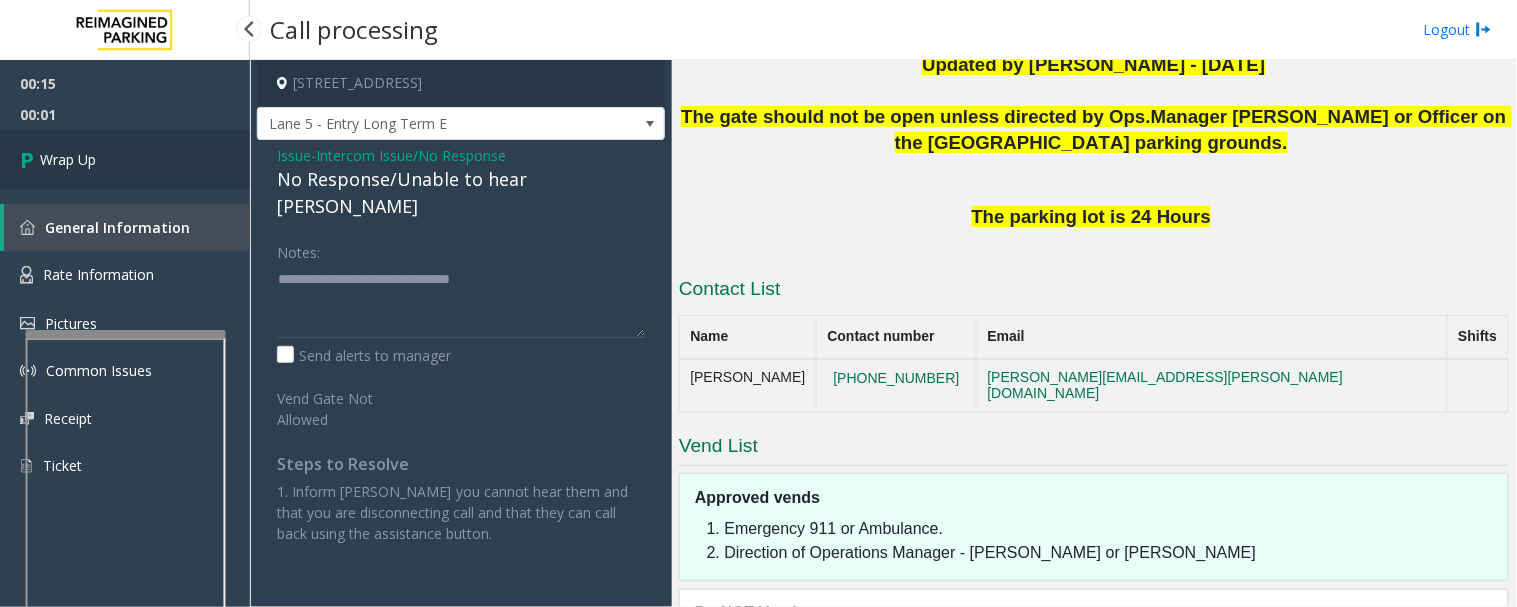 click on "Wrap Up" at bounding box center [125, 159] 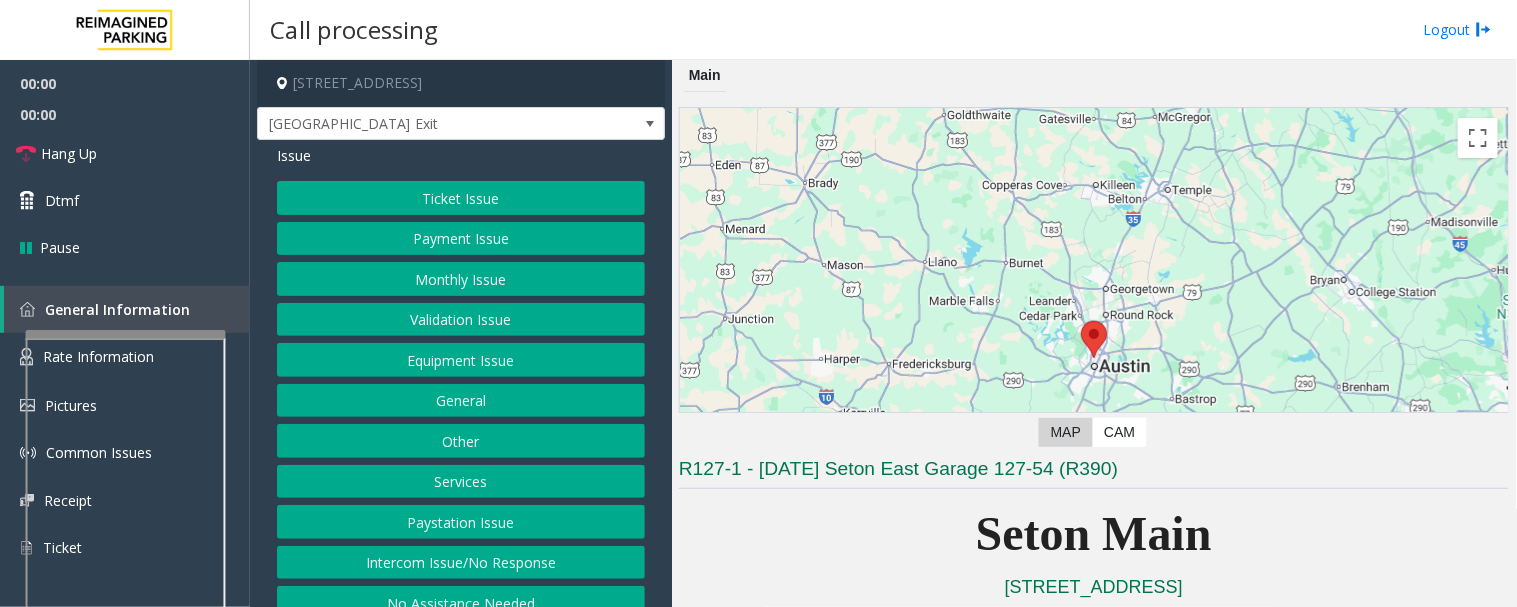click on "Equipment Issue" 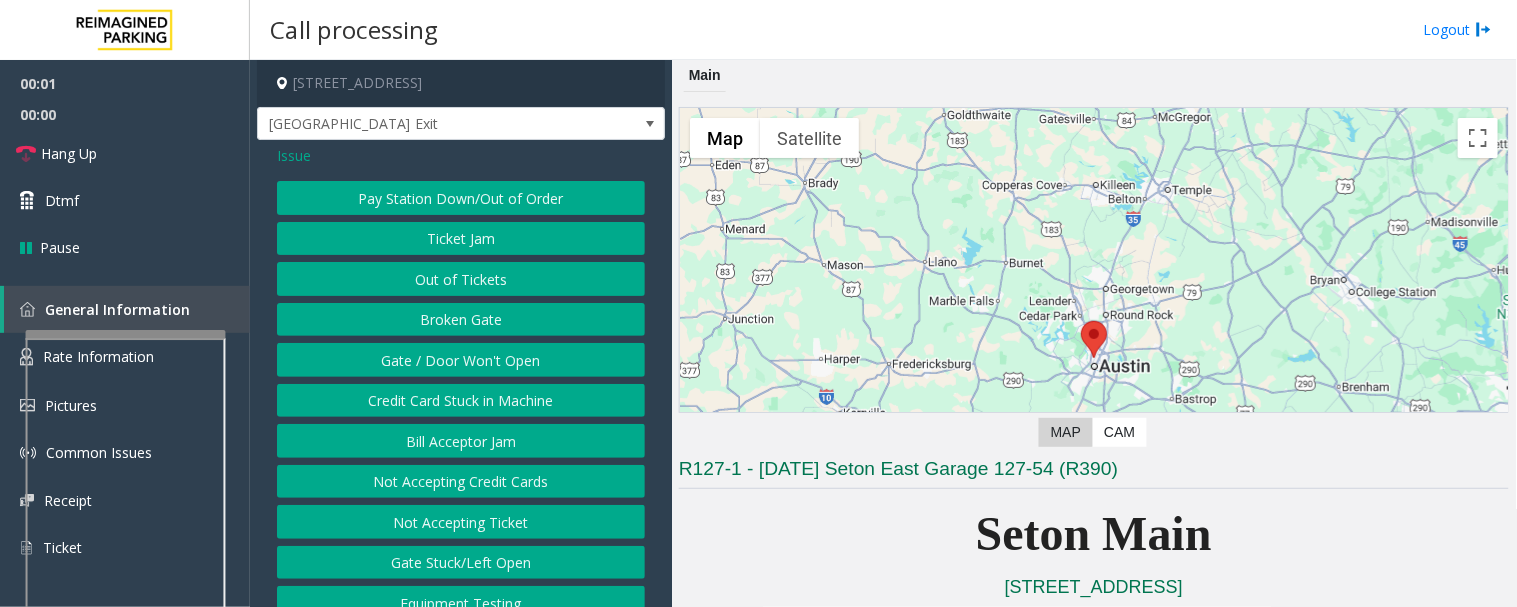 click on "Gate / Door Won't Open" 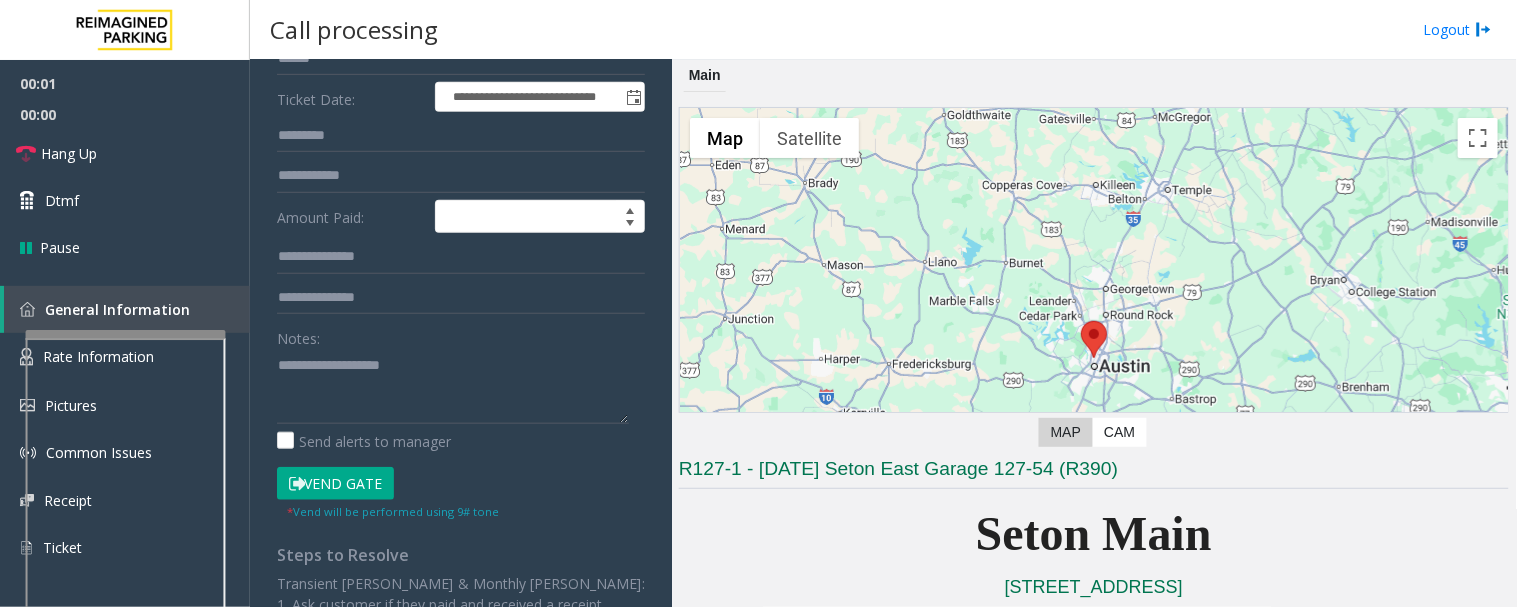 scroll, scrollTop: 525, scrollLeft: 0, axis: vertical 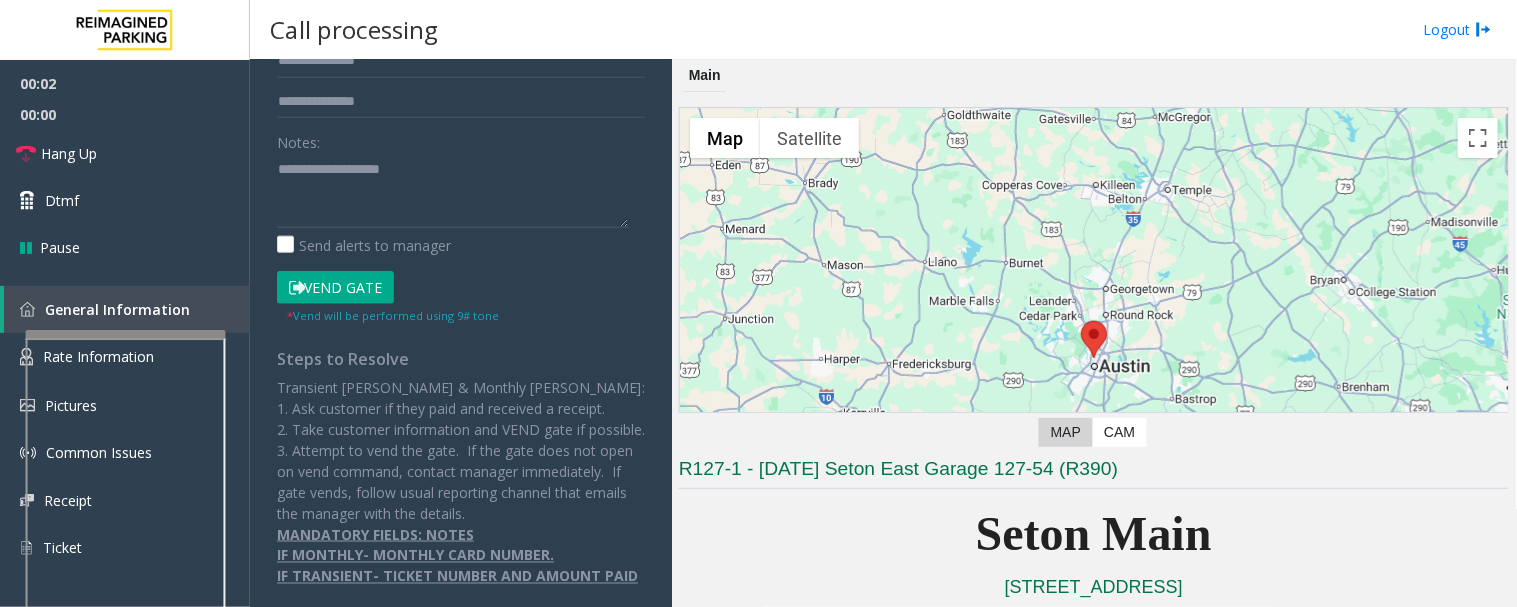 click on "Vend Gate" 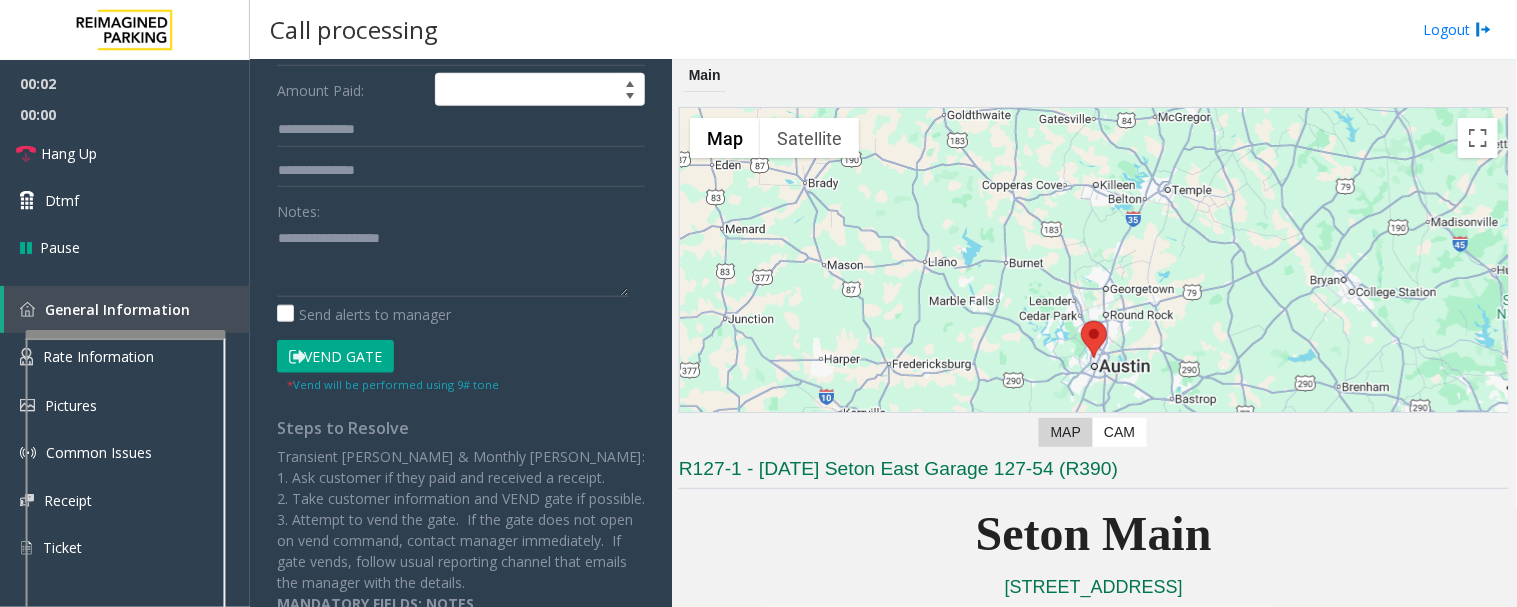 scroll, scrollTop: 81, scrollLeft: 0, axis: vertical 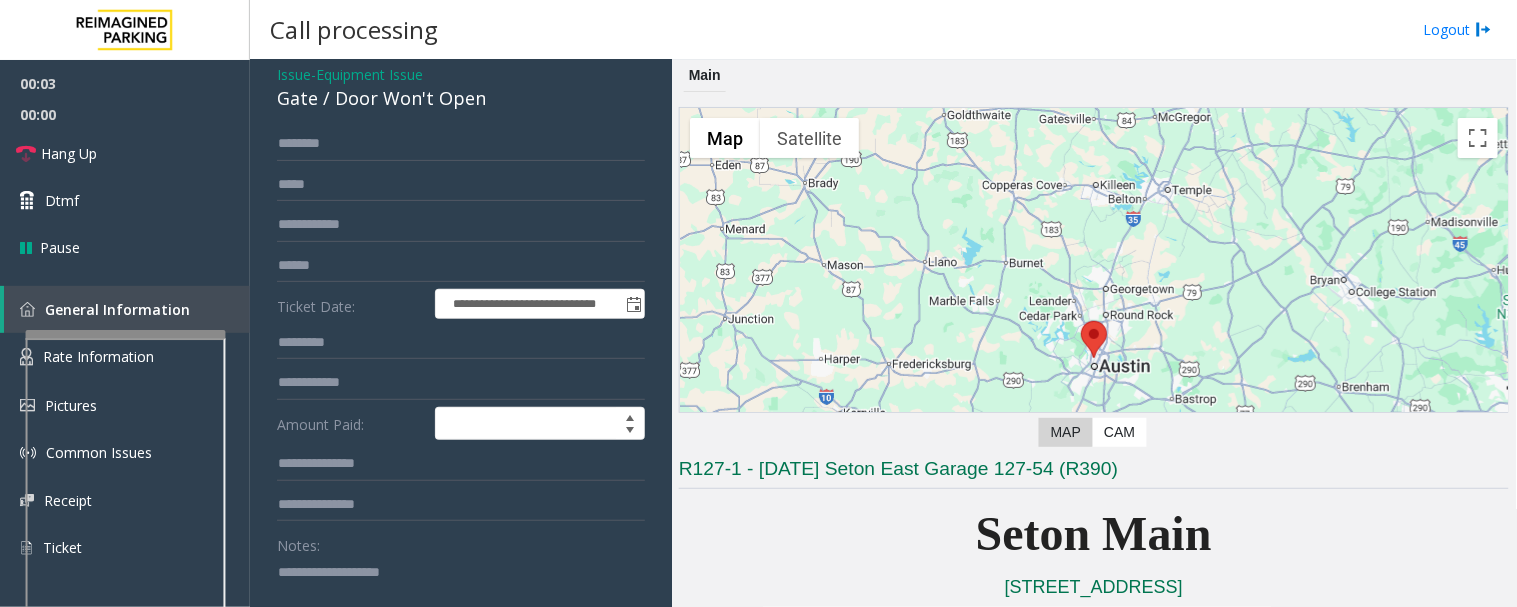 click on "Gate / Door Won't Open" 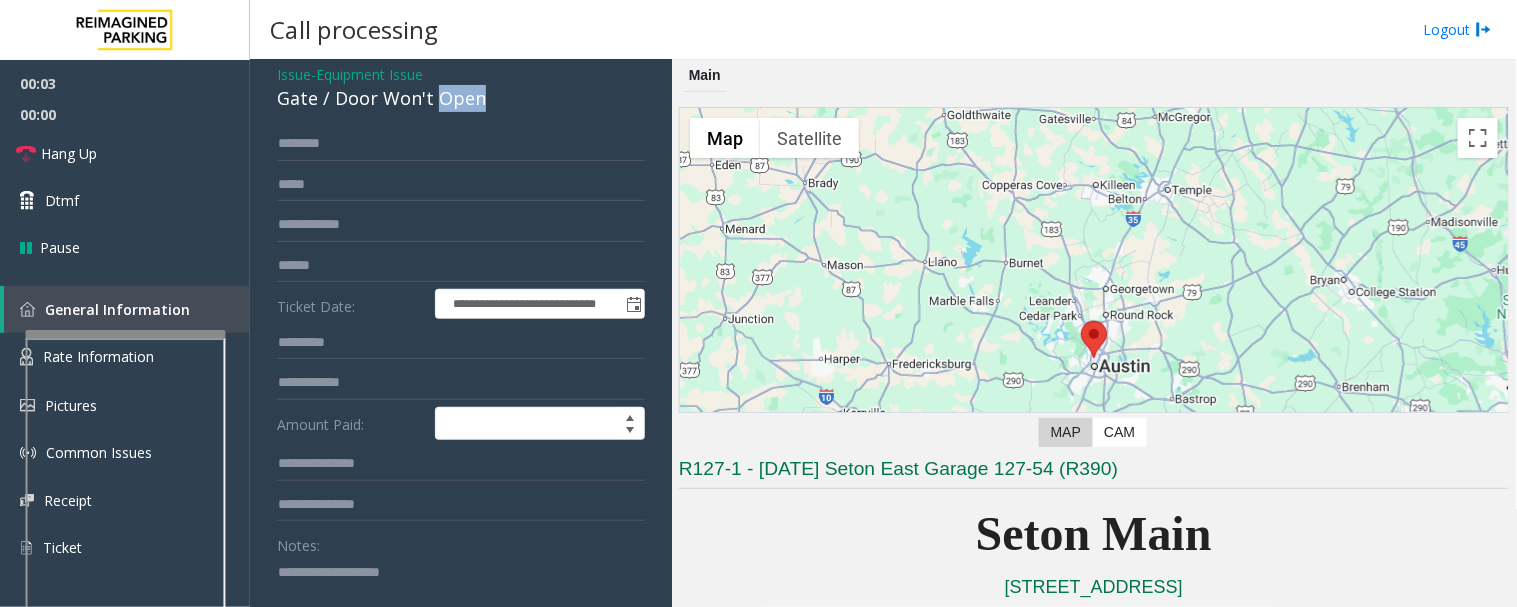 drag, startPoint x: 442, startPoint y: 90, endPoint x: 445, endPoint y: 107, distance: 17.262676 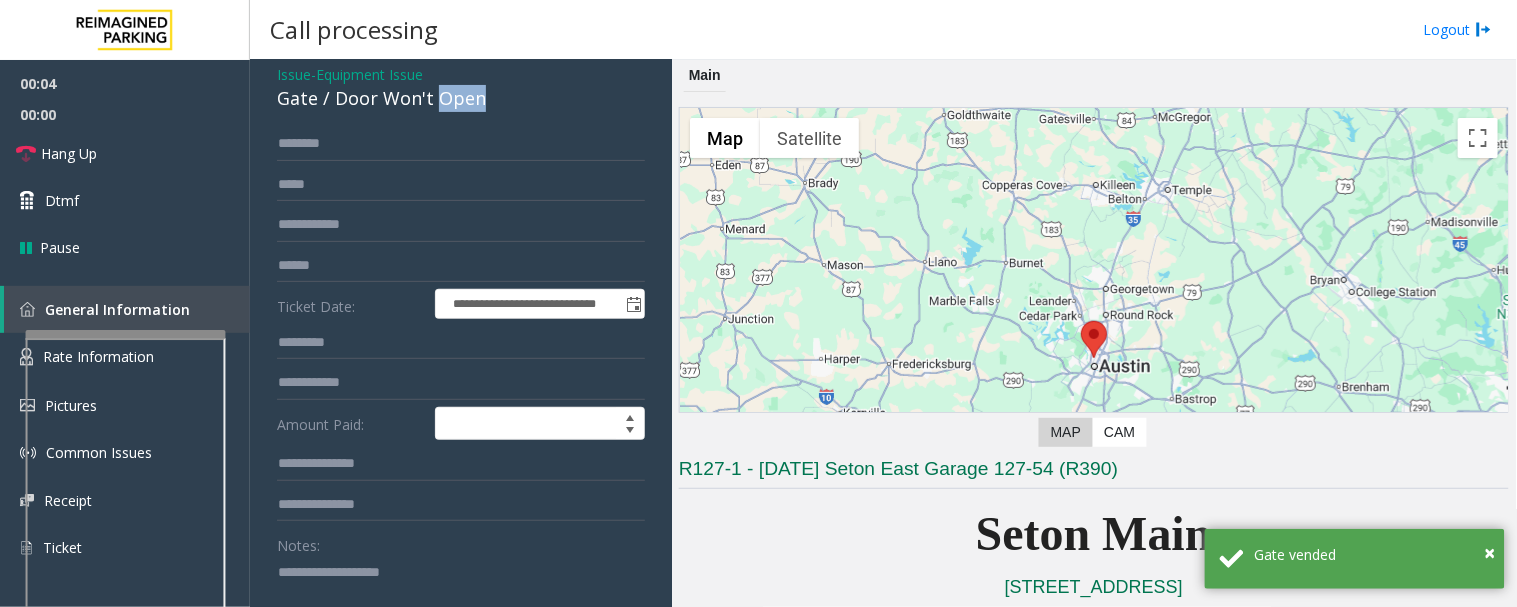 click on "Gate / Door Won't Open" 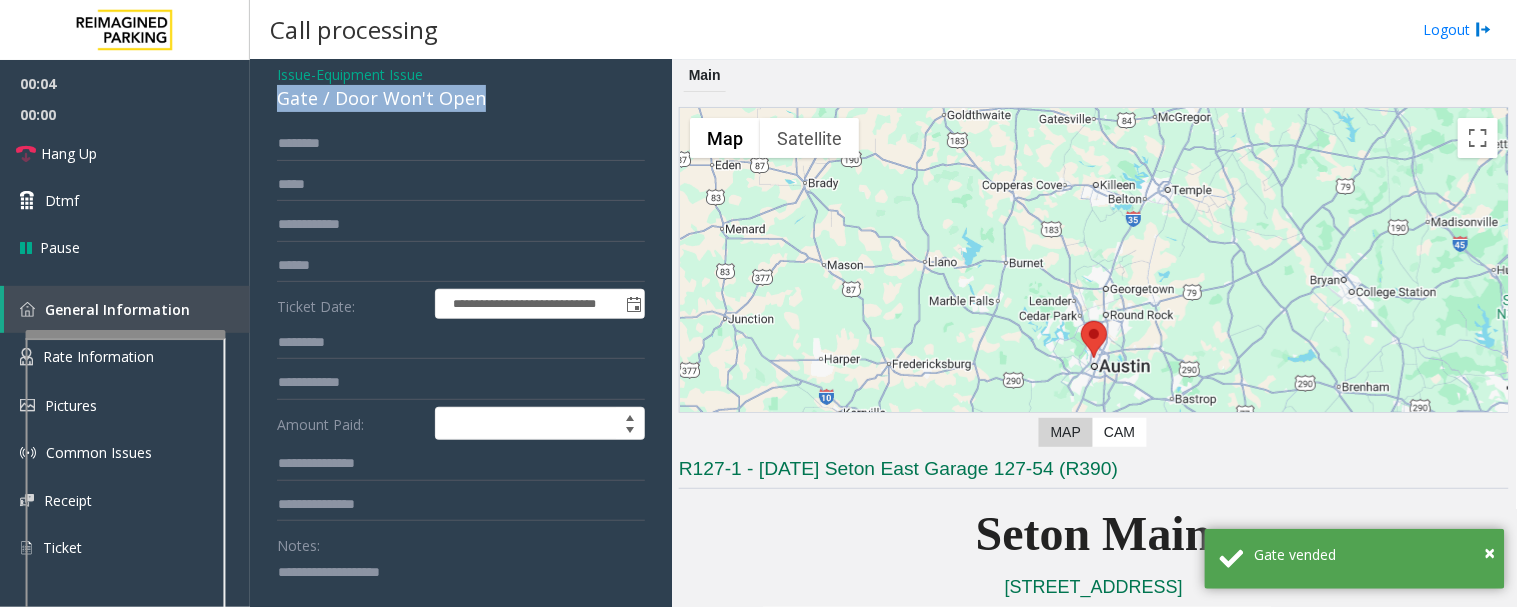 click on "Gate / Door Won't Open" 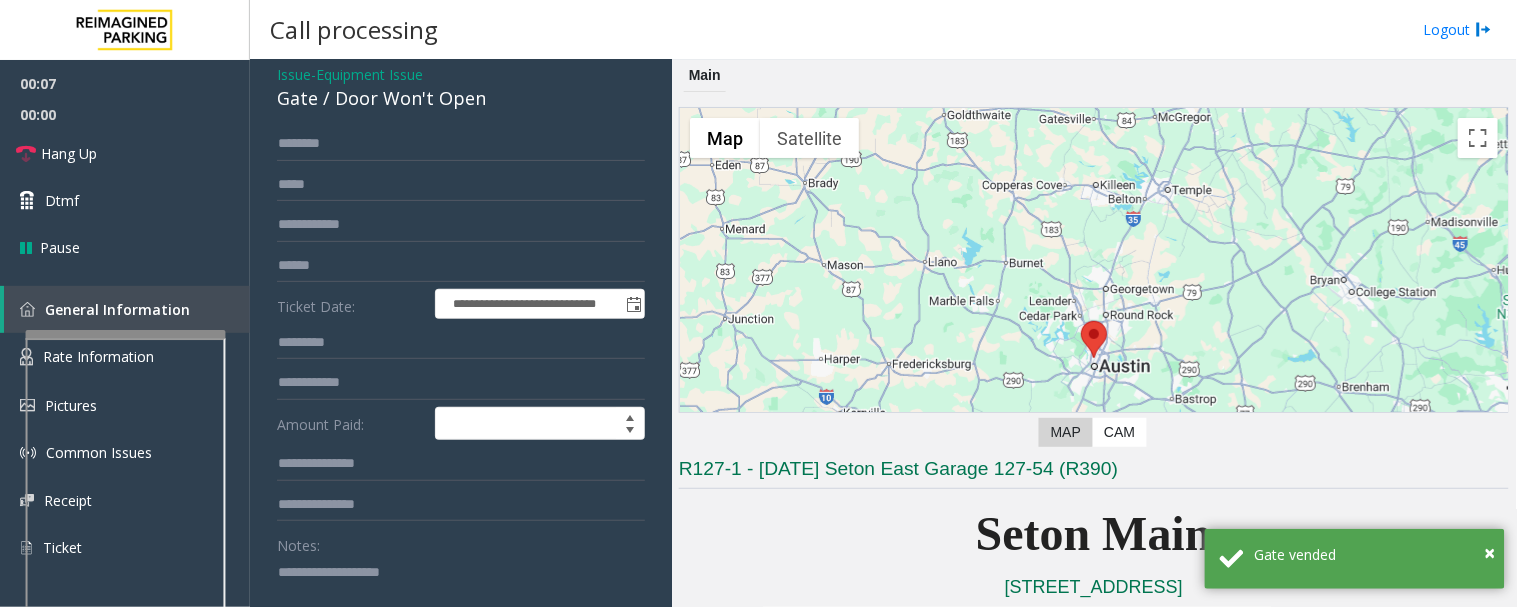click 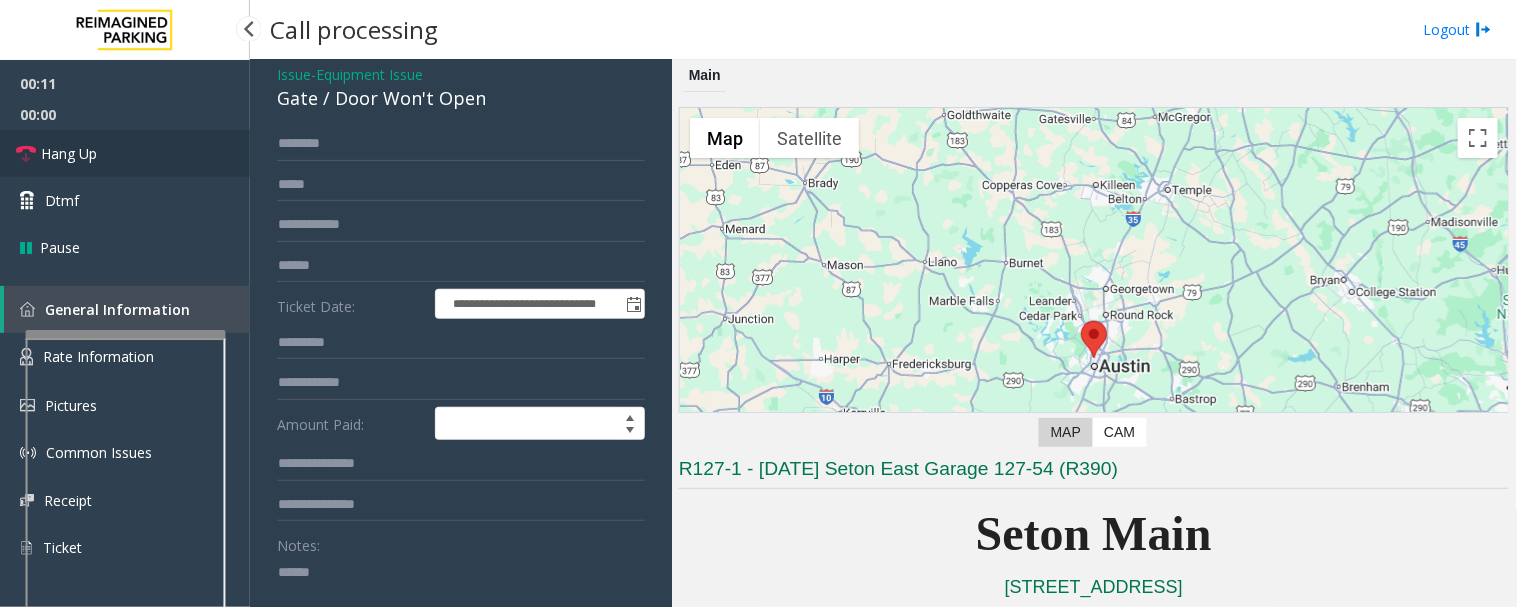 click on "Hang Up" at bounding box center [125, 153] 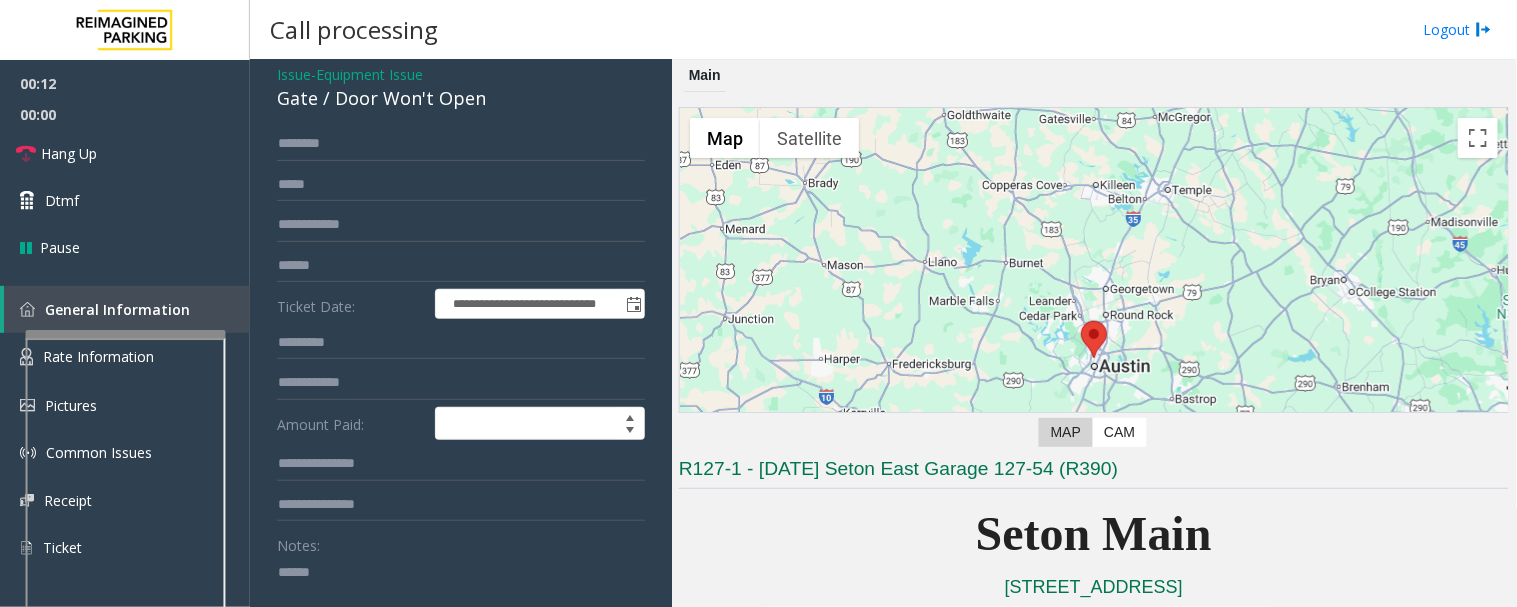 click 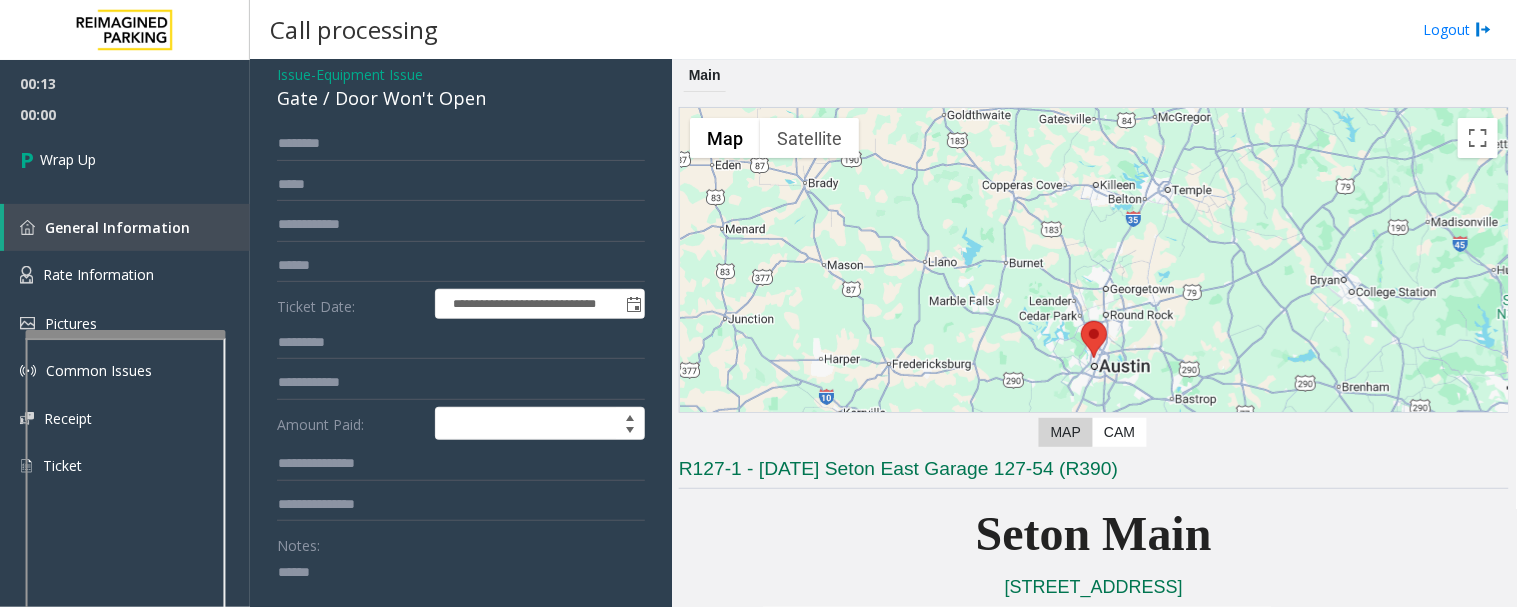paste on "**********" 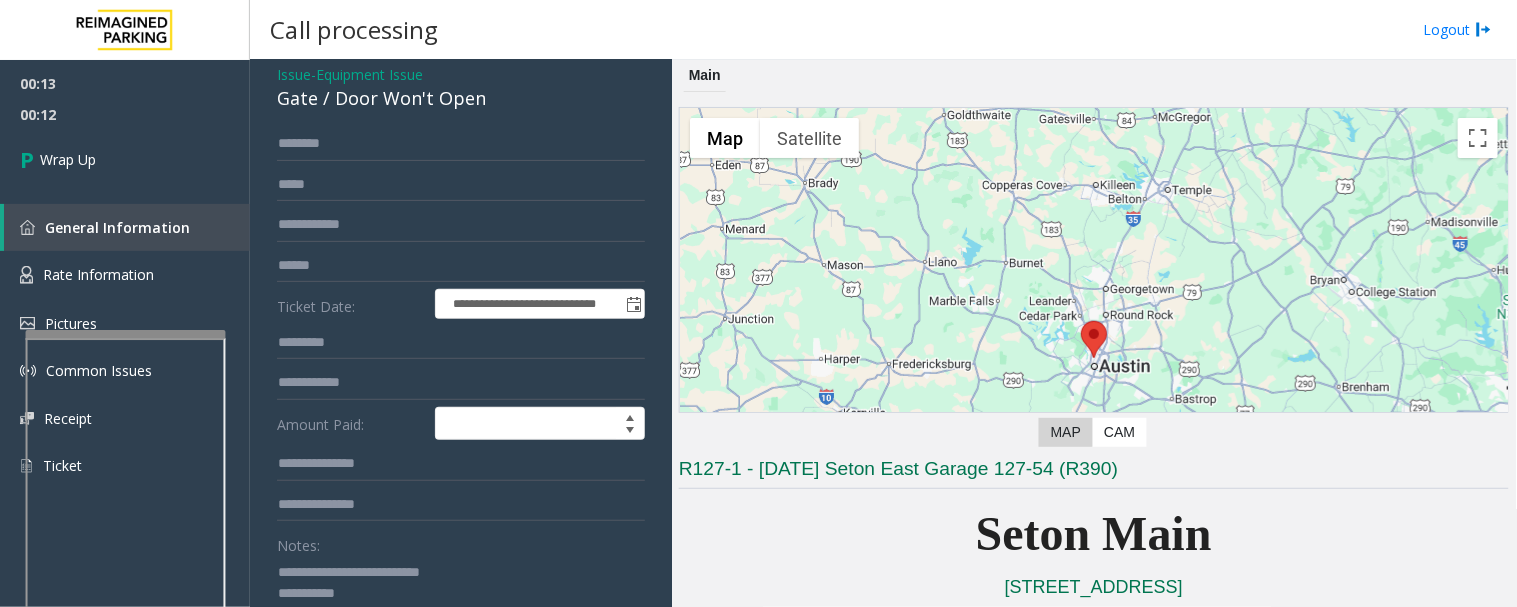 scroll, scrollTop: 257, scrollLeft: 0, axis: vertical 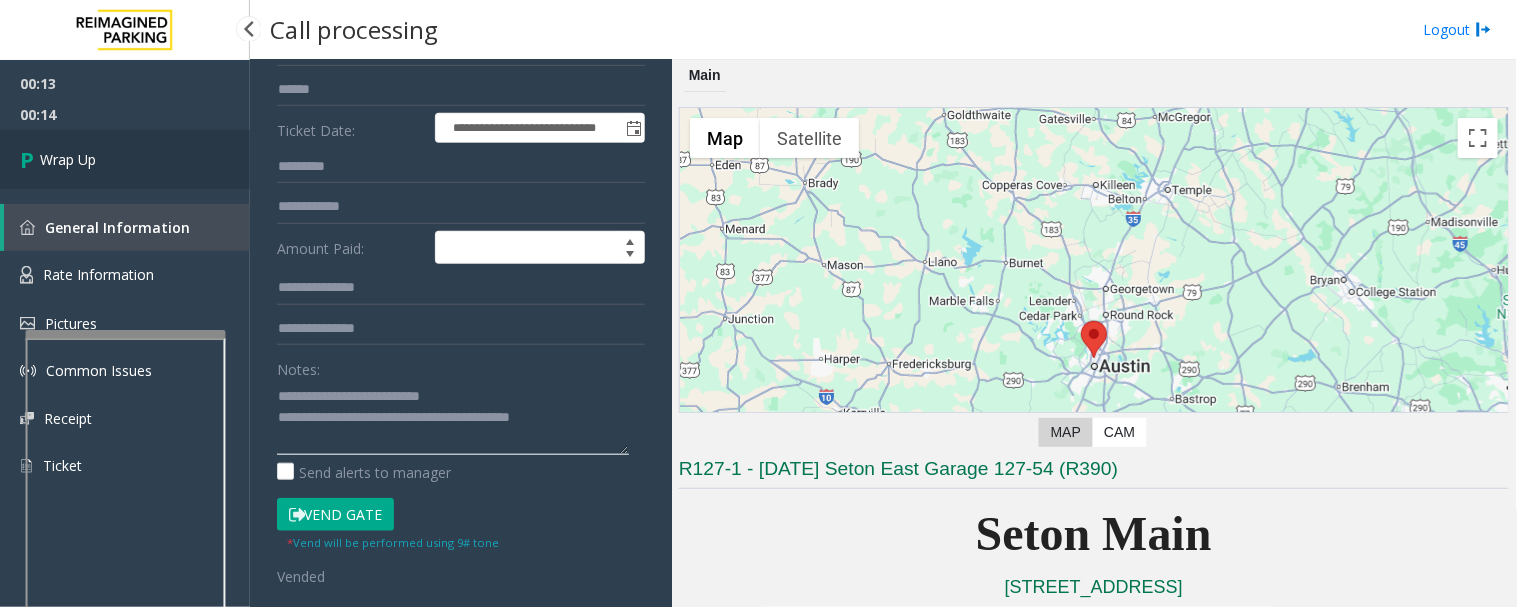 type on "**********" 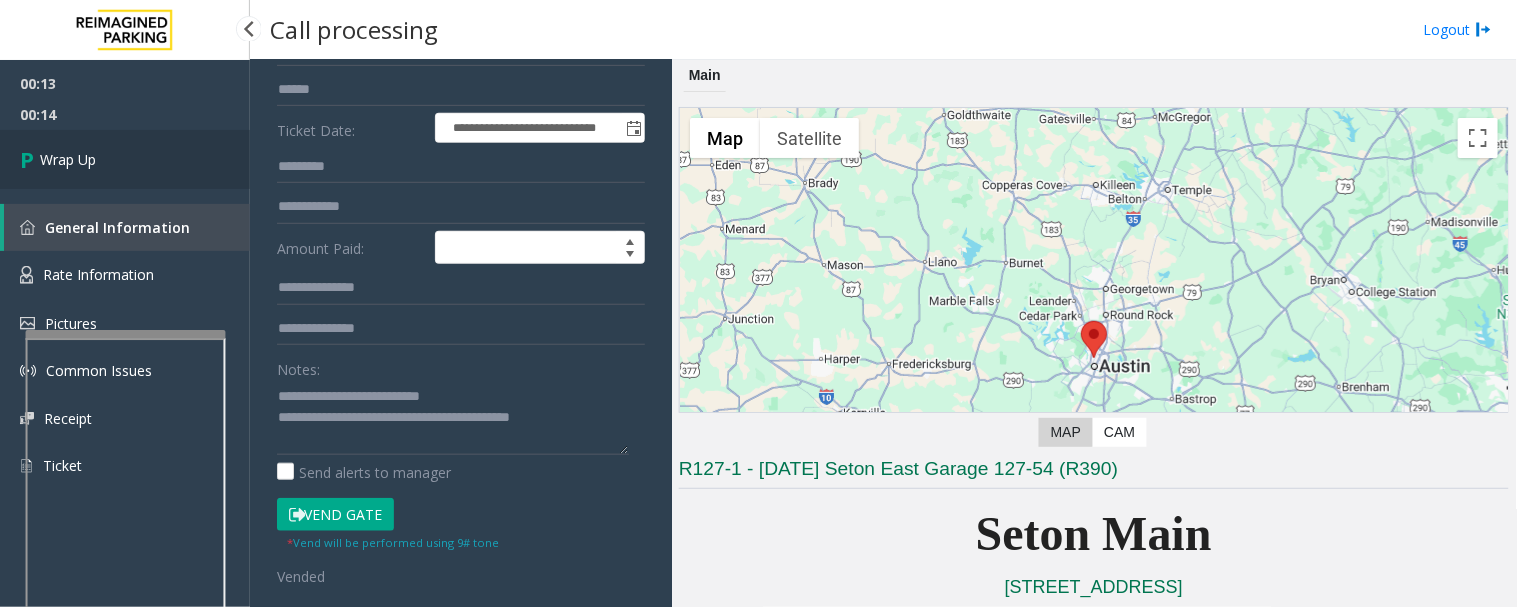 click on "Wrap Up" at bounding box center [125, 159] 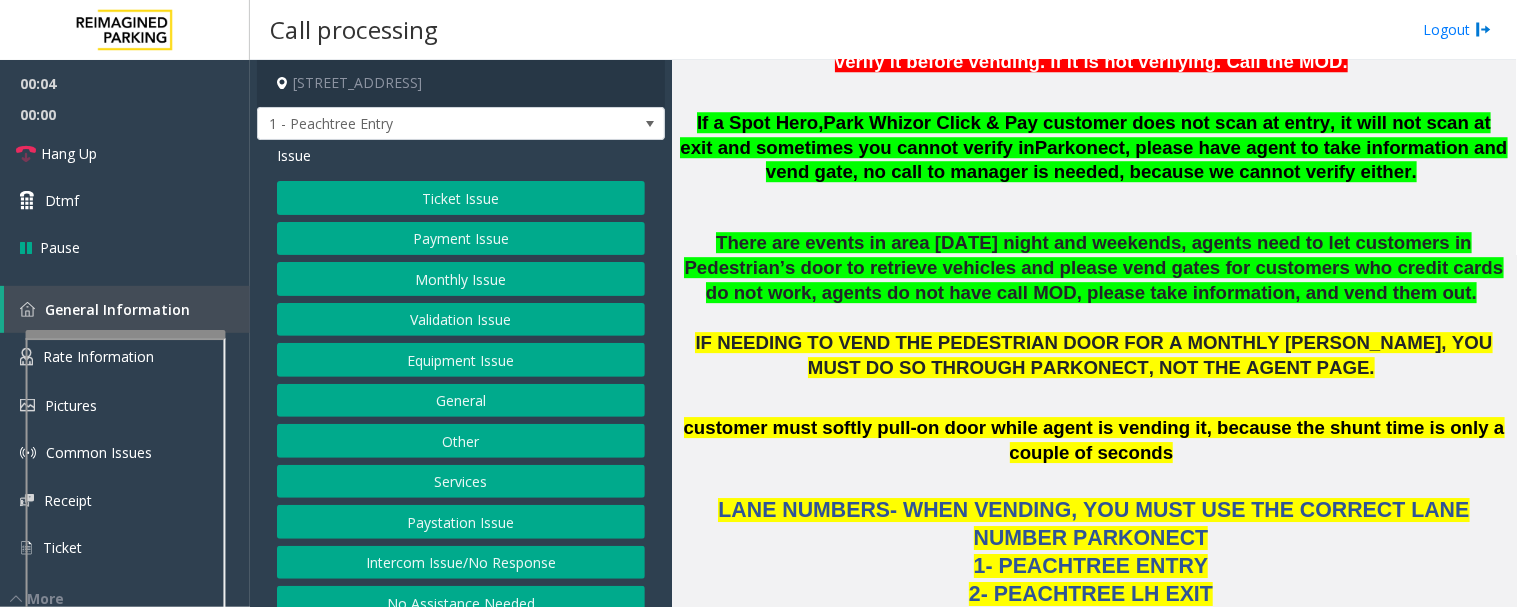 scroll, scrollTop: 1444, scrollLeft: 0, axis: vertical 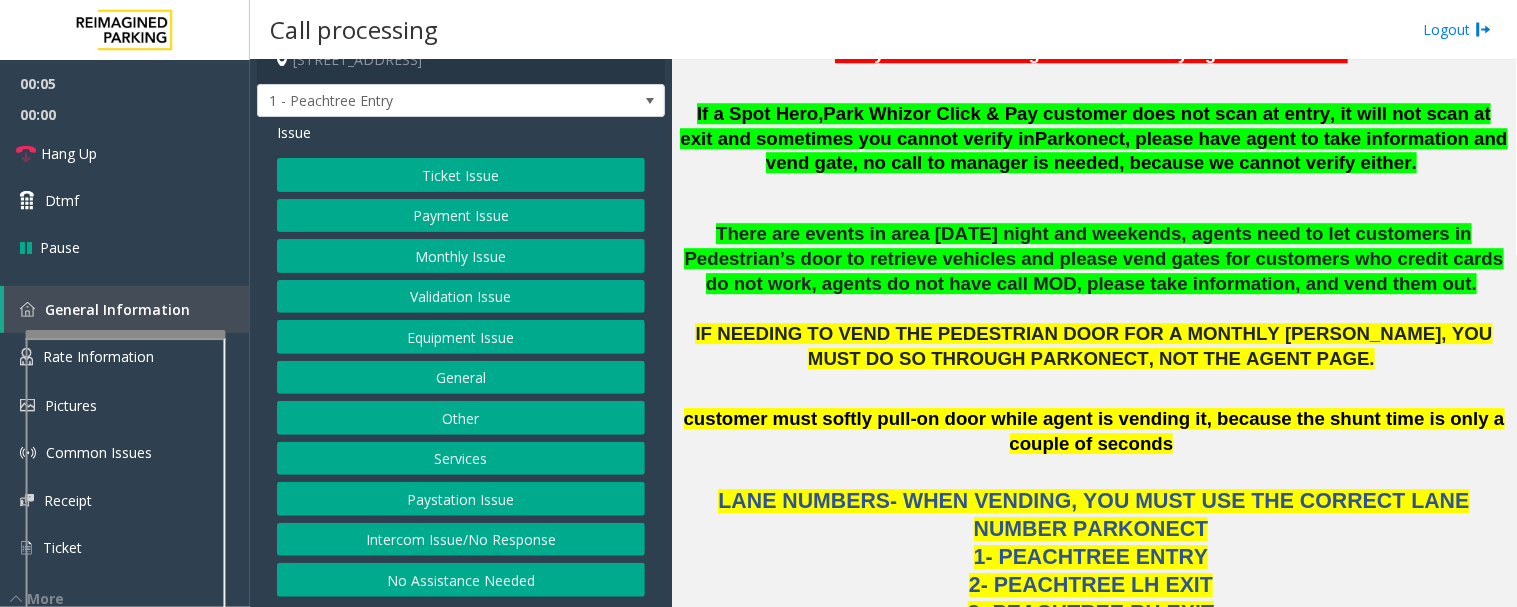 click on "No Assistance Needed" 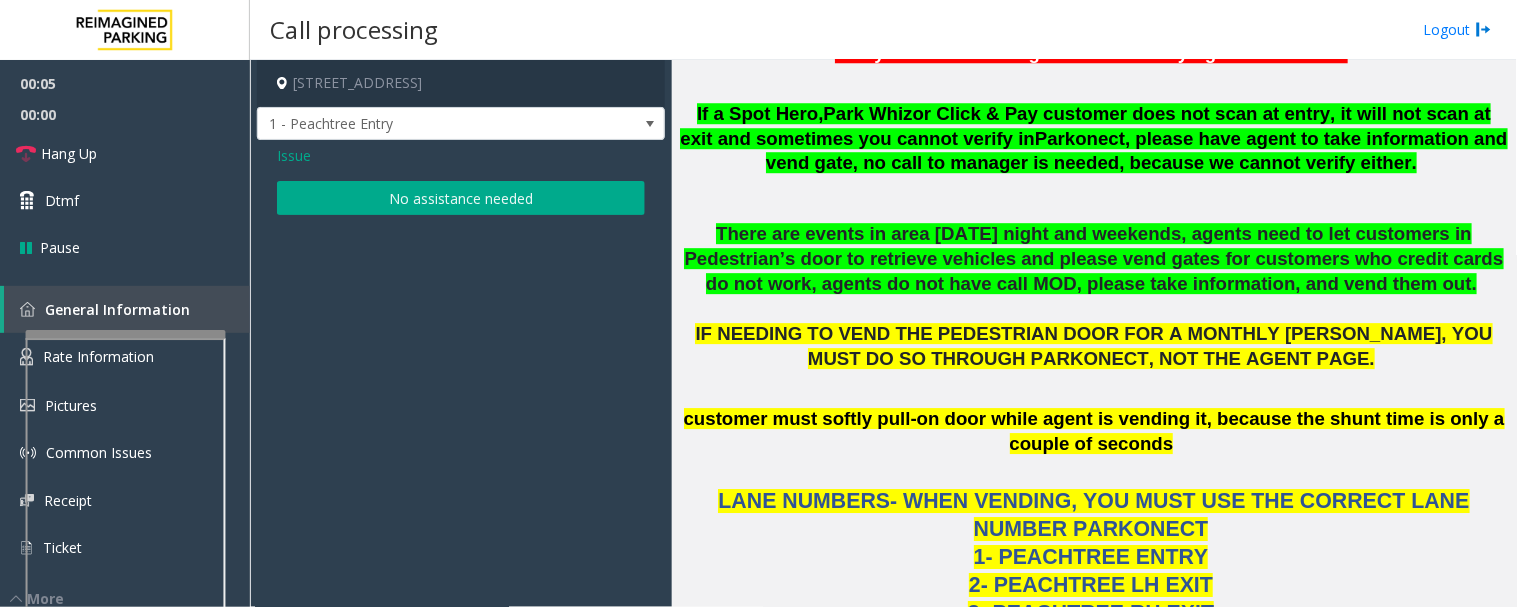 scroll, scrollTop: 0, scrollLeft: 0, axis: both 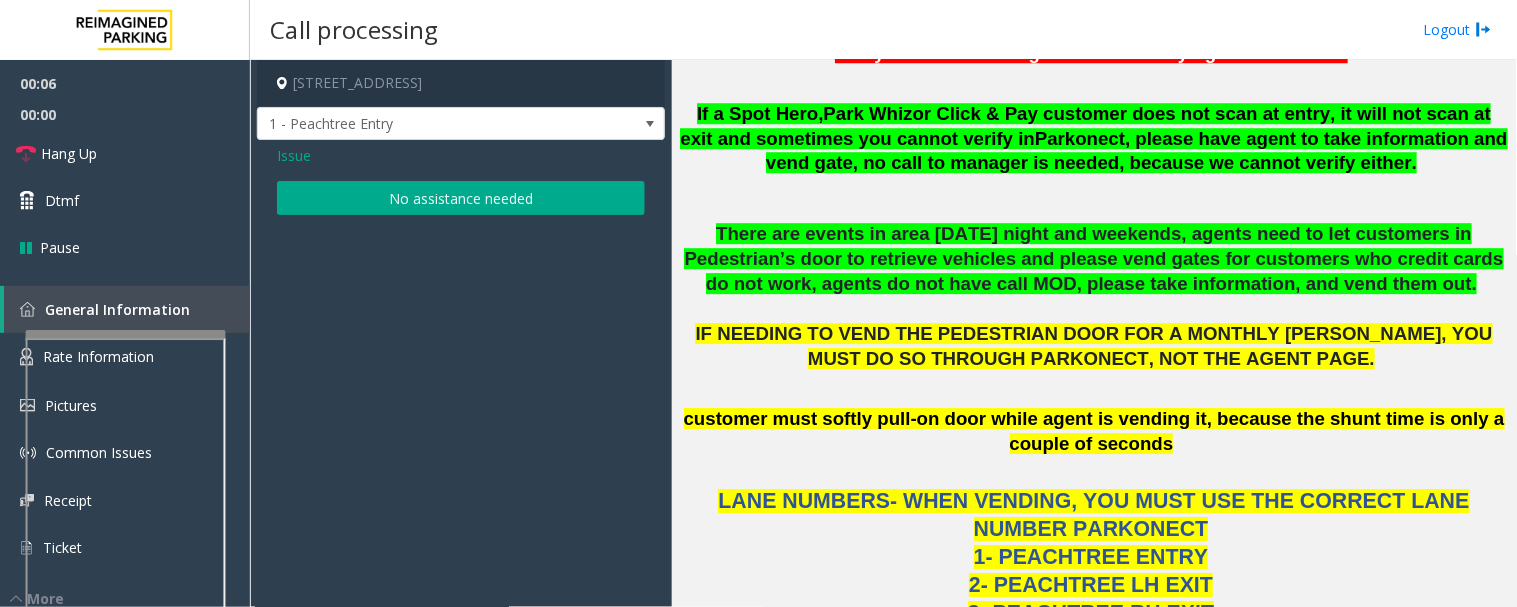 click on "No assistance needed" 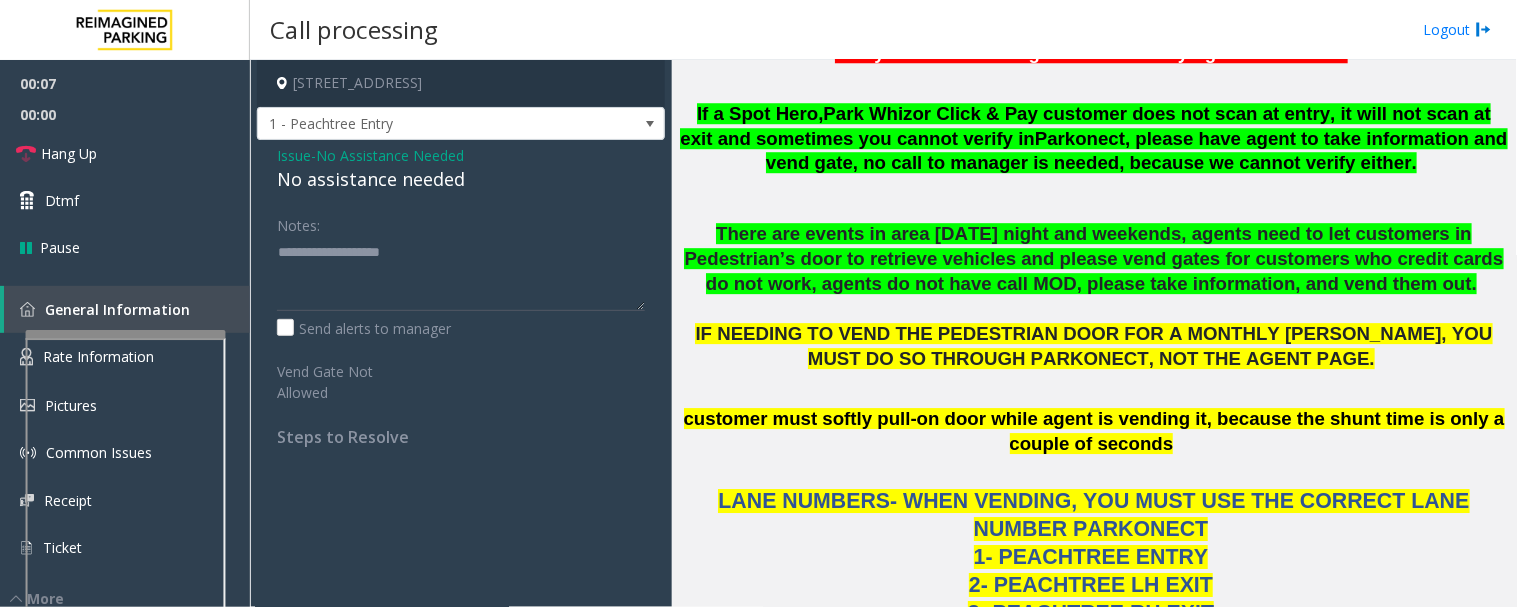 click on "No assistance needed" 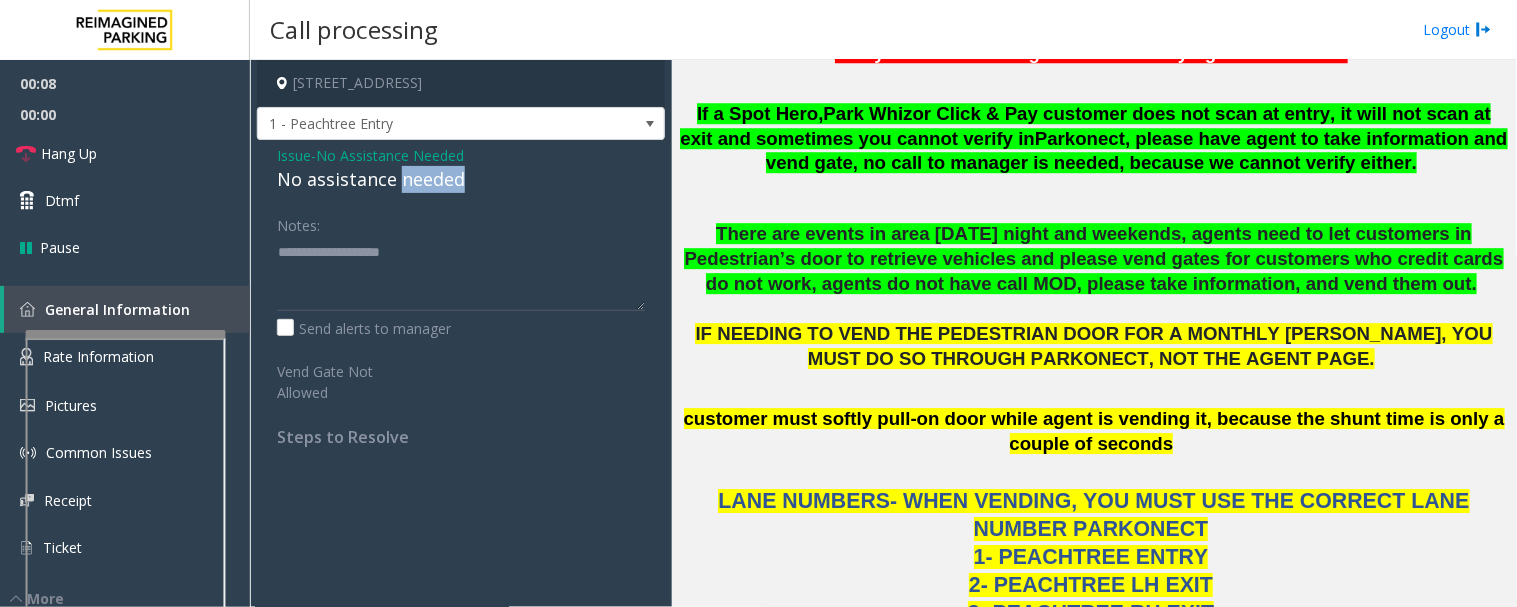 click on "No assistance needed" 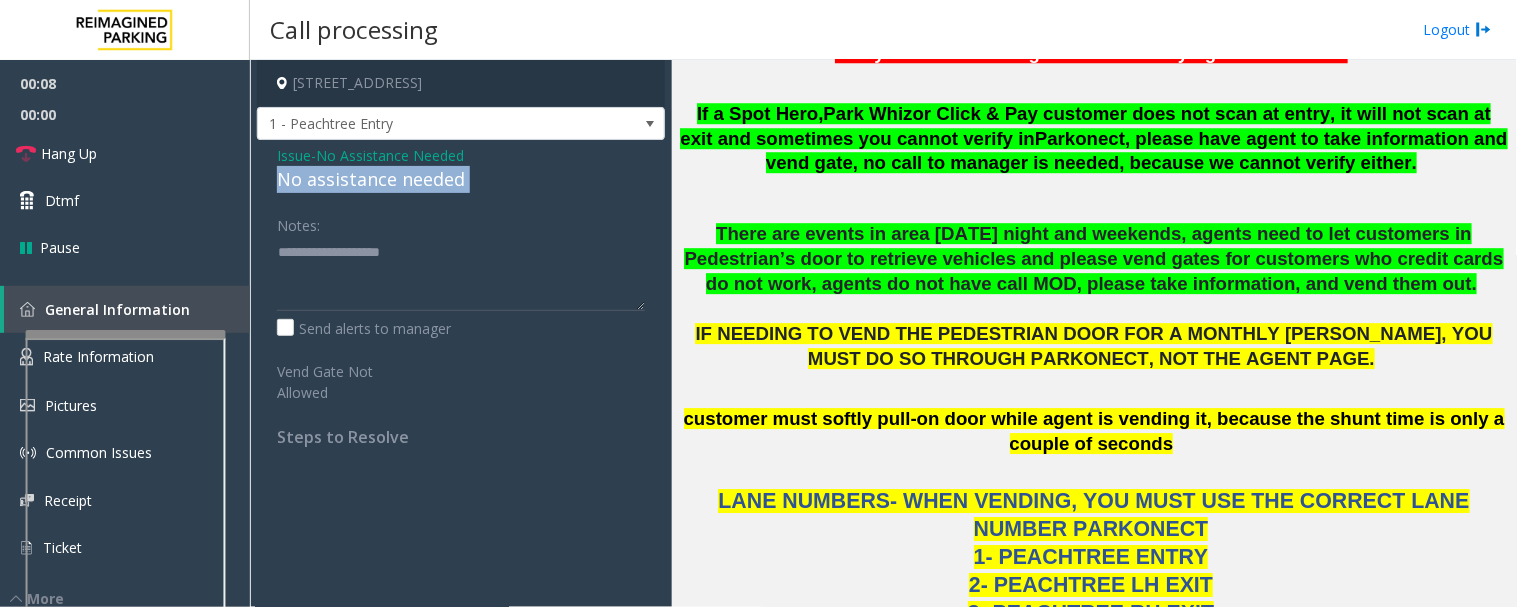 click on "No assistance needed" 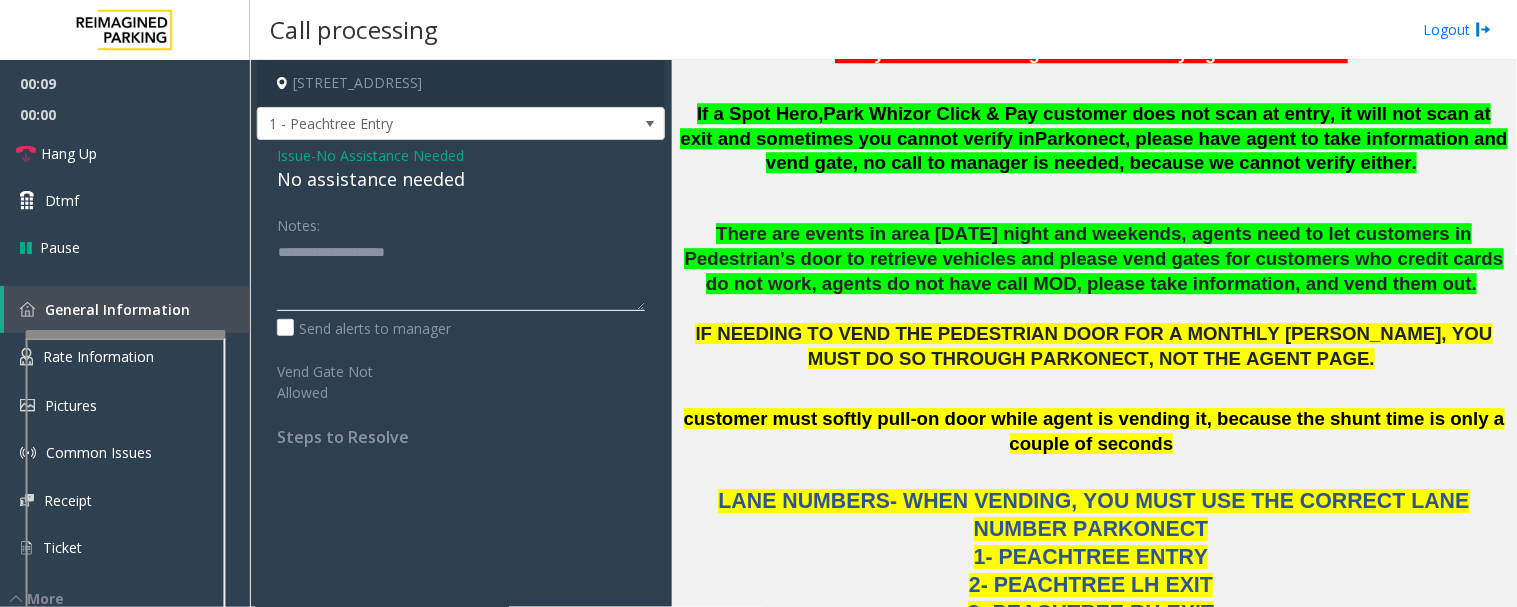 click 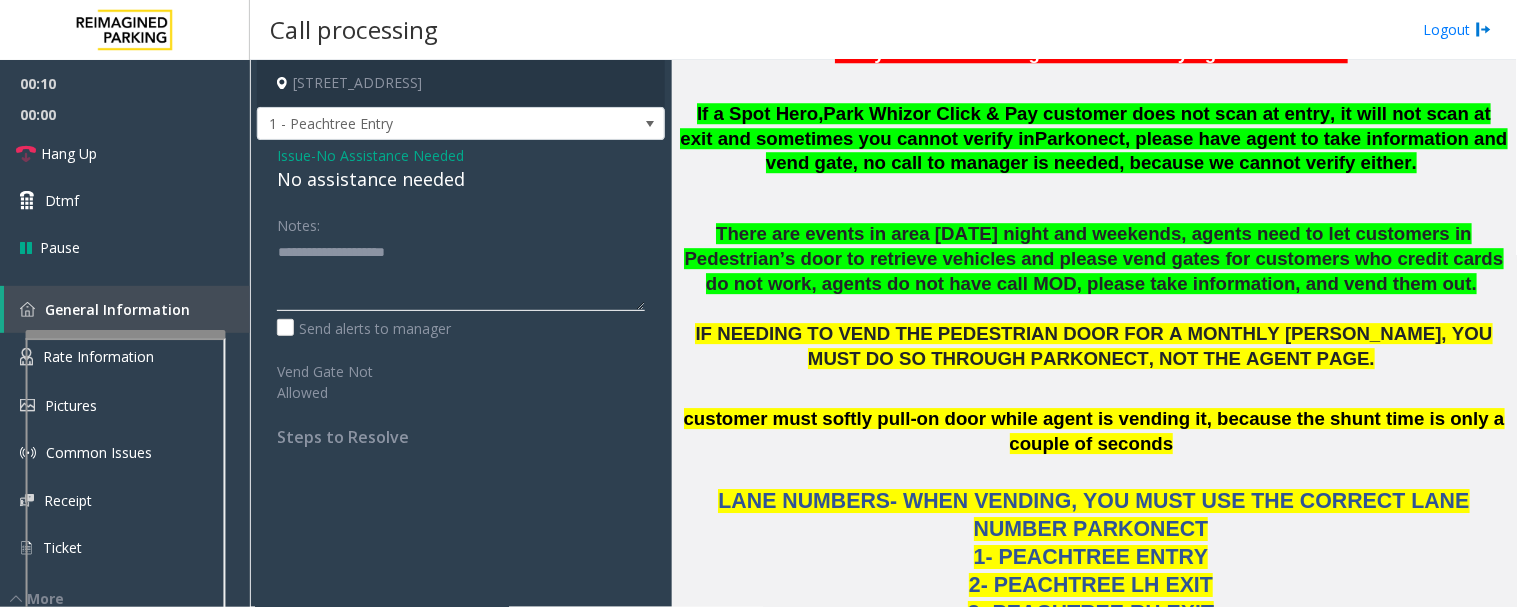 click 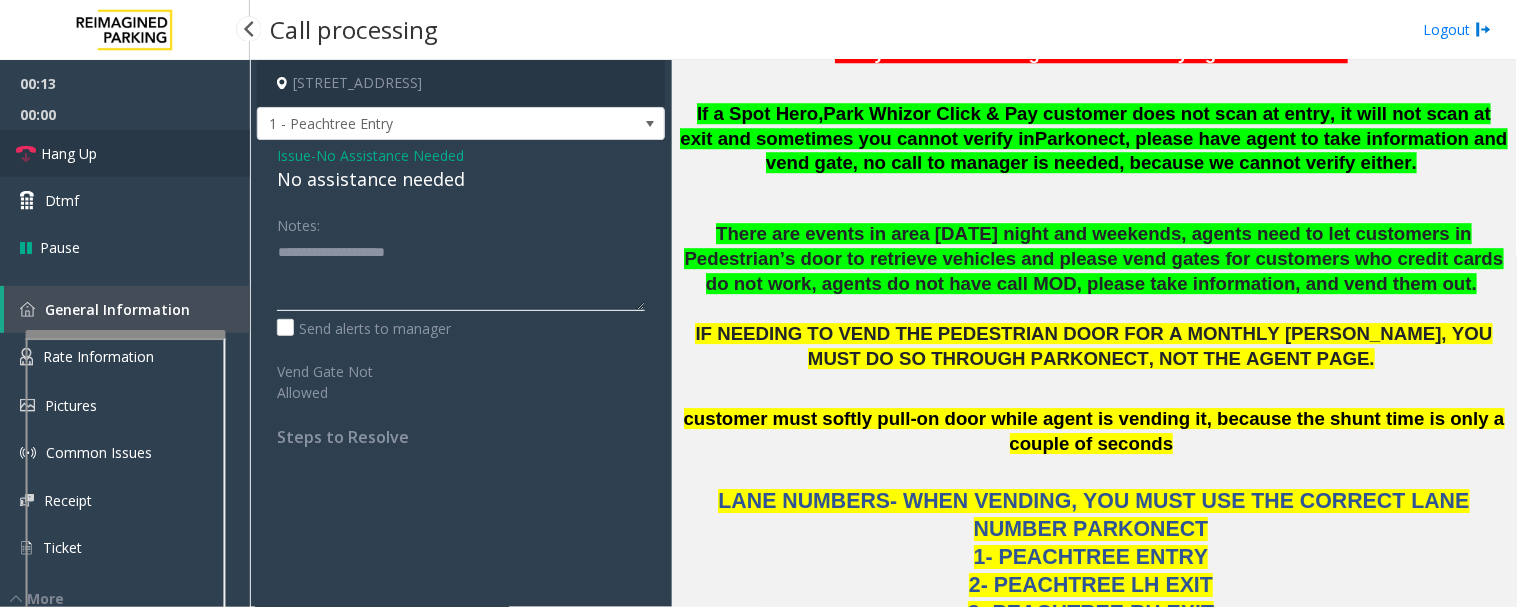 type on "**********" 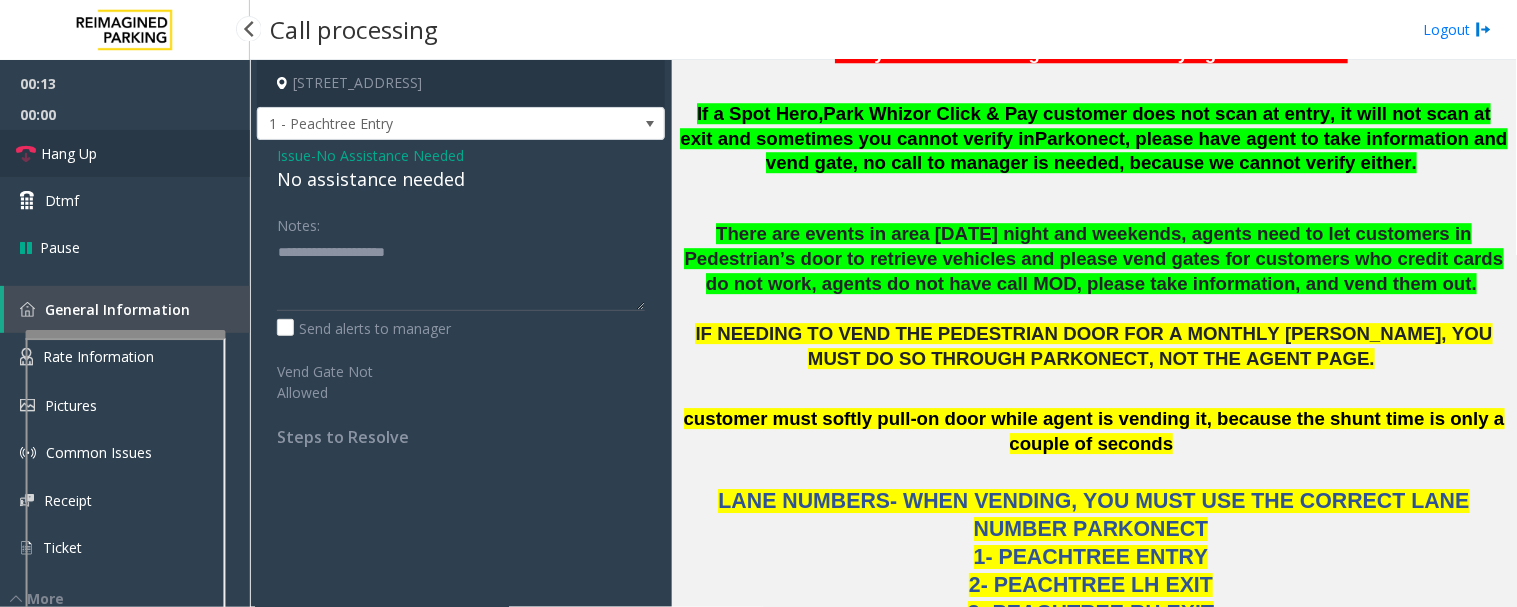 click on "Hang Up" at bounding box center [125, 153] 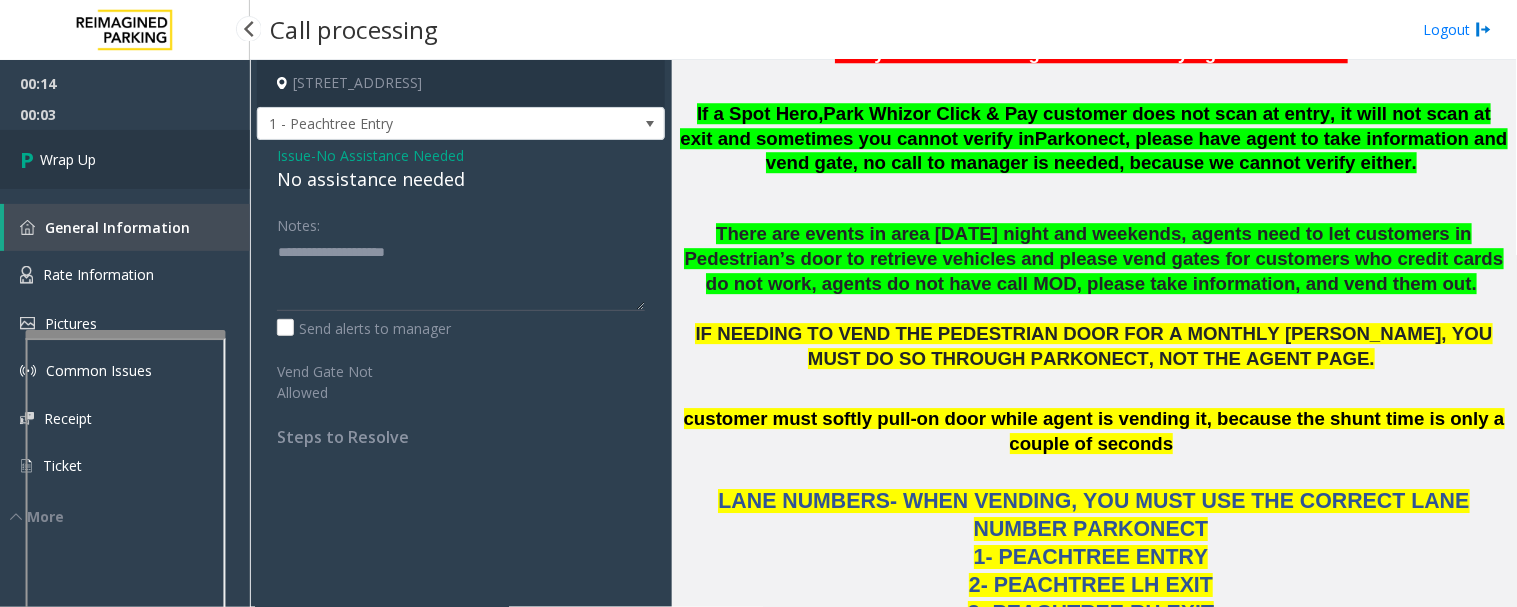 click on "Wrap Up" at bounding box center [125, 159] 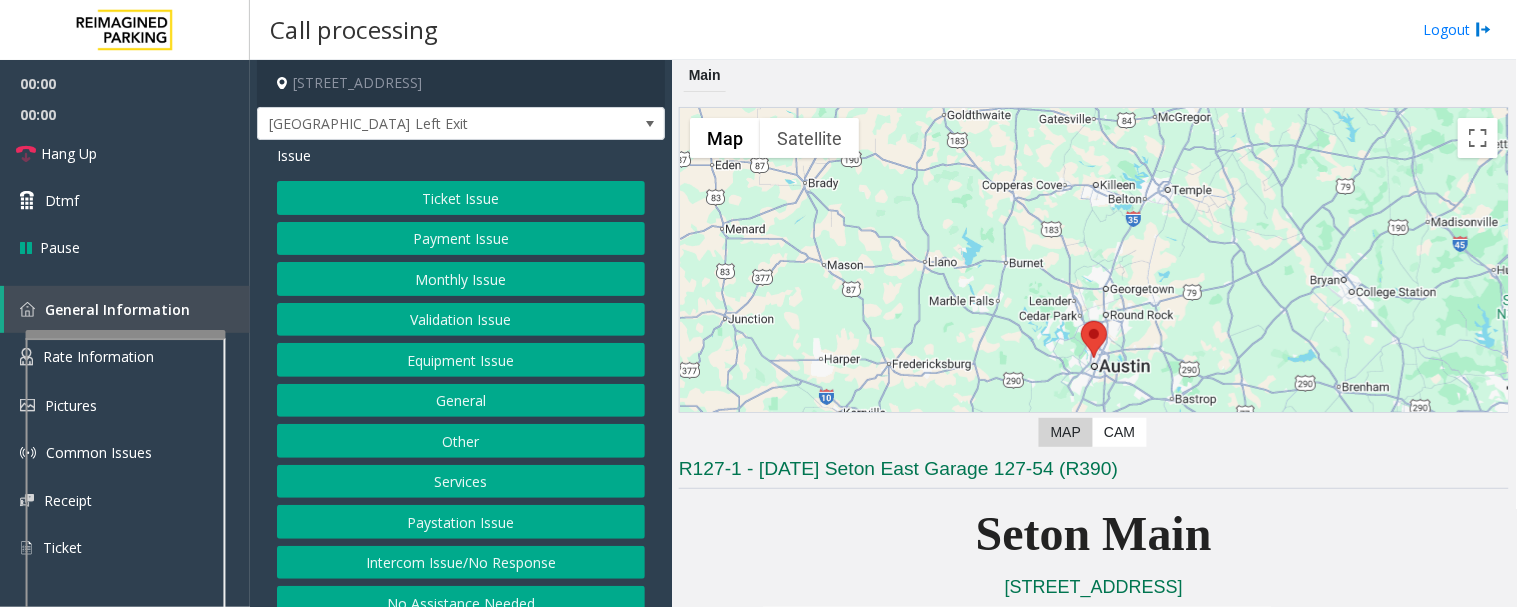 click on "Equipment Issue" 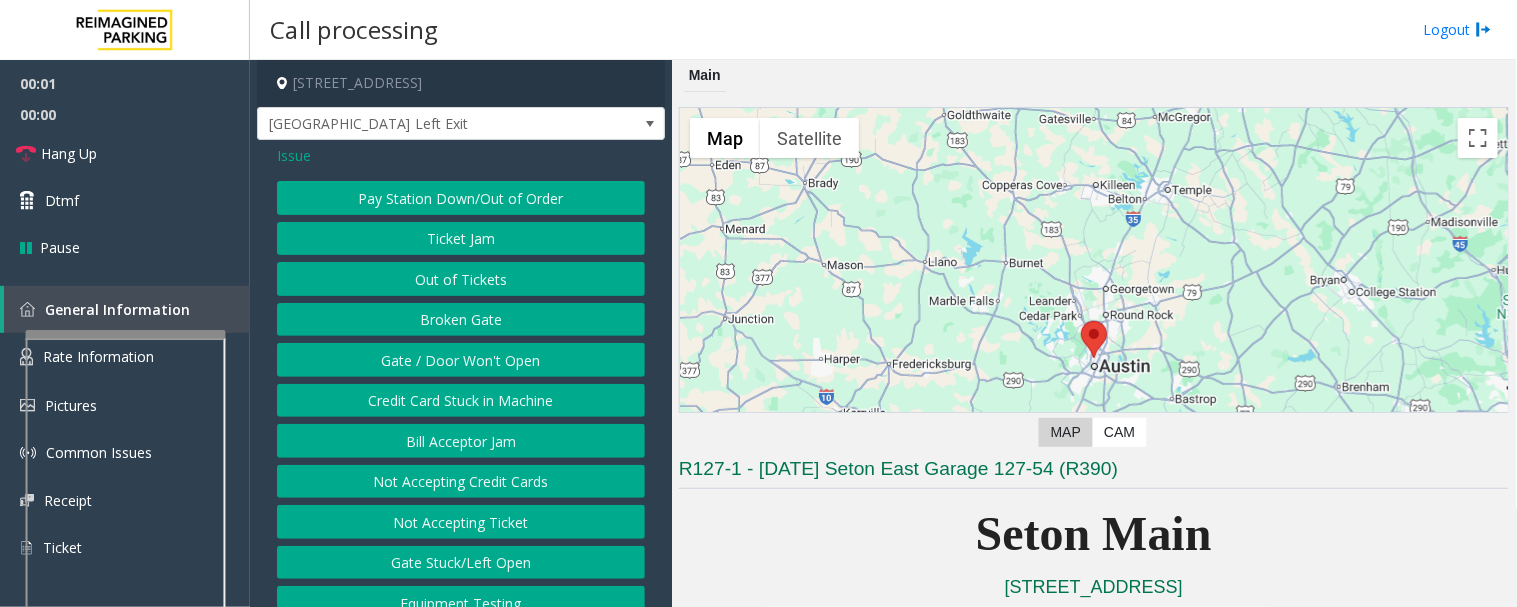 click on "Gate / Door Won't Open" 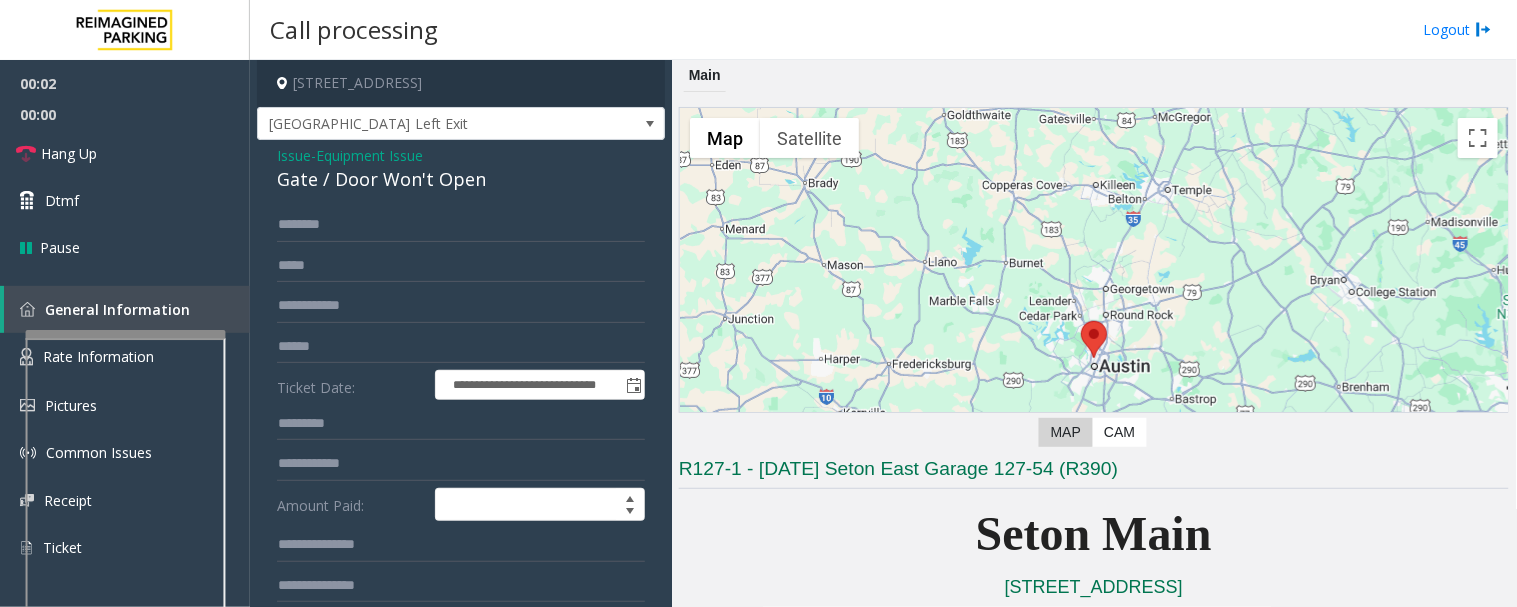 click on "Gate / Door Won't Open" 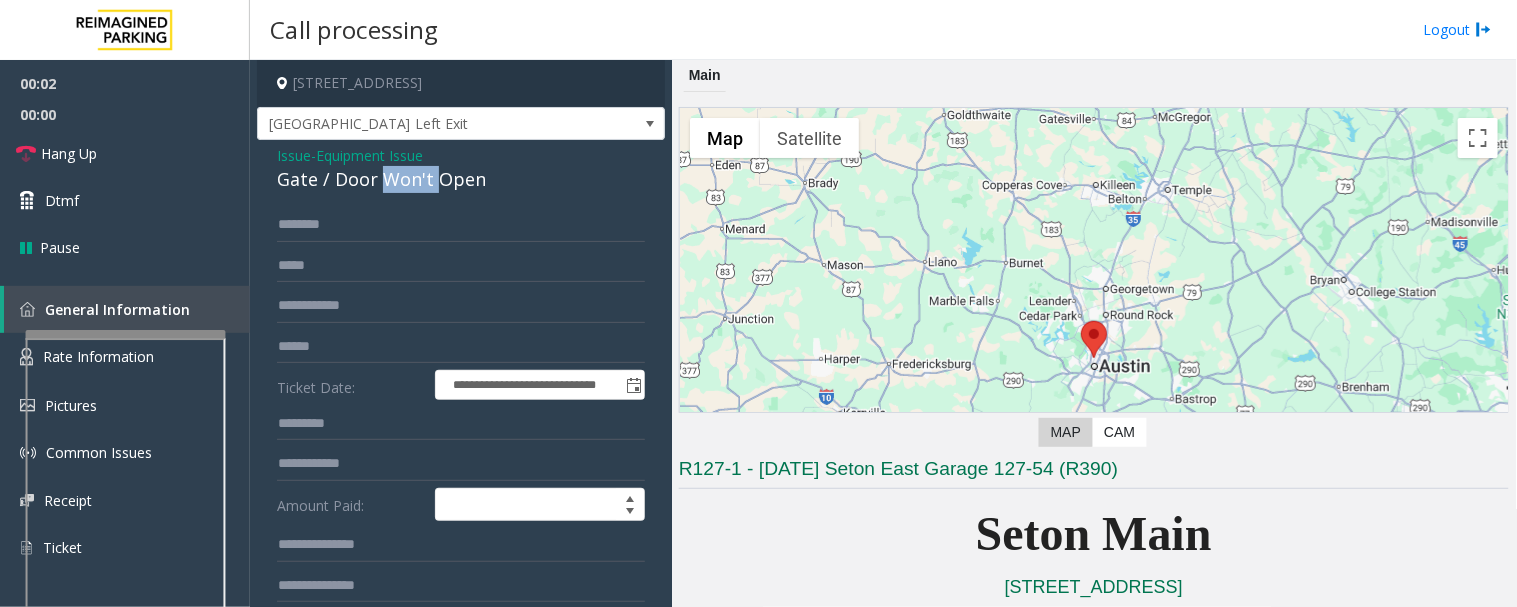 click on "Gate / Door Won't Open" 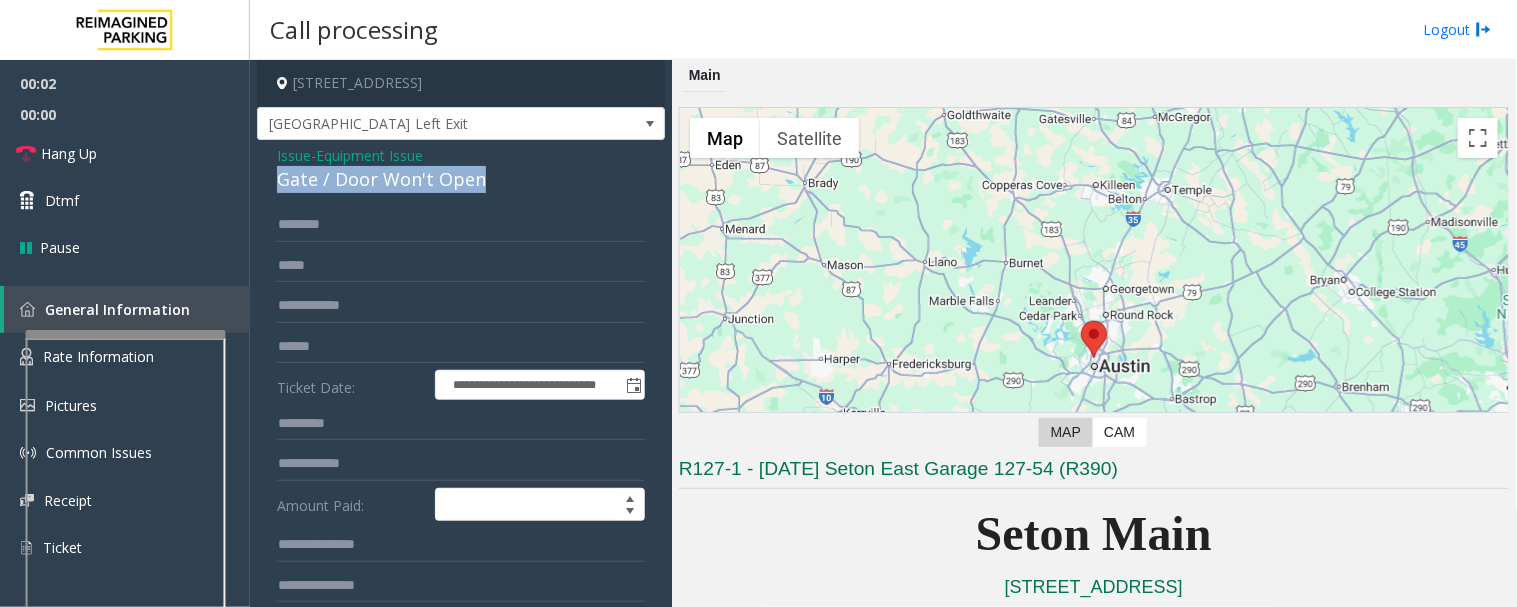 click on "Gate / Door Won't Open" 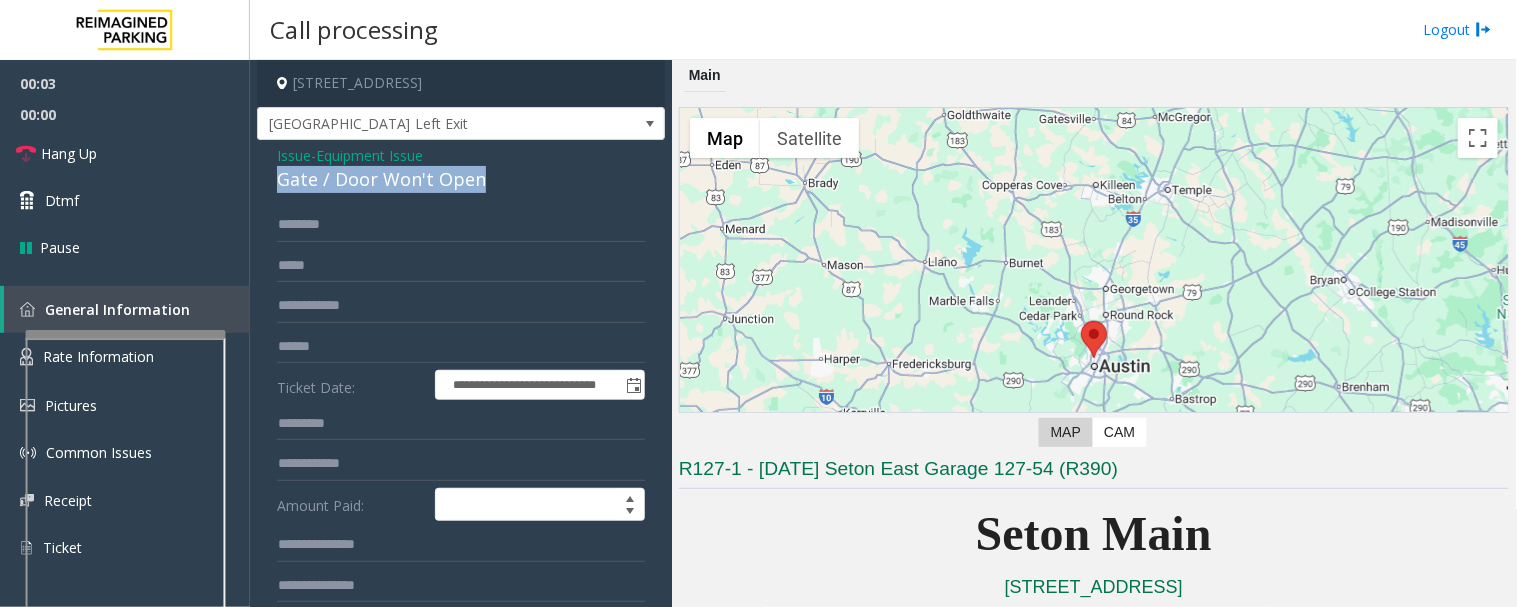 copy on "Gate / Door Won't Open" 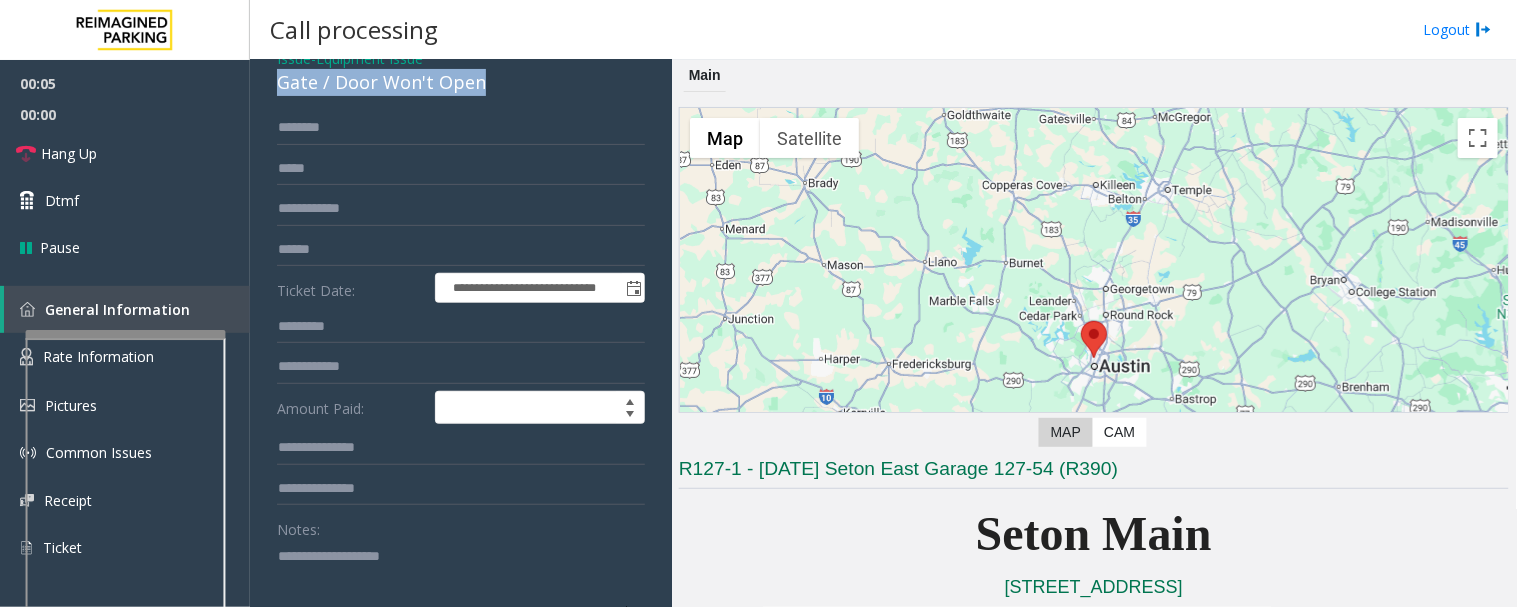 scroll, scrollTop: 222, scrollLeft: 0, axis: vertical 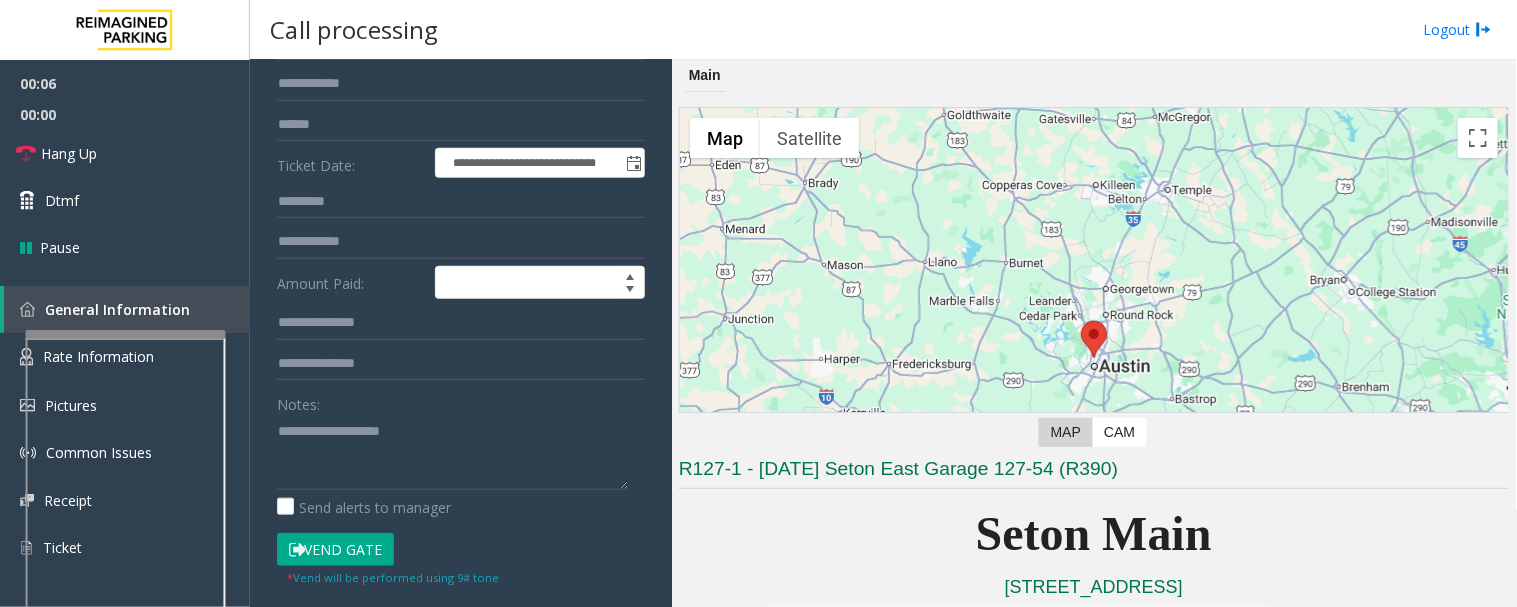 drag, startPoint x: 363, startPoint y: 543, endPoint x: 396, endPoint y: 473, distance: 77.388626 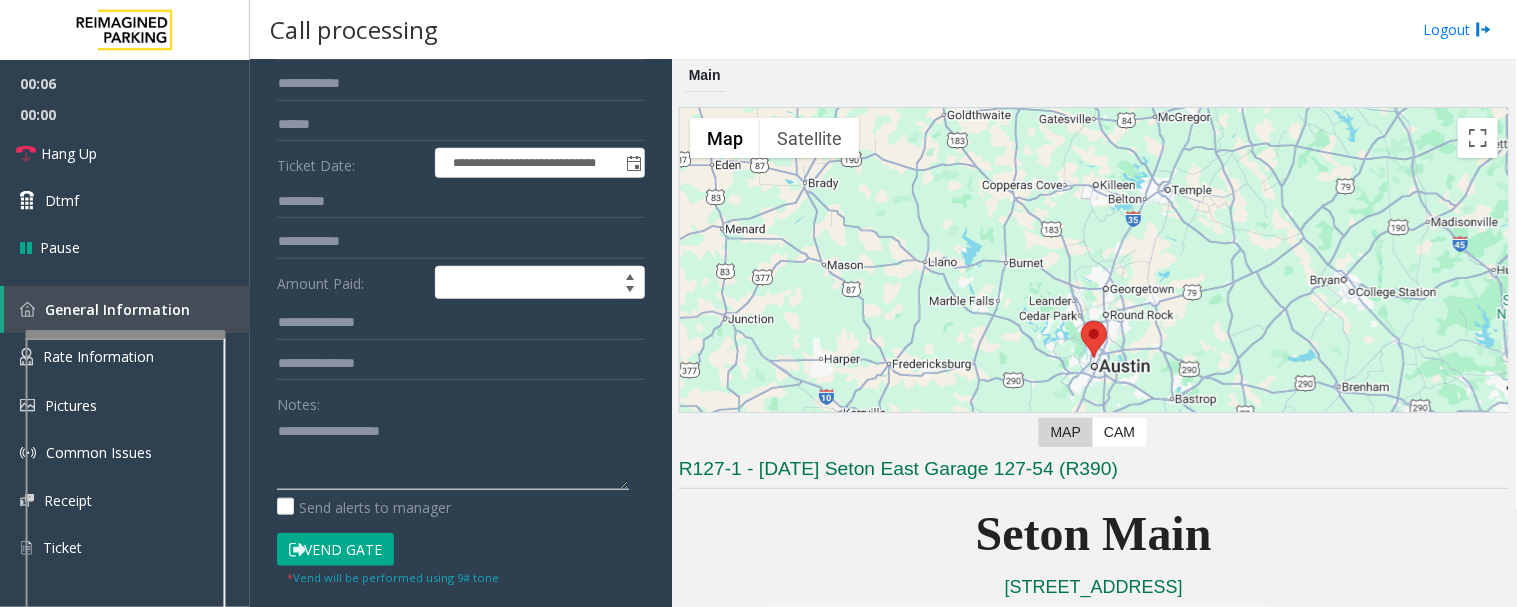 click 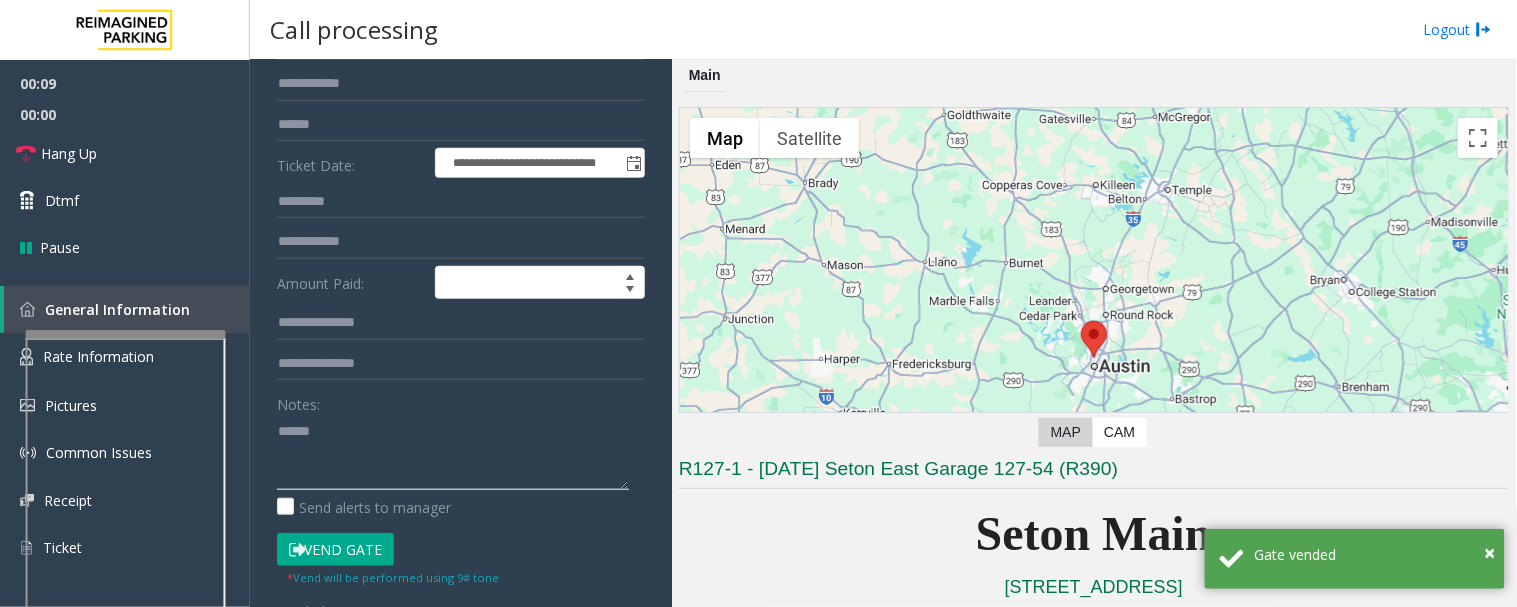 paste on "**********" 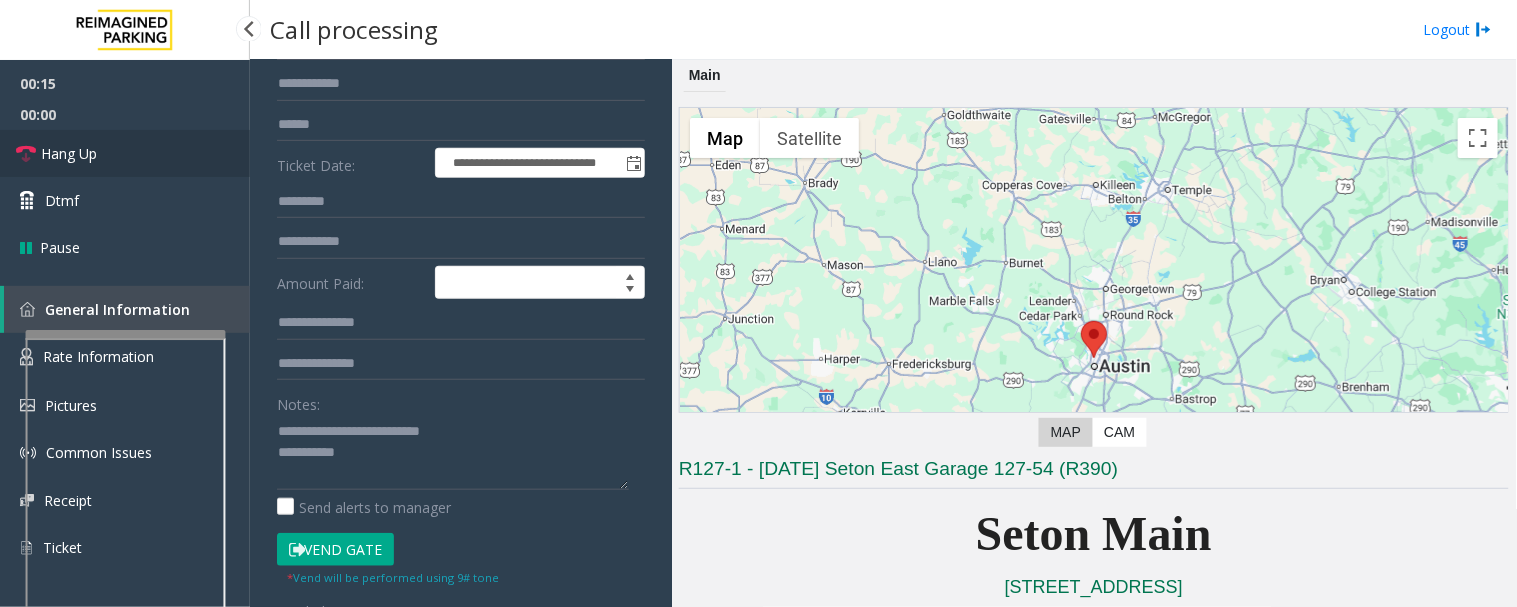 click on "Hang Up" at bounding box center [125, 153] 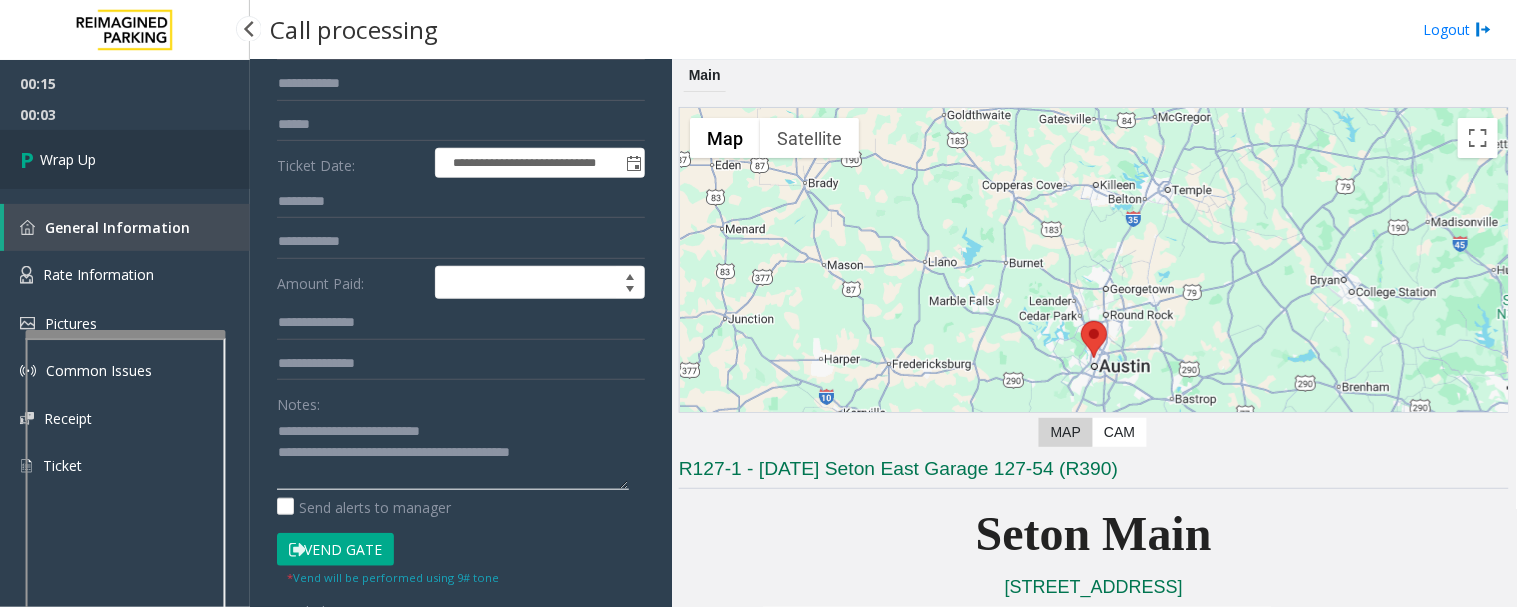type on "**********" 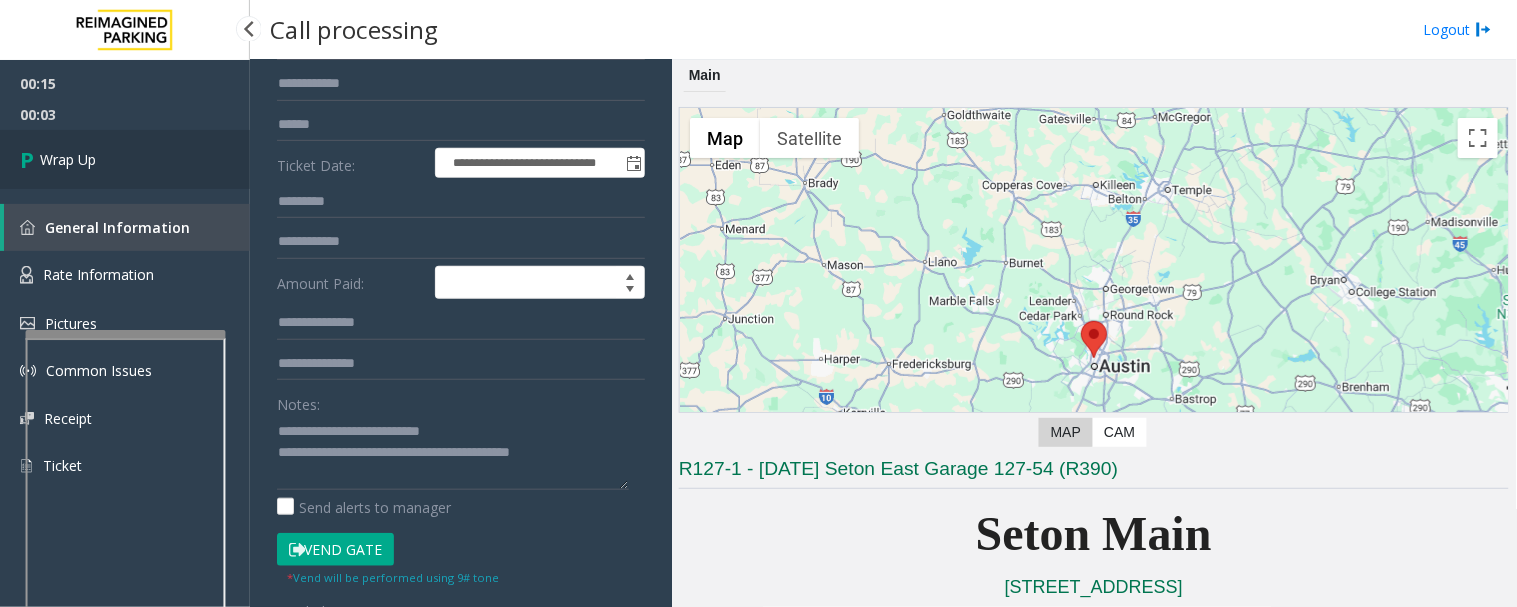 click on "Wrap Up" at bounding box center (125, 159) 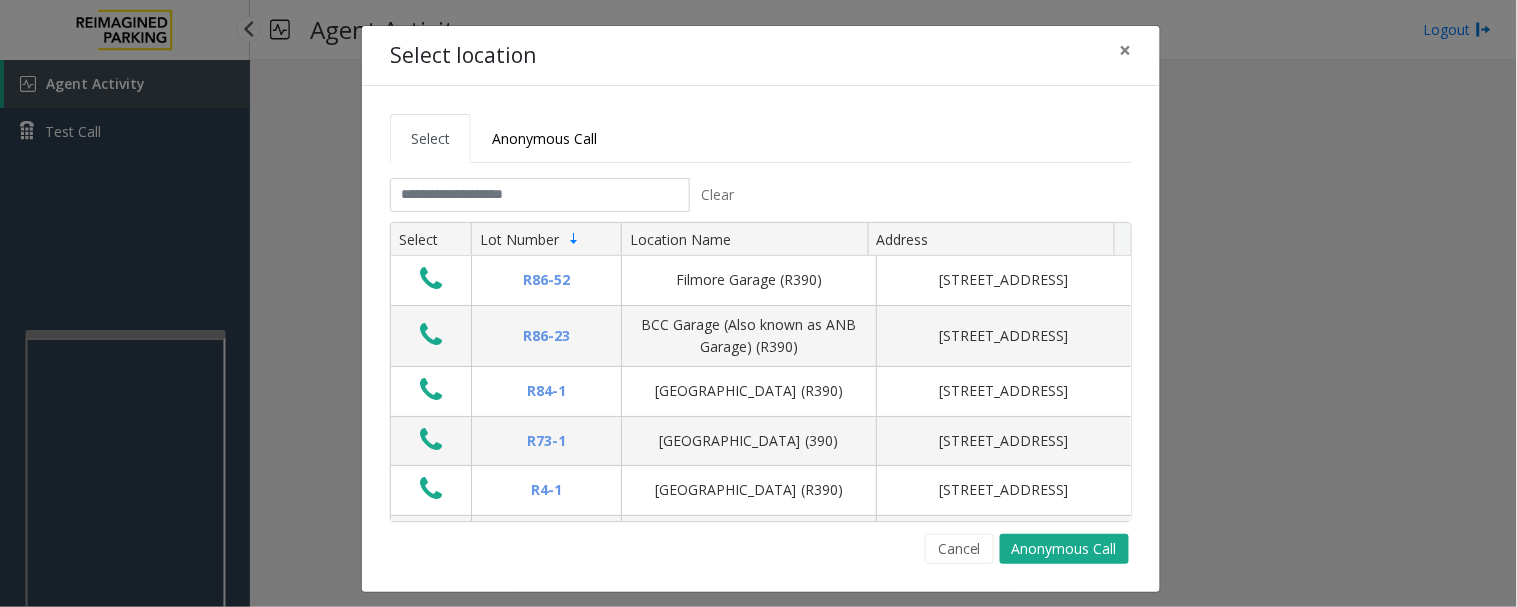 click on "Clear Select Lot Number Location Name Address R86-[GEOGRAPHIC_DATA][STREET_ADDRESS] BCC Garage (Also known as ANB Garage) (R390)  [STREET_ADDRESS][GEOGRAPHIC_DATA] (R390) [STREET_ADDRESS][GEOGRAPHIC_DATA] (390) [STREET_ADDRESS][GEOGRAPHIC_DATA] (R390) [STREET_ADDRESS][GEOGRAPHIC_DATA] (R390) [STREET_ADDRESS]-[GEOGRAPHIC_DATA]) [STREET_ADDRESS][GEOGRAPHIC_DATA][PERSON_NAME][STREET_ADDRESS][GEOGRAPHIC_DATA] (MBC)(R390) [STREET_ADDRESS]-[GEOGRAPHIC_DATA]) [STREET_ADDRESS] First ([GEOGRAPHIC_DATA][STREET_ADDRESS][GEOGRAPHIC_DATA][STREET_ADDRESS]-[GEOGRAPHIC_DATA] (R390) [STREET_ADDRESS]-20 R26-529 R26-509 R210-52" 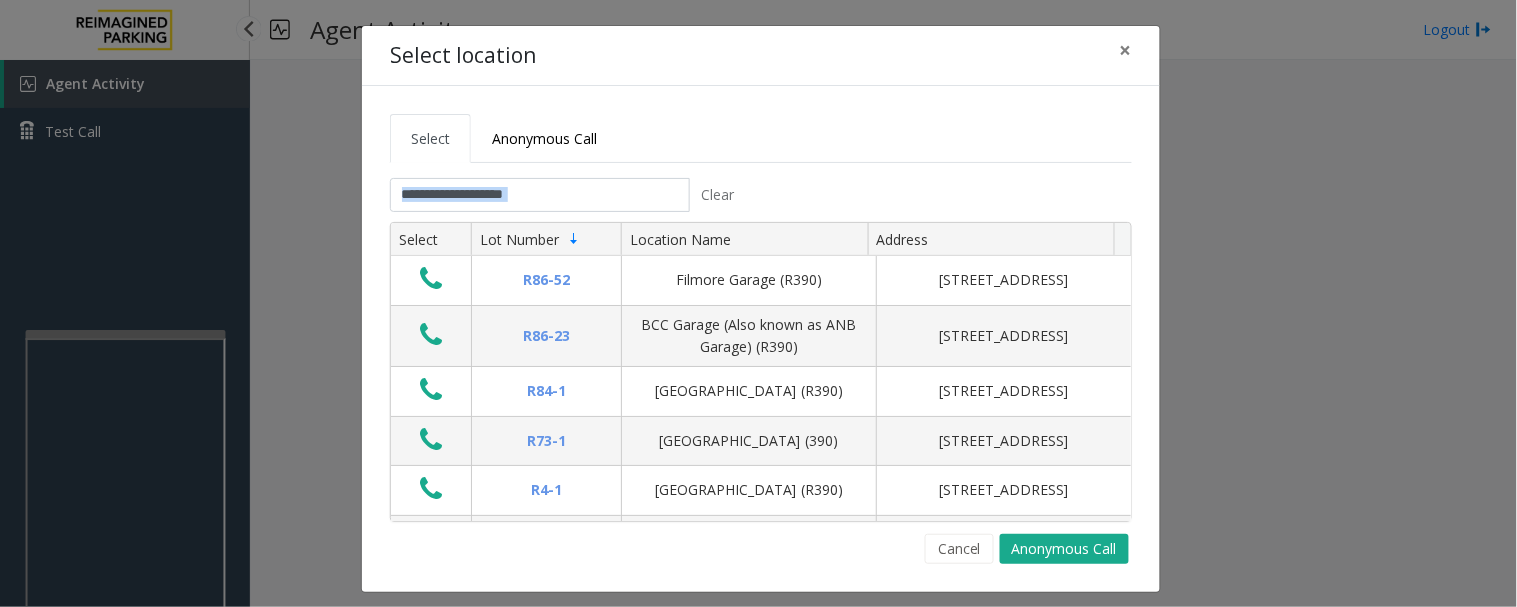 click 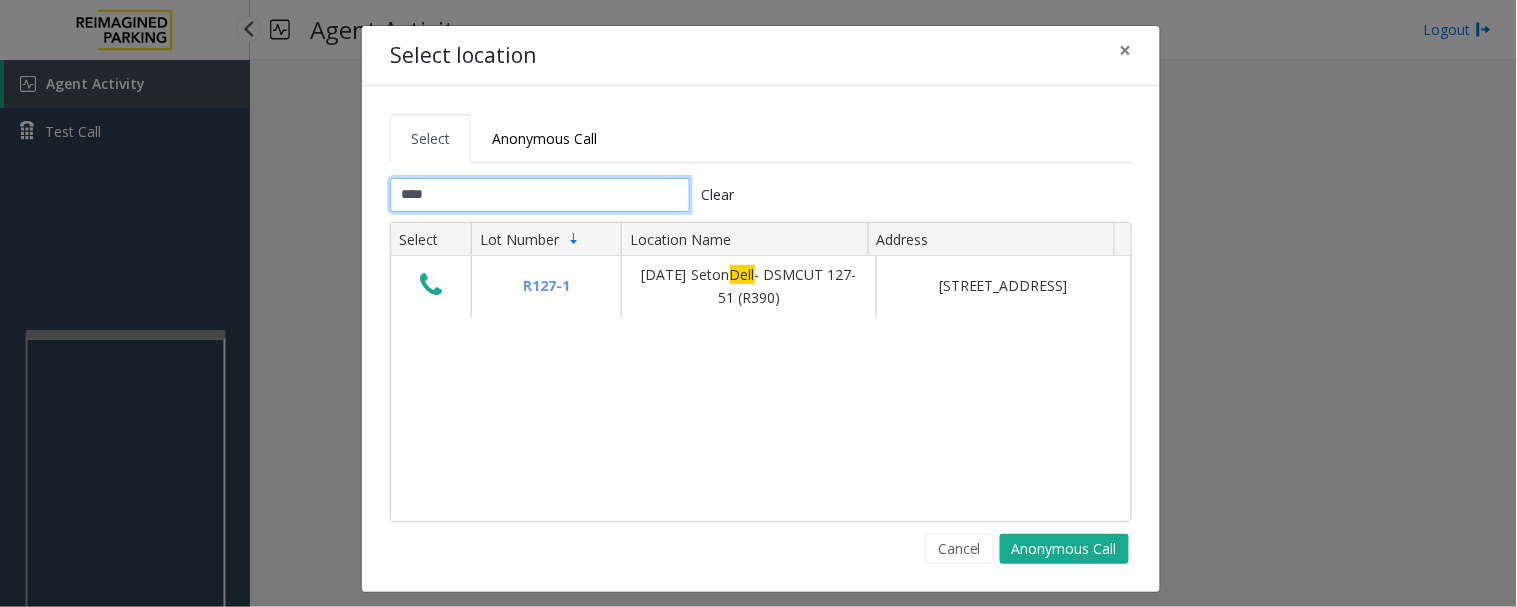 type on "****" 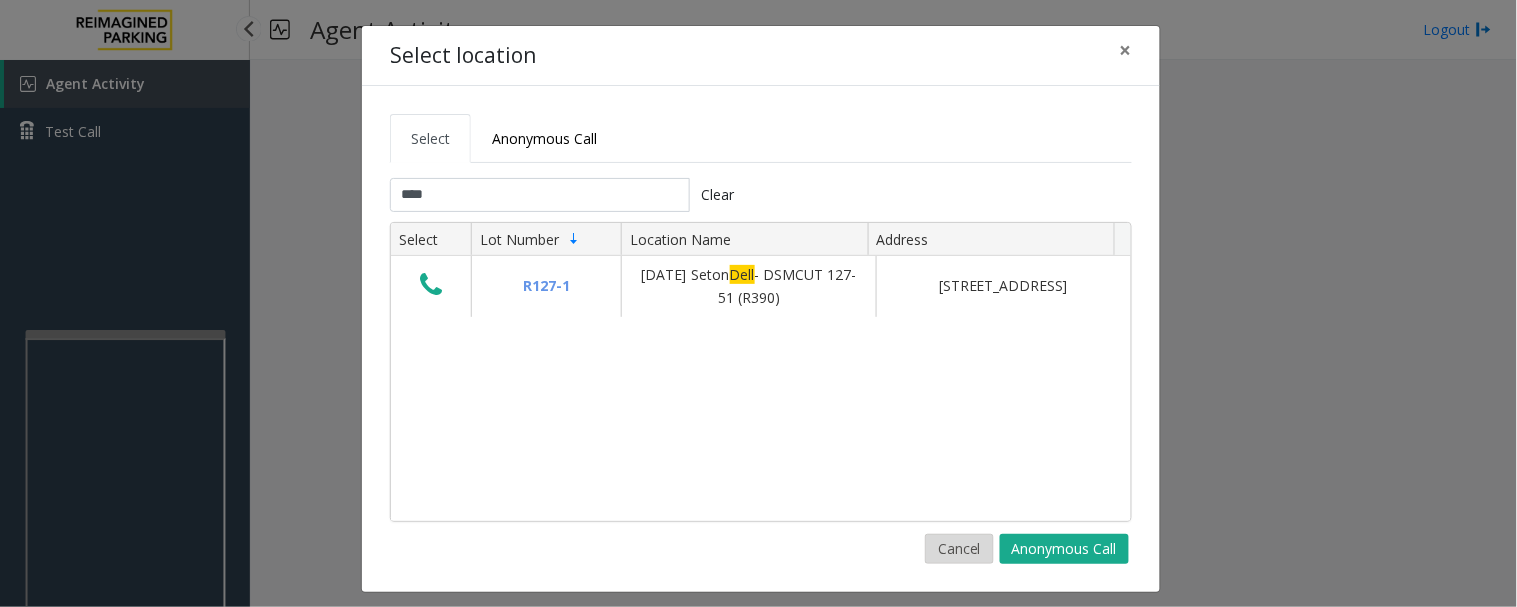 click on "Cancel" 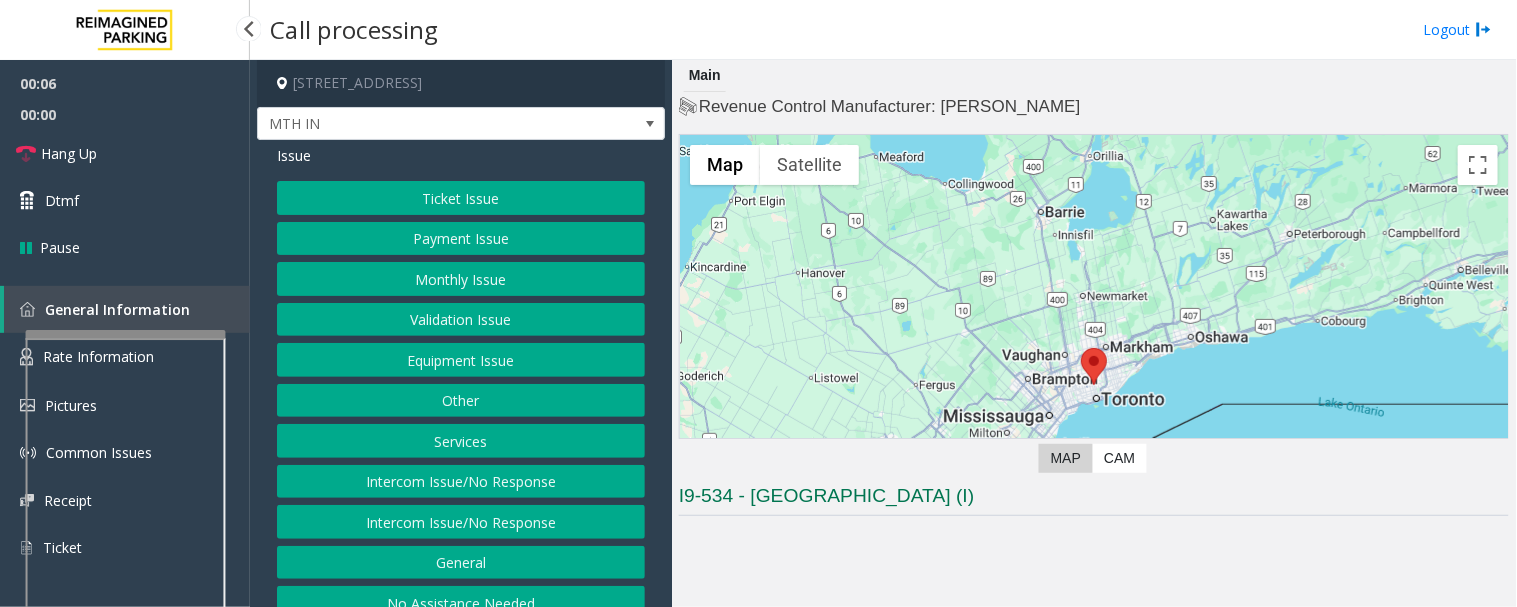 click on "Equipment Issue" 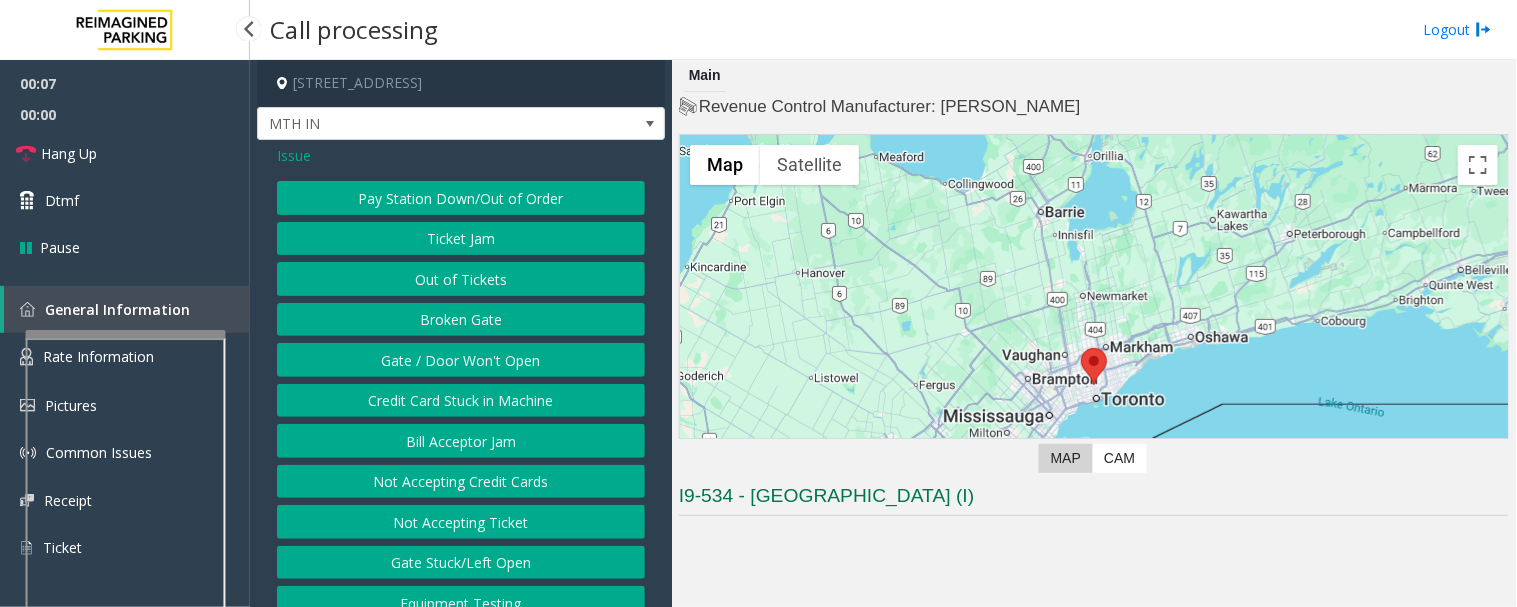 click on "Gate / Door Won't Open" 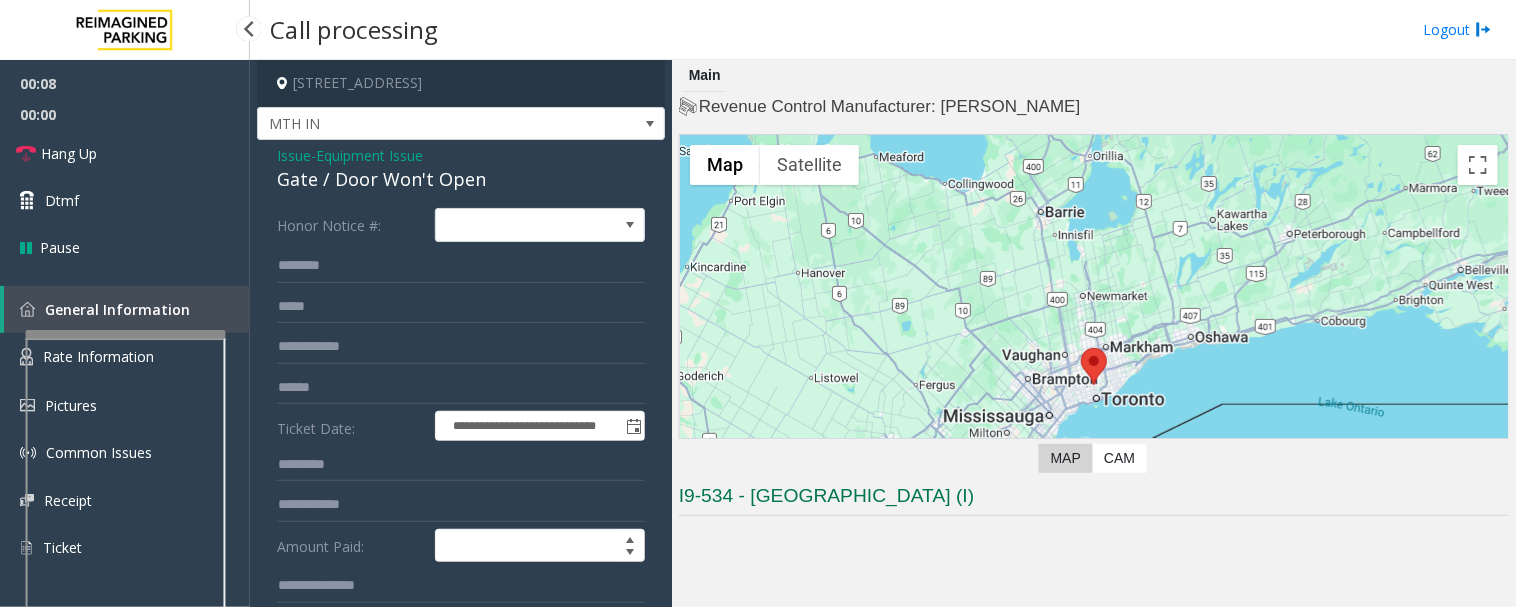 click on "Gate / Door Won't Open" 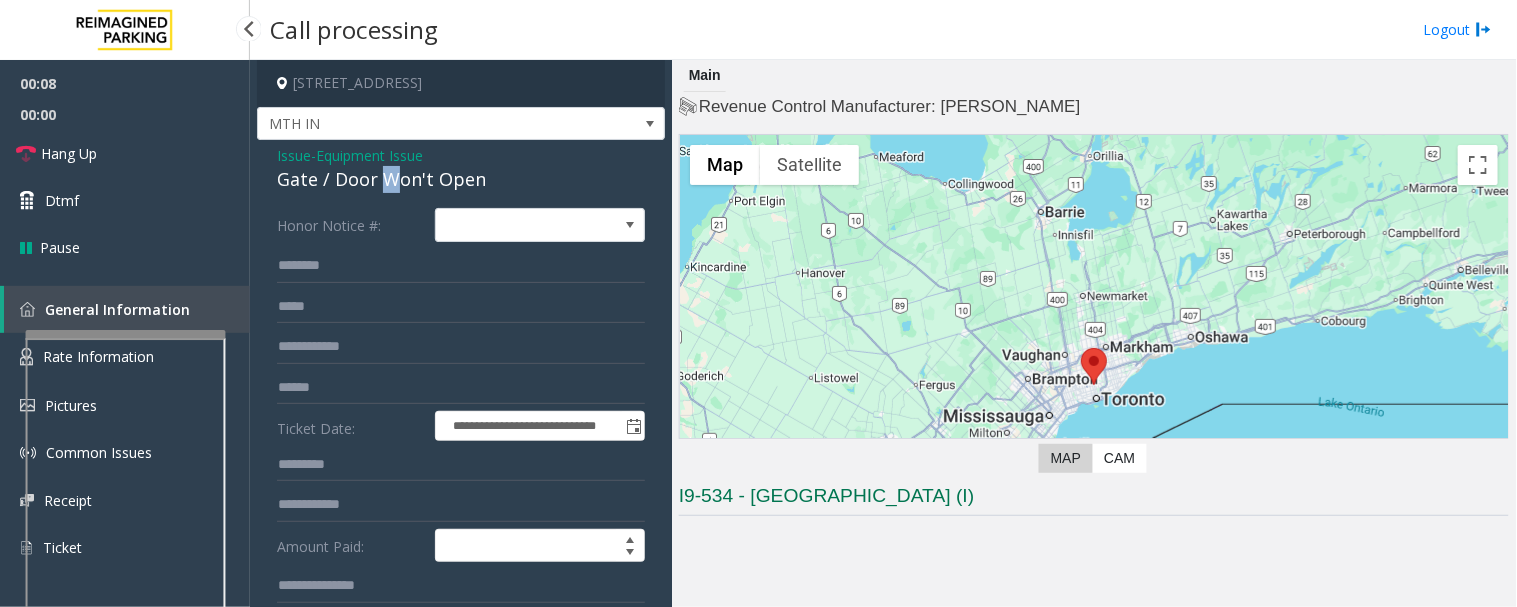 click on "Gate / Door Won't Open" 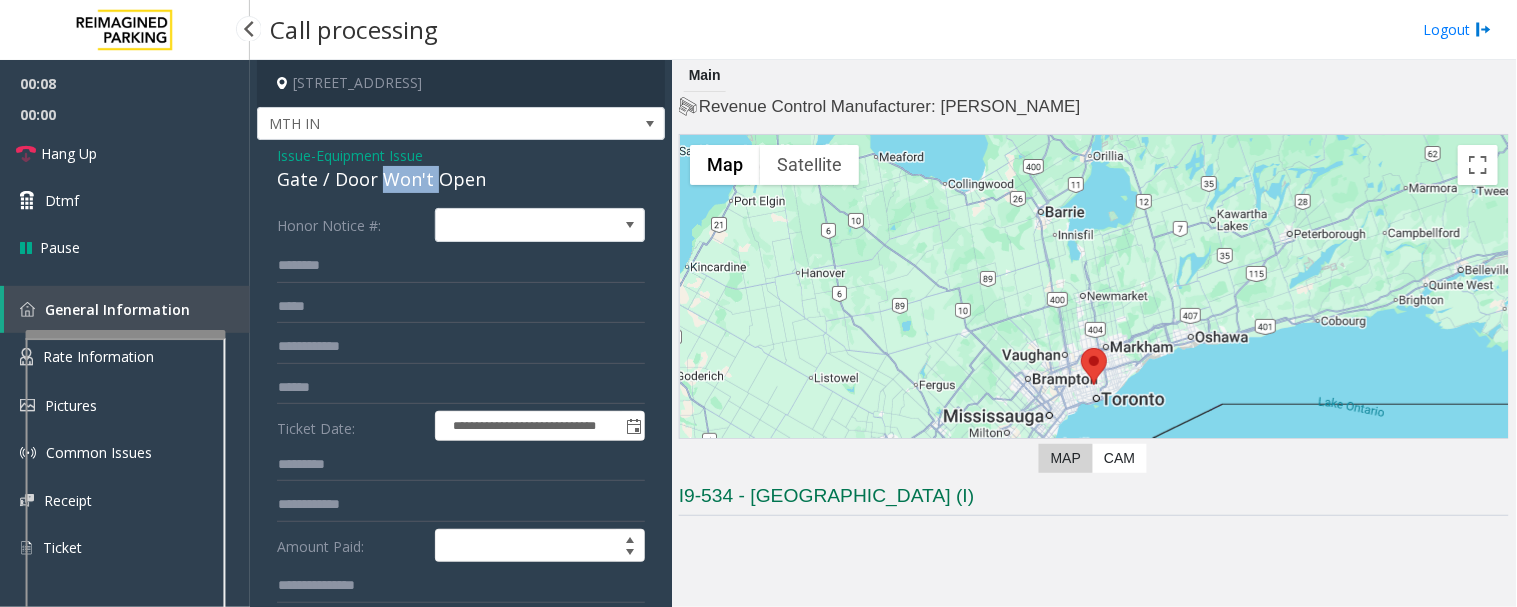 click on "Gate / Door Won't Open" 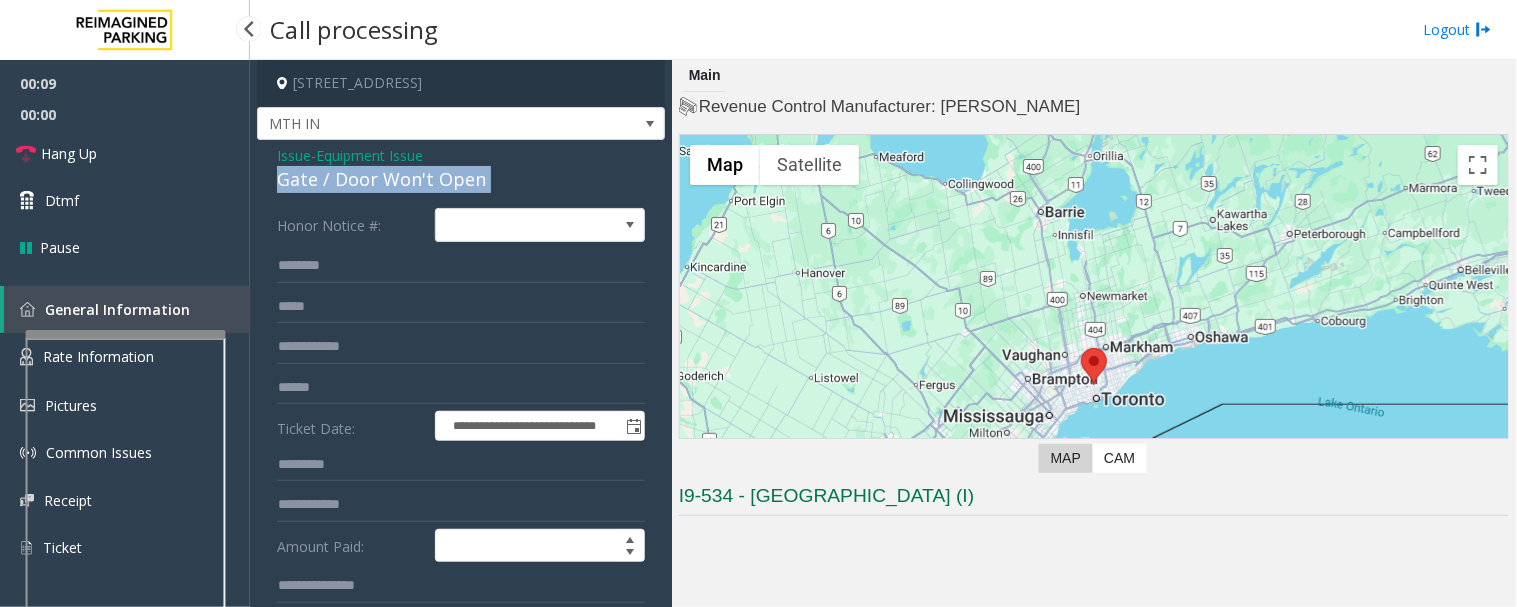 click on "Gate / Door Won't Open" 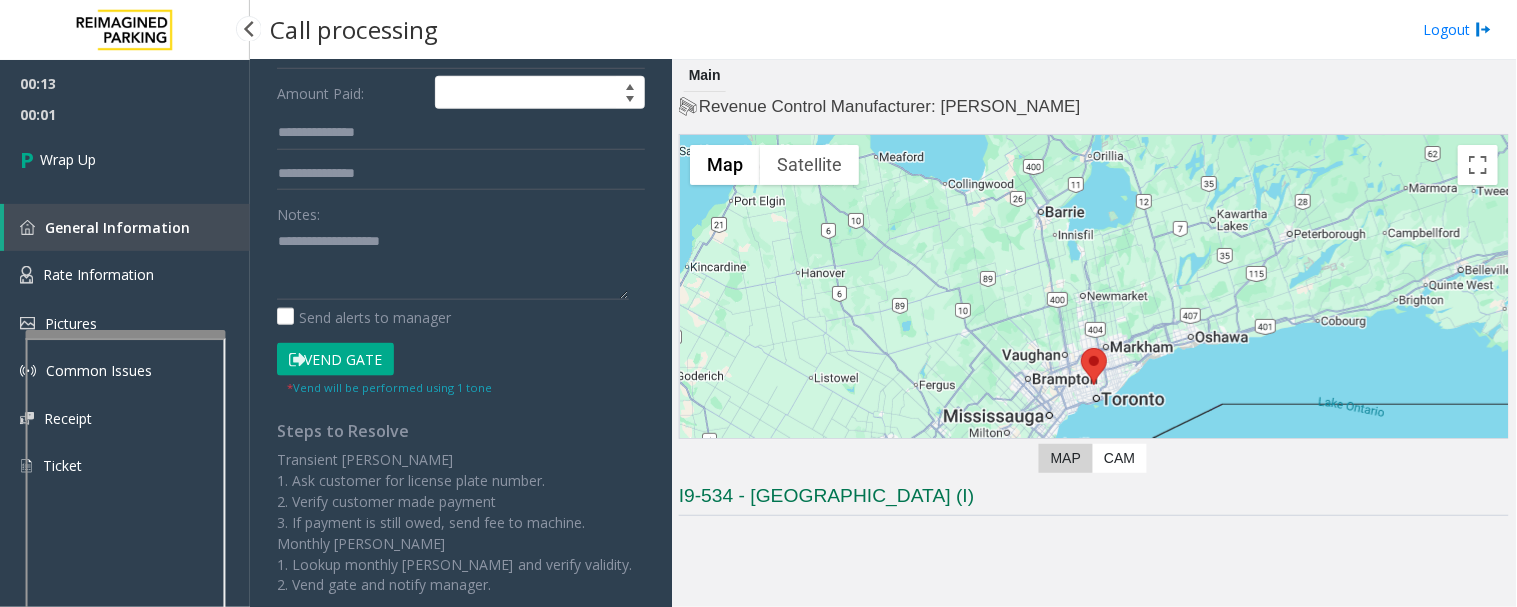 scroll, scrollTop: 461, scrollLeft: 0, axis: vertical 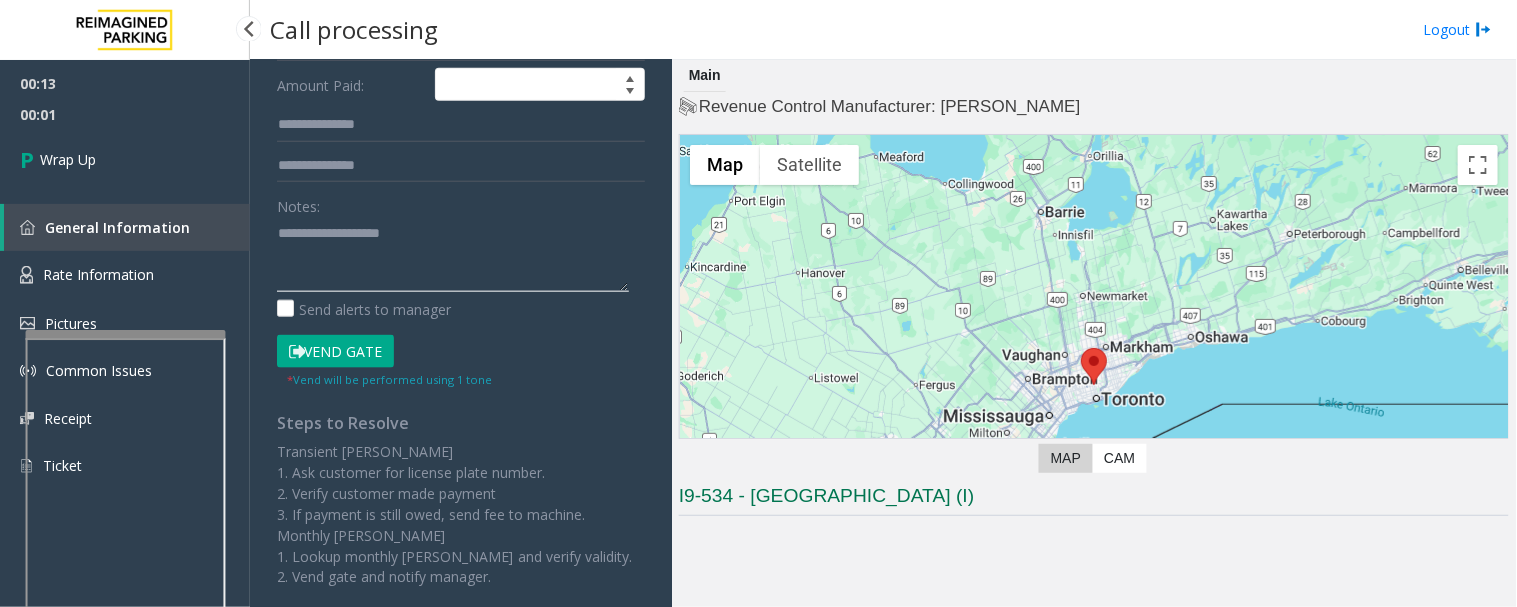 click 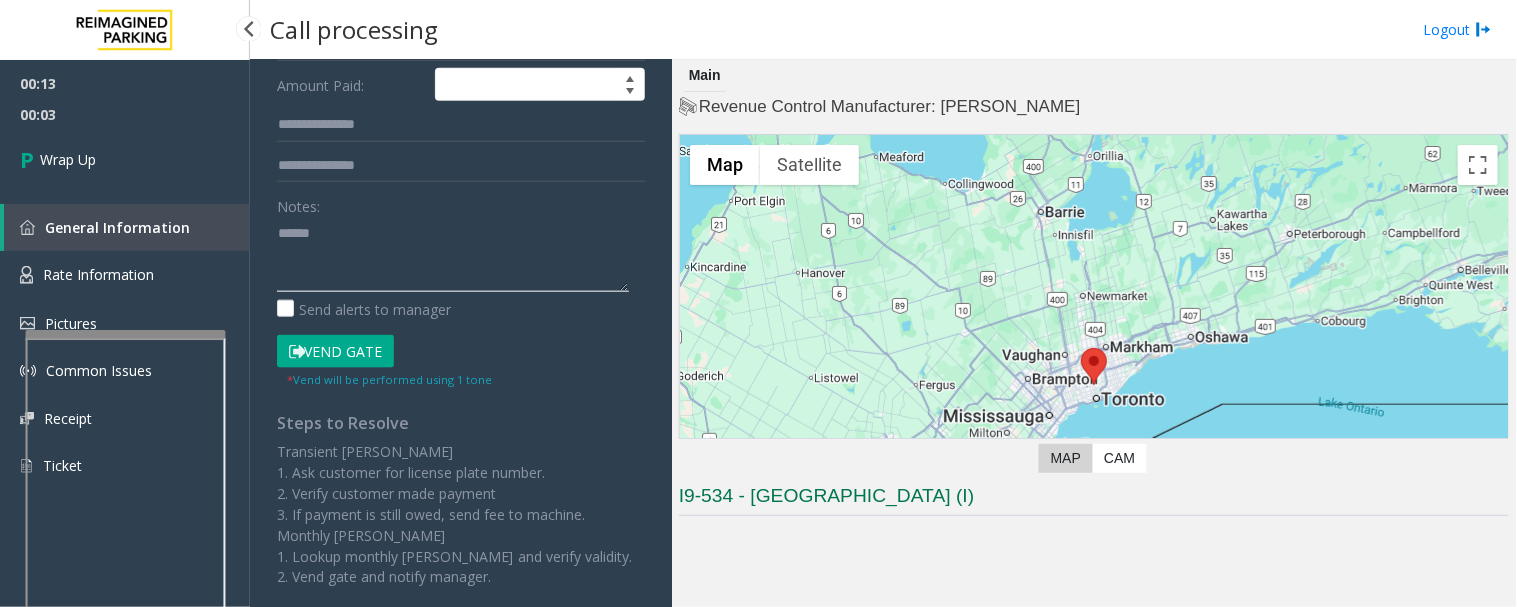 paste on "**********" 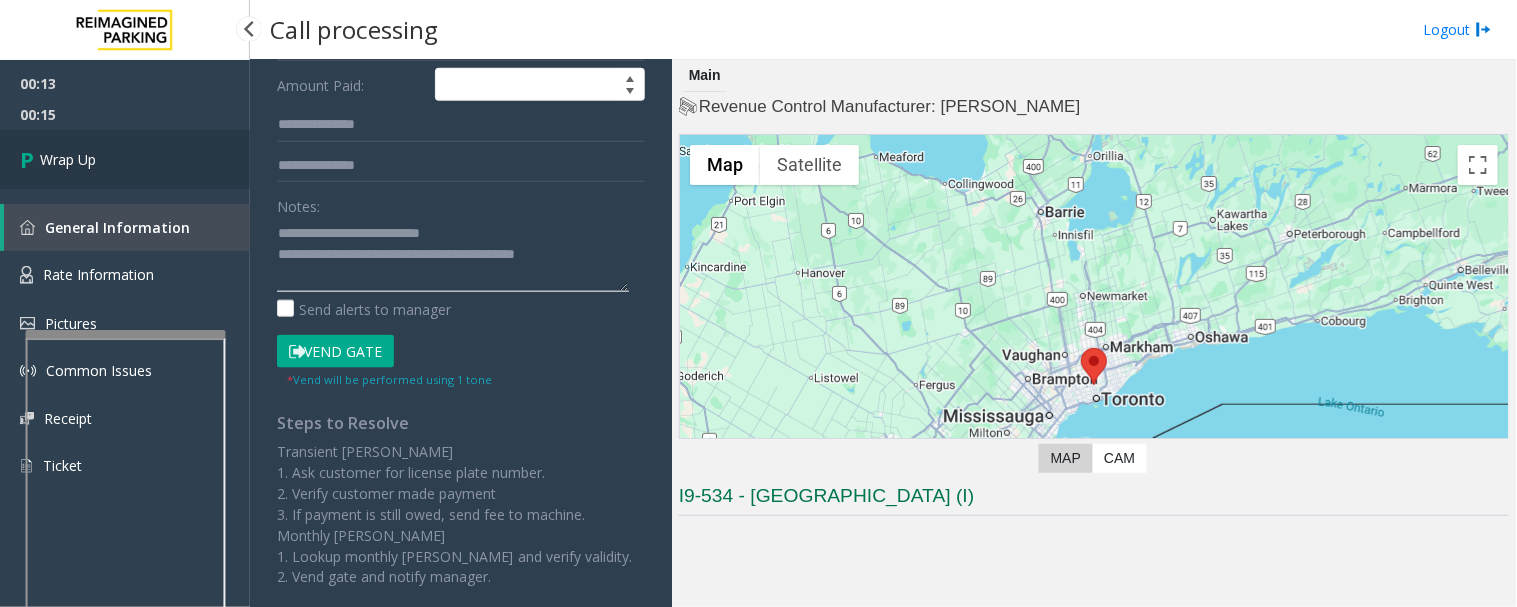 type on "**********" 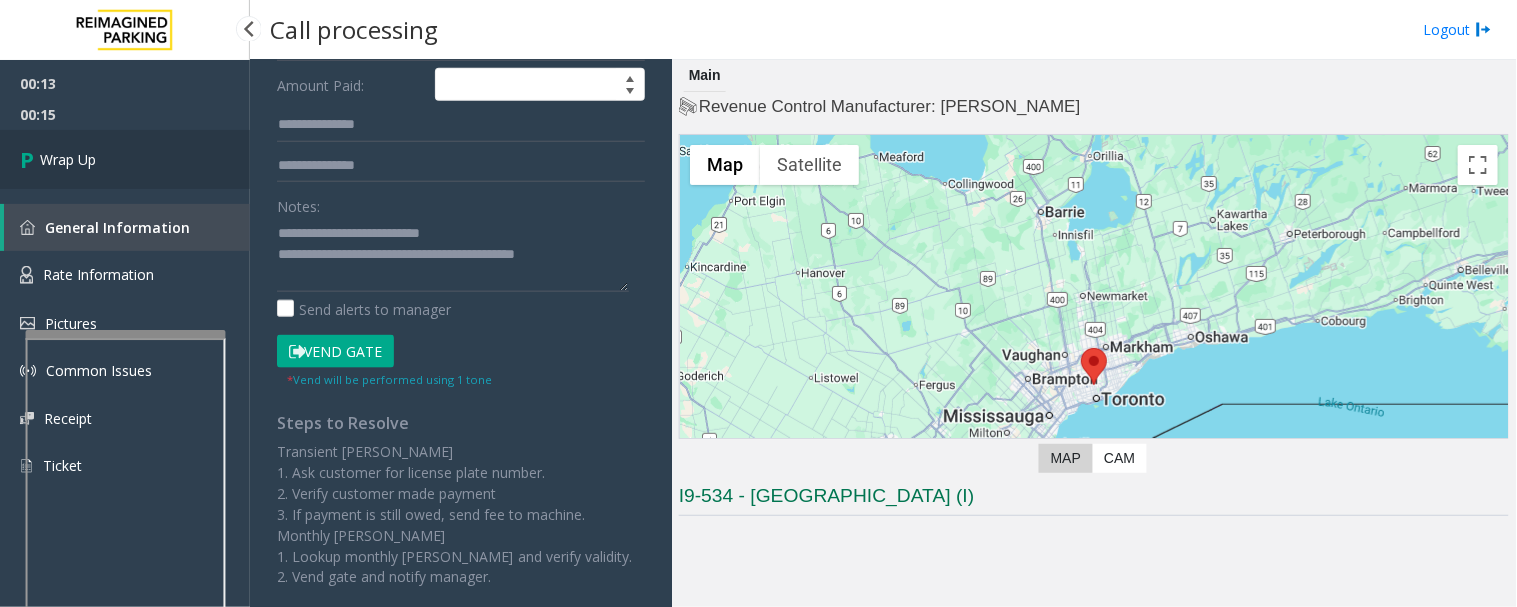 click on "Wrap Up" at bounding box center [125, 159] 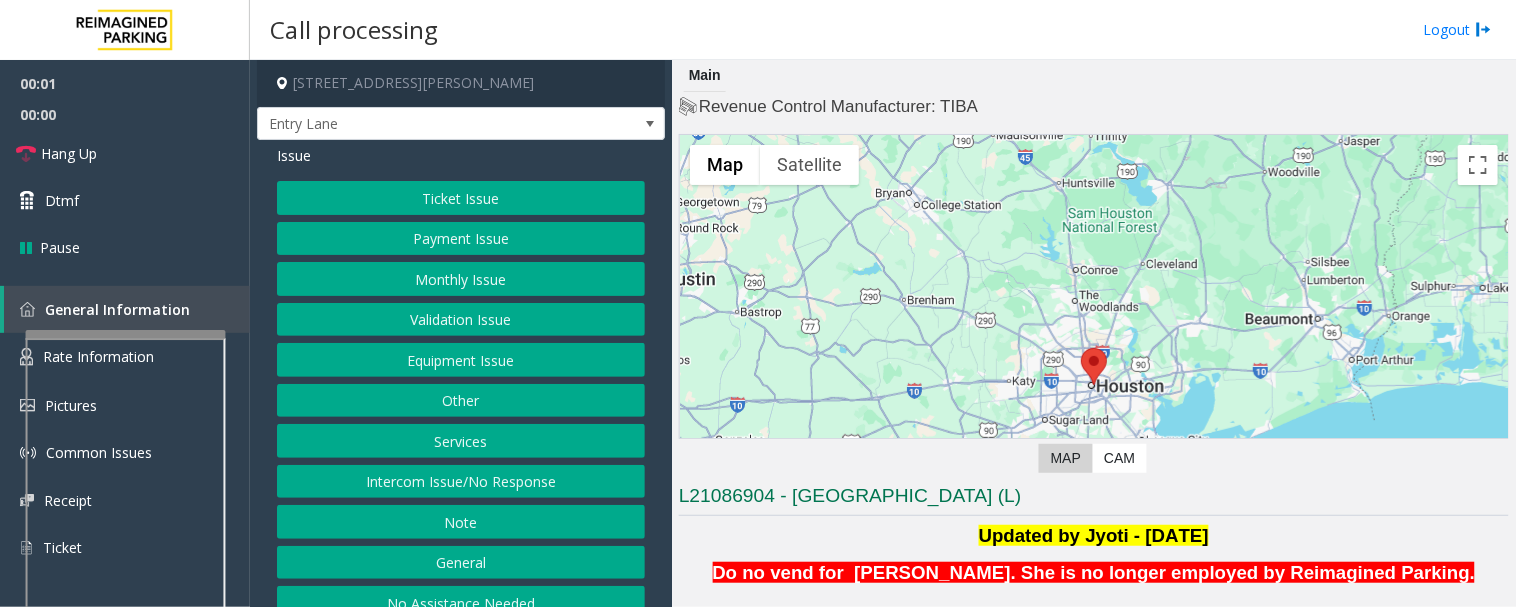 scroll, scrollTop: 461, scrollLeft: 0, axis: vertical 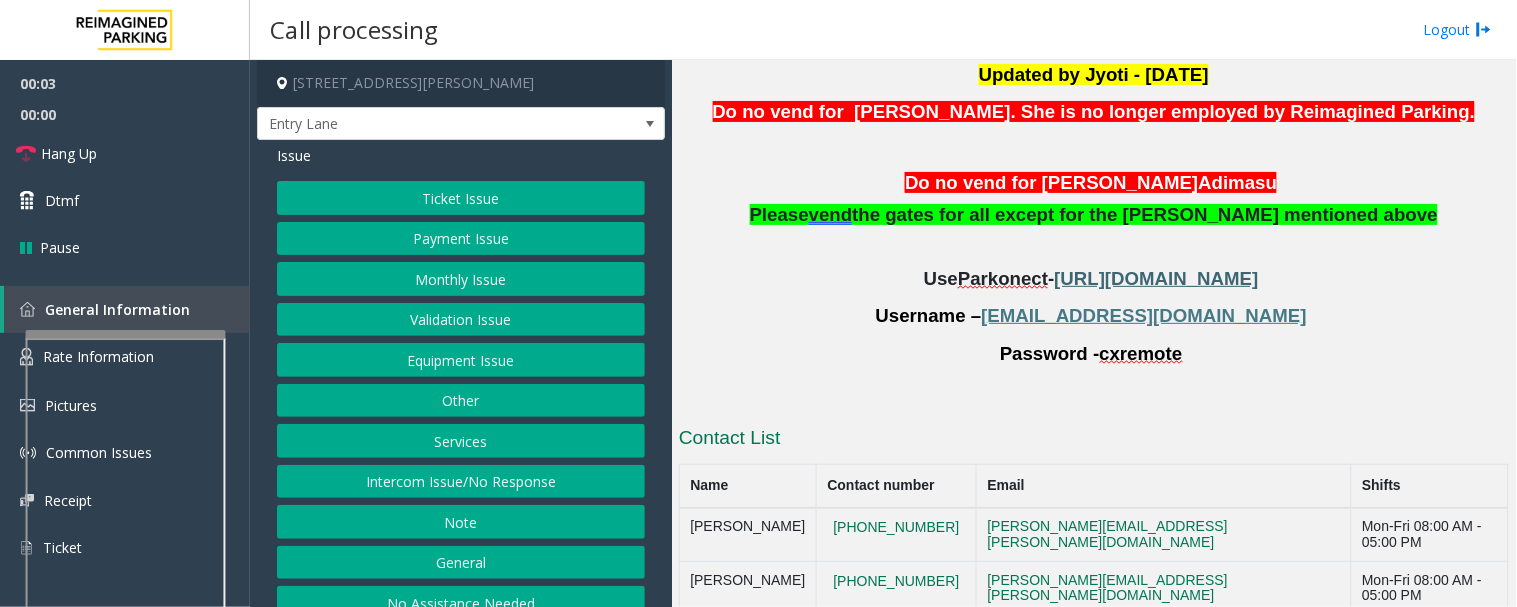 click on "https://secure.parkonect.com/Admin/Dashboard.aspx" 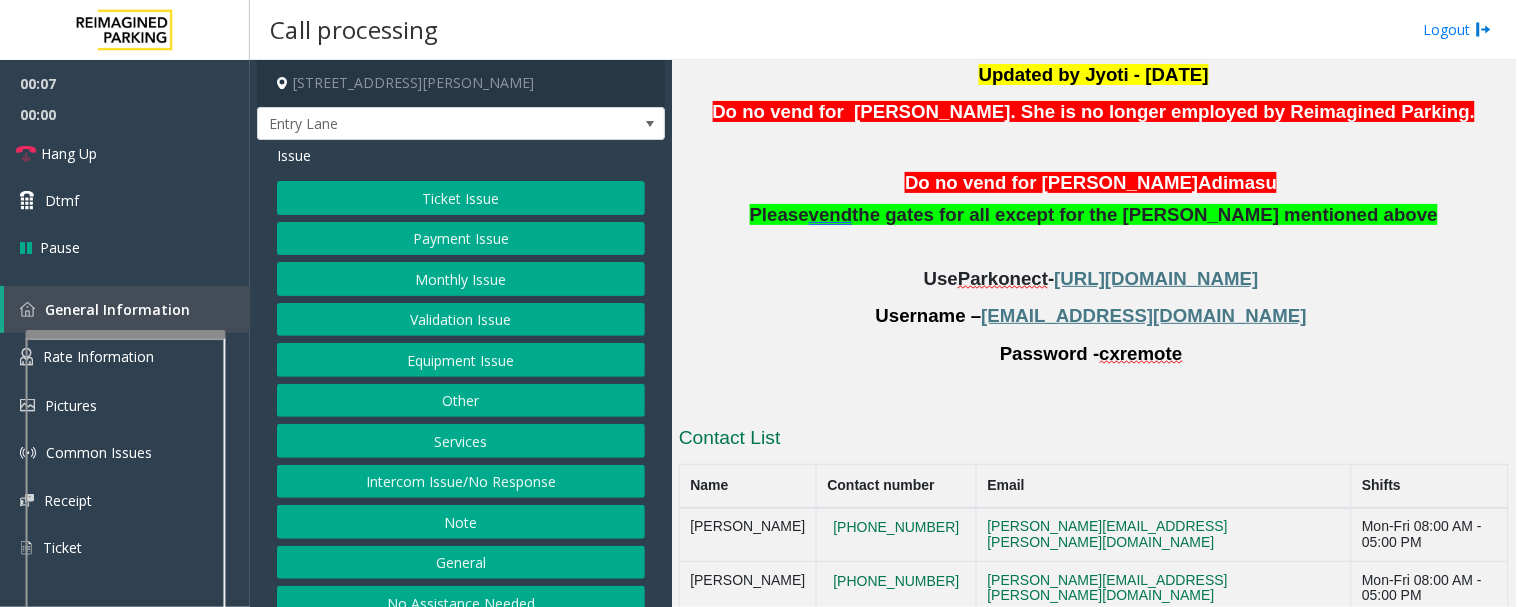 click on "Monthly Issue" 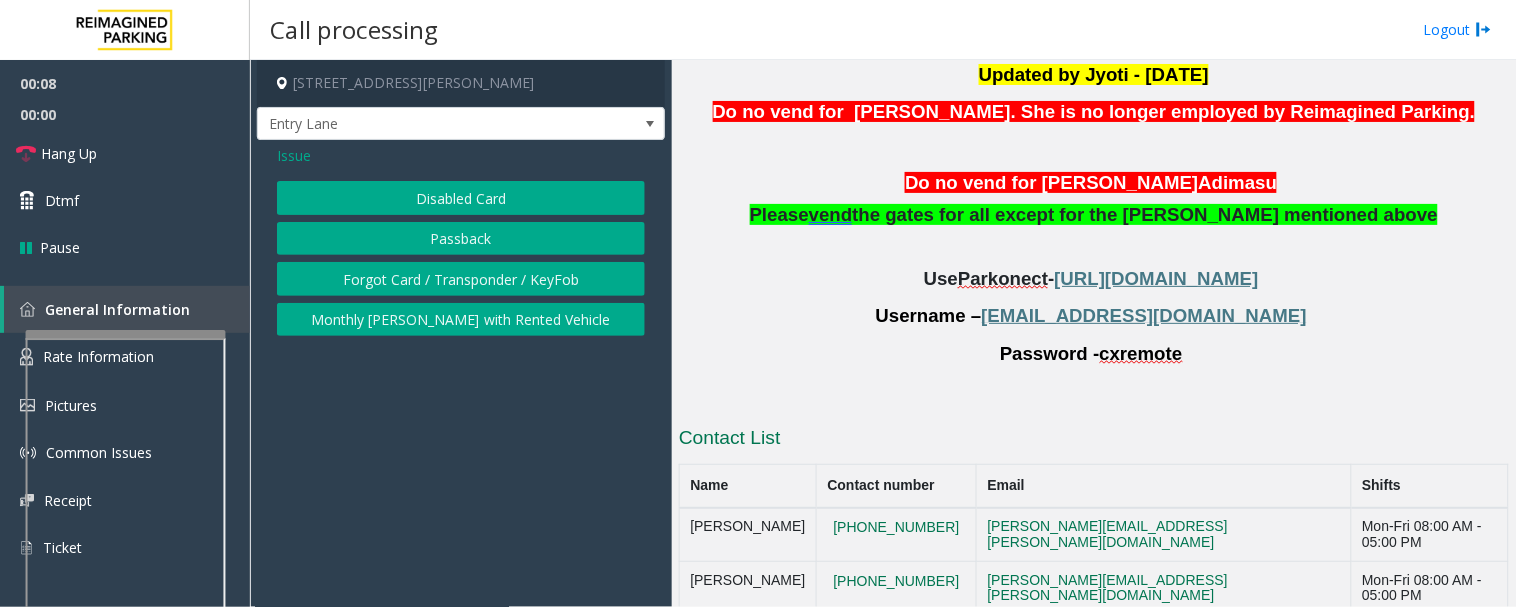 click on "Disabled Card" 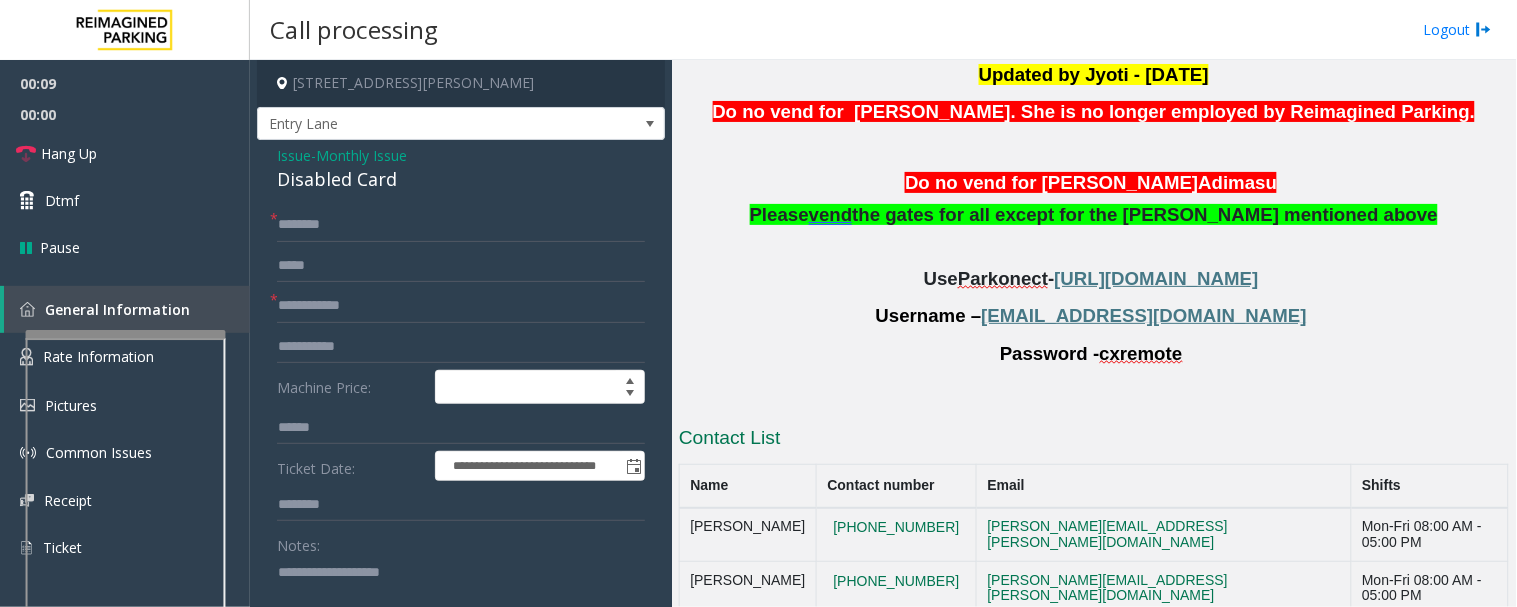 click on "Disabled Card" 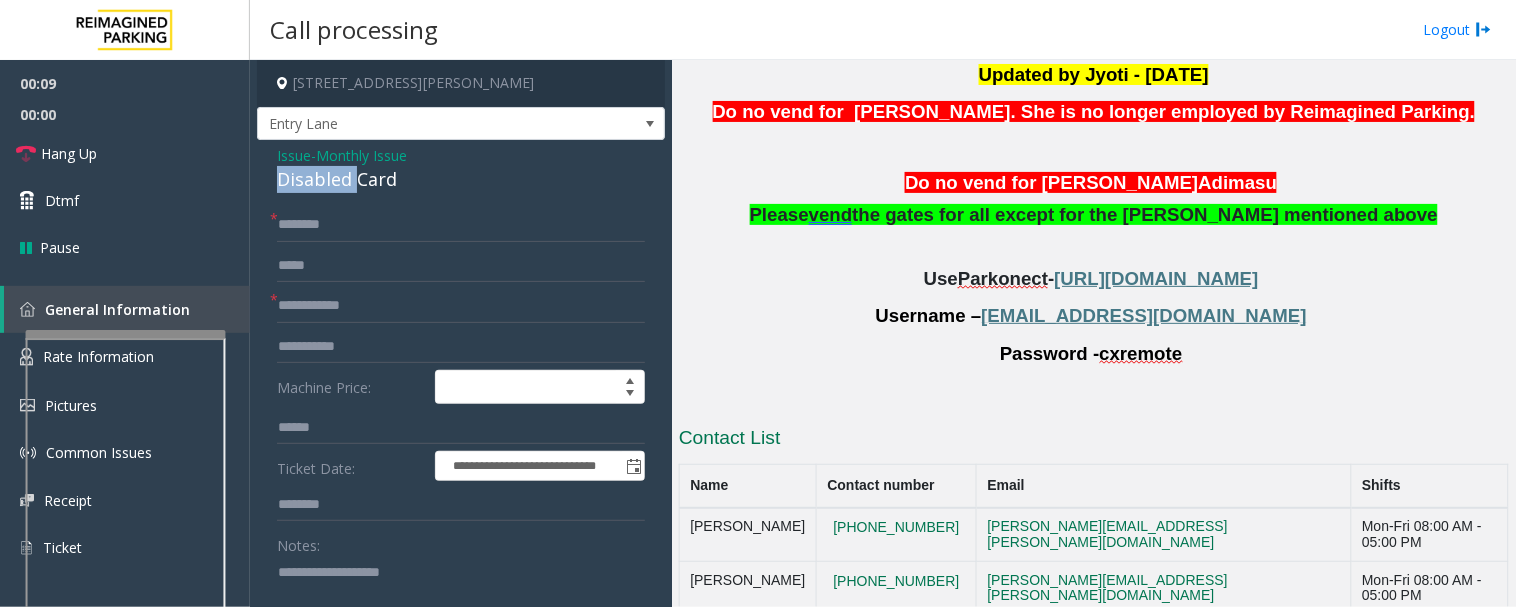 click on "Disabled Card" 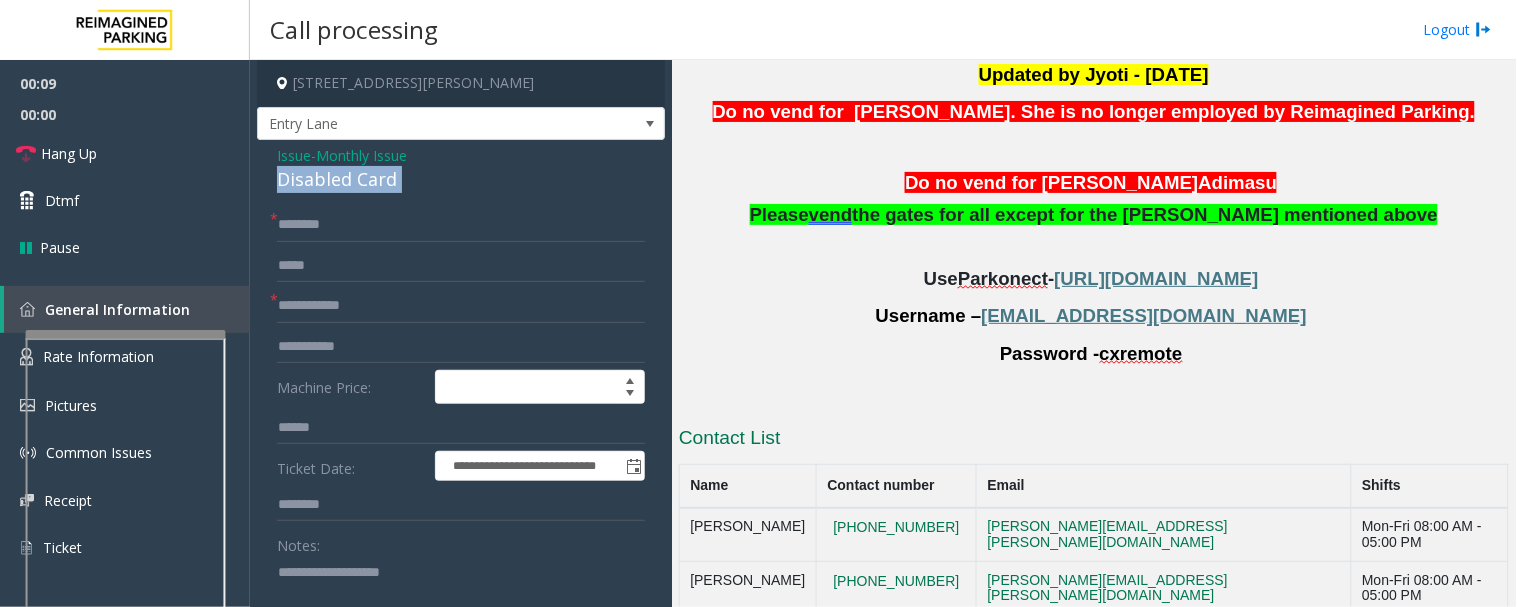 click on "Disabled Card" 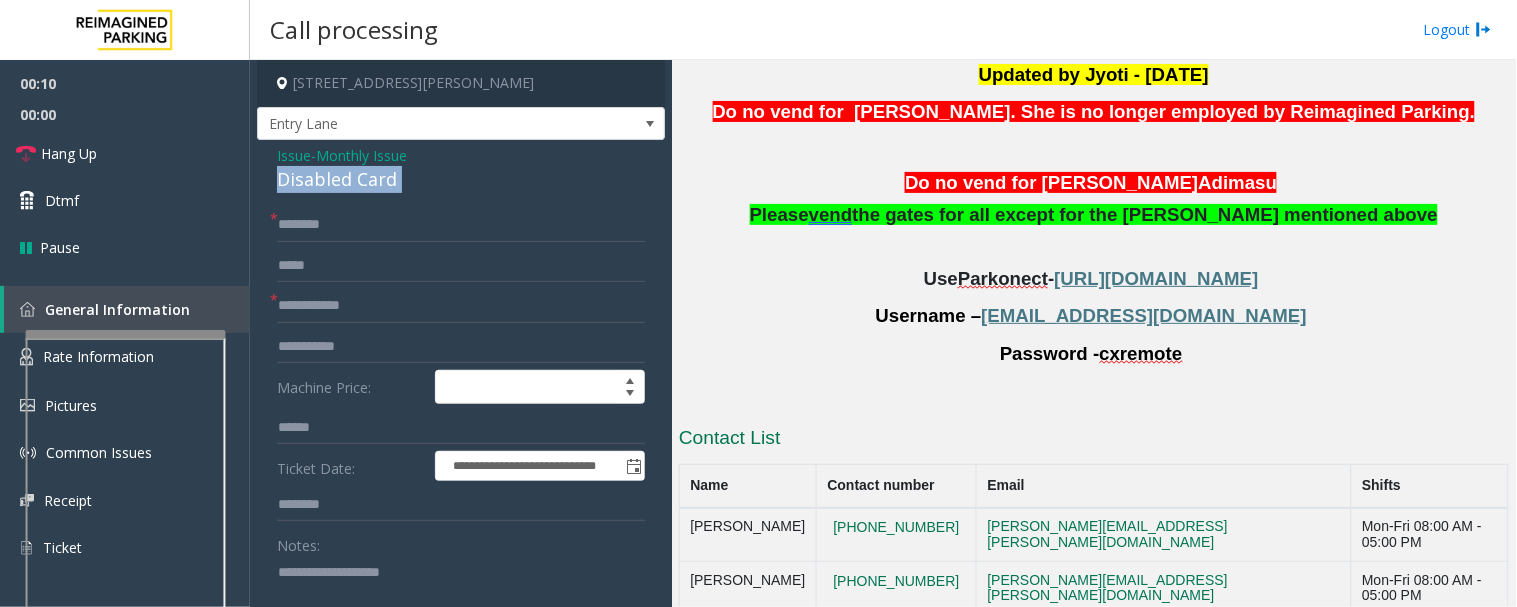 copy on "Disabled Card" 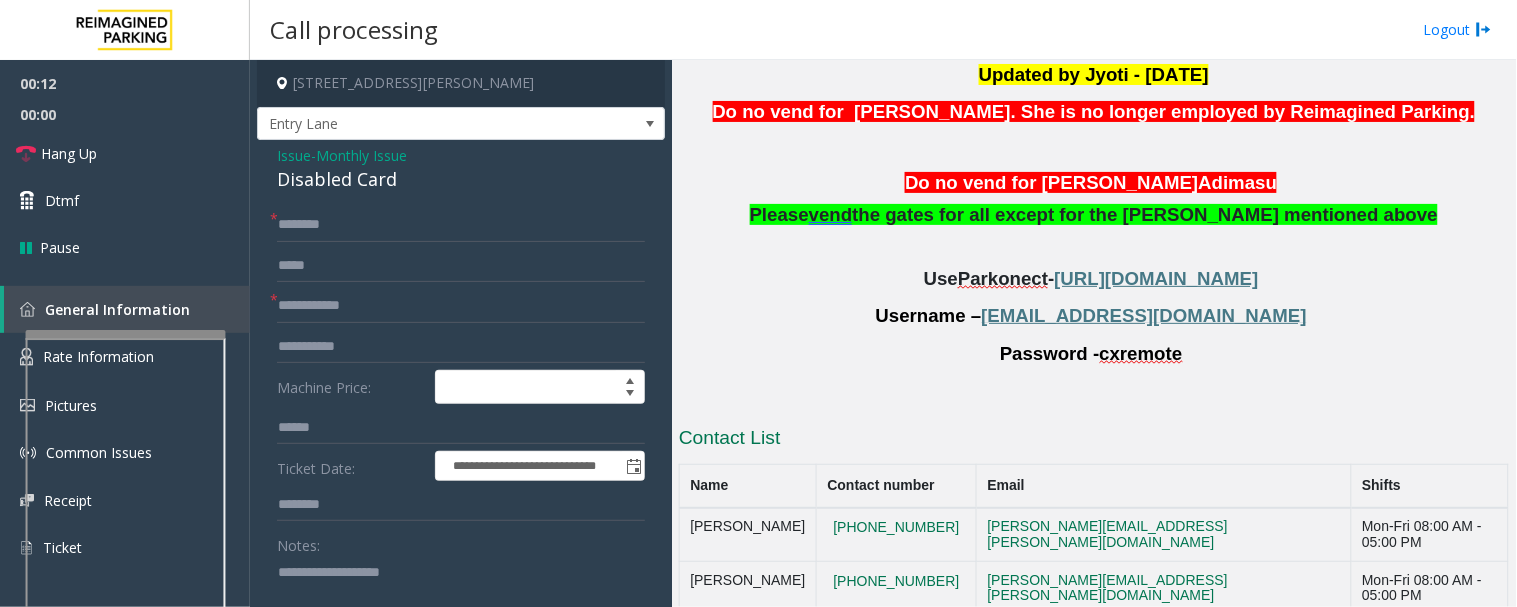 click 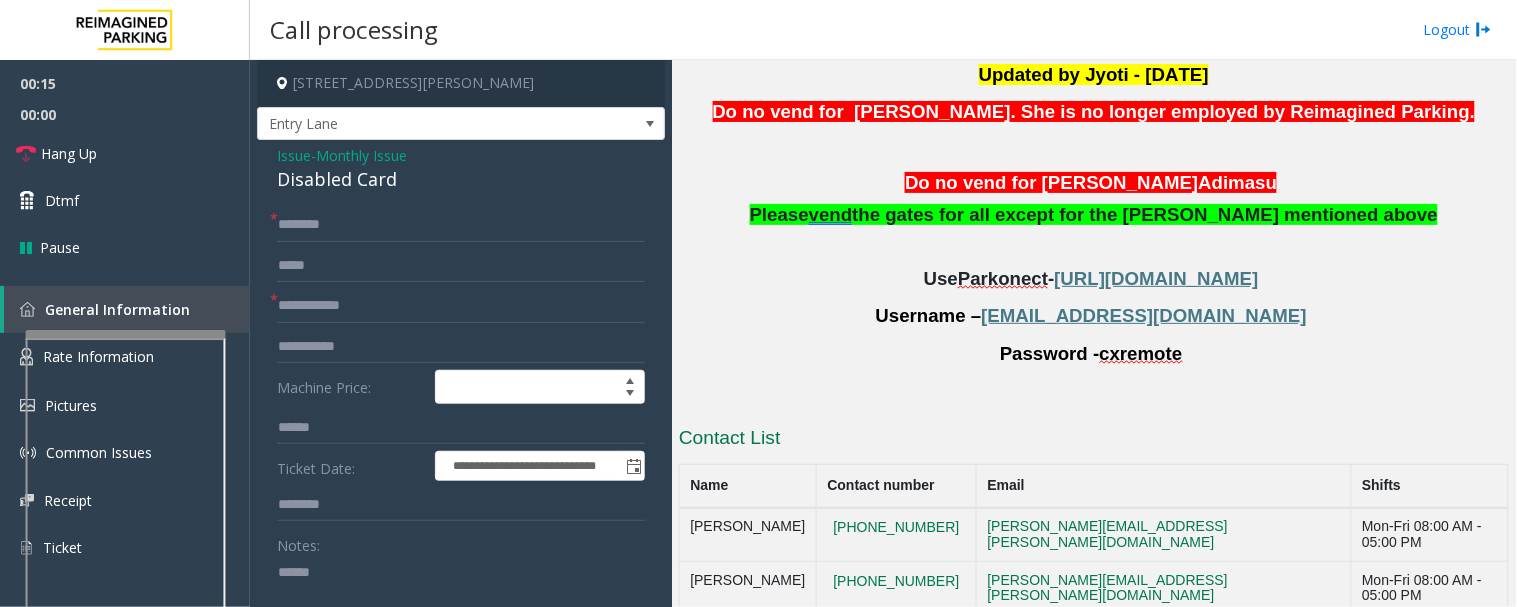 paste on "**********" 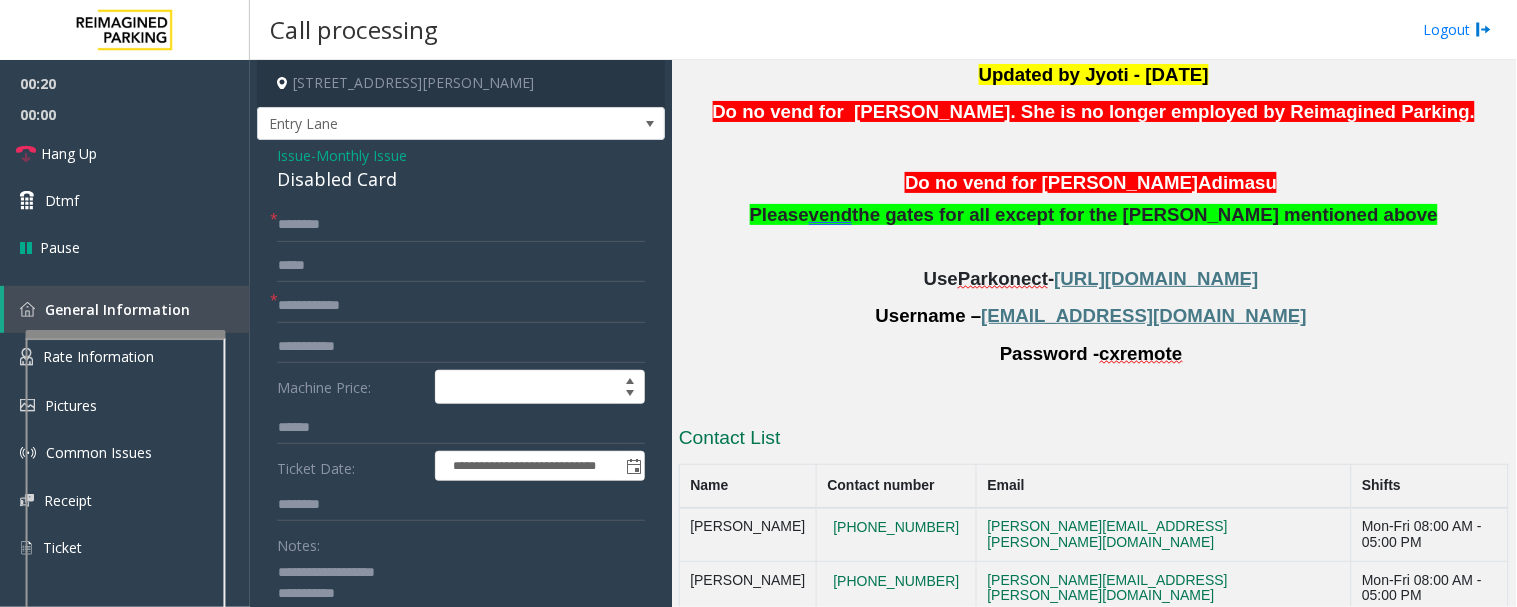 type on "**********" 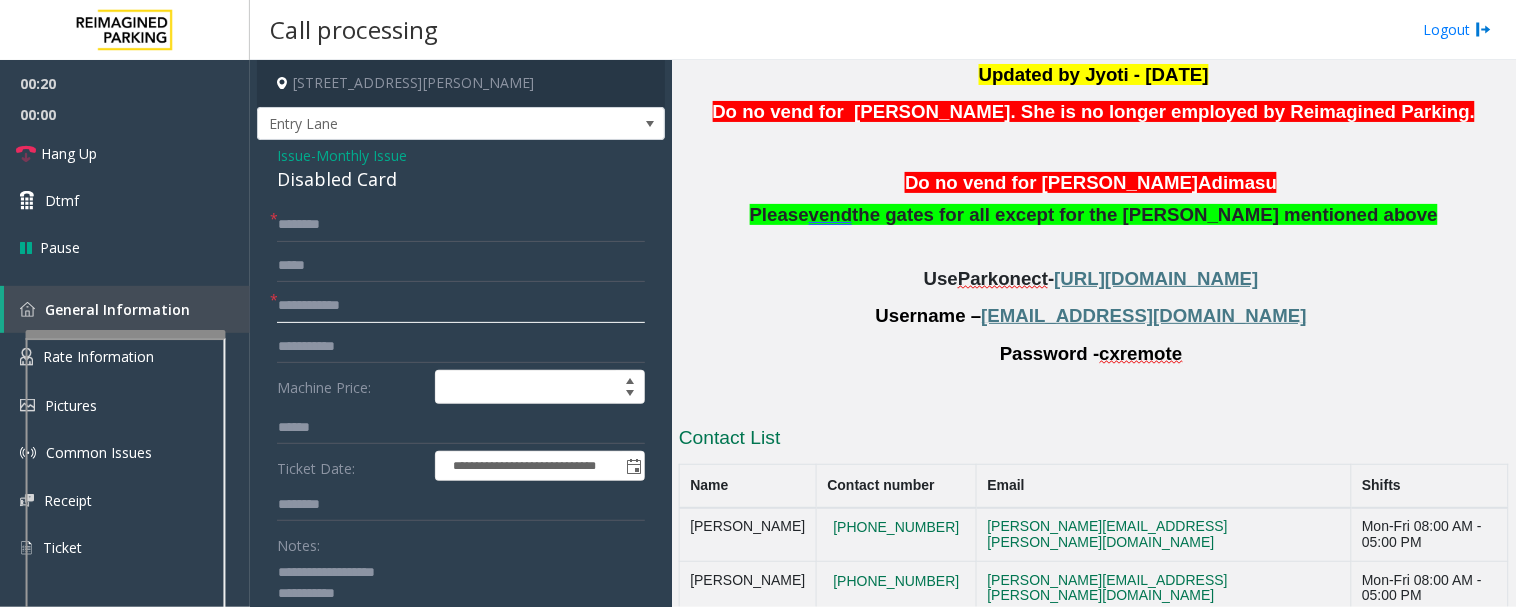 click 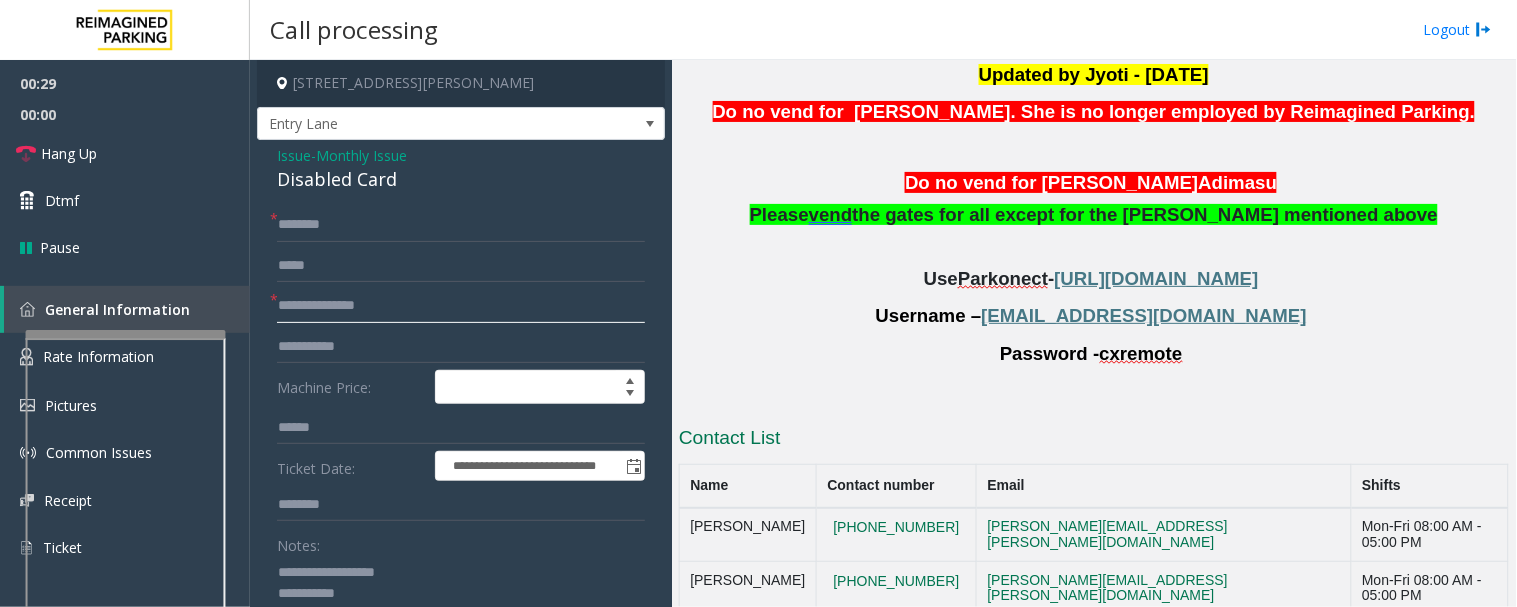 type on "**********" 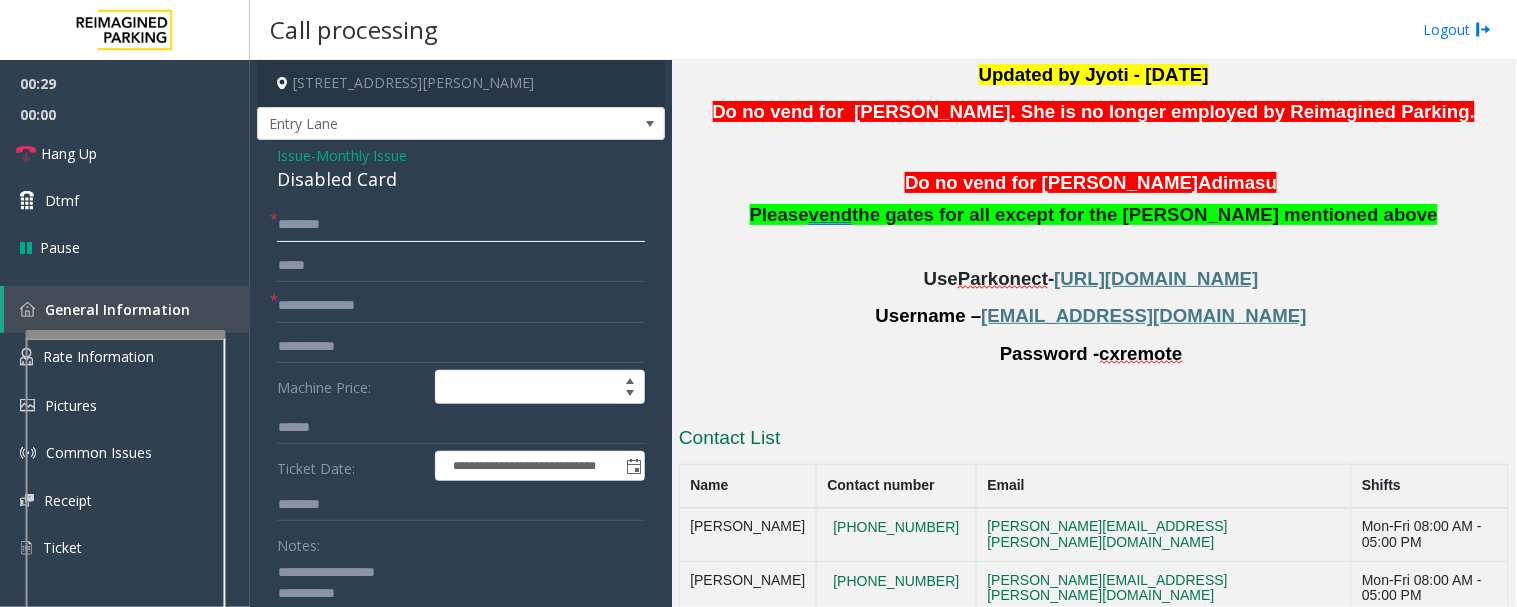 click 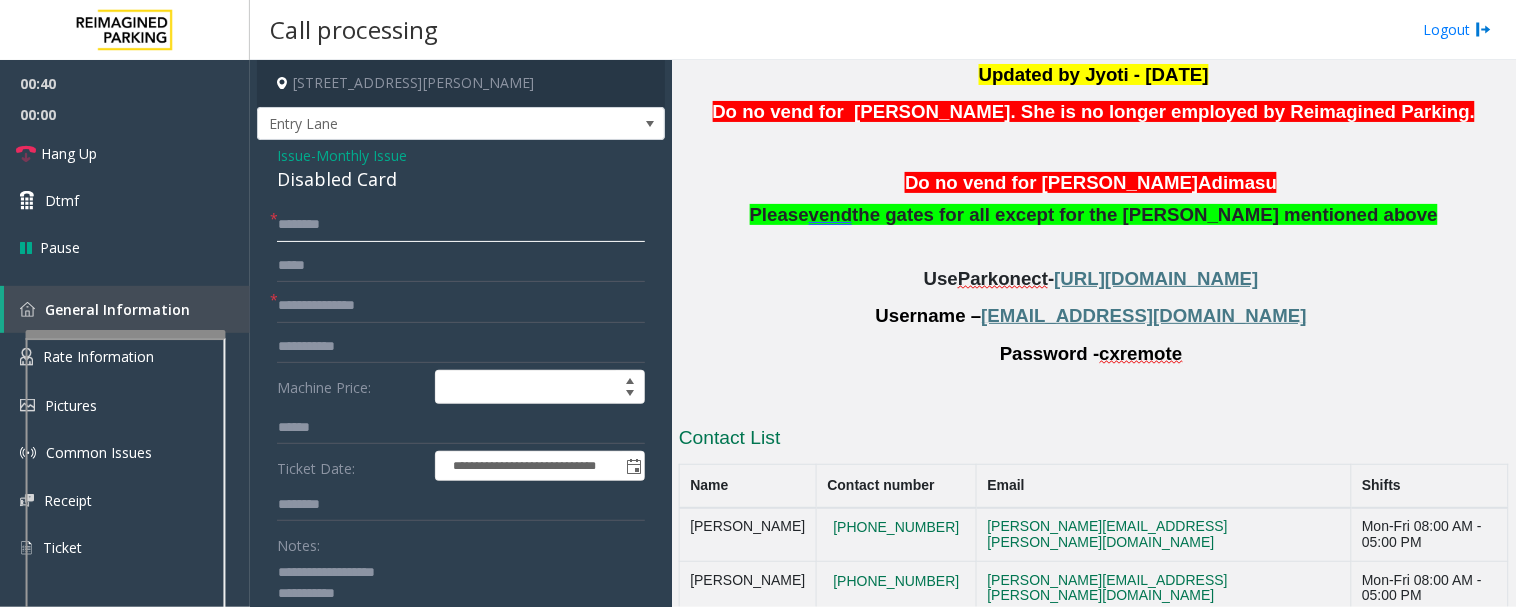 type on "*" 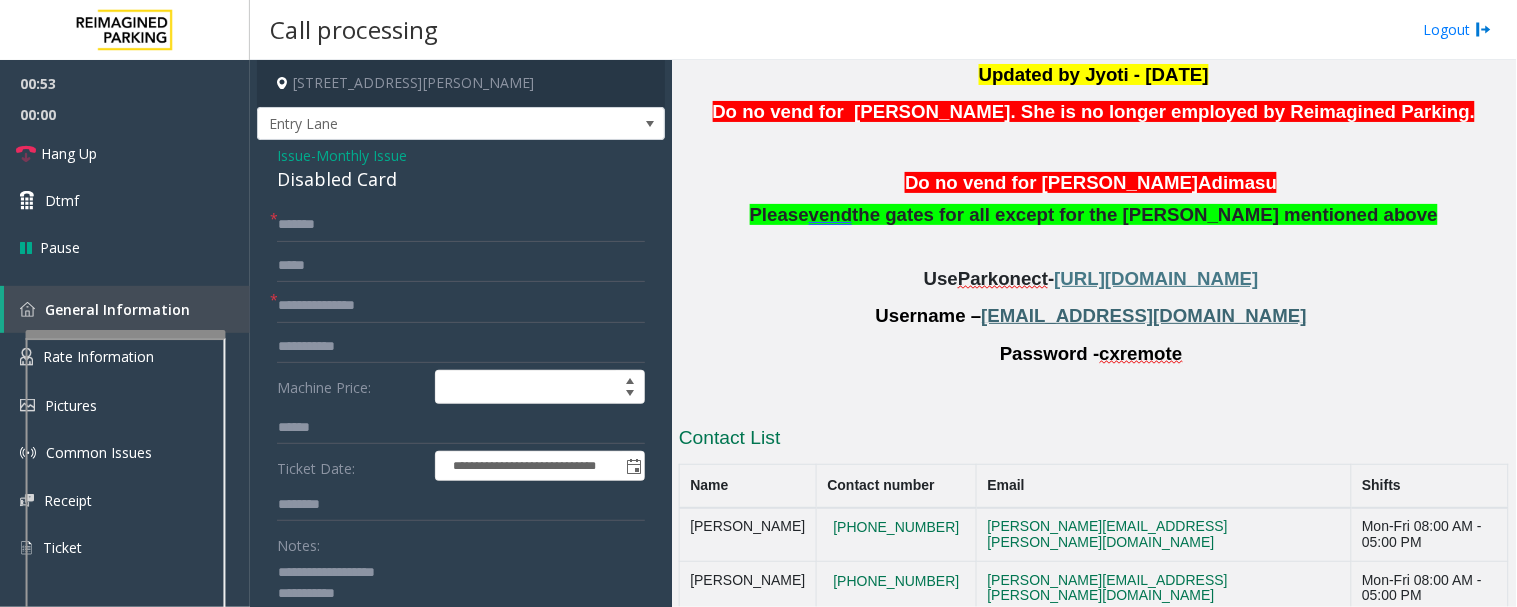 click on "cx@harriscounty.com" 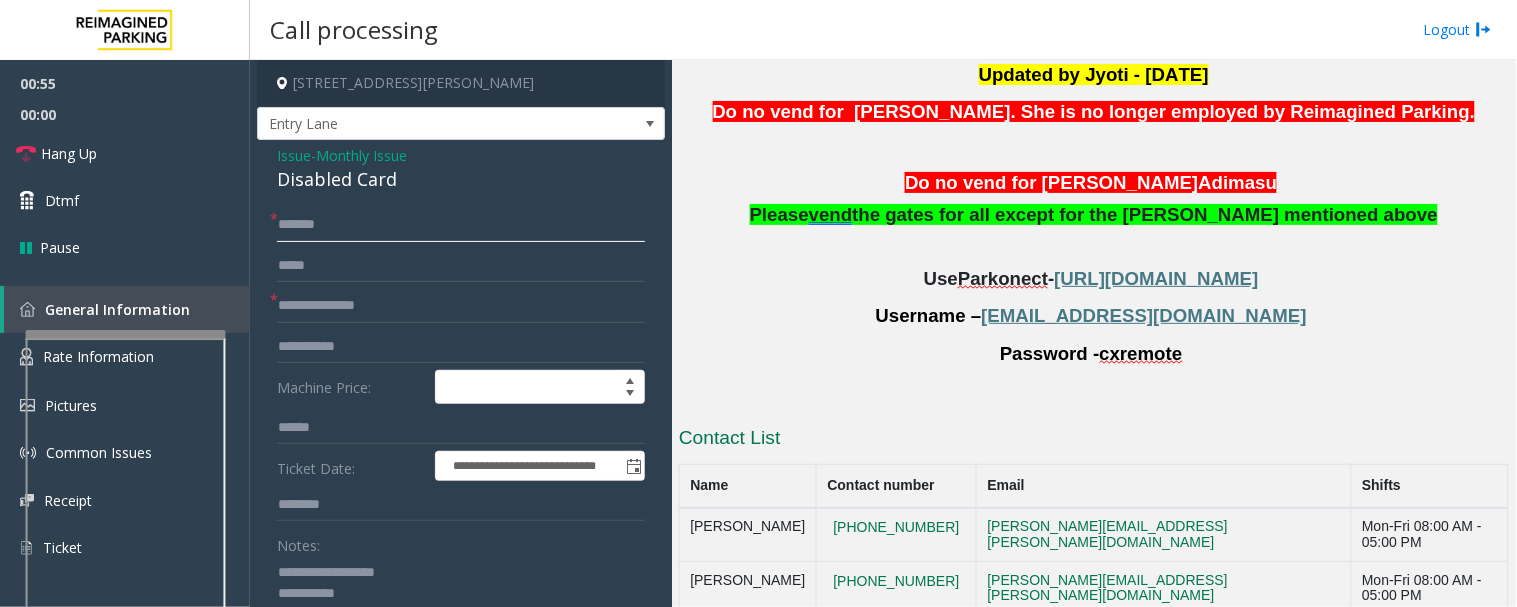 click on "******" 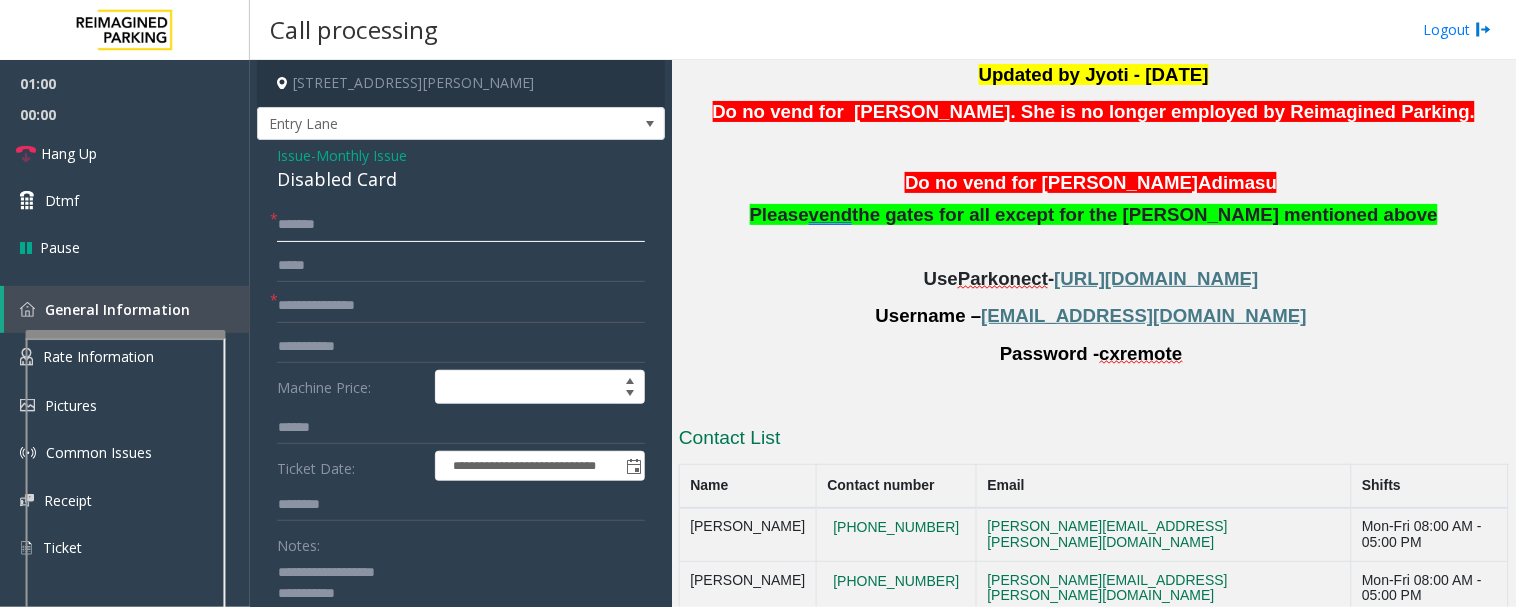 type on "******" 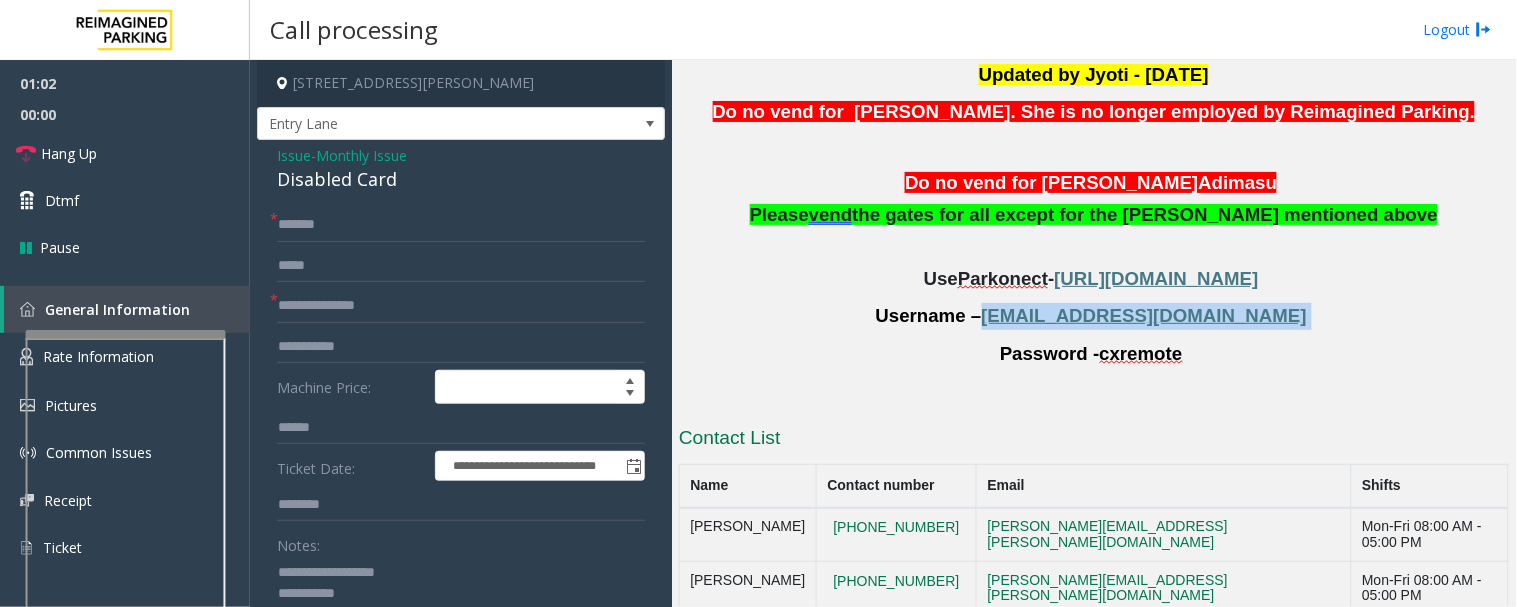 drag, startPoint x: 1231, startPoint y: 315, endPoint x: 1045, endPoint y: 315, distance: 186 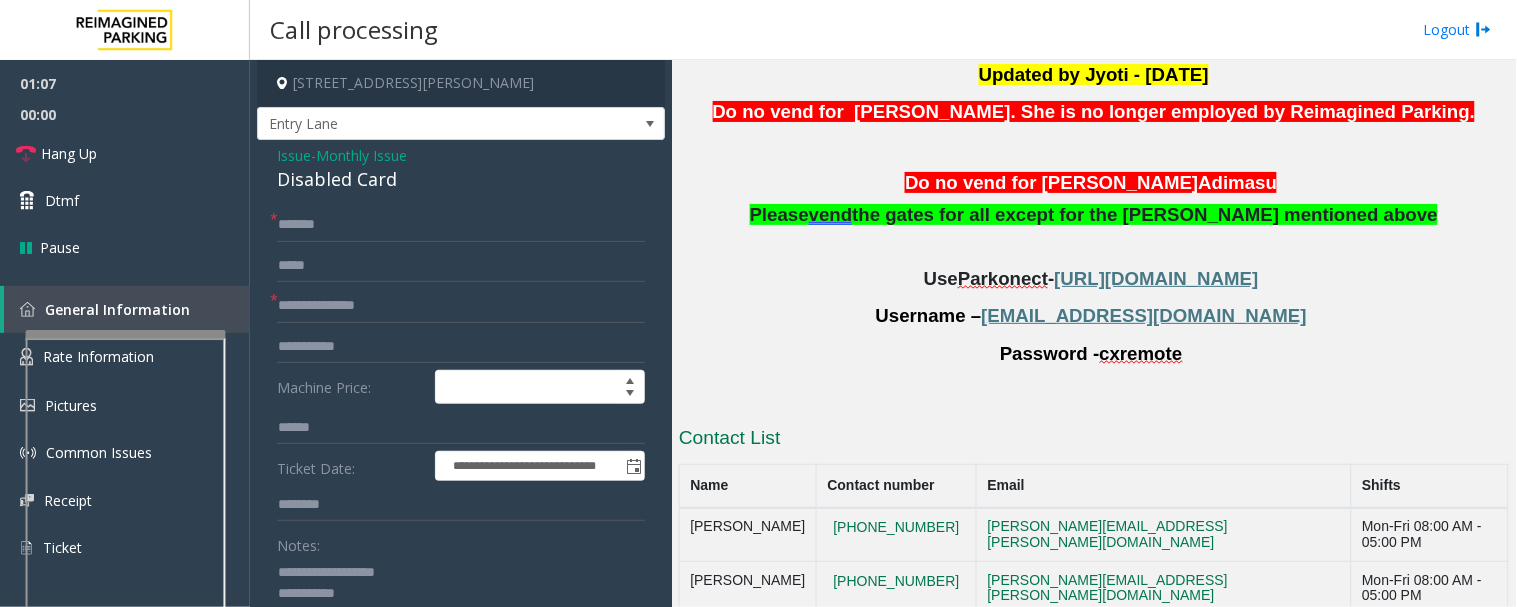 click 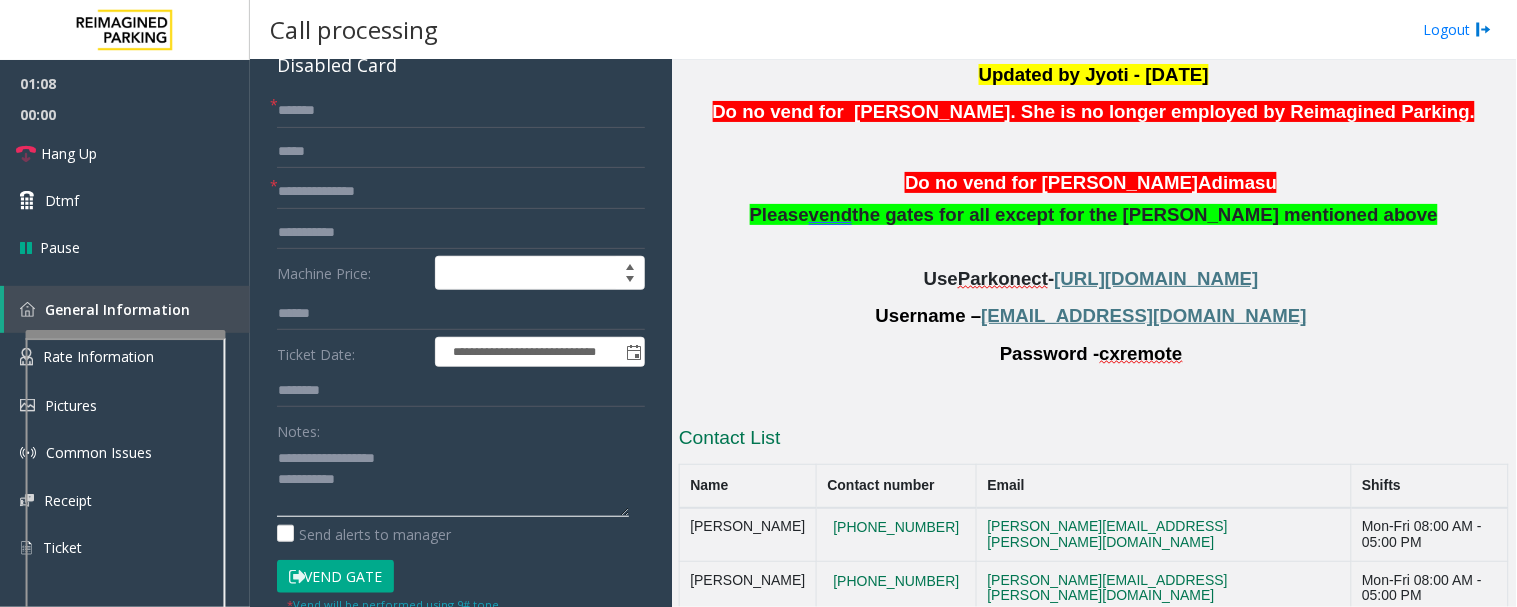 scroll, scrollTop: 222, scrollLeft: 0, axis: vertical 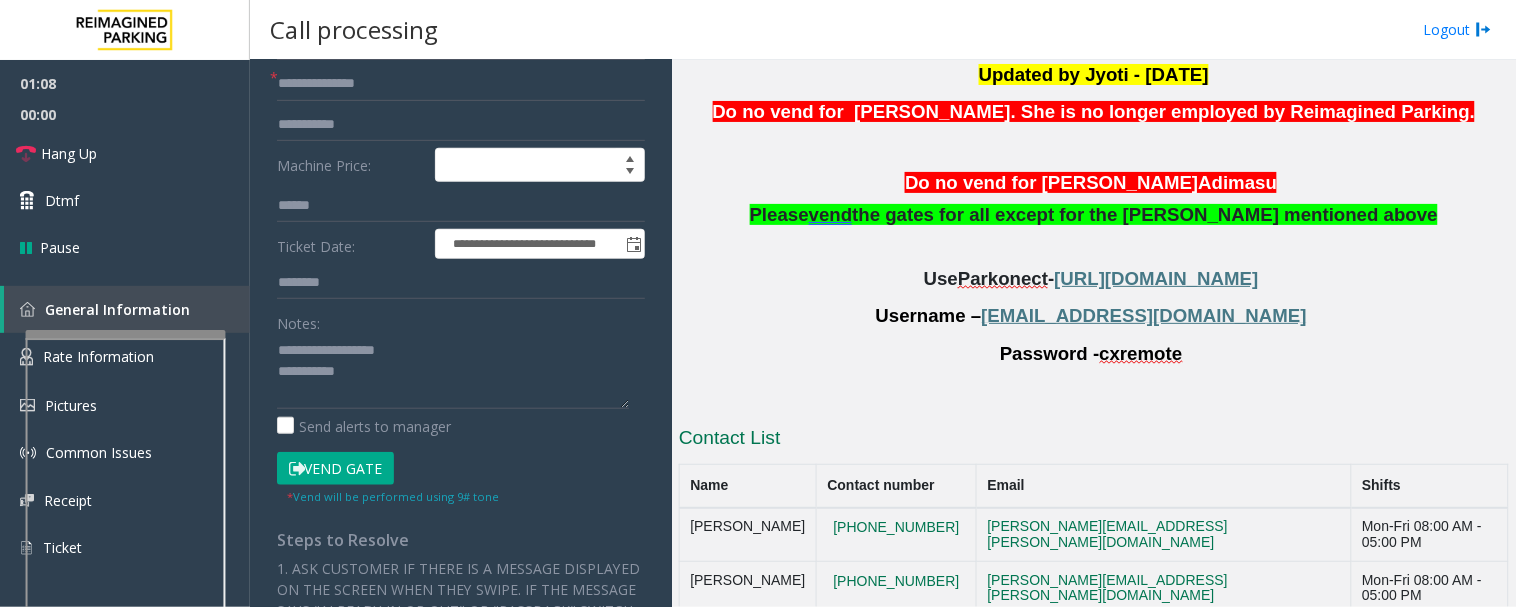 click on "Vend Gate" 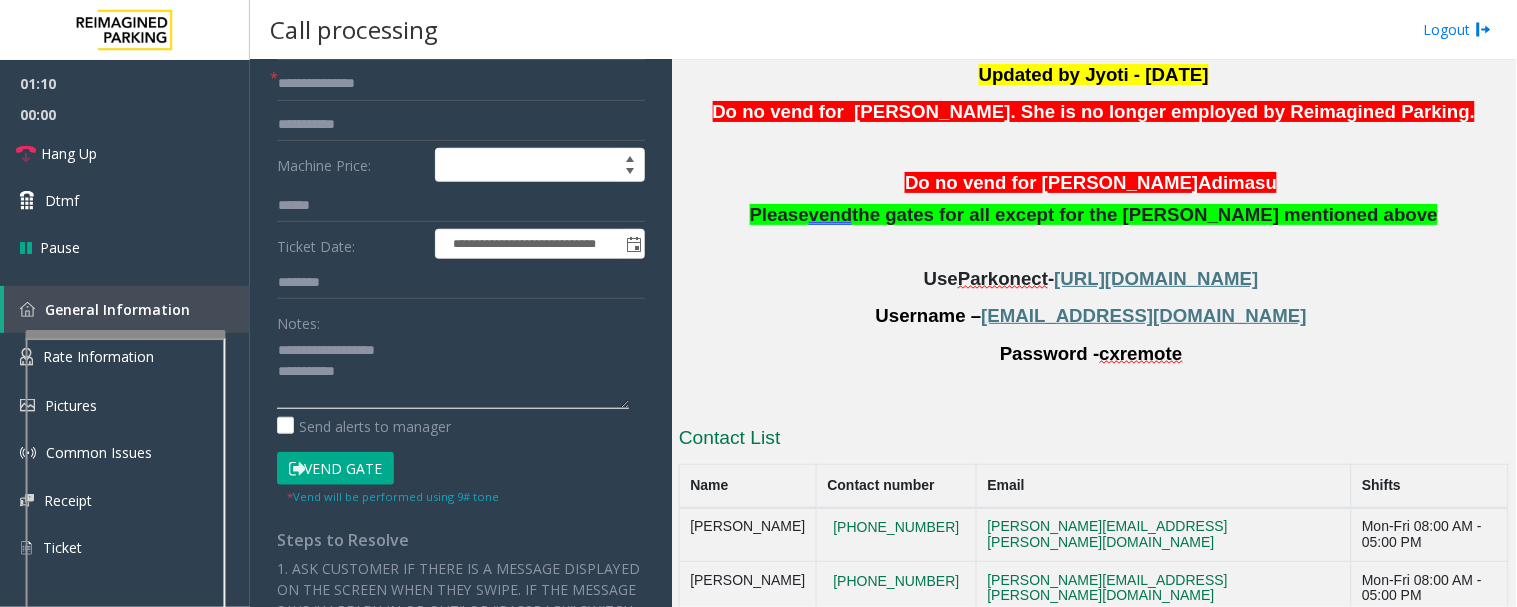click 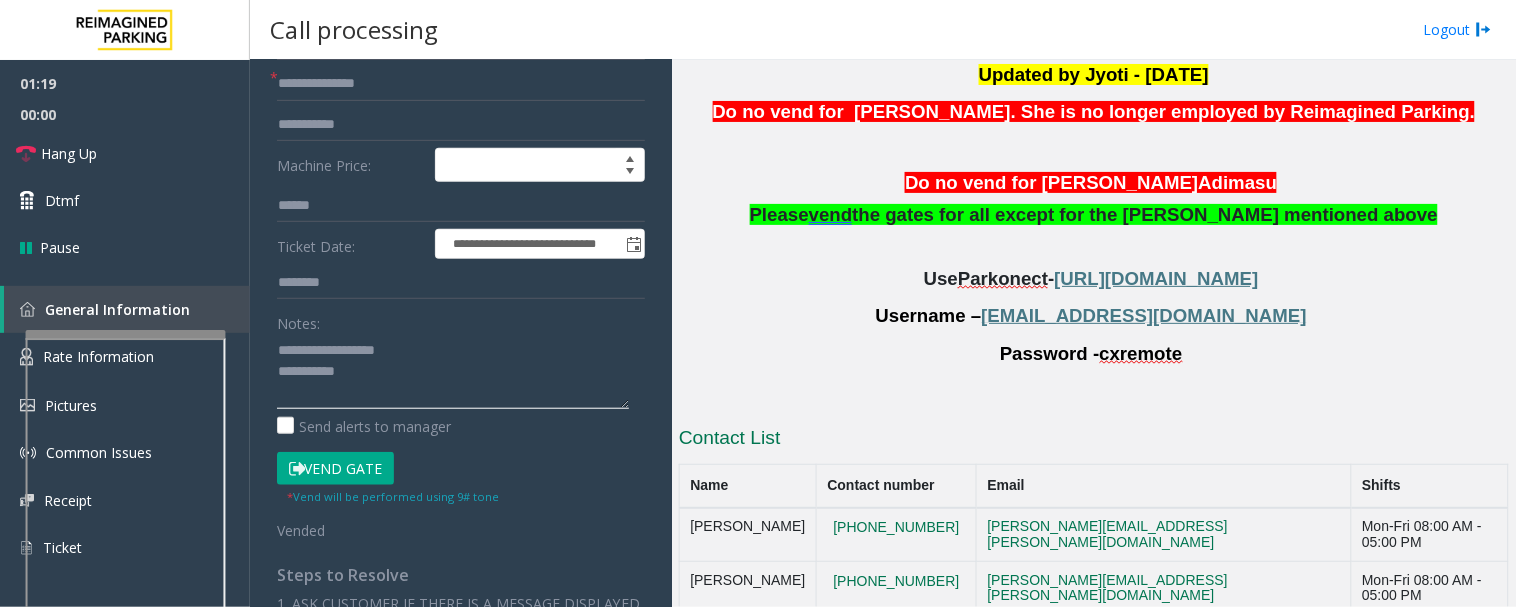 click 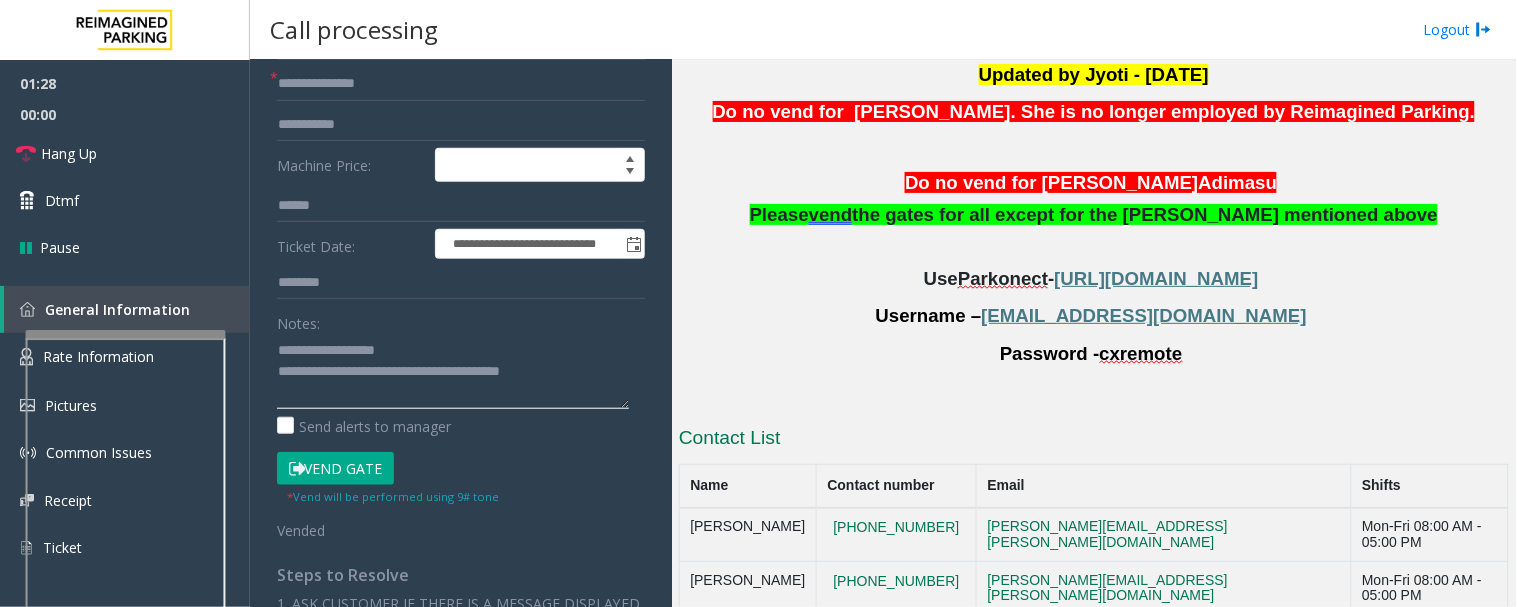 type on "**********" 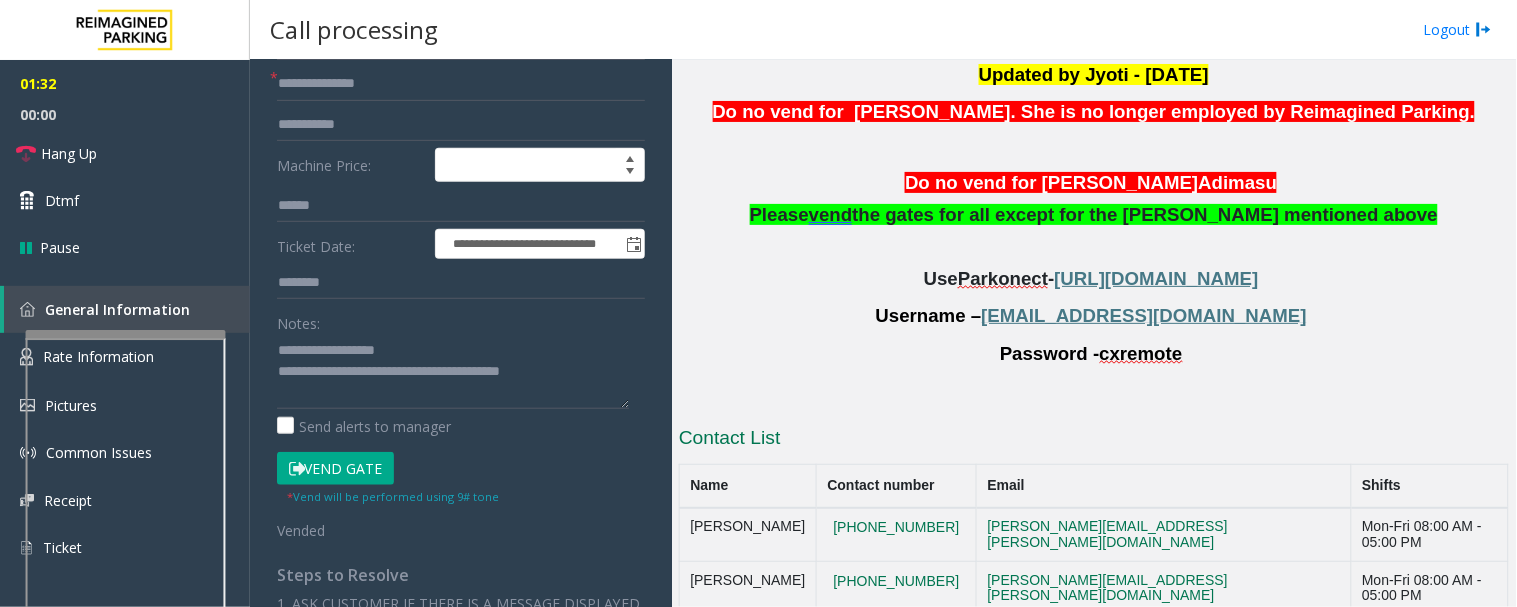 click on "Password -  cxremote" 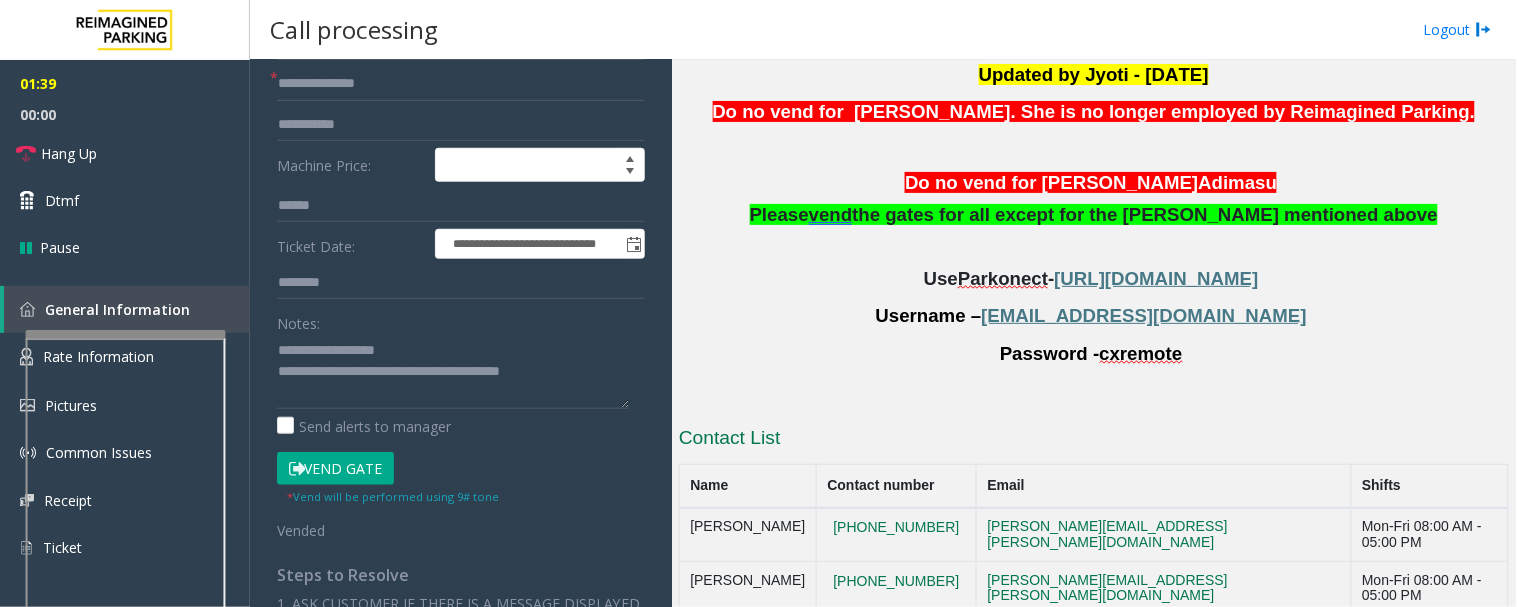 drag, startPoint x: 352, startPoint y: 463, endPoint x: 384, endPoint y: 453, distance: 33.526108 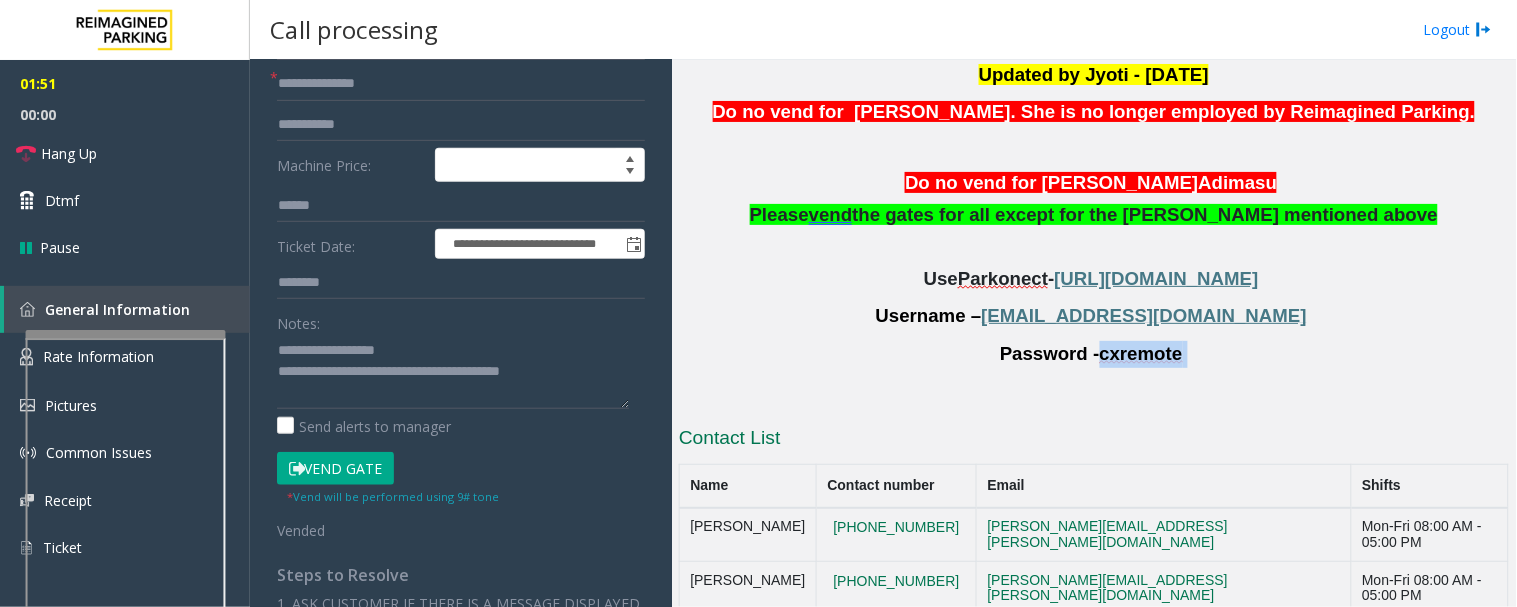 drag, startPoint x: 1195, startPoint y: 364, endPoint x: 1092, endPoint y: 367, distance: 103.04368 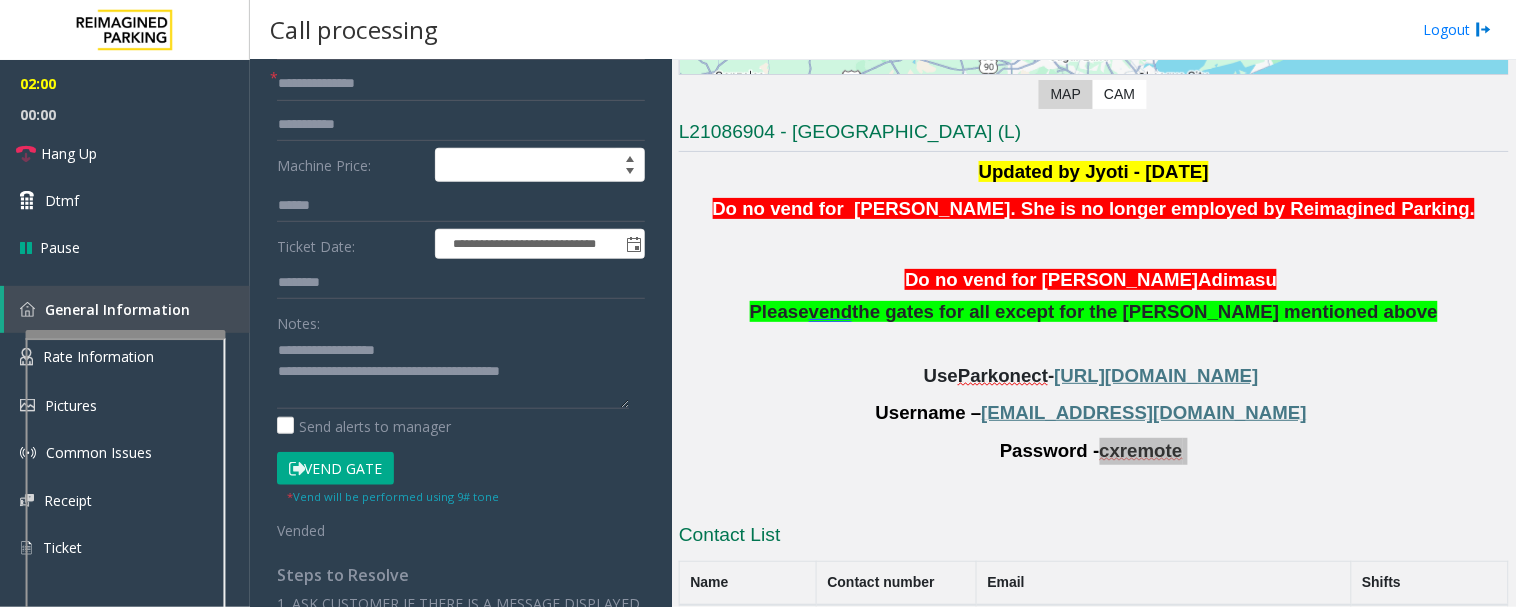 scroll, scrollTop: 238, scrollLeft: 0, axis: vertical 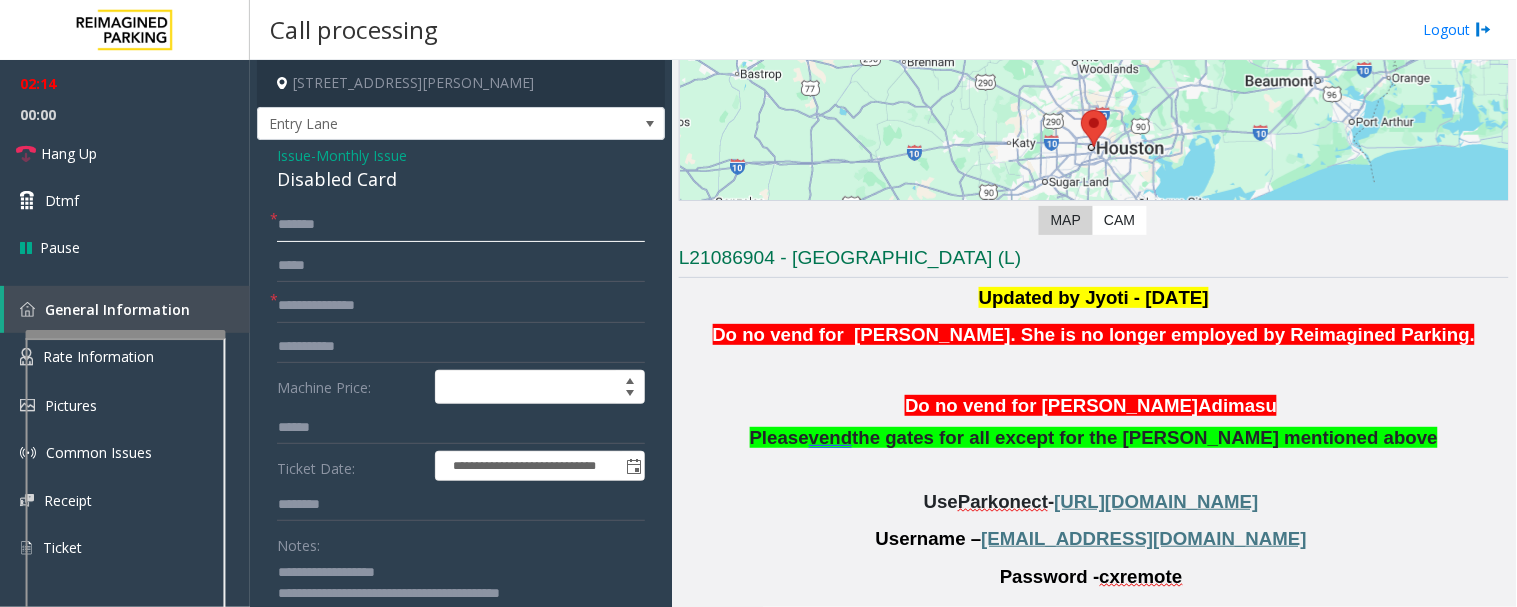 click on "******" 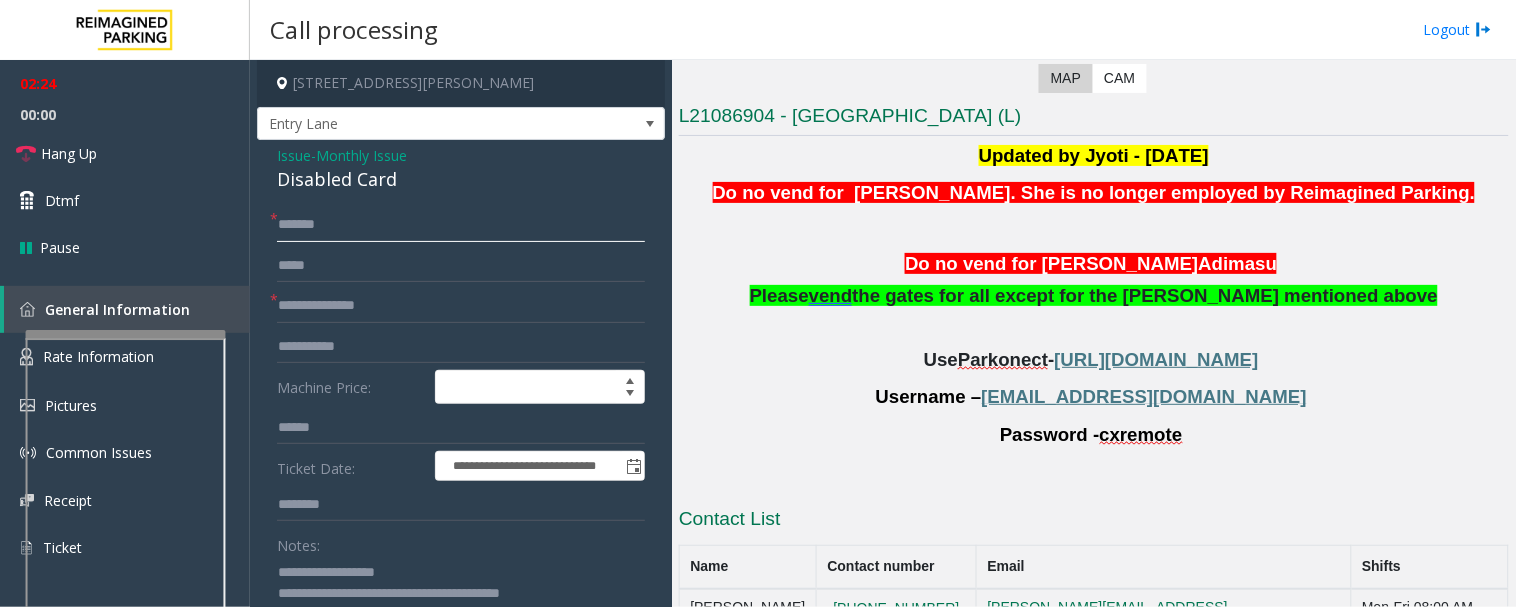 scroll, scrollTop: 461, scrollLeft: 0, axis: vertical 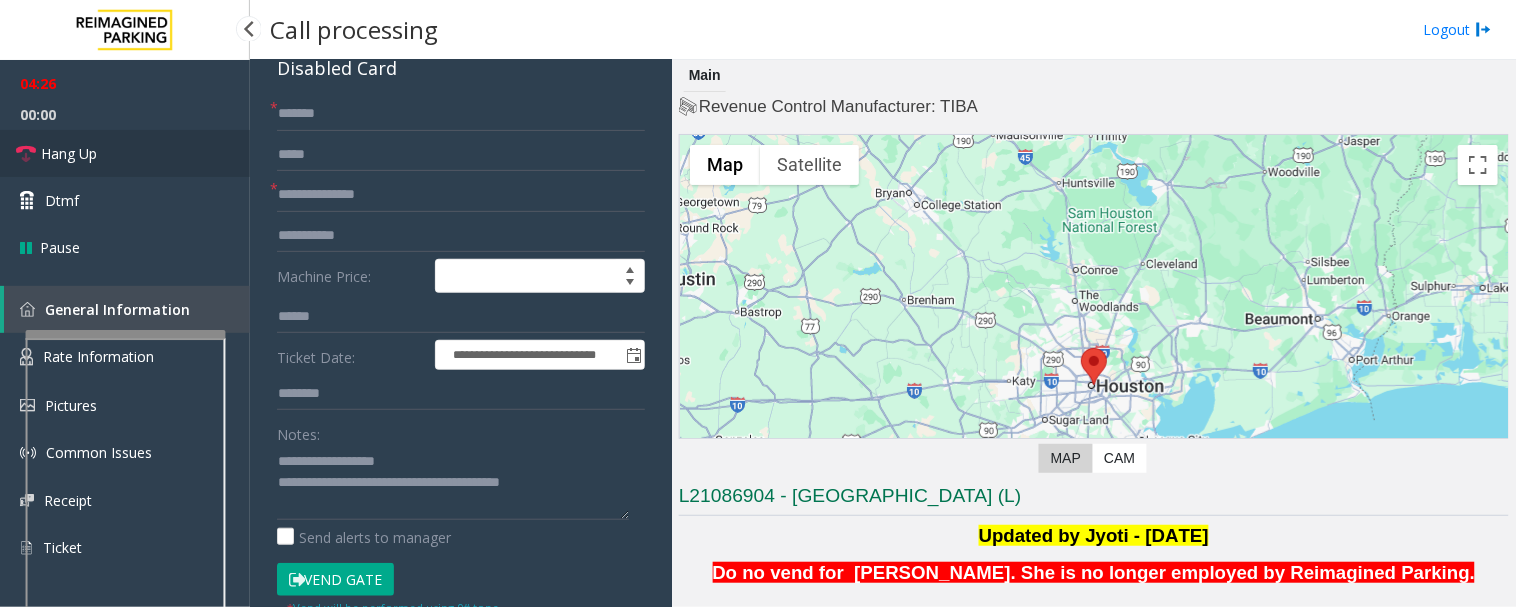 click on "Hang Up" at bounding box center (125, 153) 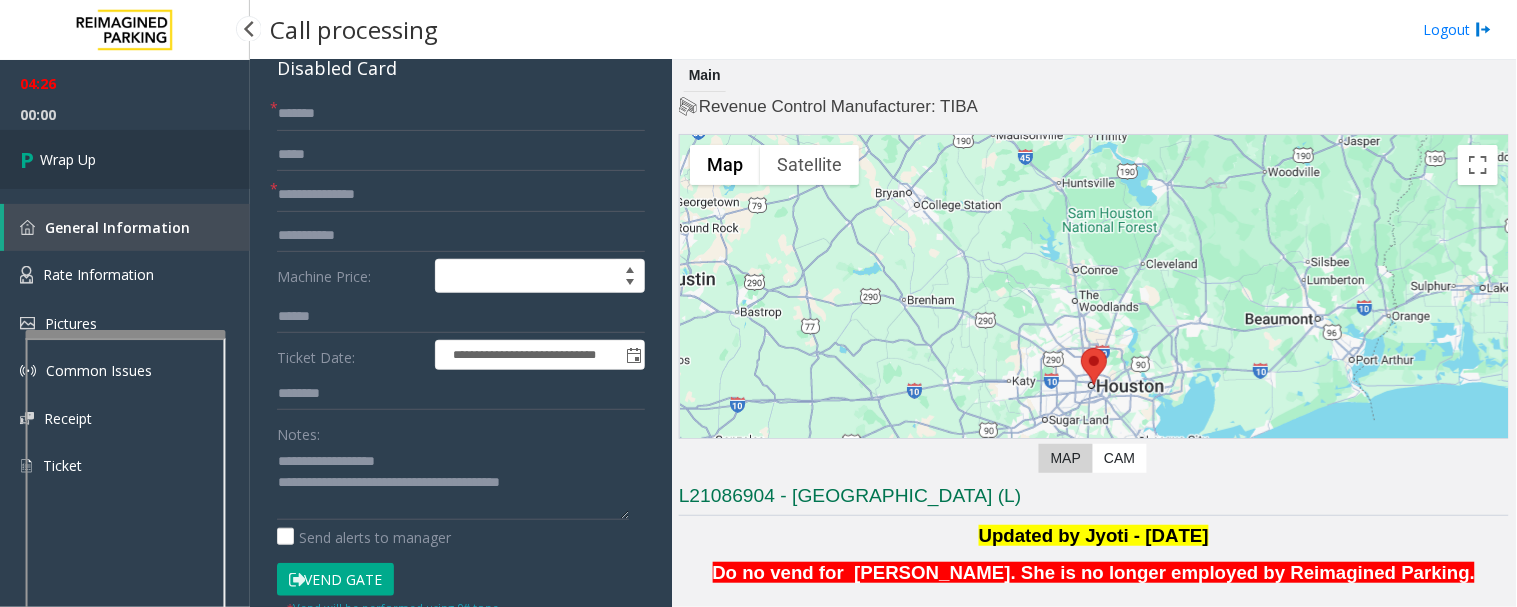 click at bounding box center [30, 159] 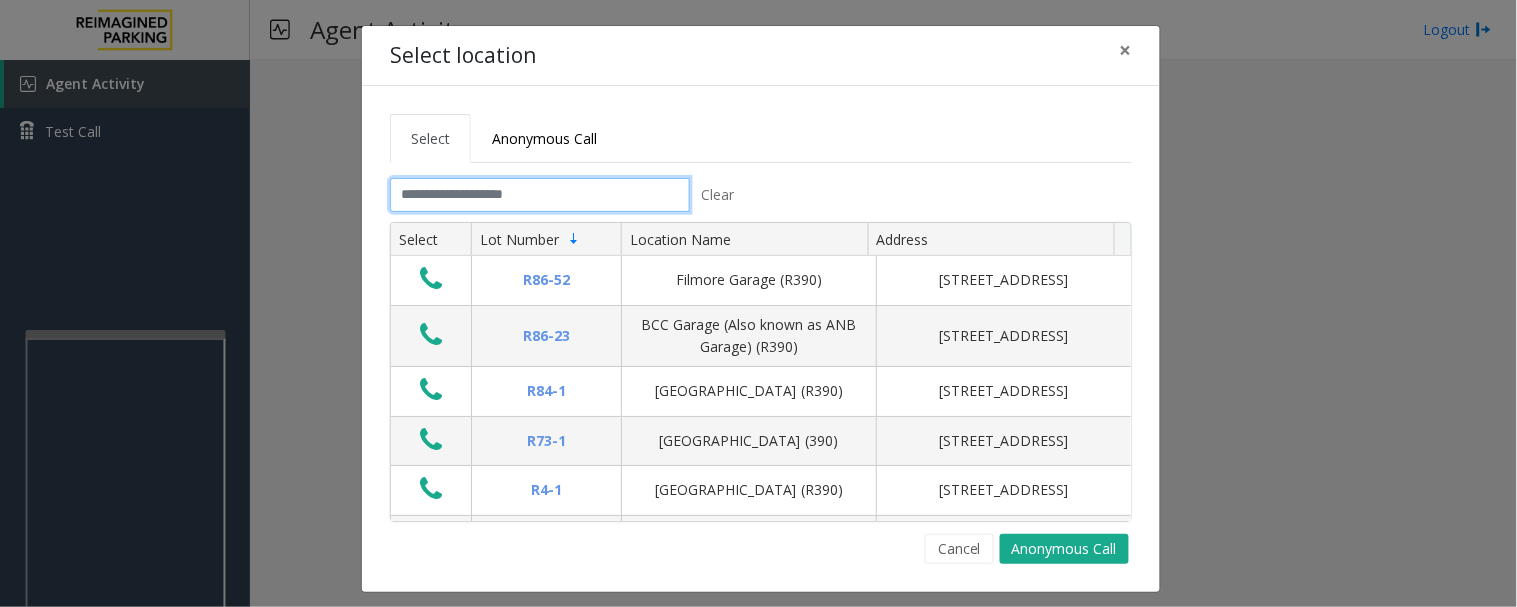 click 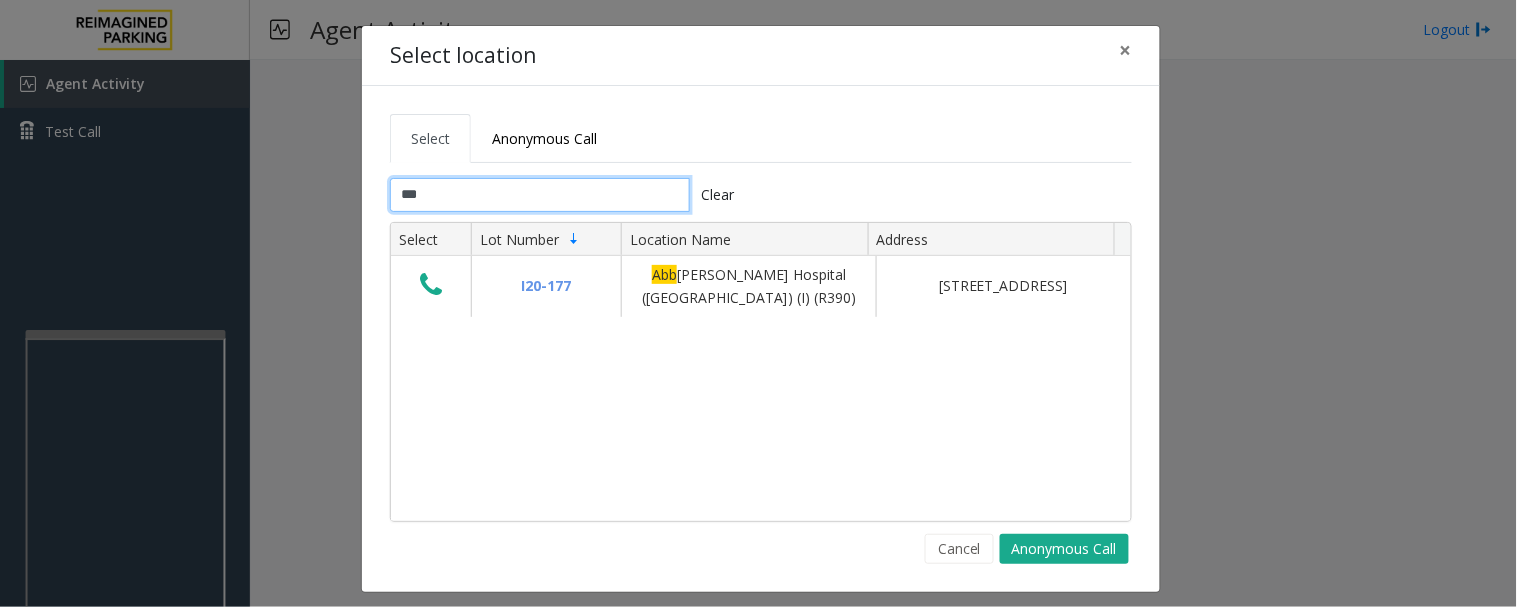 type on "***" 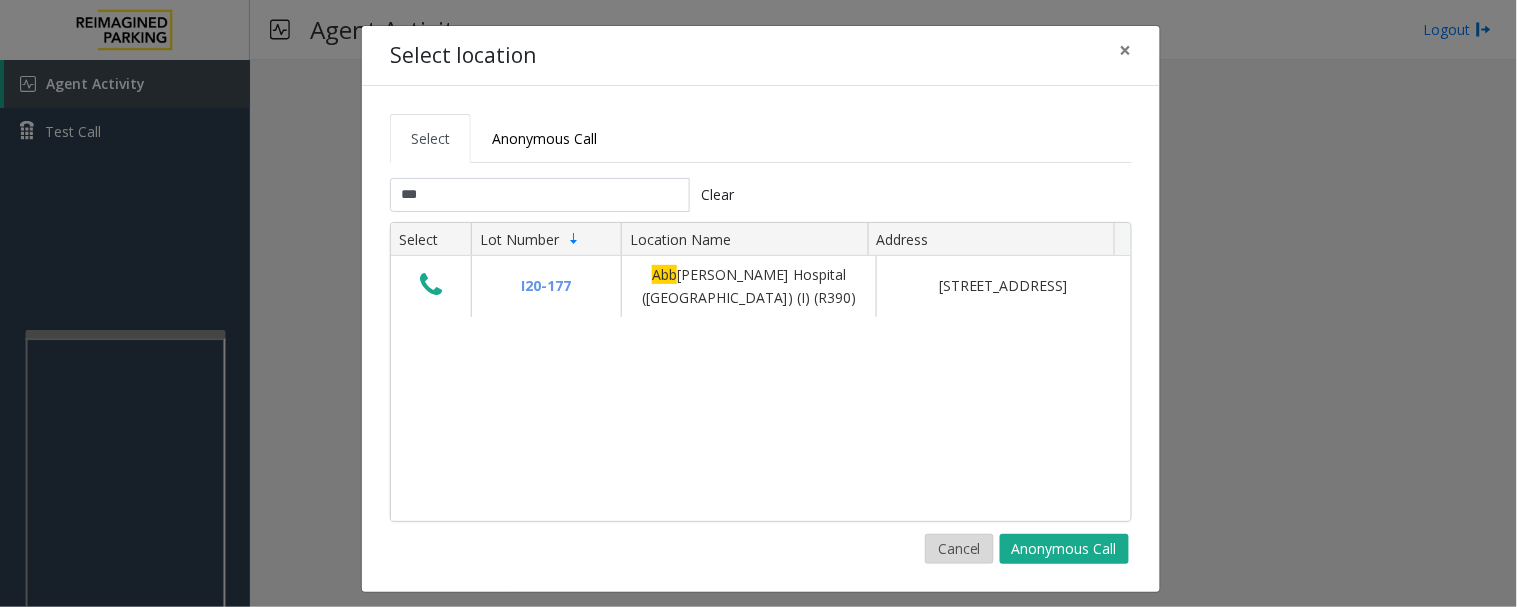 click on "Cancel" 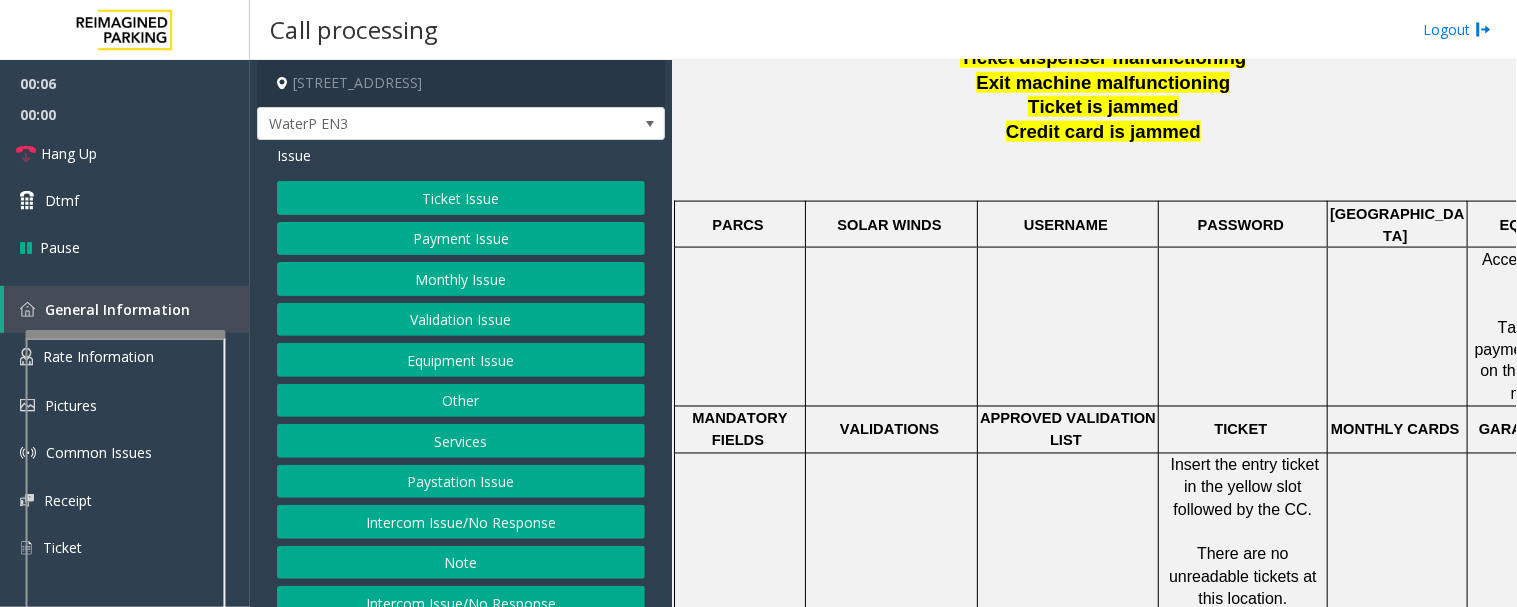 scroll, scrollTop: 888, scrollLeft: 0, axis: vertical 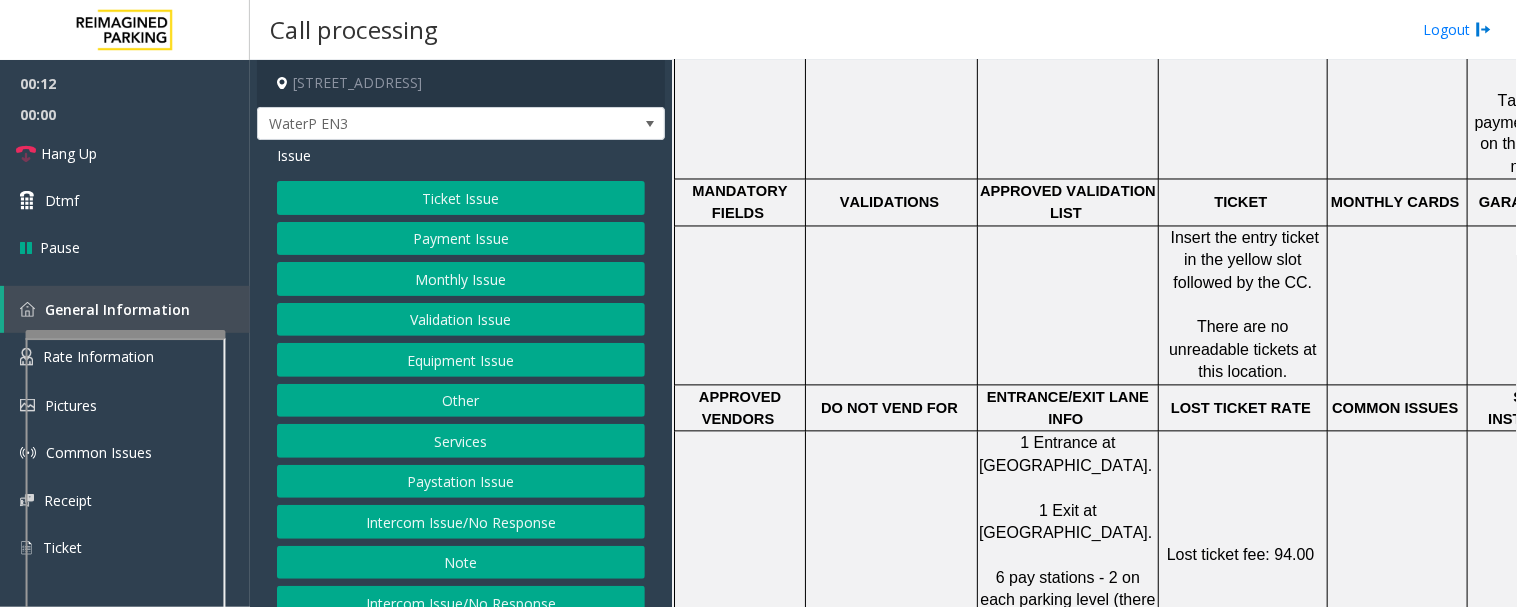 click on "Intercom Issue/No Response" 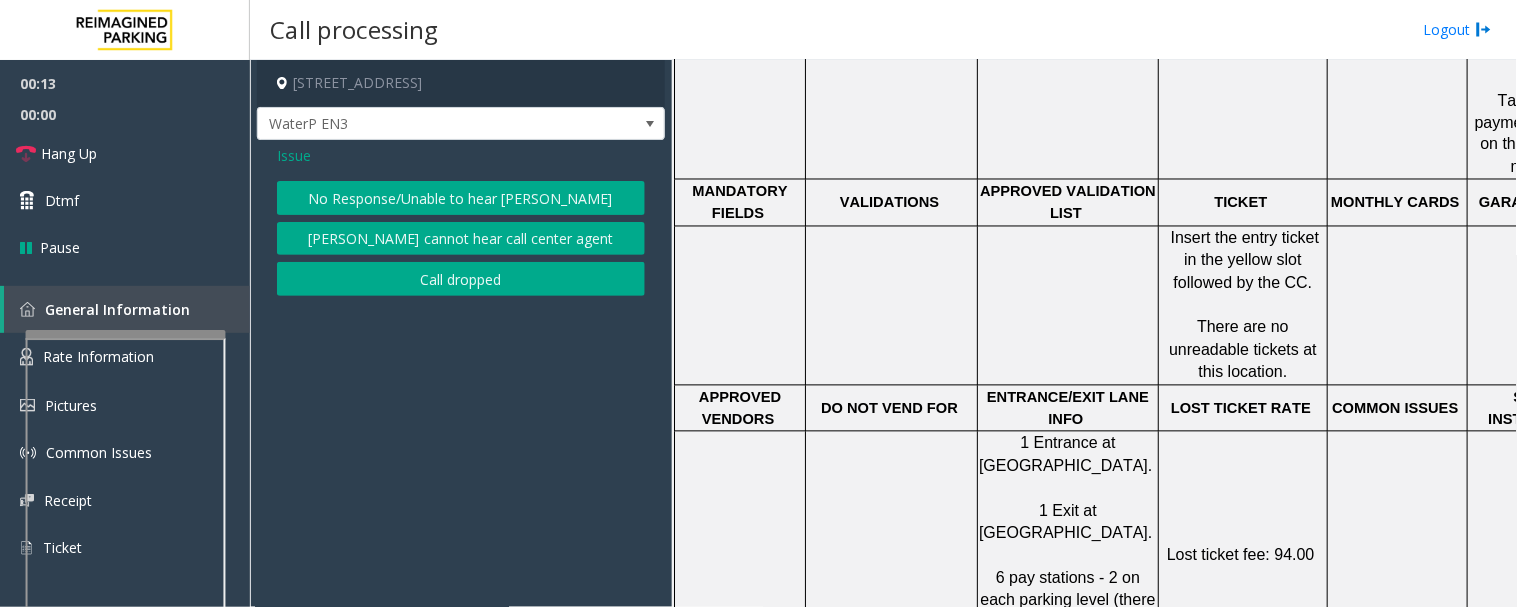 click on "No Response/Unable to hear [PERSON_NAME]" 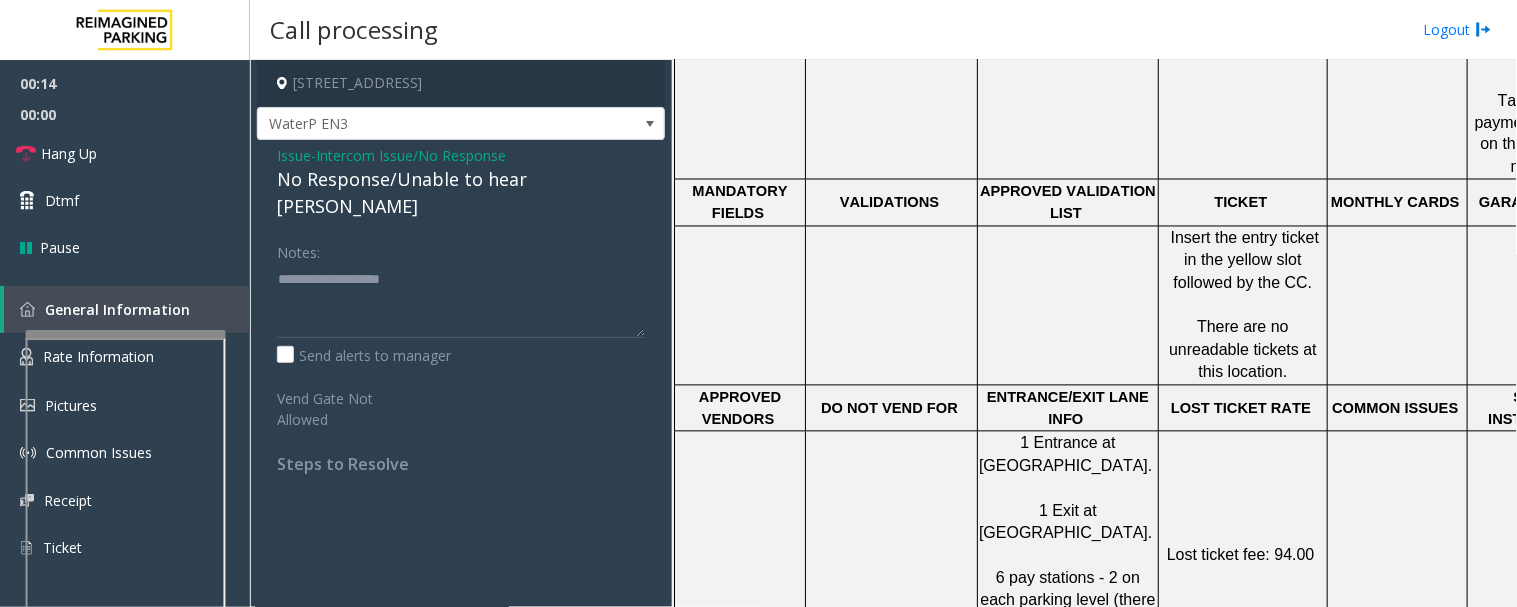 click on "No Response/Unable to hear [PERSON_NAME]" 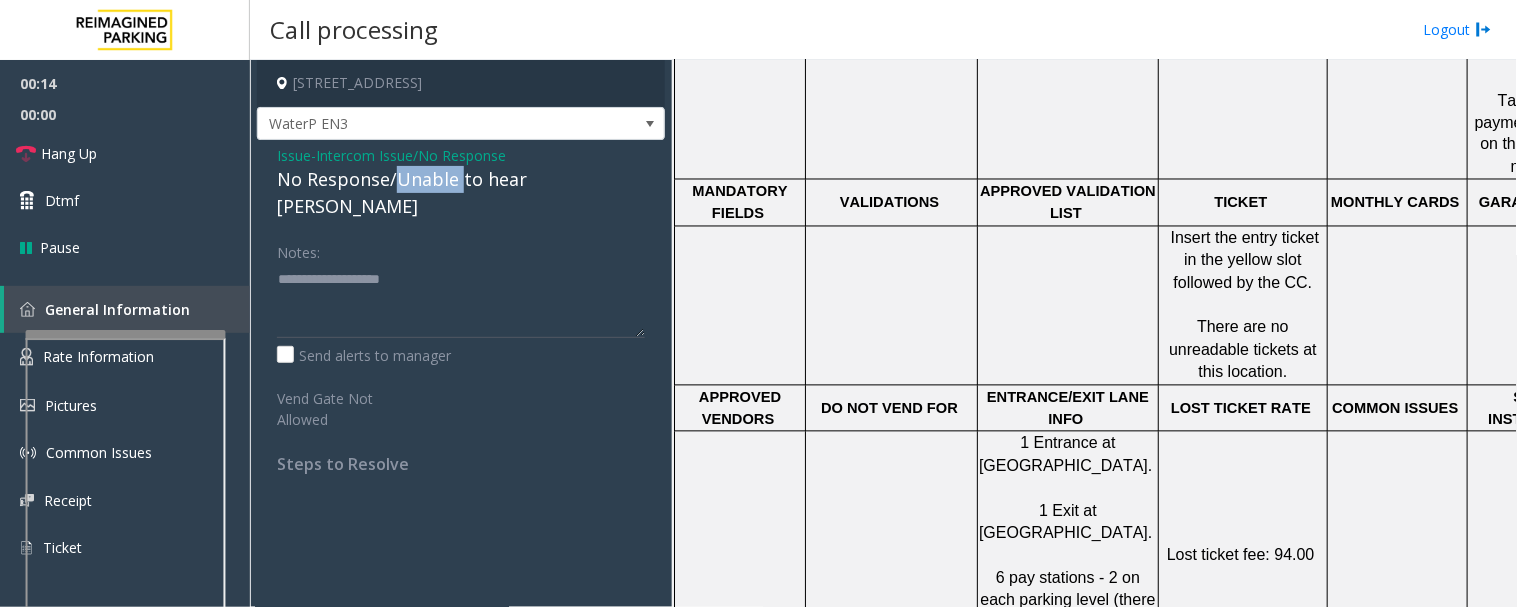 click on "No Response/Unable to hear [PERSON_NAME]" 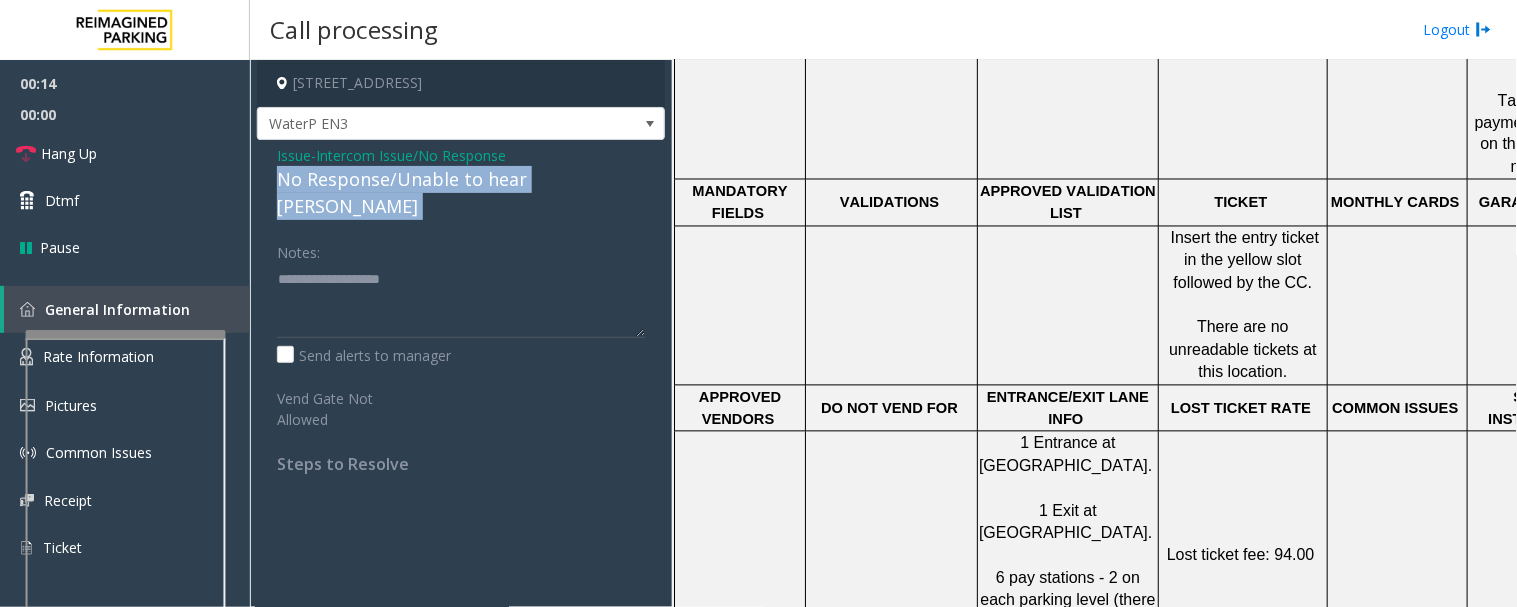 click on "No Response/Unable to hear [PERSON_NAME]" 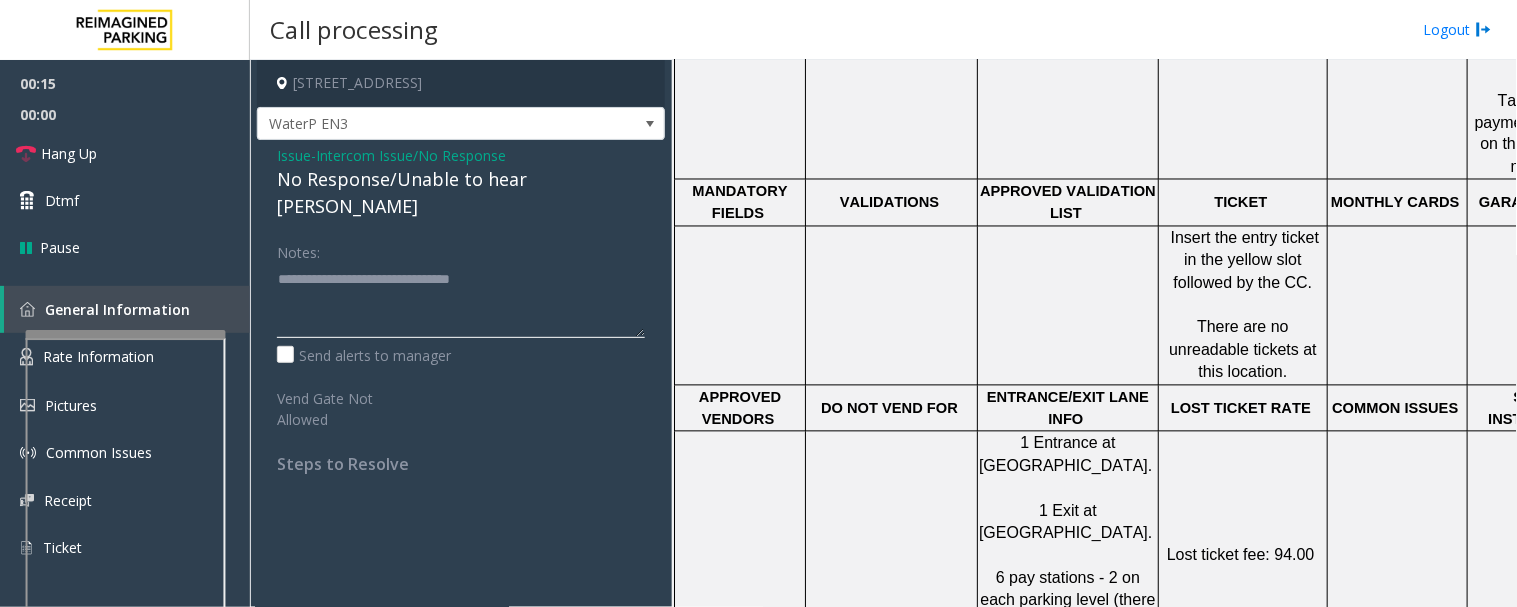 click 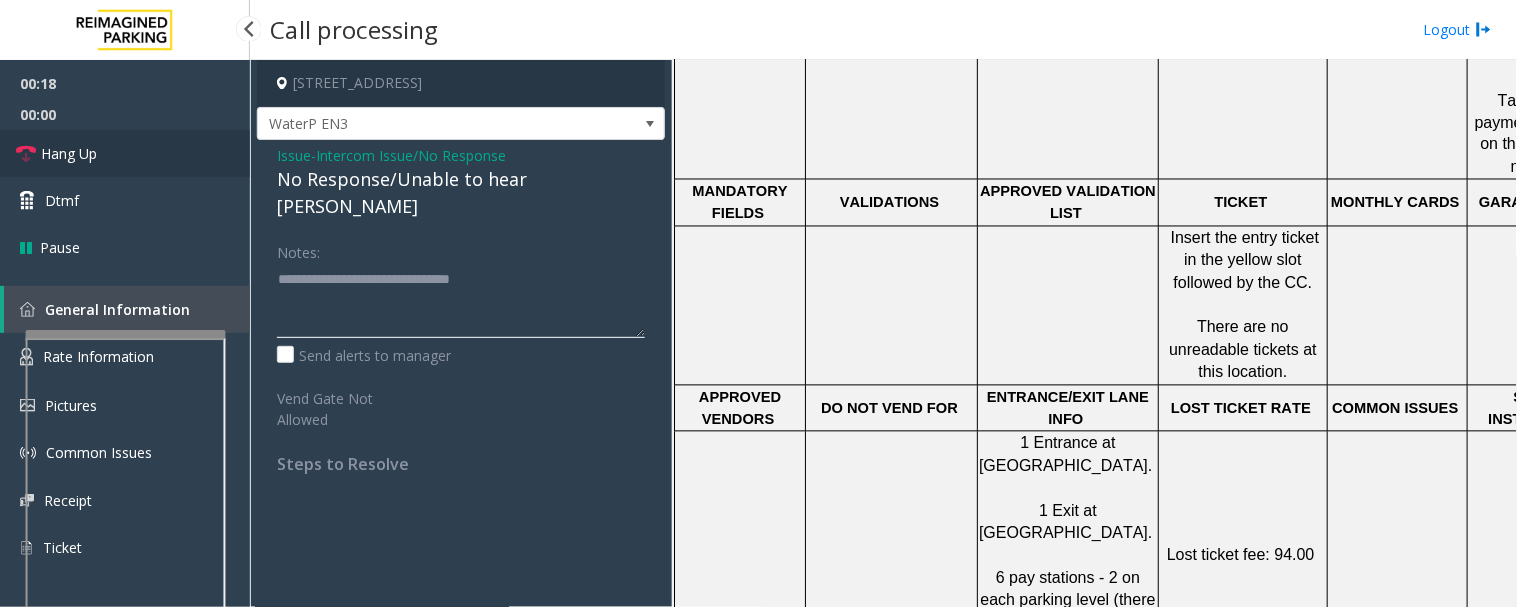 type on "**********" 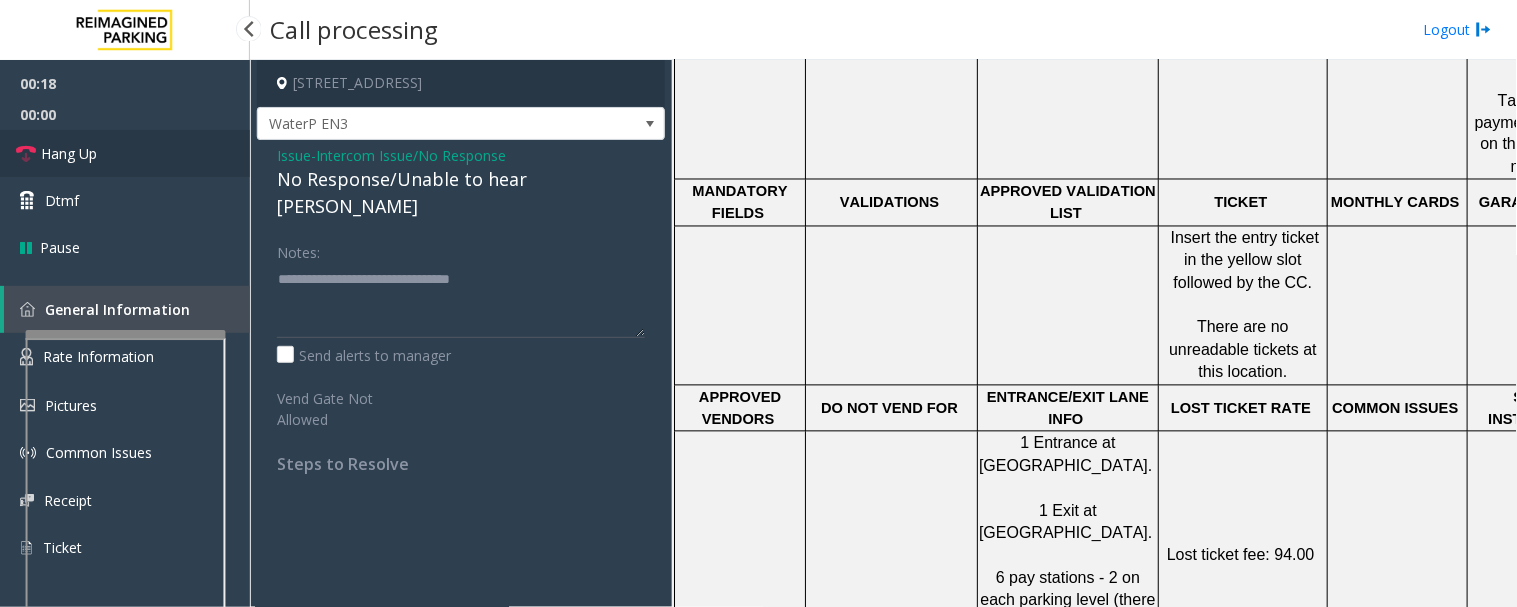 click on "Hang Up" at bounding box center (69, 153) 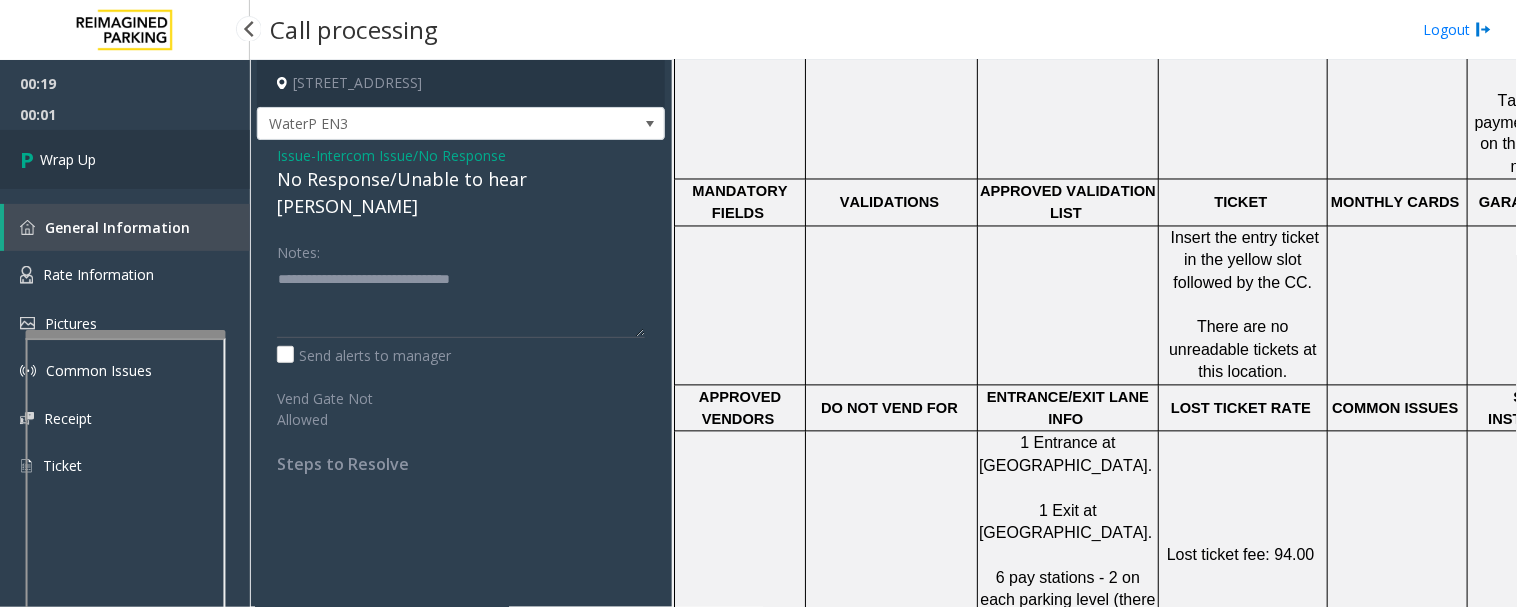 click on "Wrap Up" at bounding box center (68, 159) 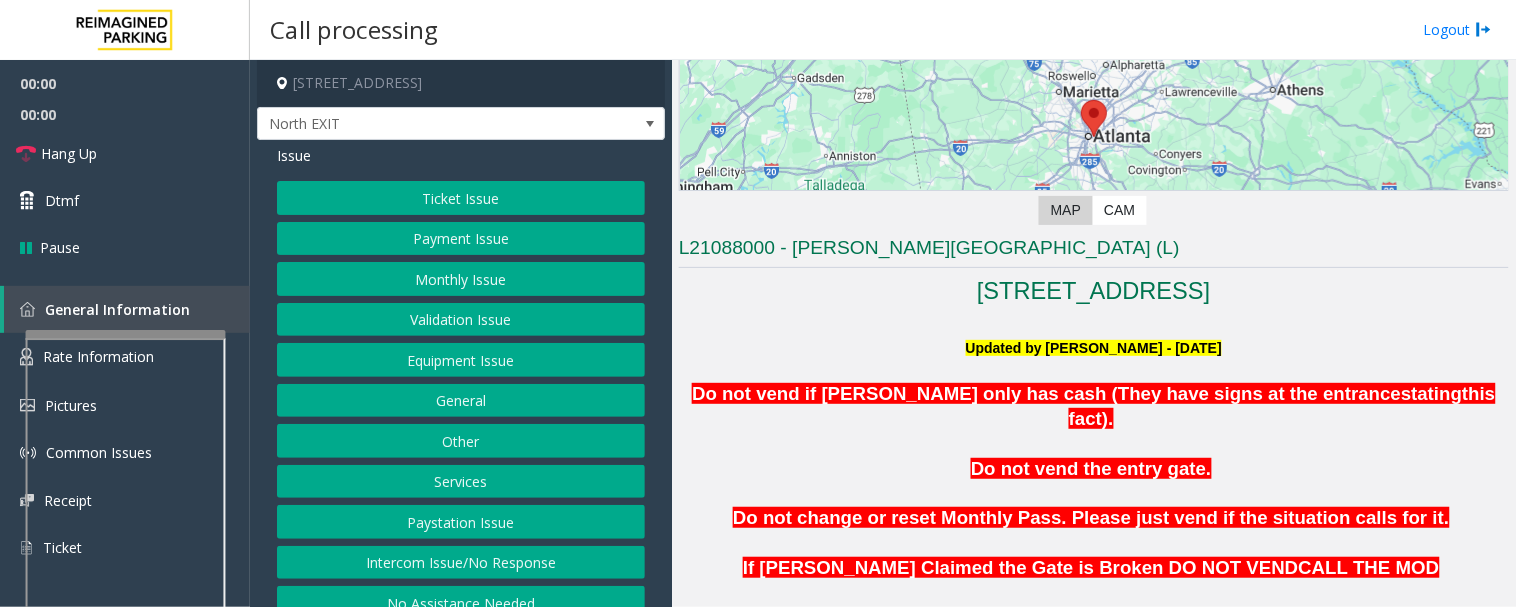 scroll, scrollTop: 555, scrollLeft: 0, axis: vertical 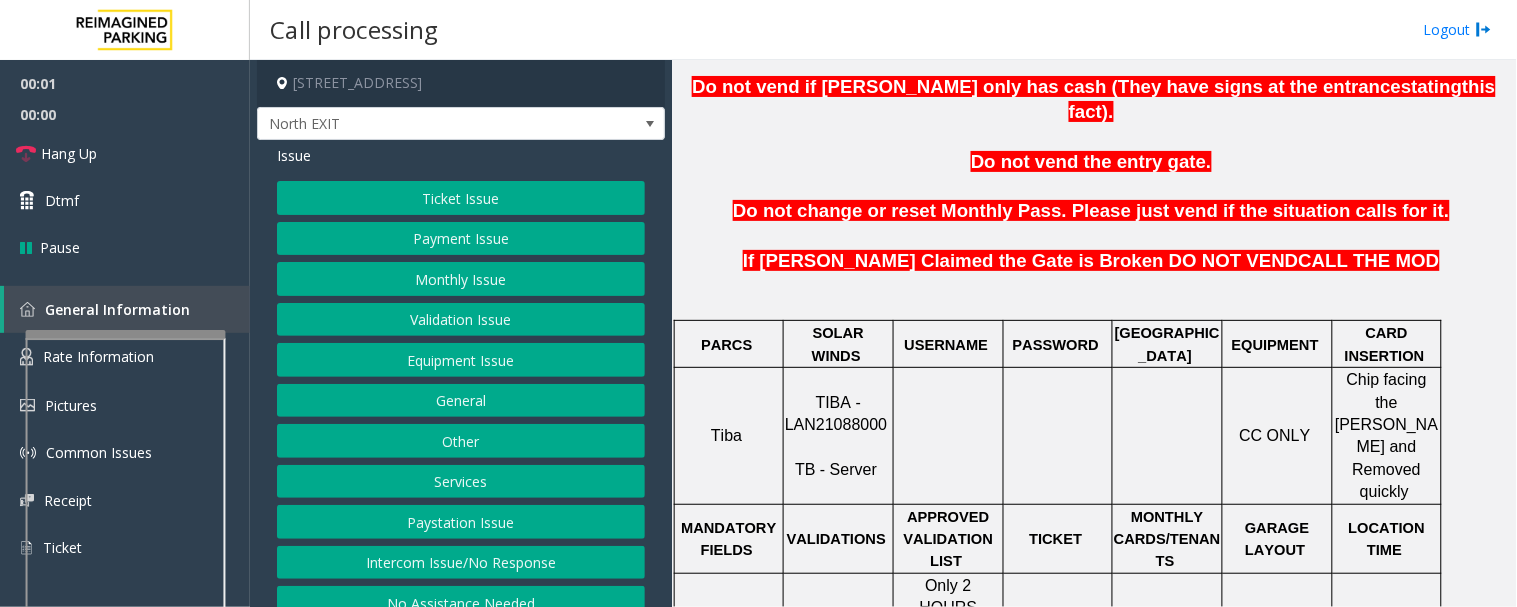 click on "TIBA - LAN21088000" 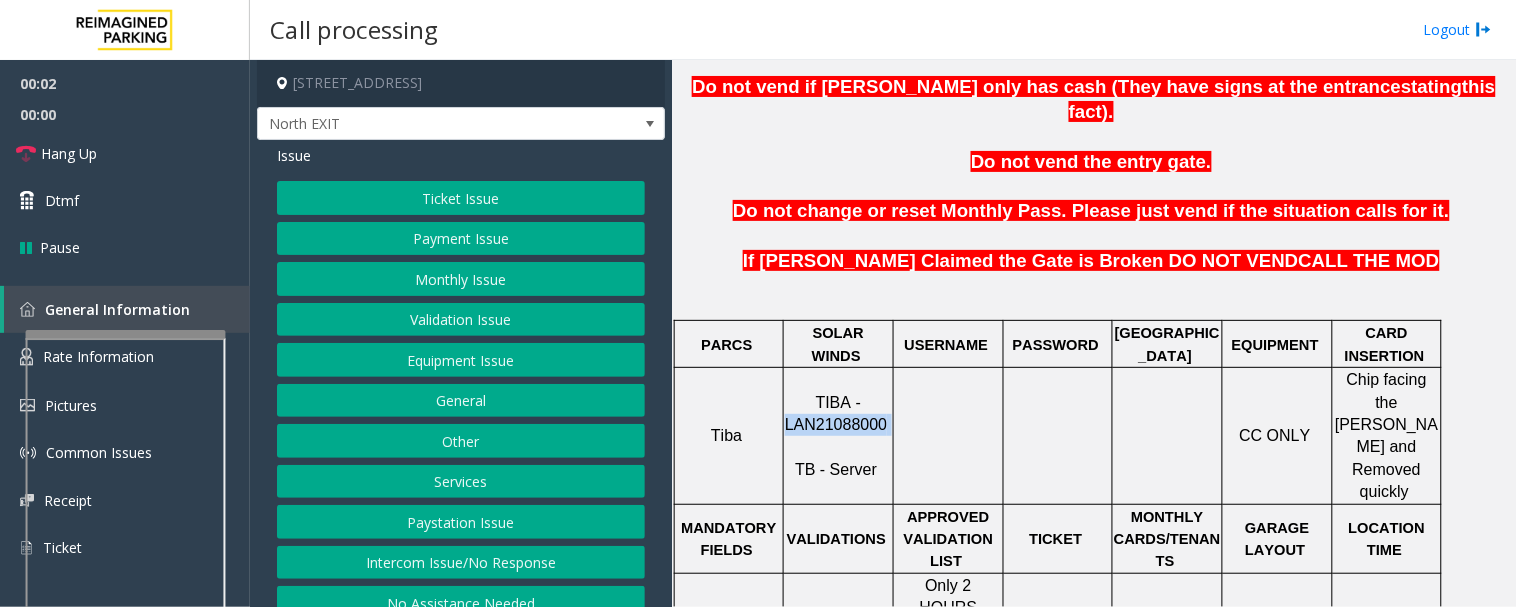 click on "TIBA - LAN21088000" 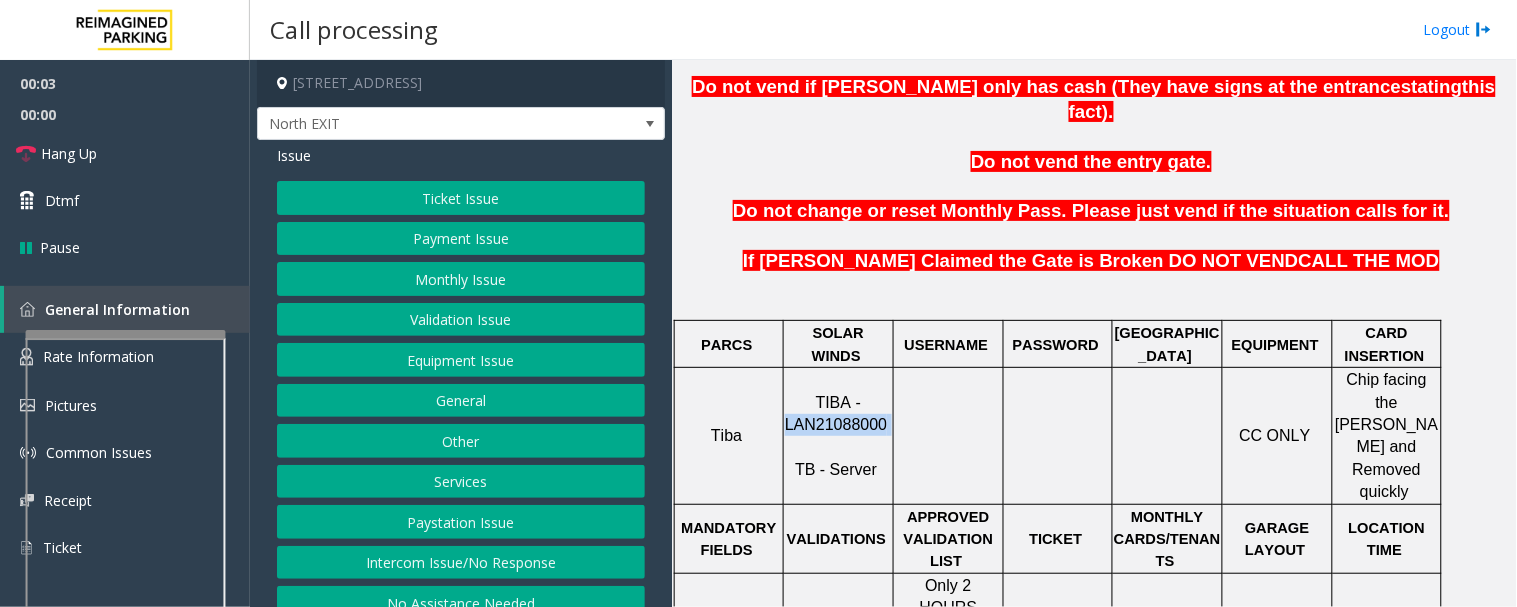 copy on "LAN21088000" 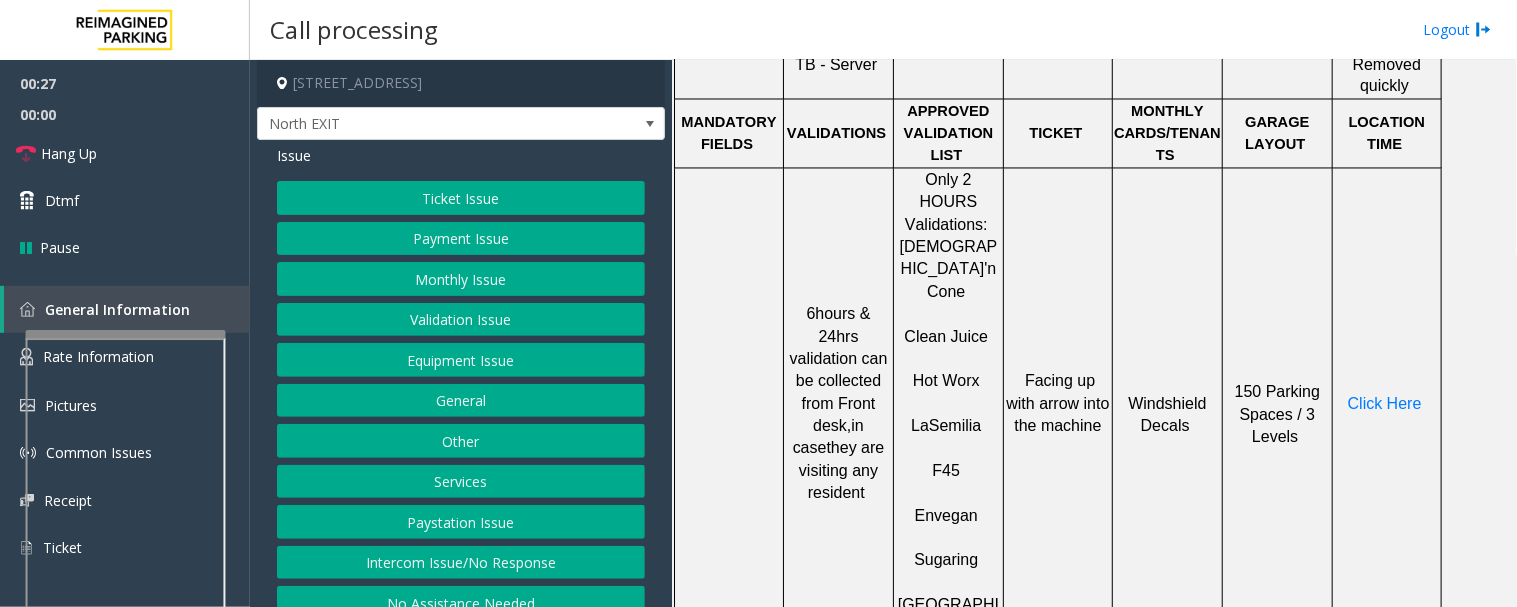 scroll, scrollTop: 1000, scrollLeft: 0, axis: vertical 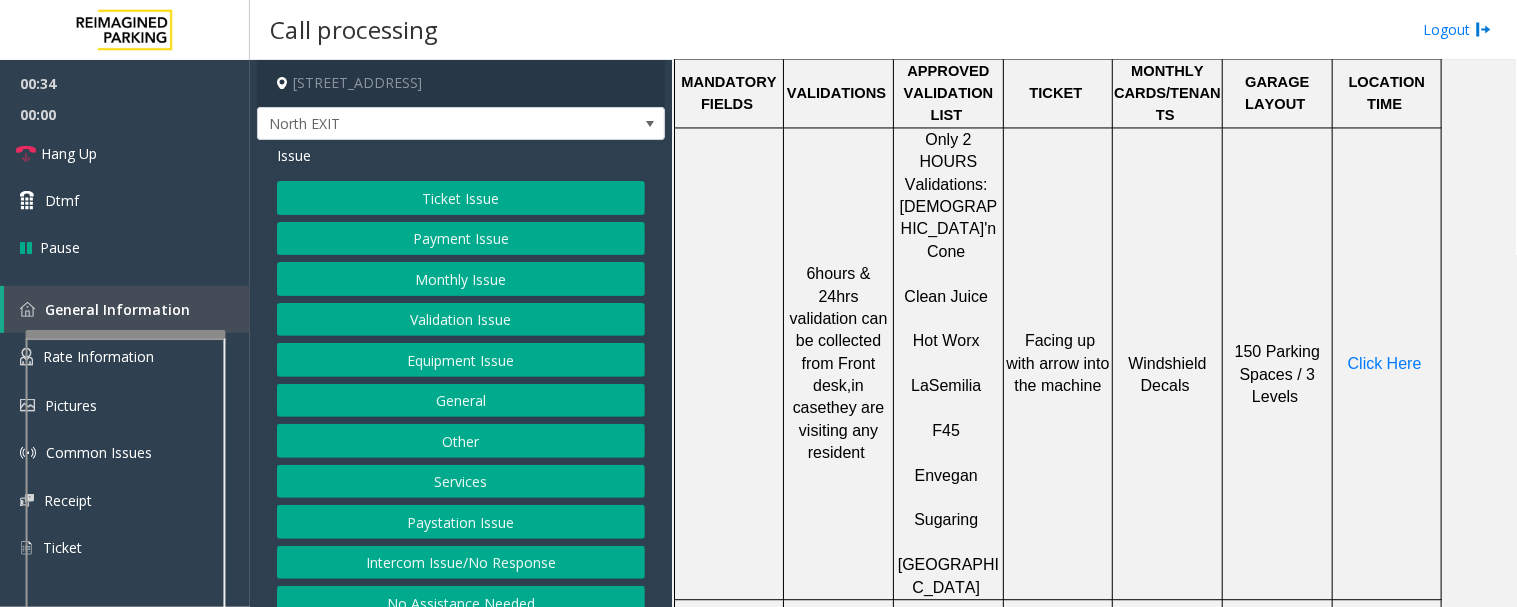 click on "Ticket Issue" 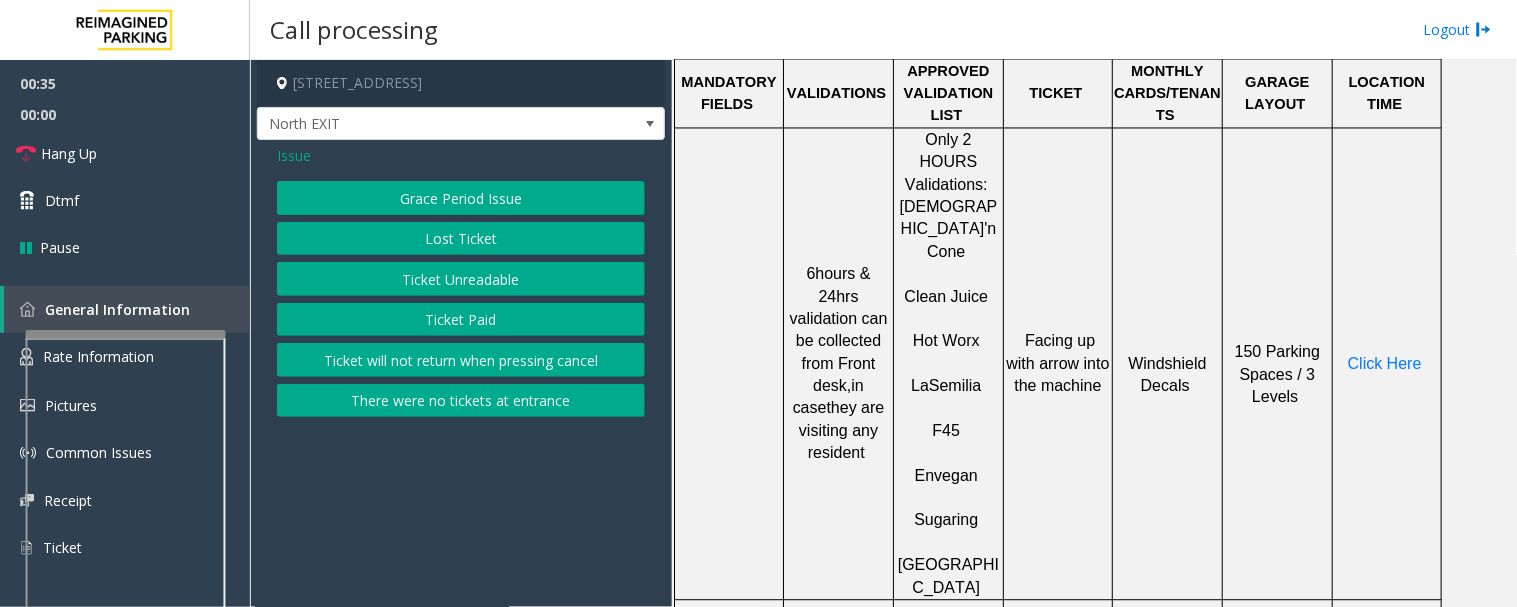 click on "Ticket Unreadable" 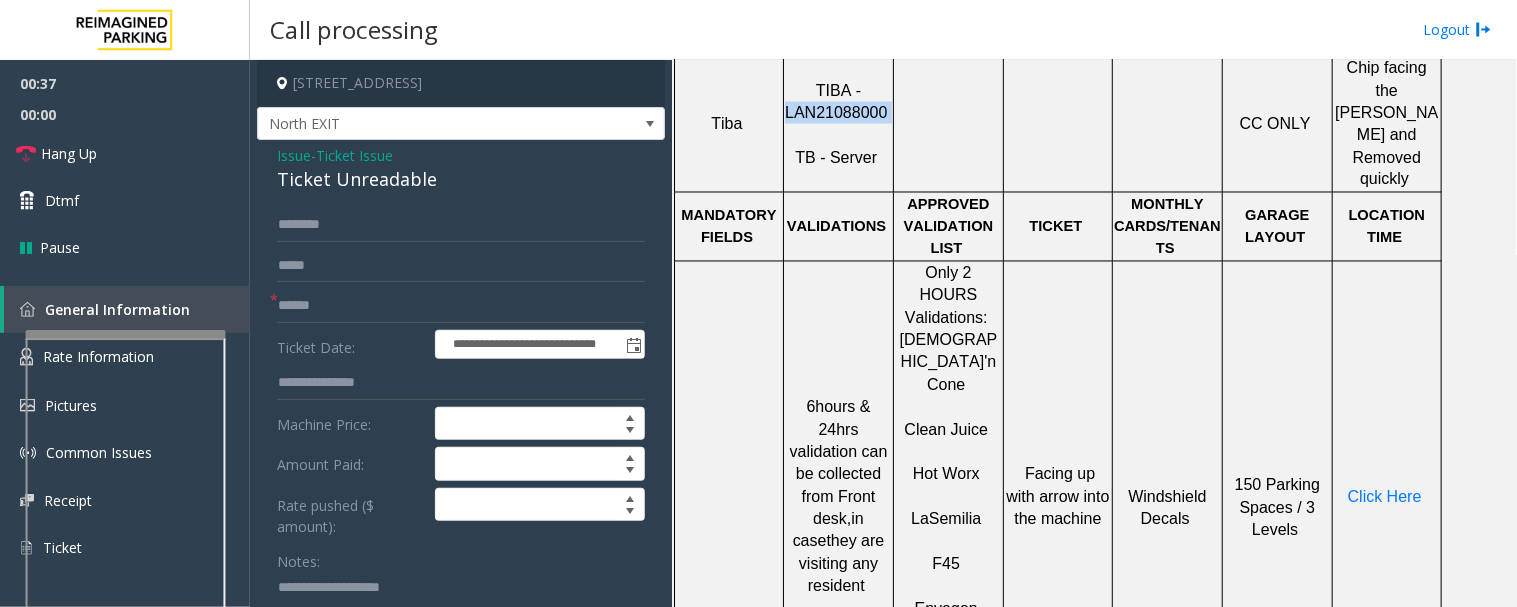 scroll, scrollTop: 888, scrollLeft: 0, axis: vertical 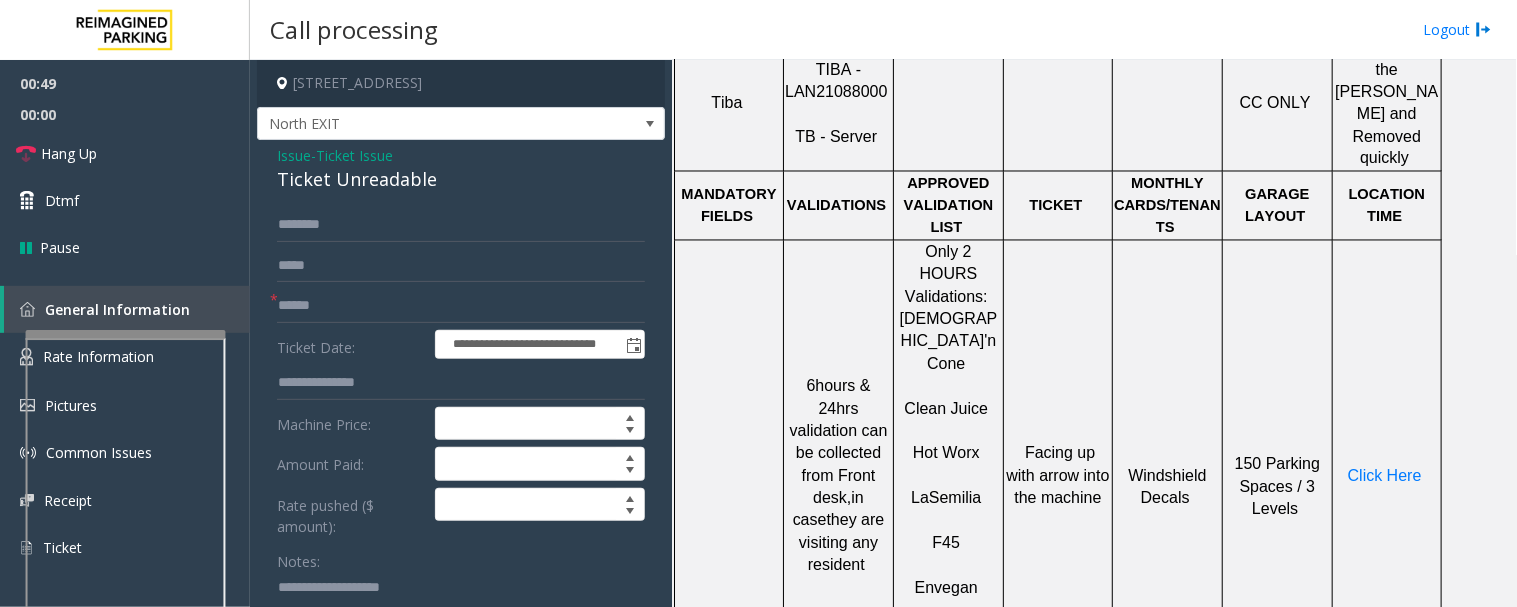 click on "Ticket Unreadable" 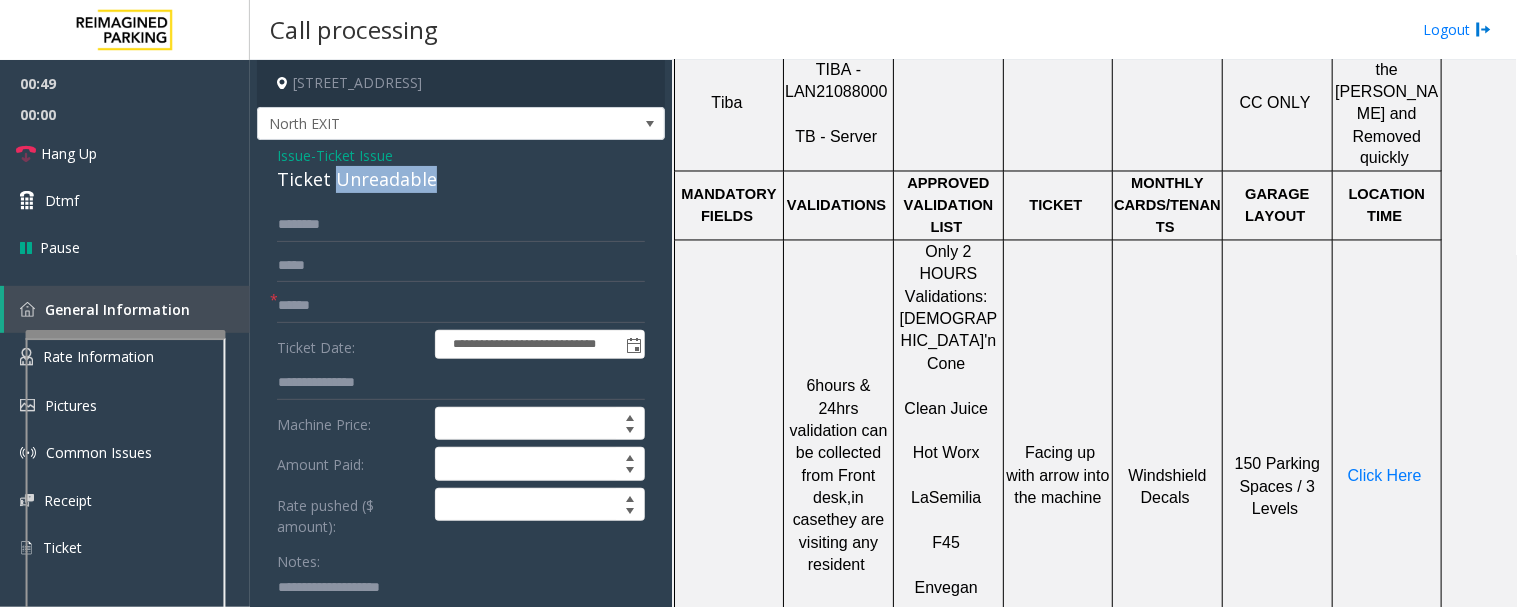 click on "Ticket Unreadable" 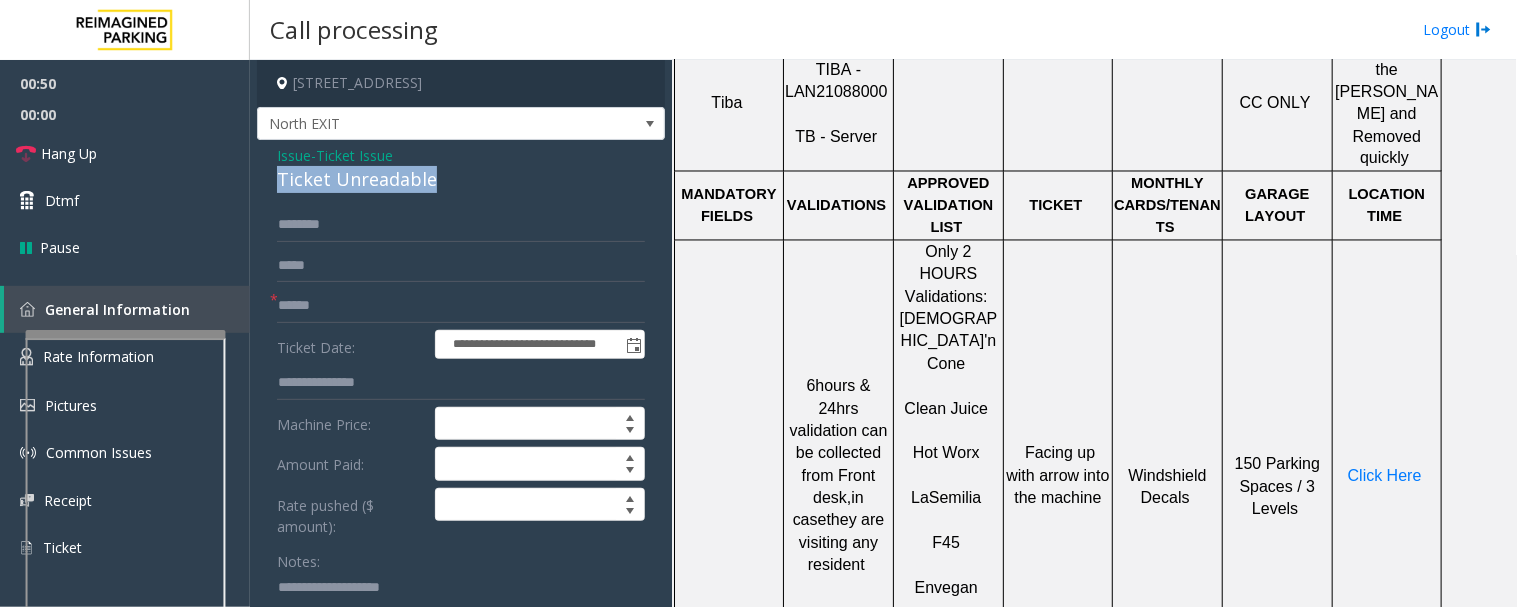 click on "Ticket Unreadable" 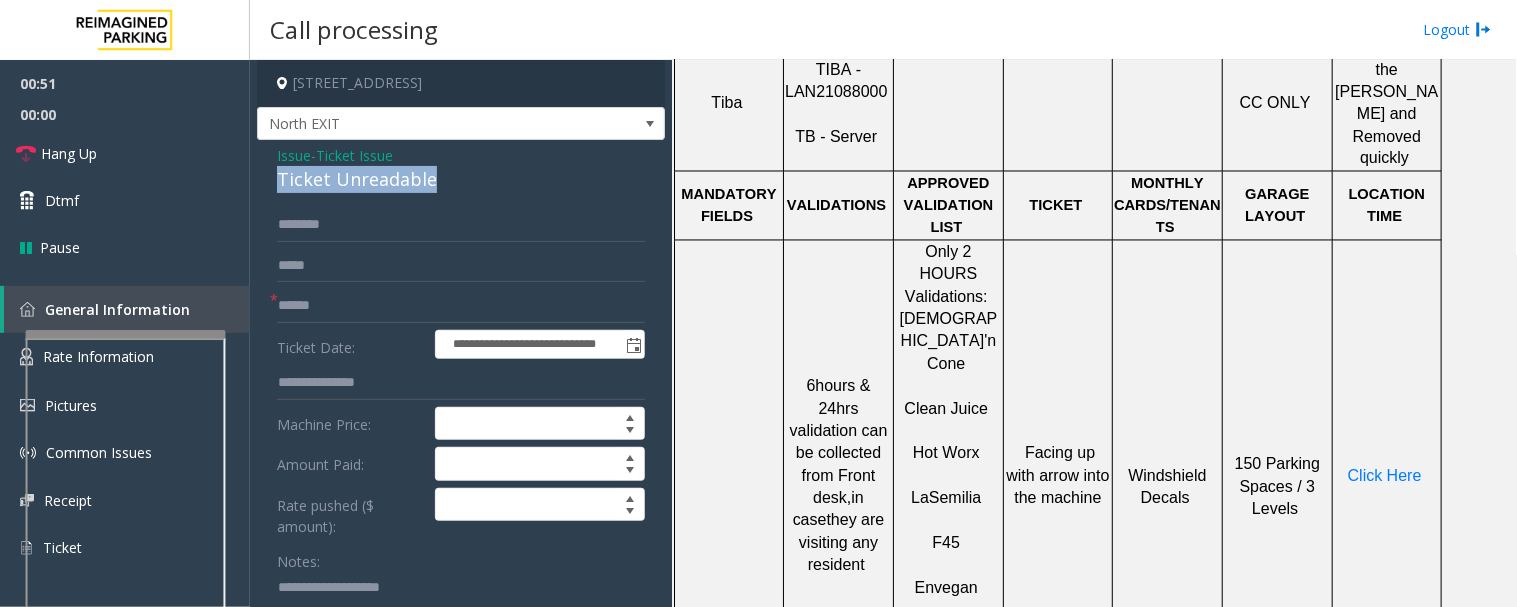 copy on "Ticket Unreadable" 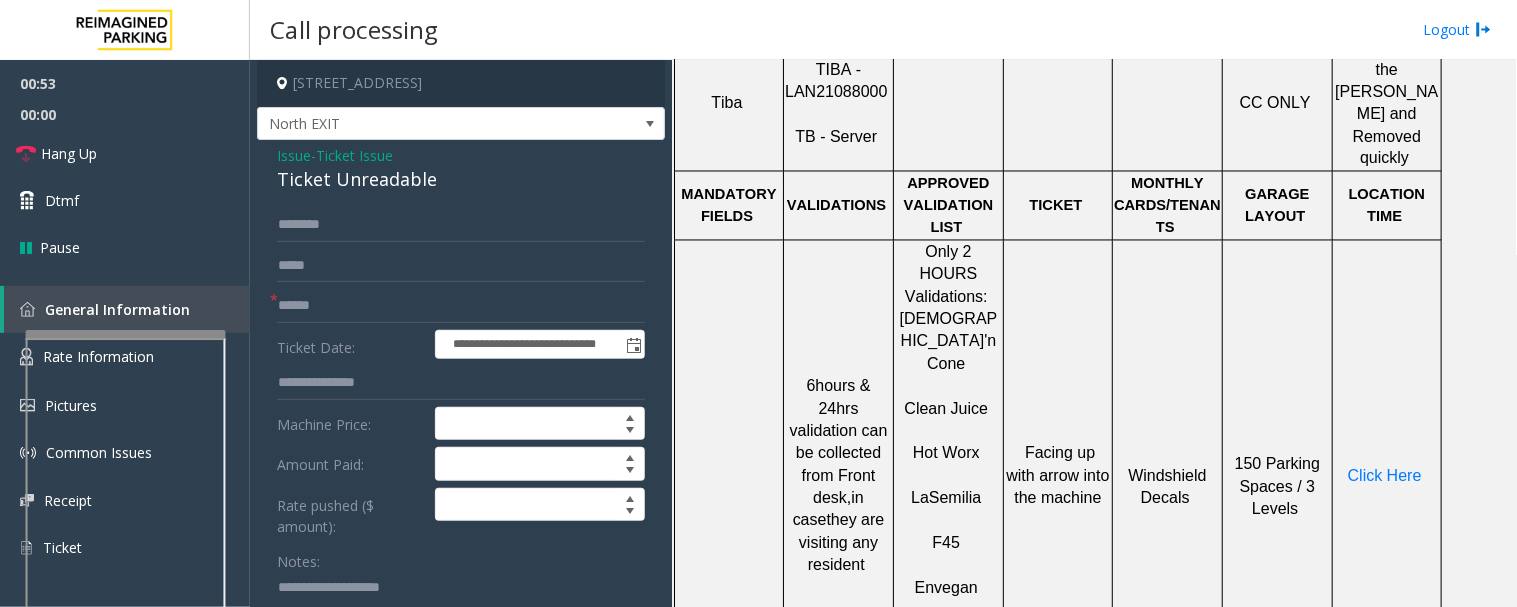 click 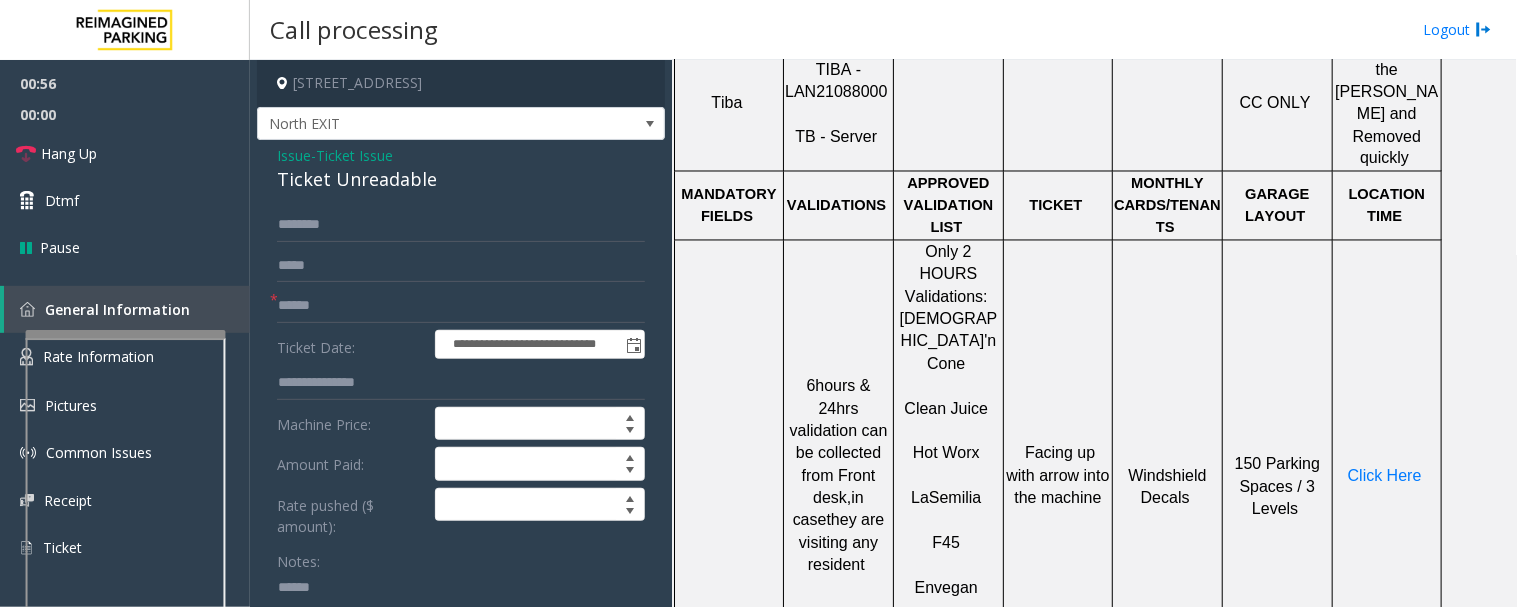paste on "**********" 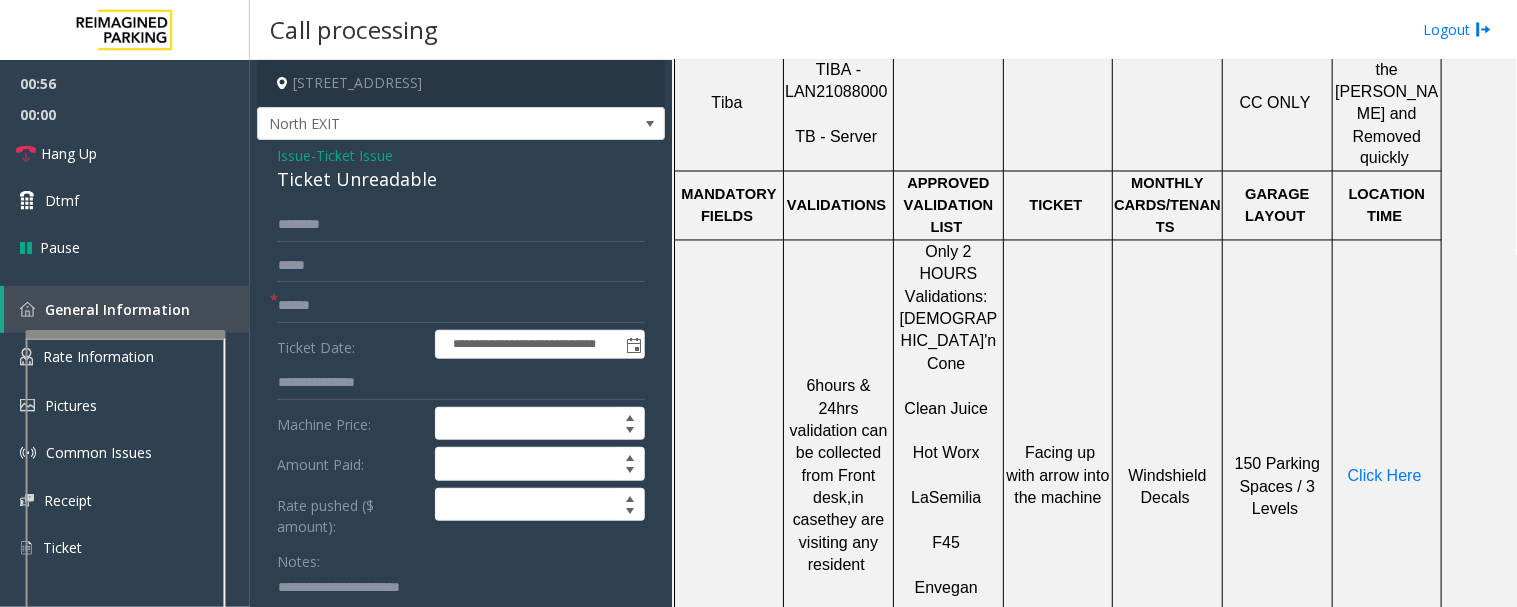 scroll, scrollTop: 10, scrollLeft: 0, axis: vertical 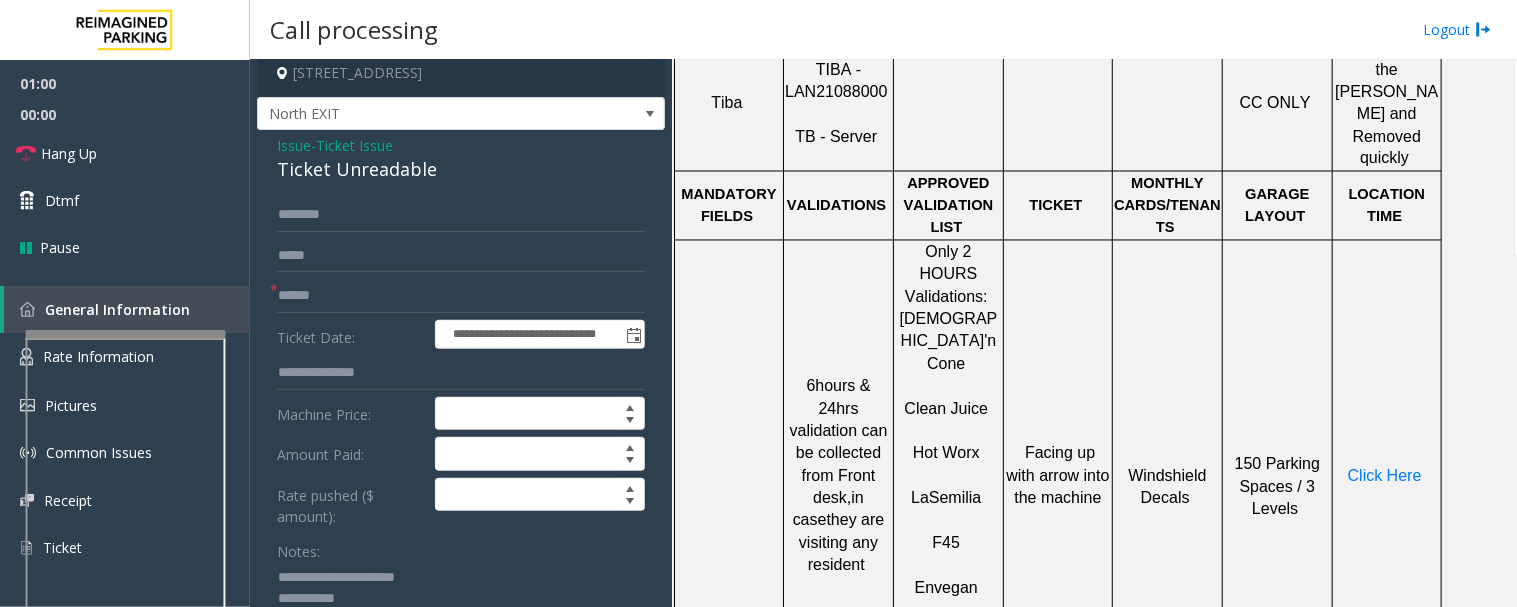 type on "**********" 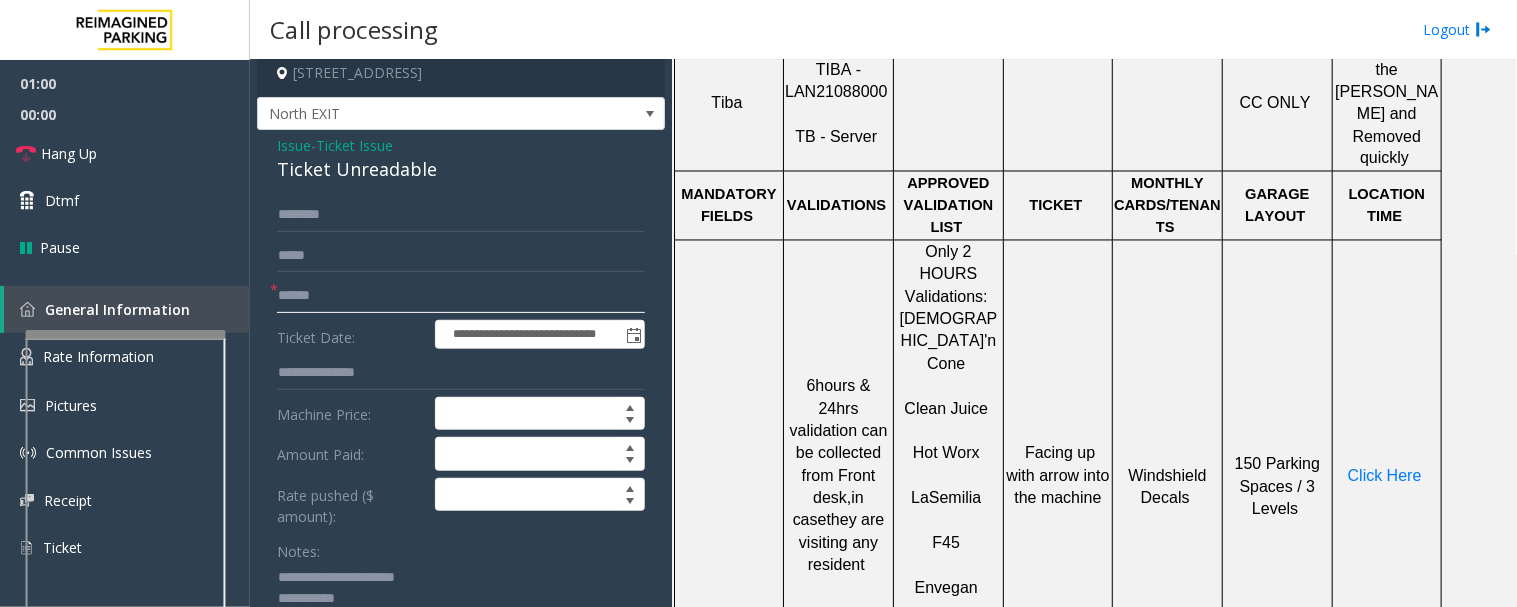 click 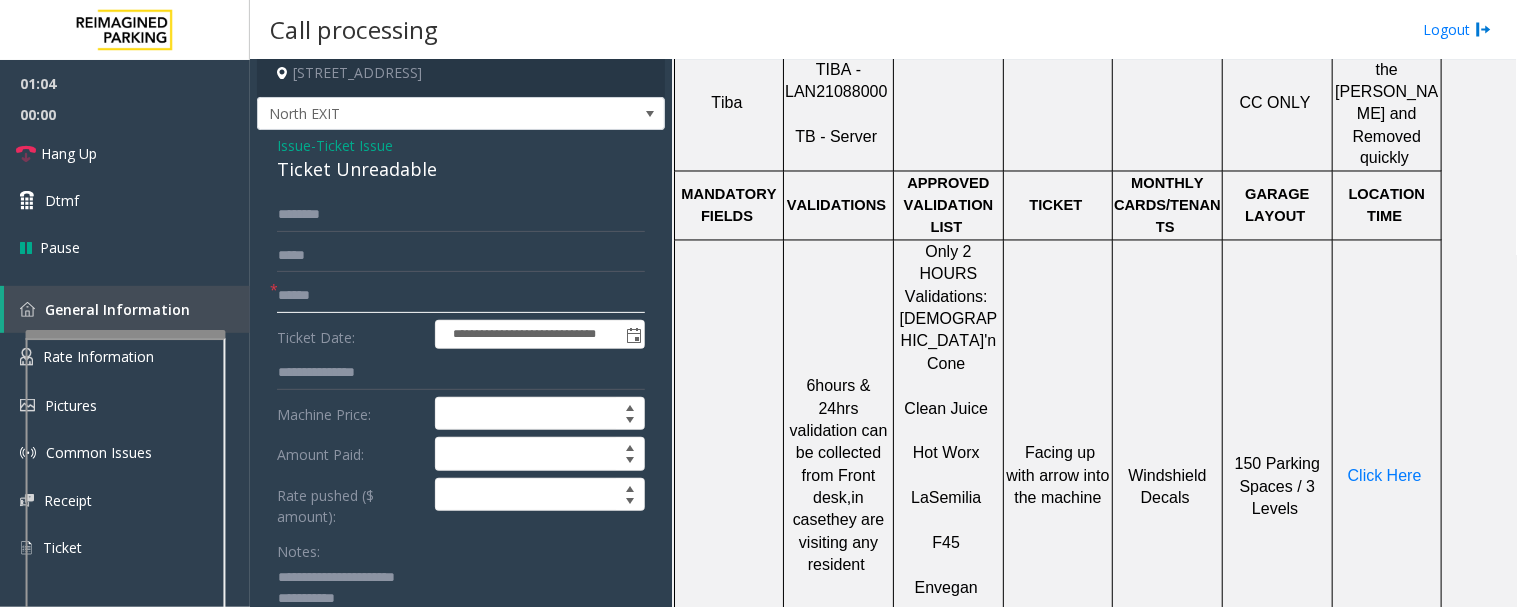 click 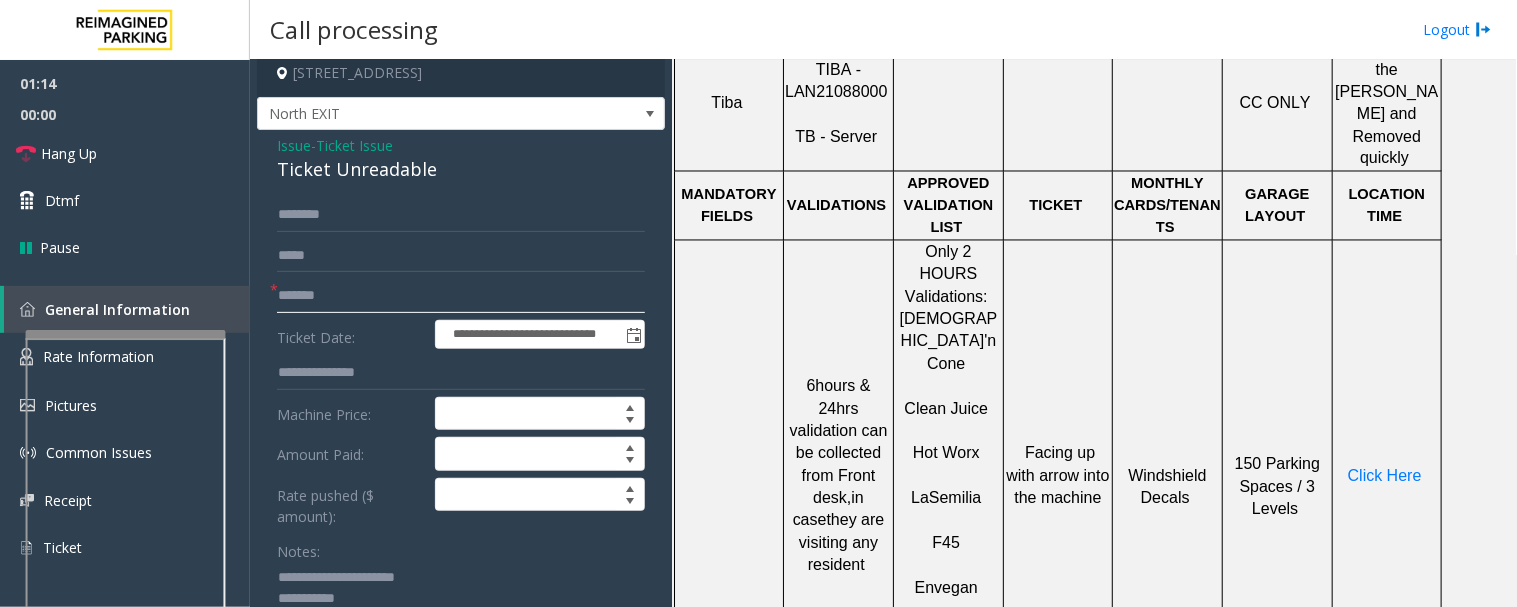type on "*******" 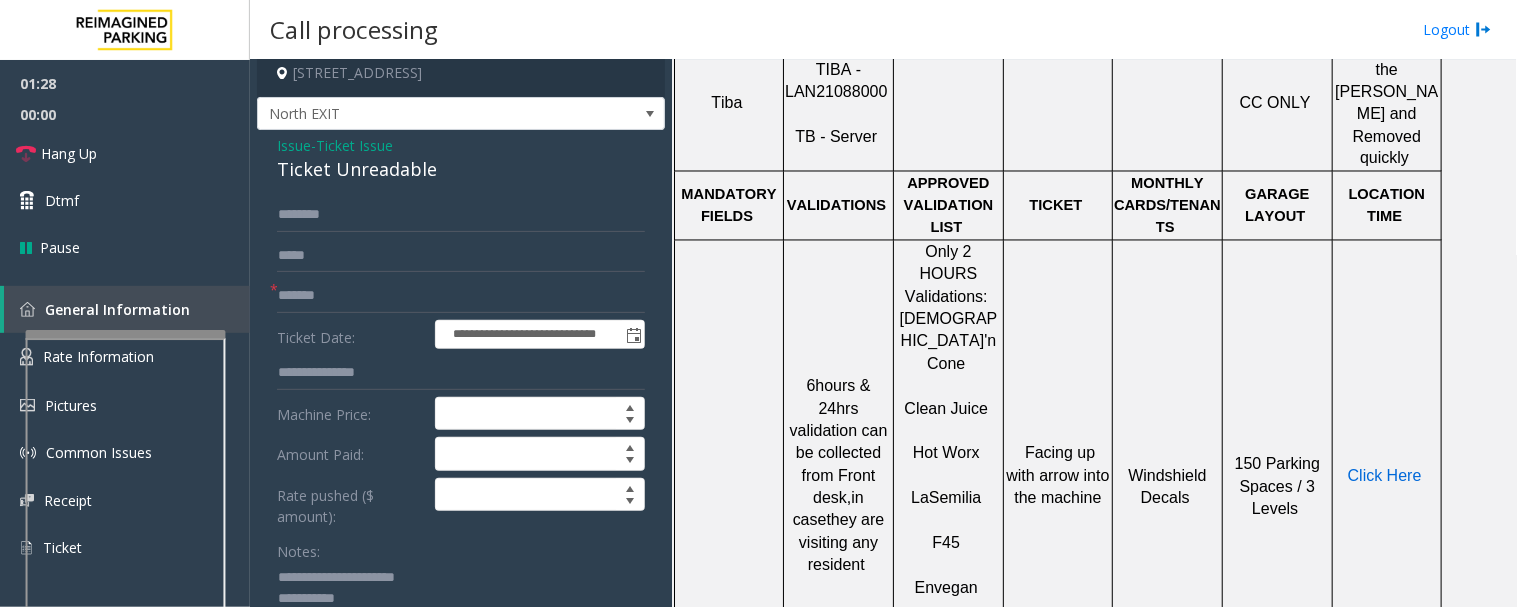 click on "Click Here" 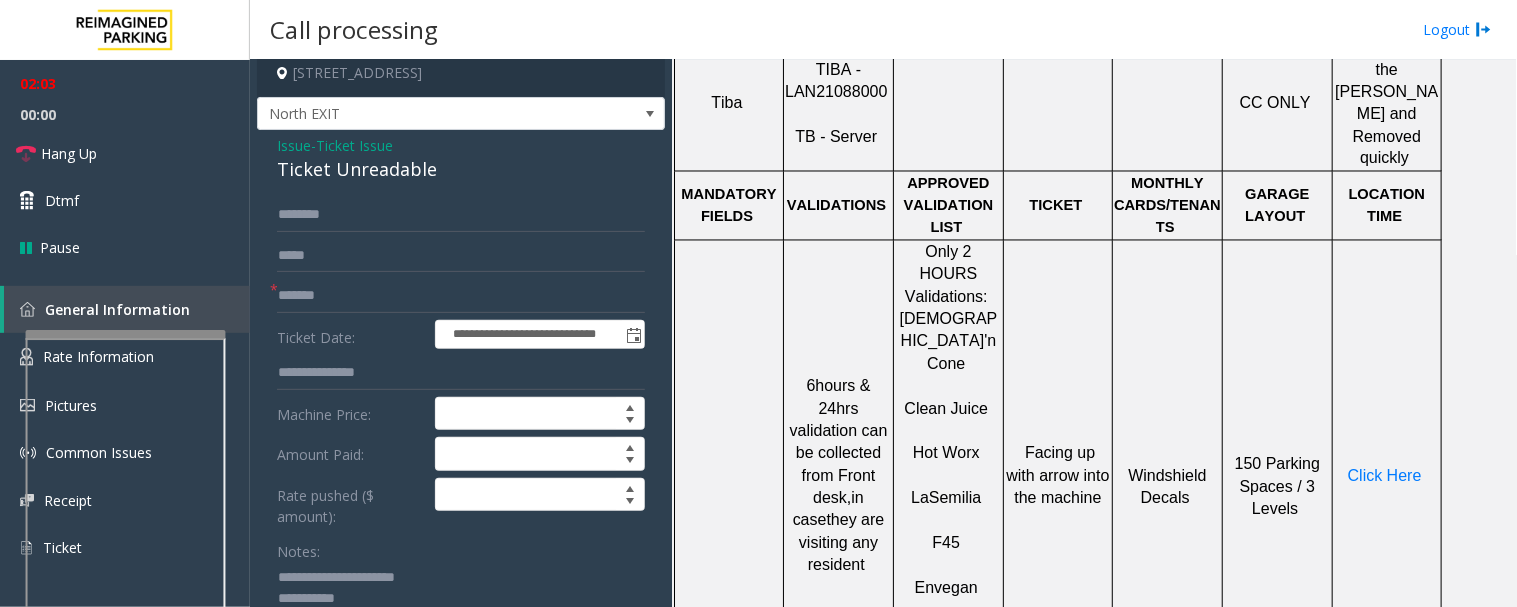 click on "**********" 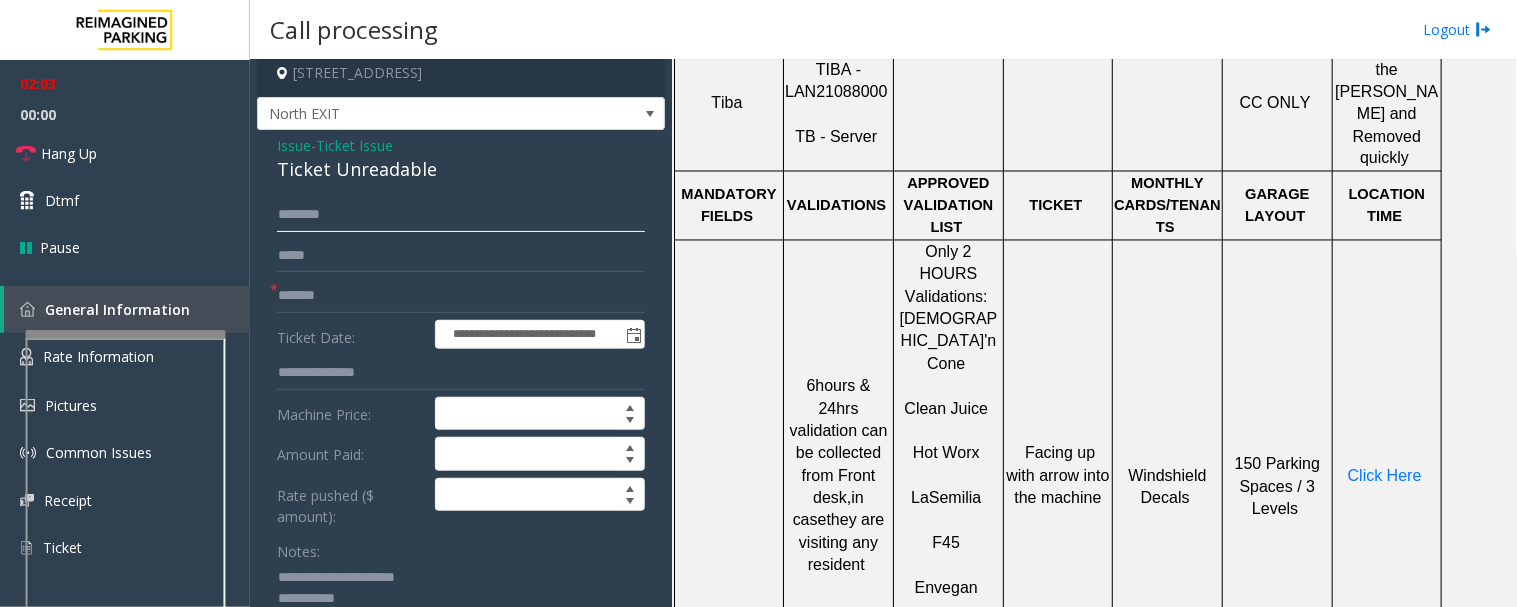 click 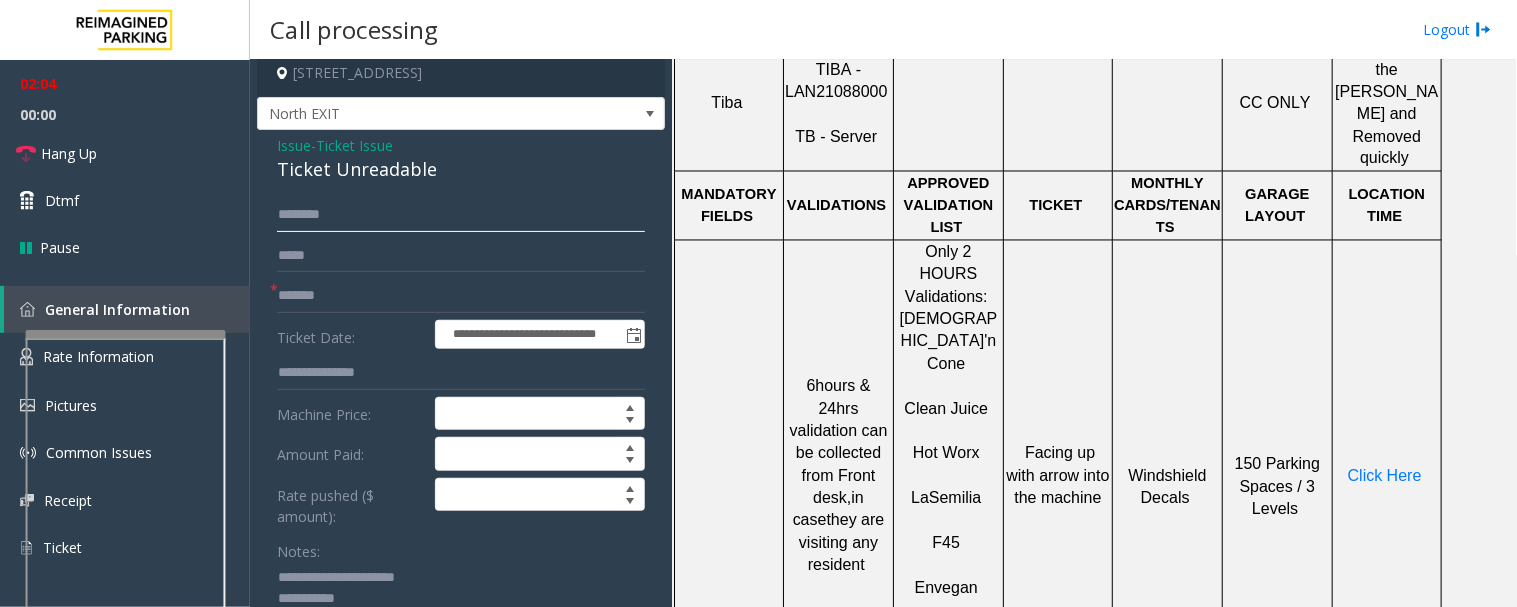 type on "*" 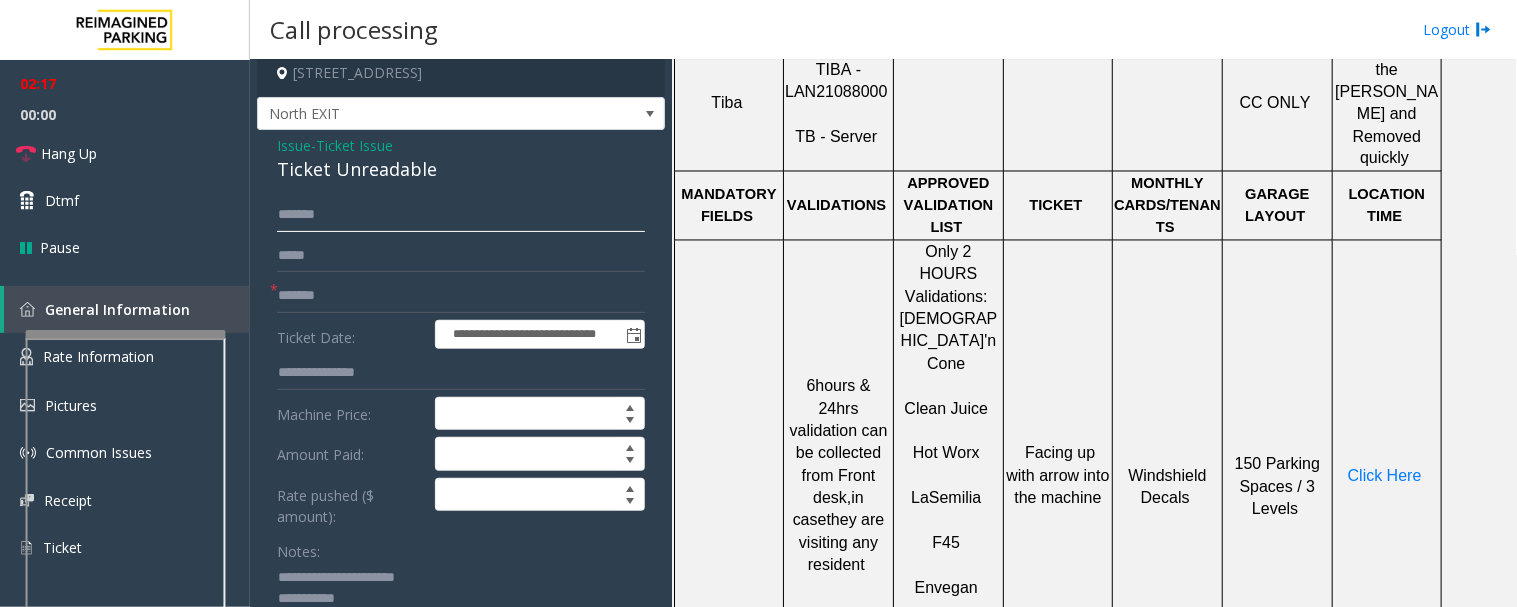 type on "******" 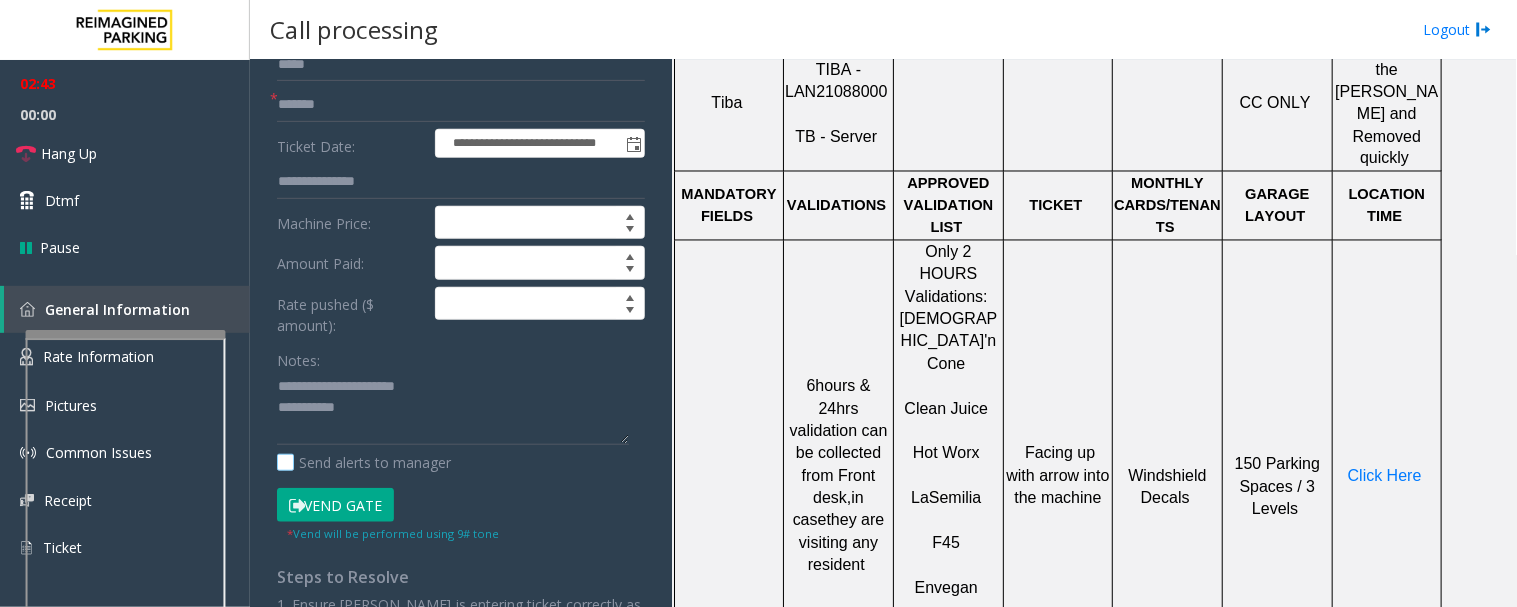 scroll, scrollTop: 232, scrollLeft: 0, axis: vertical 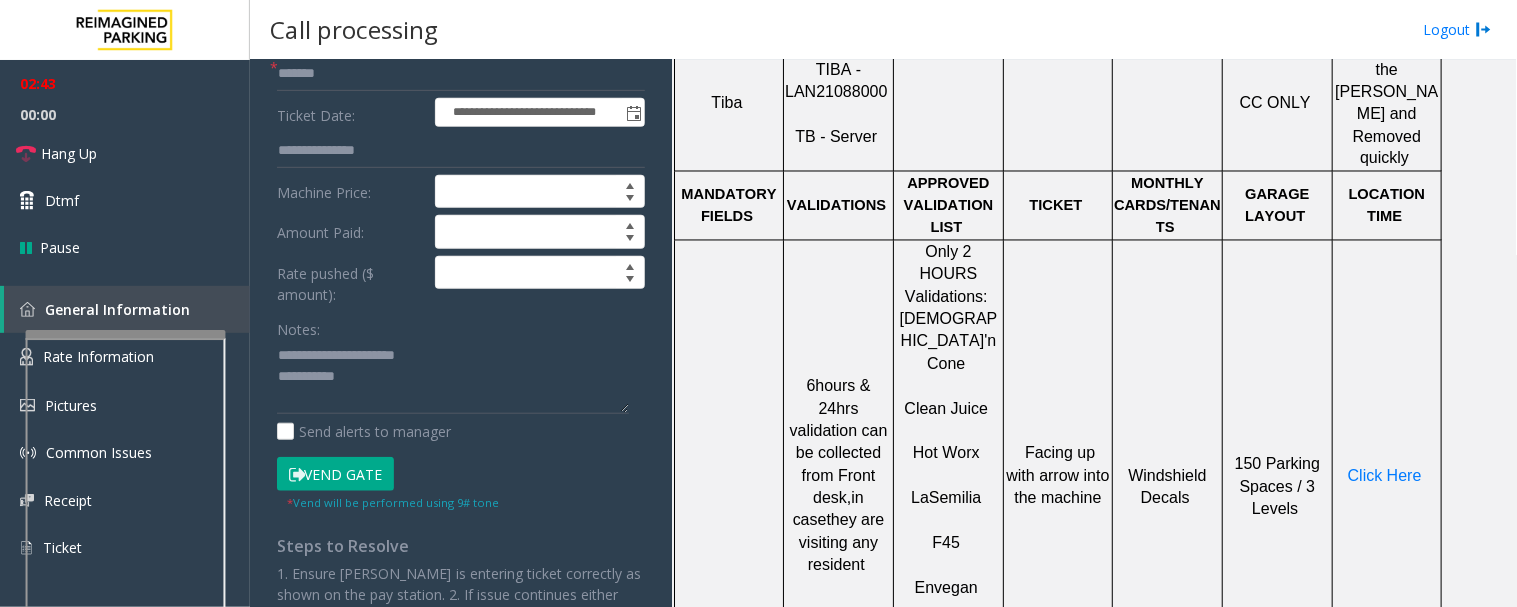 click on "Vend Gate" 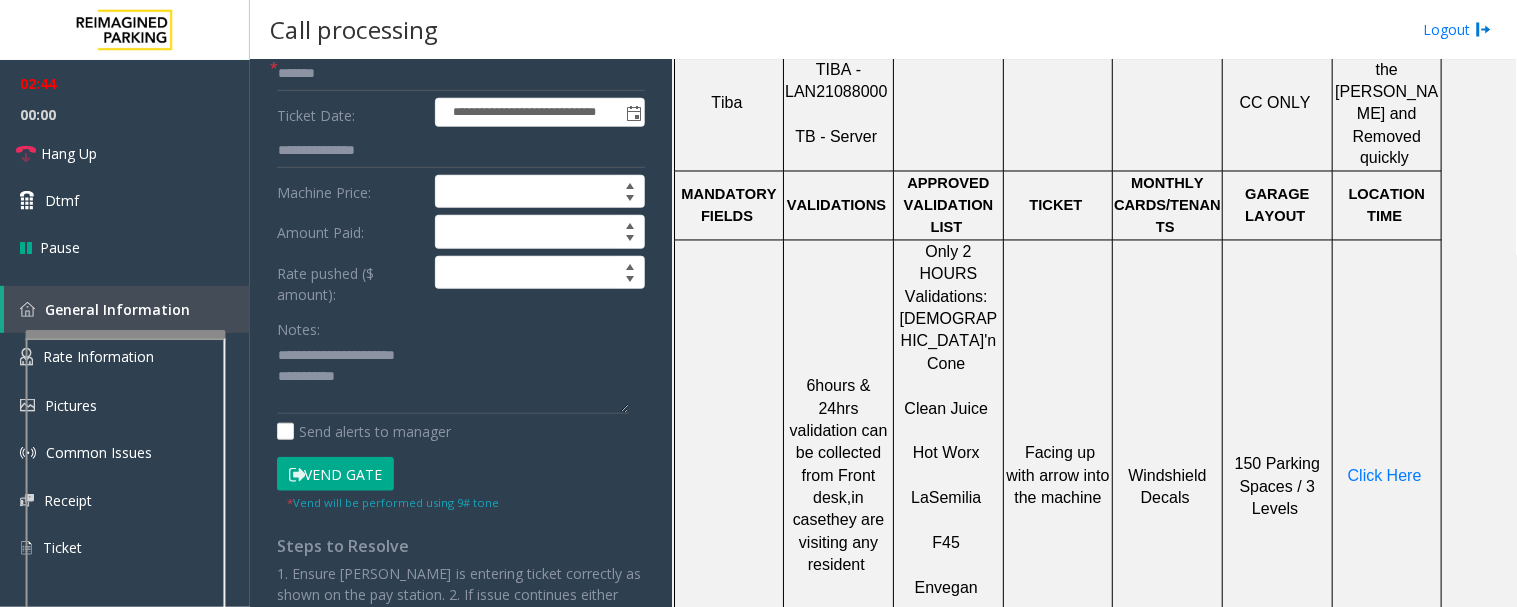 scroll, scrollTop: 444, scrollLeft: 0, axis: vertical 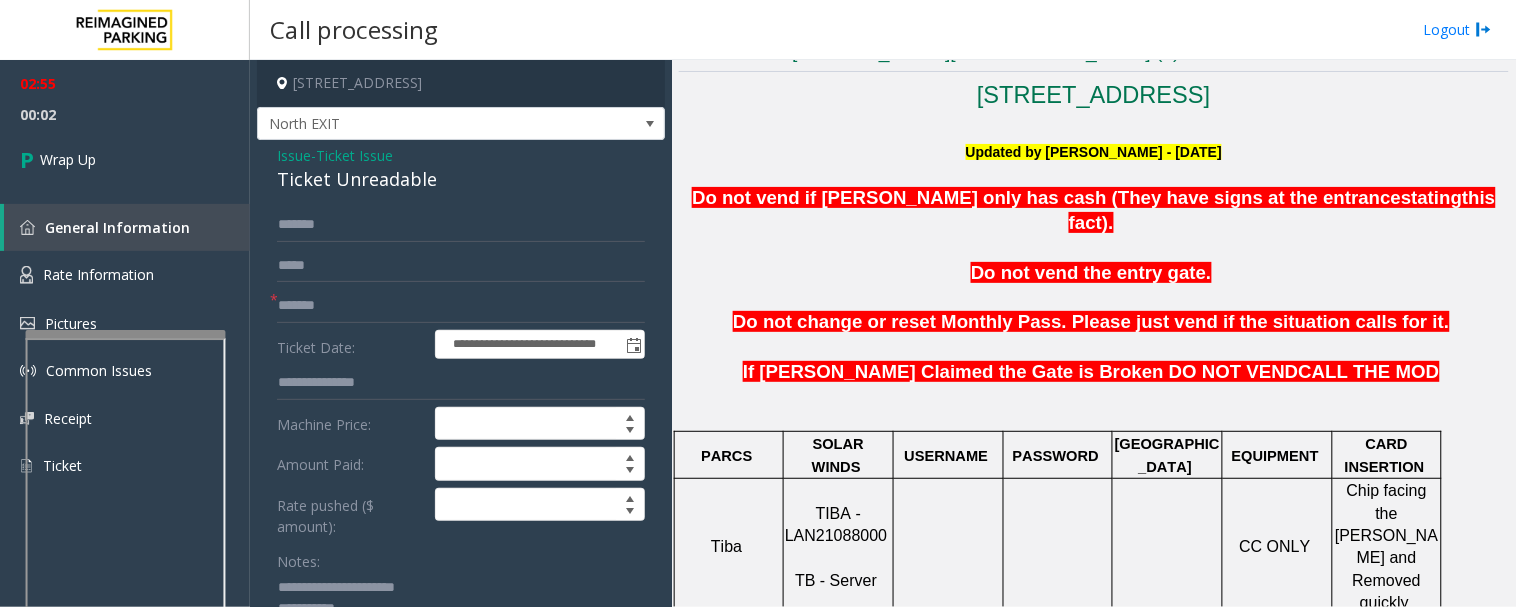 click on "Issue" 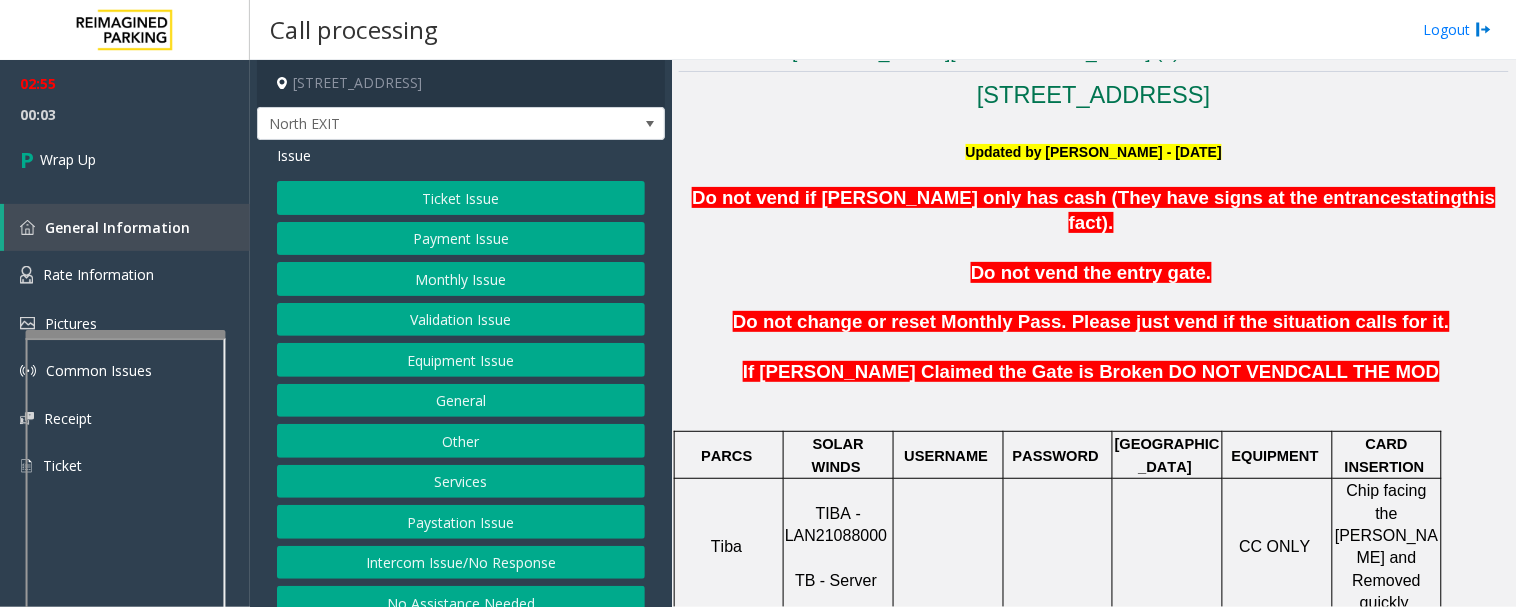 click on "Equipment Issue" 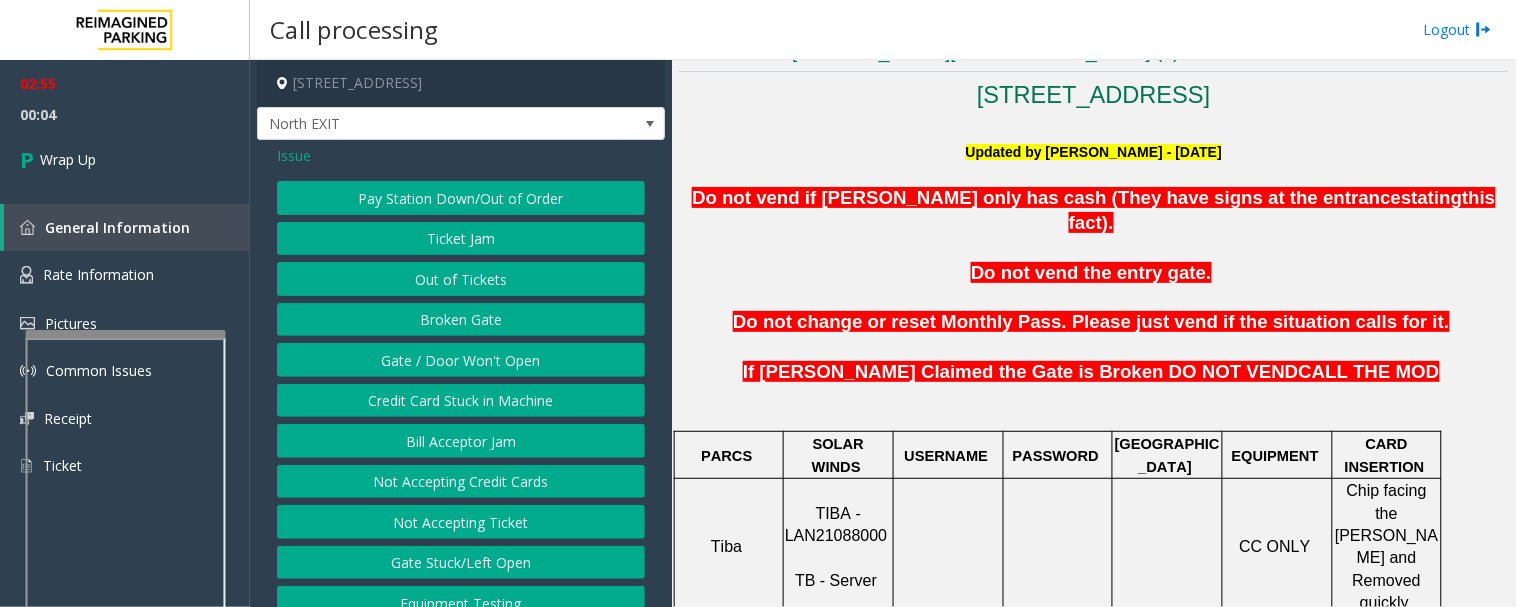 click on "Ticket Jam" 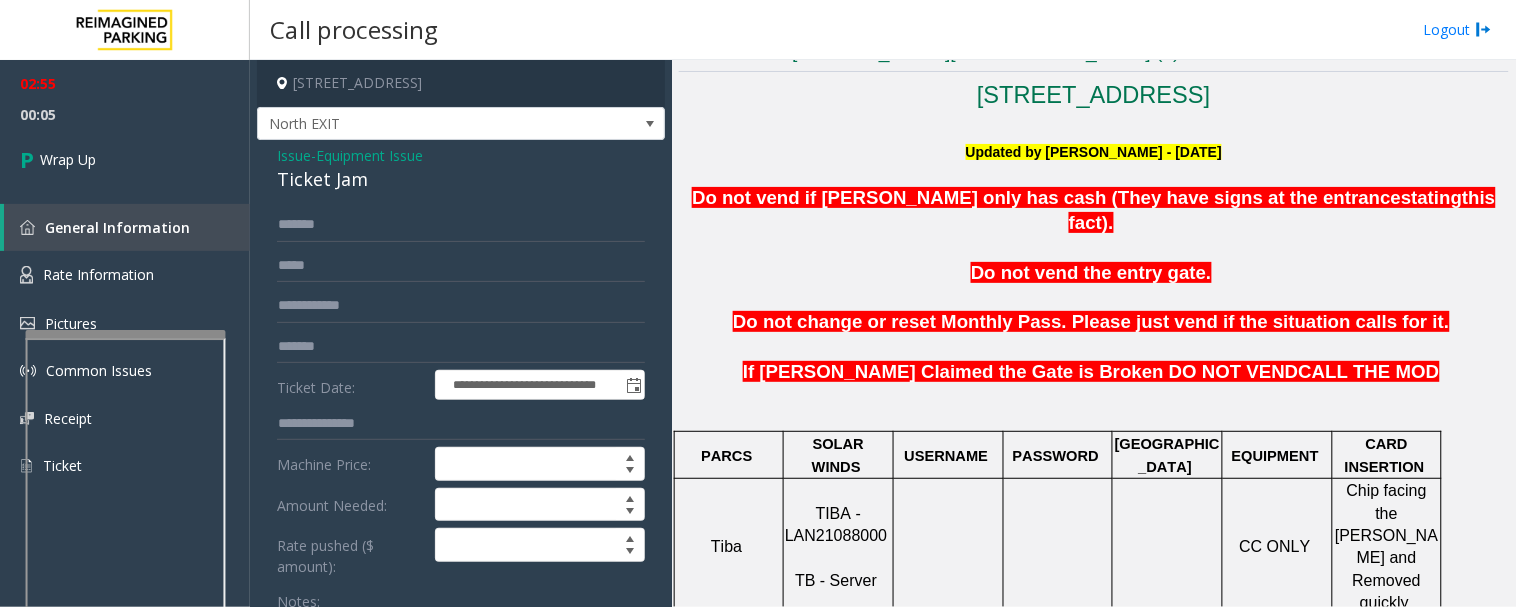 click on "Ticket Jam" 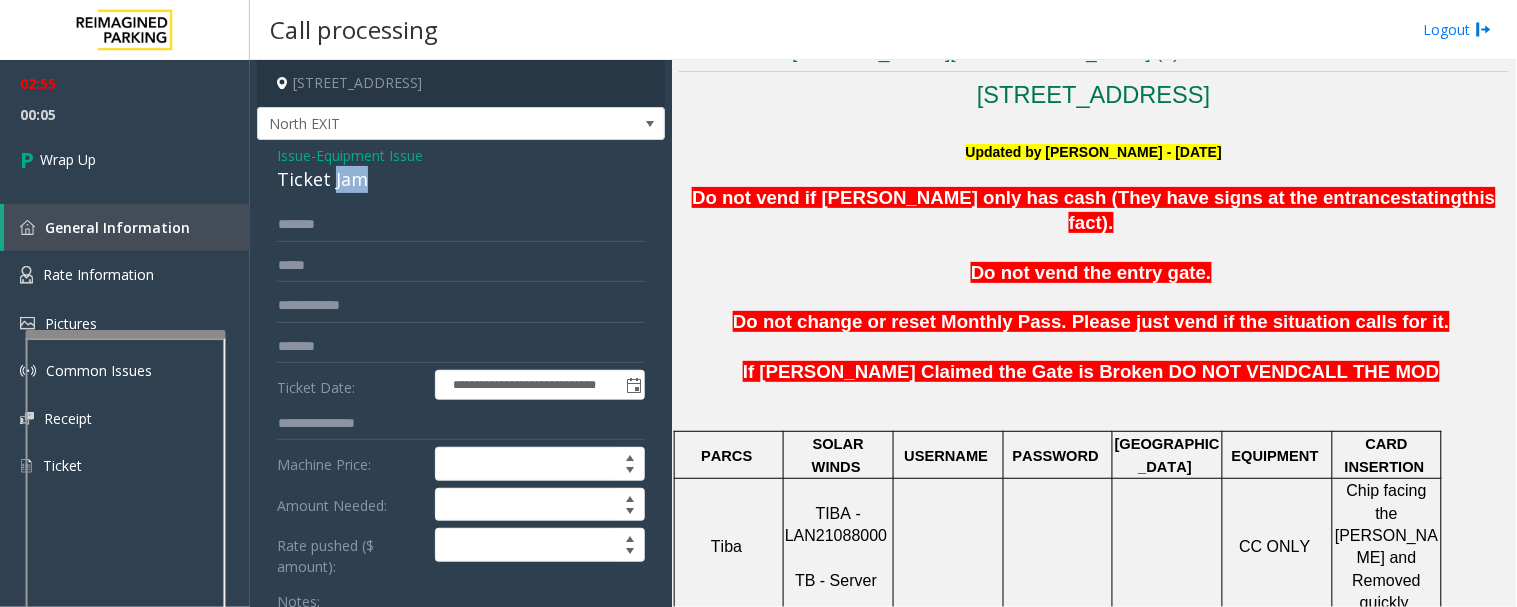 click on "Ticket Jam" 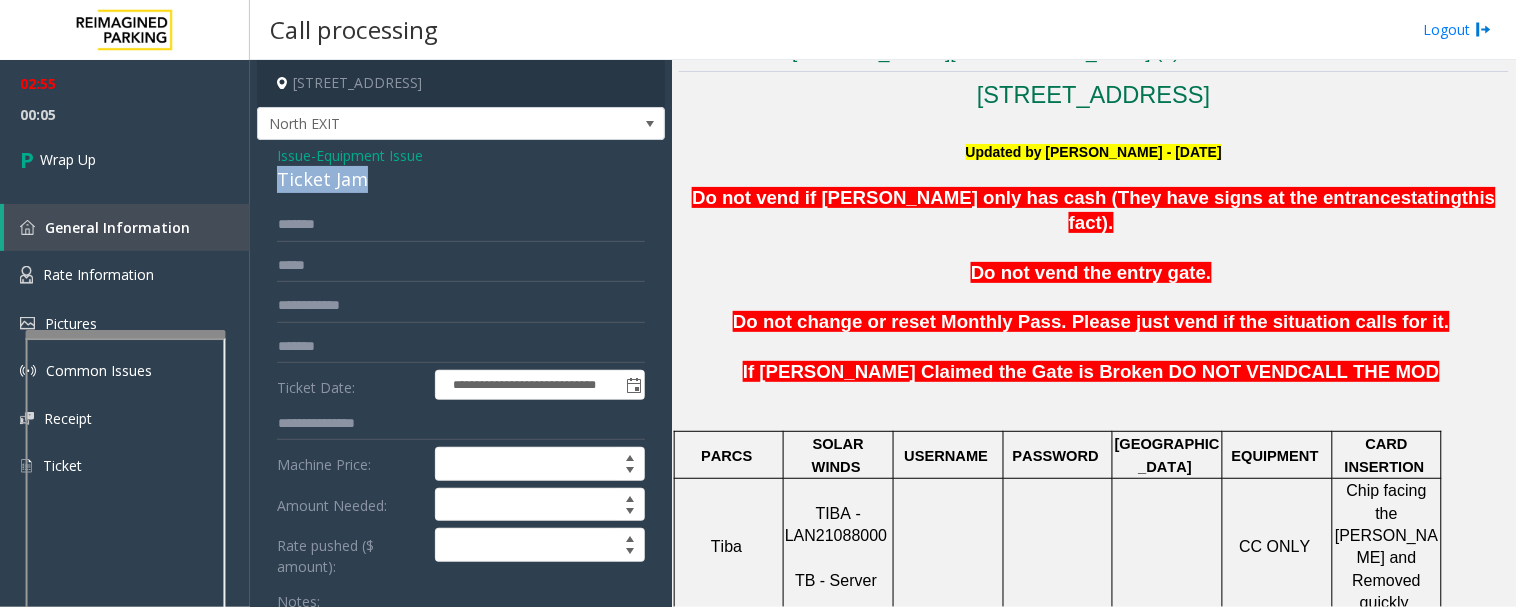 click on "Ticket Jam" 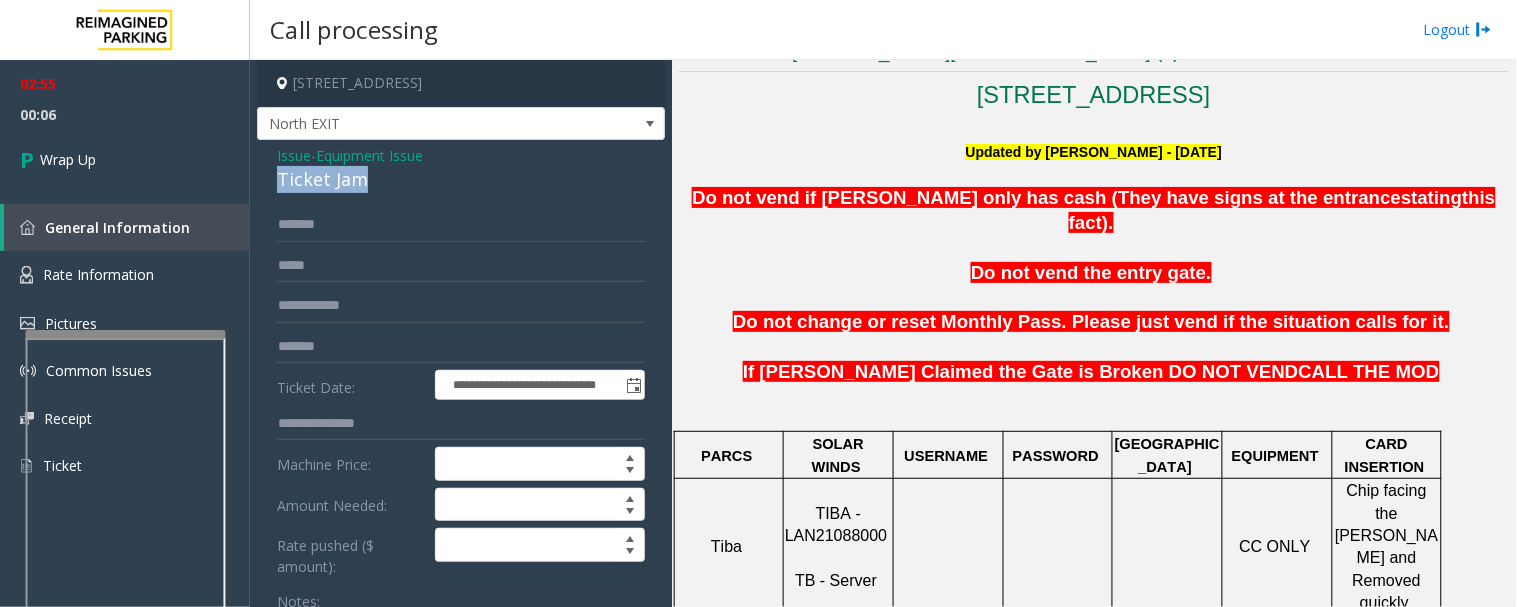 copy on "Ticket Jam" 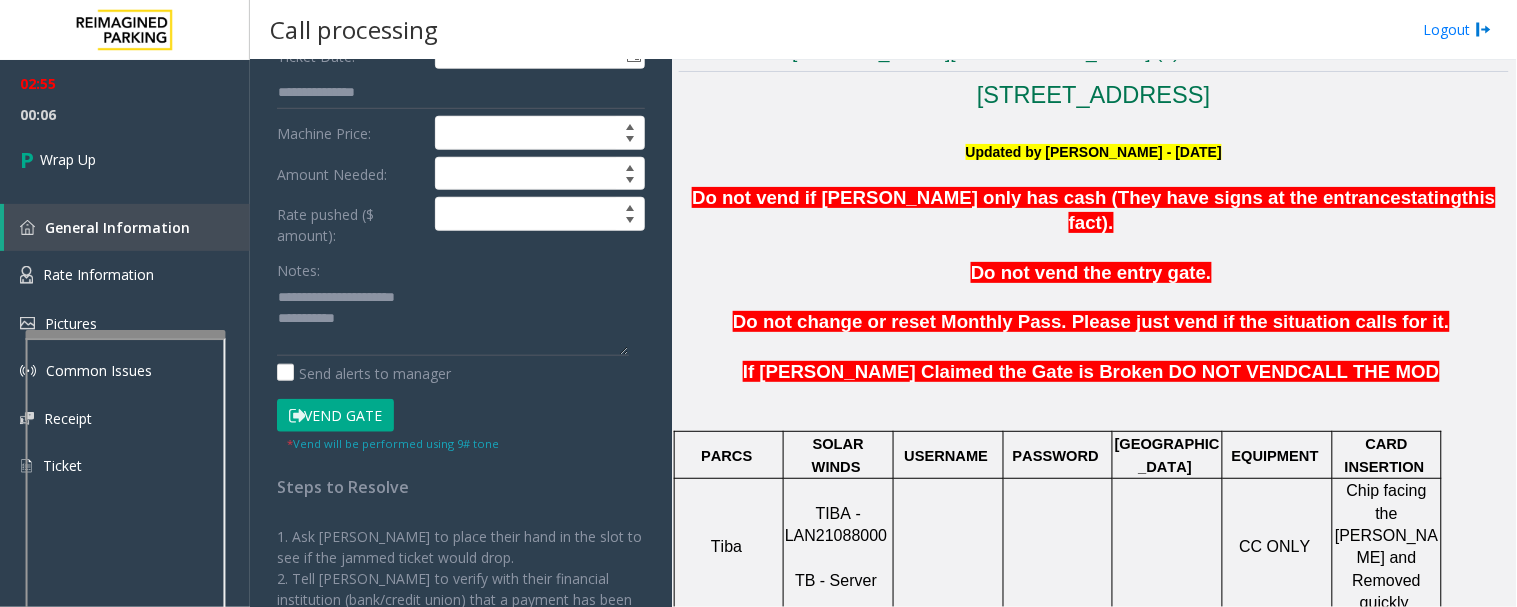 scroll, scrollTop: 333, scrollLeft: 0, axis: vertical 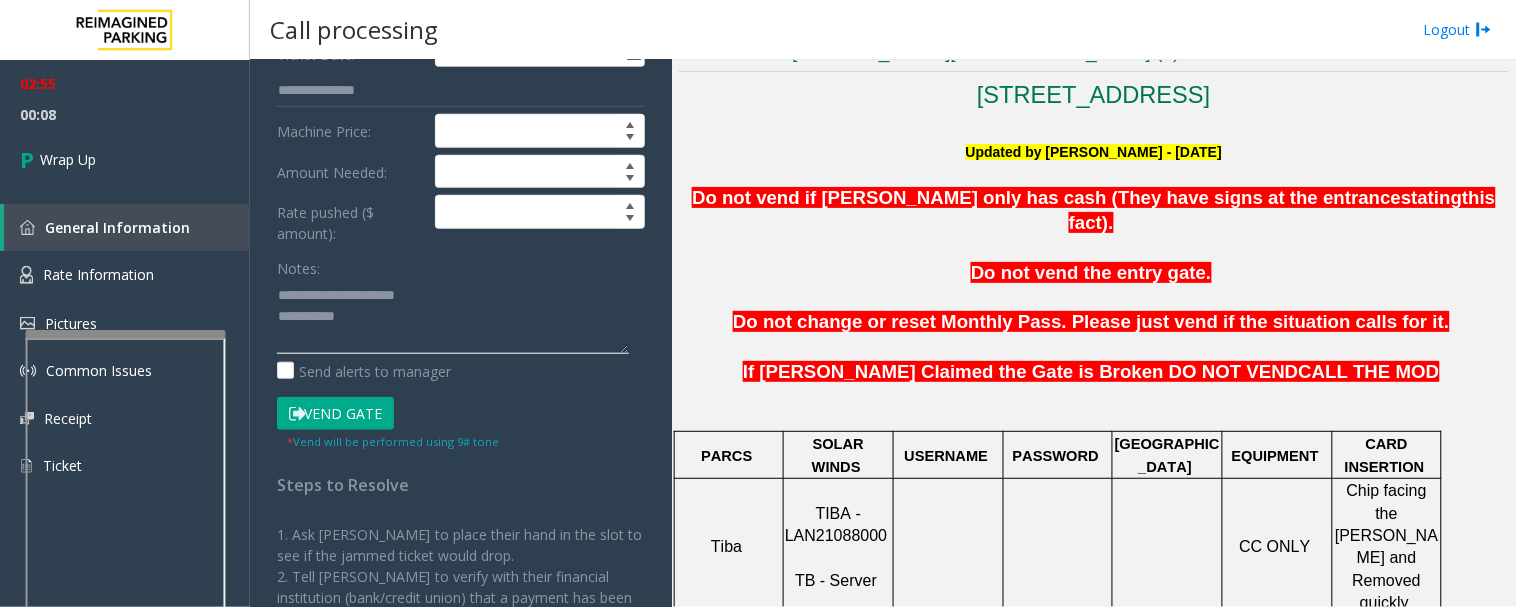 click 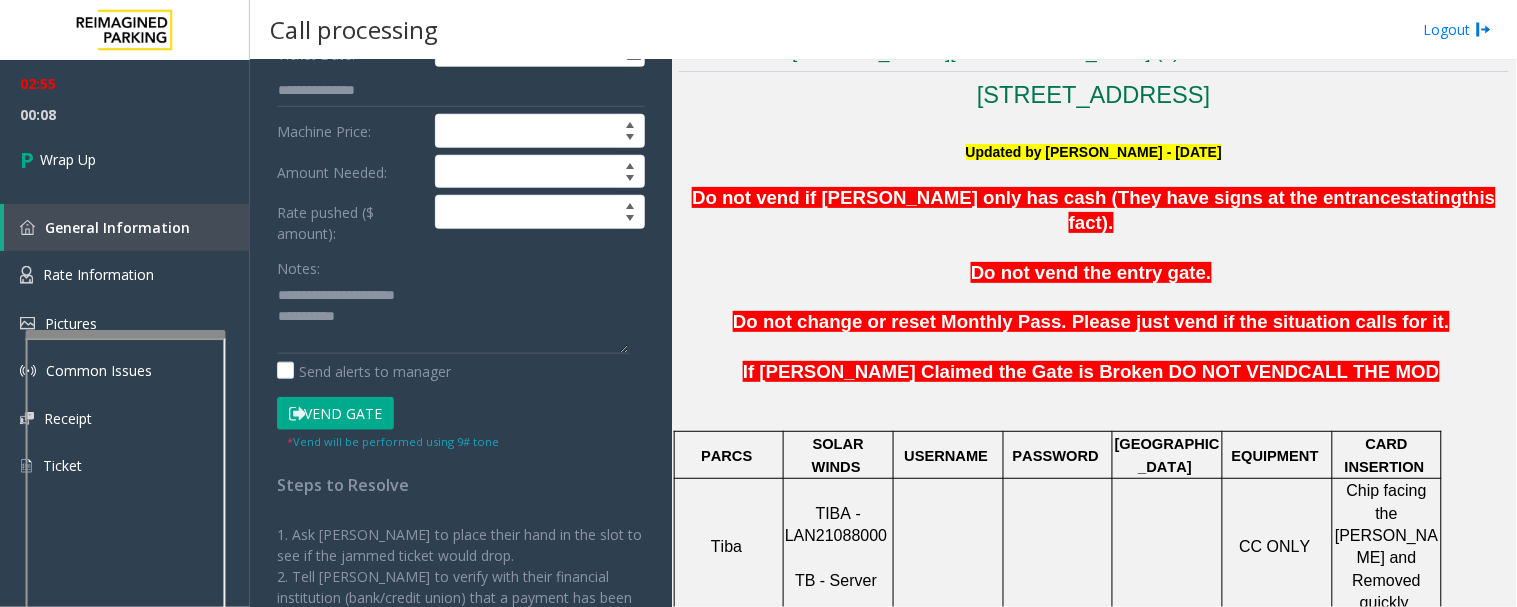 click on "Notes:" 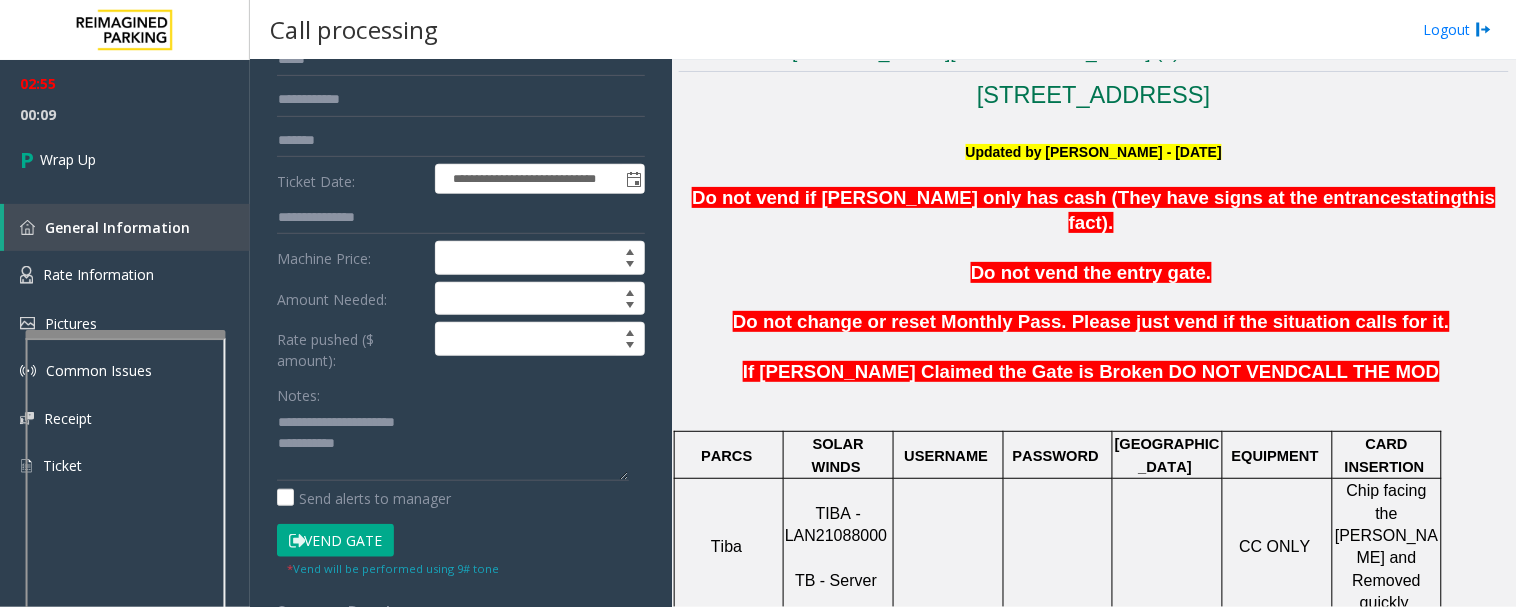 scroll, scrollTop: 0, scrollLeft: 0, axis: both 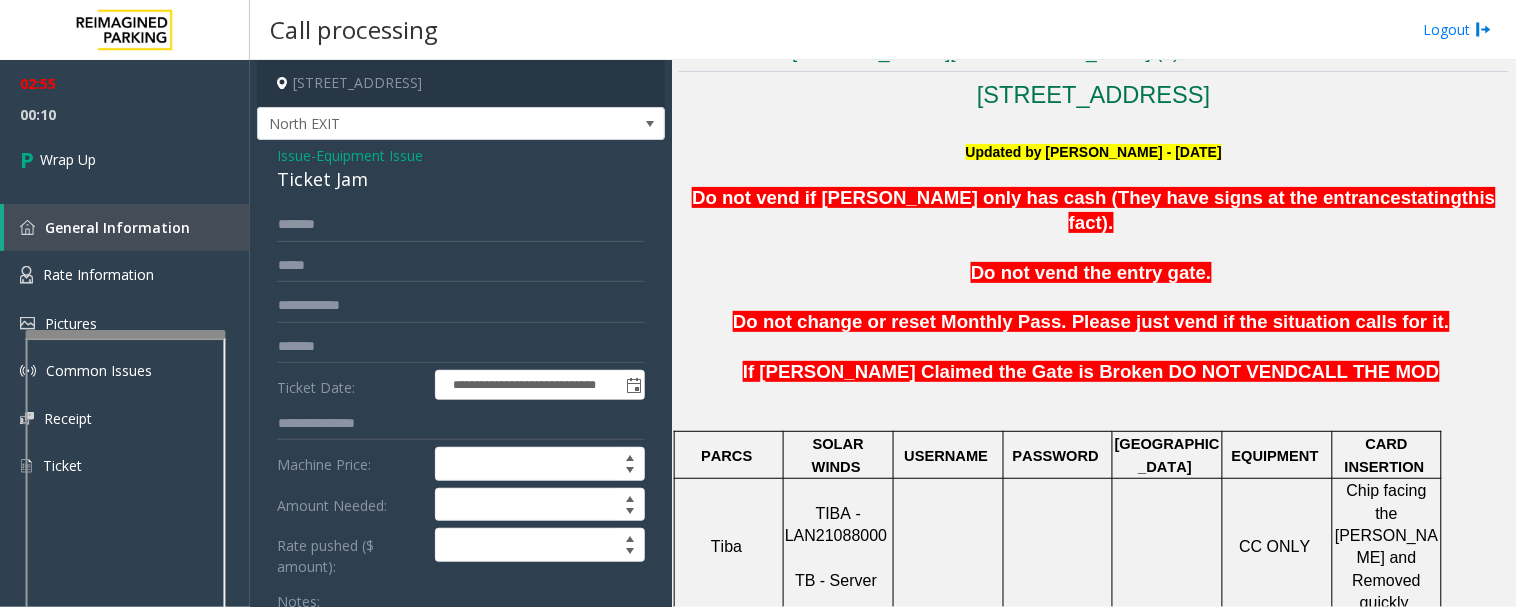 click on "Issue" 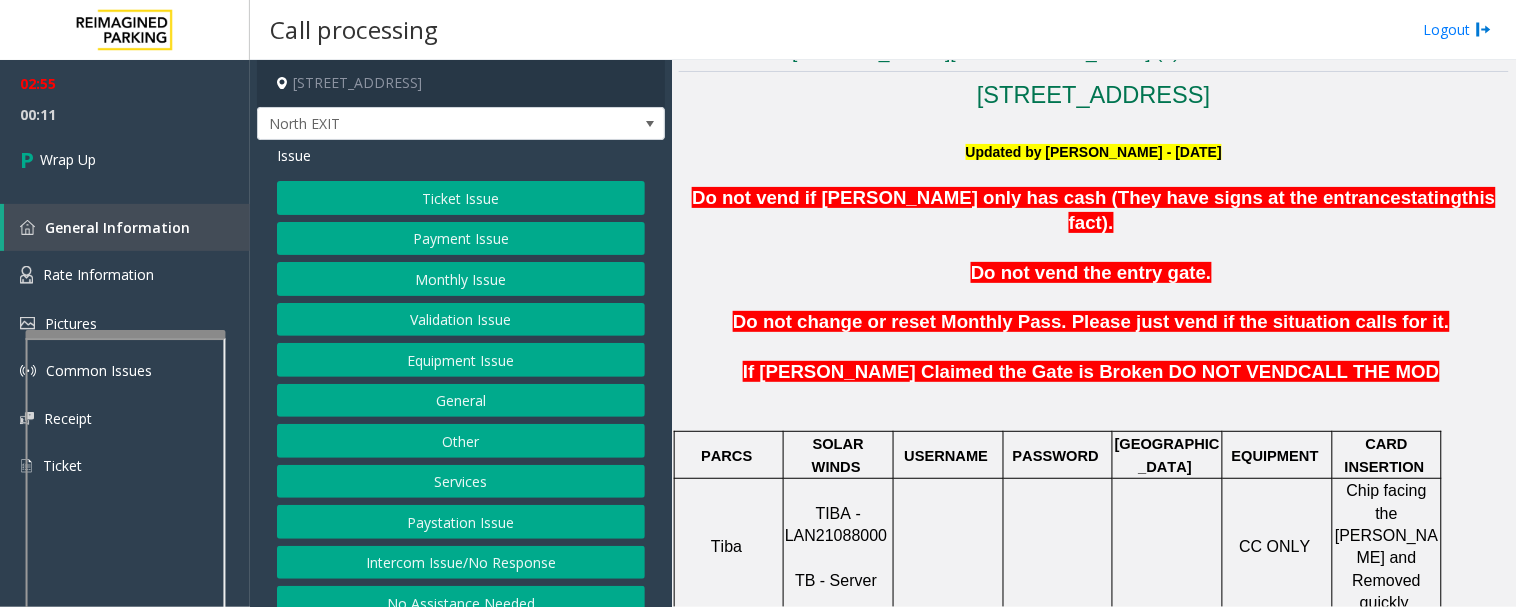 click on "Ticket Issue" 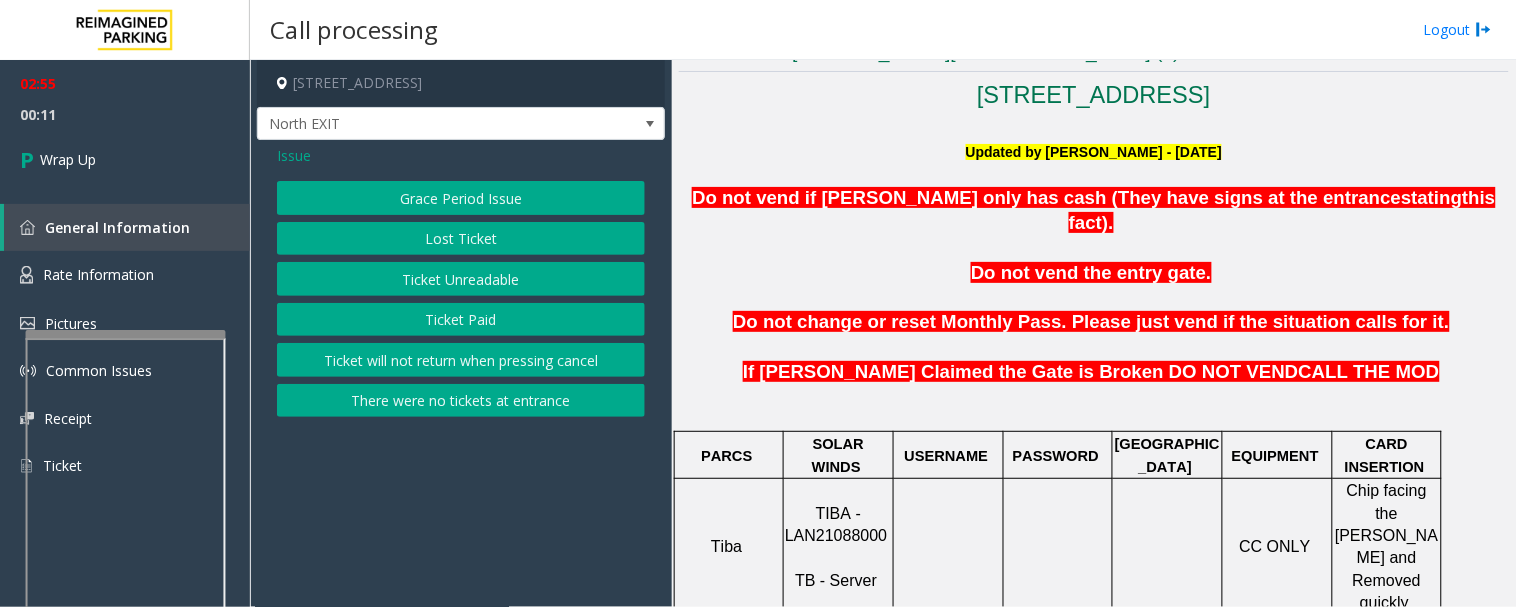 click on "Ticket Unreadable" 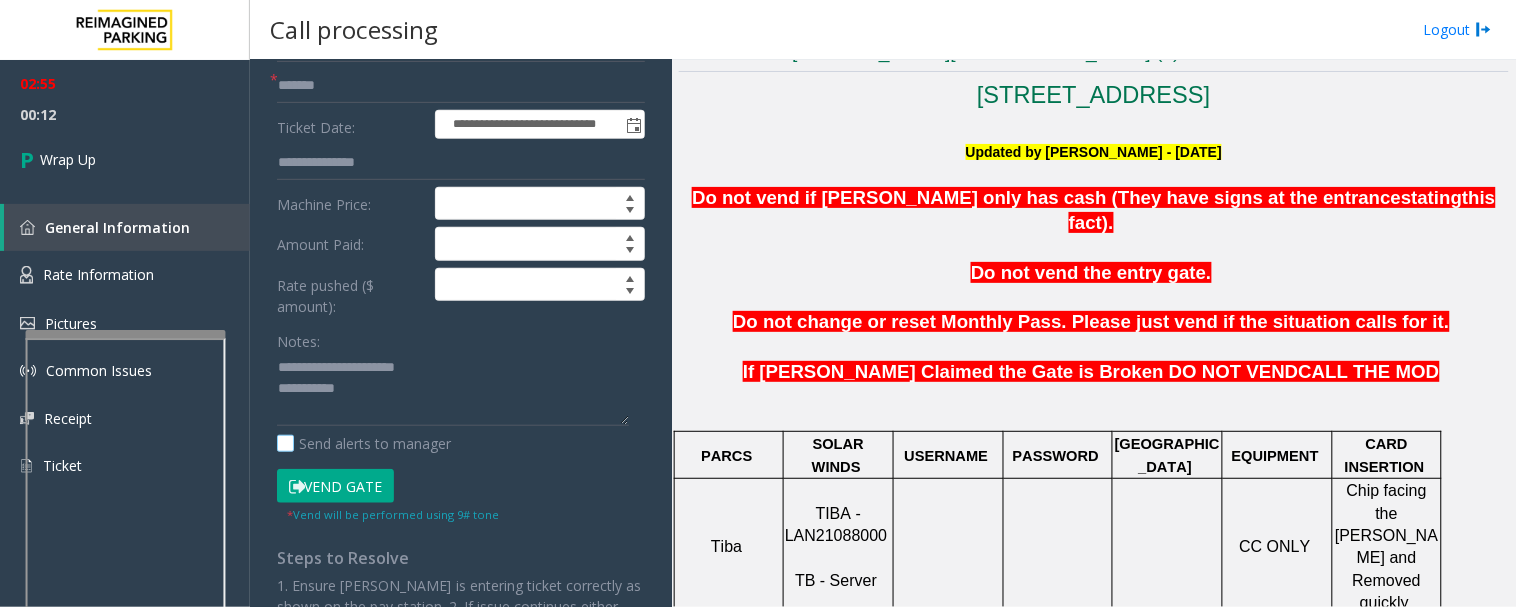 scroll, scrollTop: 222, scrollLeft: 0, axis: vertical 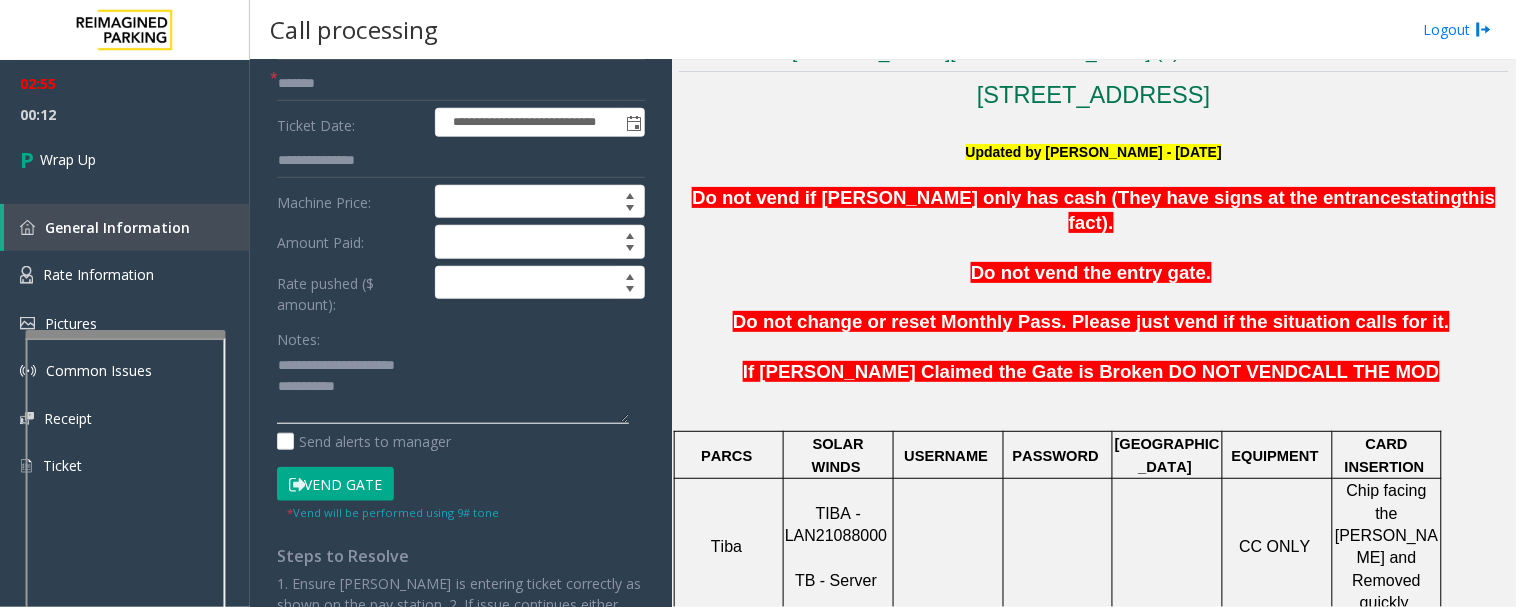 click 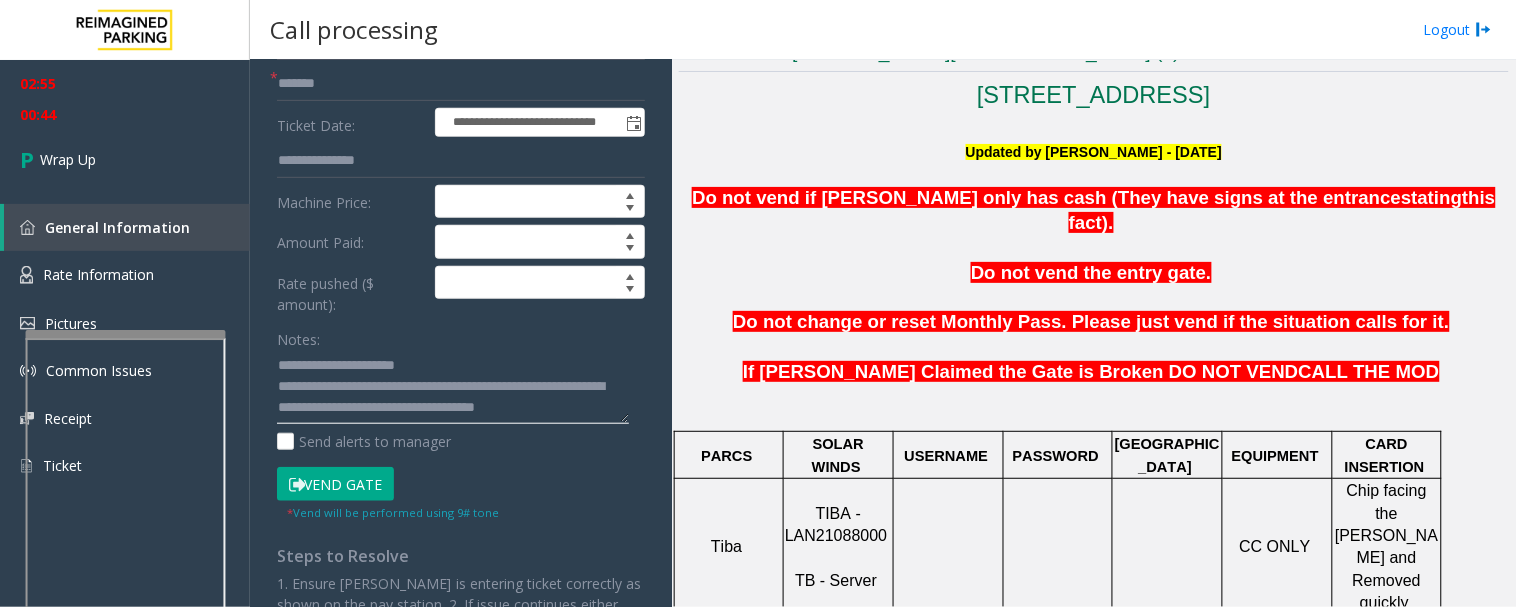 scroll, scrollTop: 14, scrollLeft: 0, axis: vertical 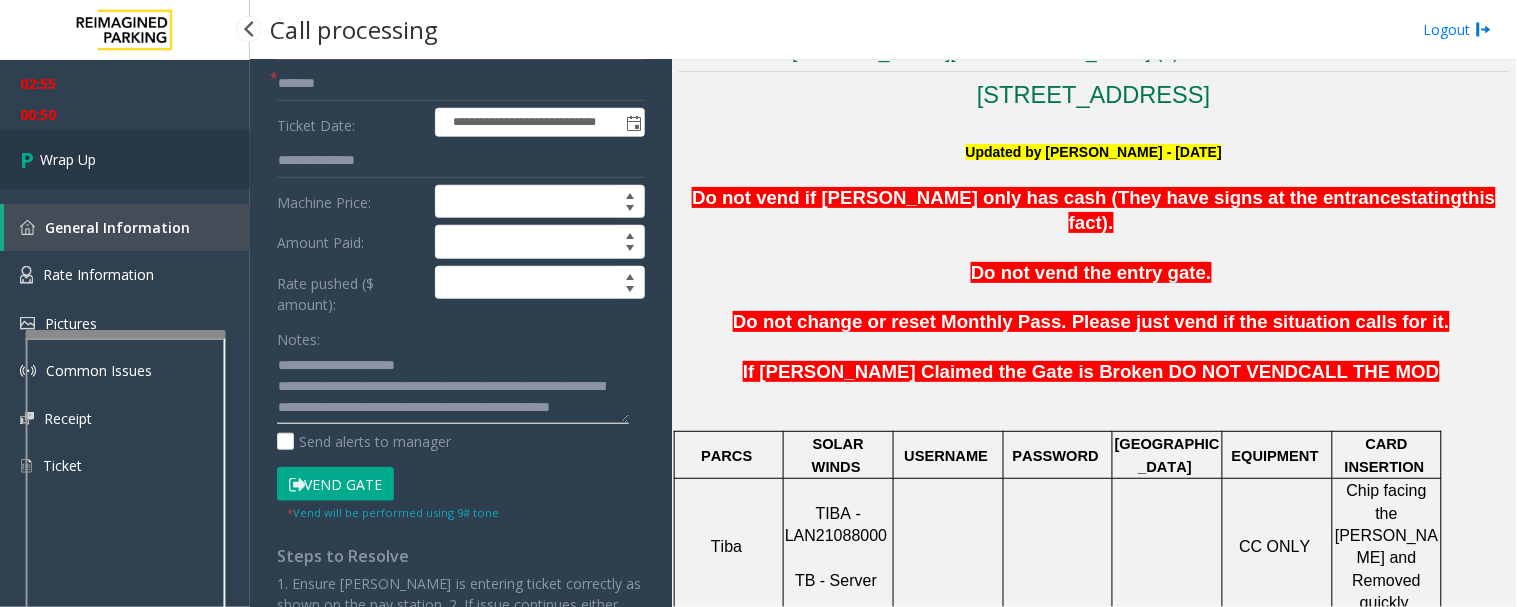 type on "**********" 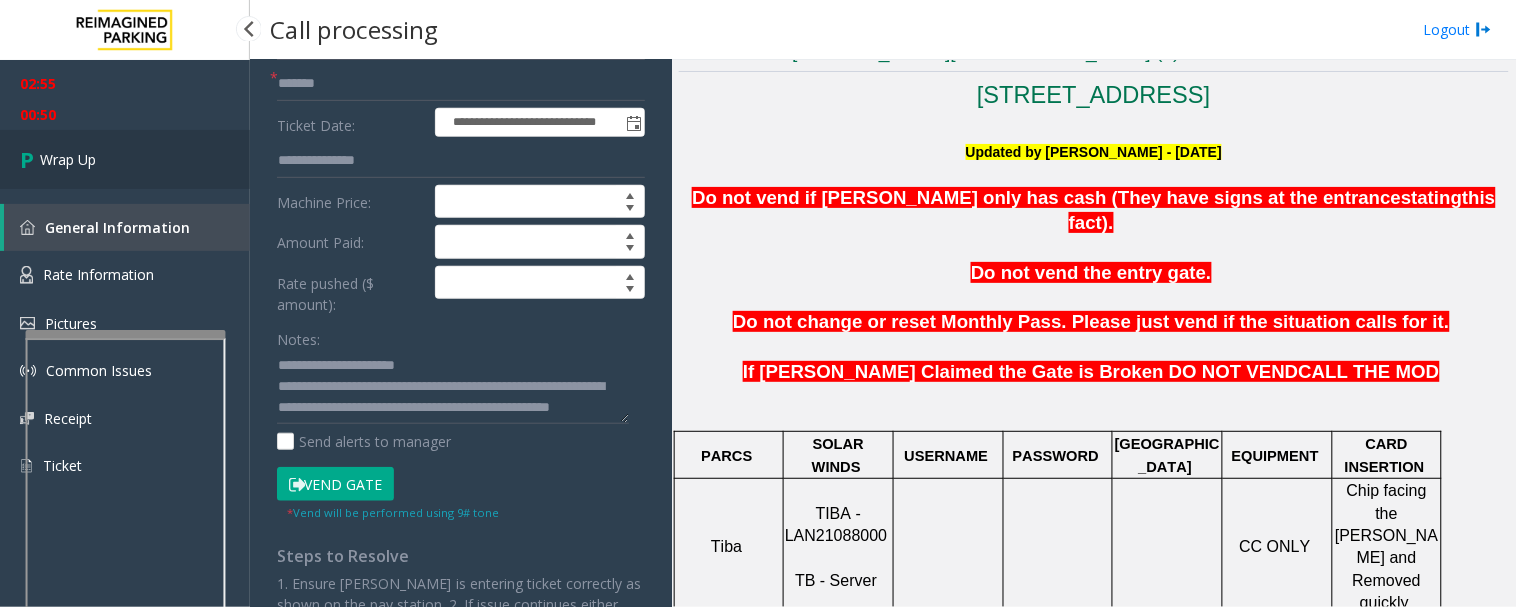 click at bounding box center [30, 159] 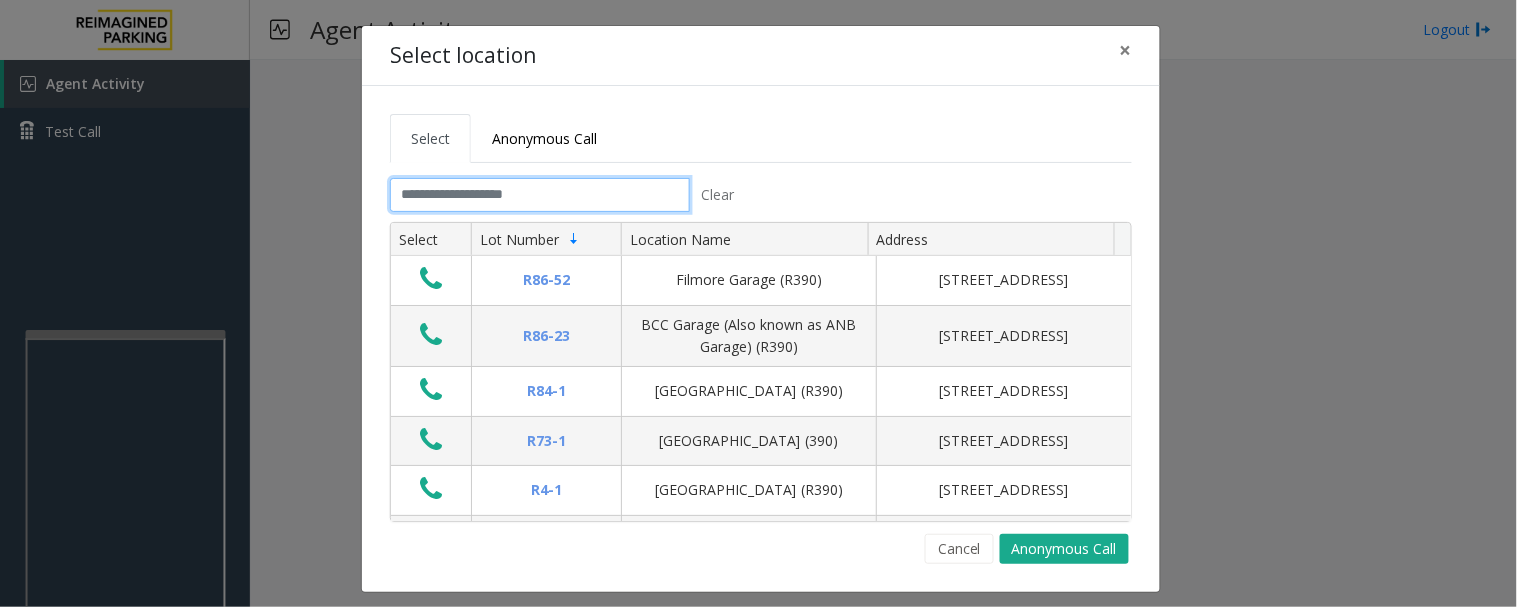 click 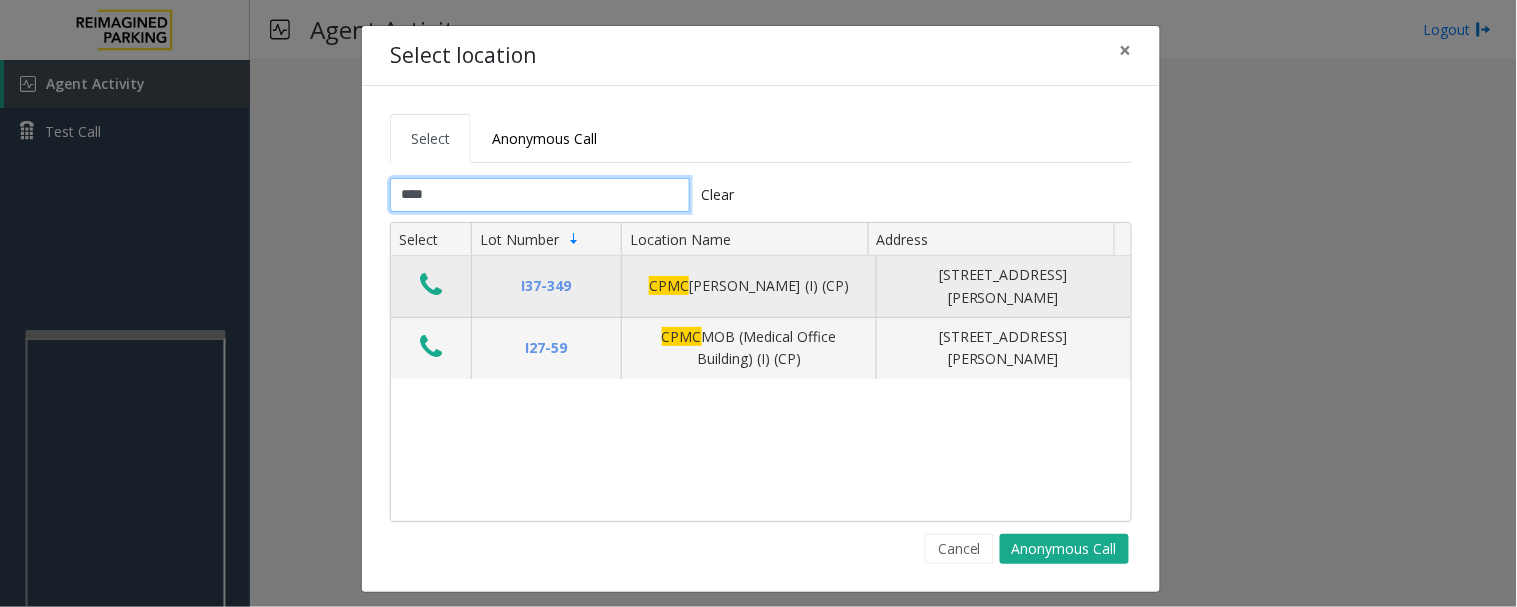 type on "****" 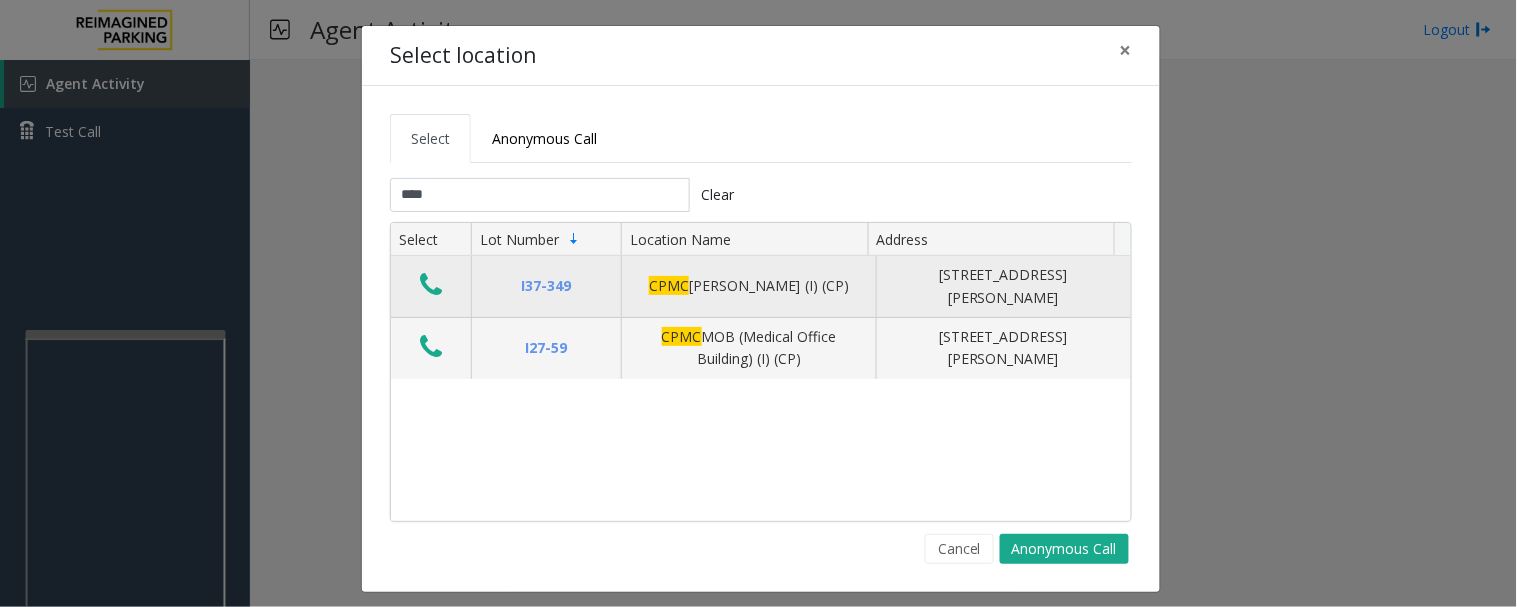 click 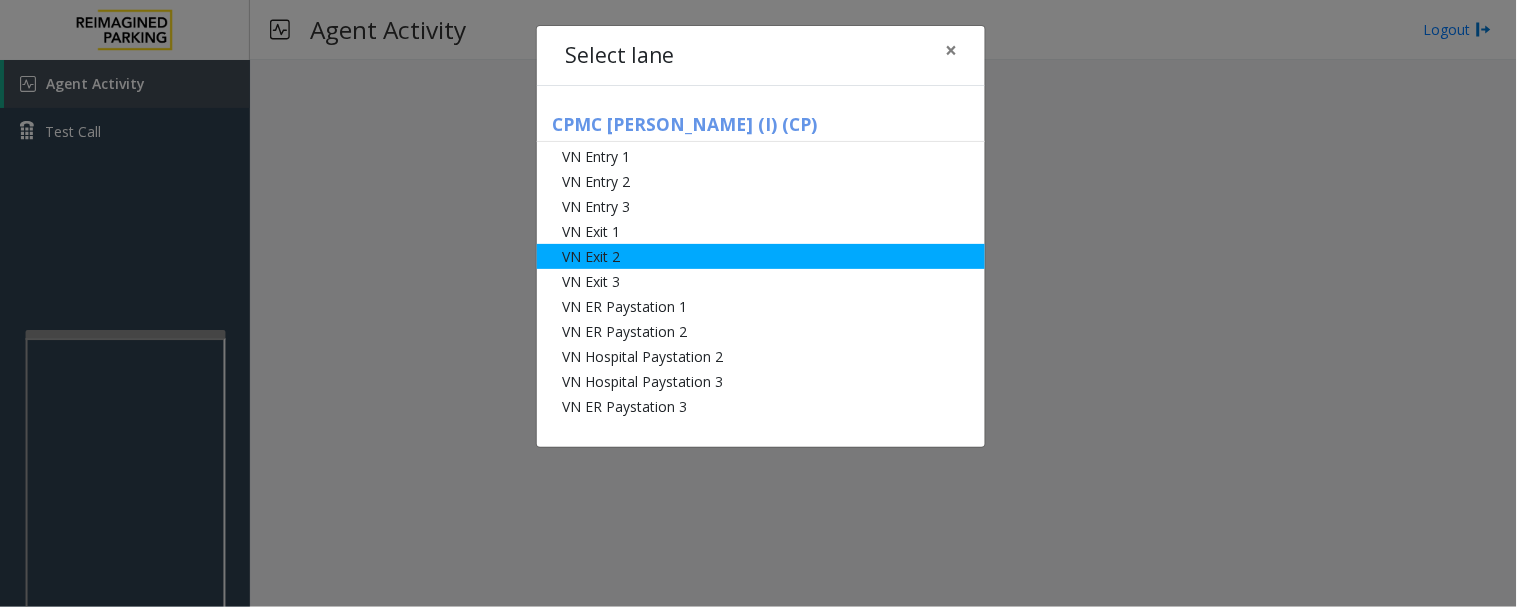 click on "VN Exit 2" 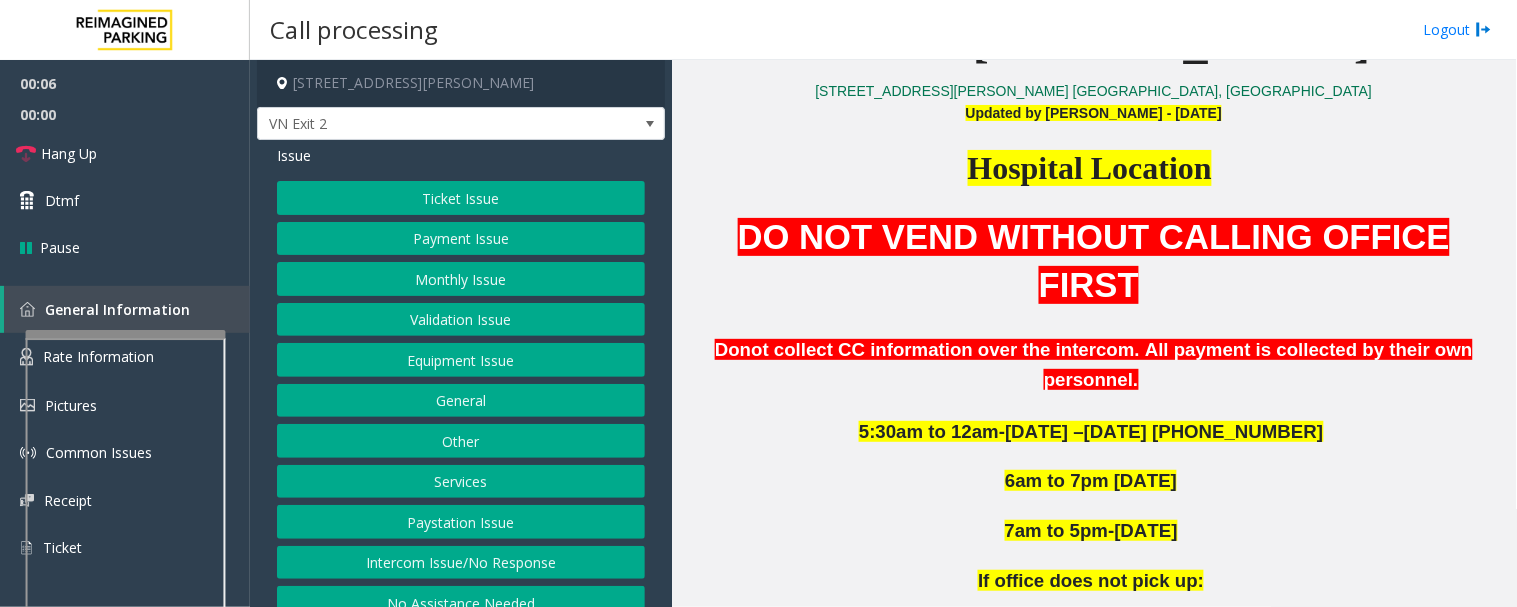 scroll, scrollTop: 777, scrollLeft: 0, axis: vertical 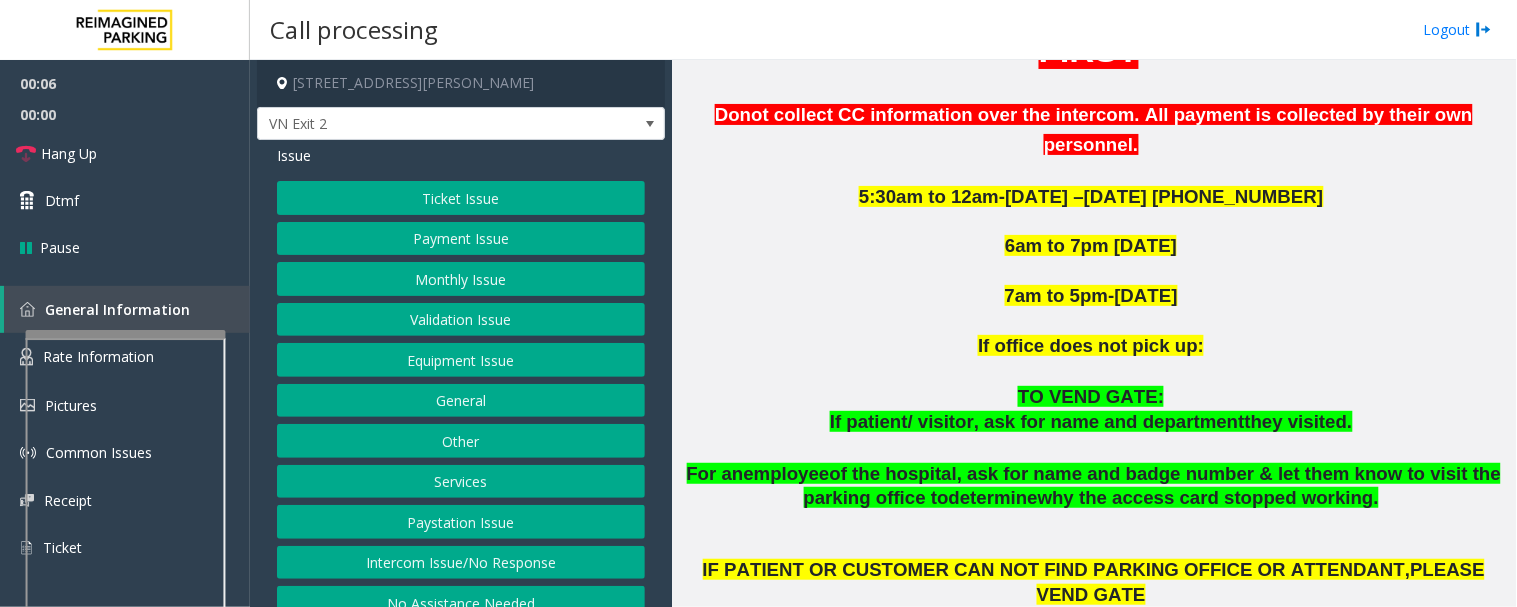 click on "Ticket Issue" 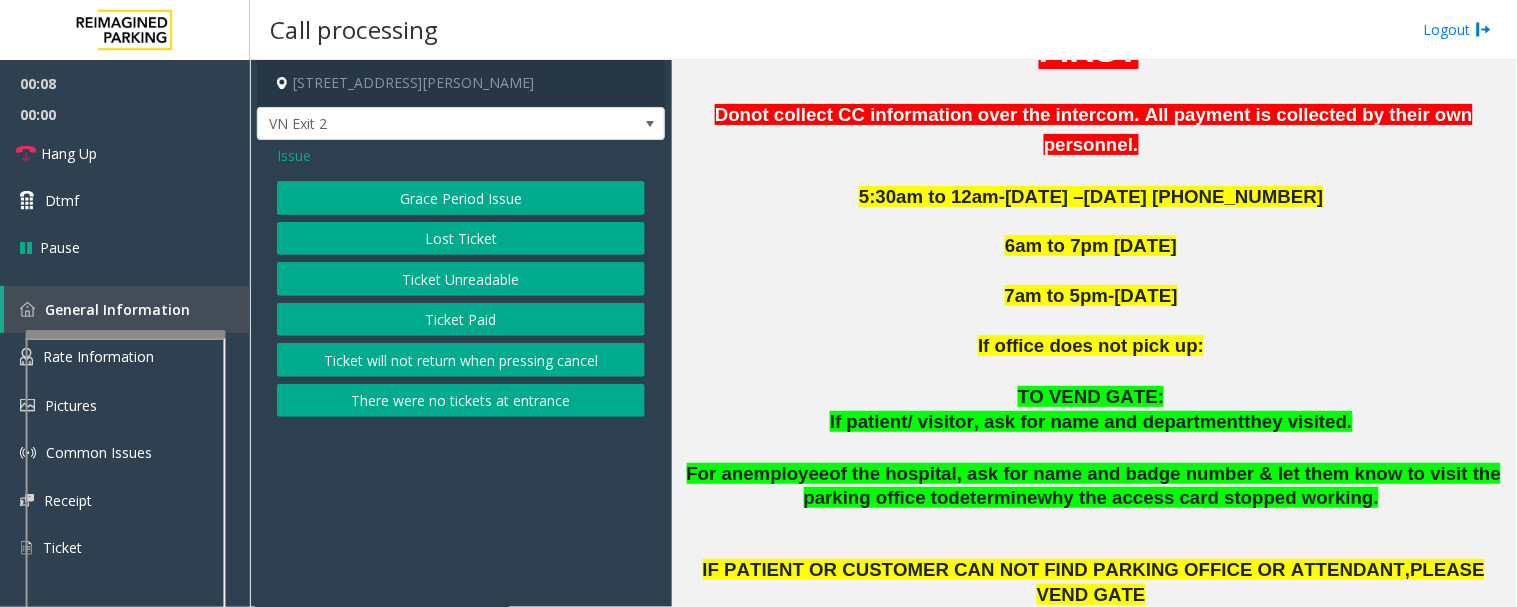 click on "Ticket Unreadable" 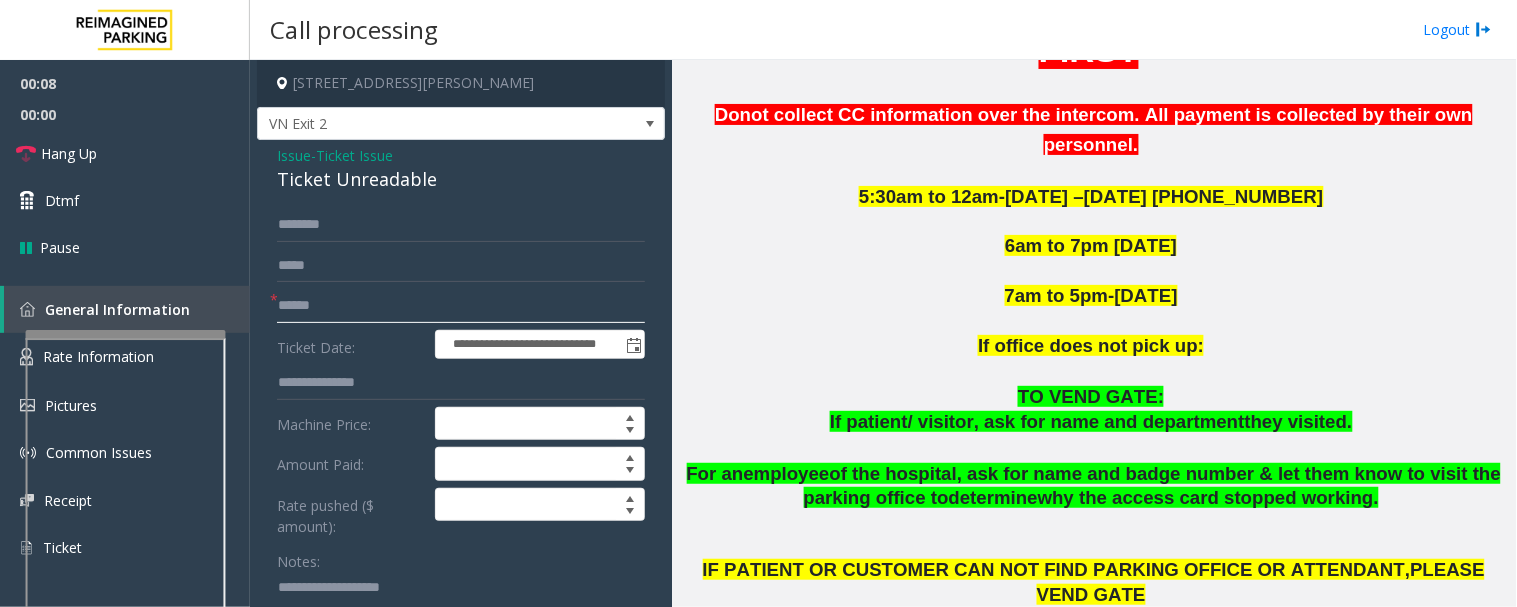 click 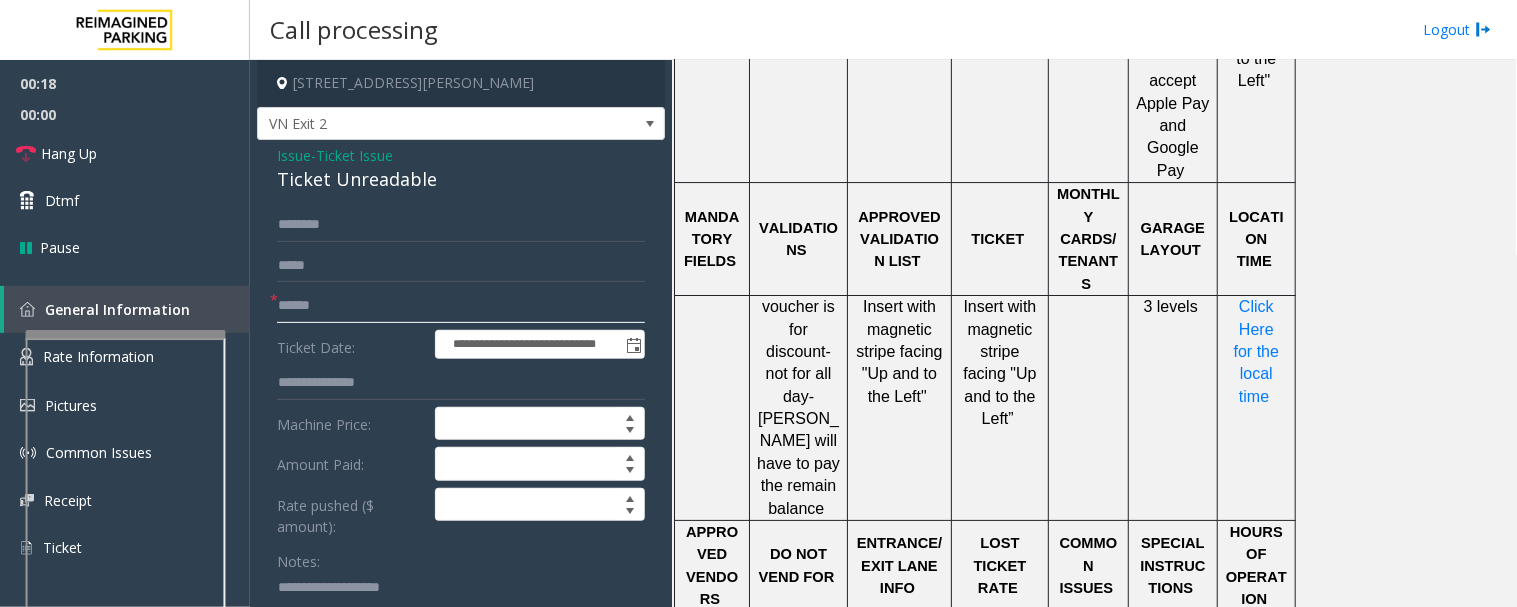 scroll, scrollTop: 1666, scrollLeft: 0, axis: vertical 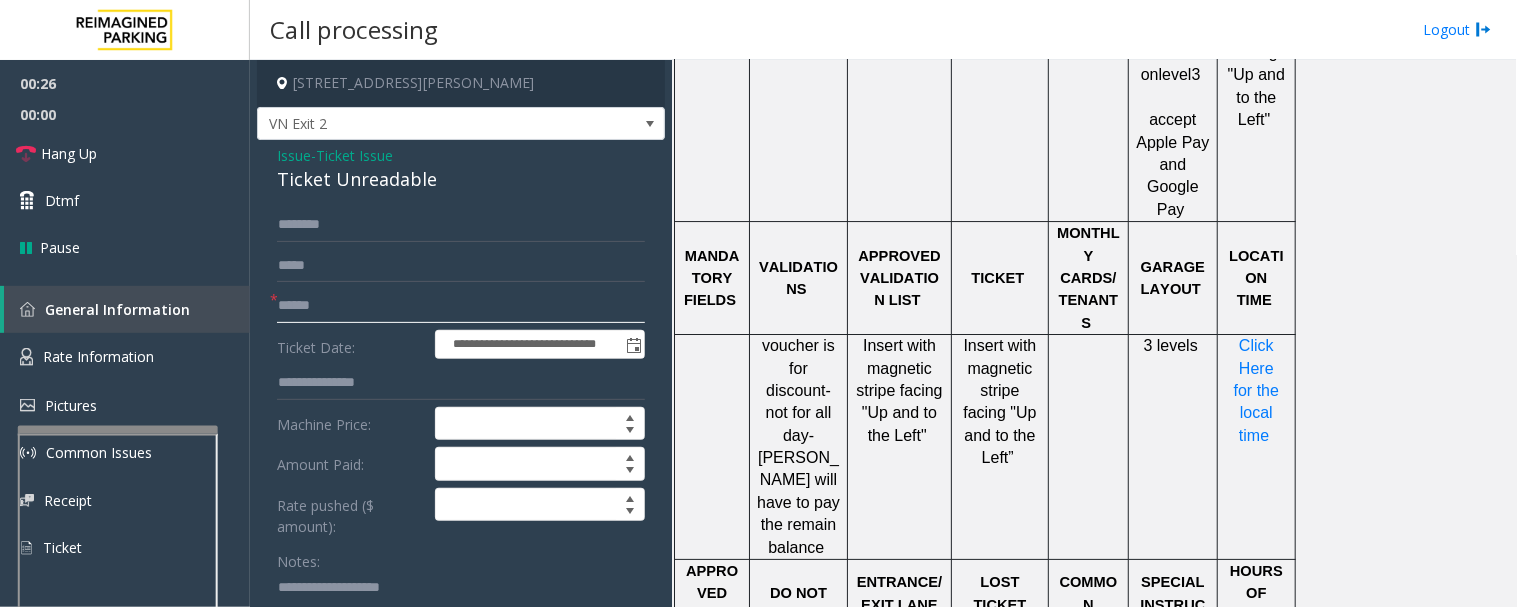 click at bounding box center [118, 430] 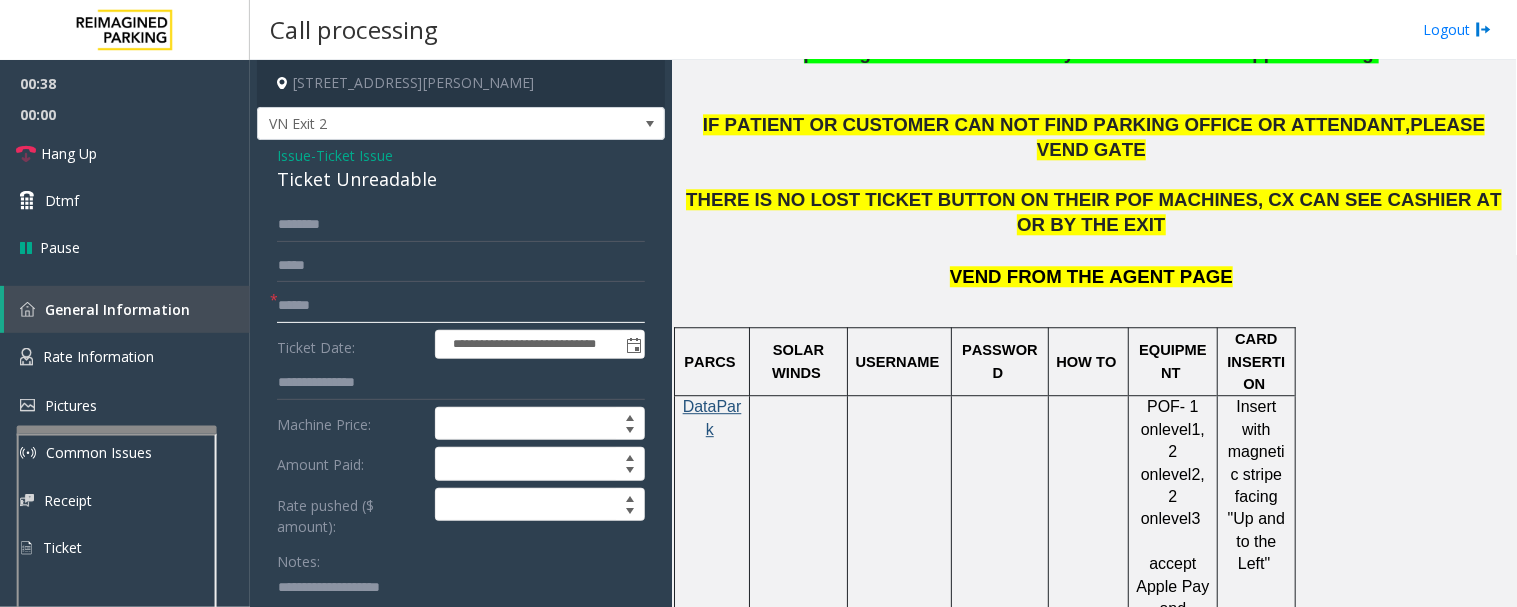 scroll, scrollTop: 888, scrollLeft: 0, axis: vertical 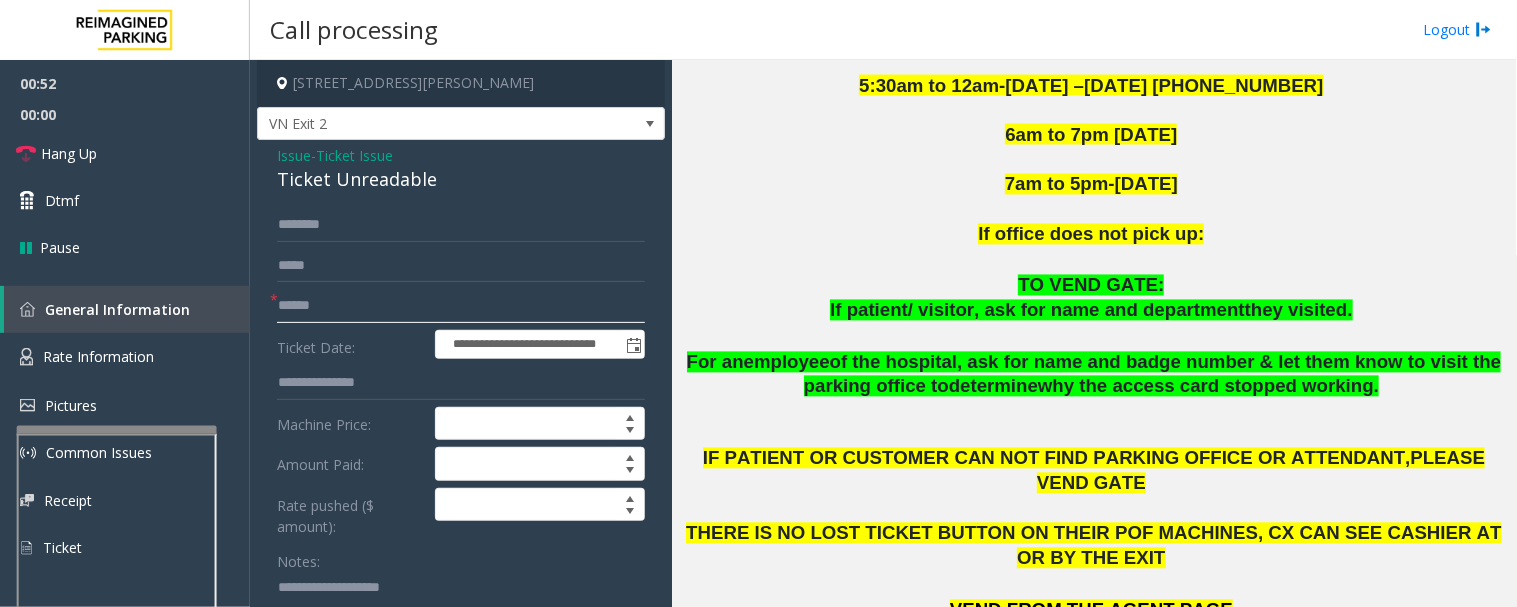 type on "******" 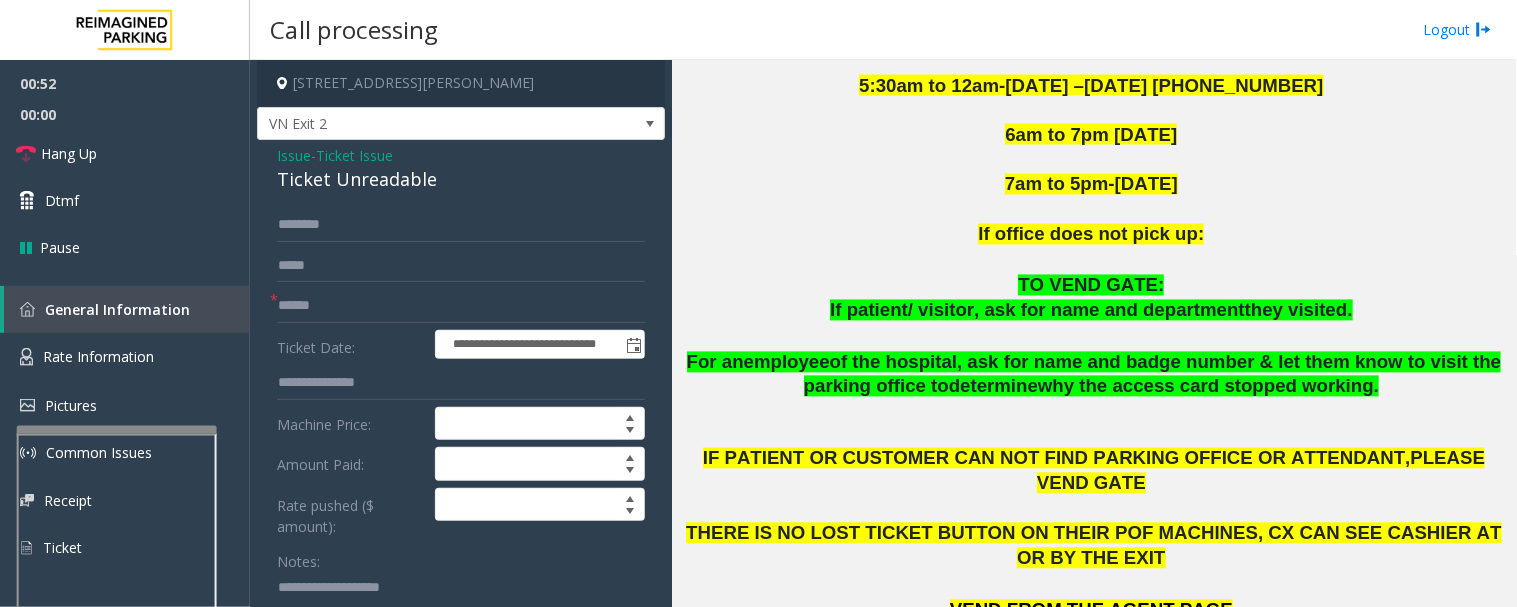 click on "Issue" 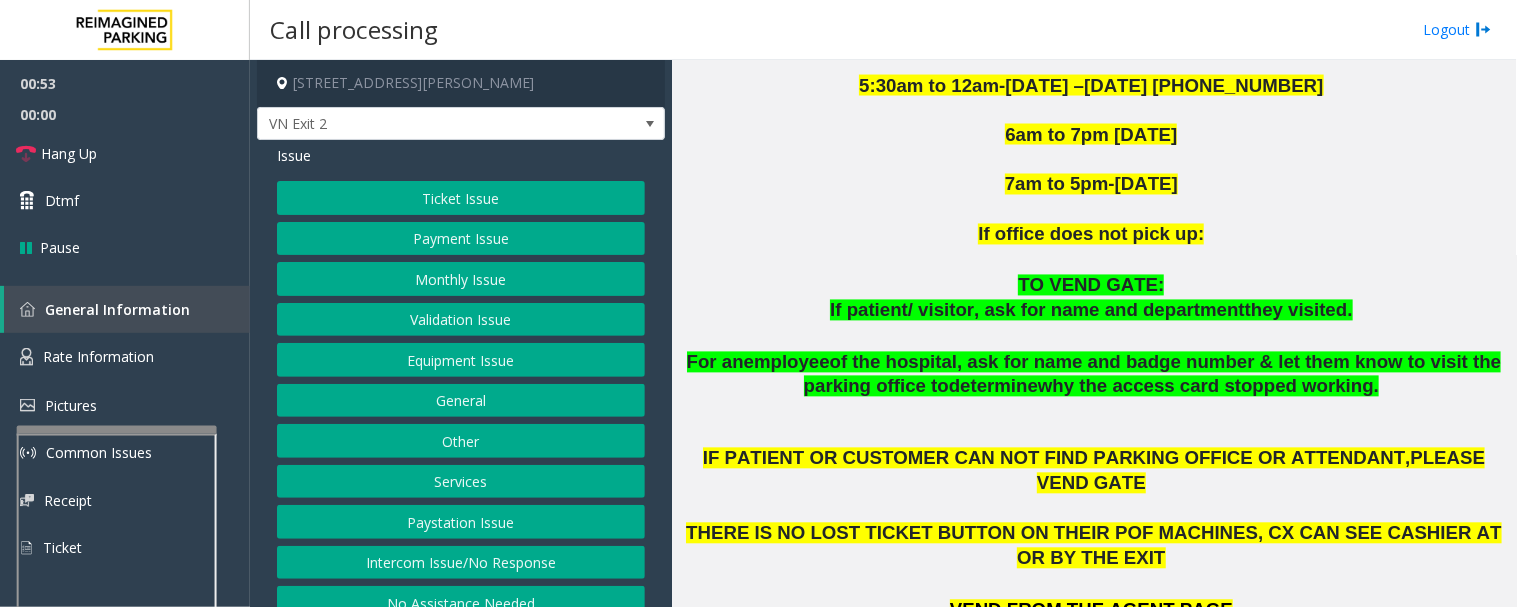 click on "Validation Issue" 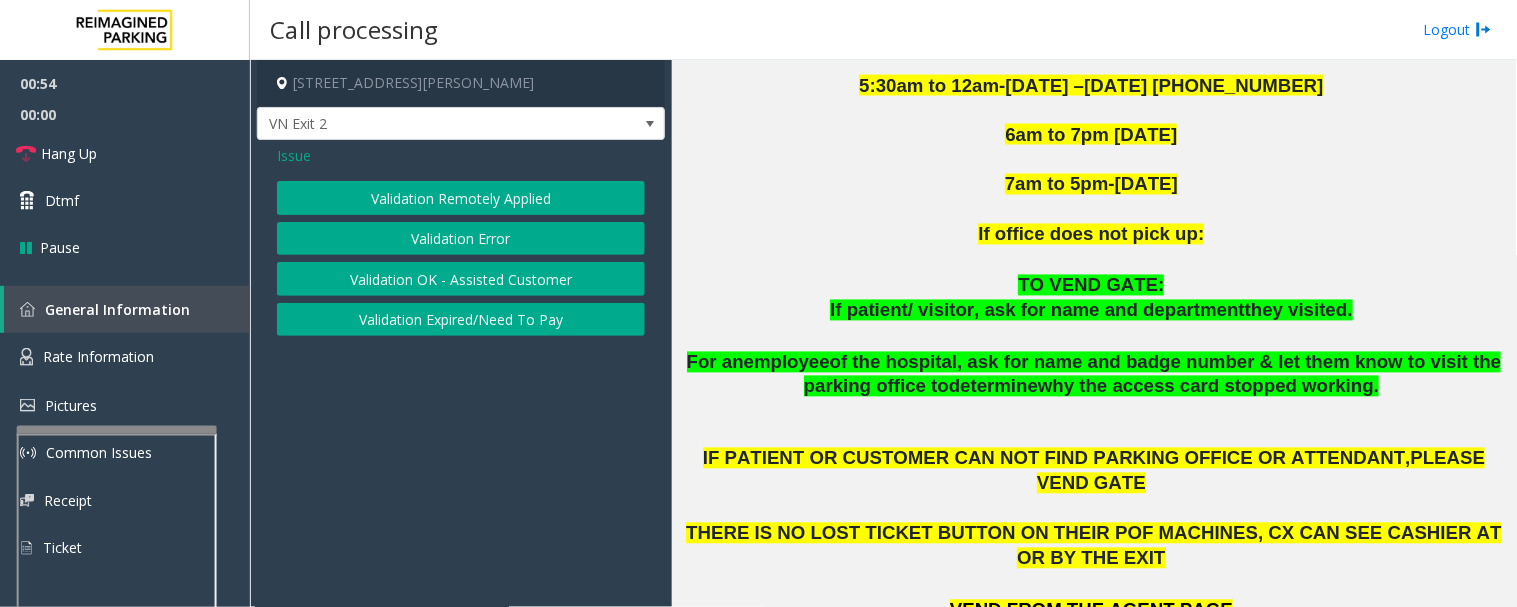 click on "Validation Error" 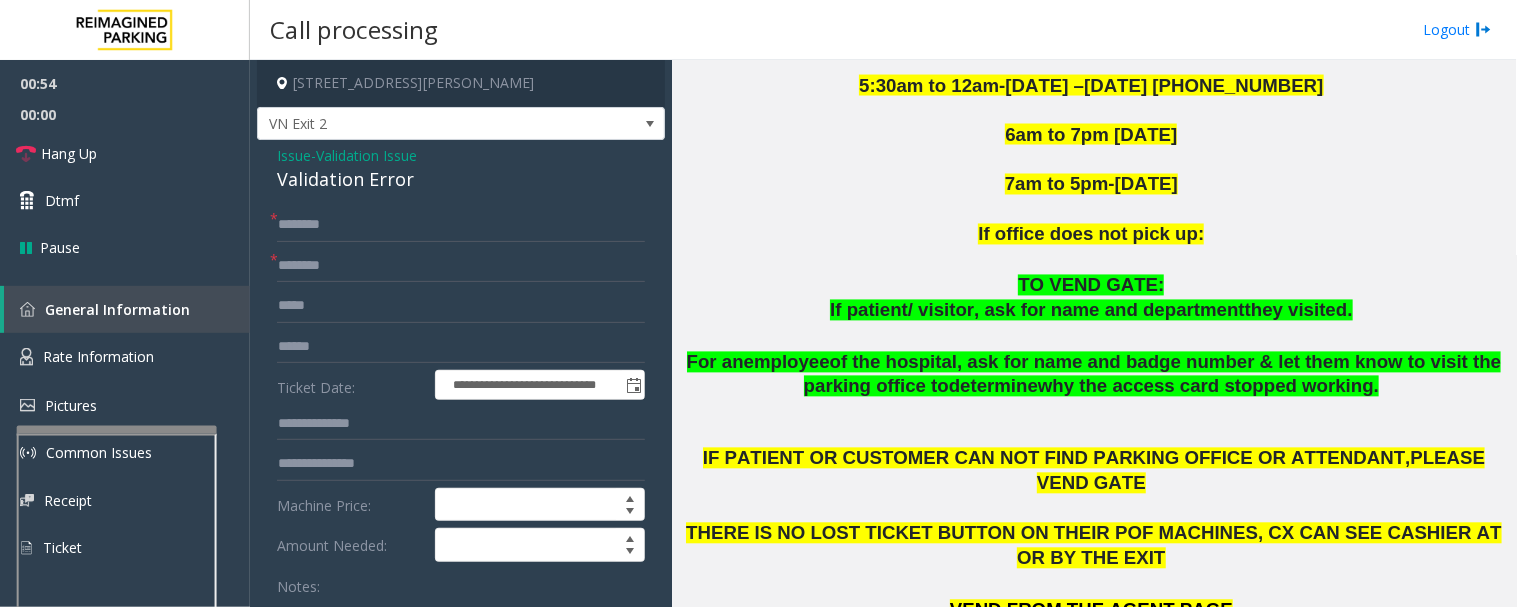 click on "**********" 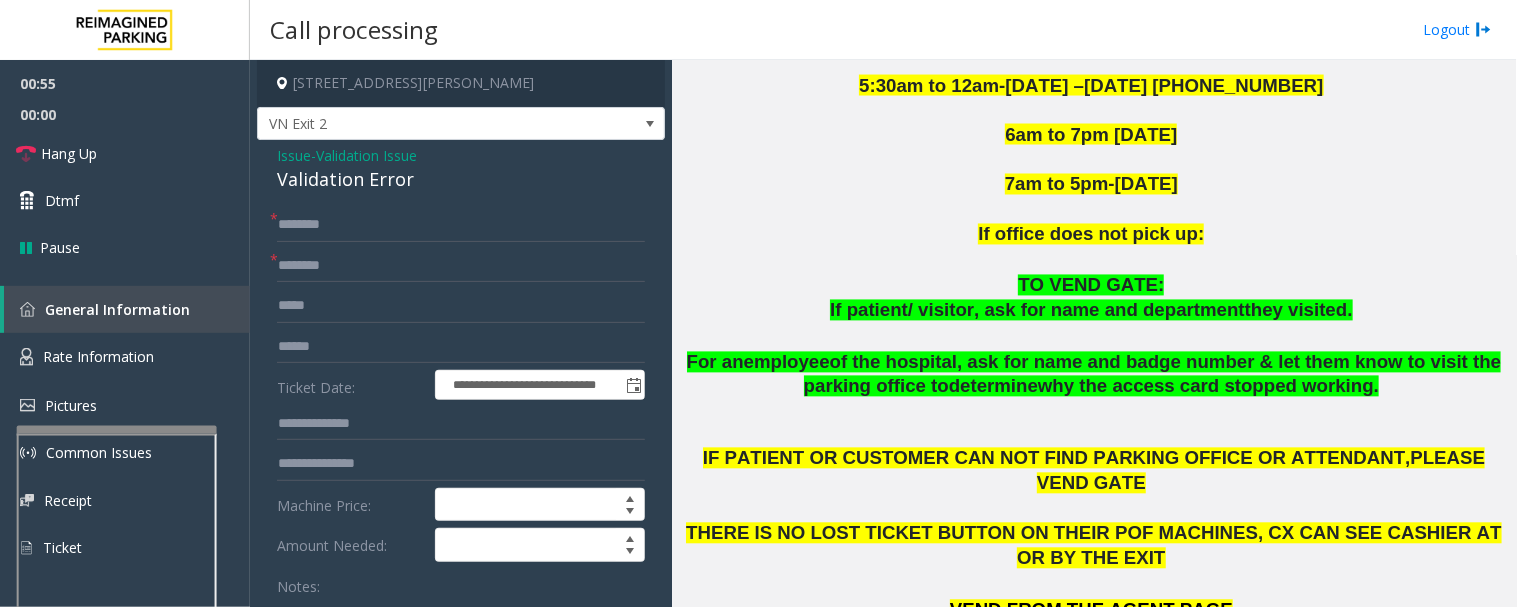 click on "**********" 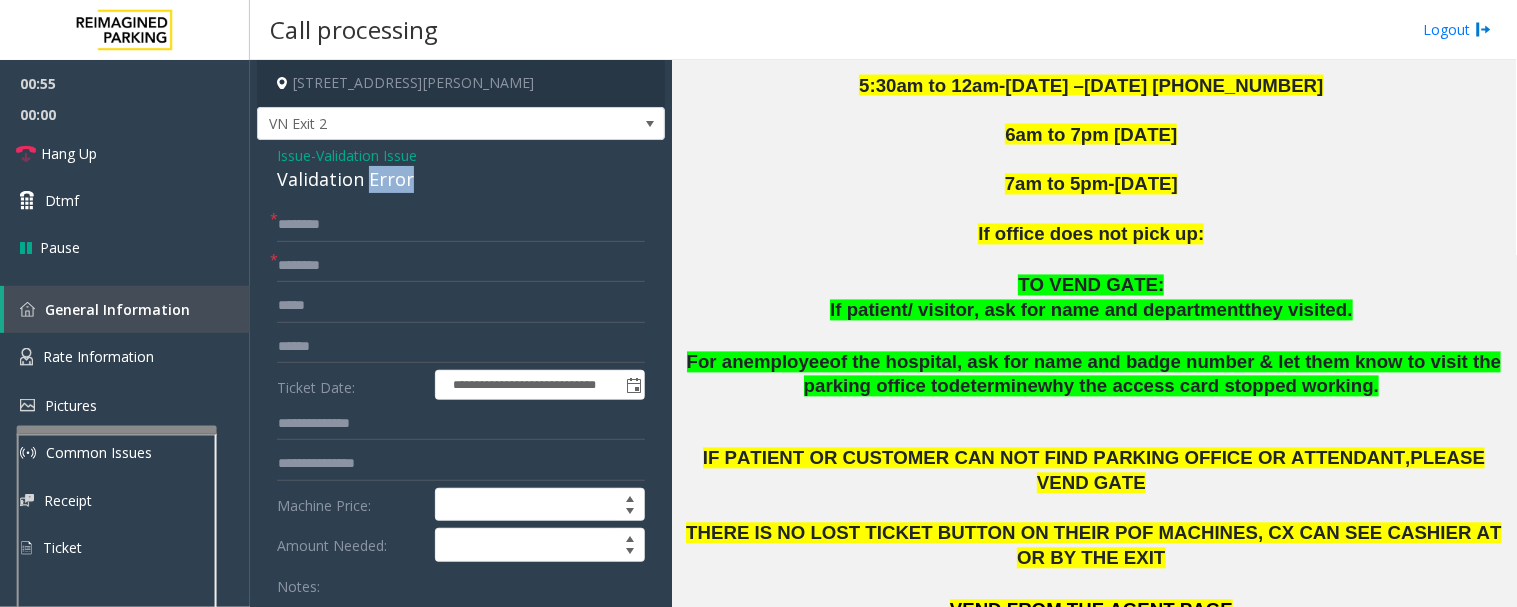 click on "Validation Error" 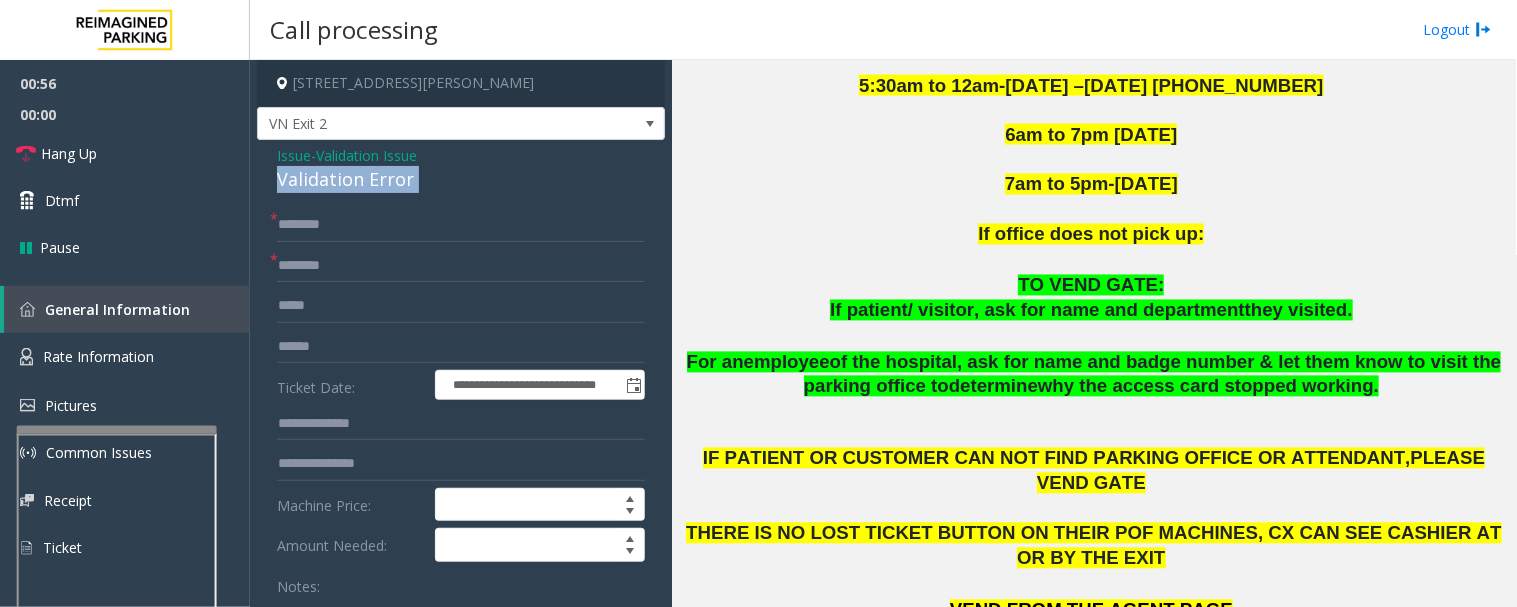 click on "Validation Error" 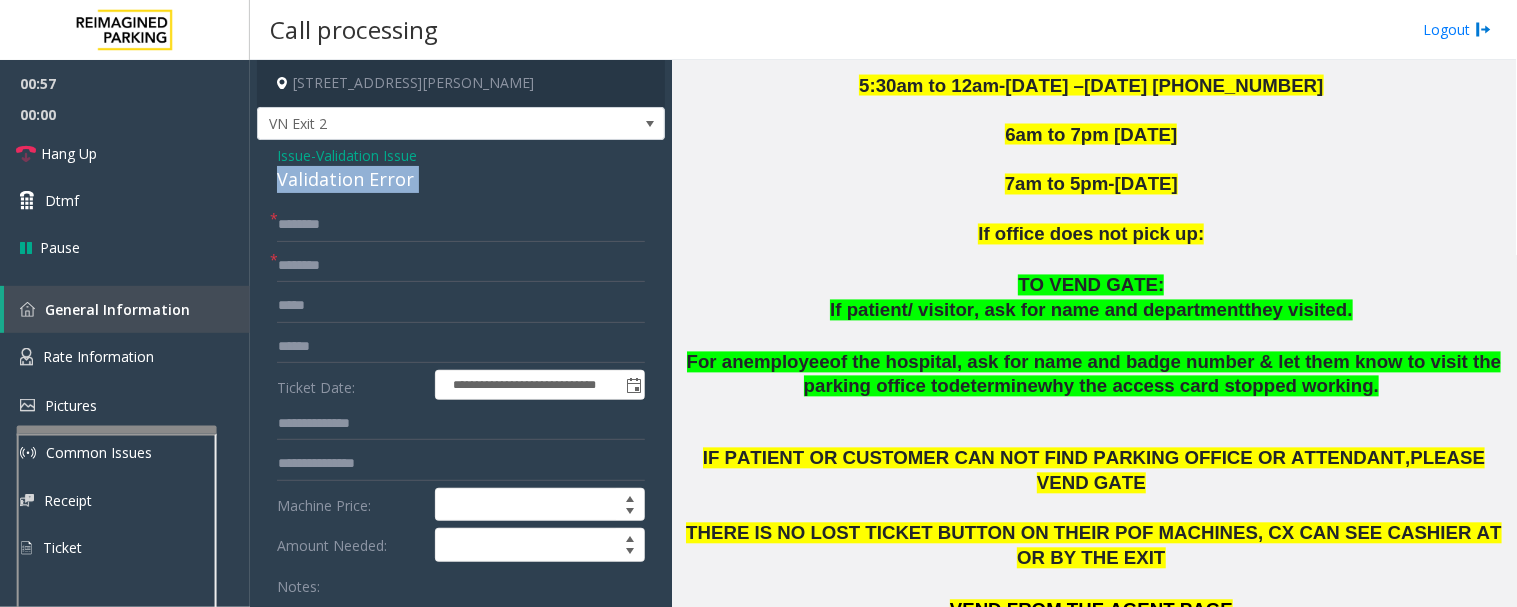 copy on "Validation Error" 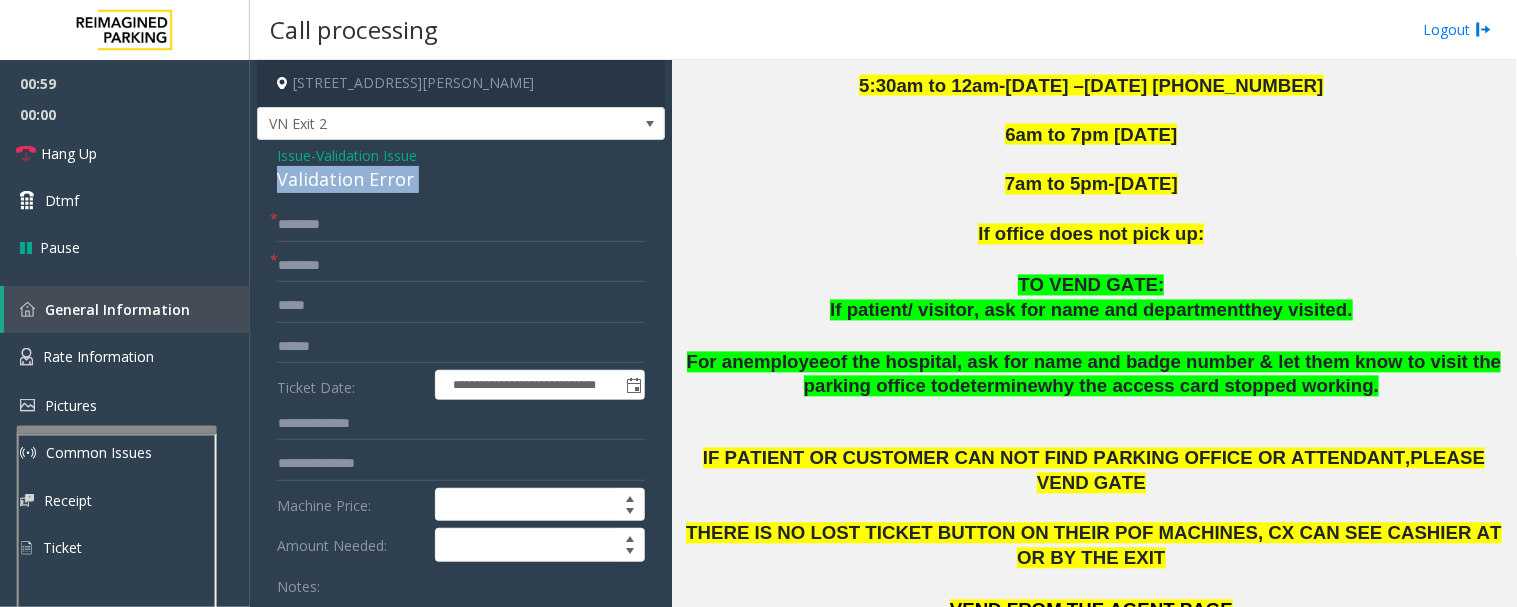 scroll, scrollTop: 333, scrollLeft: 0, axis: vertical 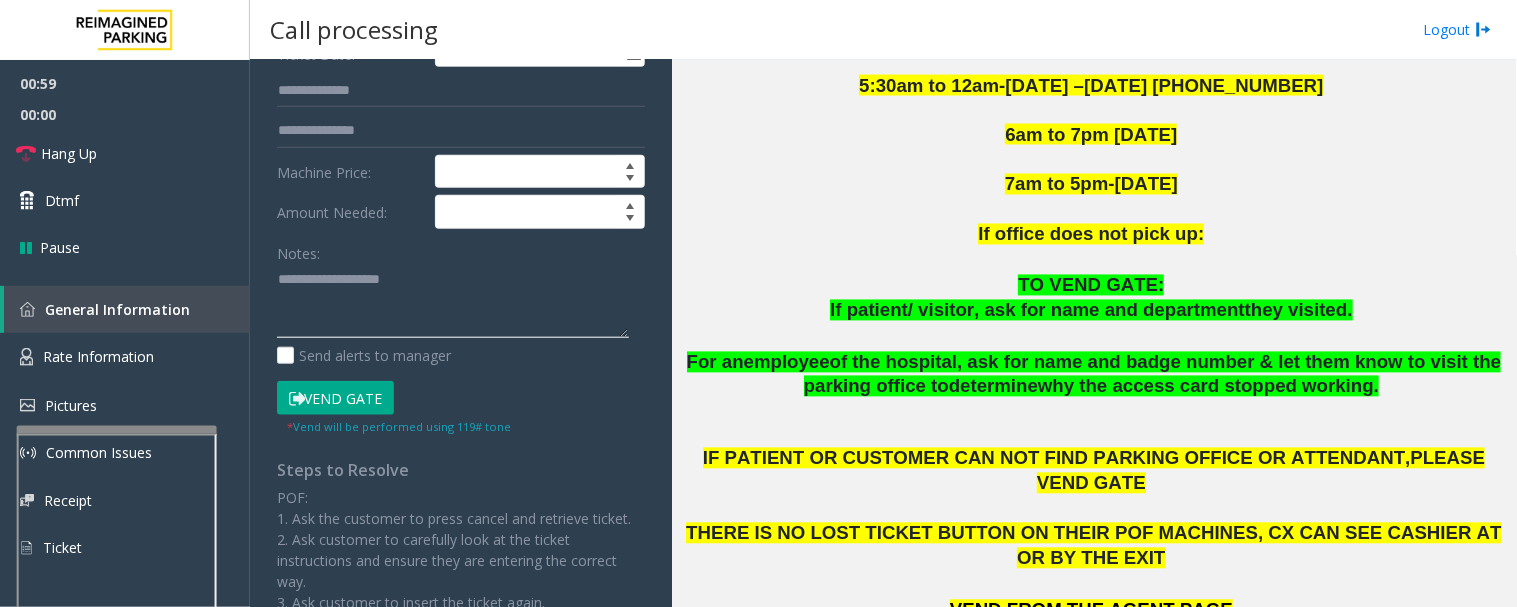 click 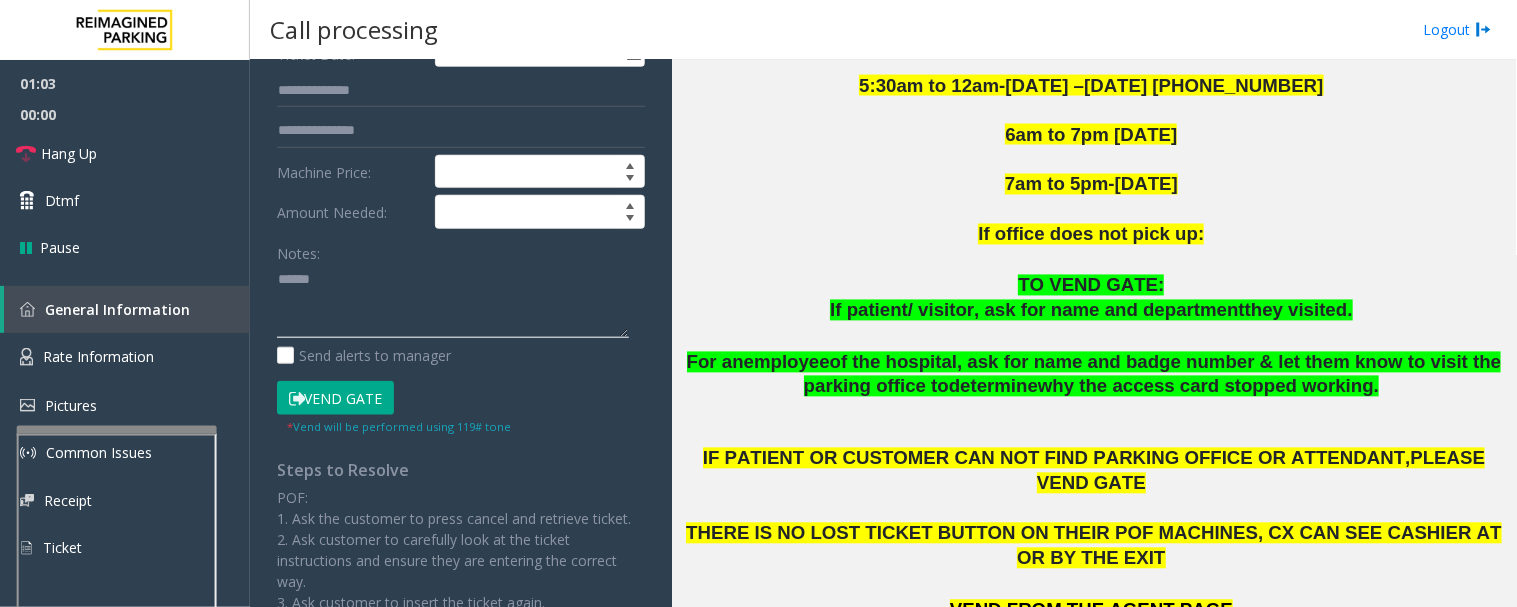 scroll, scrollTop: 0, scrollLeft: 0, axis: both 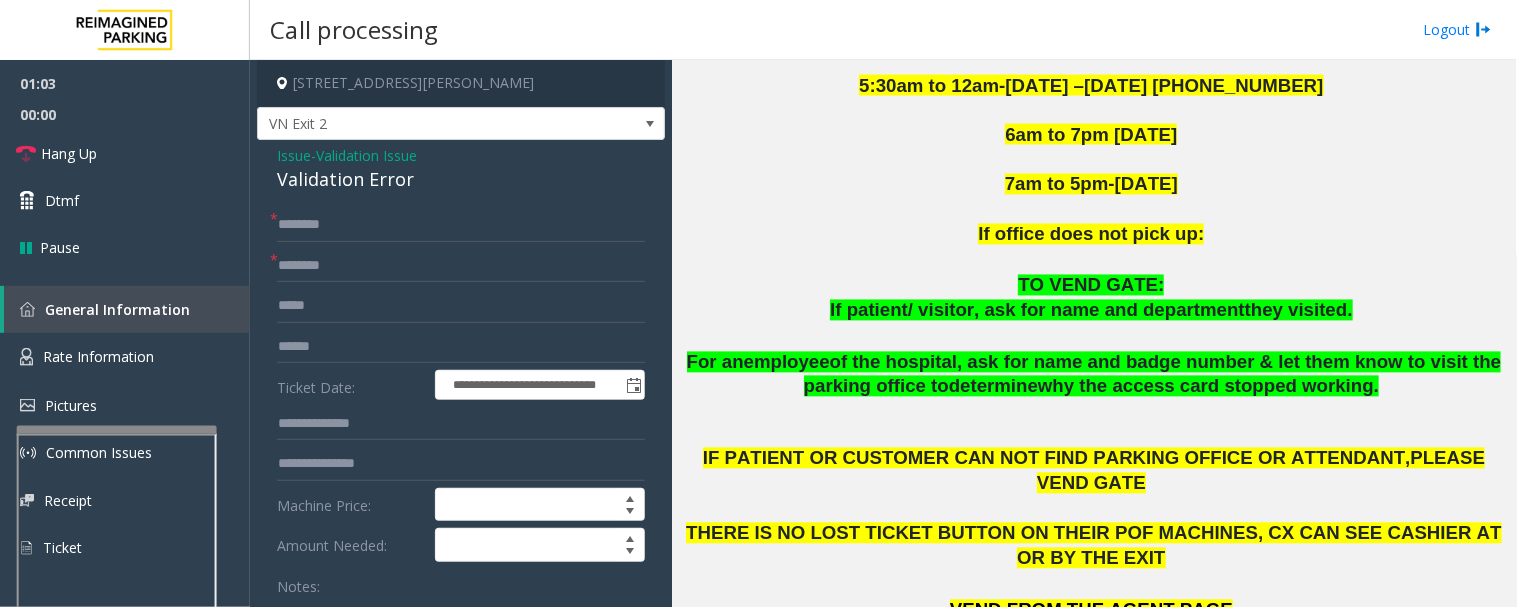 type on "******" 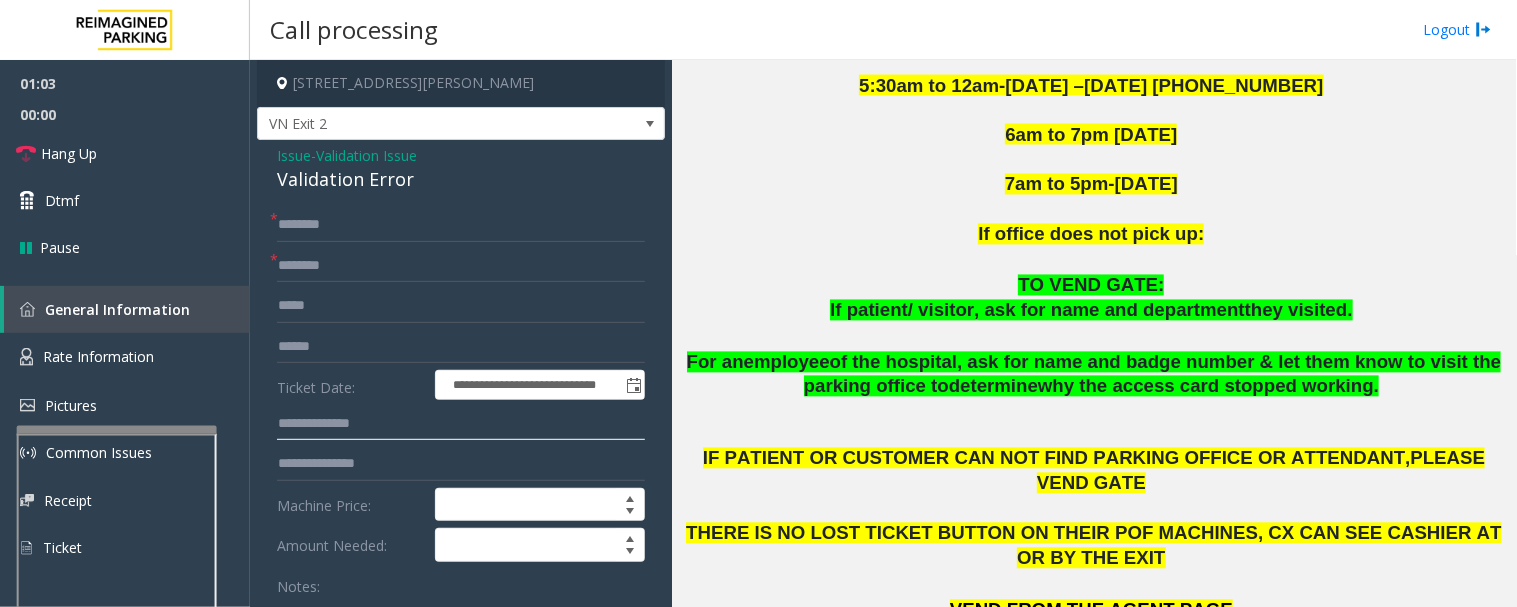 click 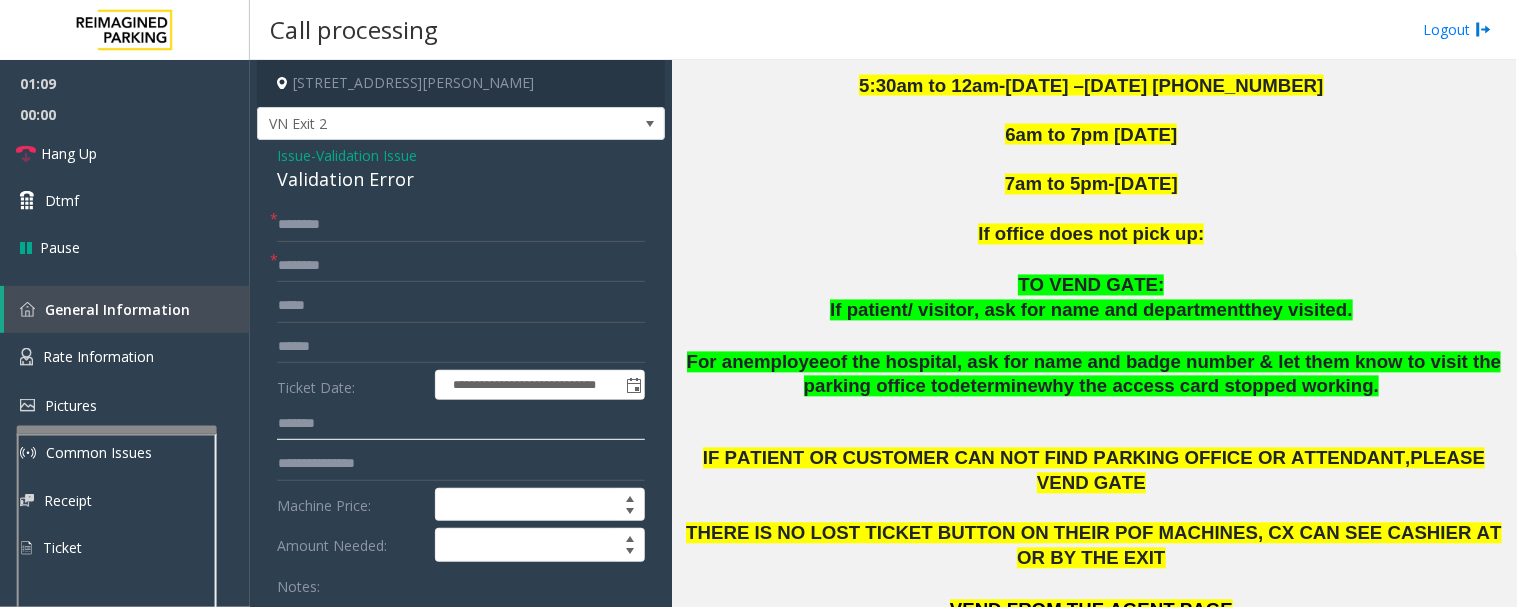 click on "*******" 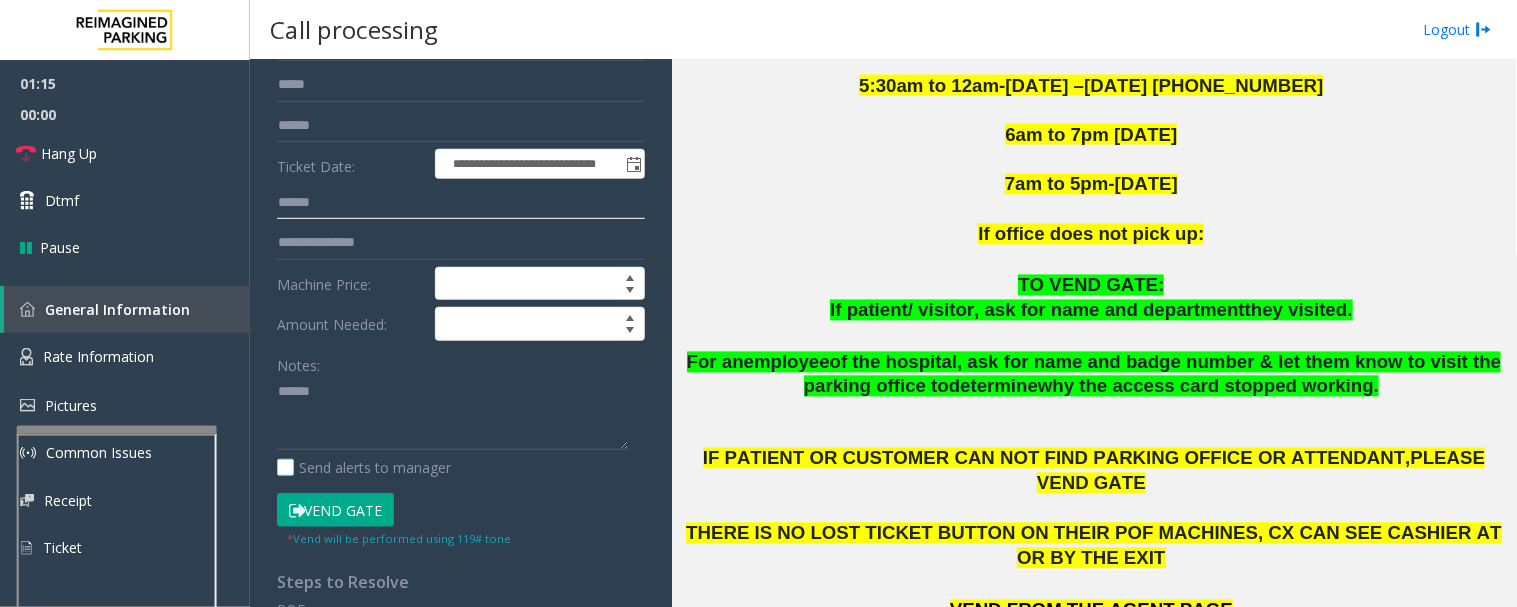 scroll, scrollTop: 222, scrollLeft: 0, axis: vertical 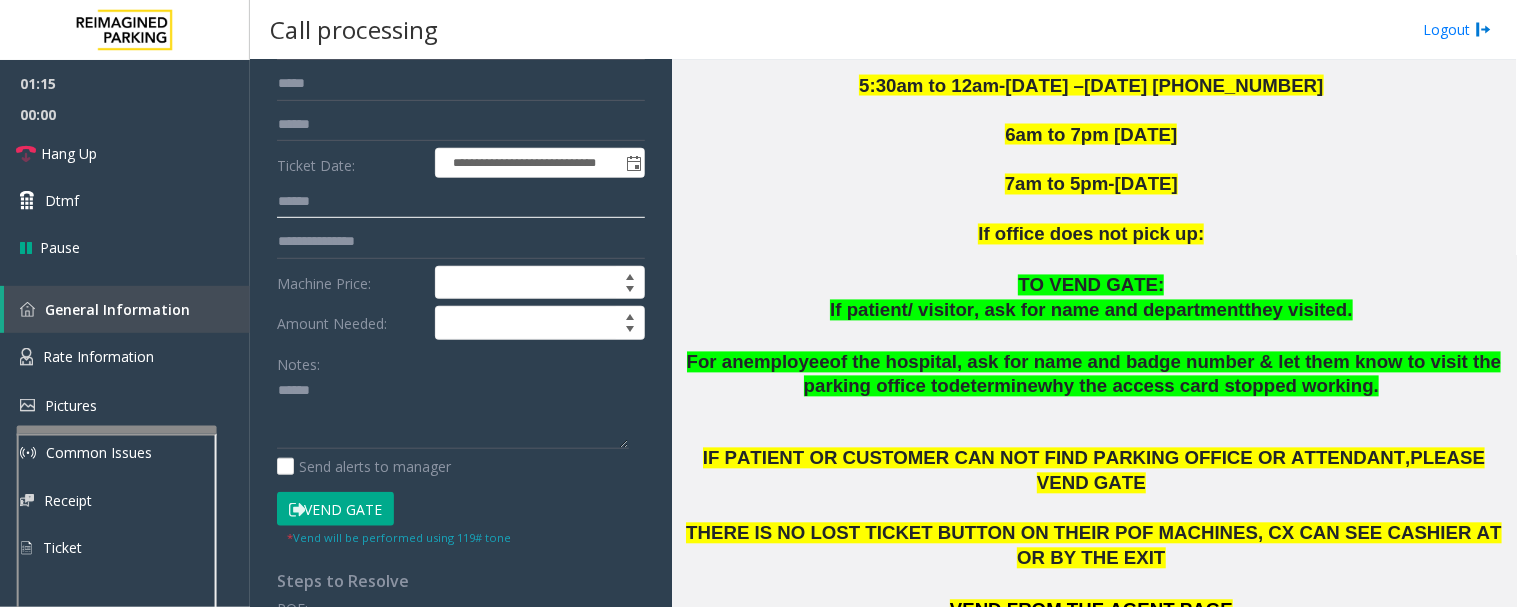 type on "******" 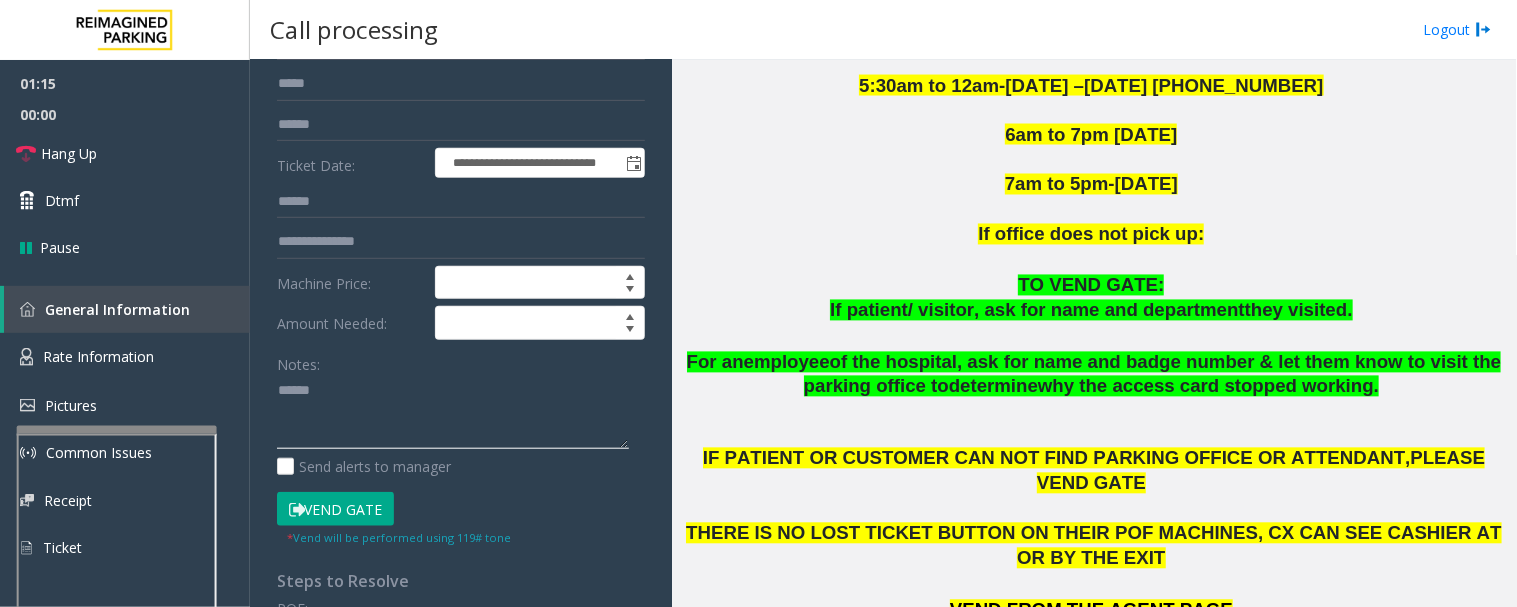 click 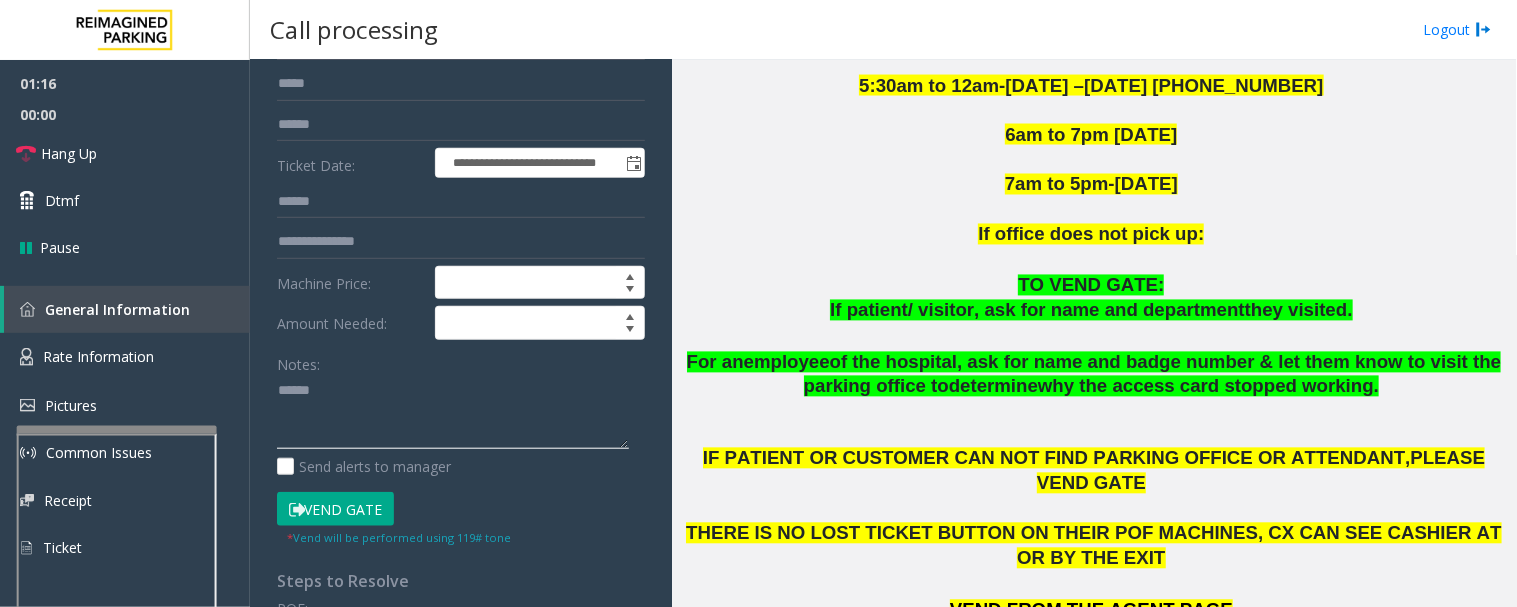 paste on "**********" 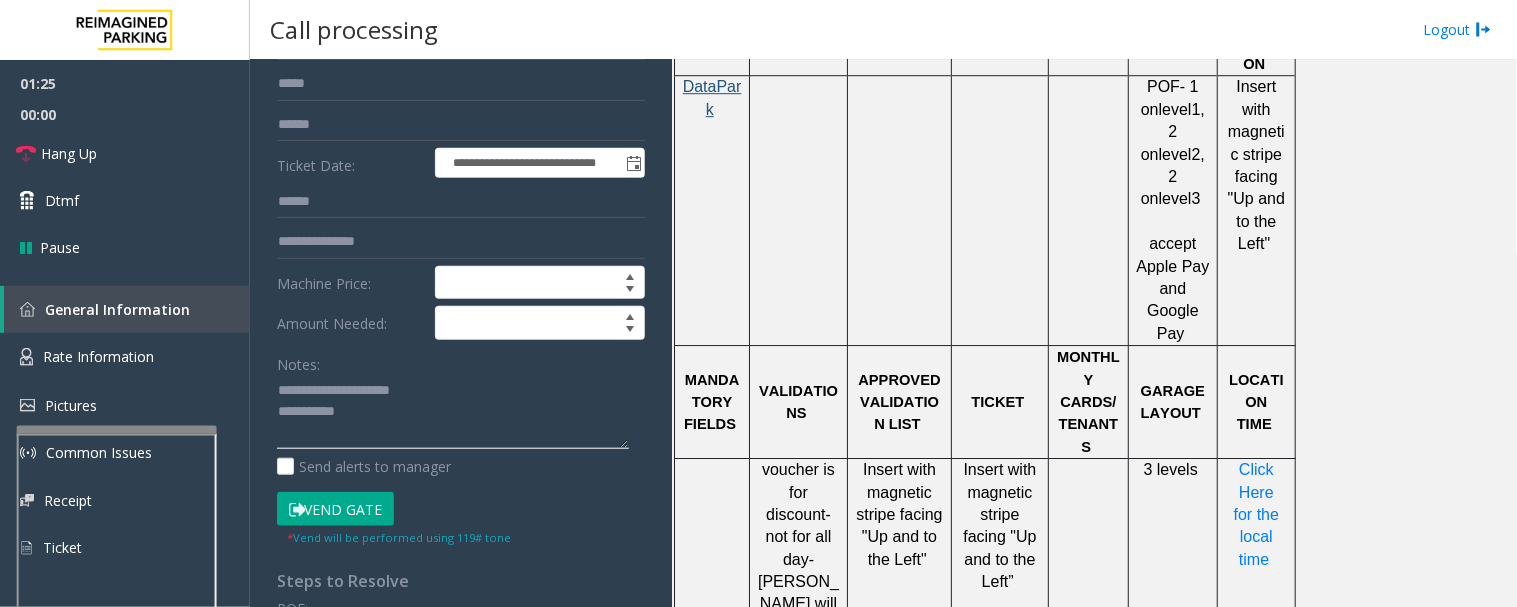 scroll, scrollTop: 1555, scrollLeft: 0, axis: vertical 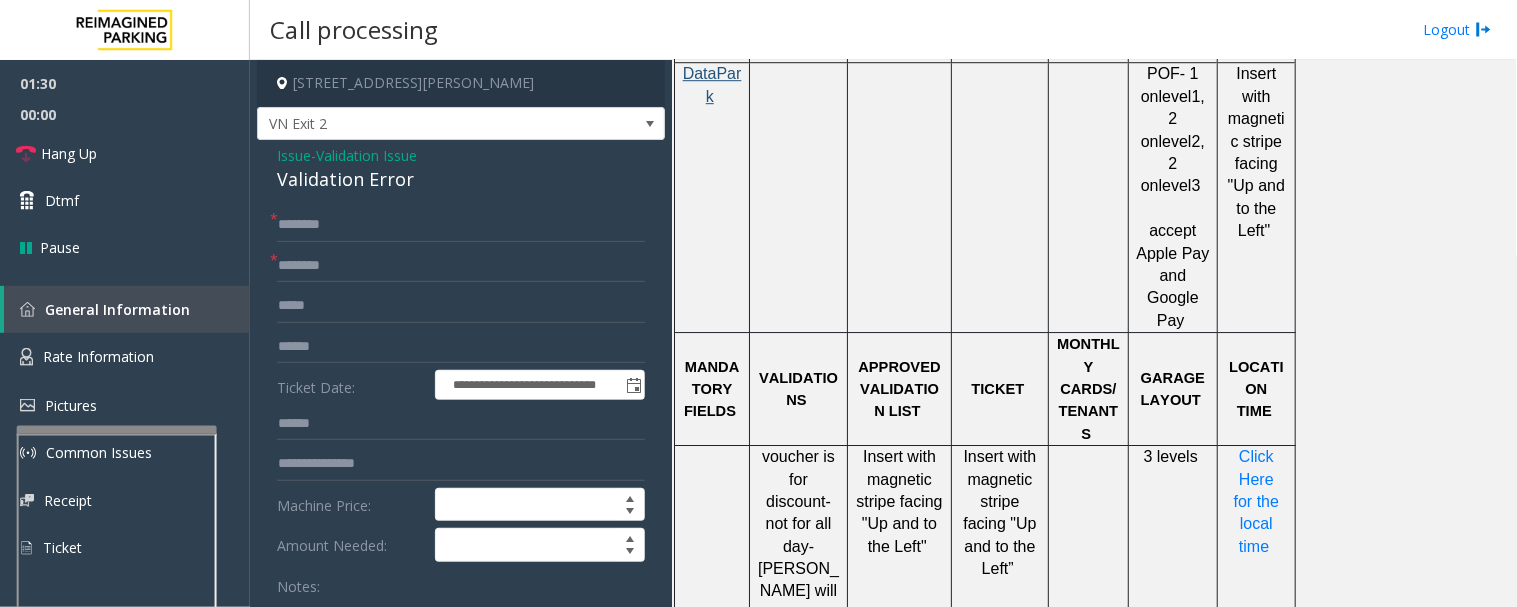 type on "**********" 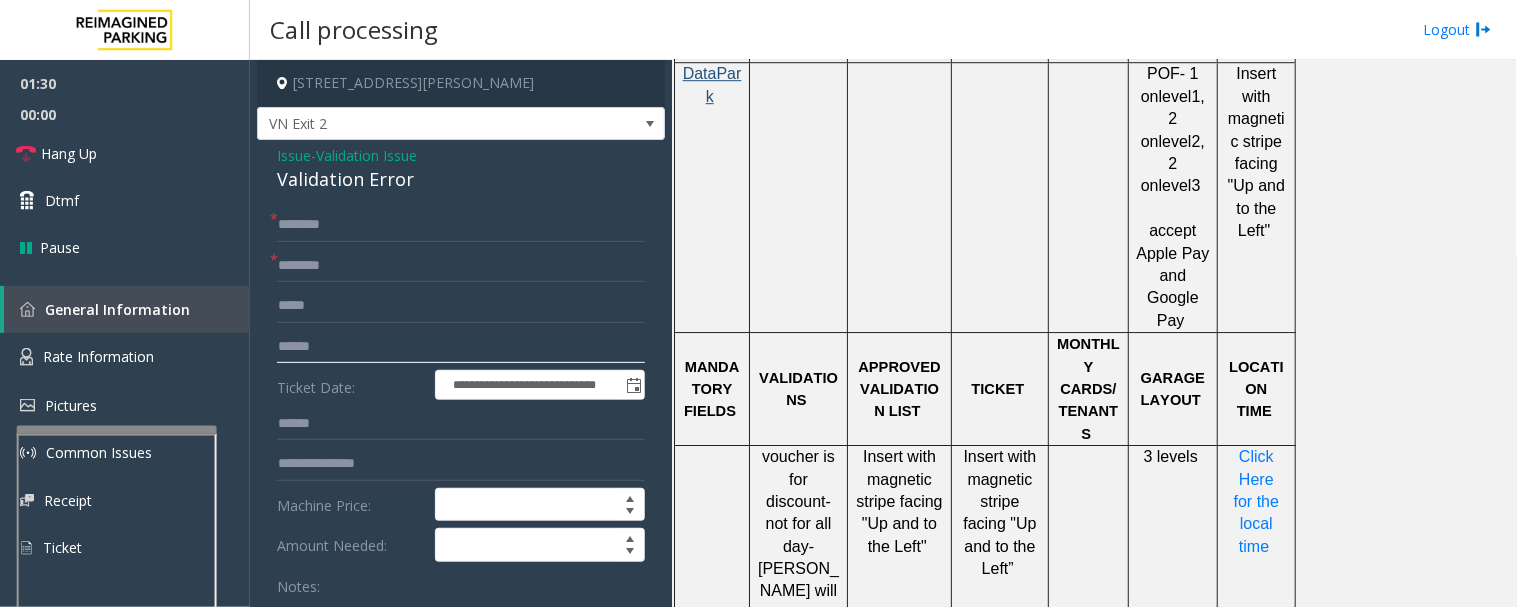 drag, startPoint x: 357, startPoint y: 341, endPoint x: 90, endPoint y: 317, distance: 268.07648 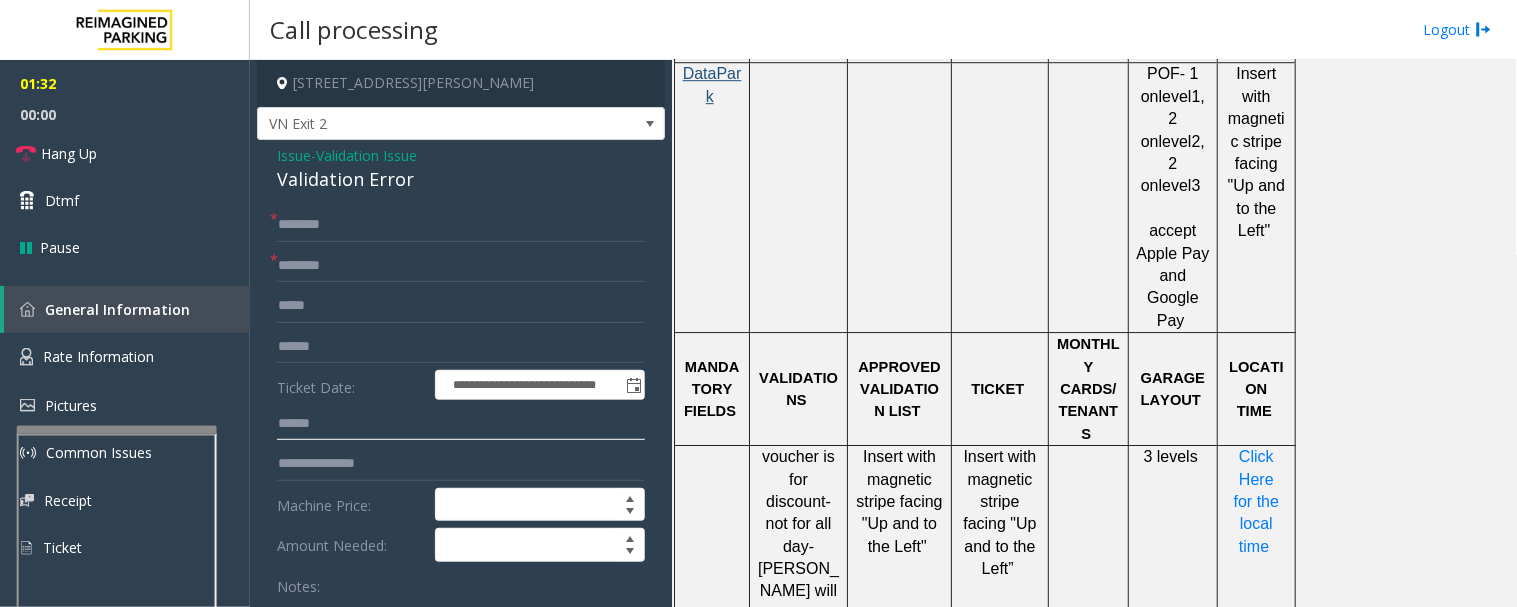 click on "******" 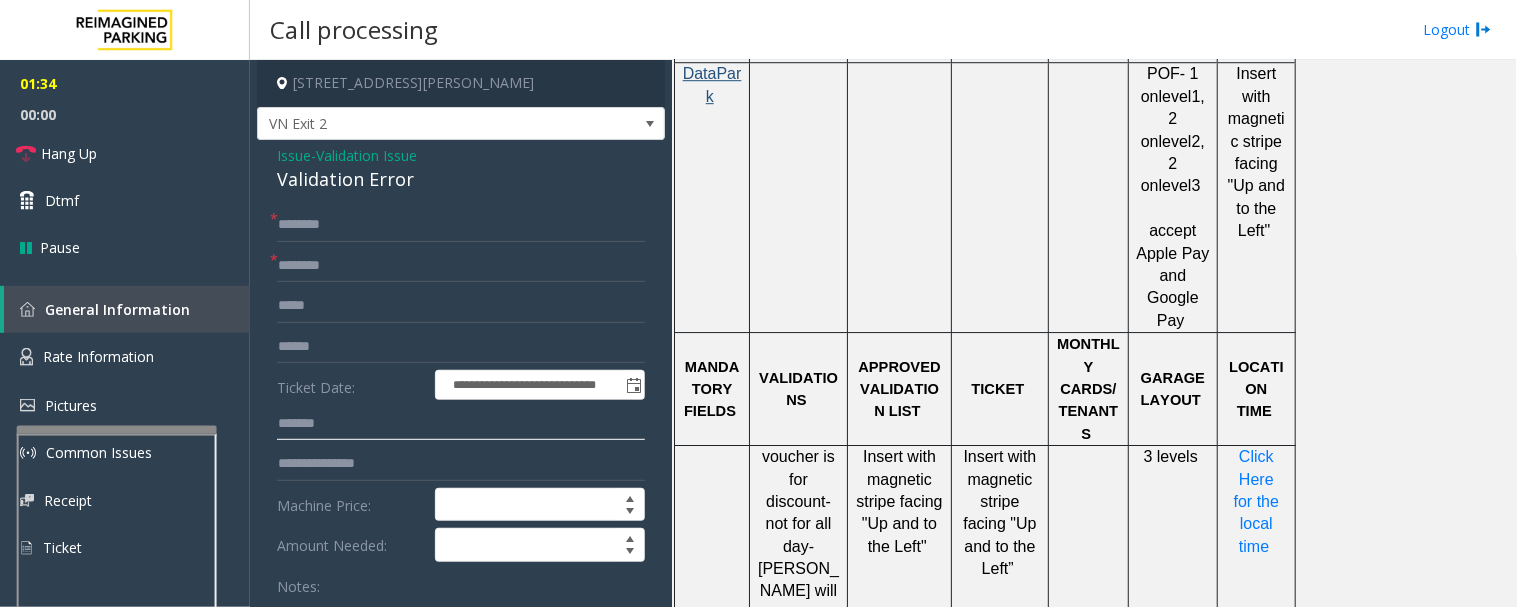 paste on "*******" 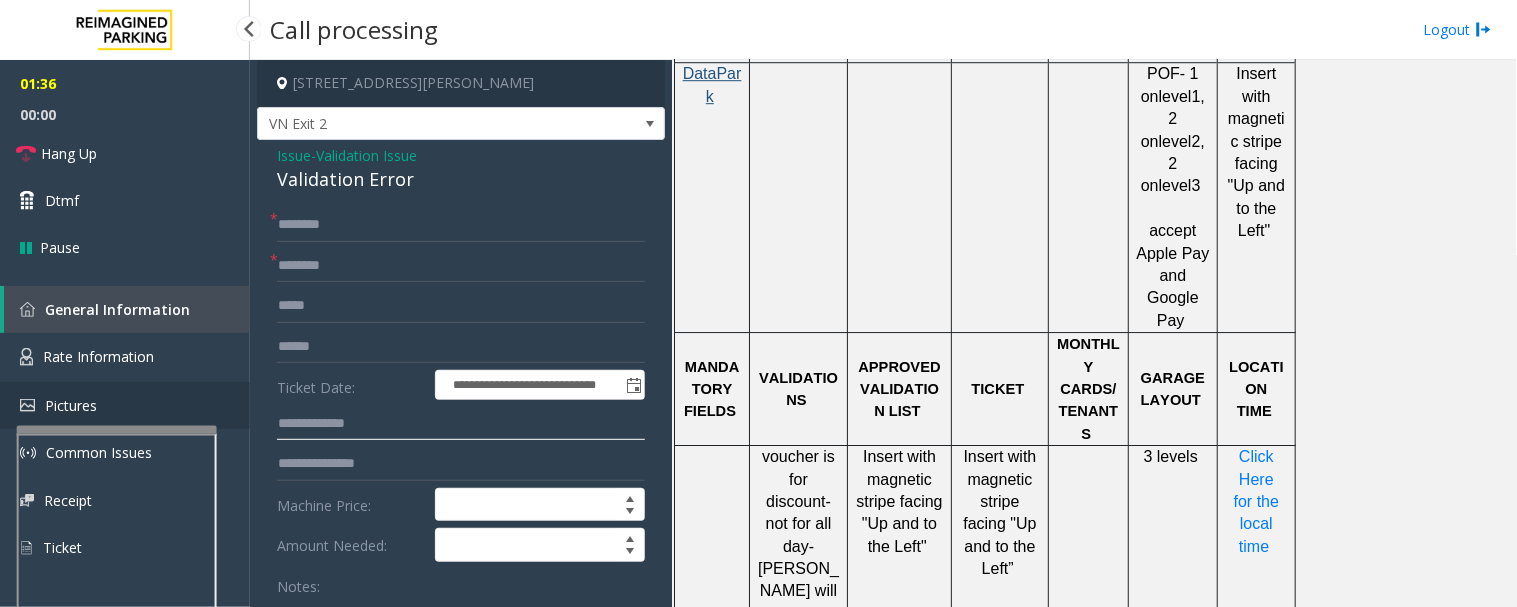drag, startPoint x: 327, startPoint y: 421, endPoint x: 232, endPoint y: 420, distance: 95.005264 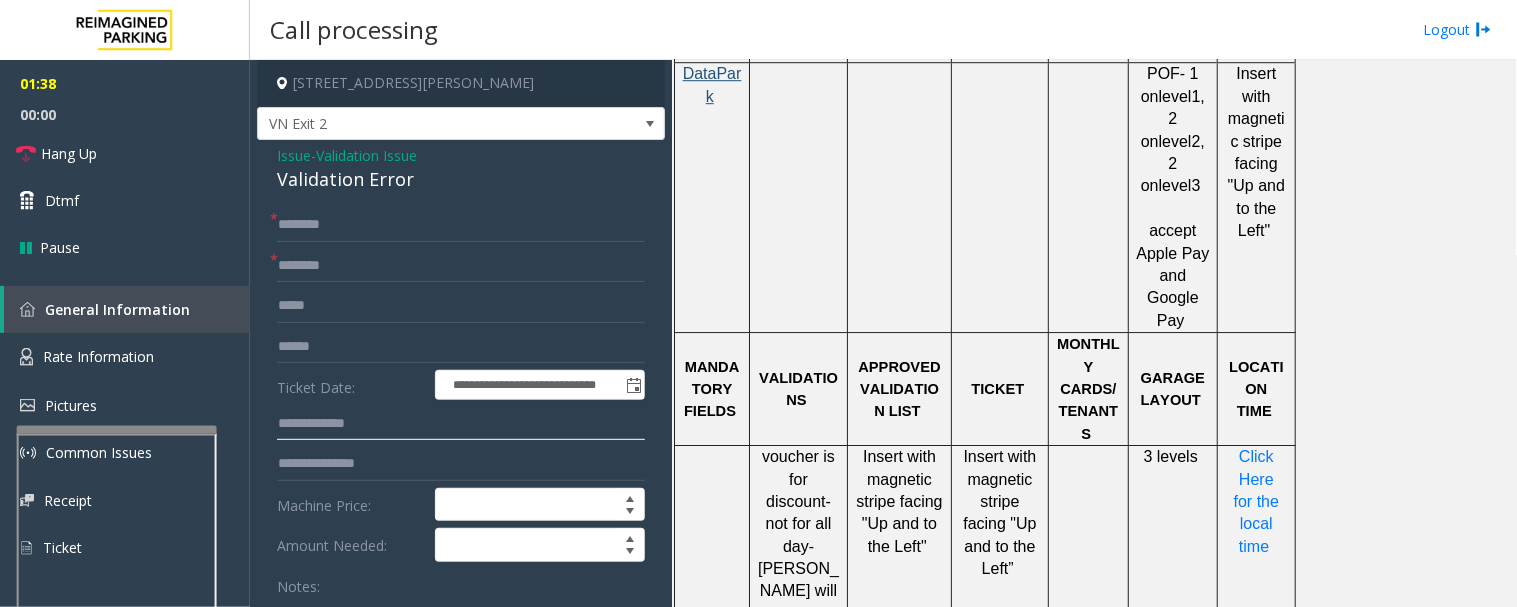 type on "**********" 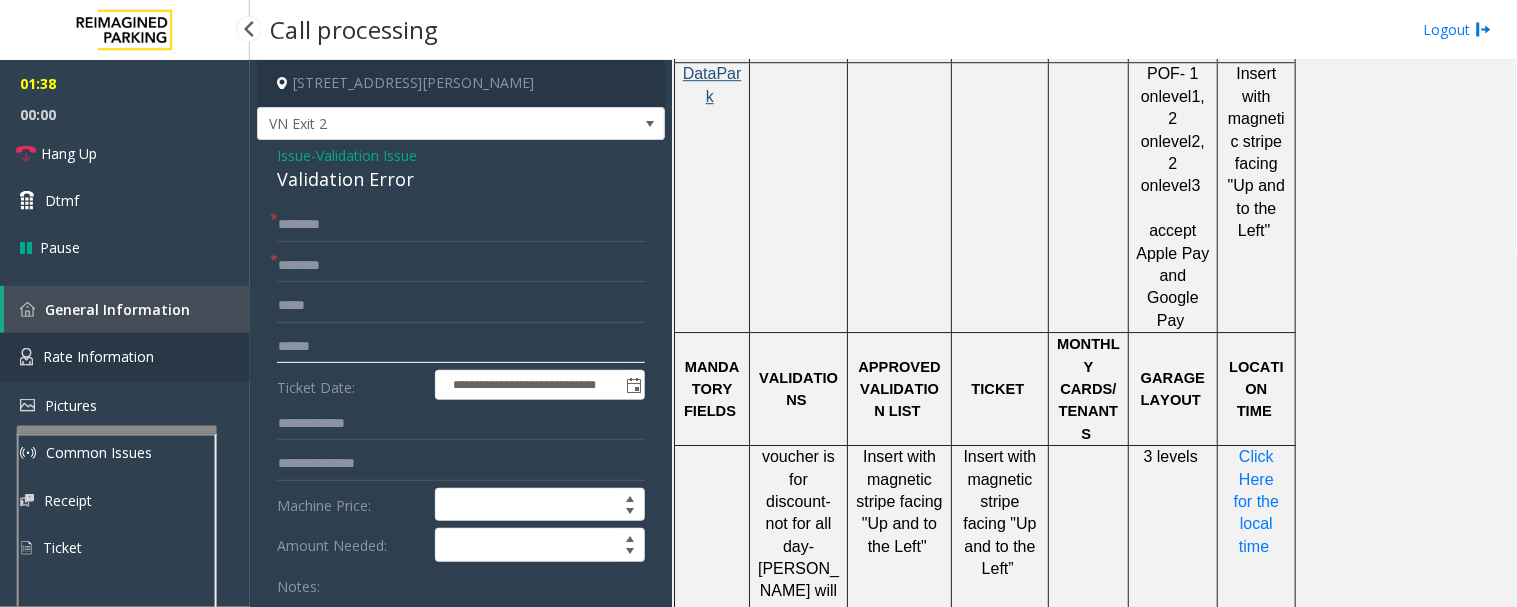 drag, startPoint x: 372, startPoint y: 347, endPoint x: 212, endPoint y: 356, distance: 160.25293 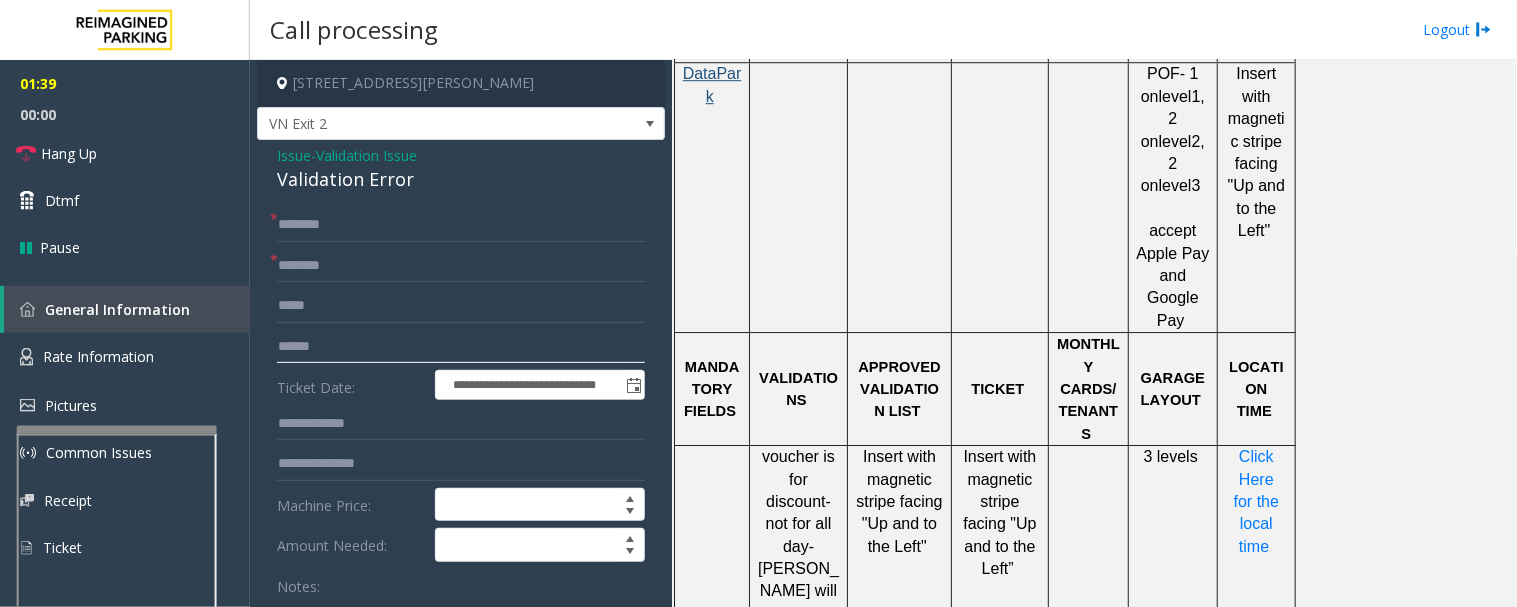 paste 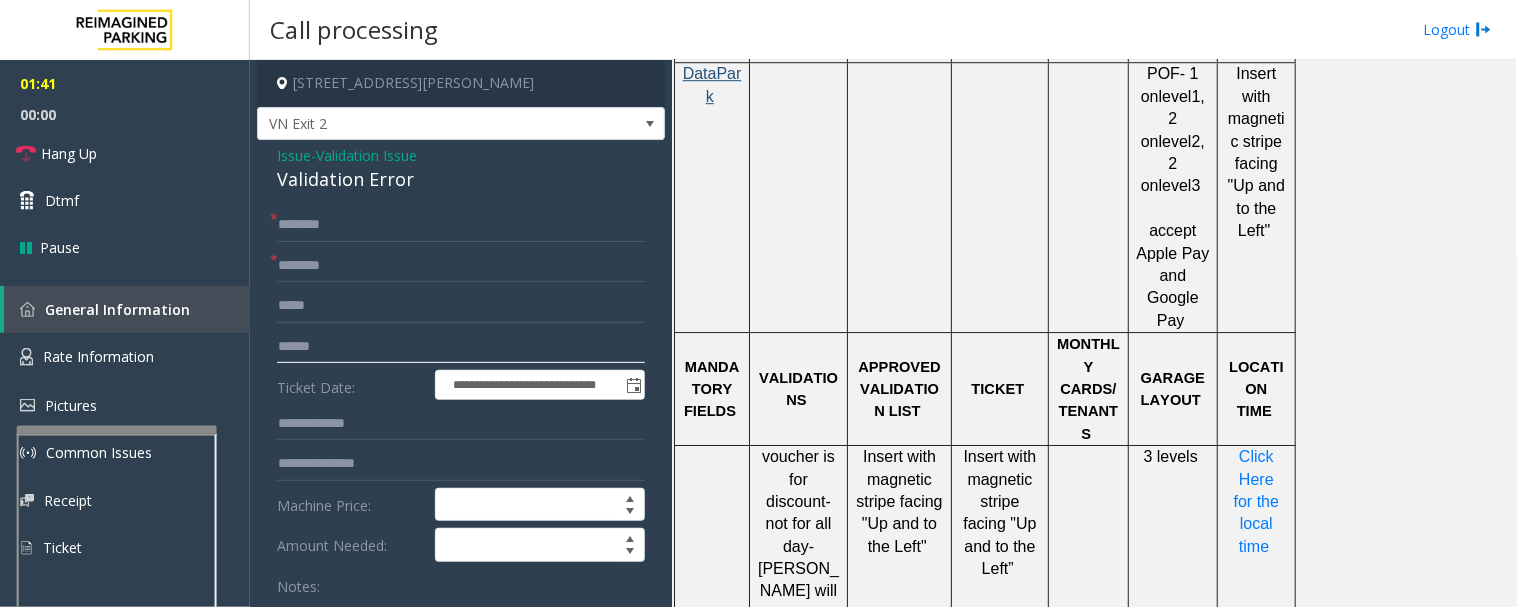 type on "******" 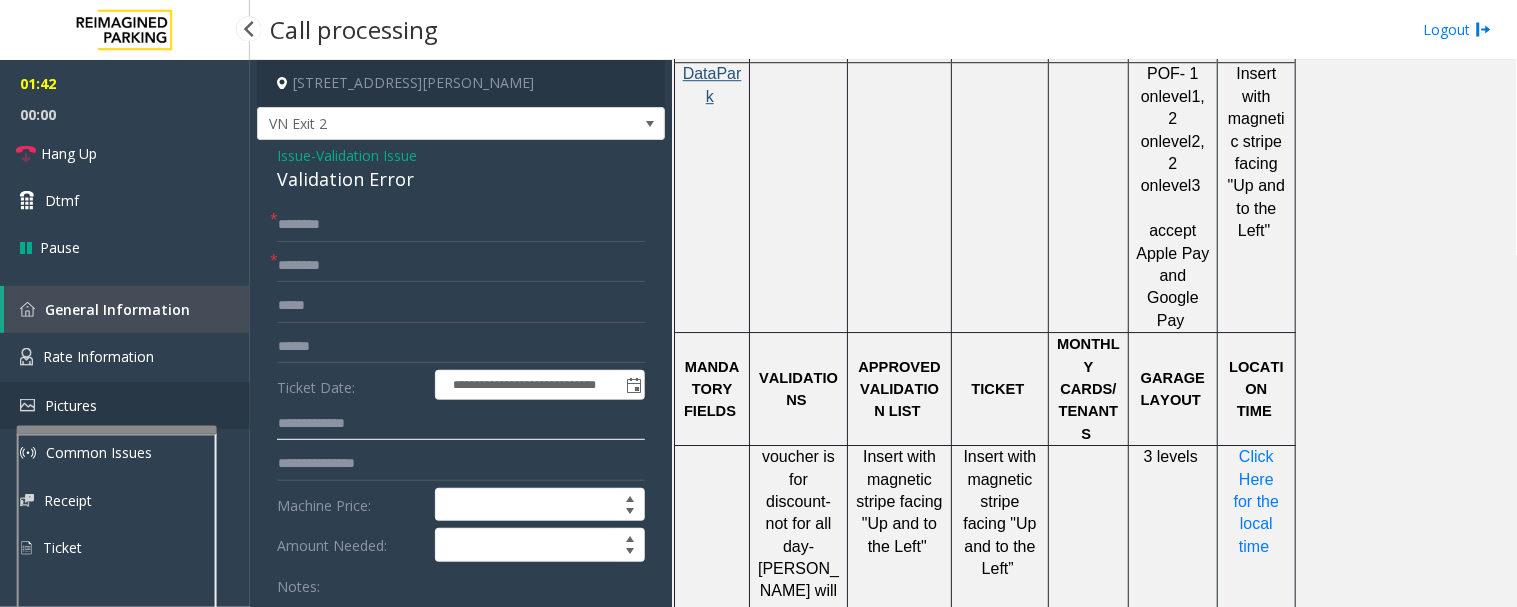 drag, startPoint x: 325, startPoint y: 420, endPoint x: 231, endPoint y: 416, distance: 94.08507 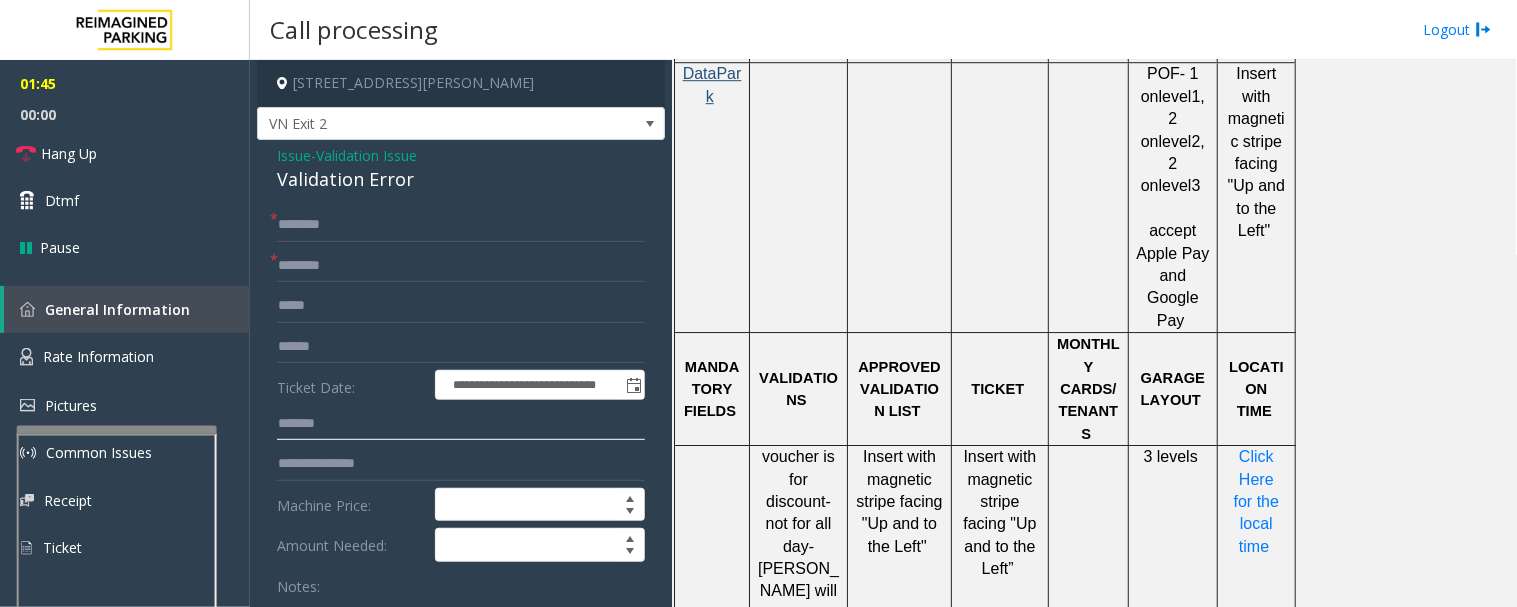 type on "******" 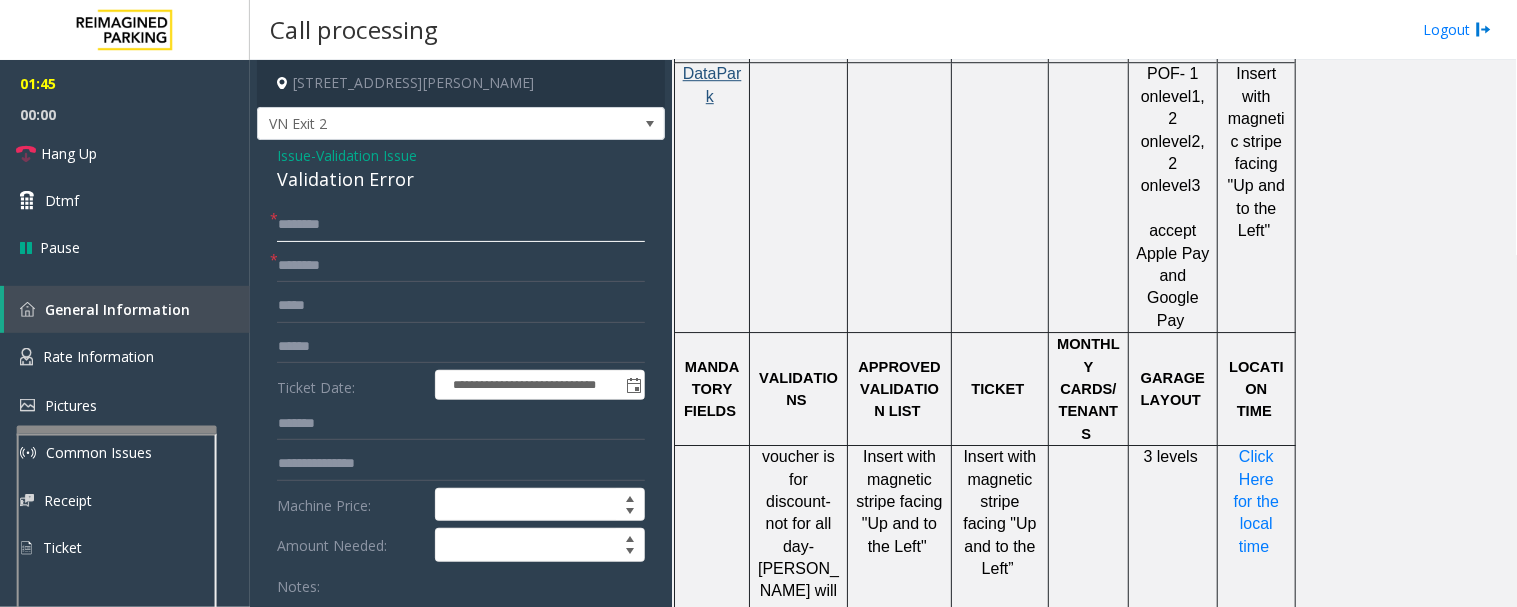 click 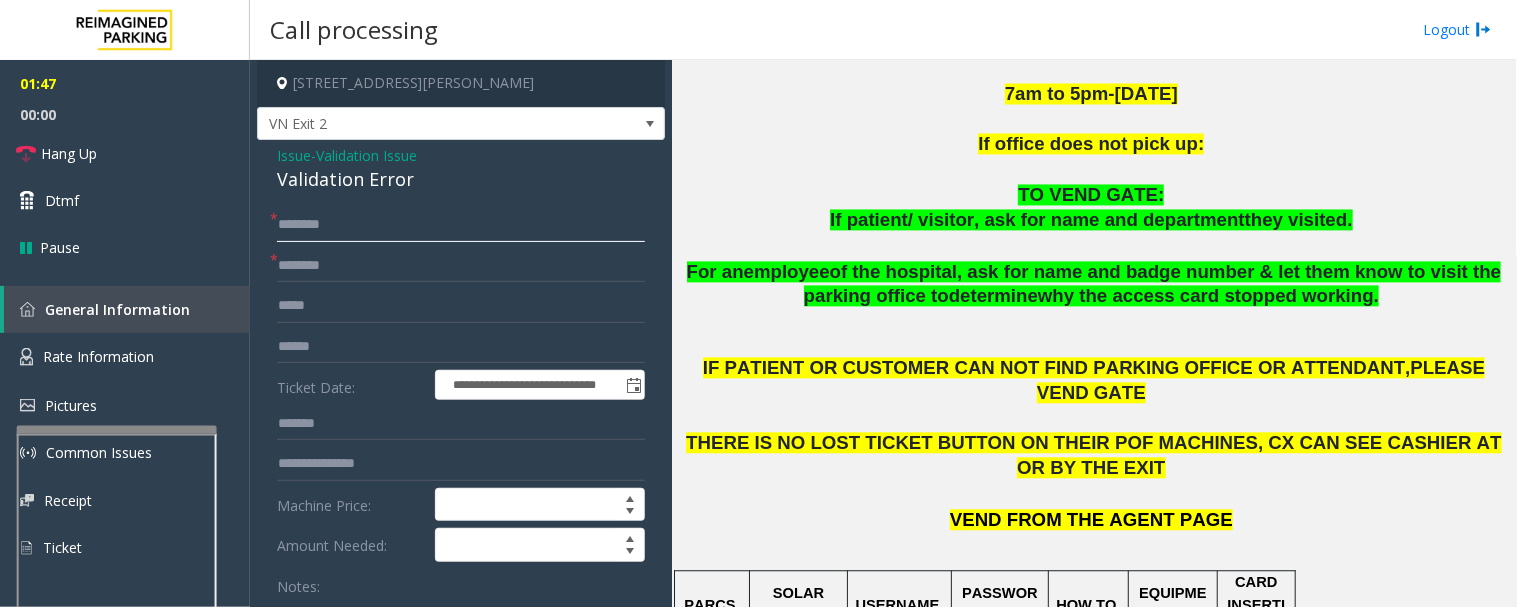 scroll, scrollTop: 777, scrollLeft: 0, axis: vertical 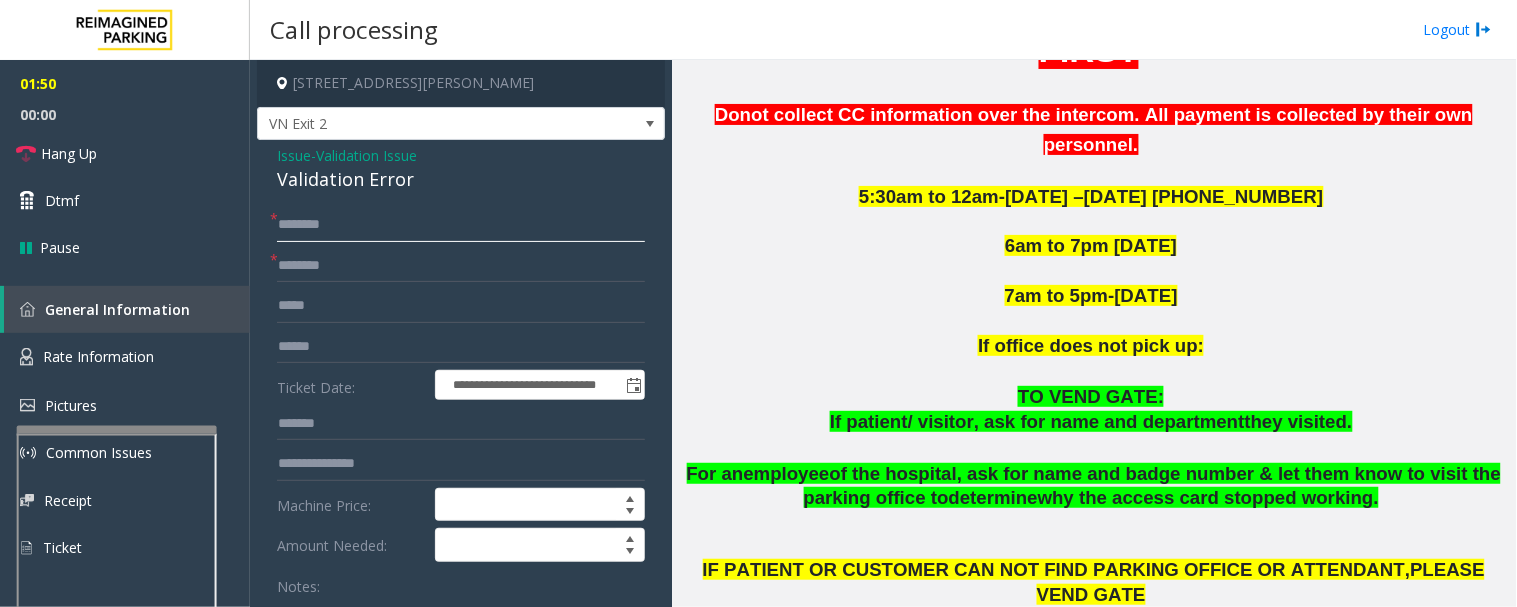 click 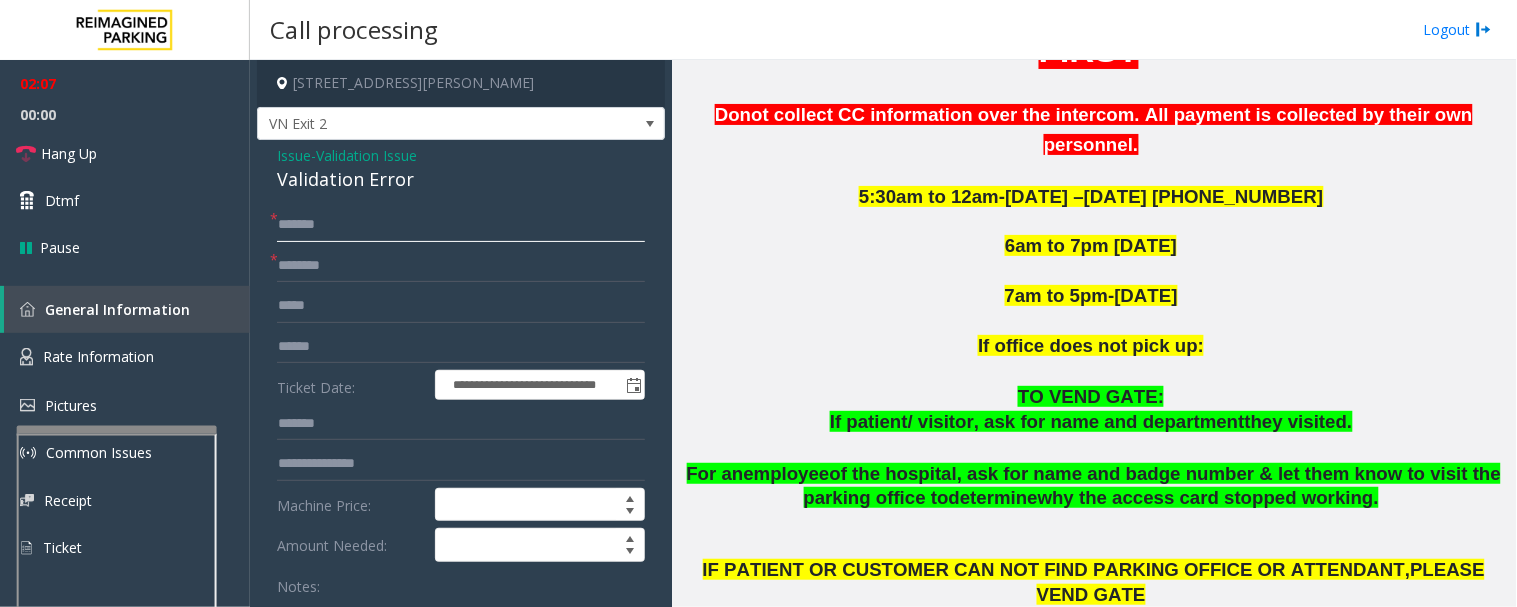 type on "******" 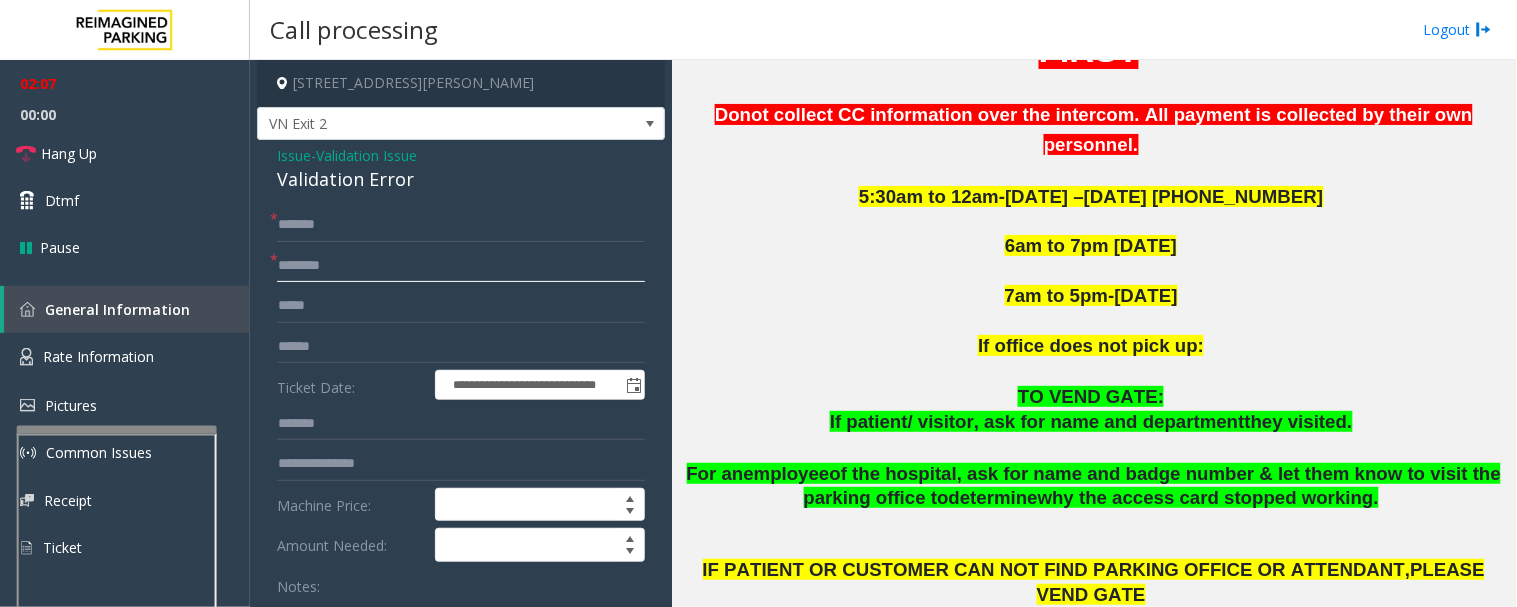 click 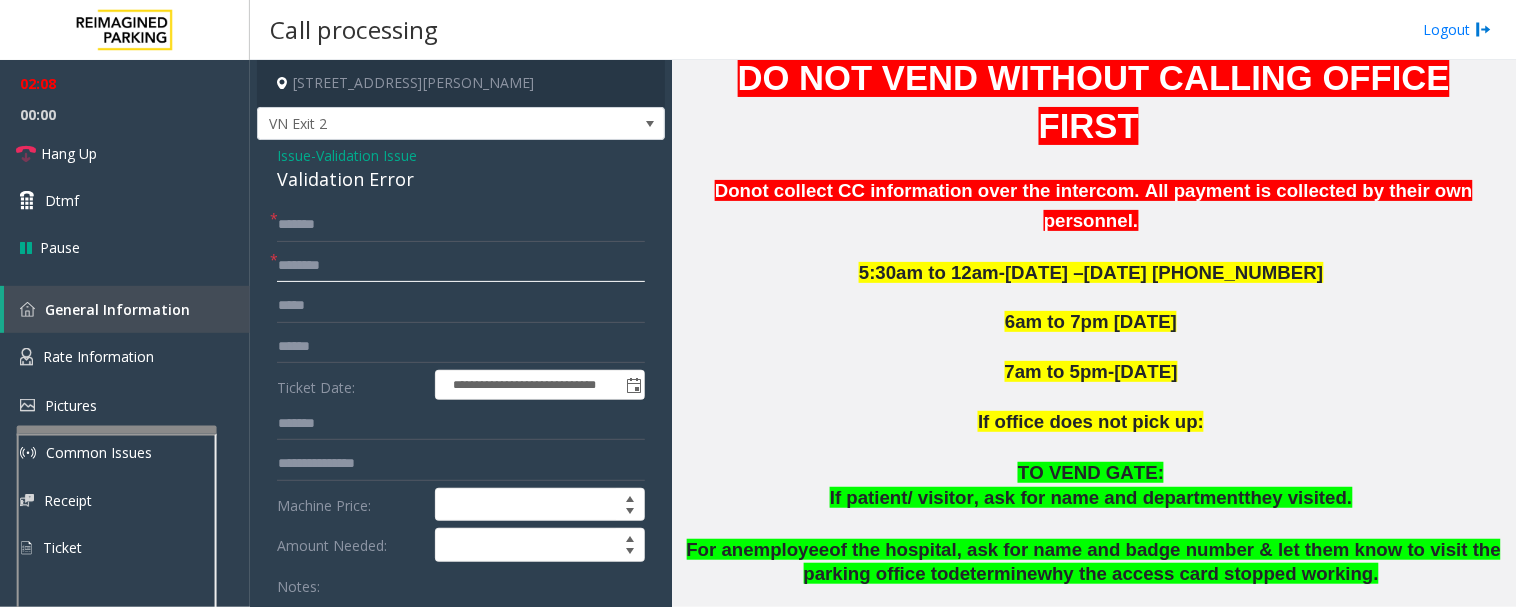scroll, scrollTop: 555, scrollLeft: 0, axis: vertical 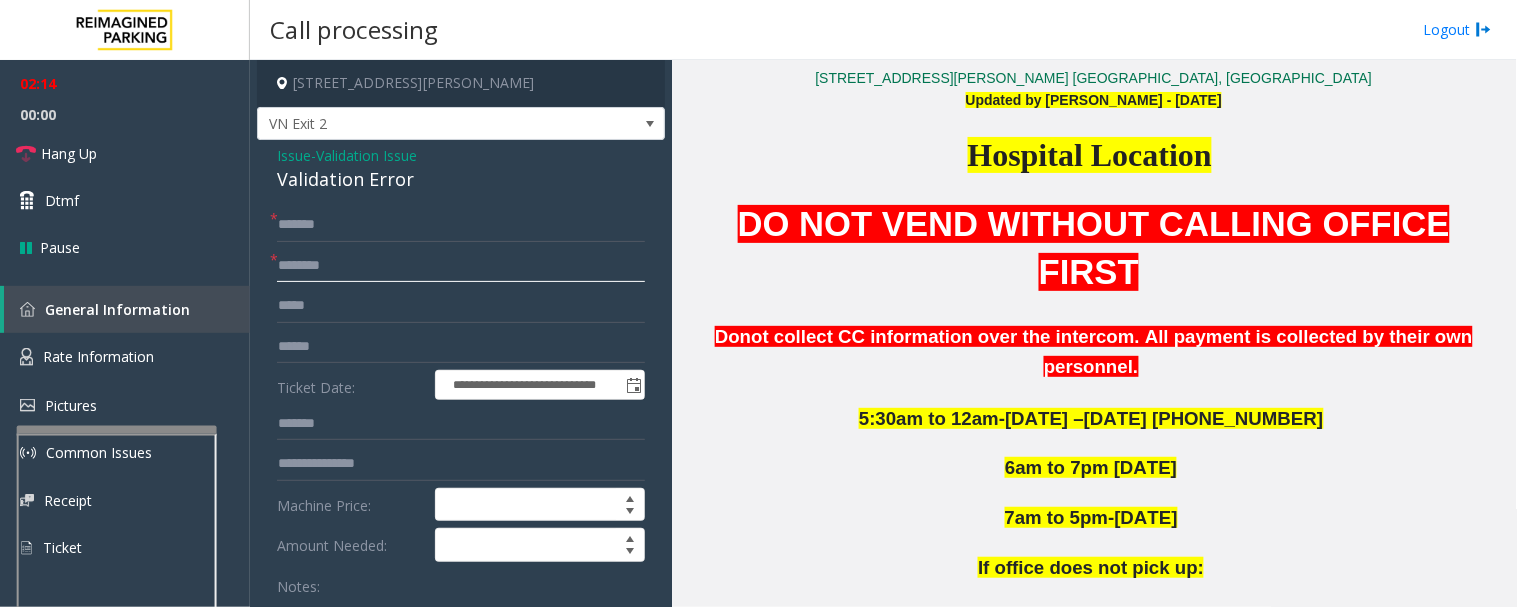 click 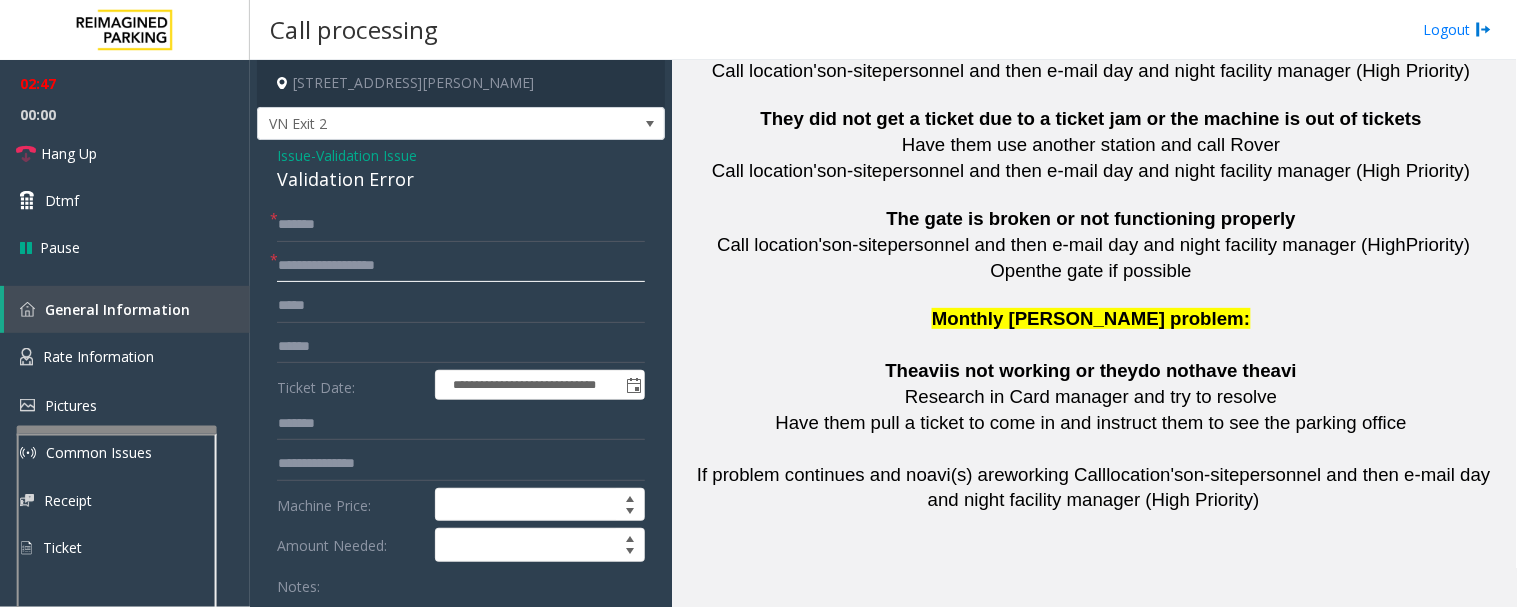 scroll, scrollTop: 4596, scrollLeft: 0, axis: vertical 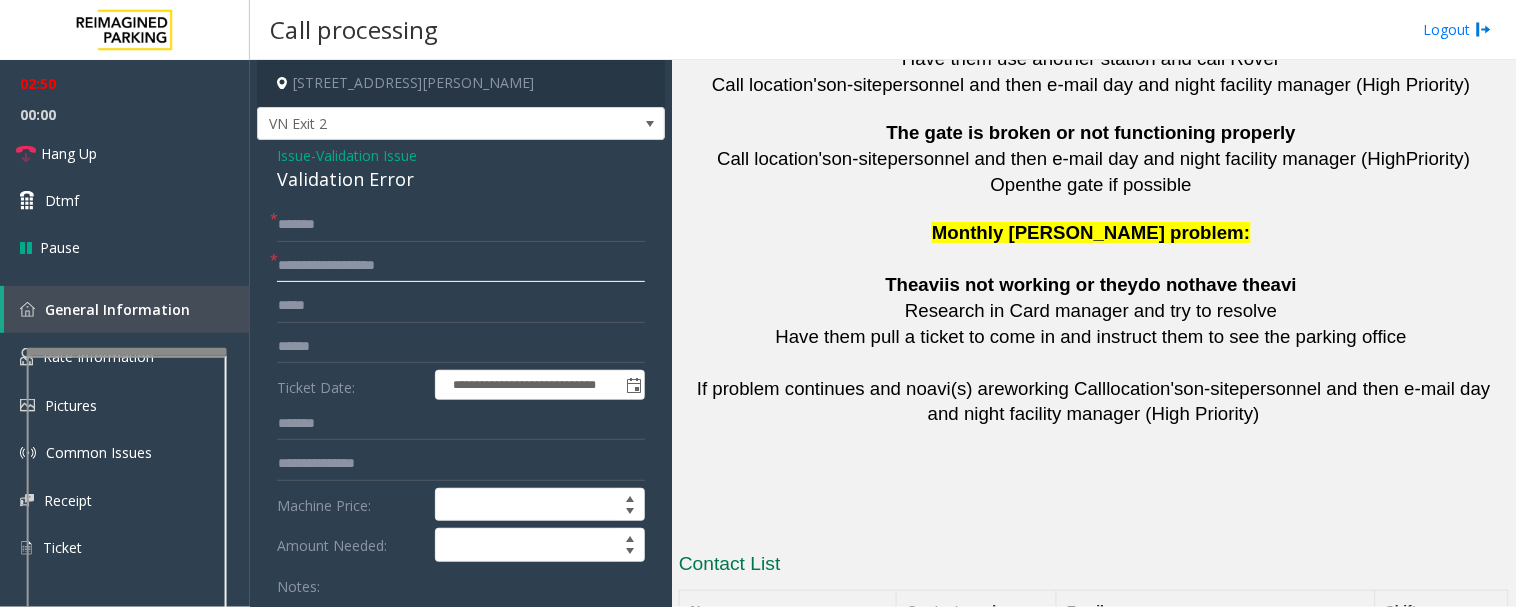 click at bounding box center [127, 352] 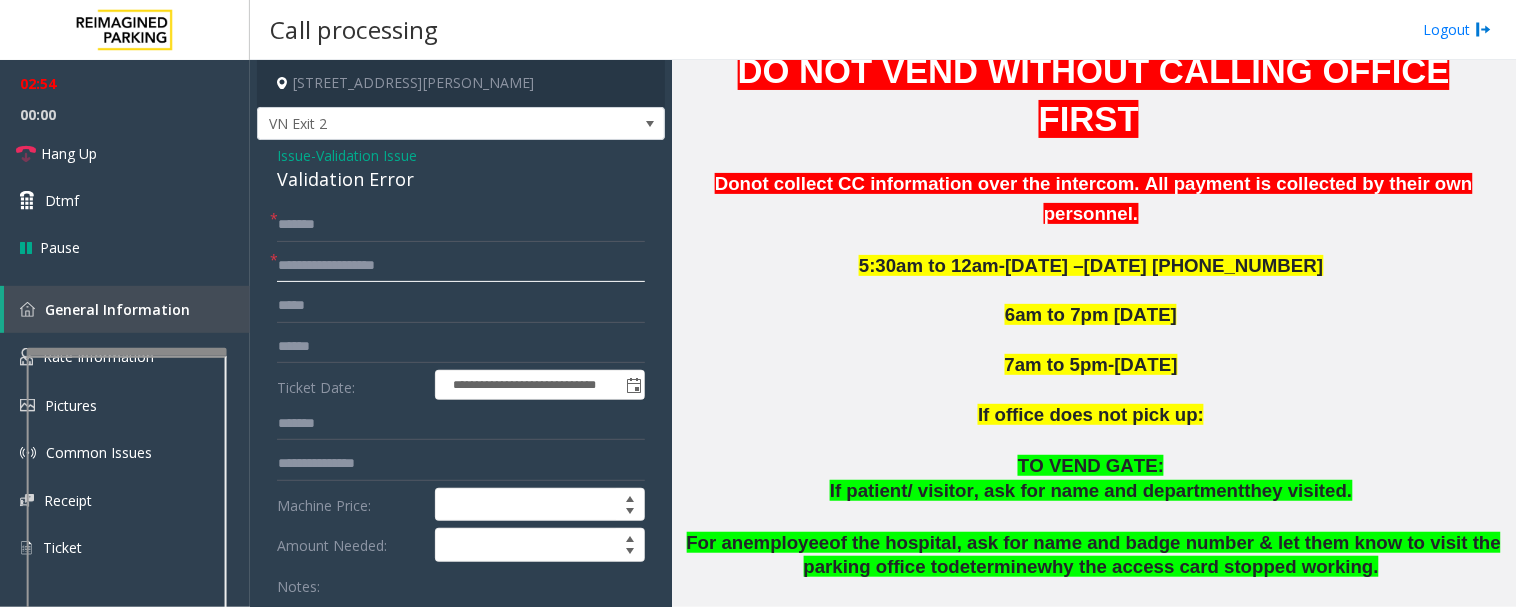 scroll, scrollTop: 596, scrollLeft: 0, axis: vertical 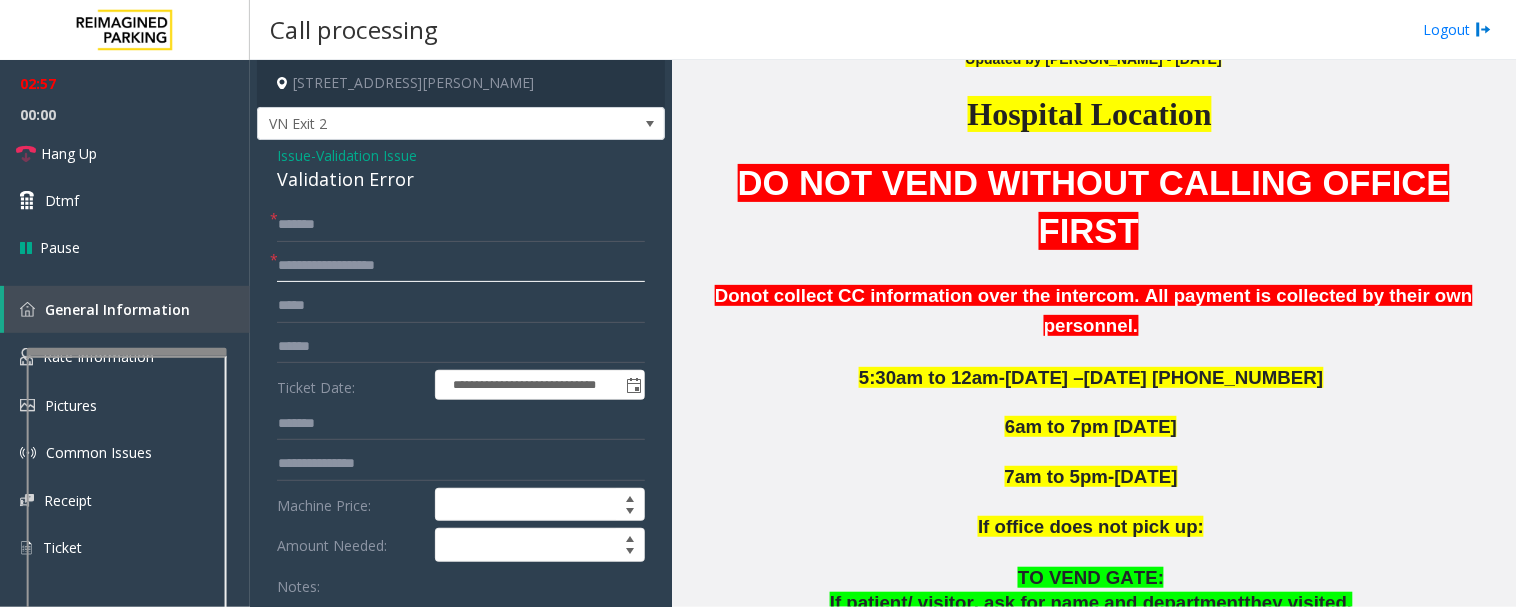 type on "**********" 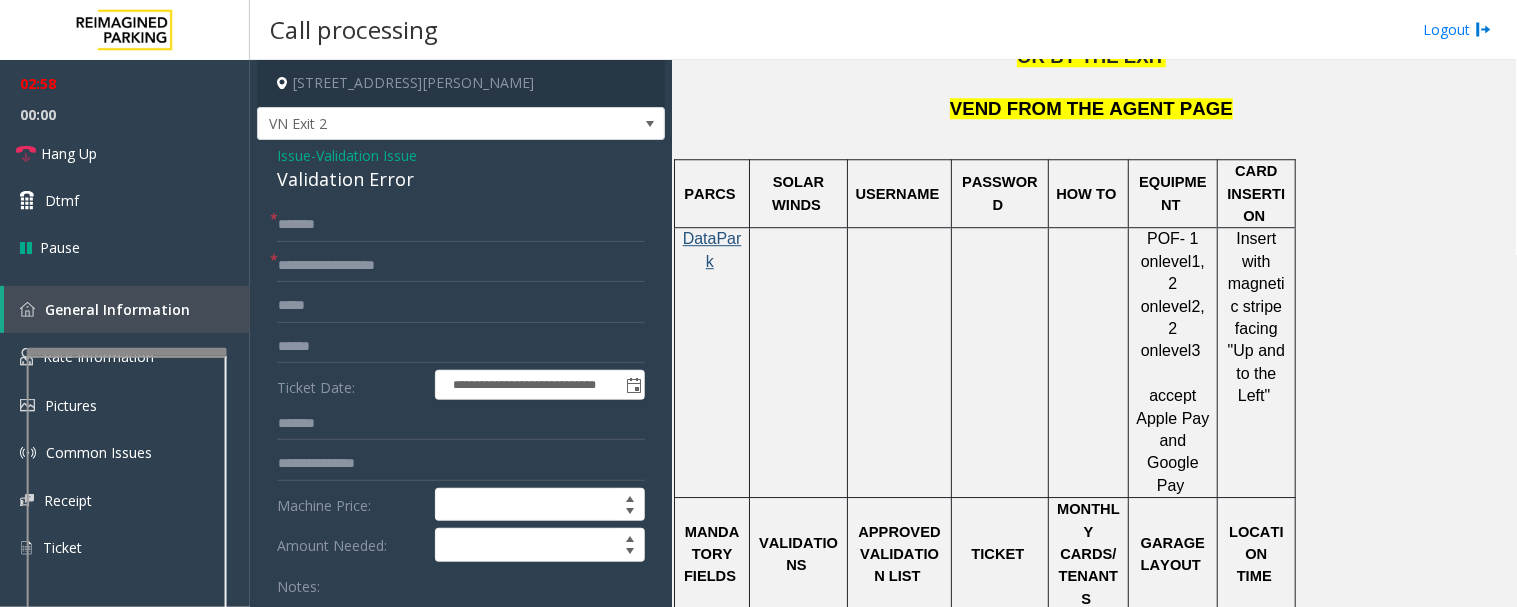 scroll, scrollTop: 1707, scrollLeft: 0, axis: vertical 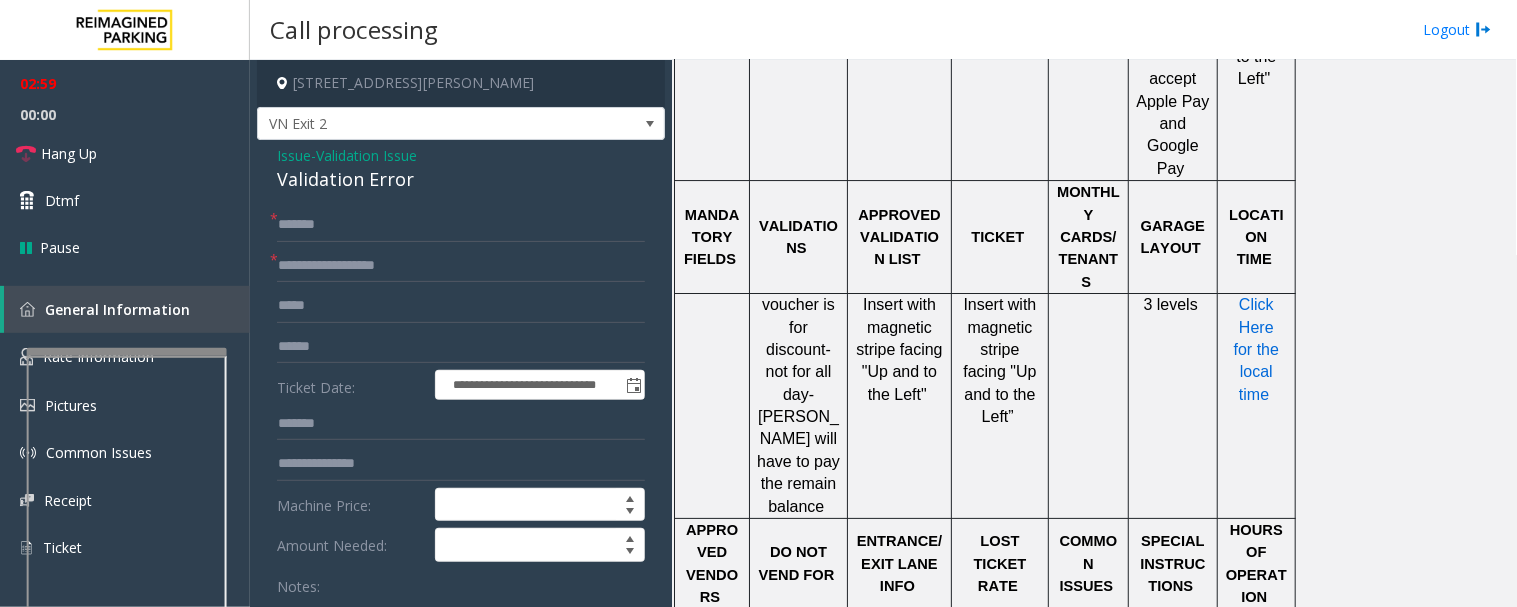 click on "Click Here for the local time" 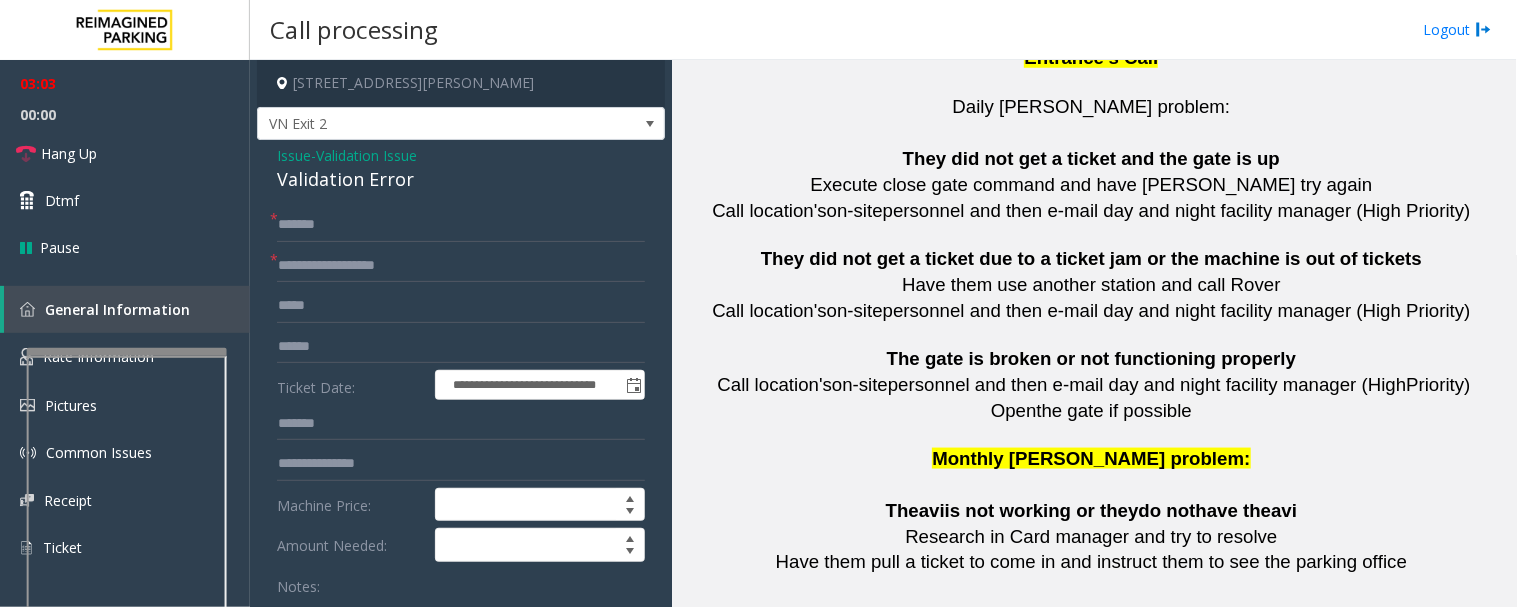 scroll, scrollTop: 4596, scrollLeft: 0, axis: vertical 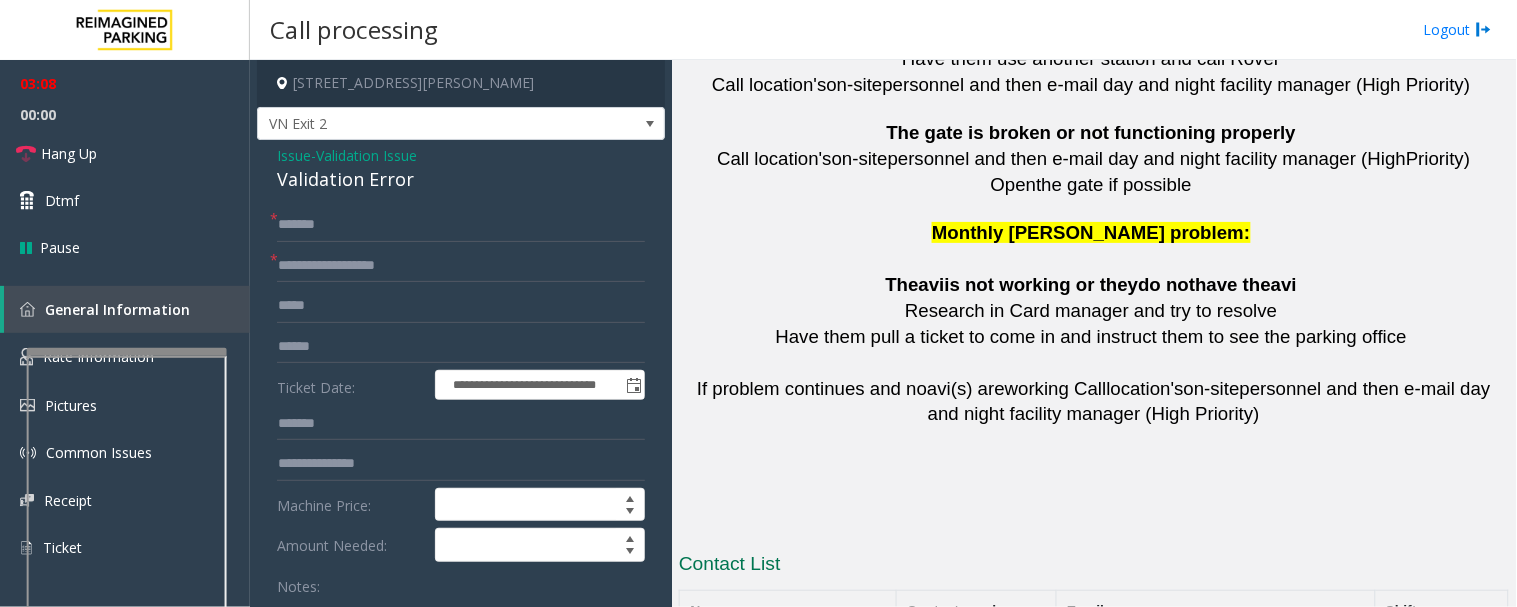 drag, startPoint x: 1015, startPoint y: 355, endPoint x: 913, endPoint y: 365, distance: 102.48902 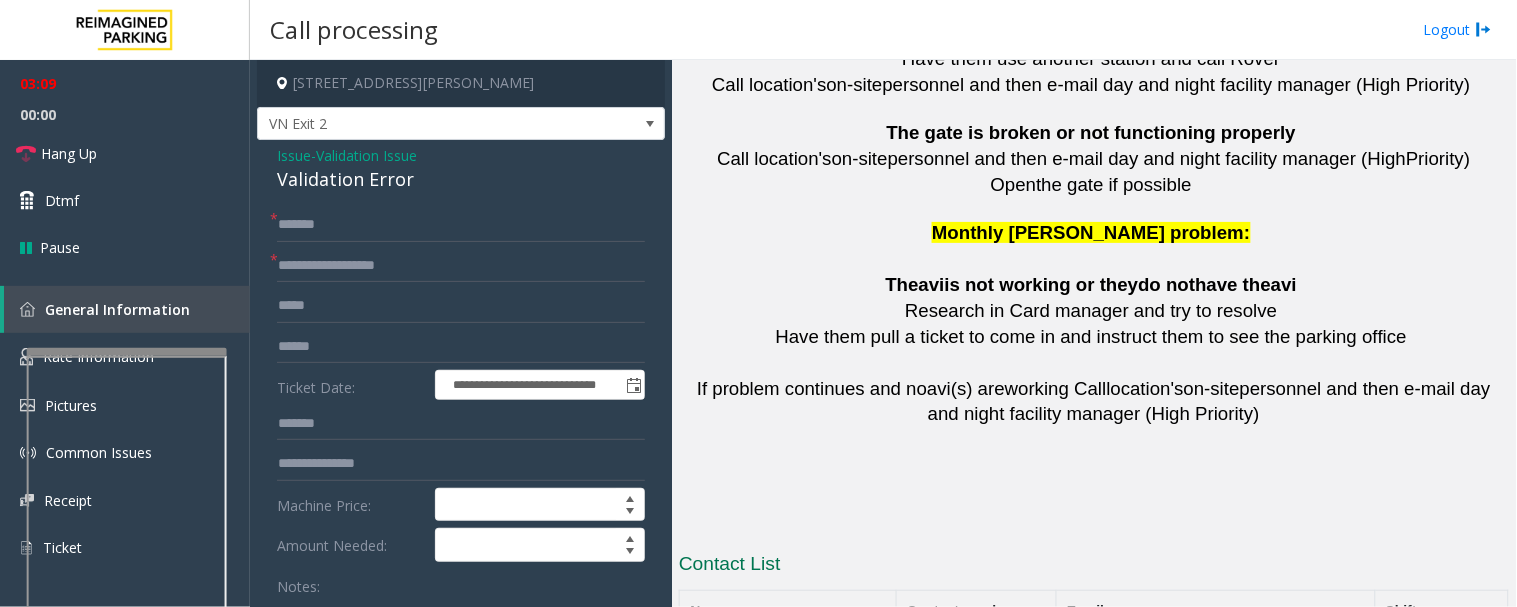 copy on "[PHONE_NUMBER]" 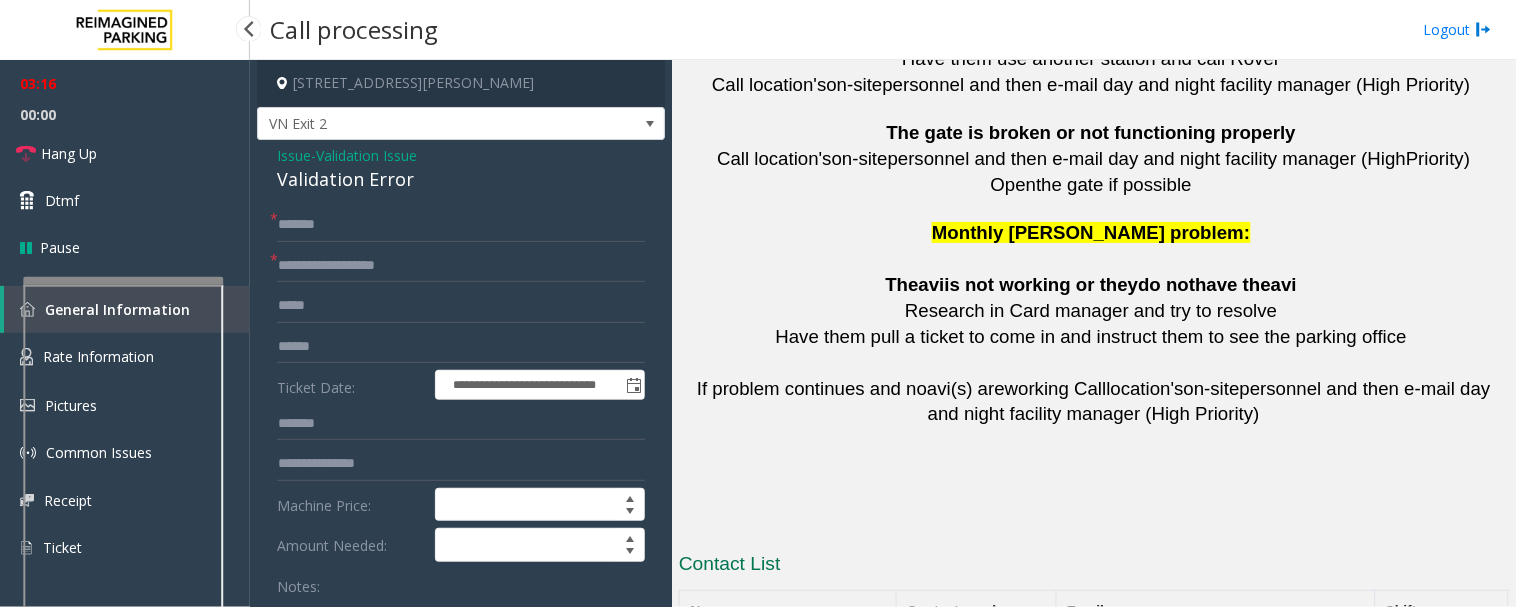 click at bounding box center [123, 281] 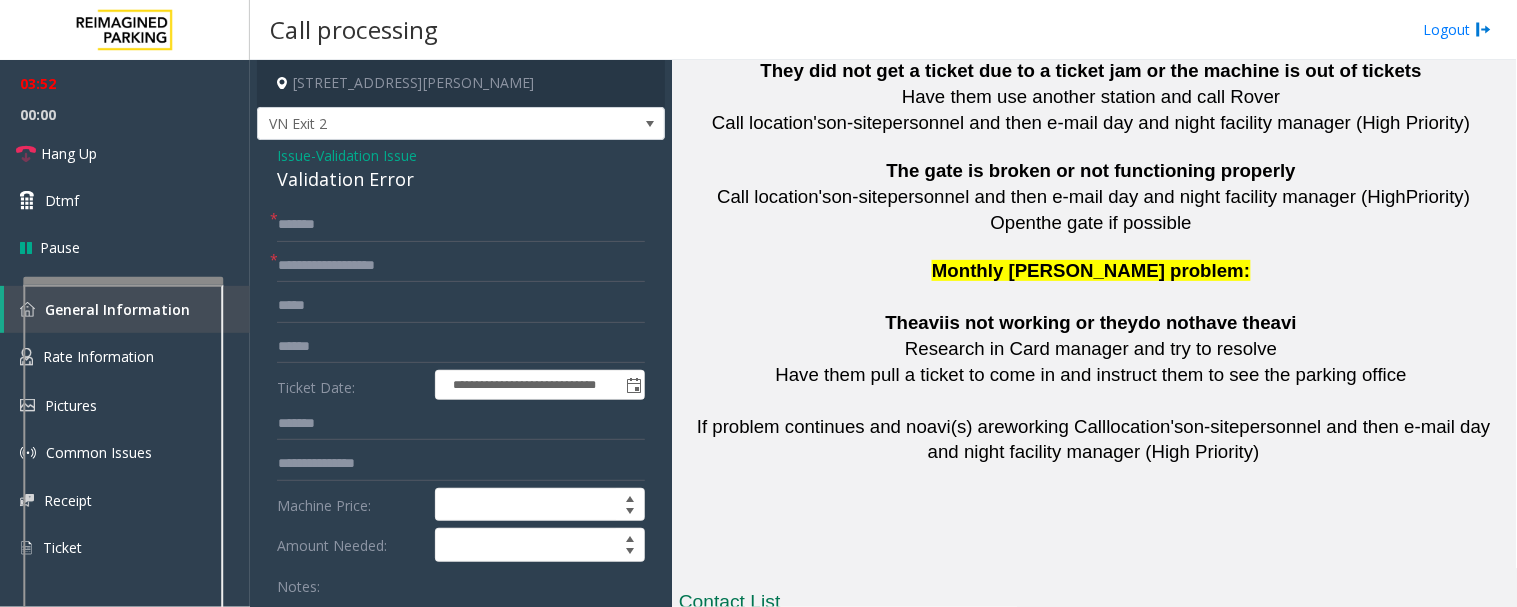 scroll, scrollTop: 4596, scrollLeft: 0, axis: vertical 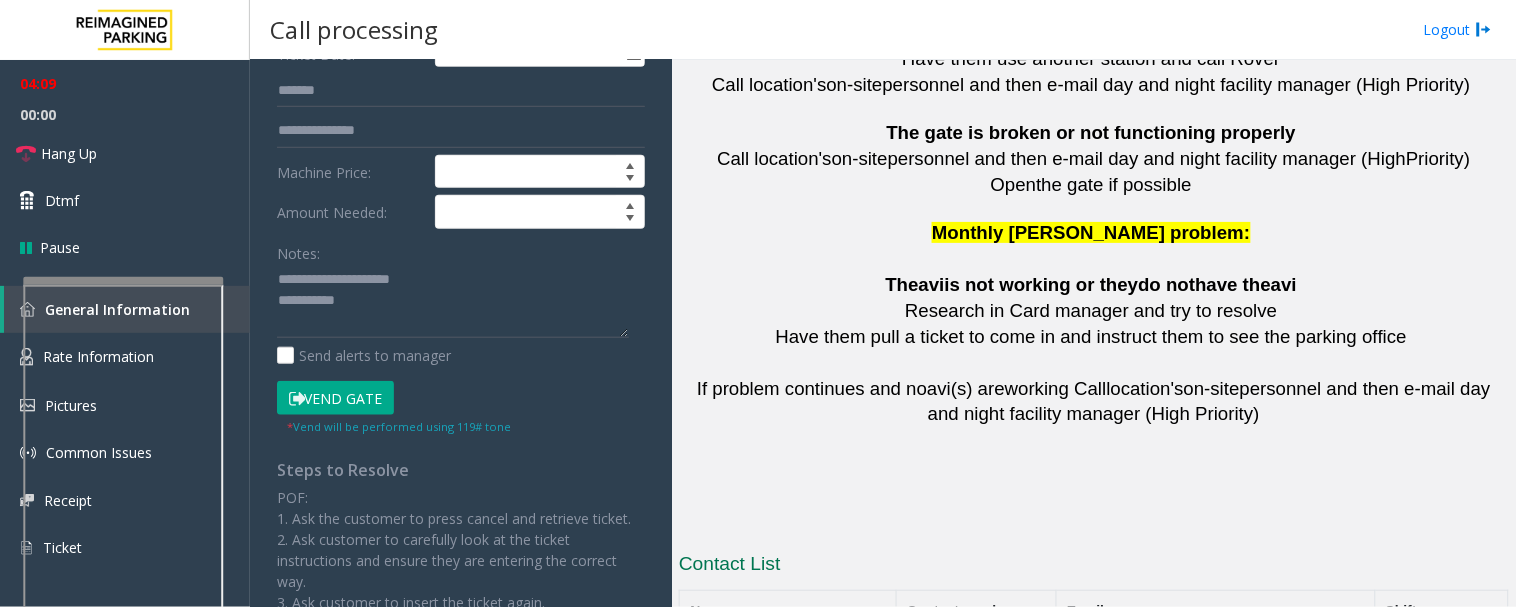 click on "Vend Gate" 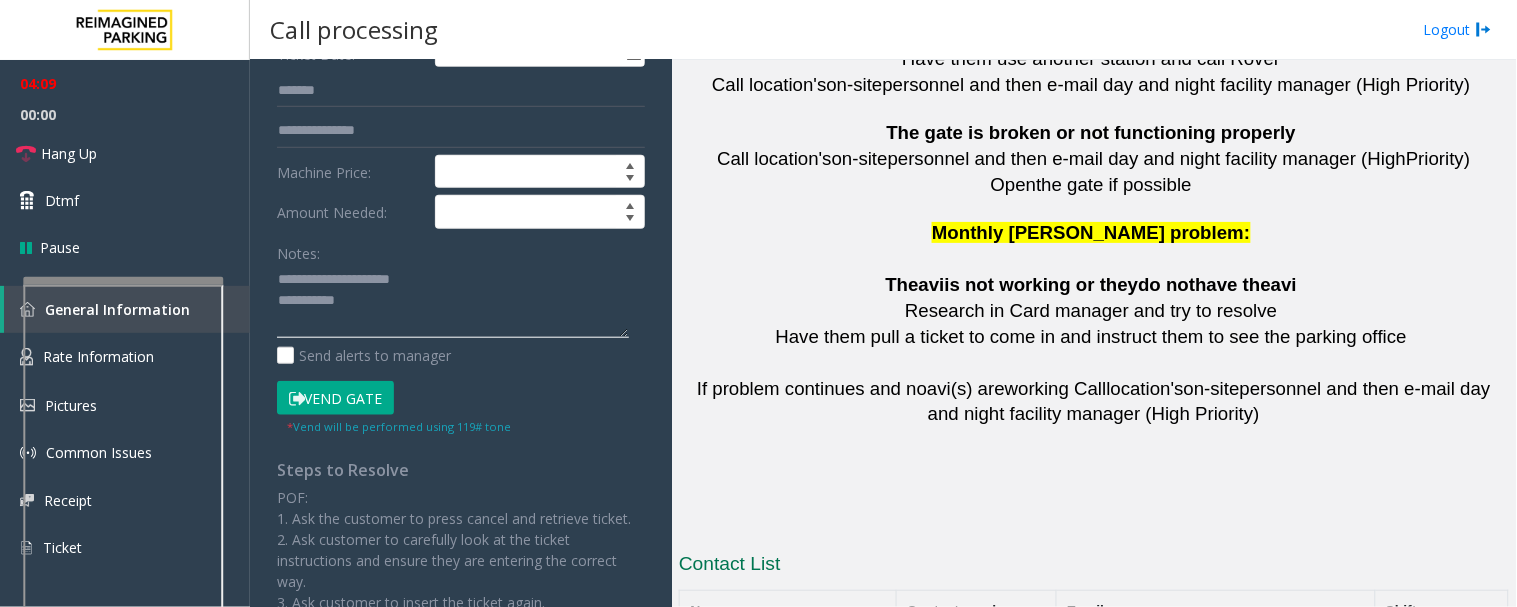click 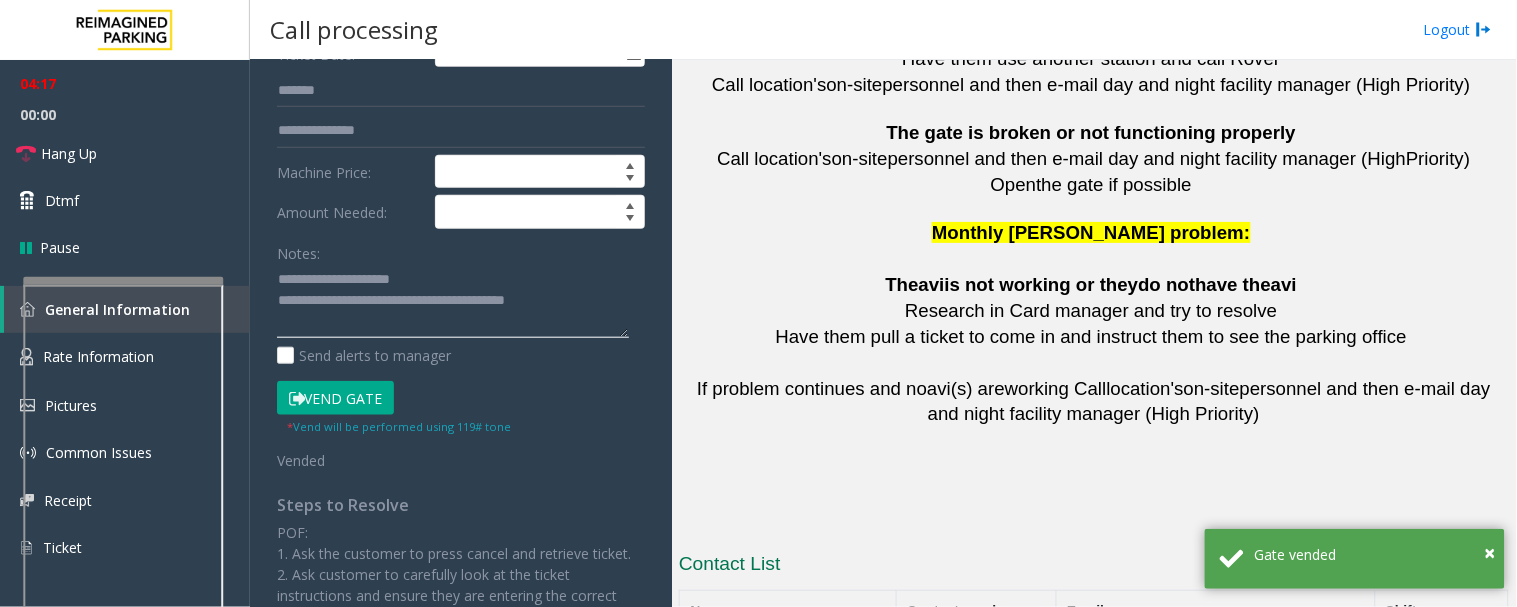 click 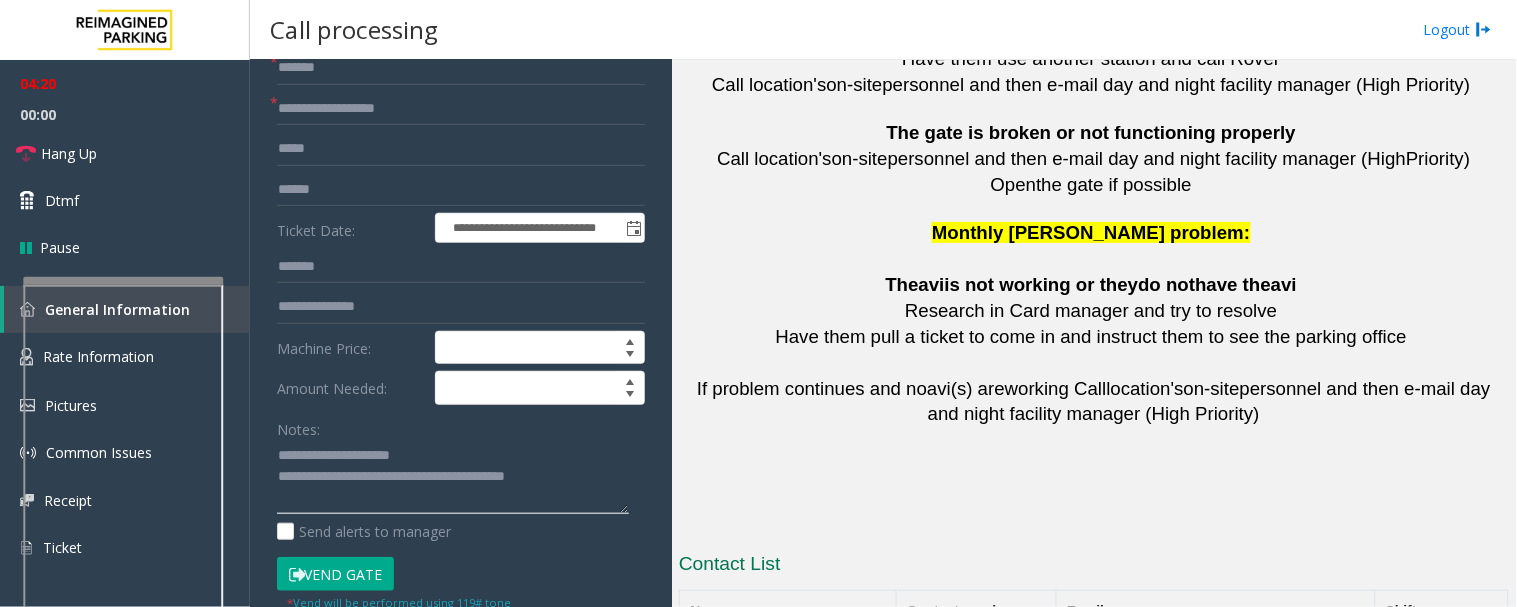 scroll, scrollTop: 0, scrollLeft: 0, axis: both 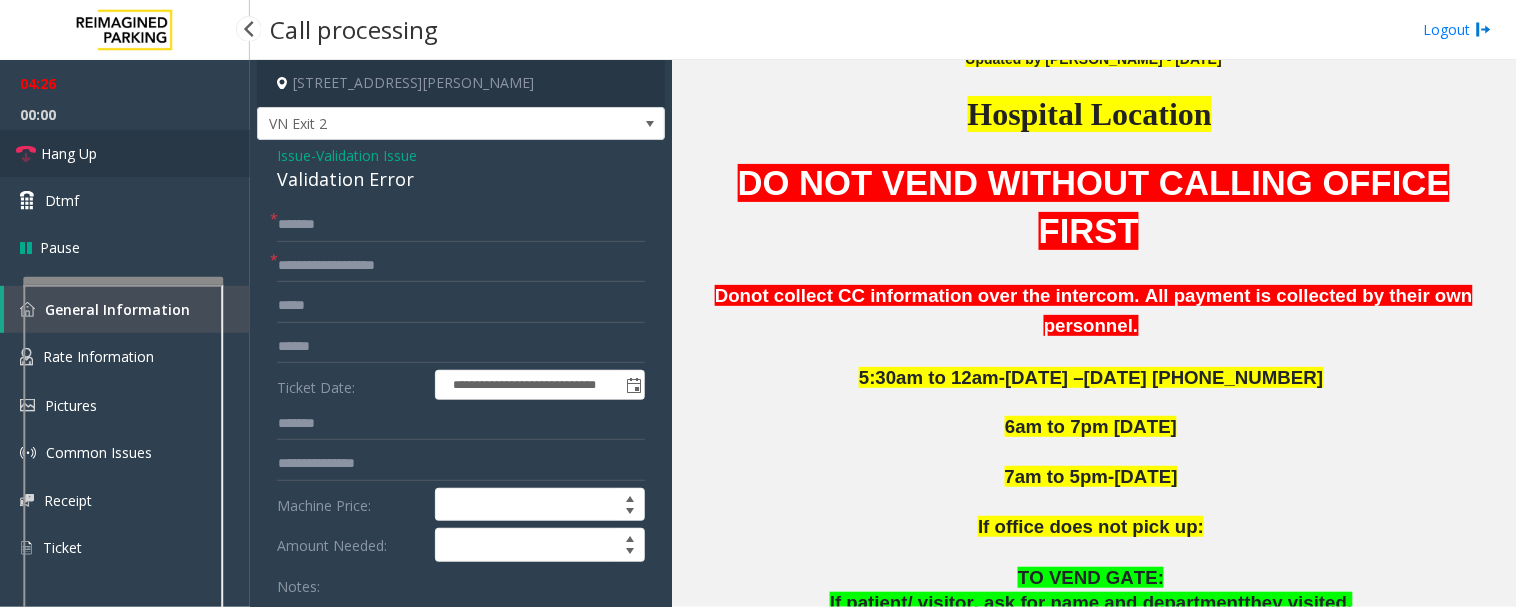 type on "**********" 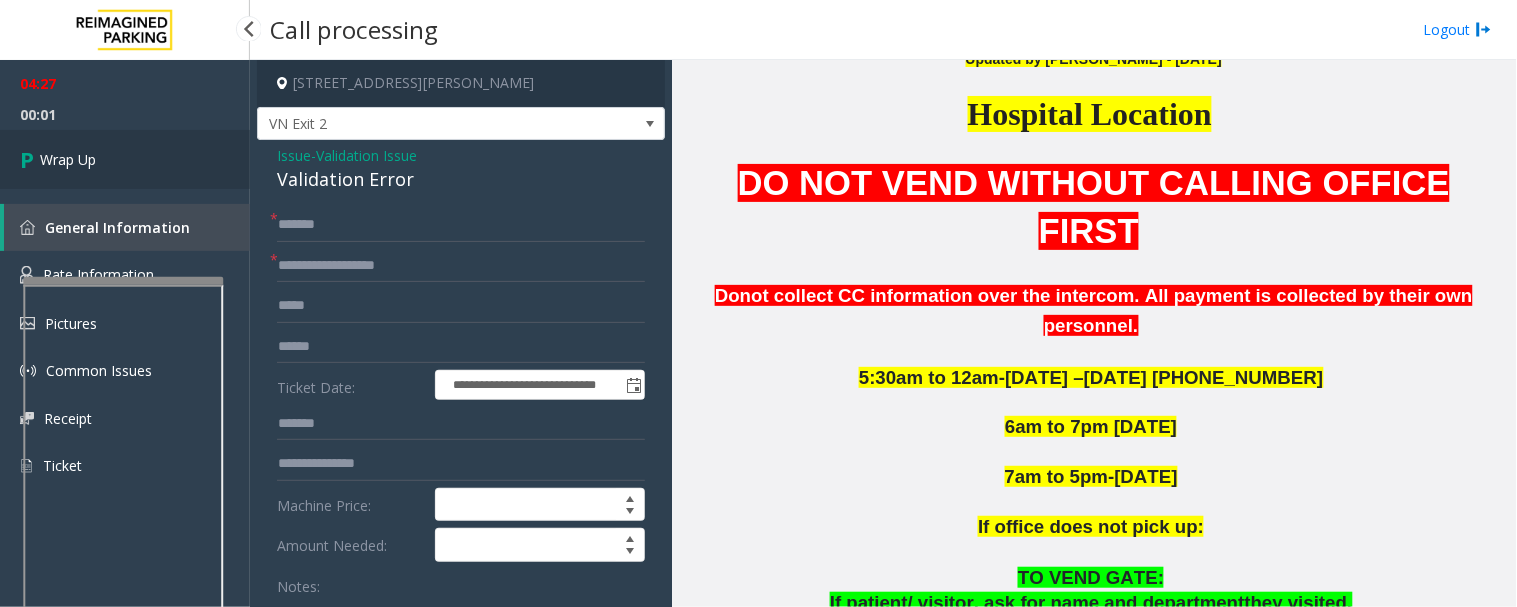 click on "Wrap Up" at bounding box center (125, 159) 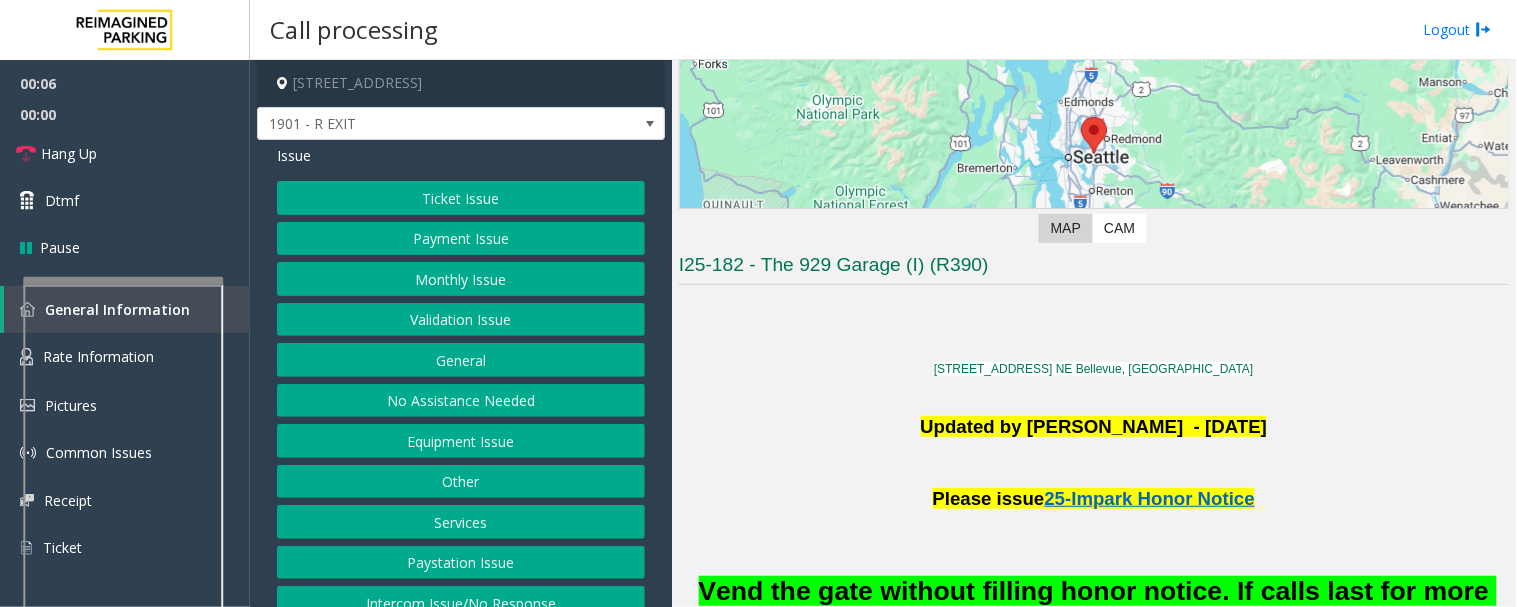 scroll, scrollTop: 444, scrollLeft: 0, axis: vertical 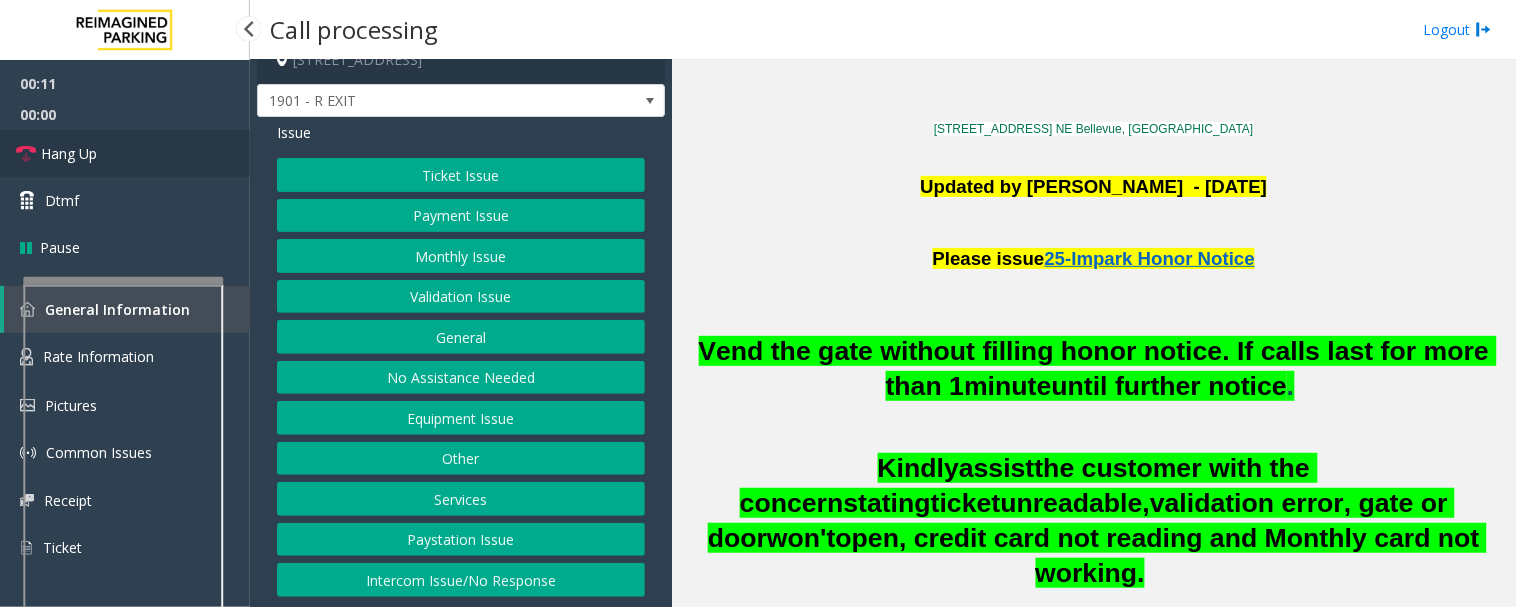 click on "Hang Up" at bounding box center (69, 153) 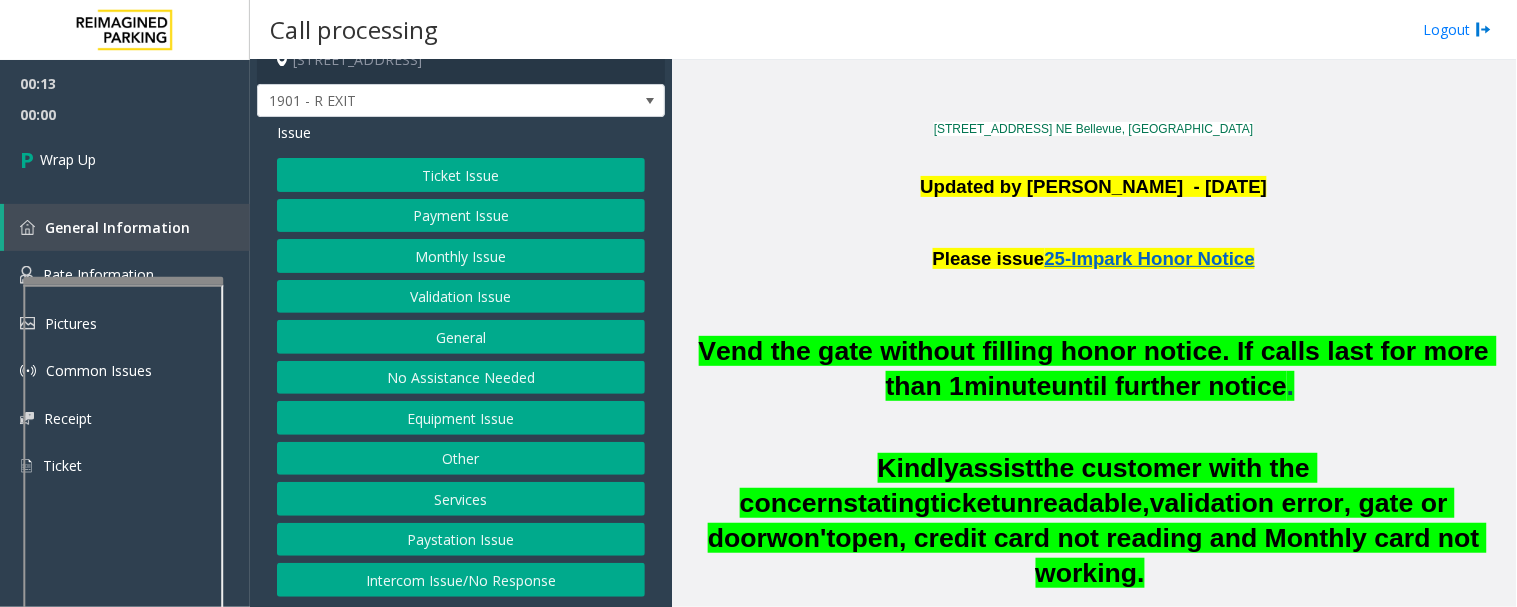 click on "No Assistance Needed" 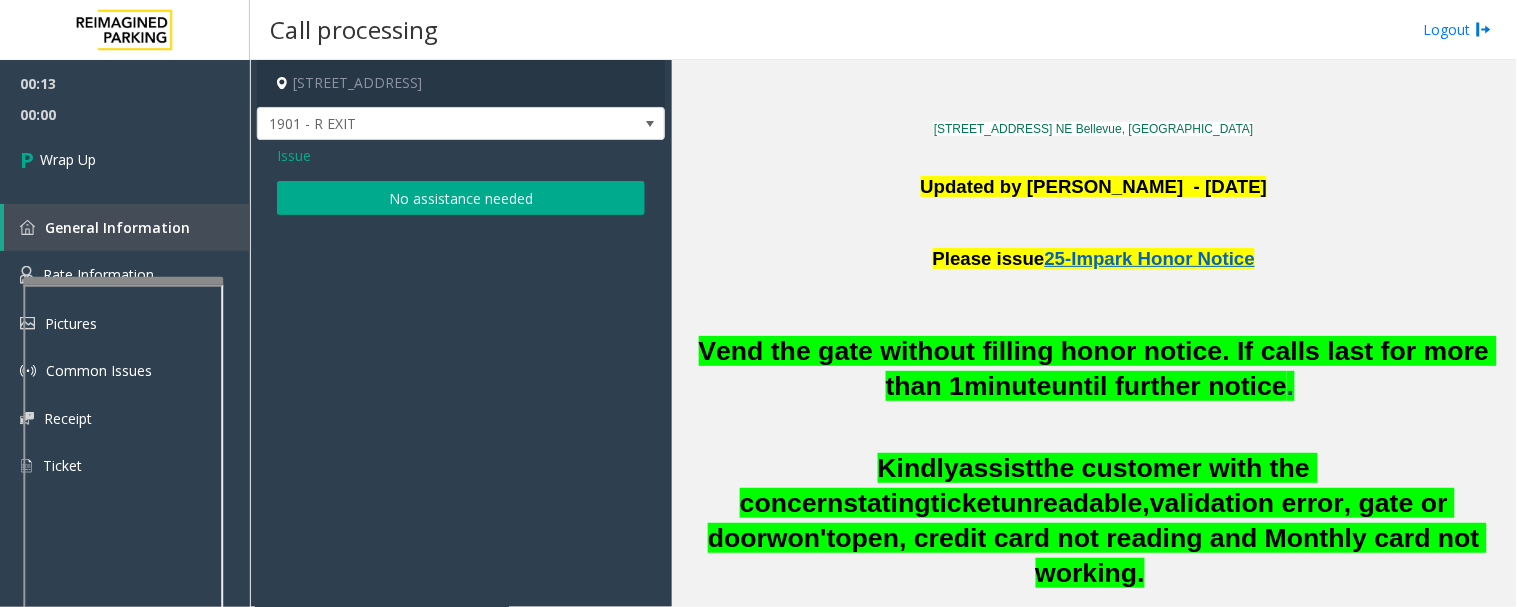 click on "No assistance needed" 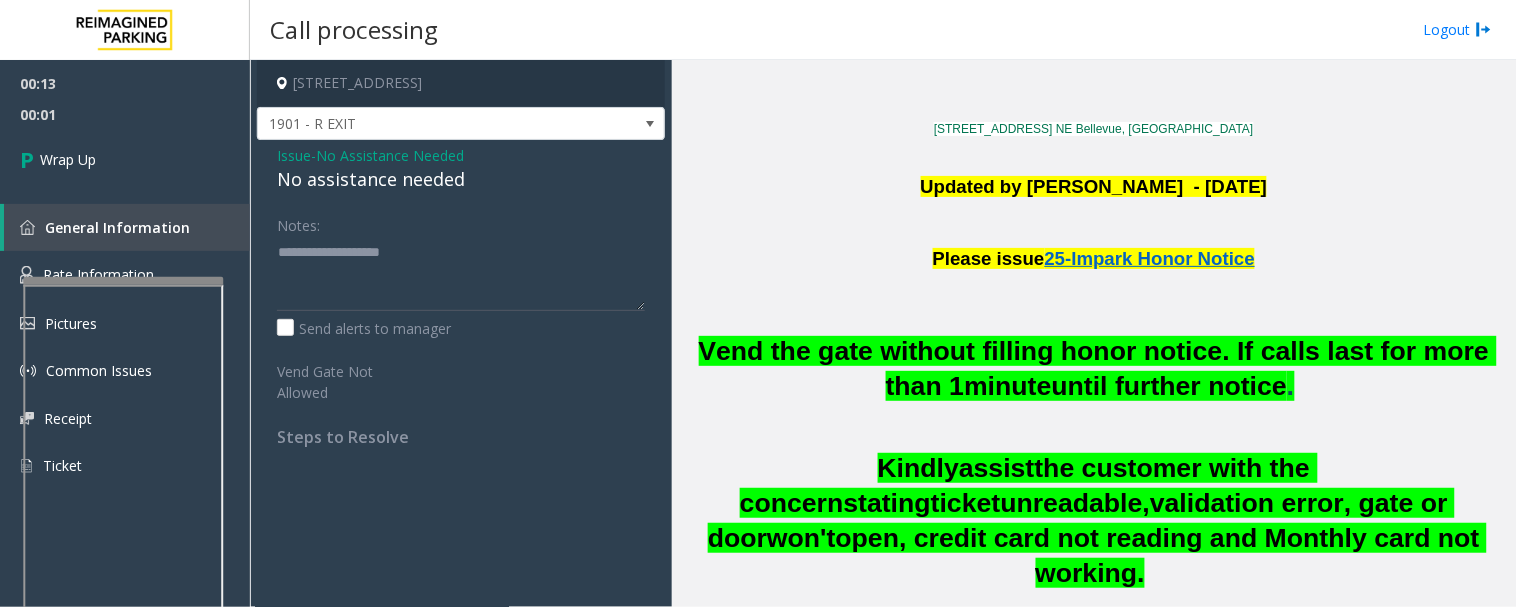 click on "No assistance needed" 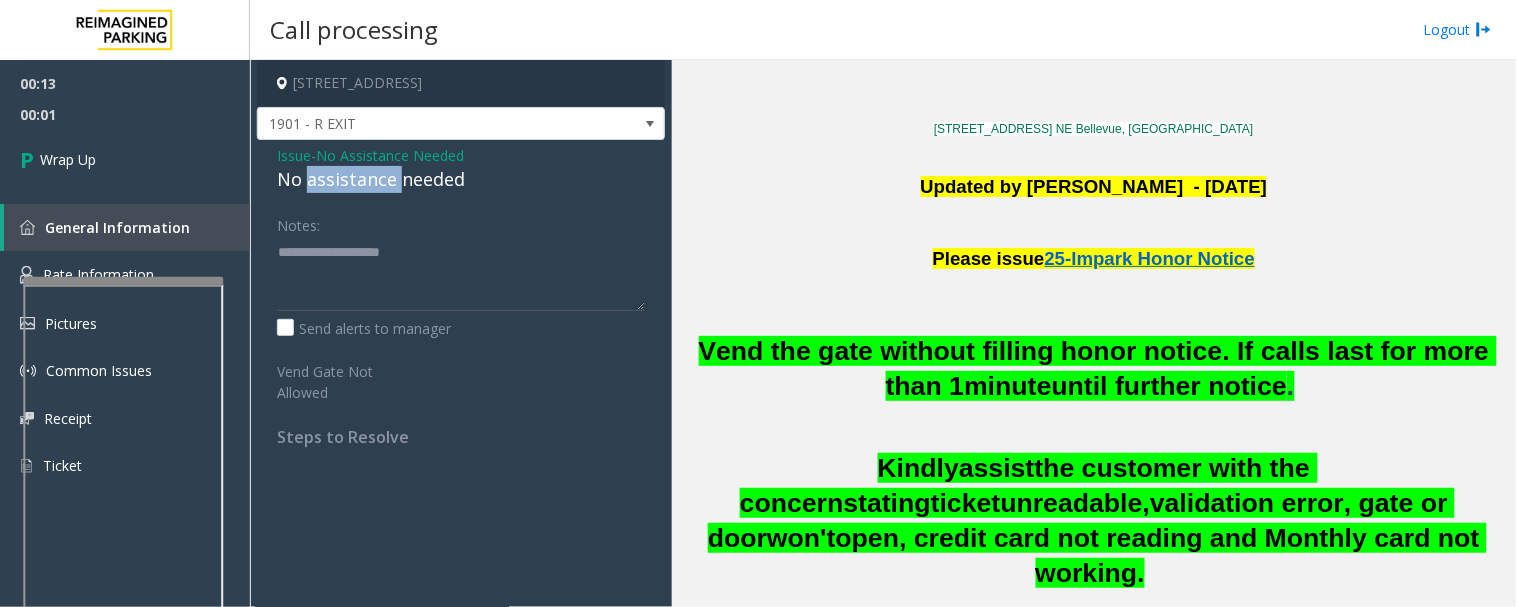 click on "No assistance needed" 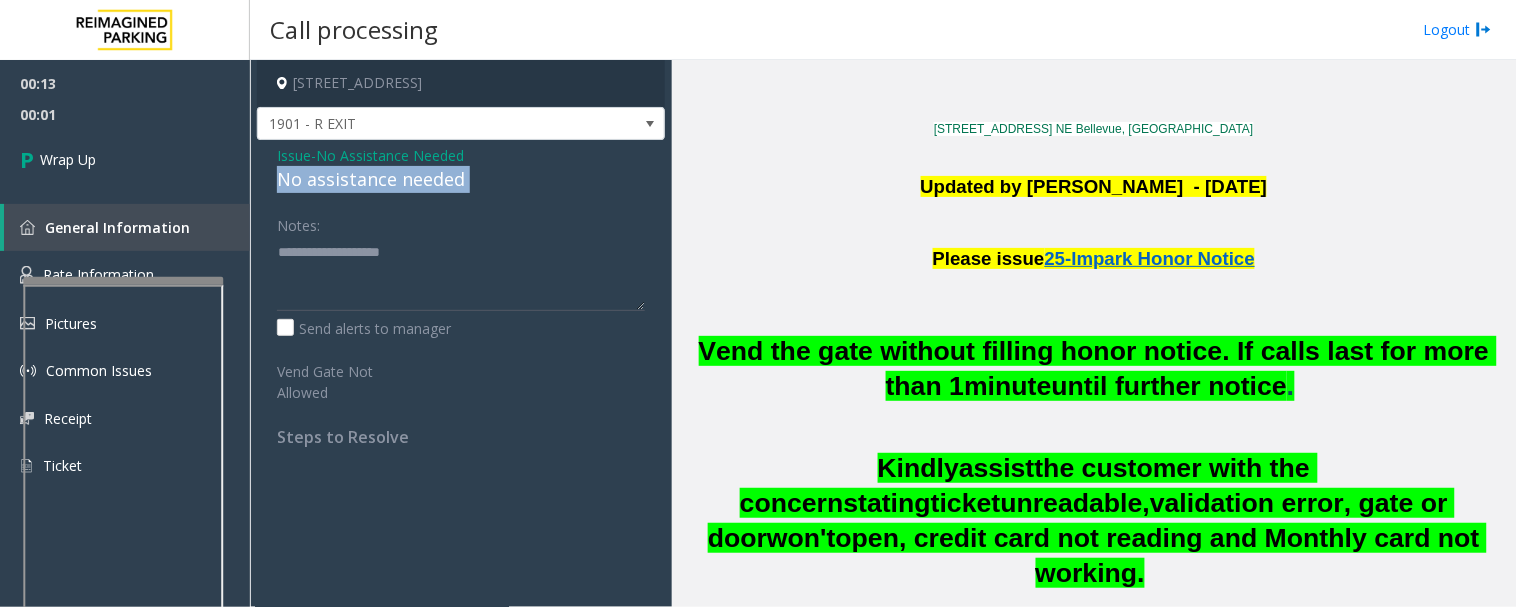 click on "No assistance needed" 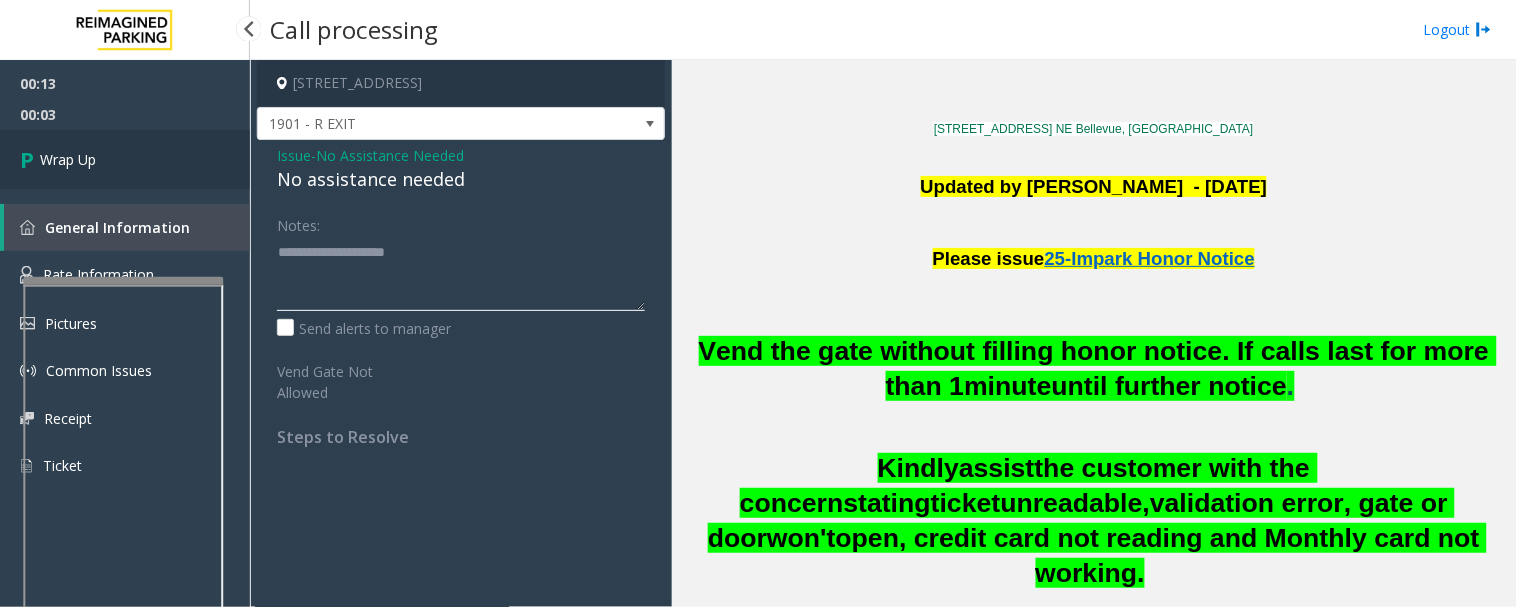type on "**********" 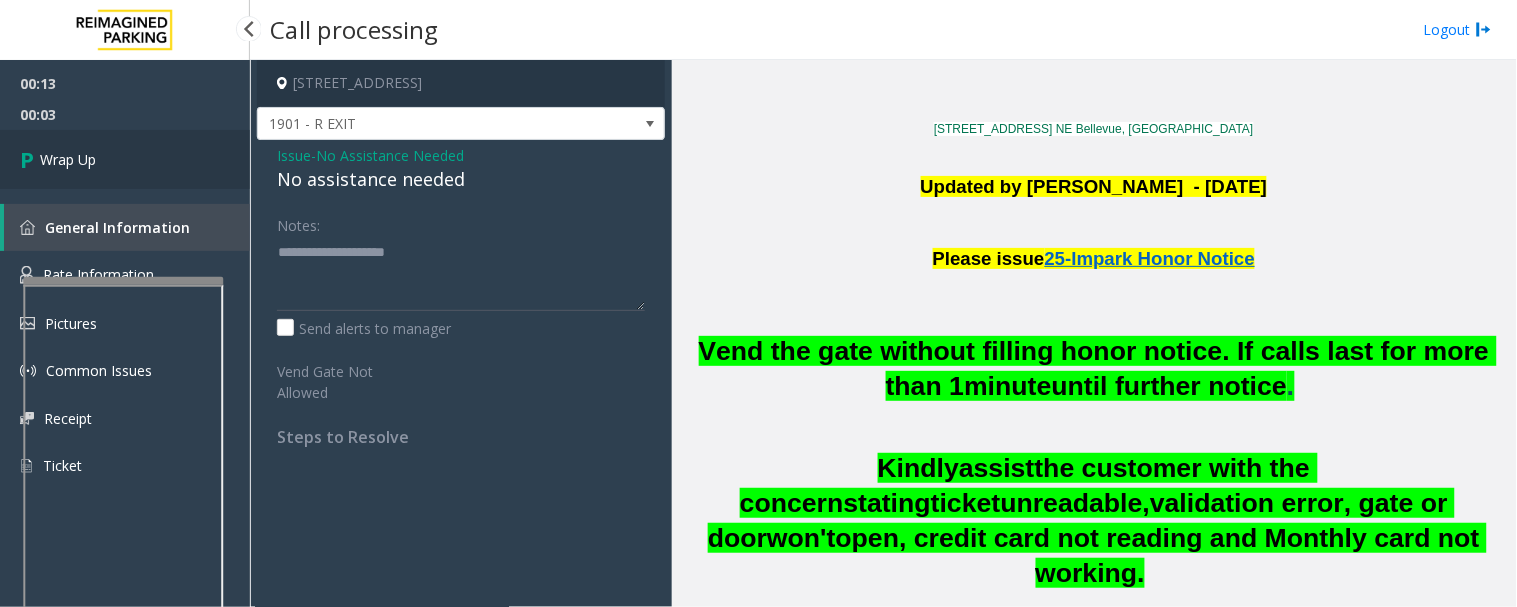 click on "Wrap Up" at bounding box center [125, 159] 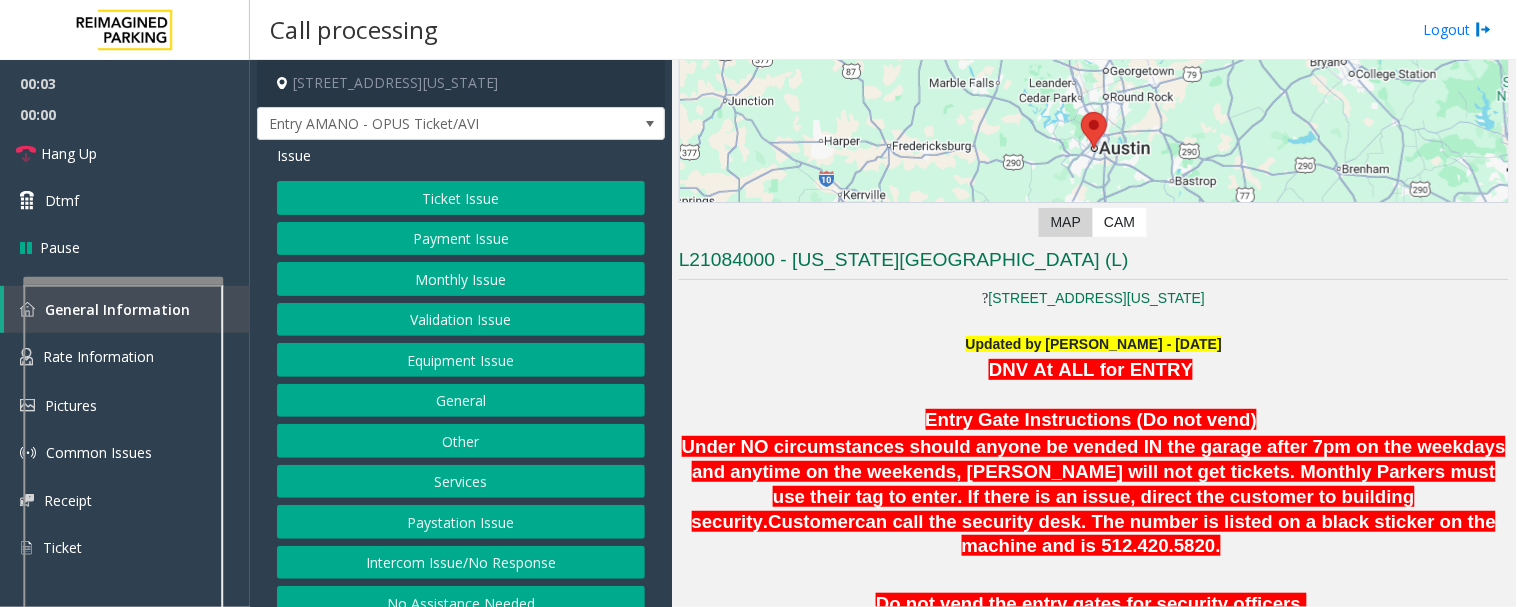 scroll, scrollTop: 555, scrollLeft: 0, axis: vertical 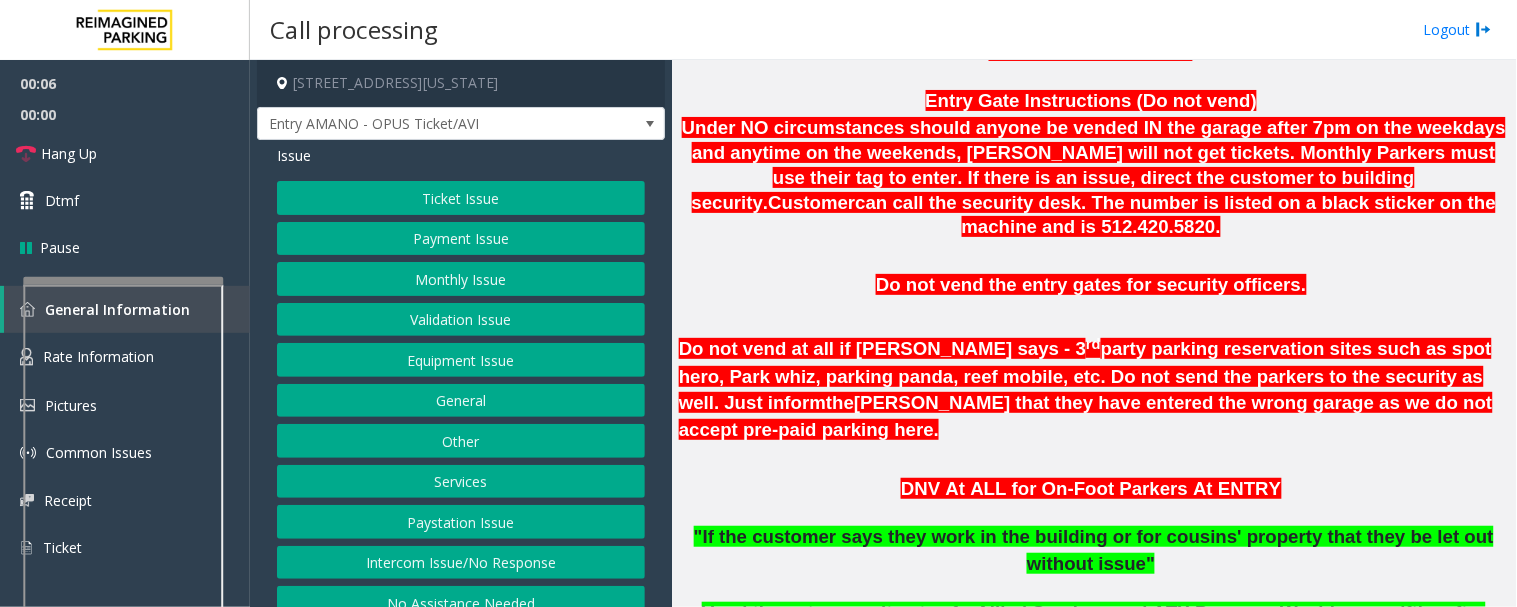 click on "Intercom Issue/No Response" 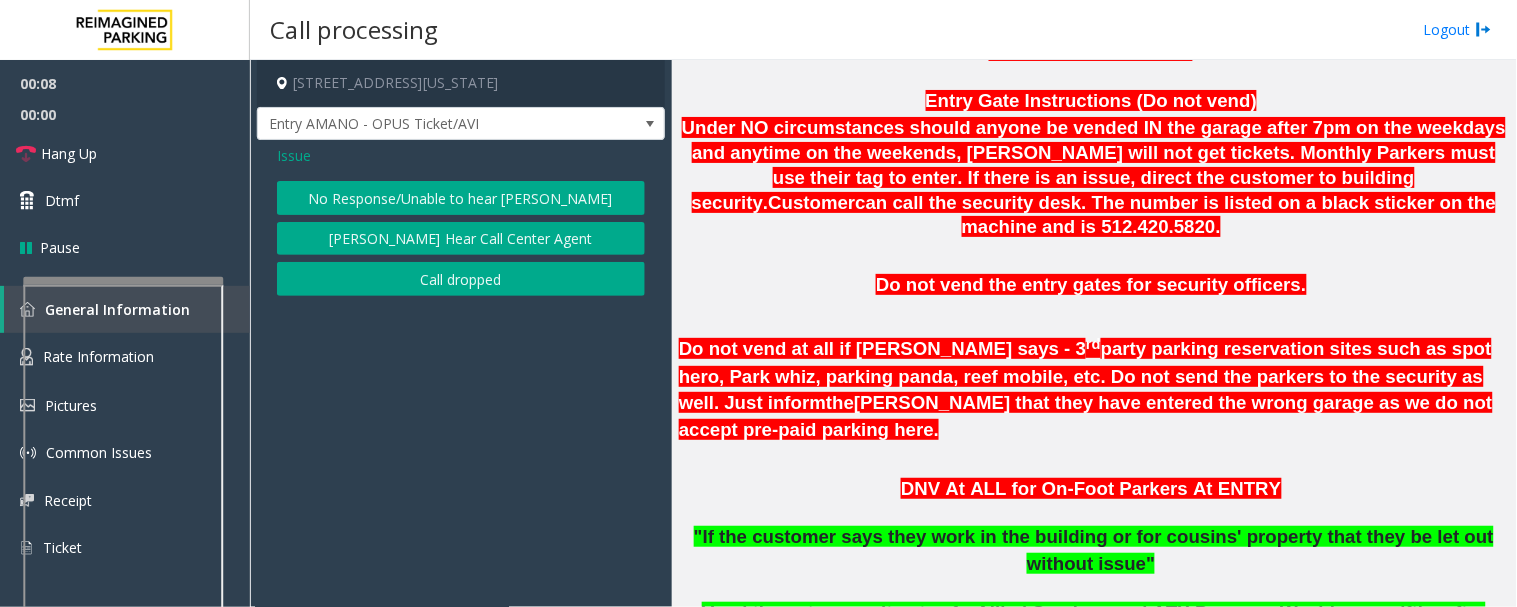 click on "No Response/Unable to hear [PERSON_NAME]" 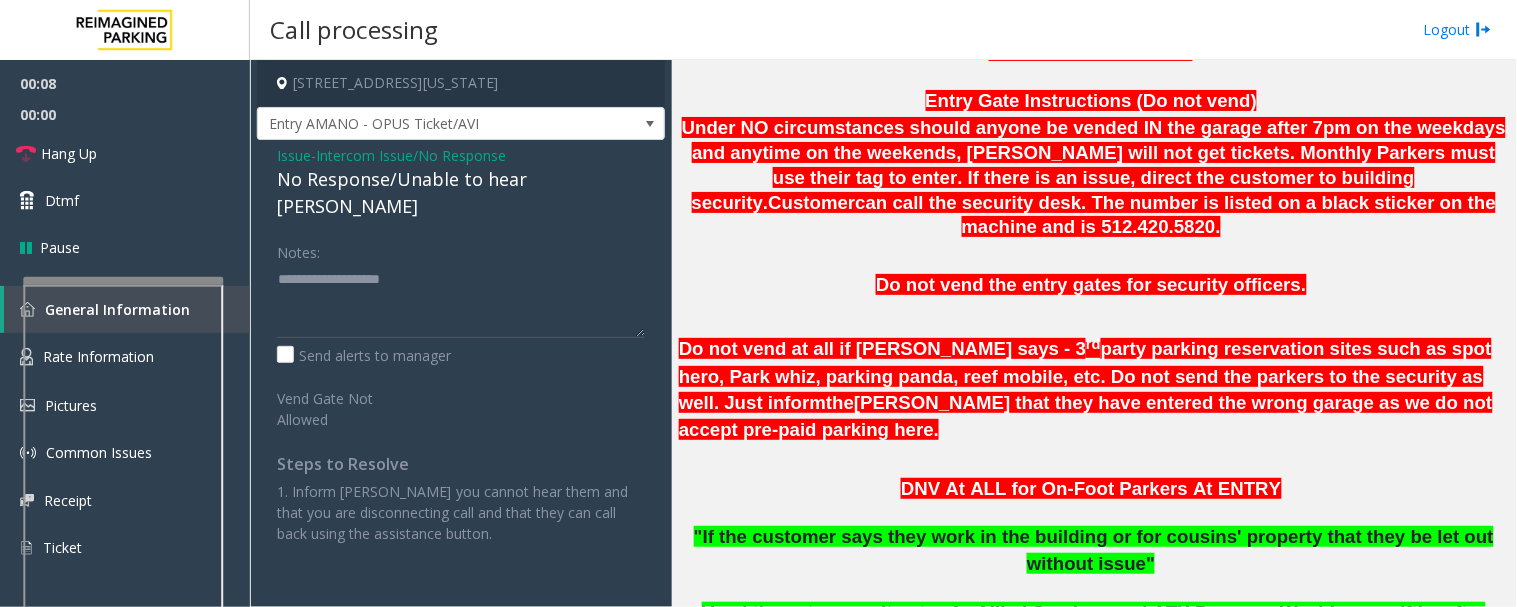 click on "No Response/Unable to hear [PERSON_NAME]" 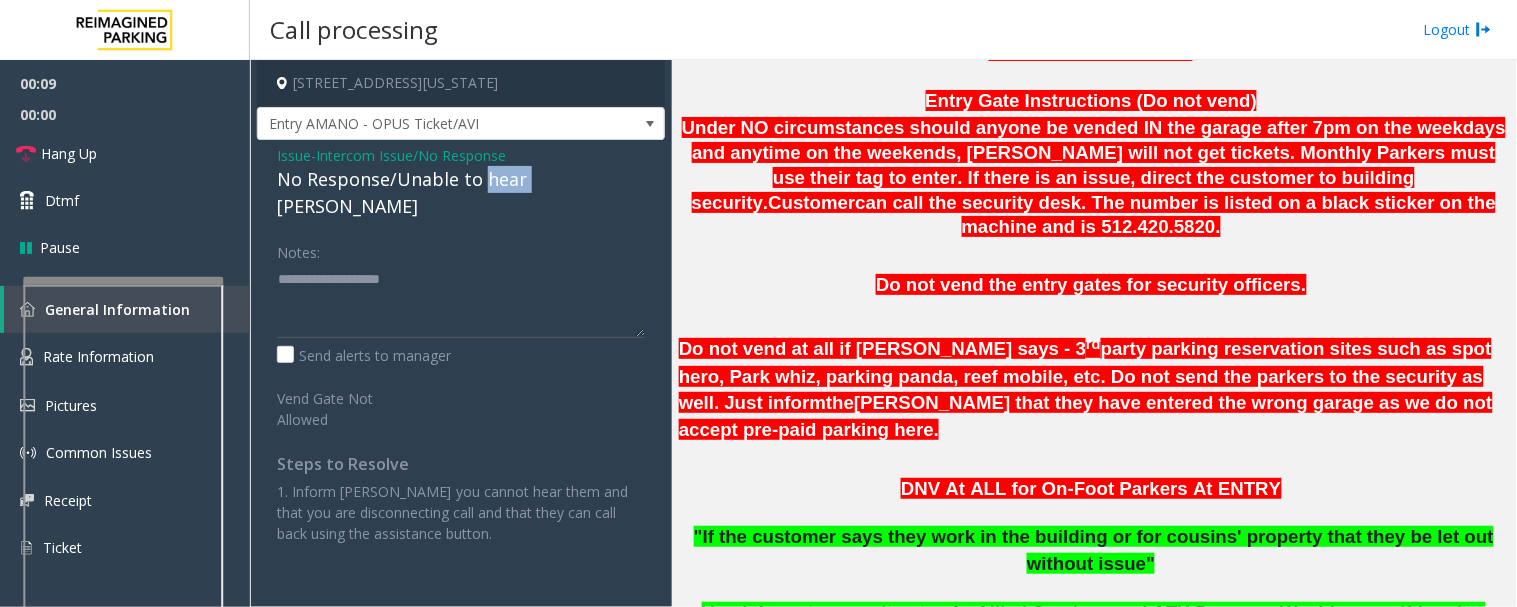 click on "No Response/Unable to hear [PERSON_NAME]" 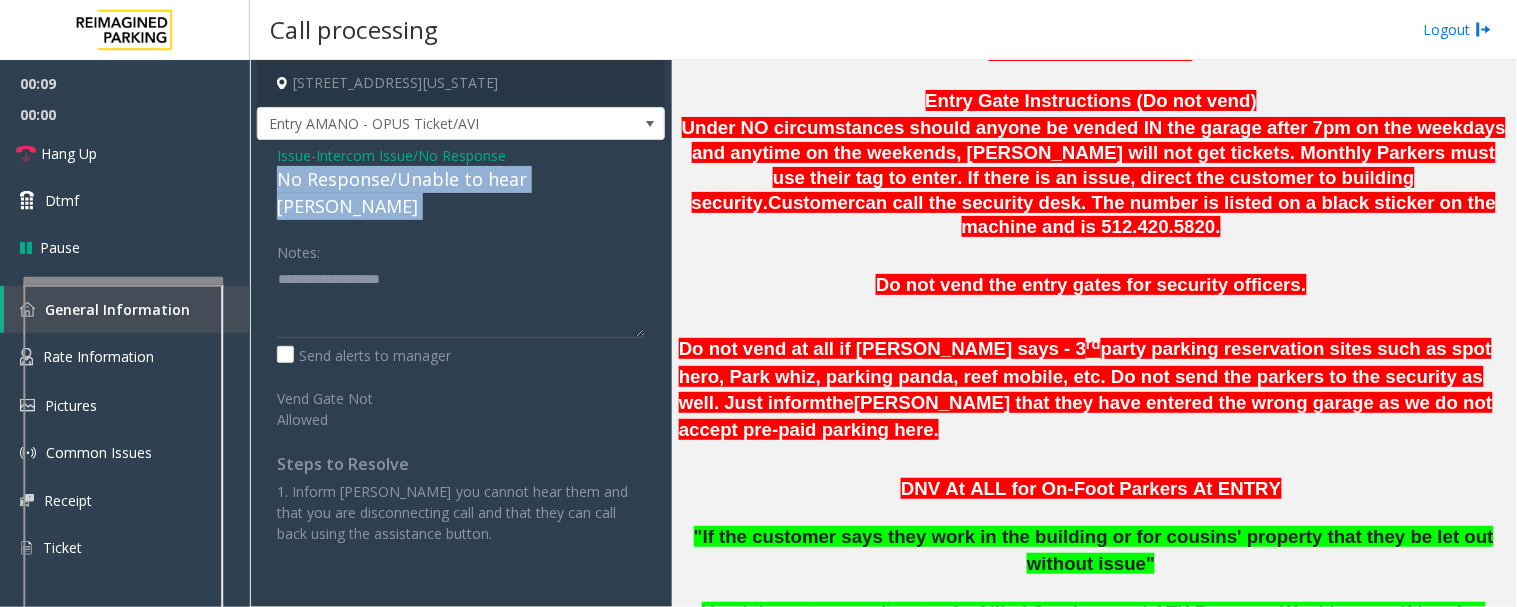 click on "No Response/Unable to hear [PERSON_NAME]" 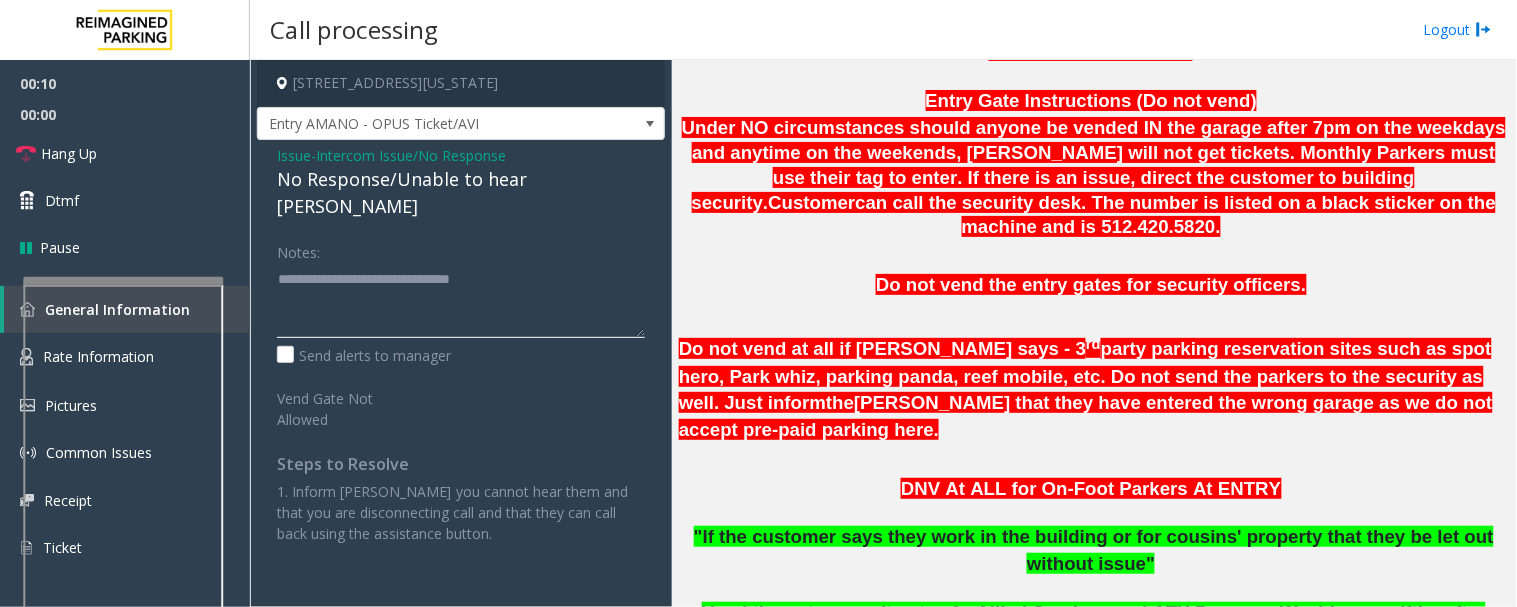 click 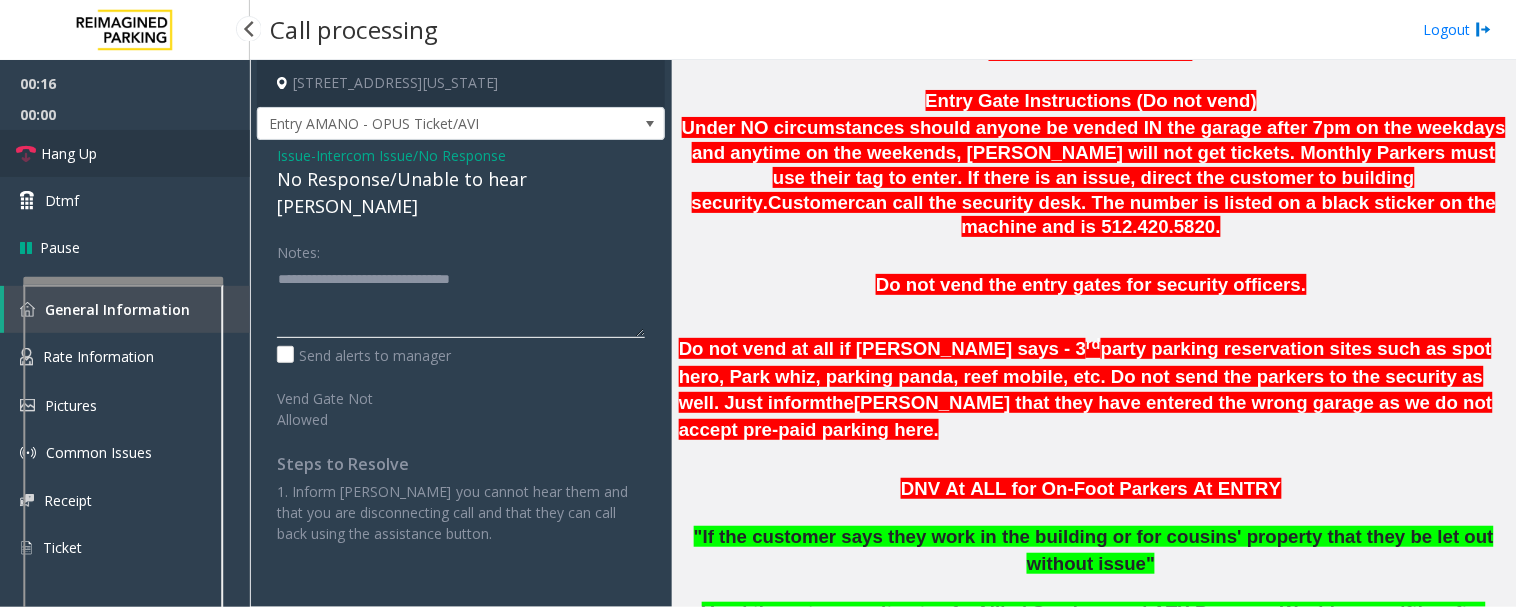 type on "**********" 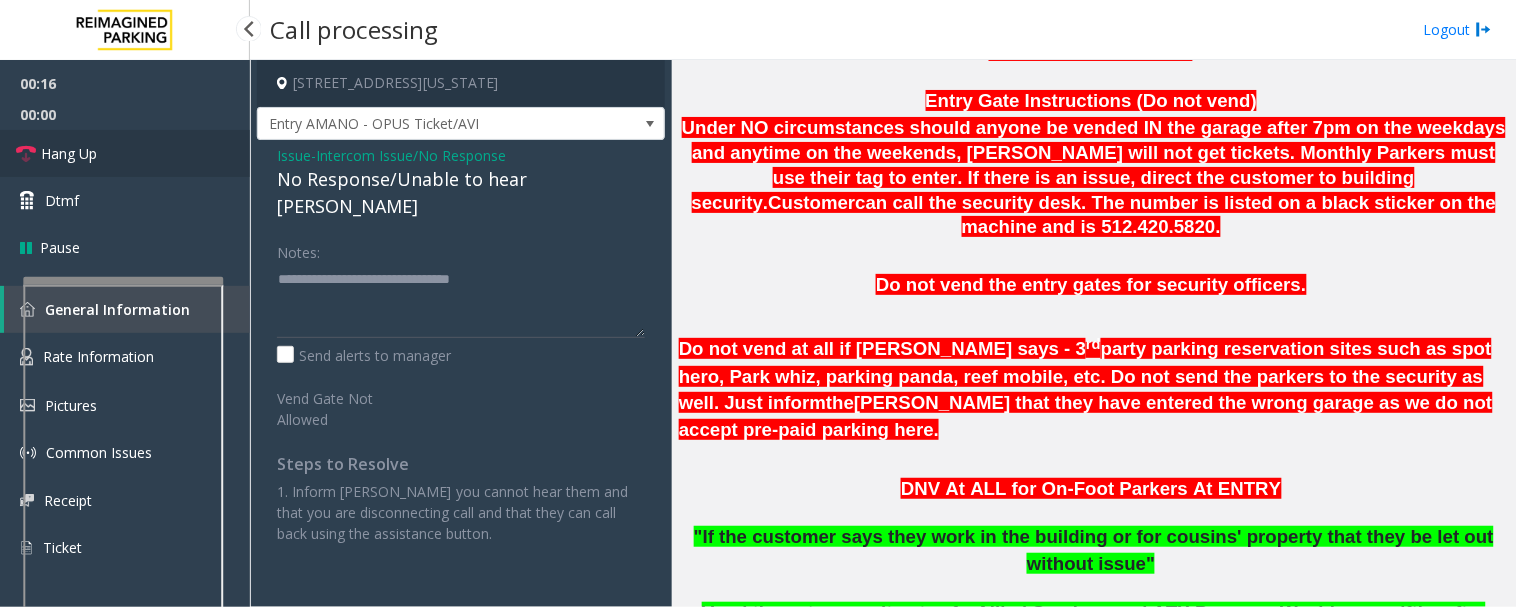 click on "Hang Up" at bounding box center [69, 153] 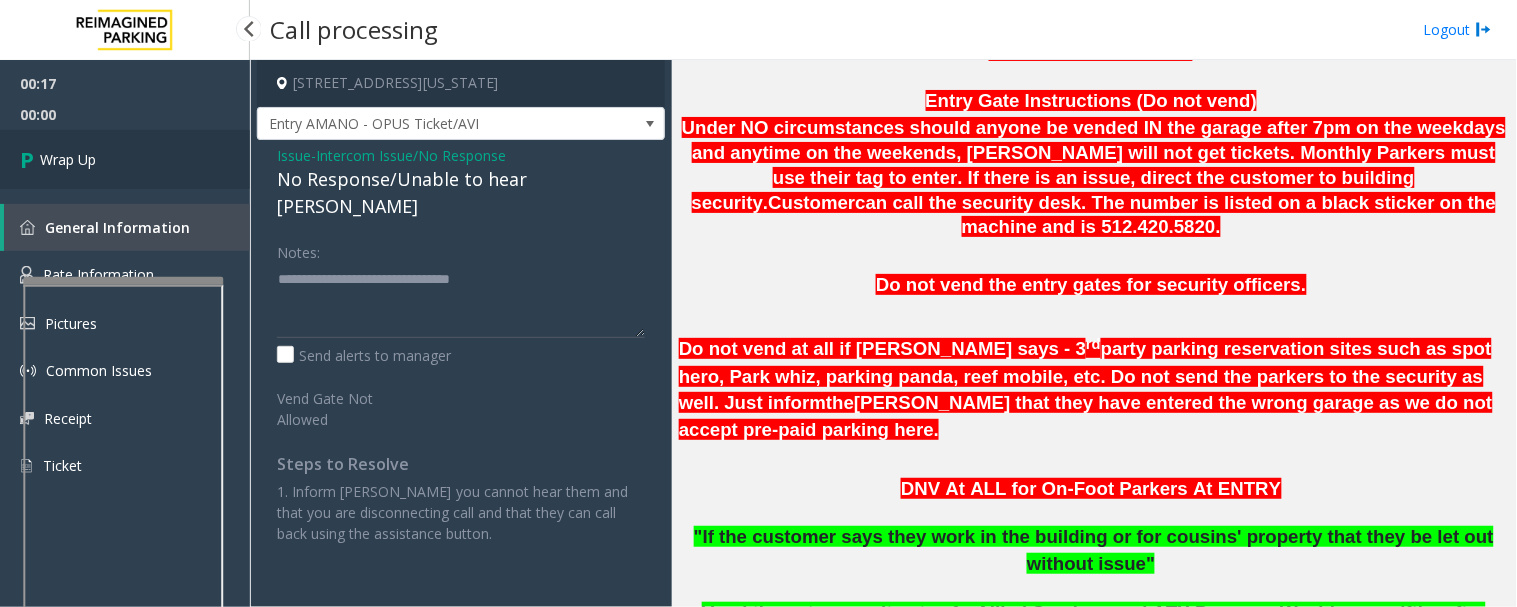 click on "Wrap Up" at bounding box center (125, 159) 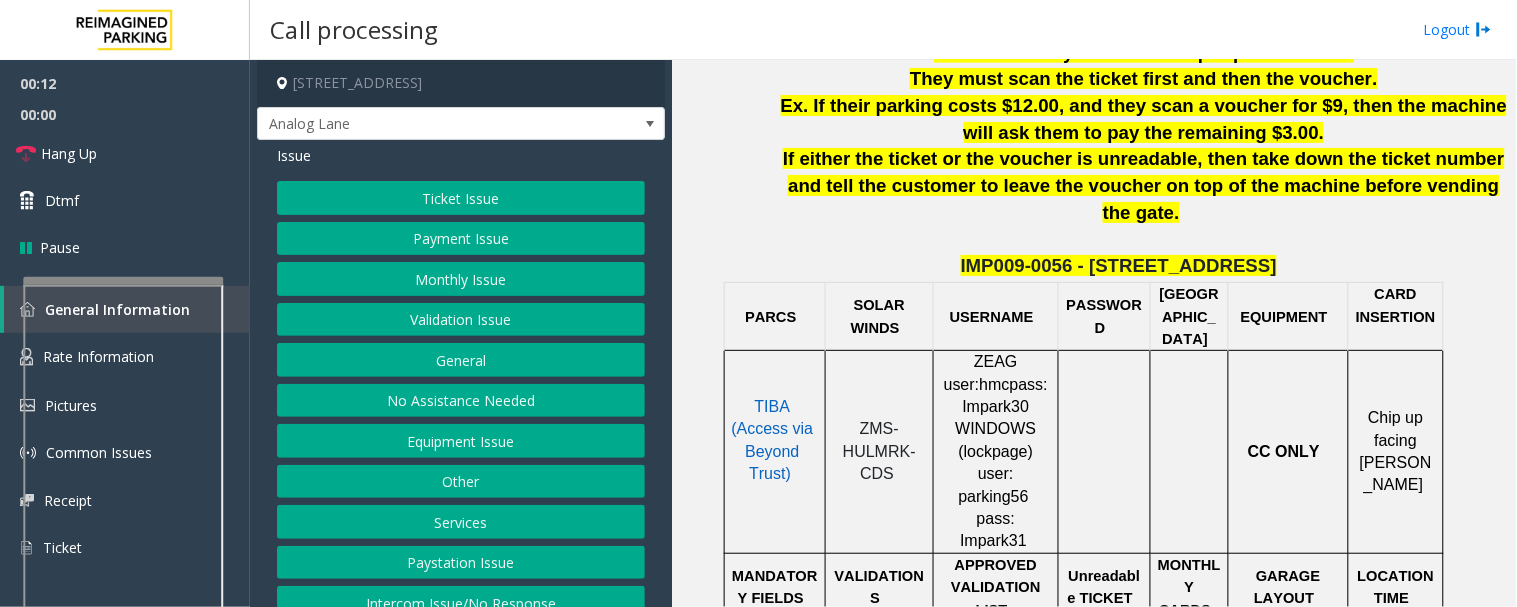 scroll, scrollTop: 777, scrollLeft: 0, axis: vertical 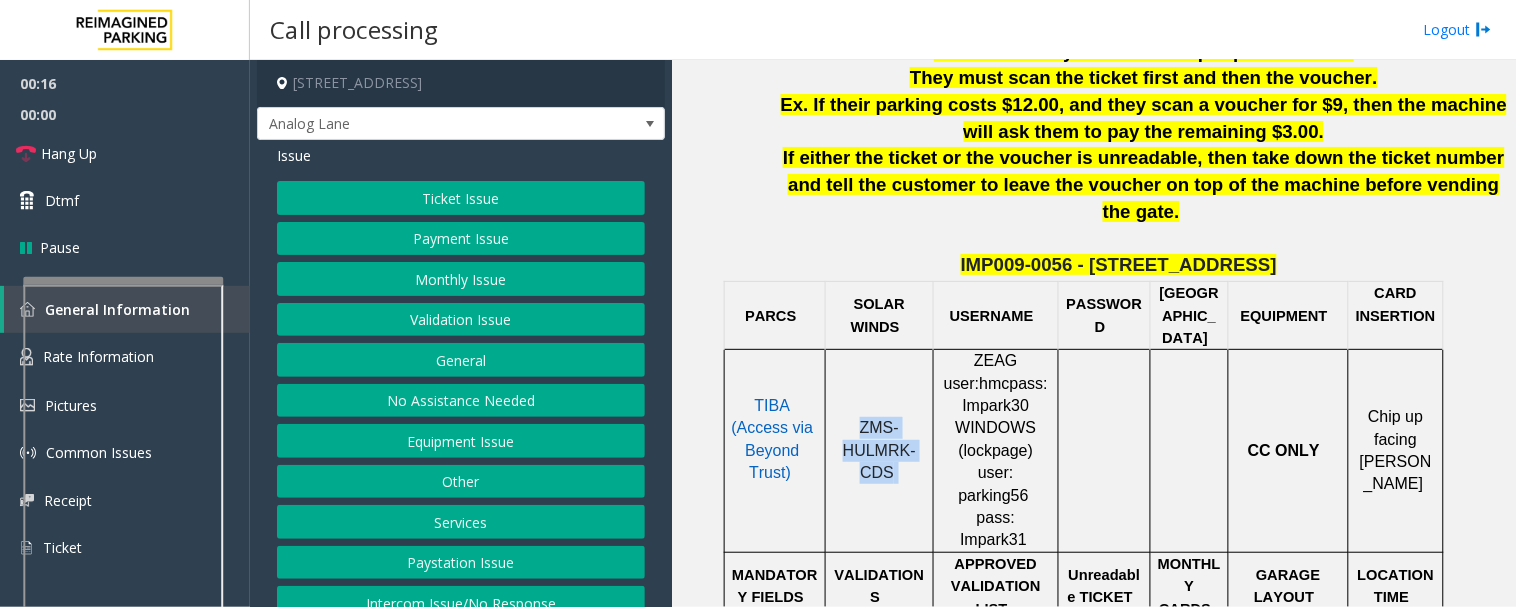 drag, startPoint x: 860, startPoint y: 372, endPoint x: 897, endPoint y: 425, distance: 64.63745 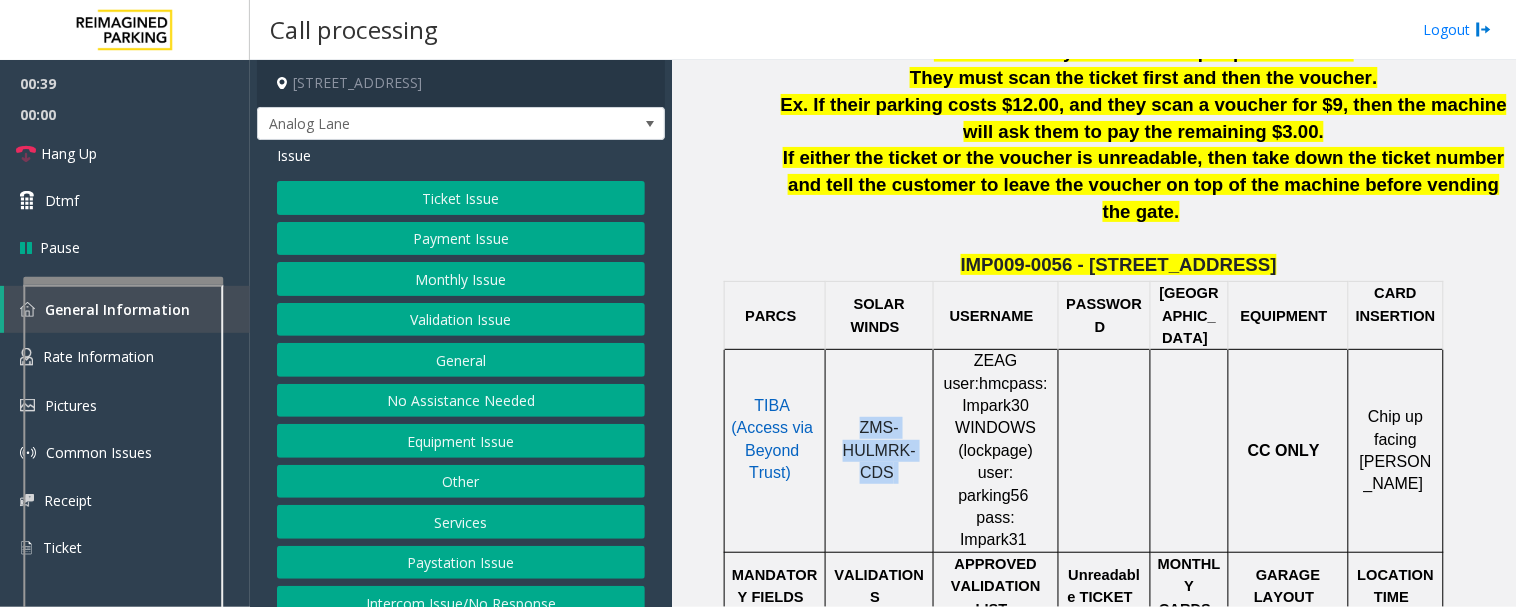 click on "Payment Issue" 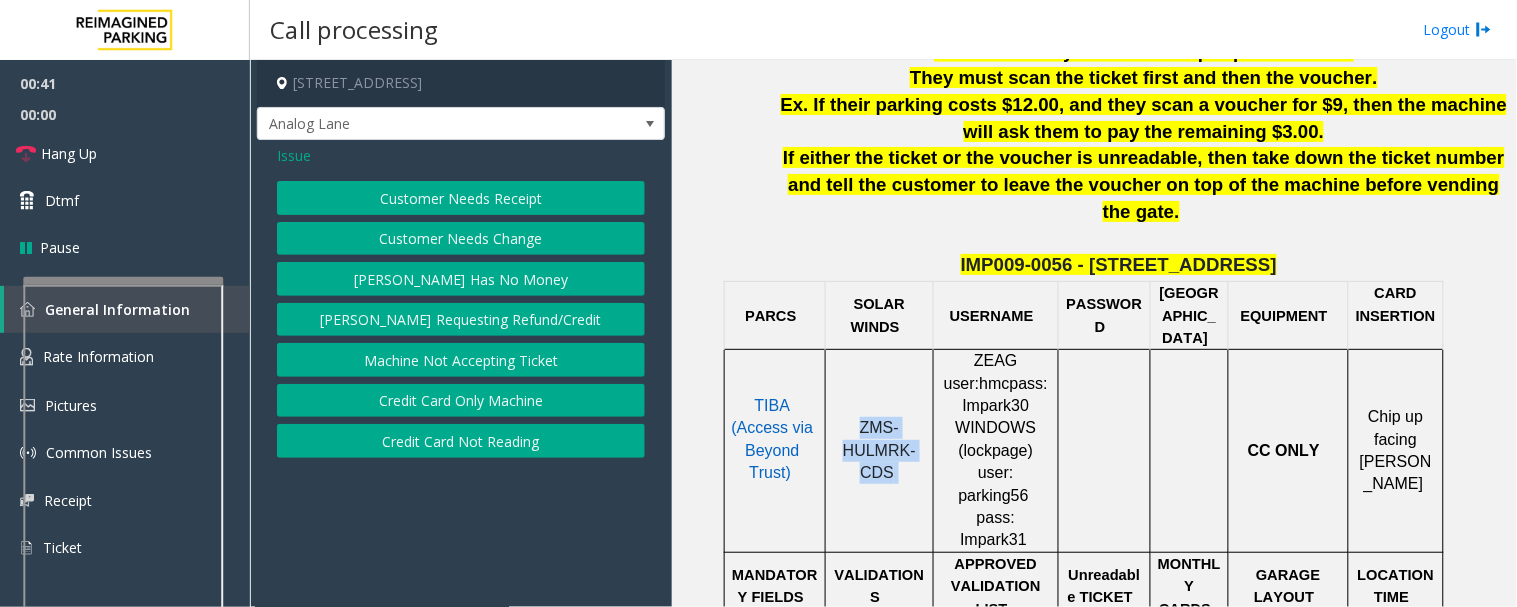 click on "Credit Card Not Reading" 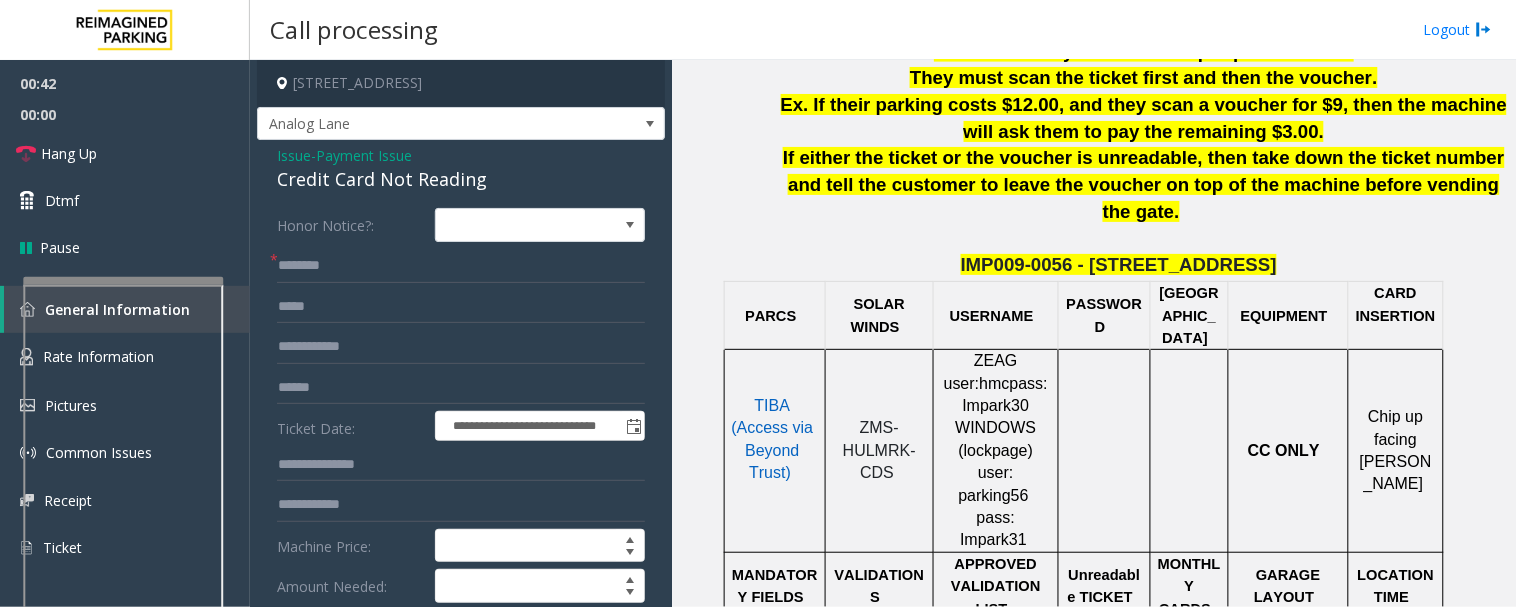 click on "Credit Card Not Reading" 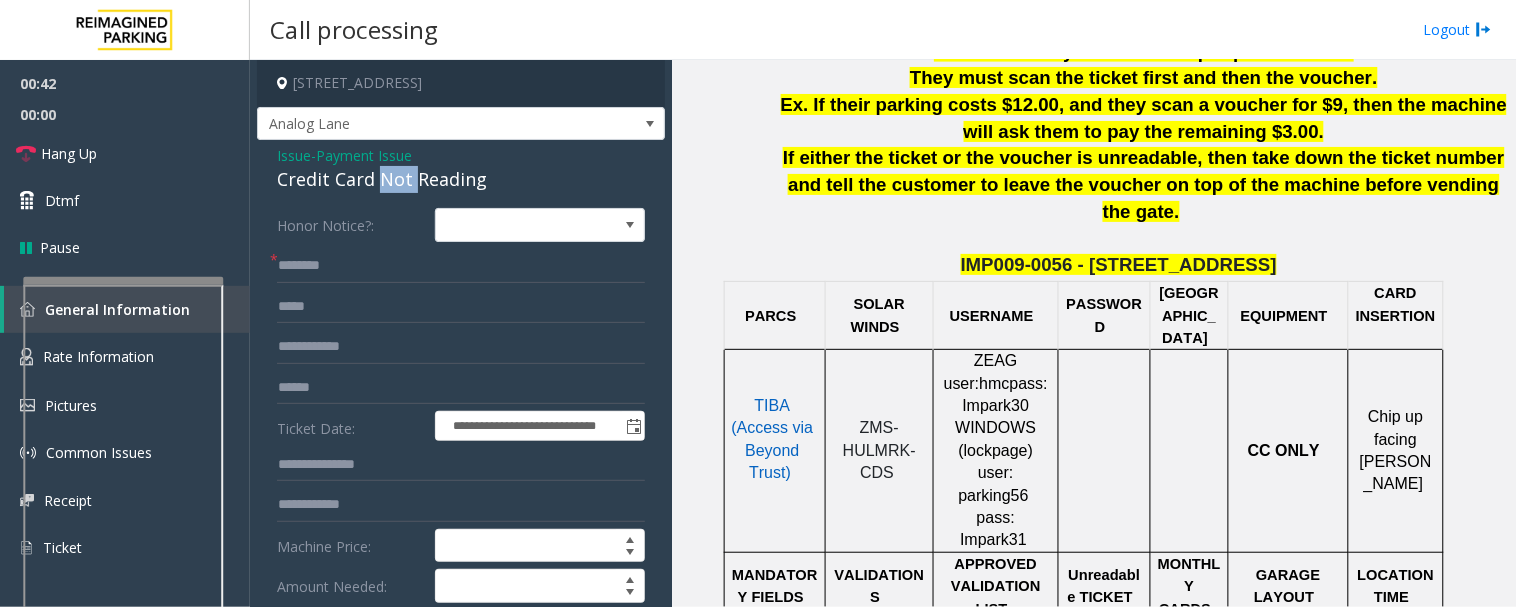 click on "Credit Card Not Reading" 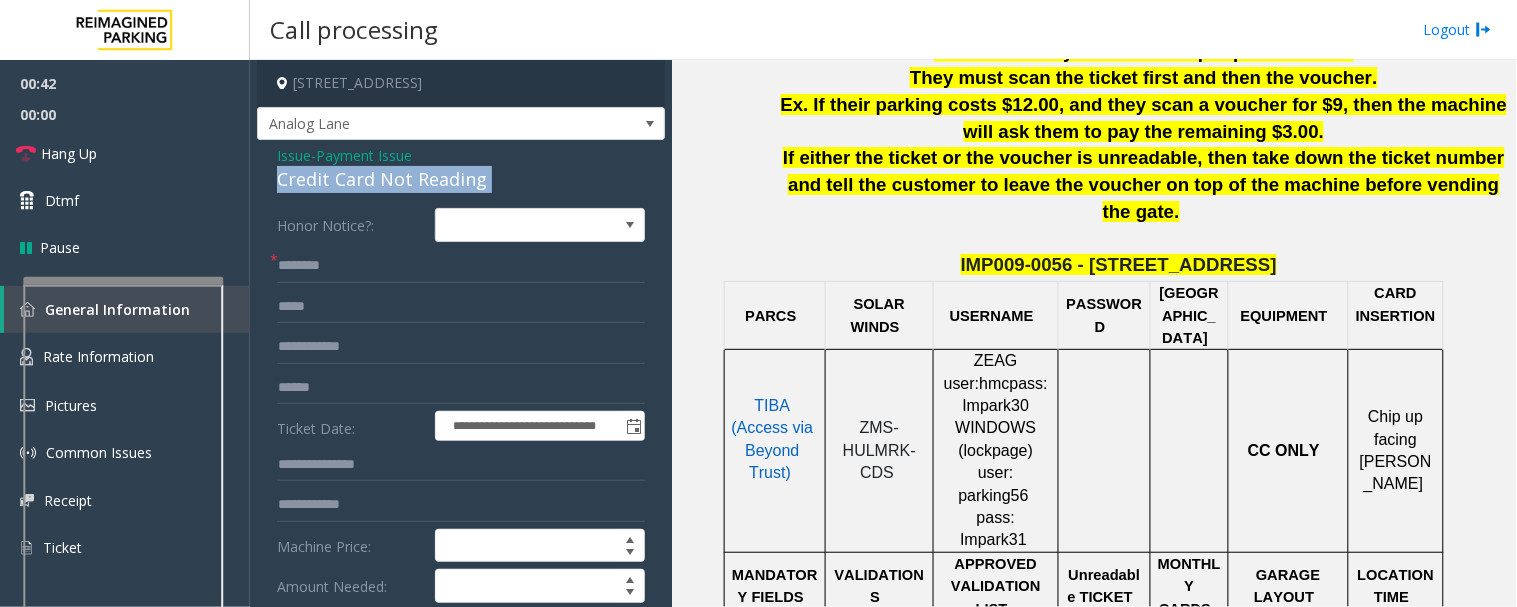 click on "Credit Card Not Reading" 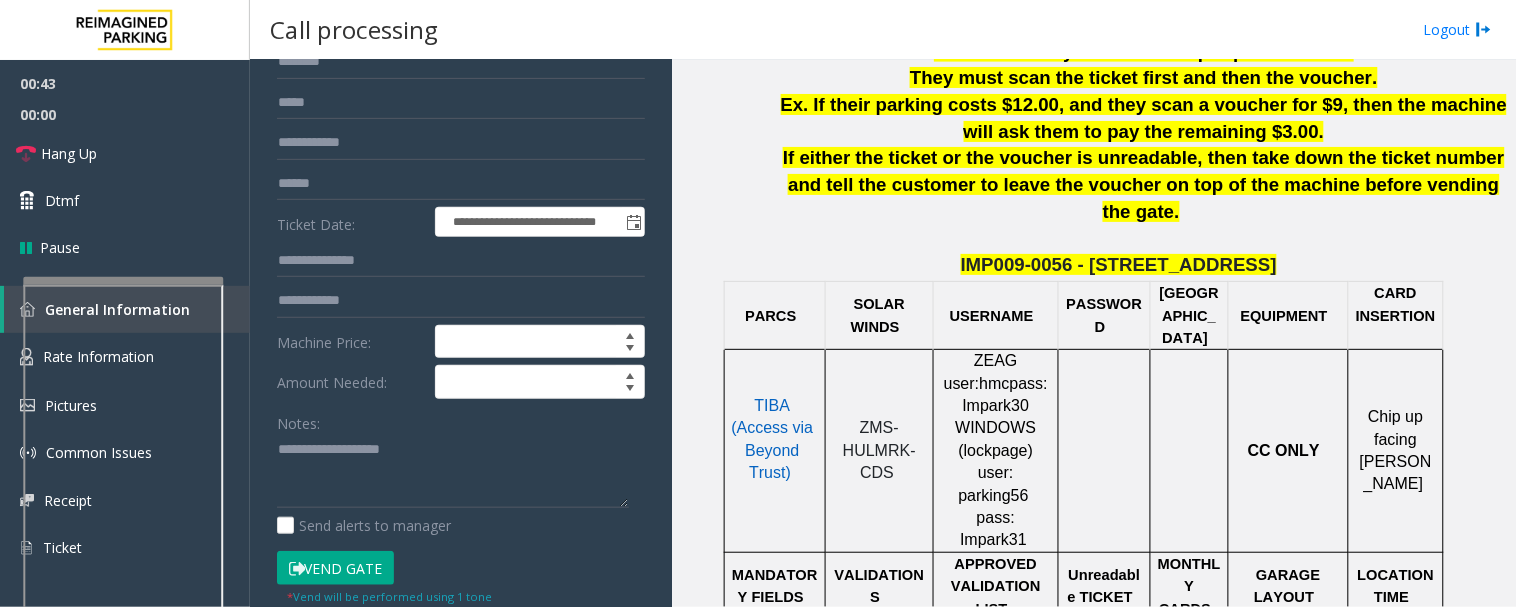 scroll, scrollTop: 444, scrollLeft: 0, axis: vertical 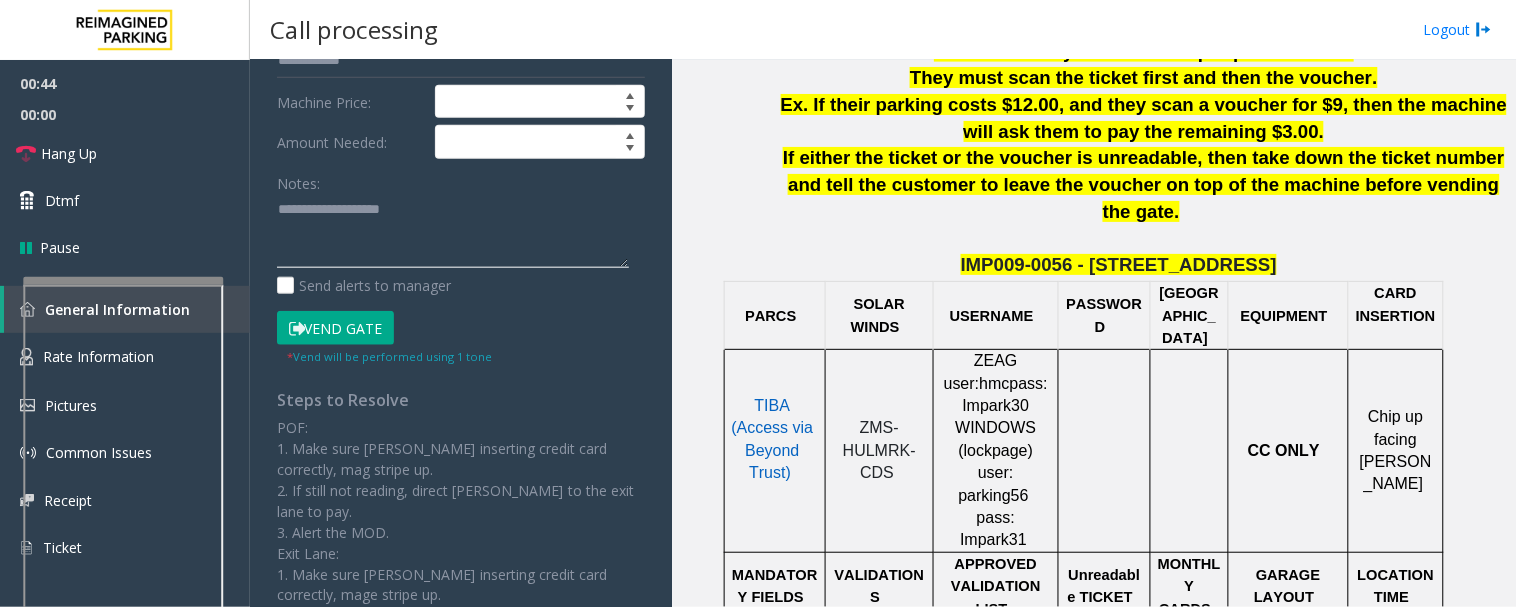 click 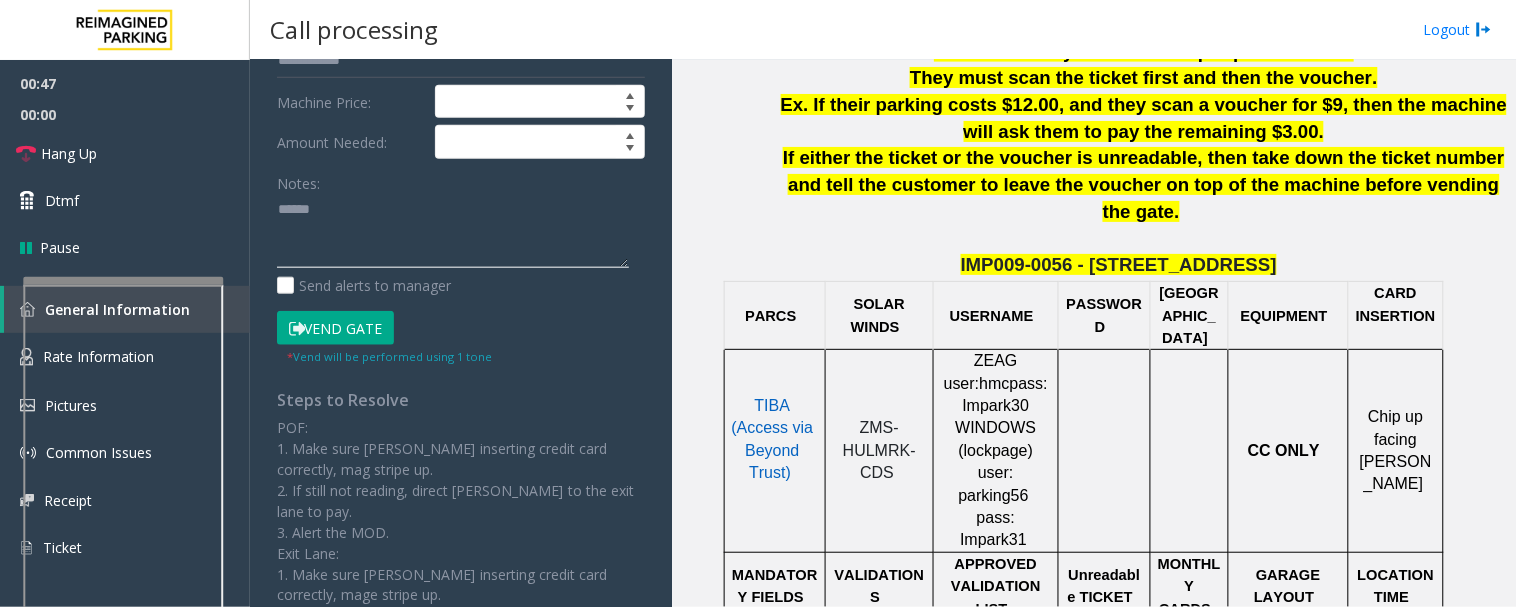 paste on "**********" 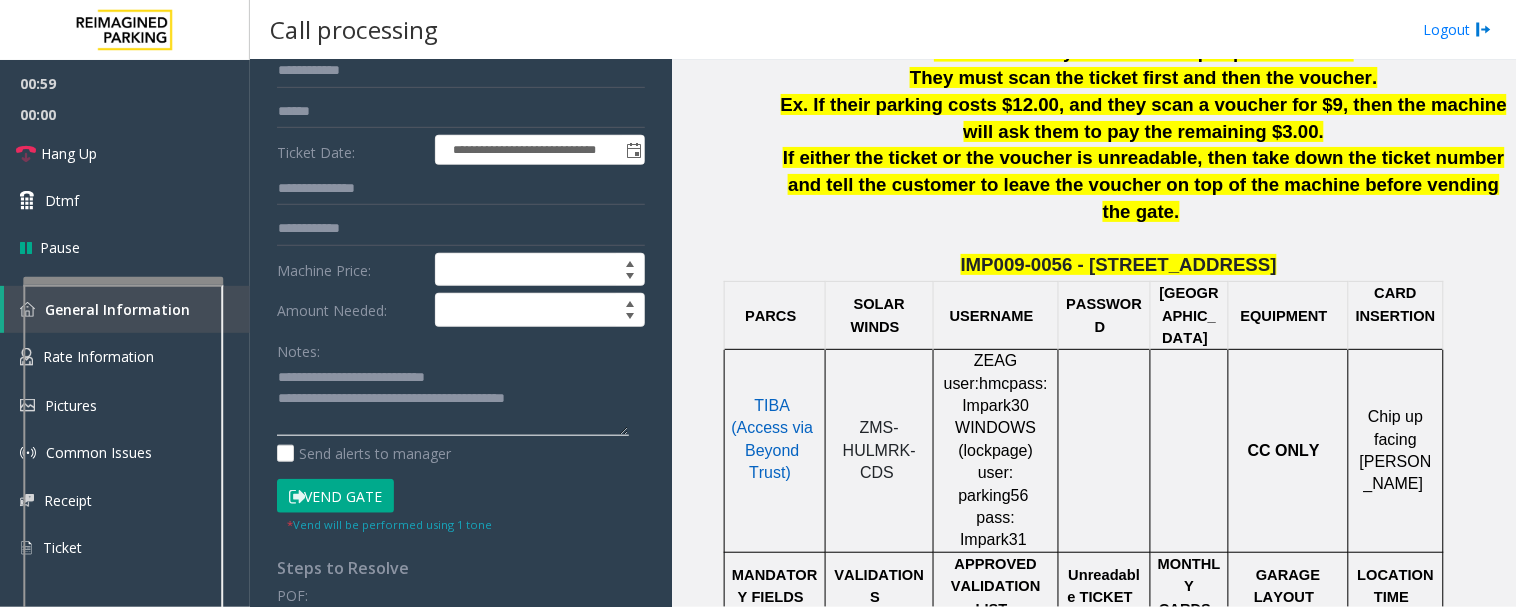 scroll, scrollTop: 111, scrollLeft: 0, axis: vertical 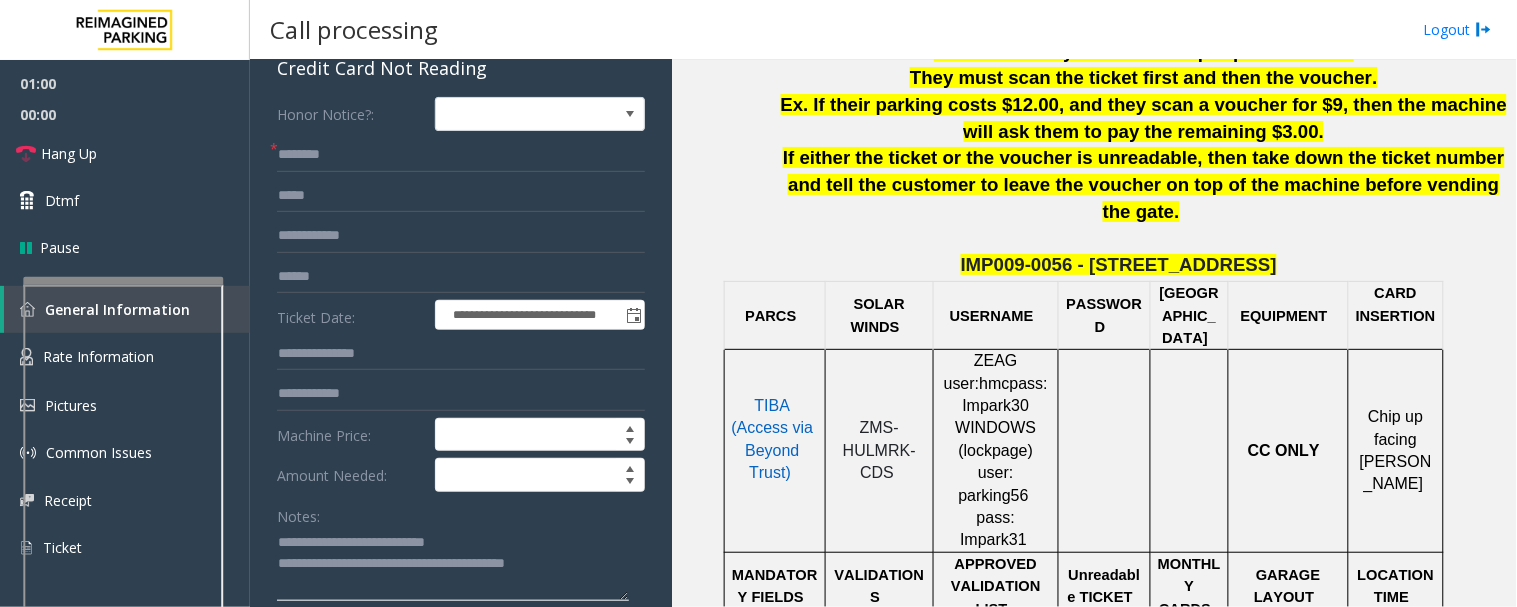 type on "**********" 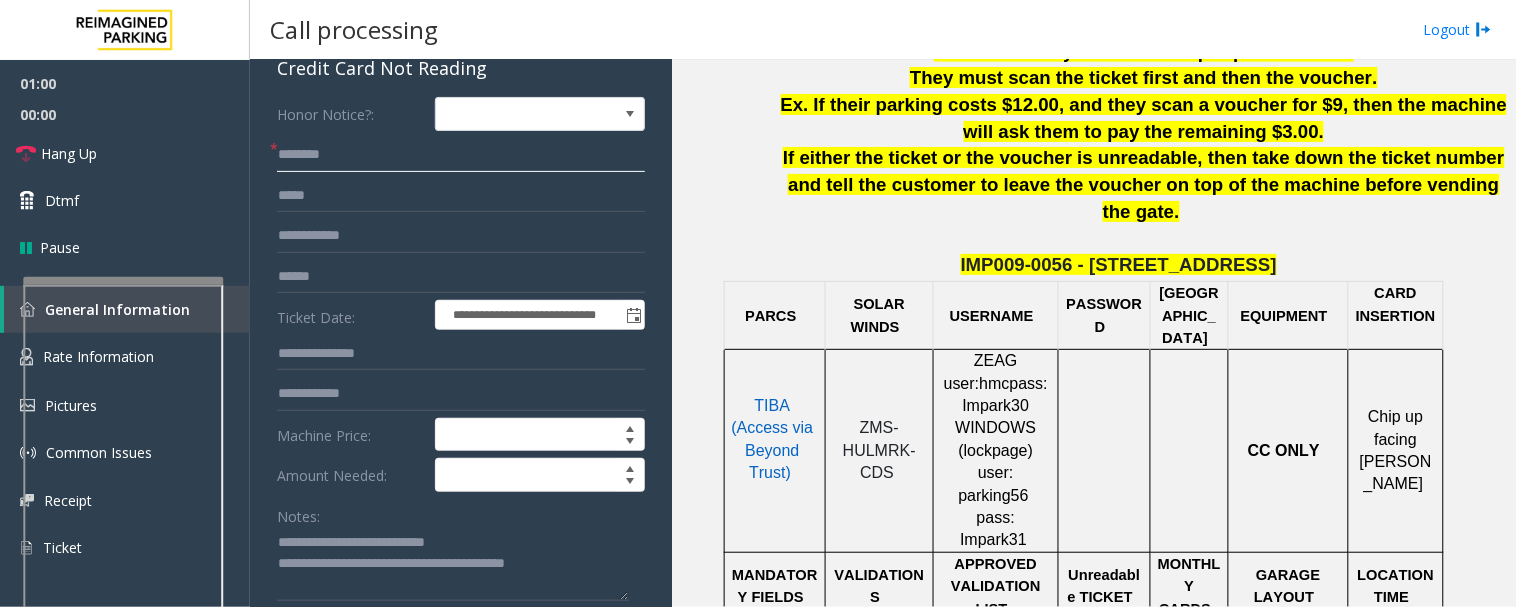 click 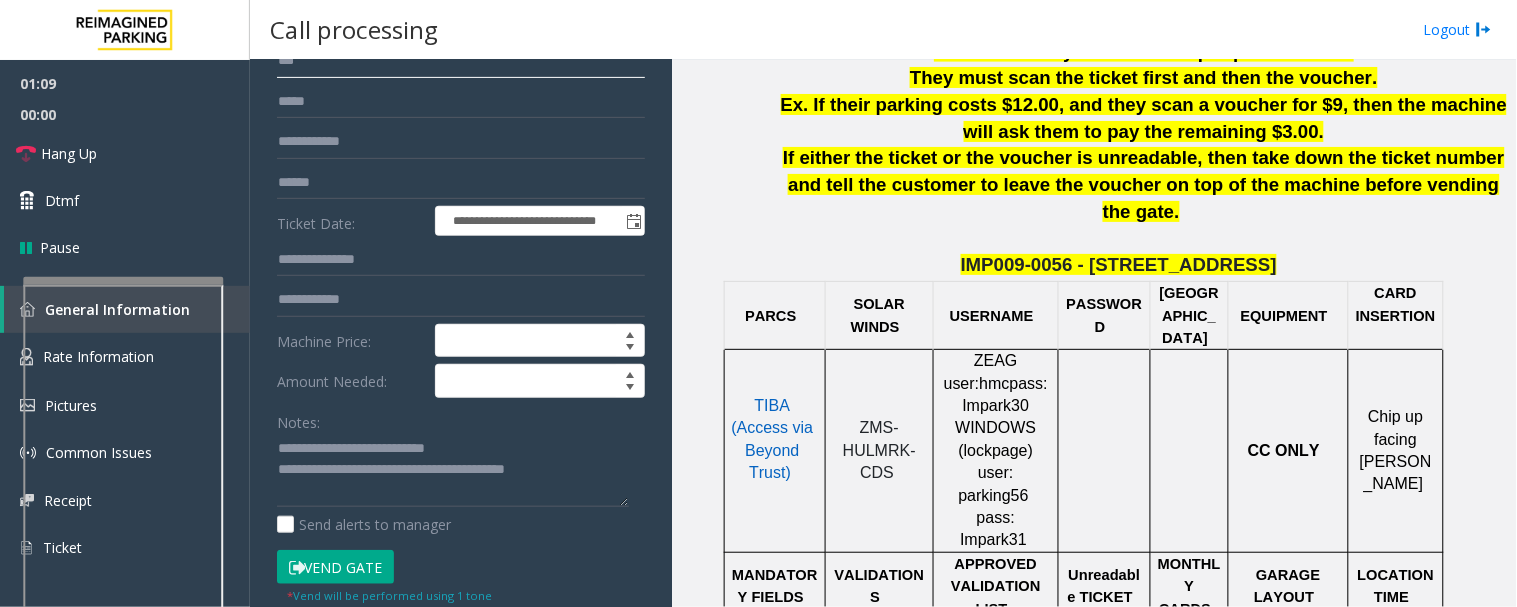 scroll, scrollTop: 333, scrollLeft: 0, axis: vertical 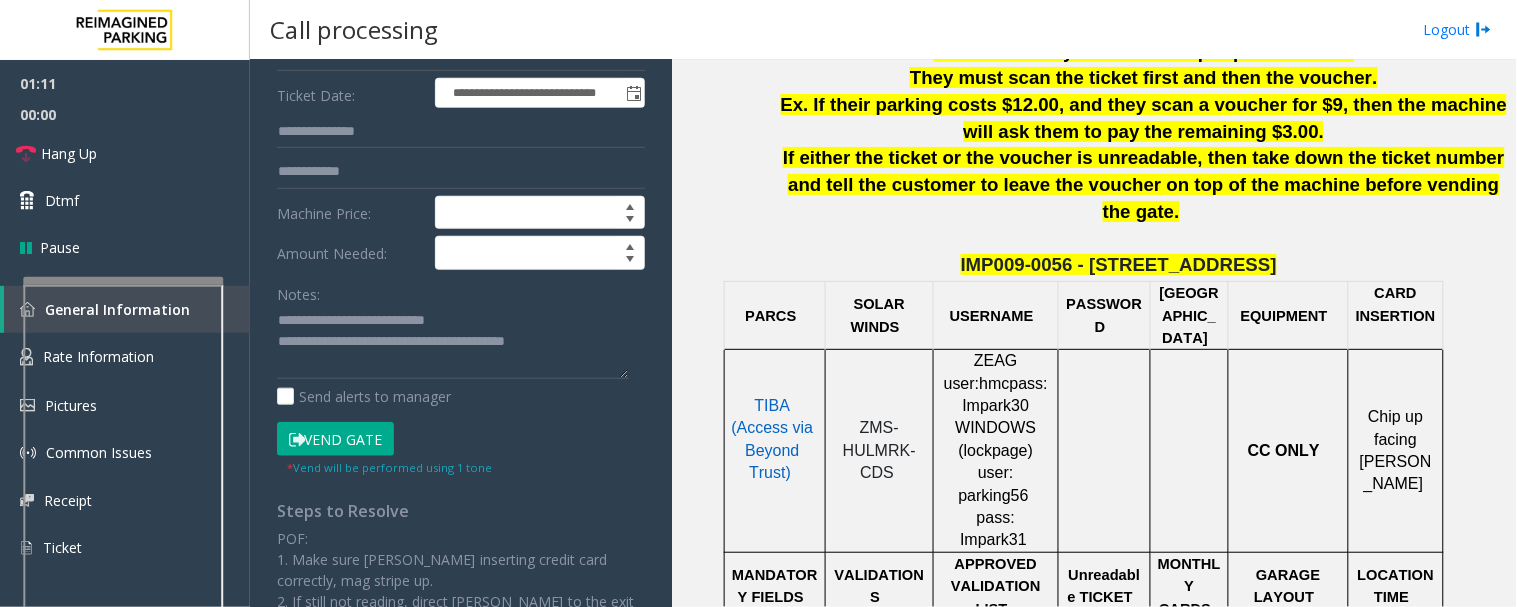type on "**" 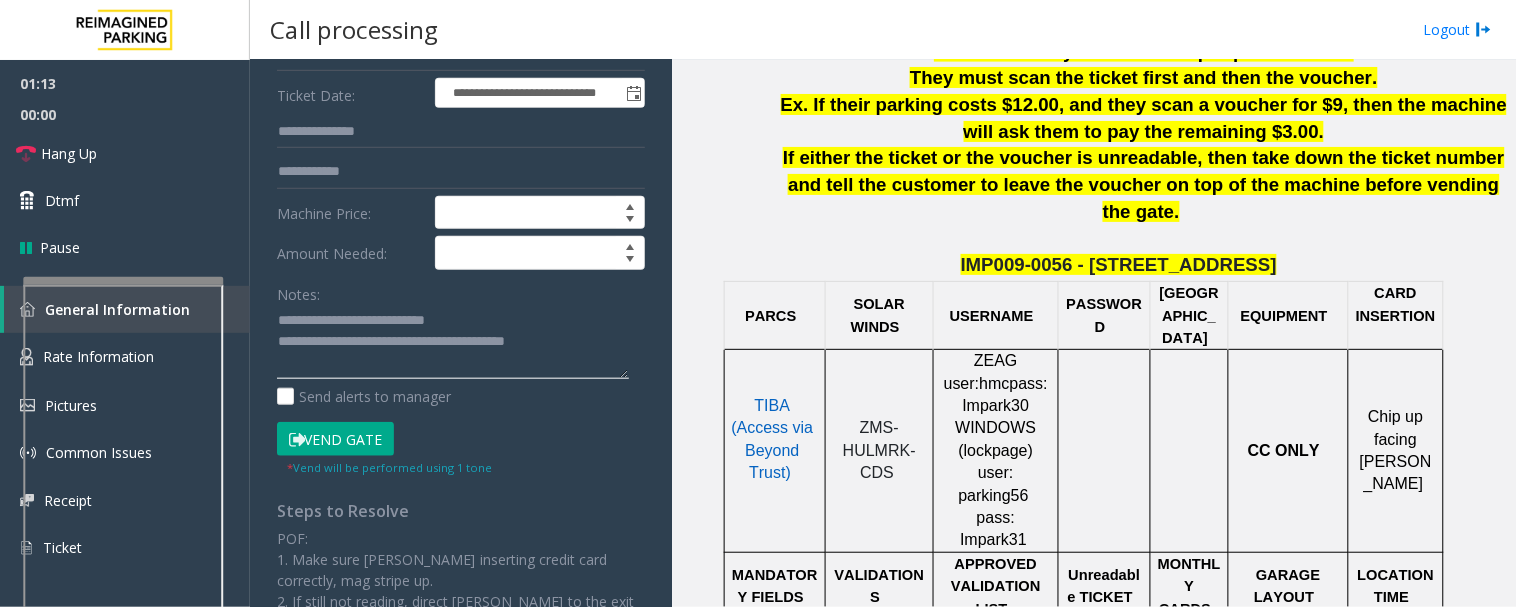 drag, startPoint x: 581, startPoint y: 340, endPoint x: 347, endPoint y: 352, distance: 234.3075 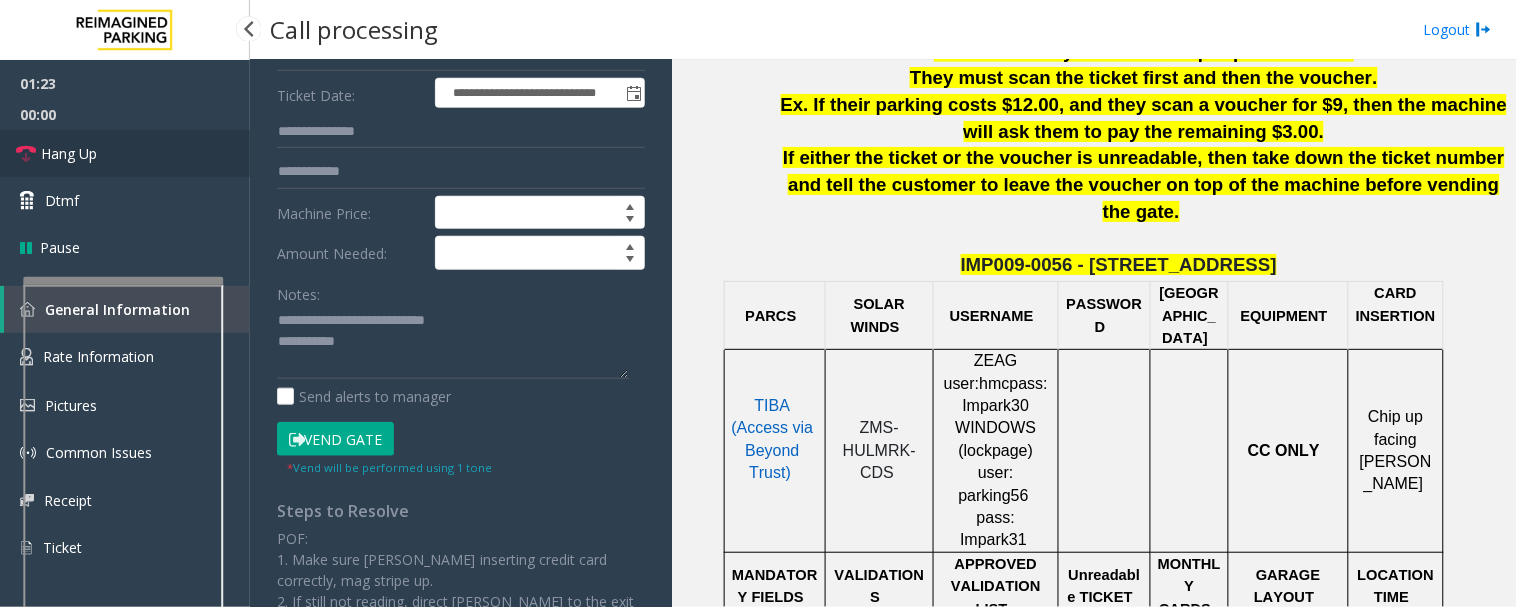 click on "Hang Up" at bounding box center (125, 153) 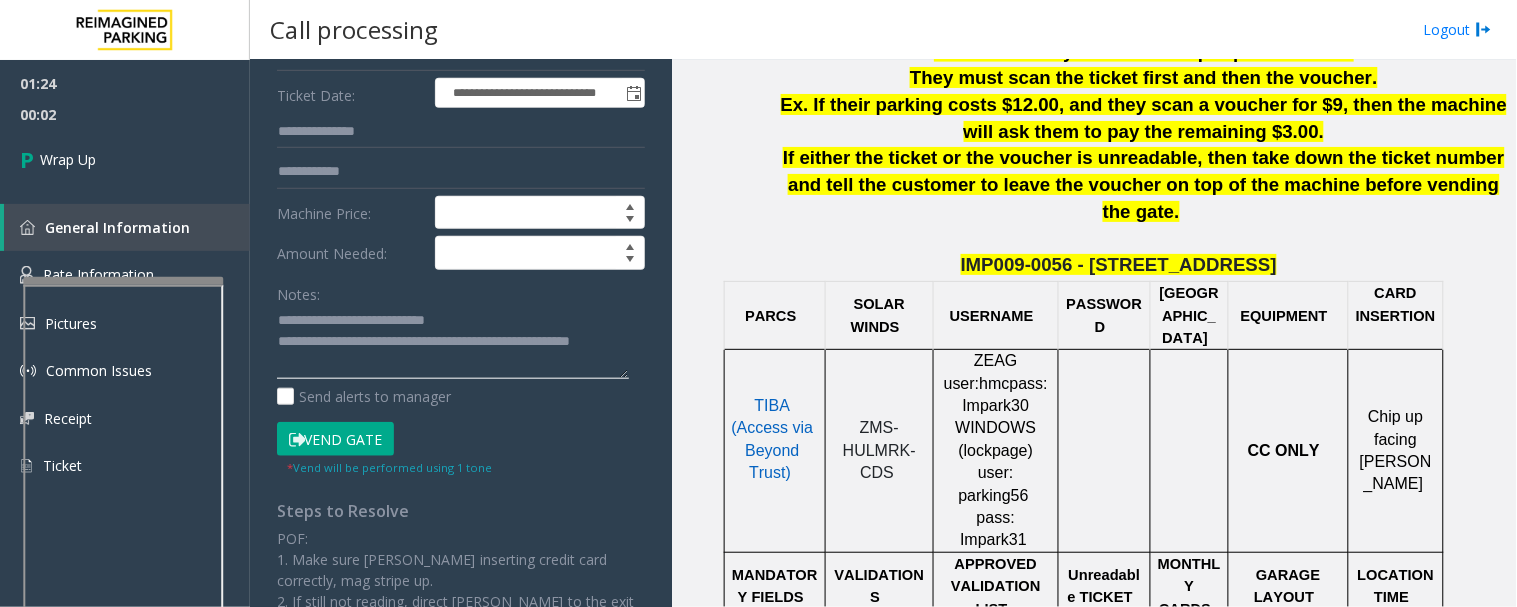 click 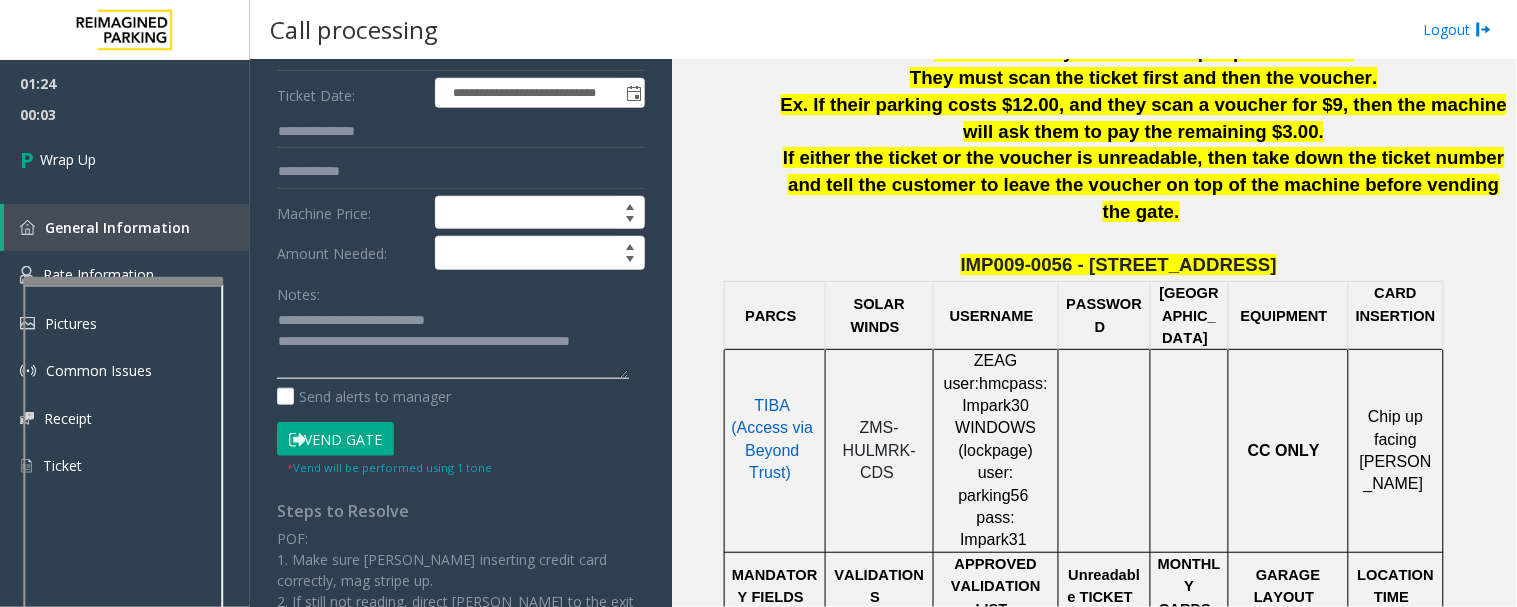 click 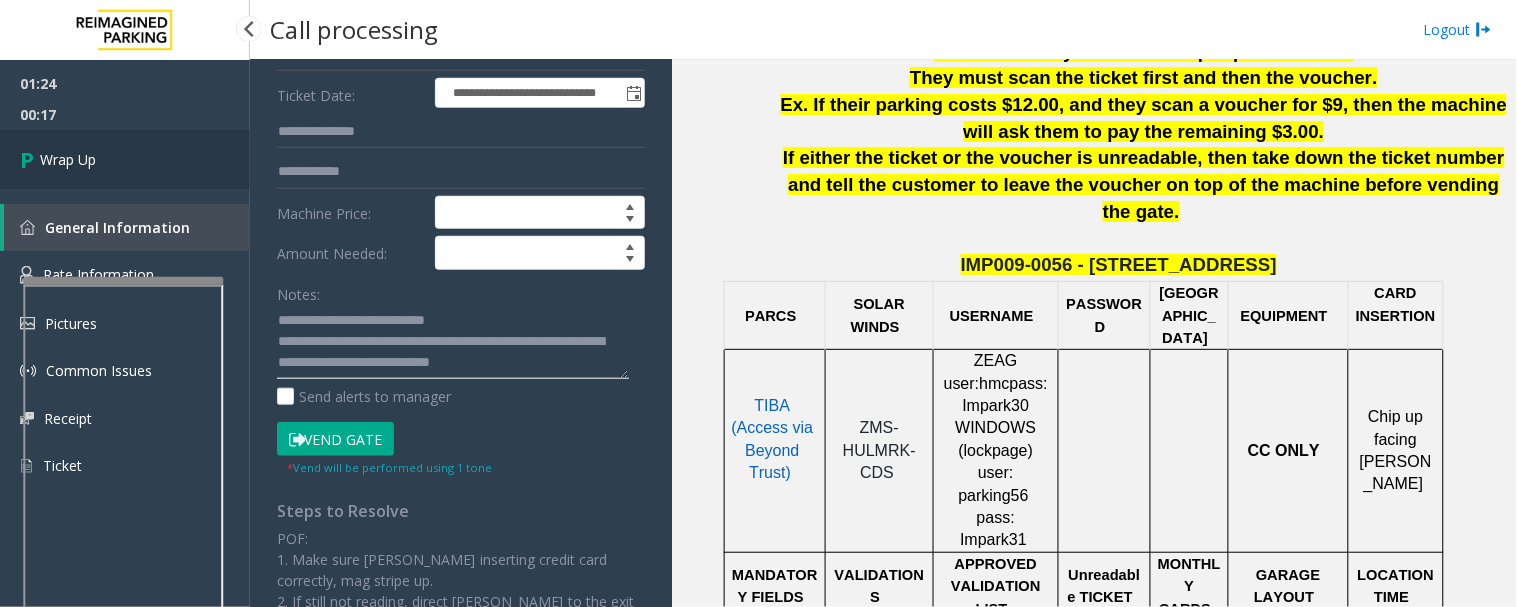 type on "**********" 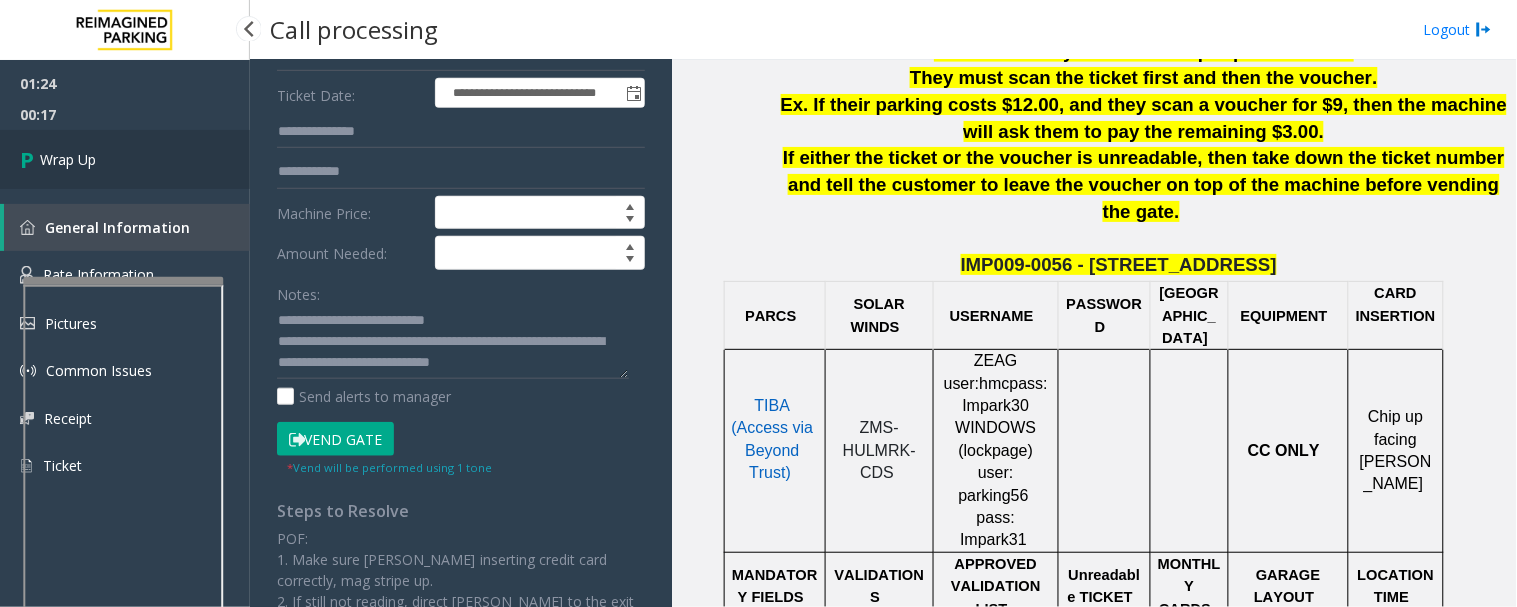 click on "Wrap Up" at bounding box center (125, 159) 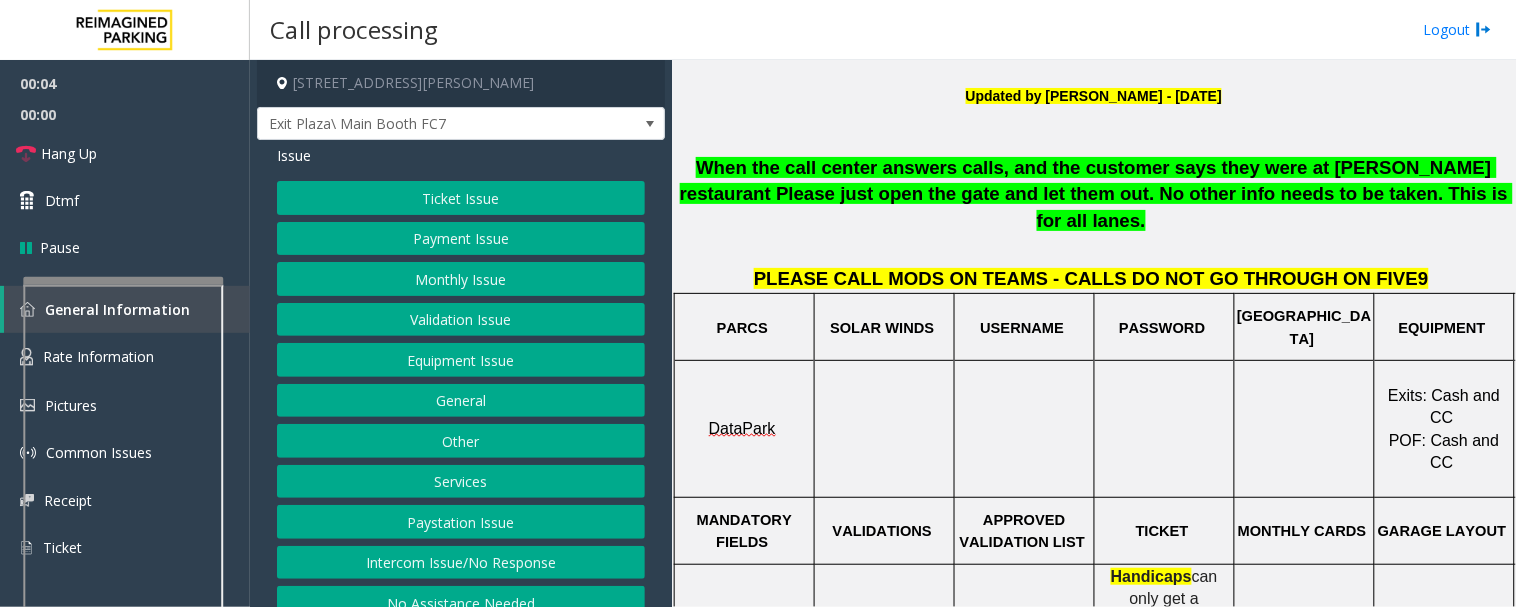 scroll, scrollTop: 444, scrollLeft: 0, axis: vertical 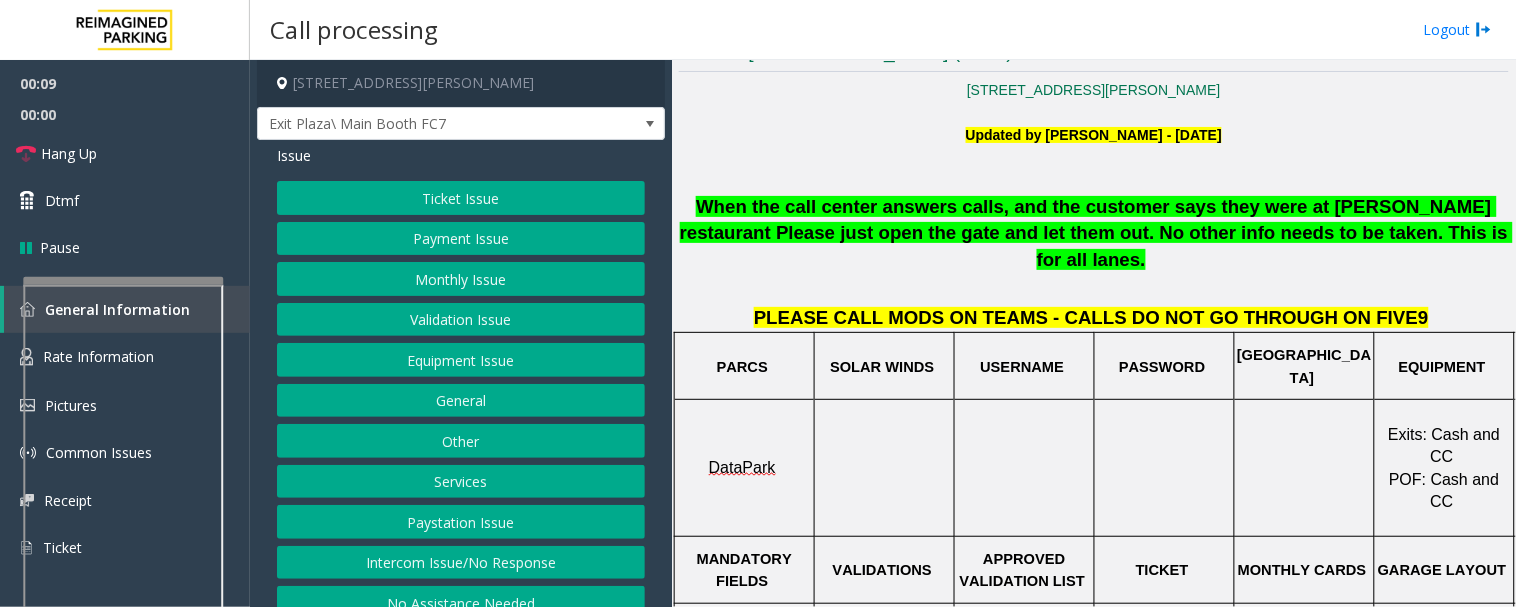 click on "Intercom Issue/No Response" 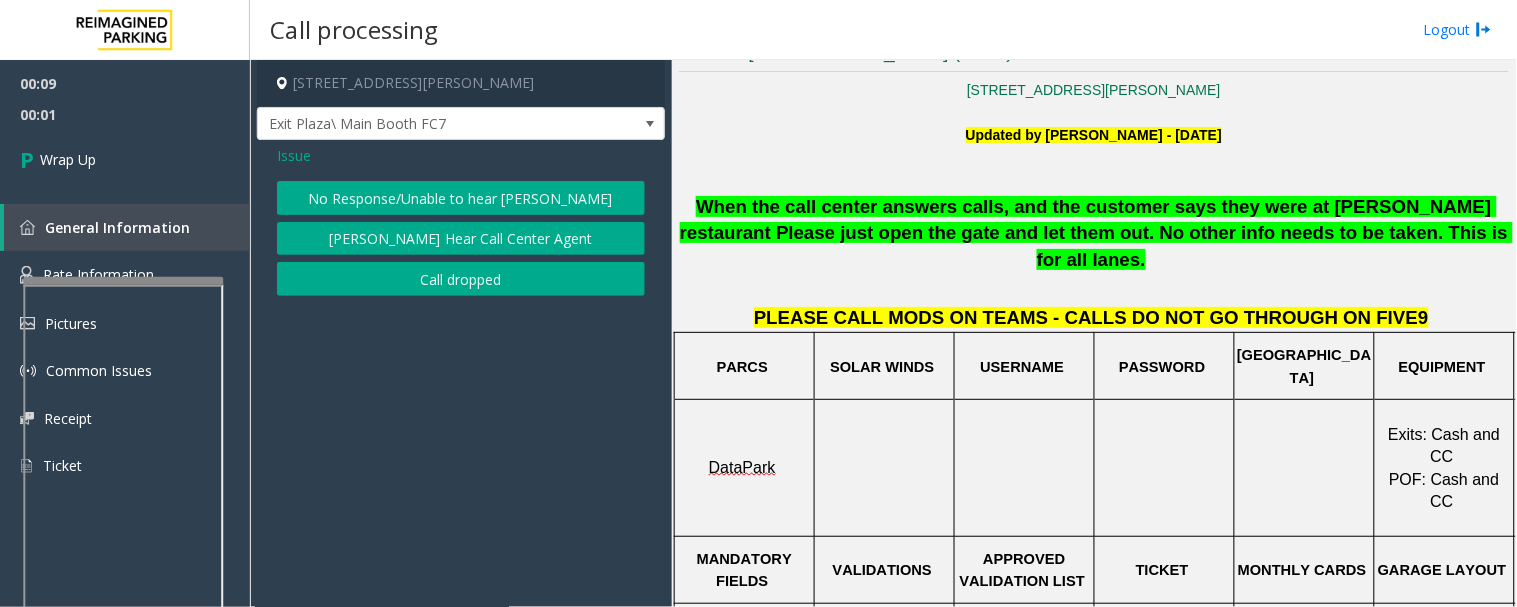 click on "Call dropped" 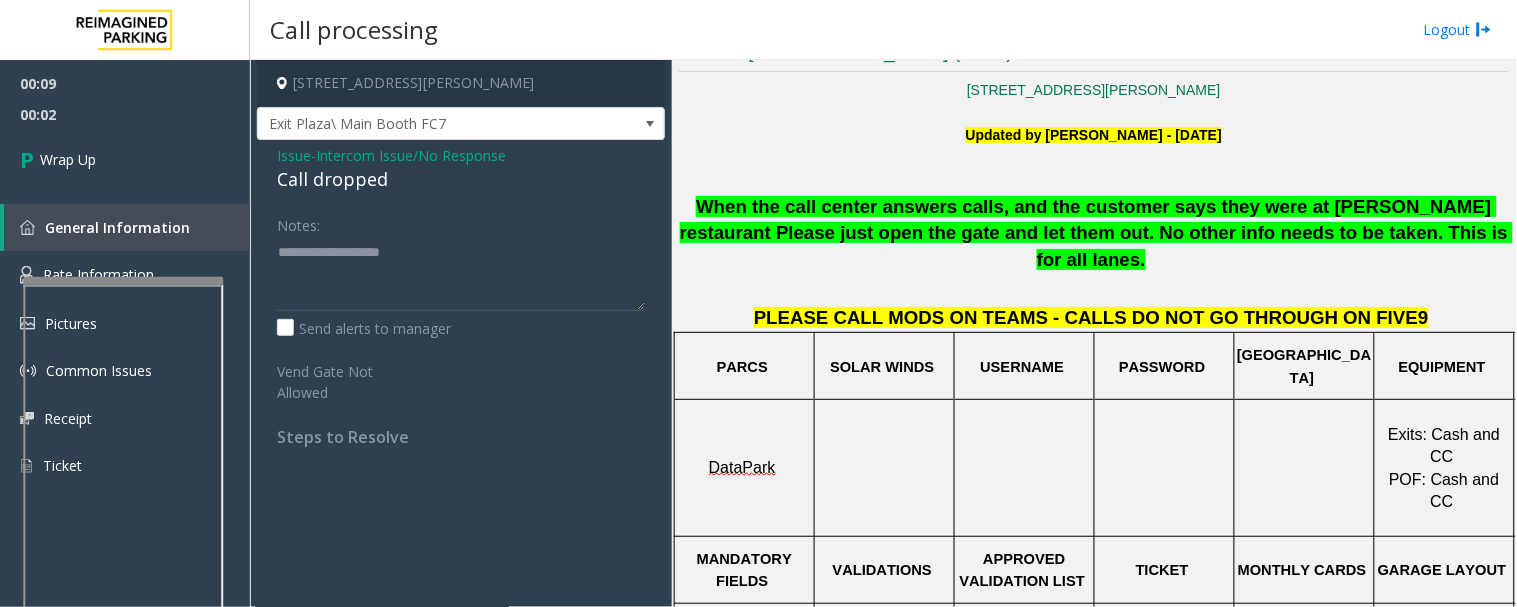 click on "Call dropped" 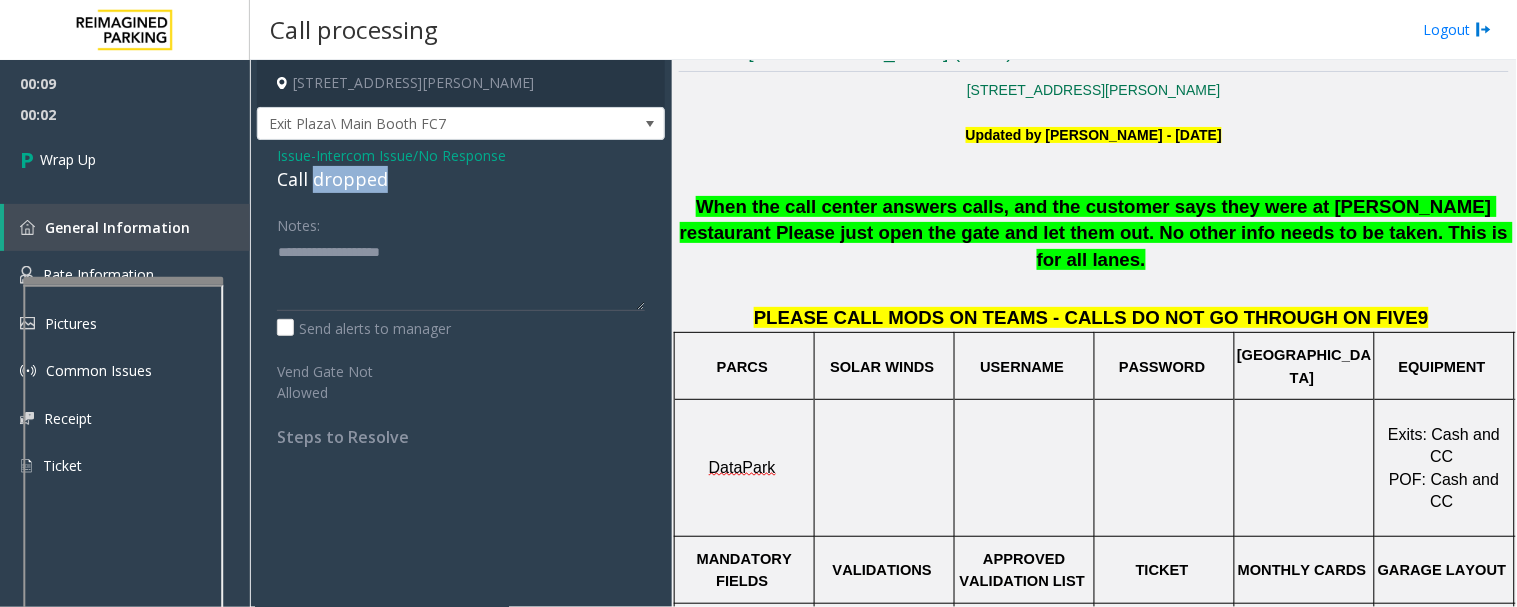 click on "Call dropped" 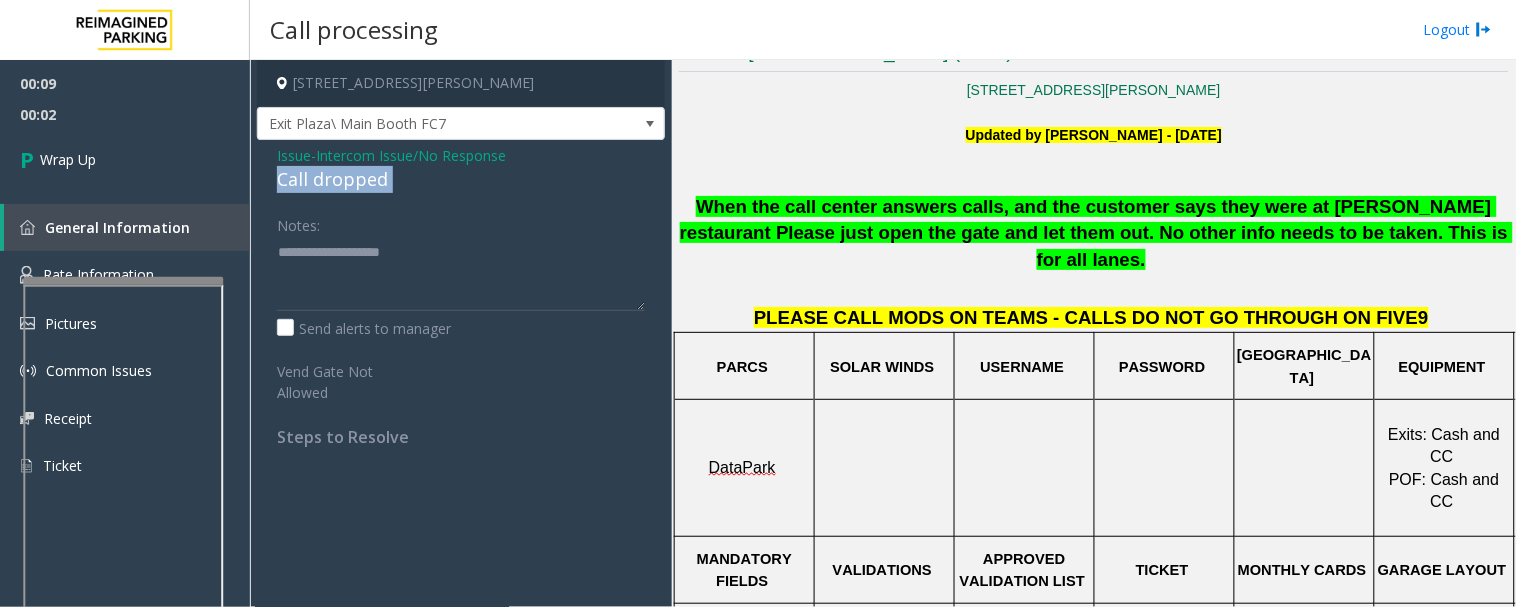 click on "Call dropped" 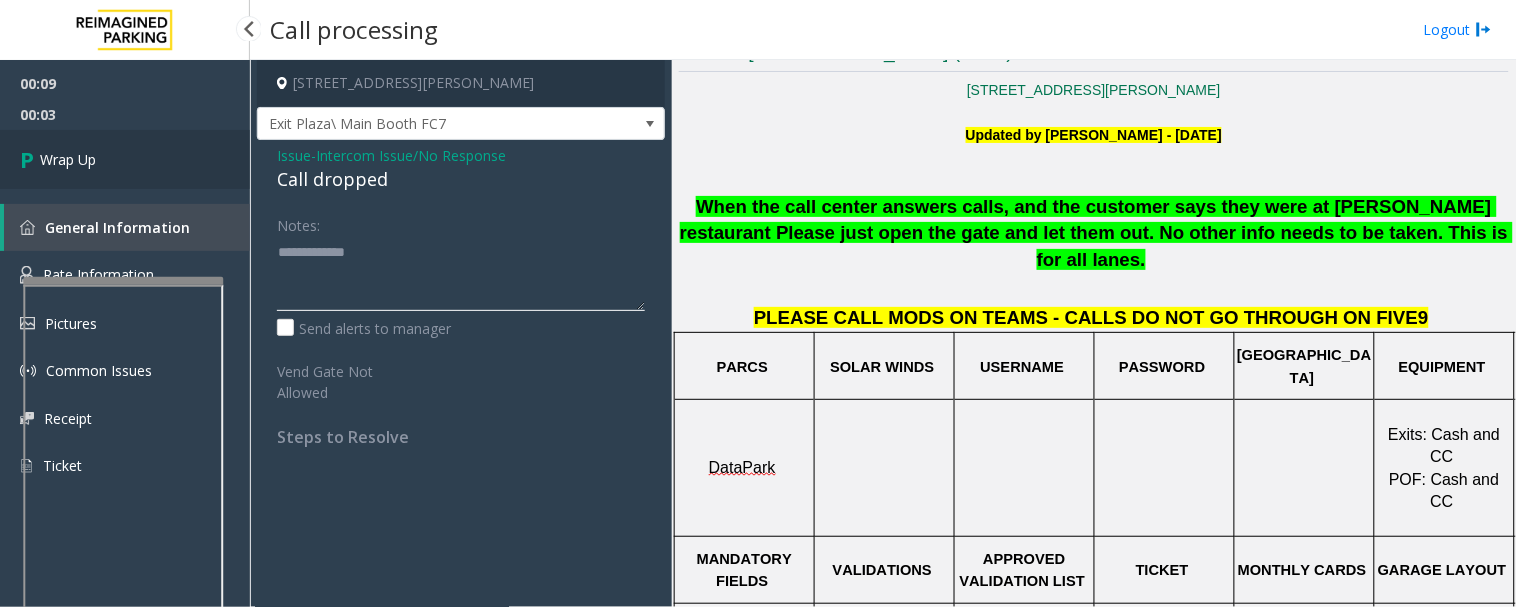 type on "**********" 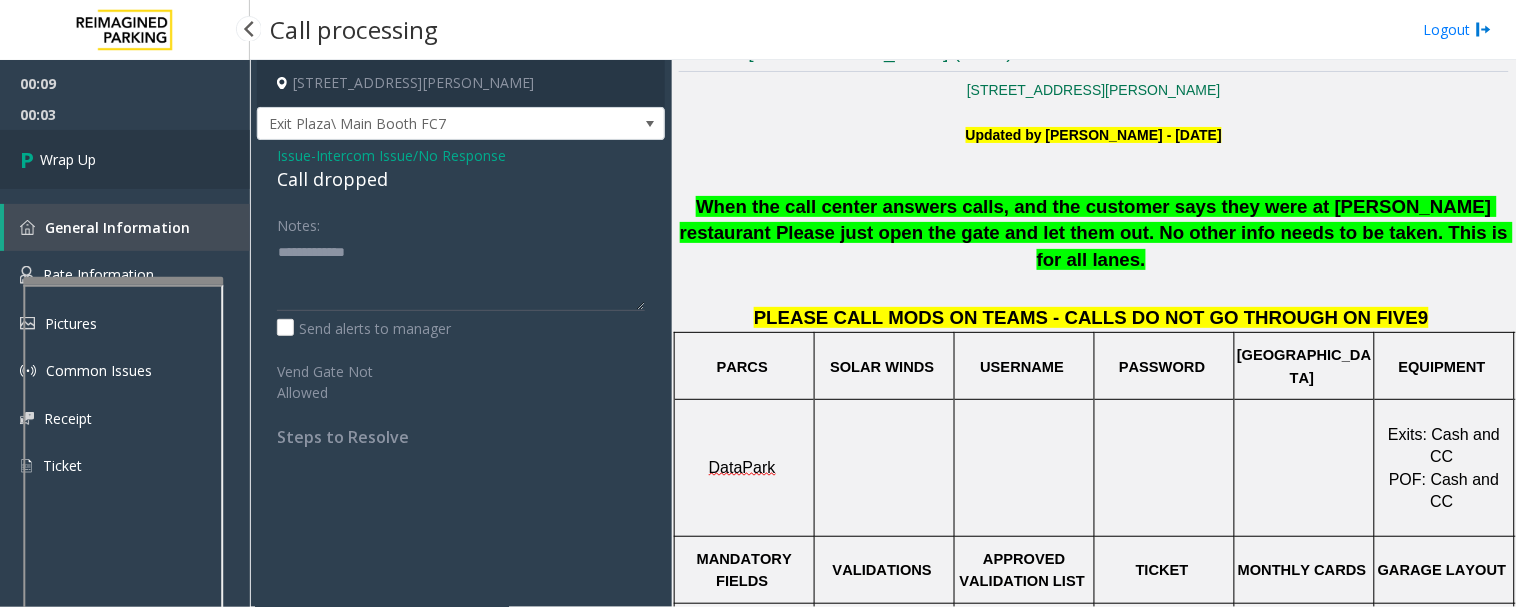 click at bounding box center (30, 159) 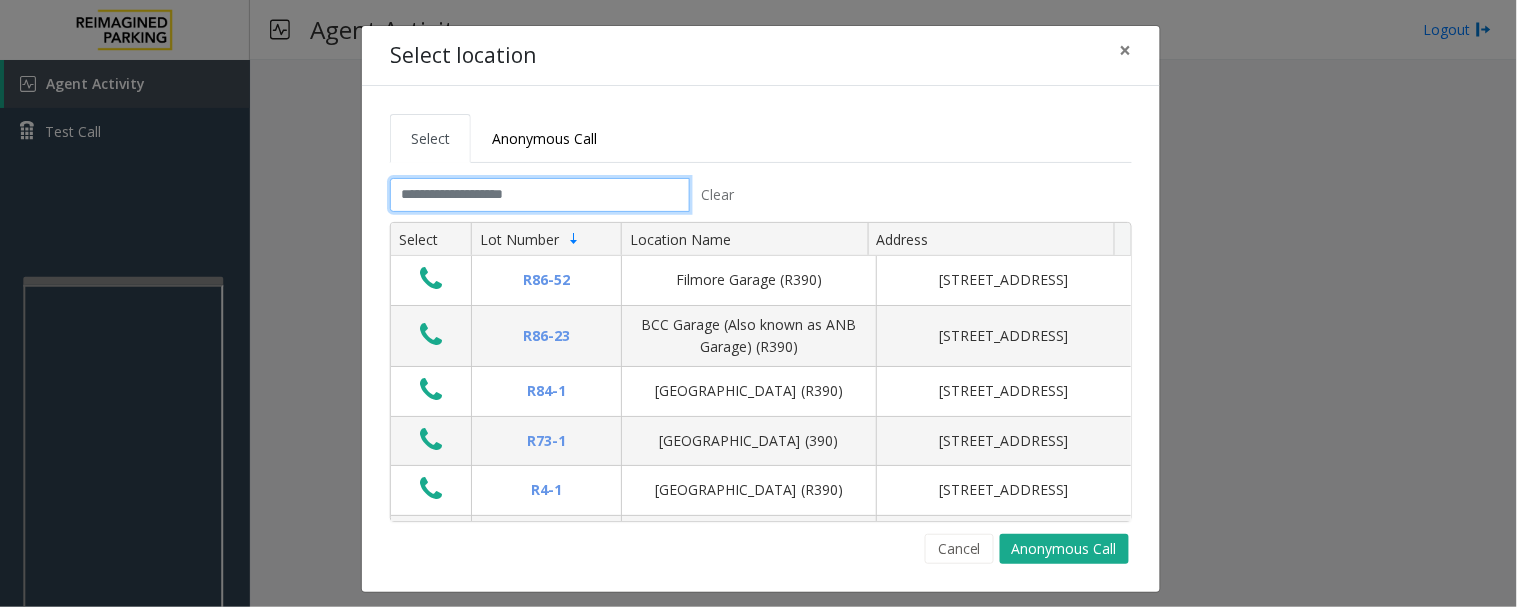 click 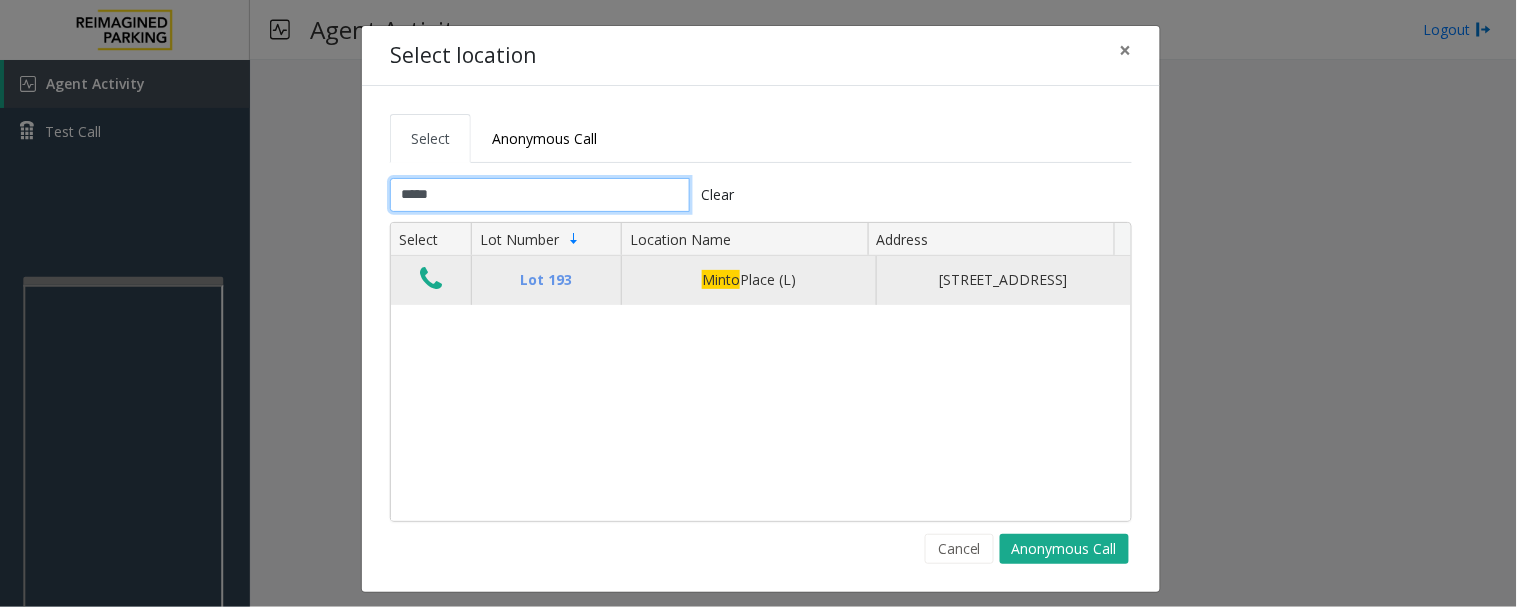 type on "*****" 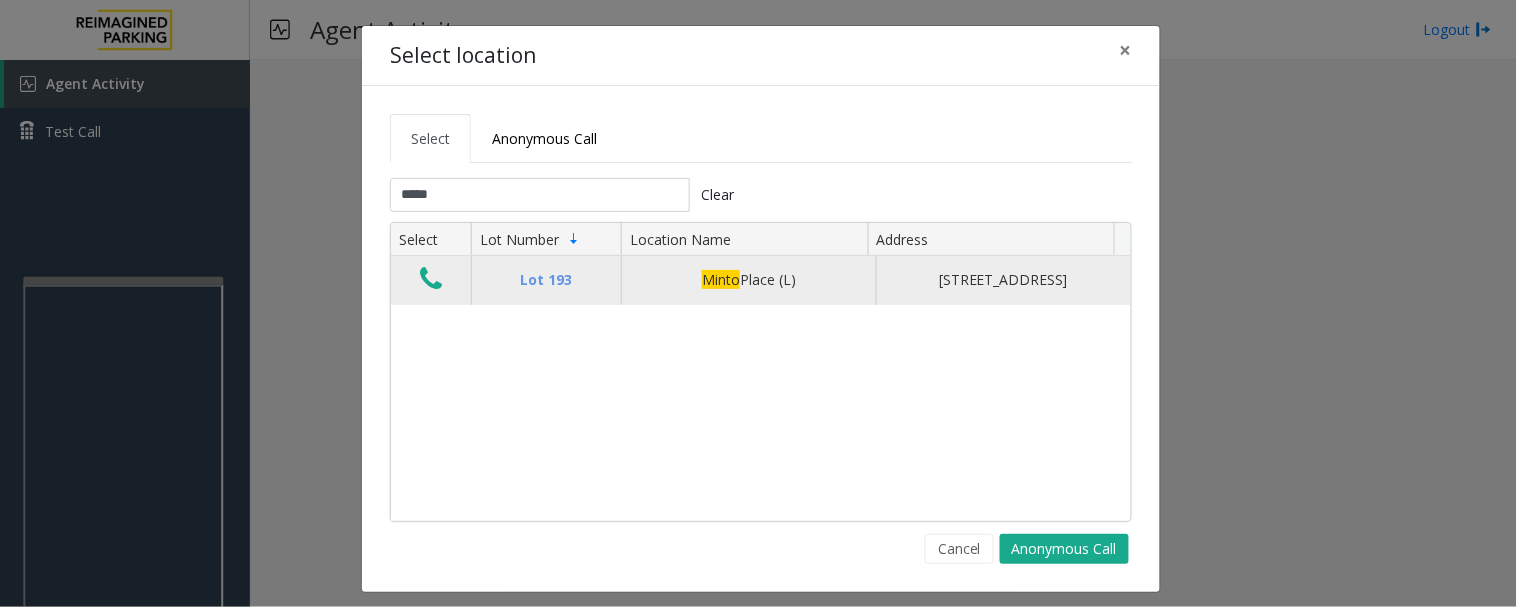 click 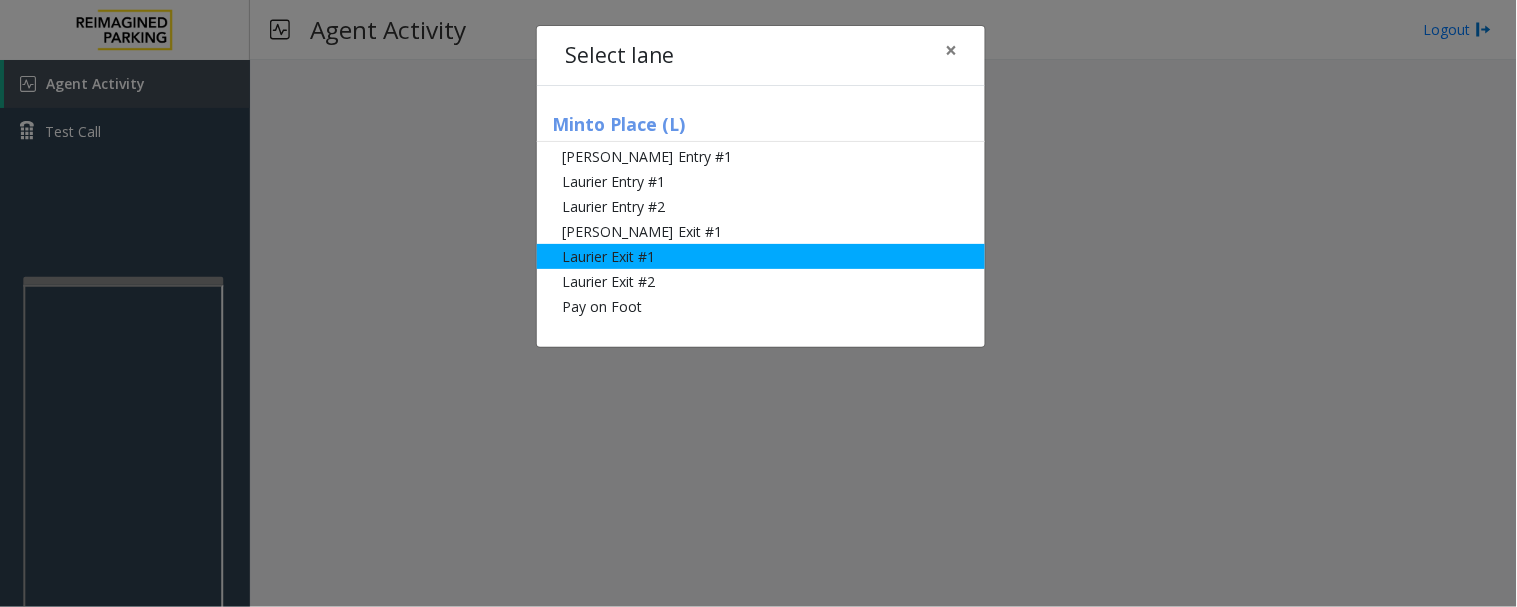click on "Laurier Exit #1" 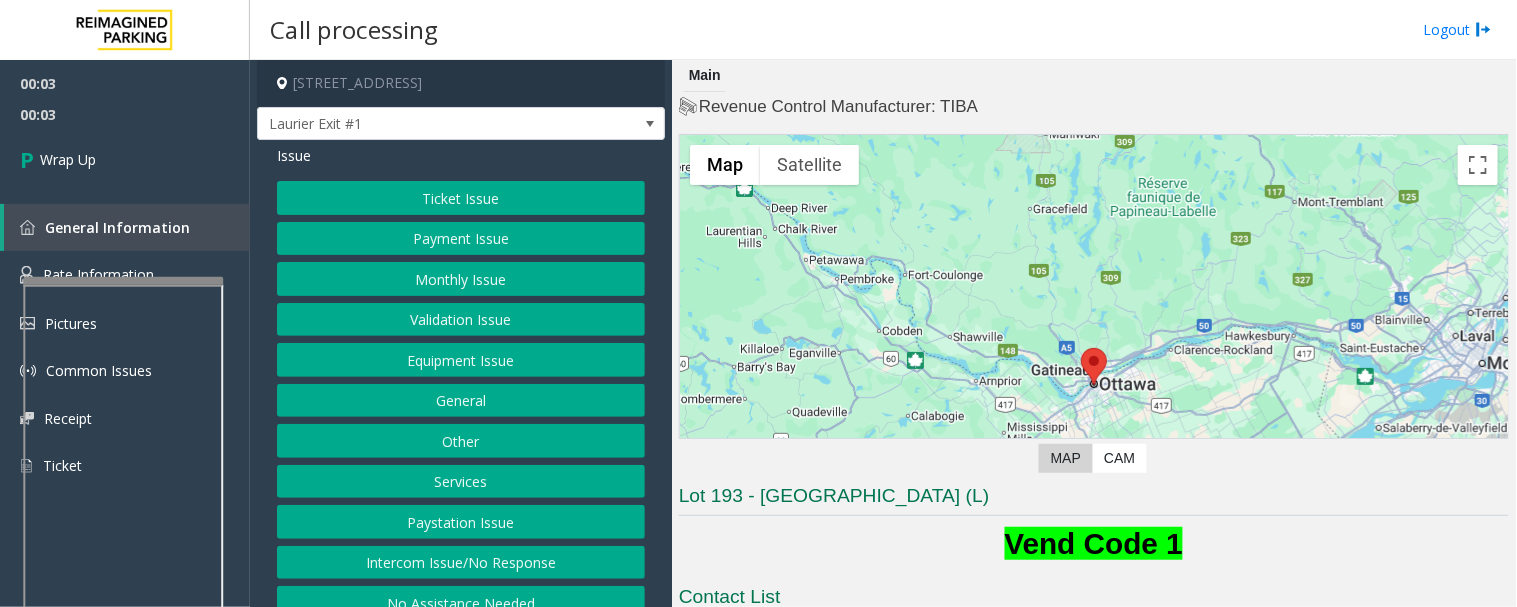 click on "Intercom Issue/No Response" 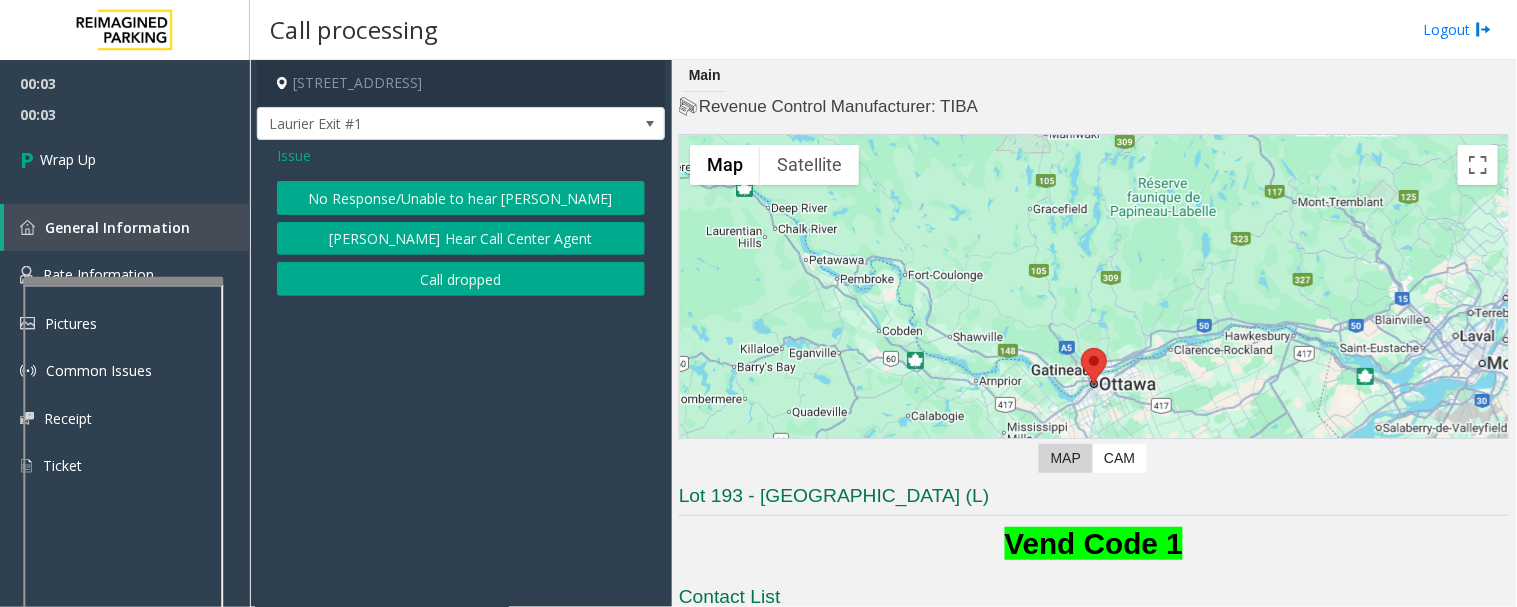 click on "Call dropped" 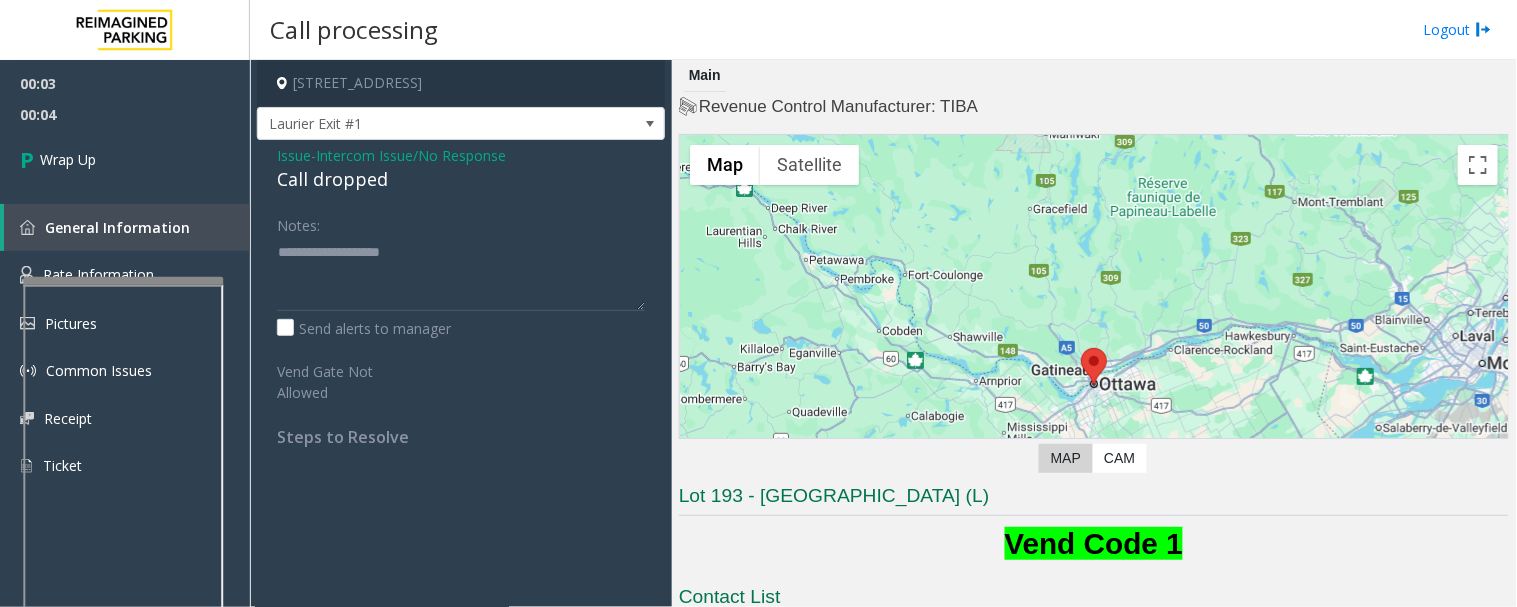 click on "Call dropped" 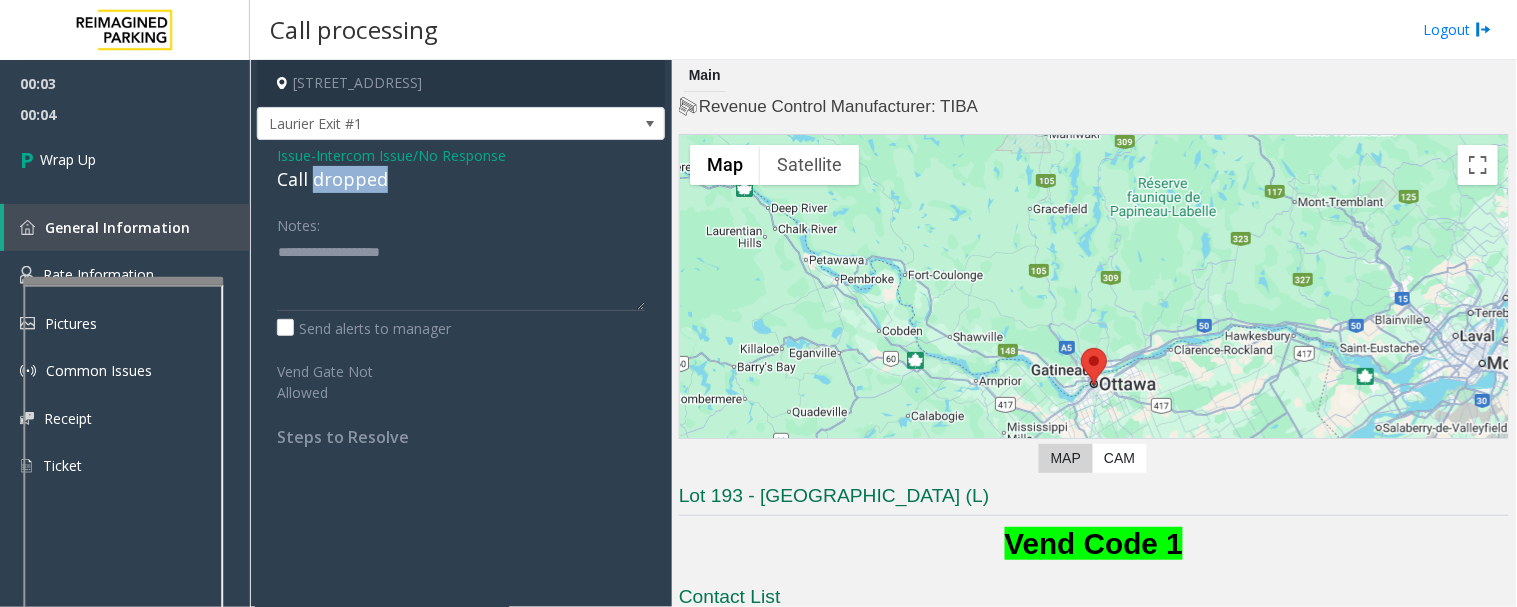 click on "Call dropped" 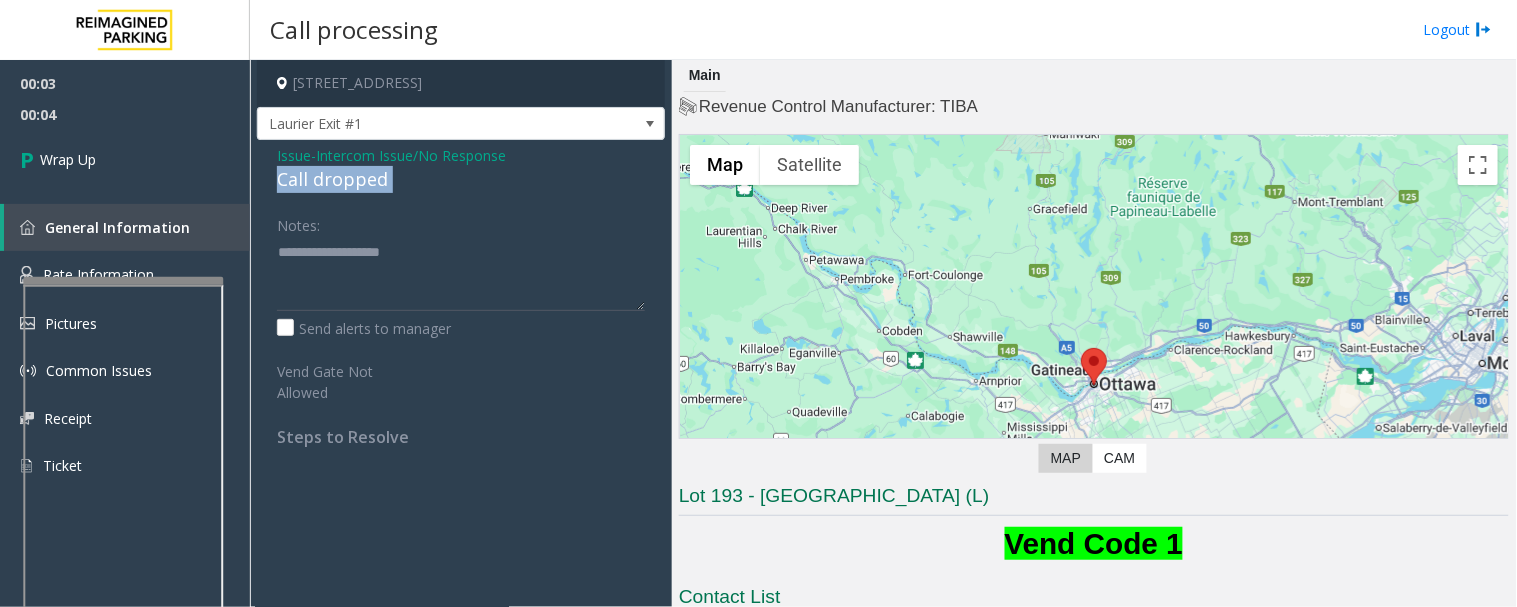 click on "Call dropped" 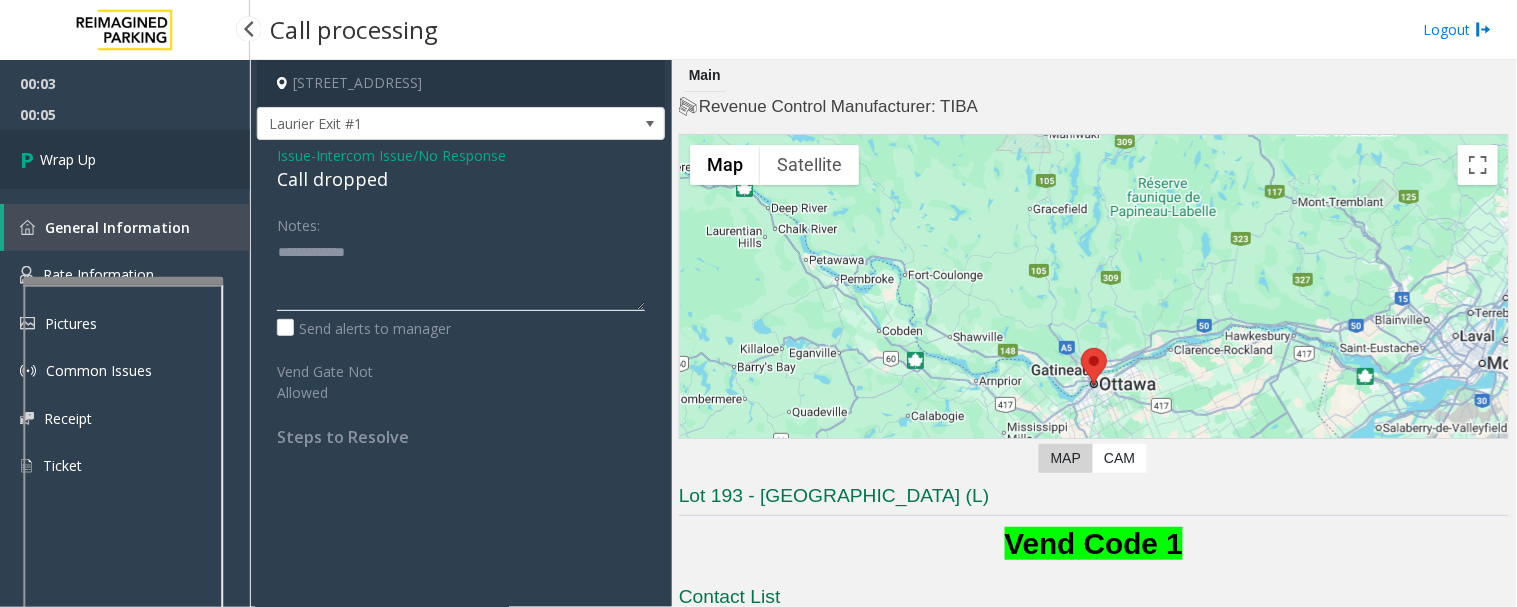type on "**********" 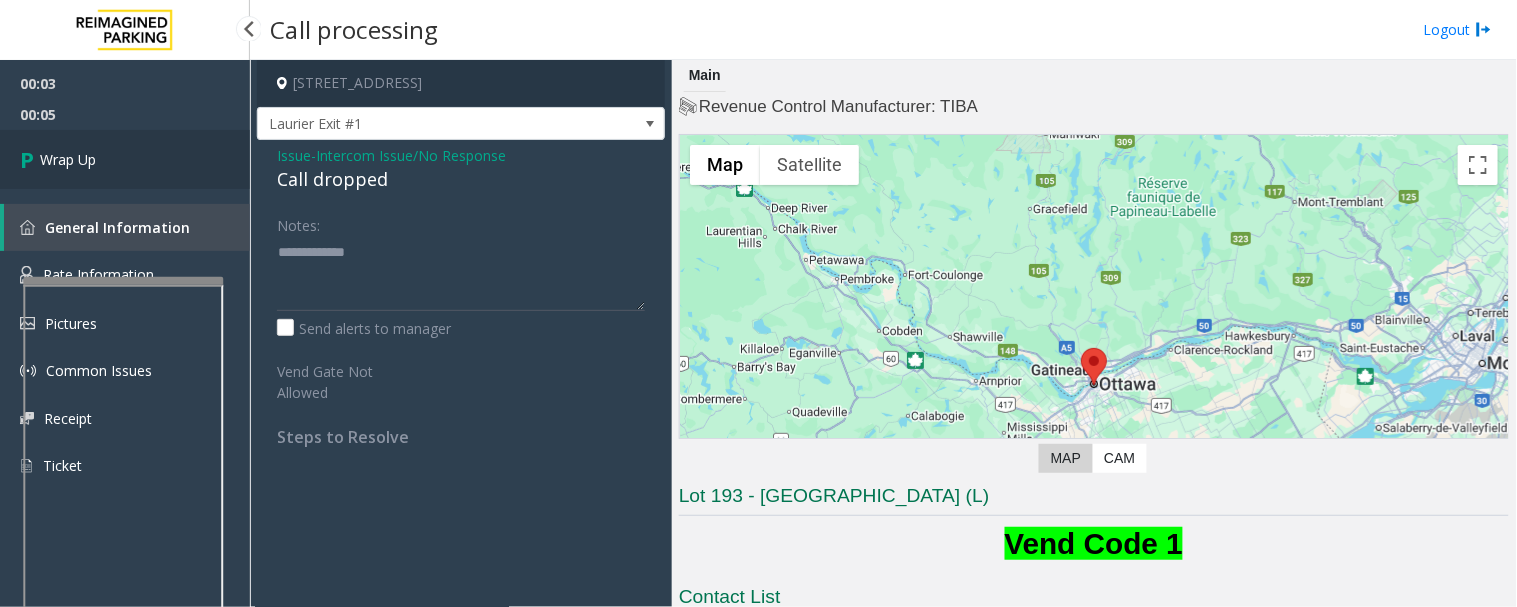 click on "Wrap Up" at bounding box center [125, 159] 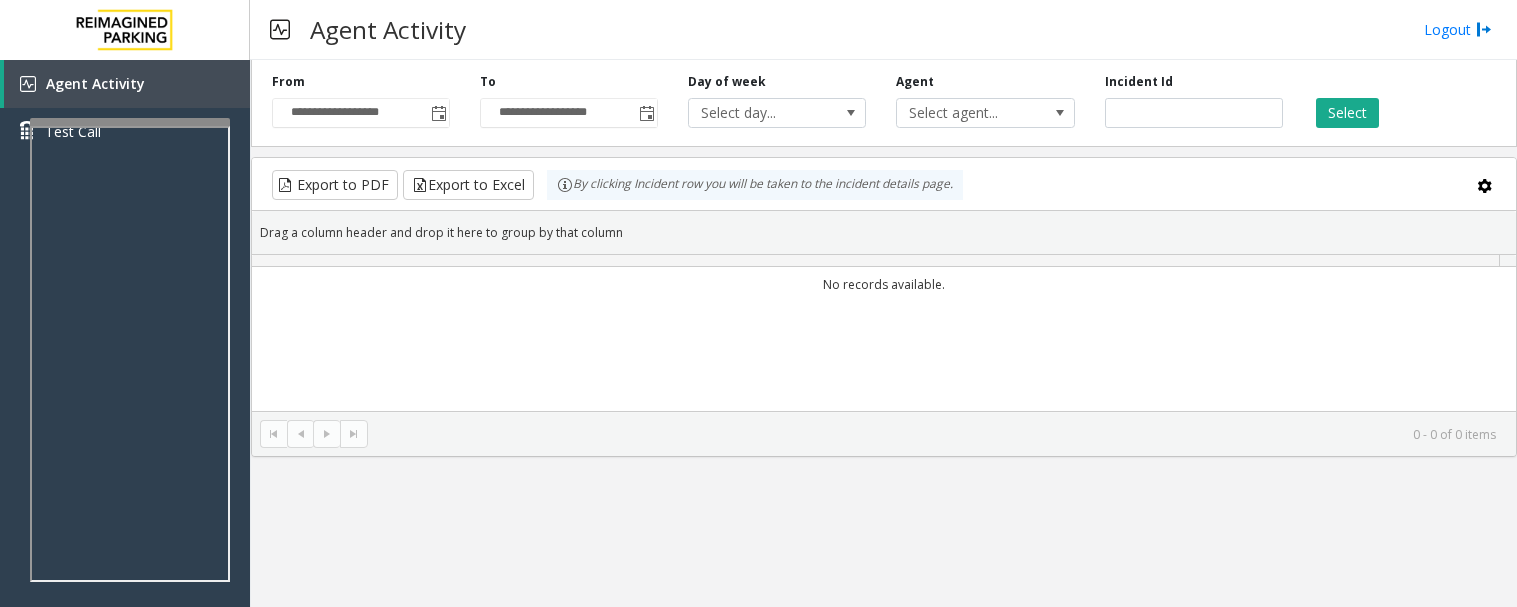 scroll, scrollTop: 0, scrollLeft: 0, axis: both 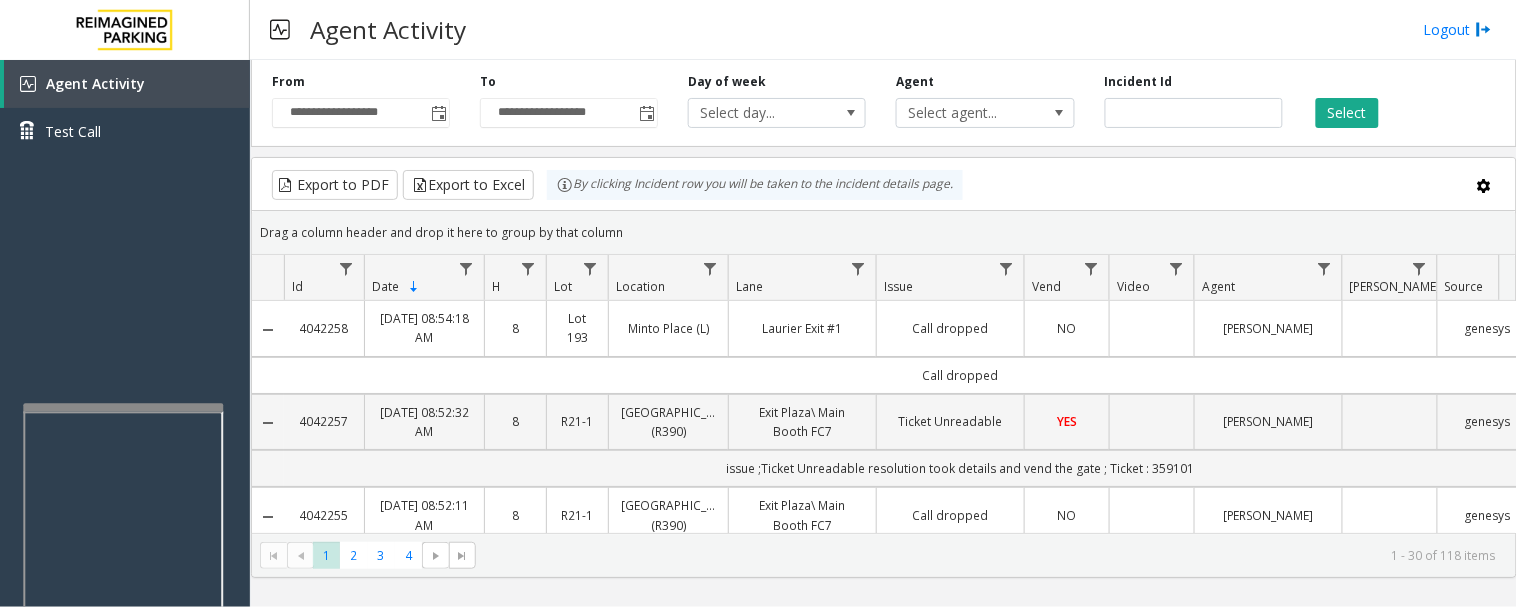 click at bounding box center (123, 408) 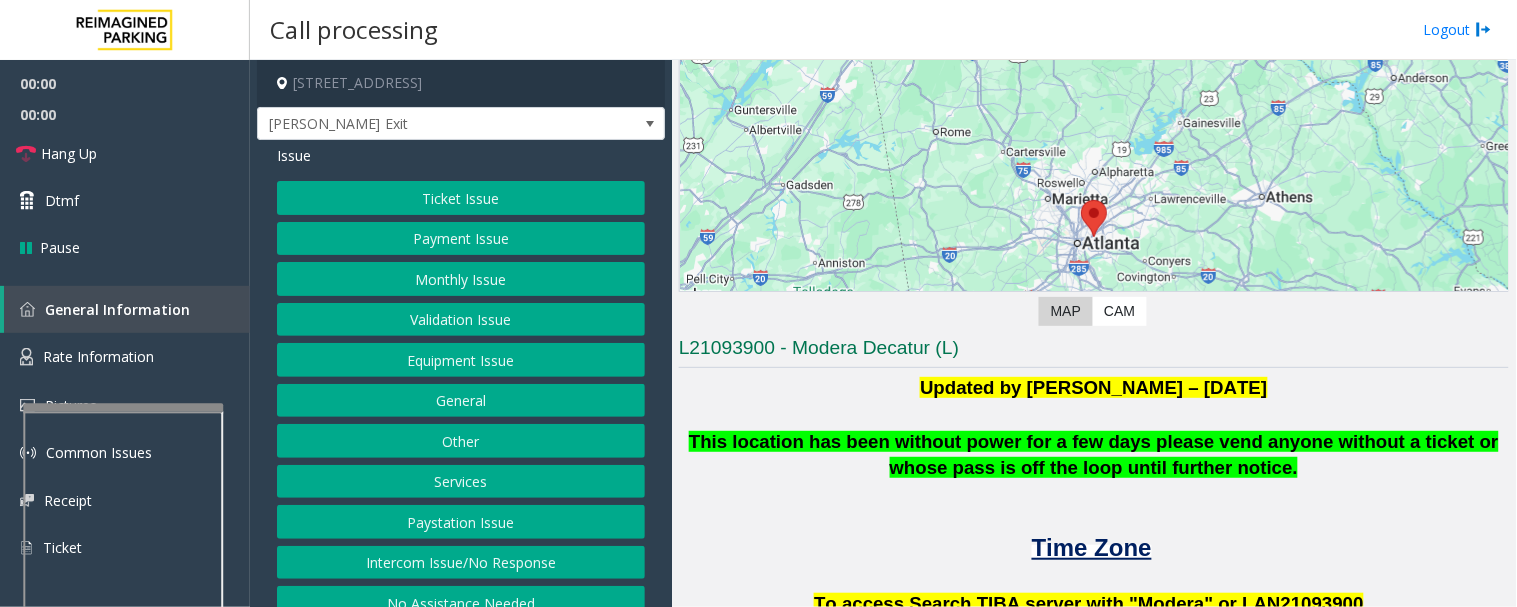 scroll, scrollTop: 333, scrollLeft: 0, axis: vertical 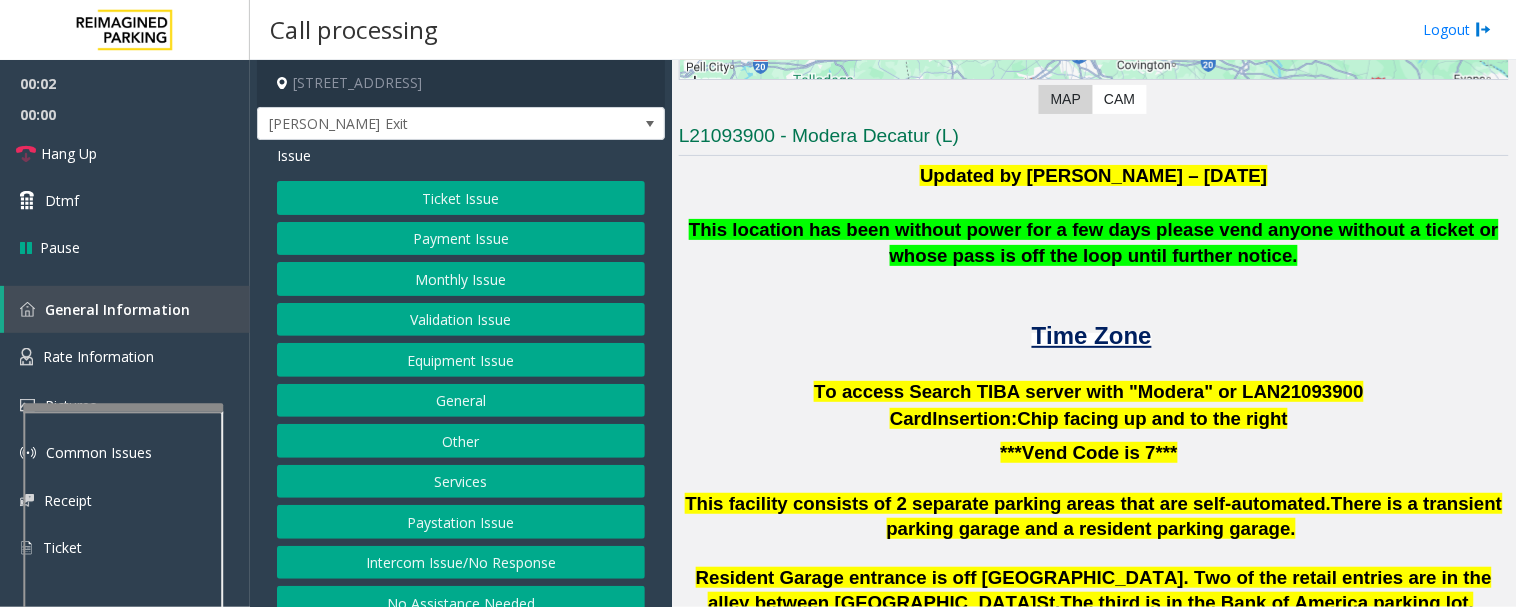 click on "To access Search TIBA server with "Modera" or LAN21093" 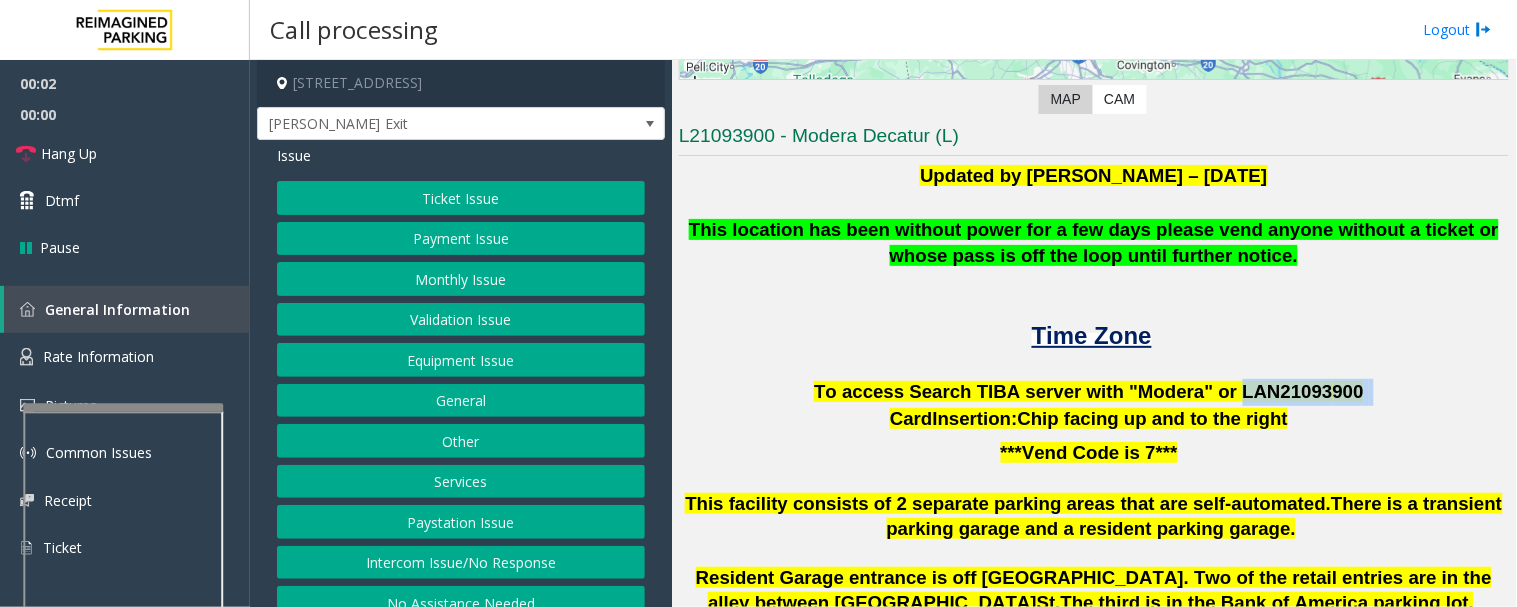 click on "To access Search TIBA server with "Modera" or LAN21093" 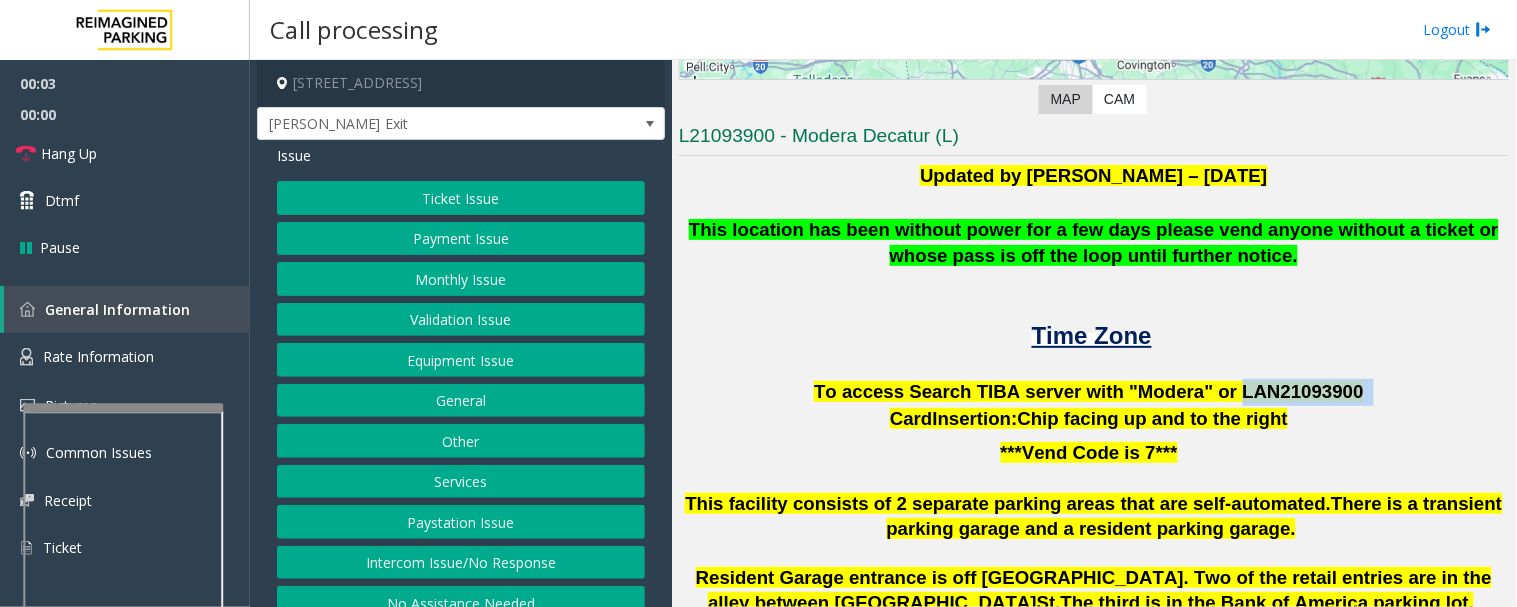 copy on "LAN21093 900" 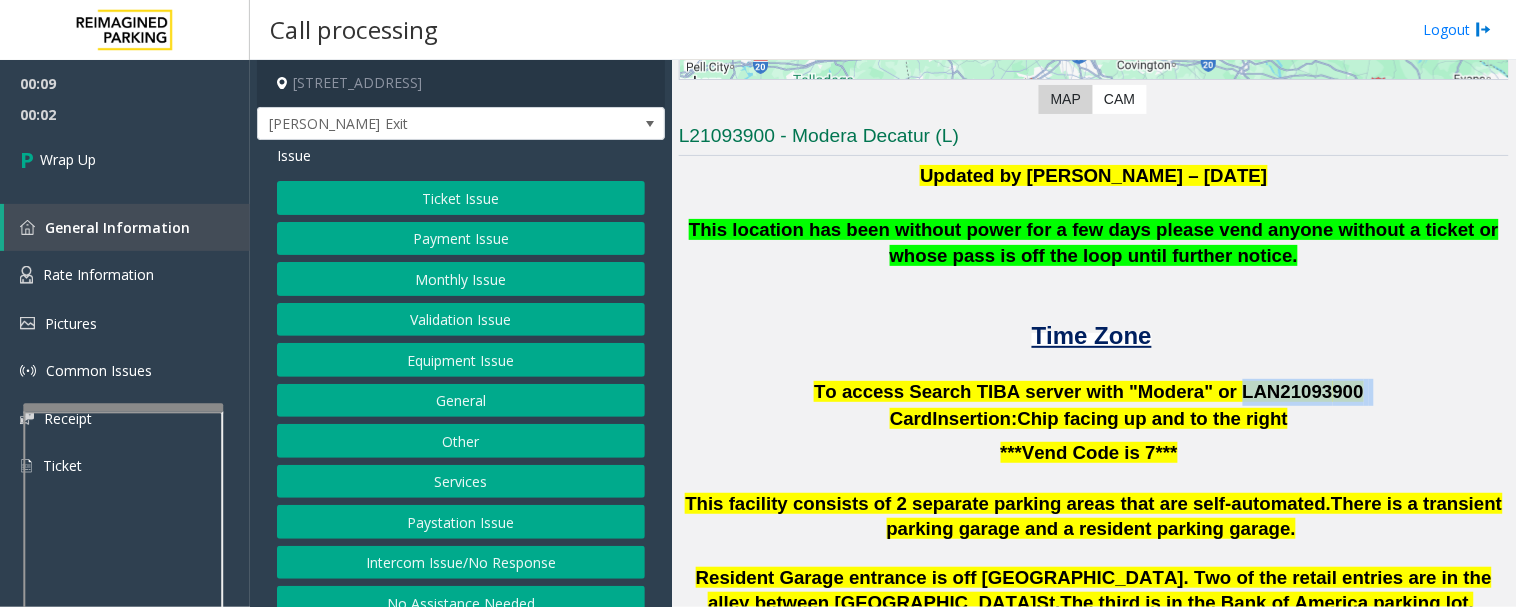 click on "Intercom Issue/No Response" 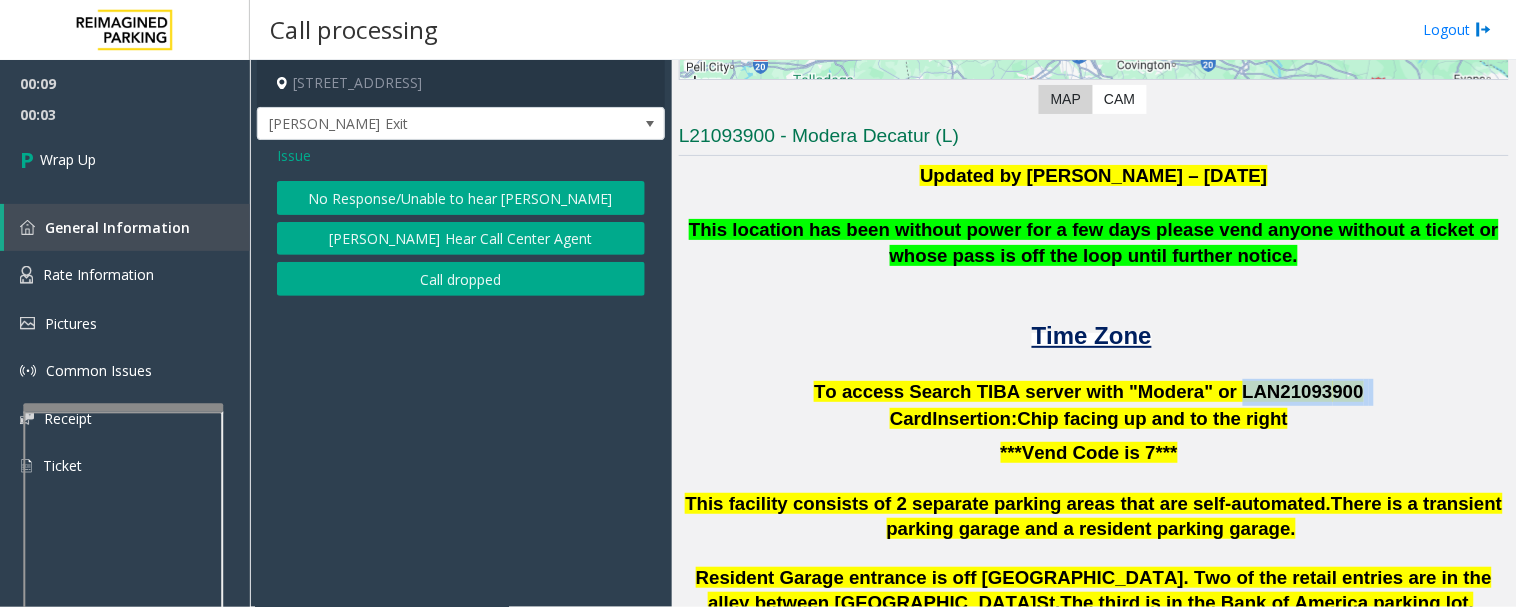 click on "Call dropped" 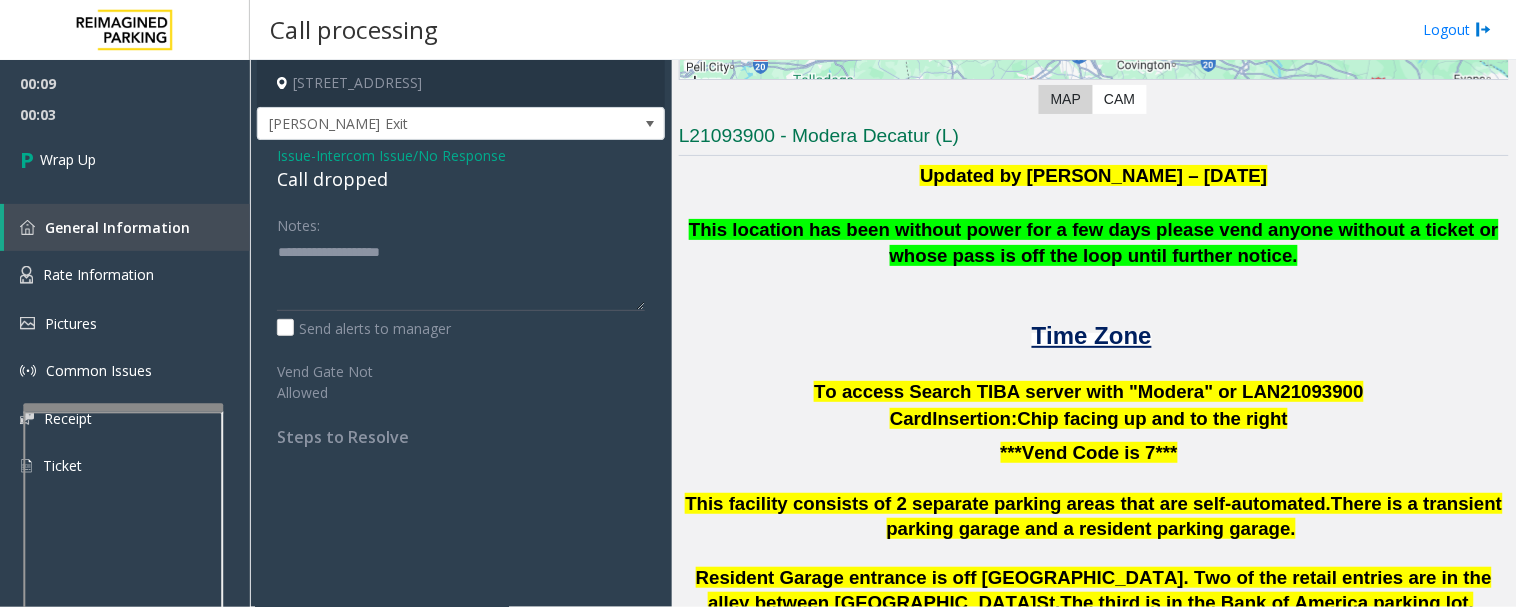 click on "Call dropped" 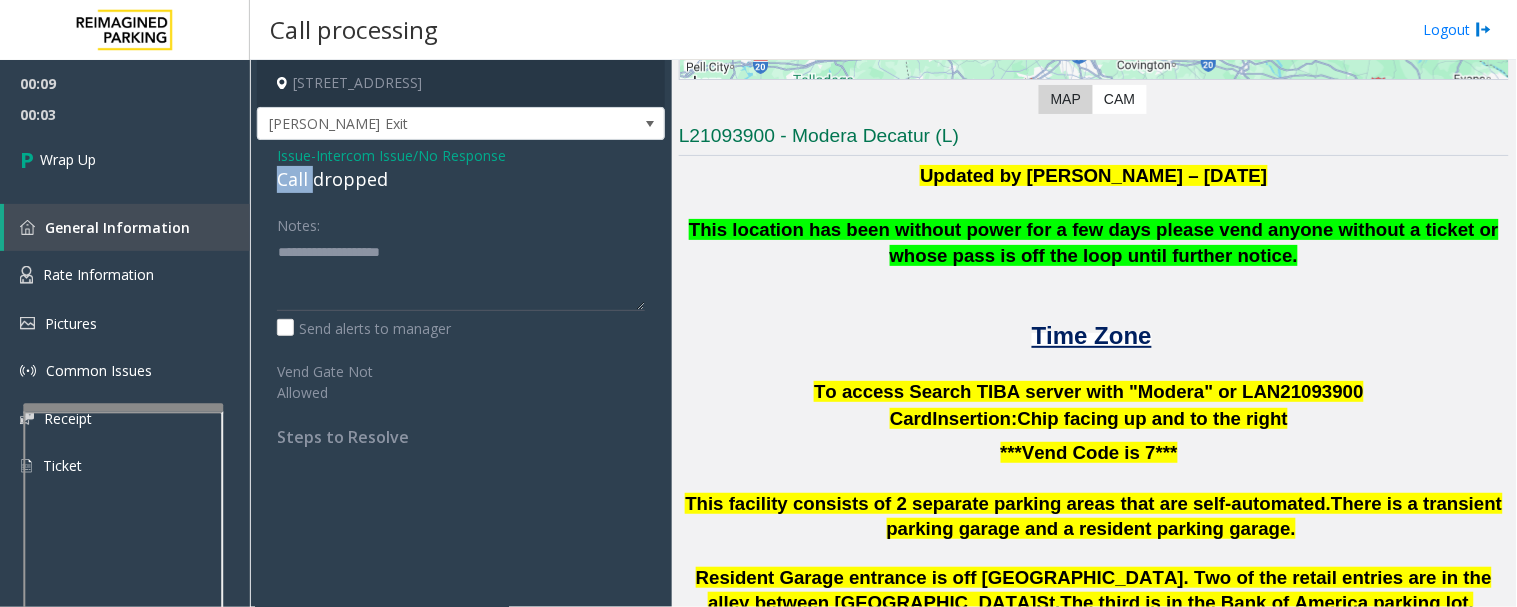 click on "Call dropped" 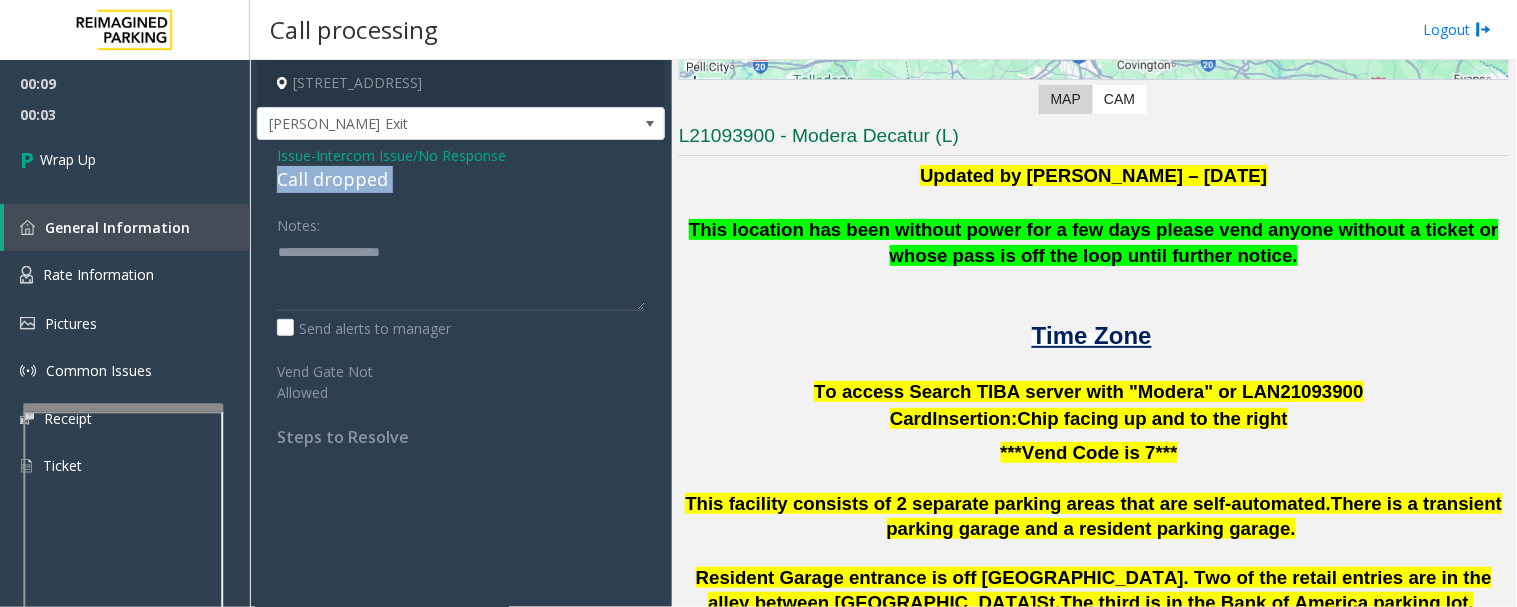 click on "Call dropped" 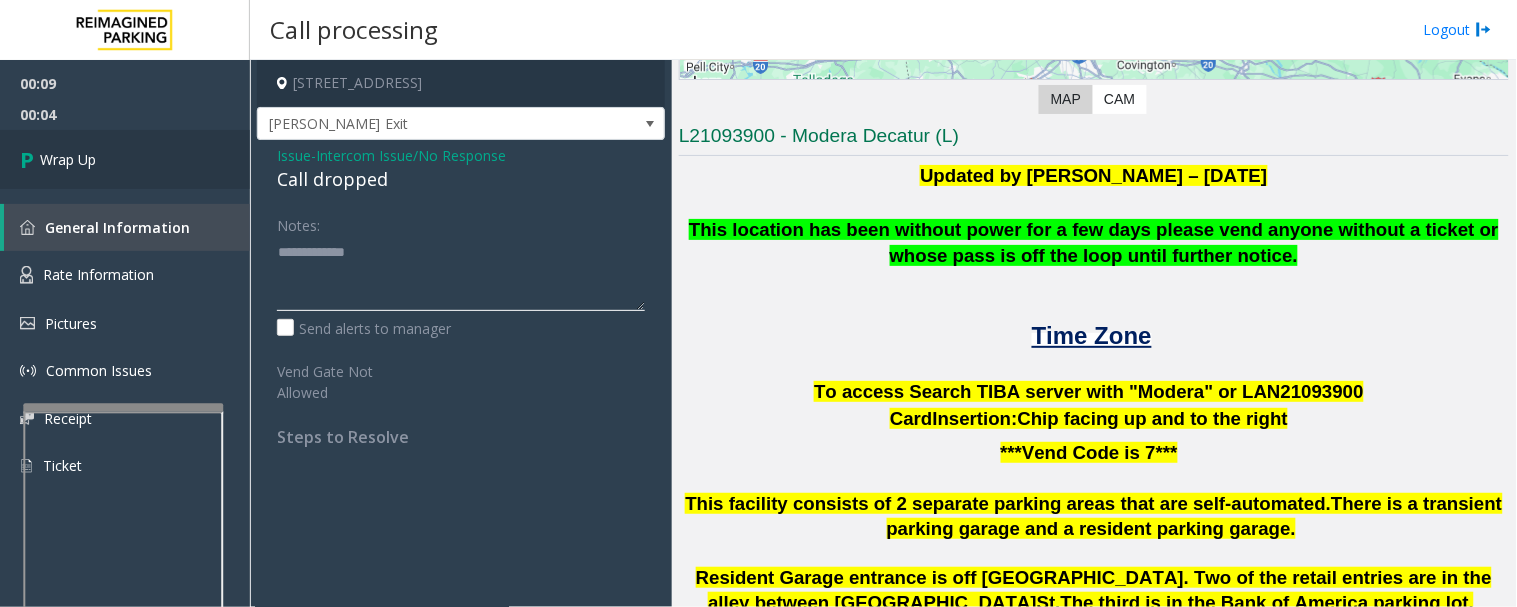 type on "**********" 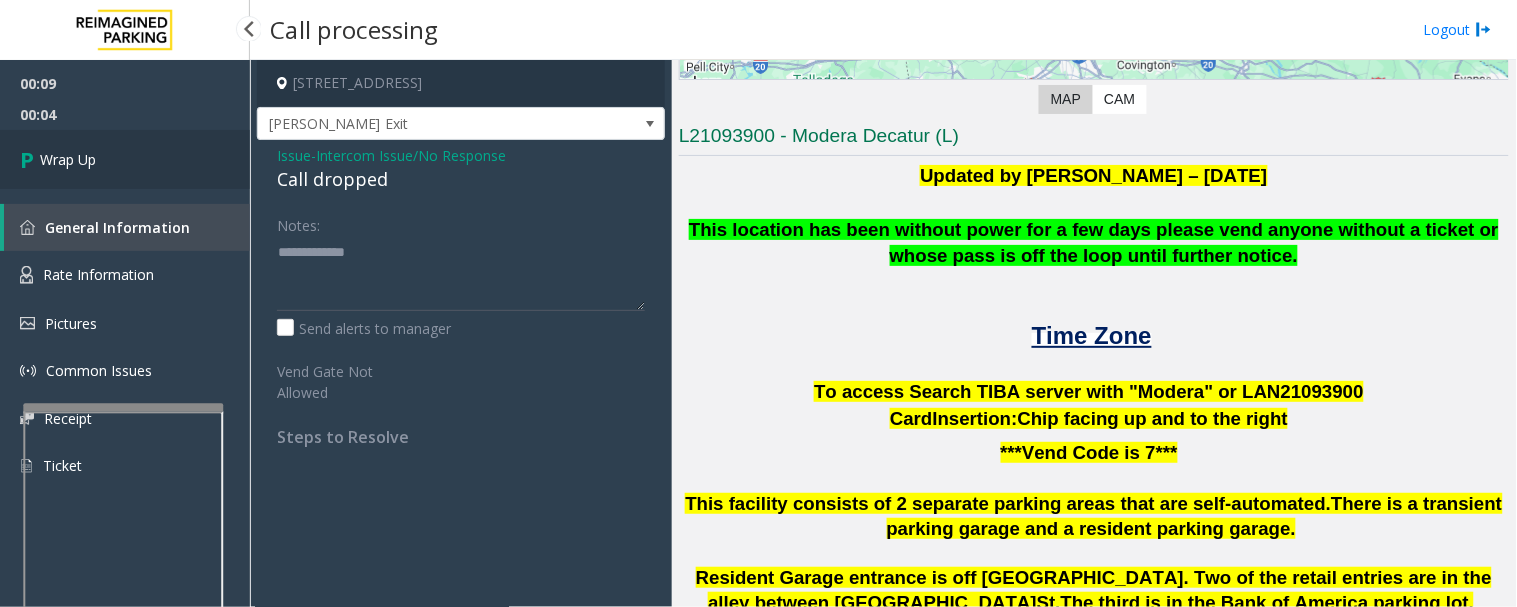 click on "Wrap Up" at bounding box center [125, 159] 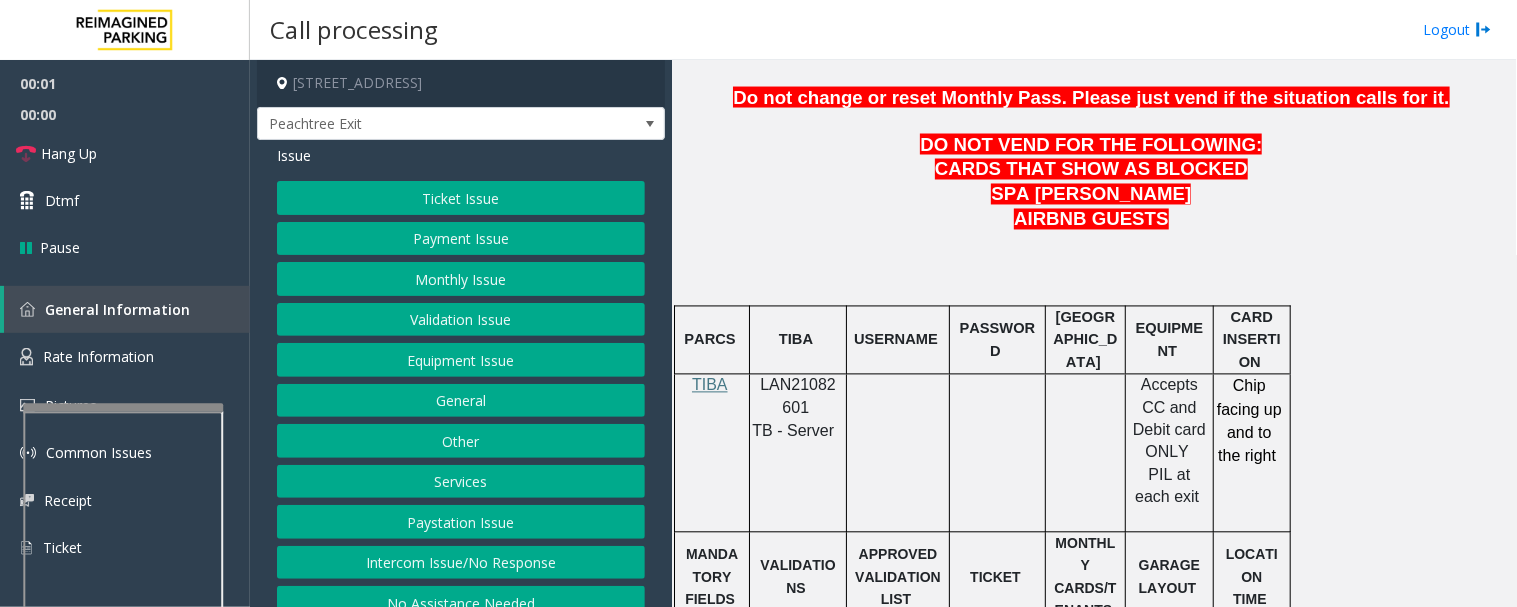 scroll, scrollTop: 1000, scrollLeft: 0, axis: vertical 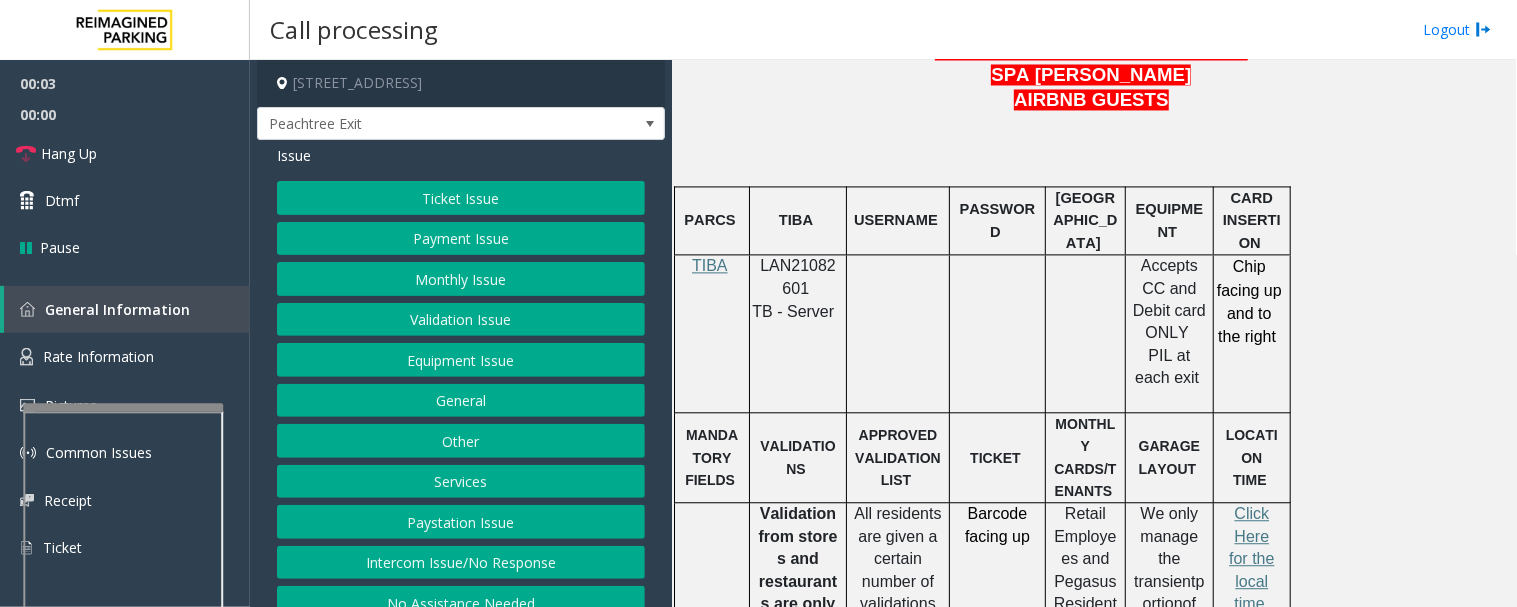 click on "LAN21082601" 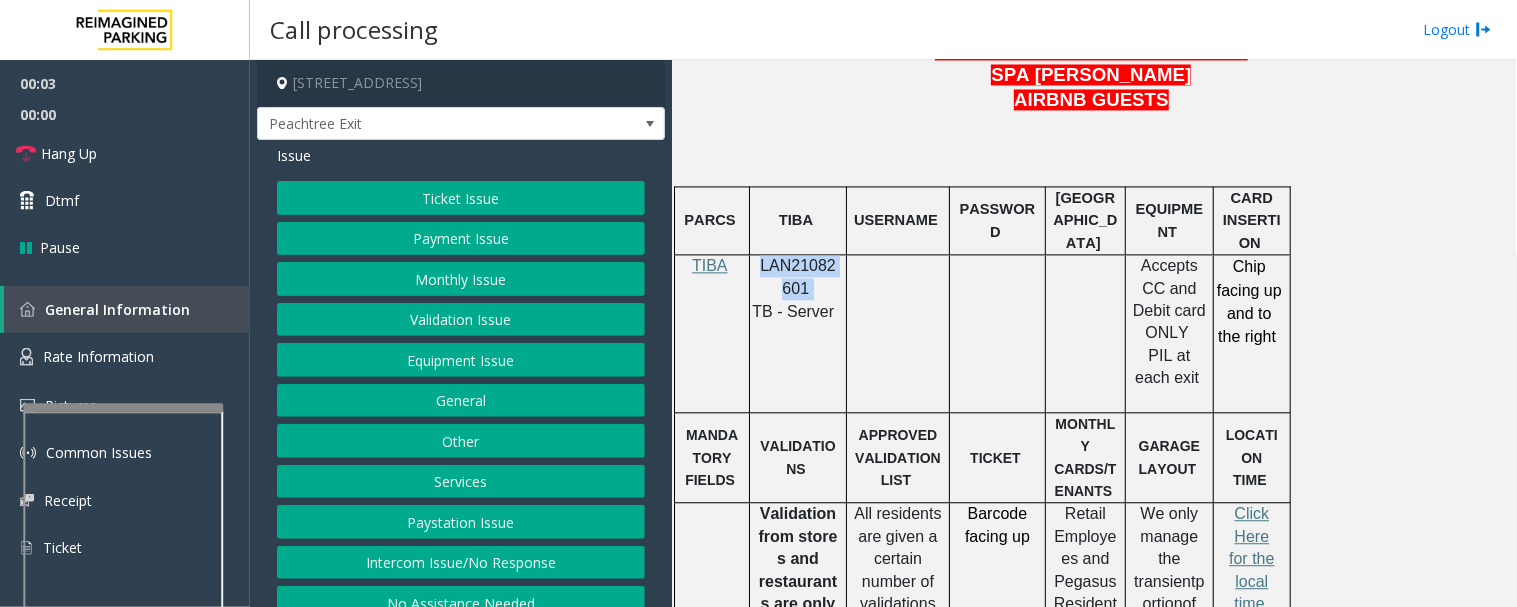 click on "LAN21082601" 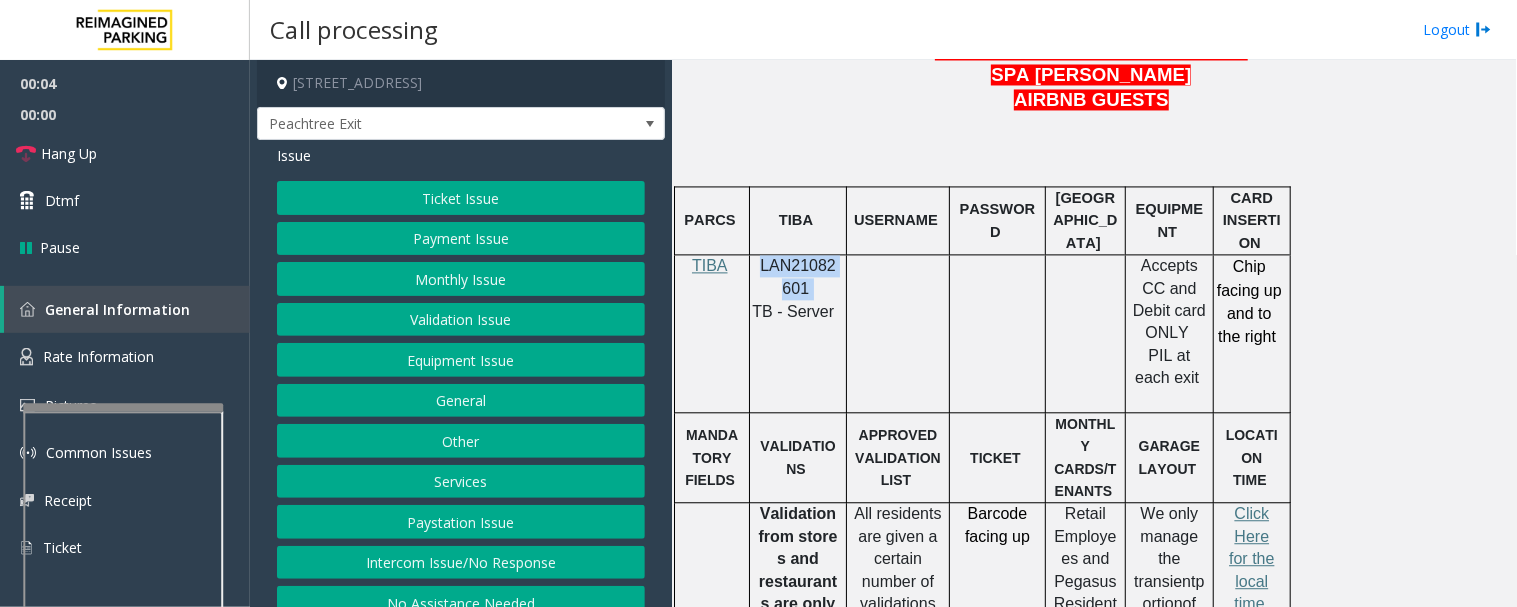 copy on "LAN21082601" 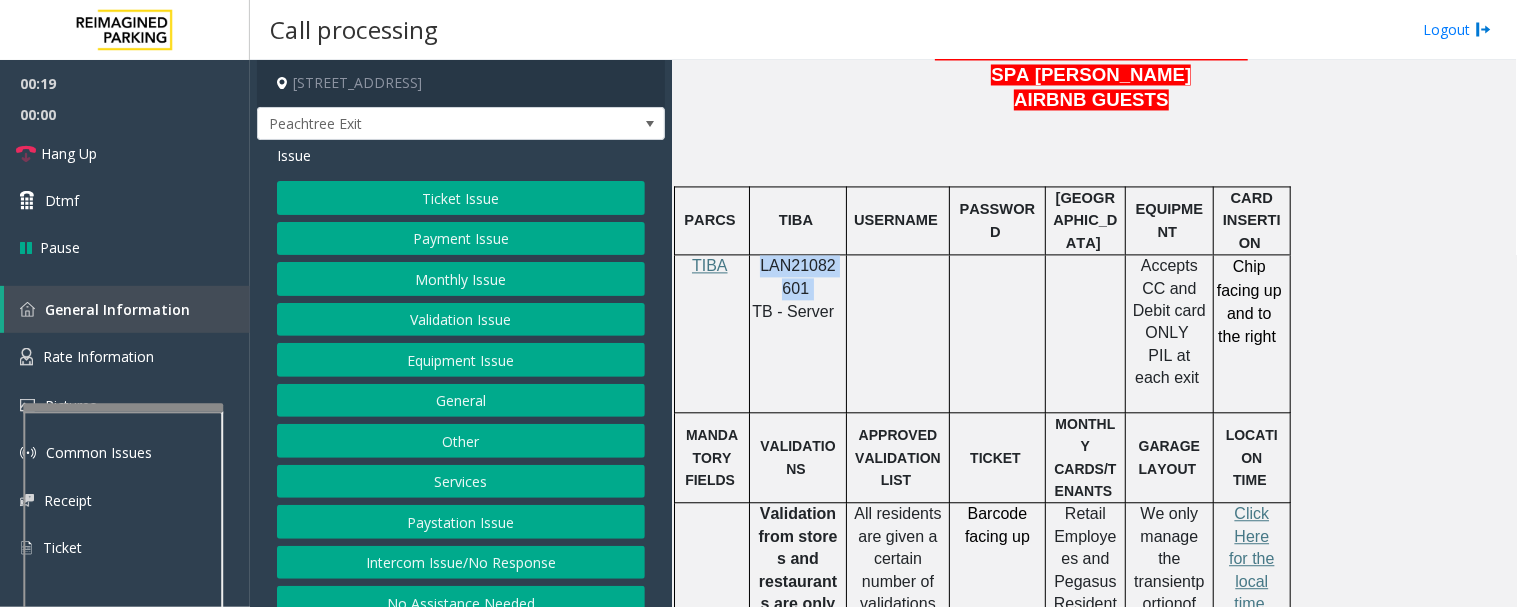 click on "Equipment Issue" 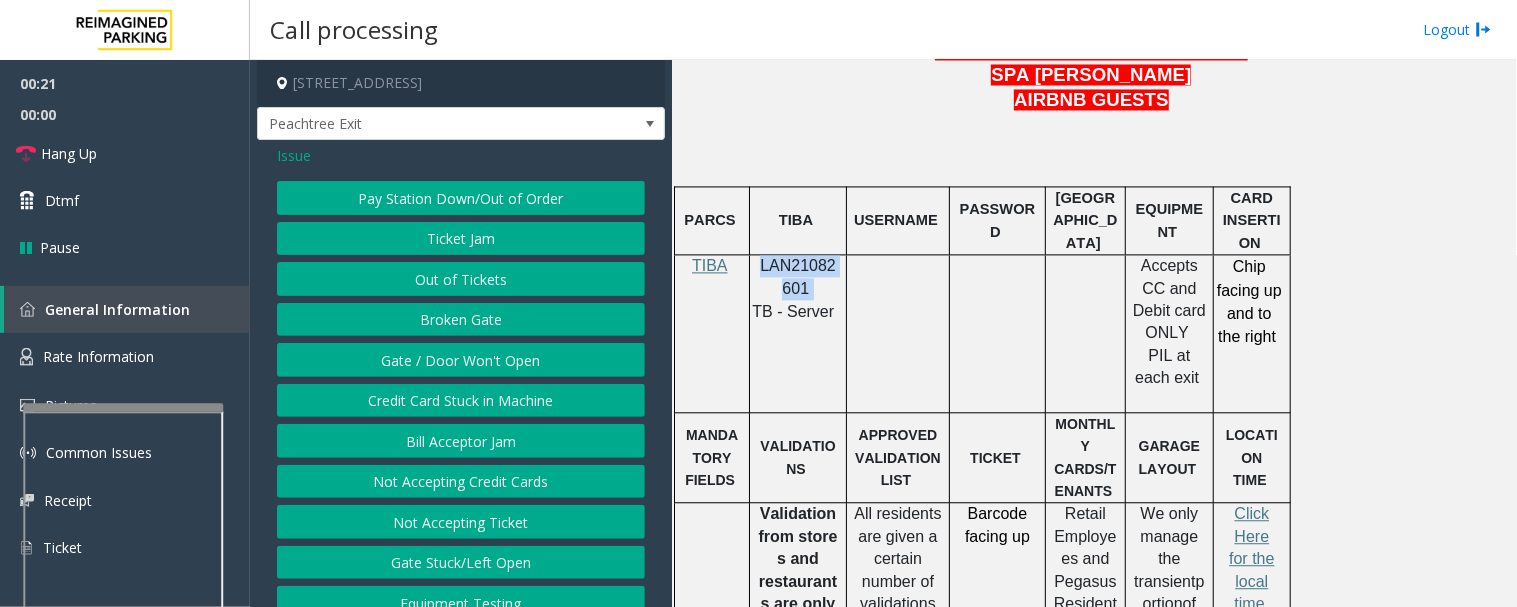 click on "Ticket Jam" 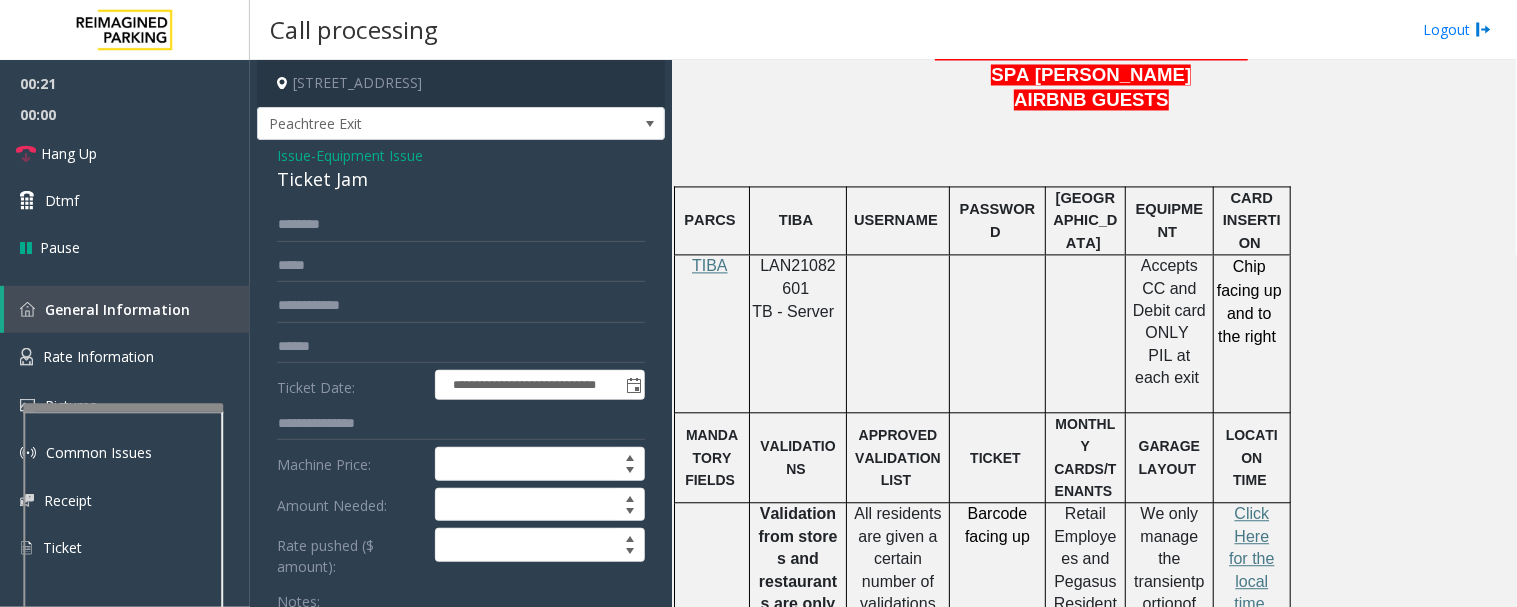 click on "Ticket Jam" 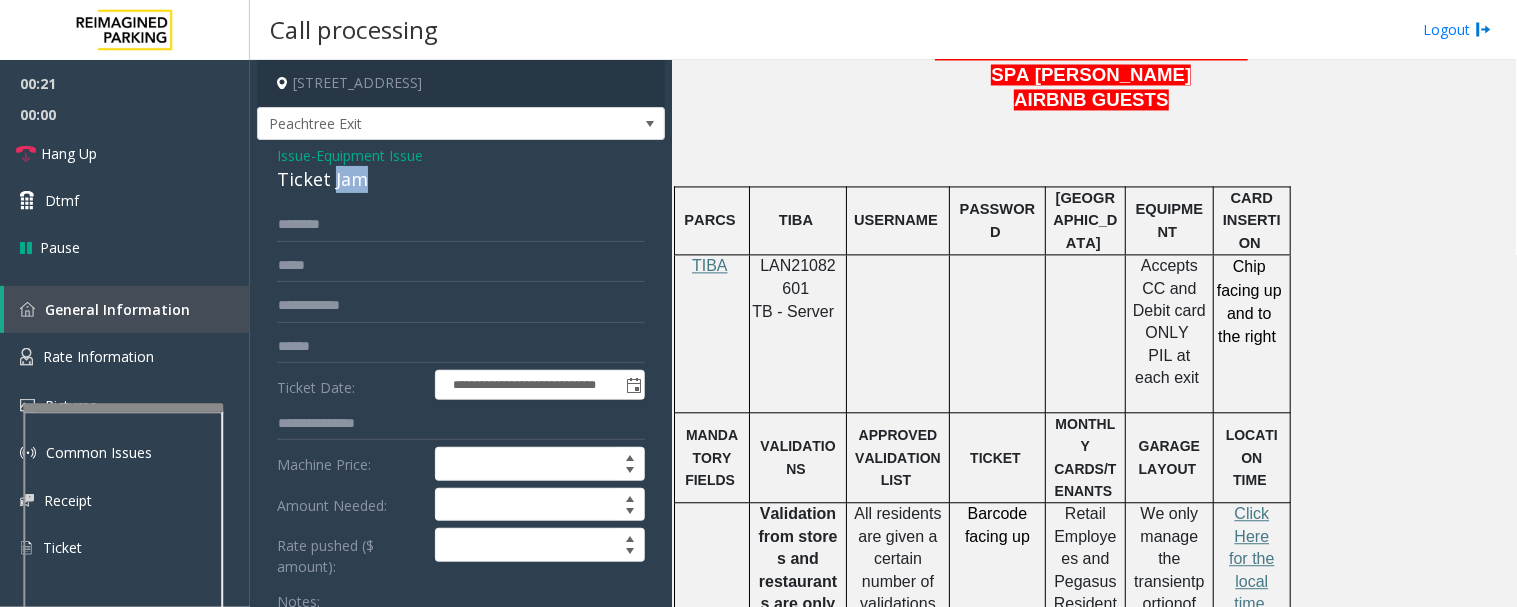 click on "Ticket Jam" 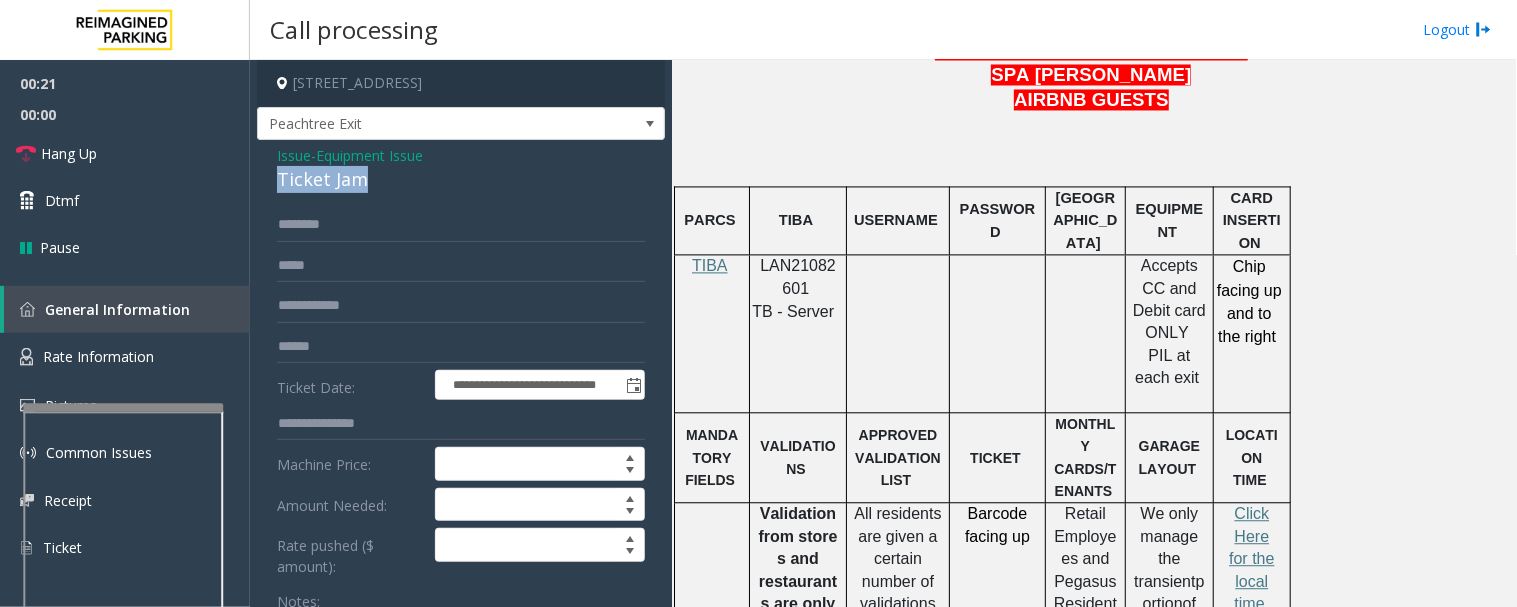 click on "Ticket Jam" 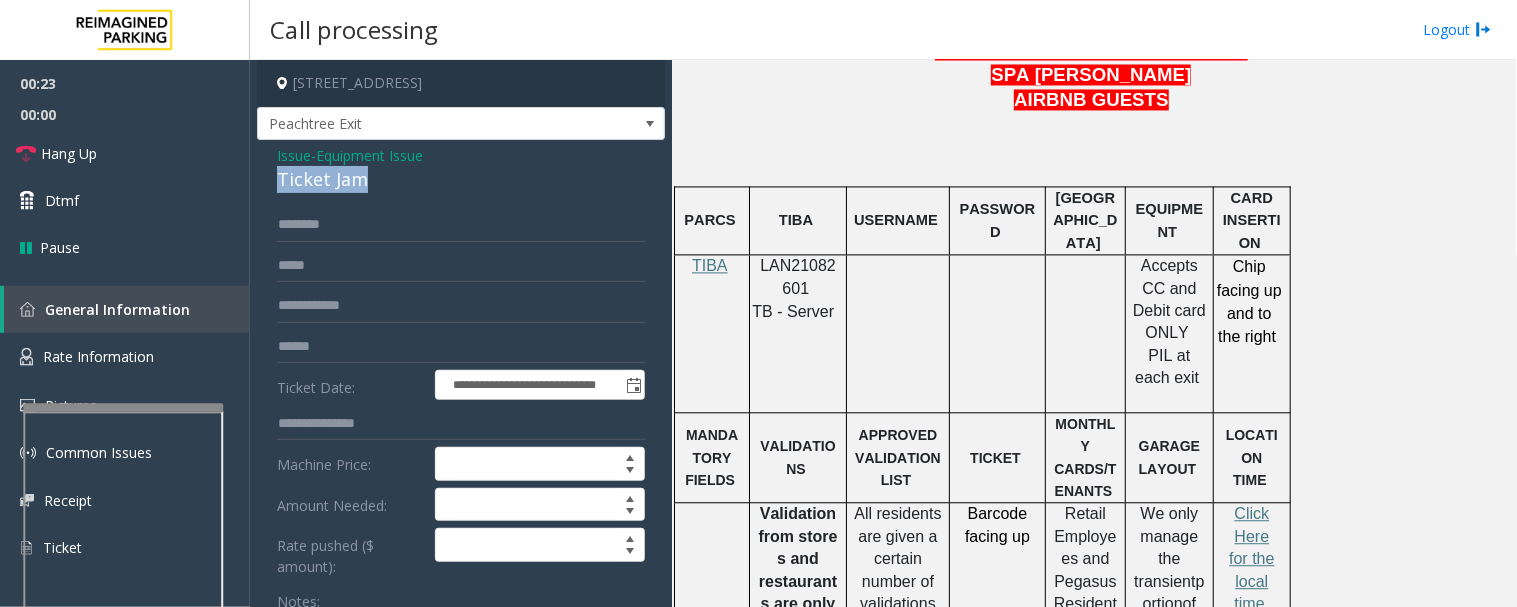 copy on "Ticket Jam" 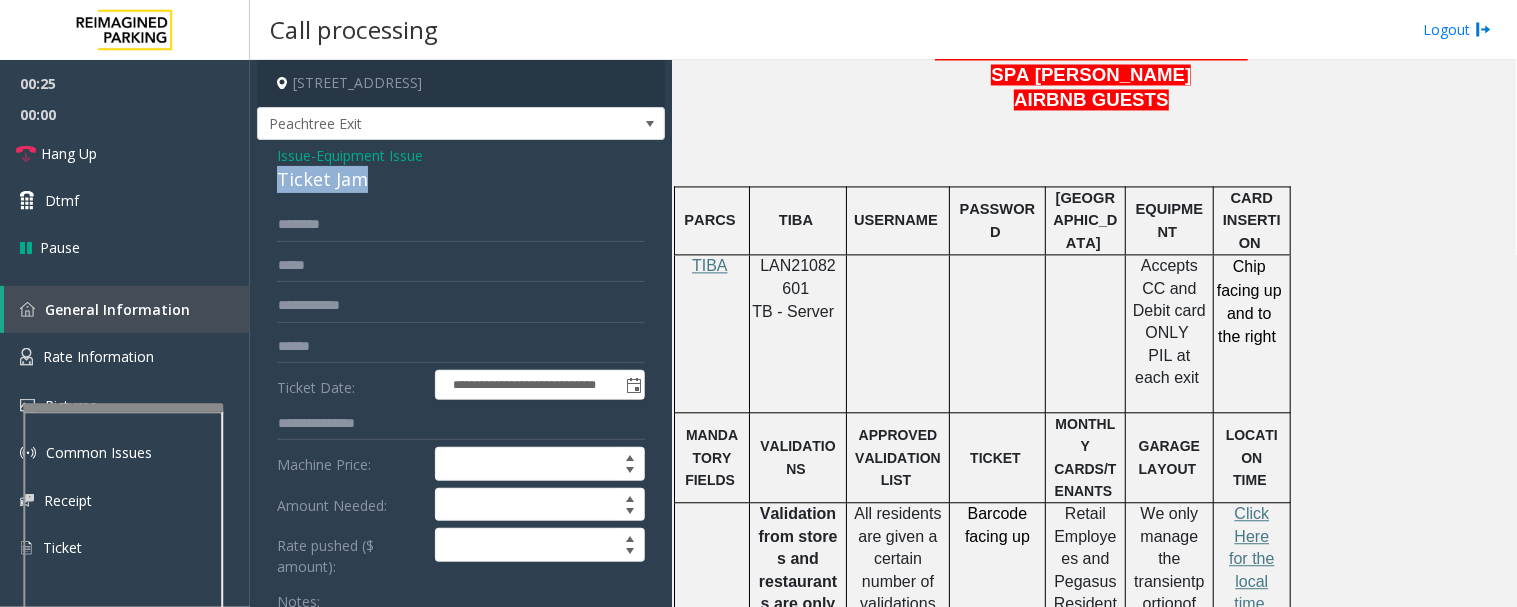 scroll, scrollTop: 222, scrollLeft: 0, axis: vertical 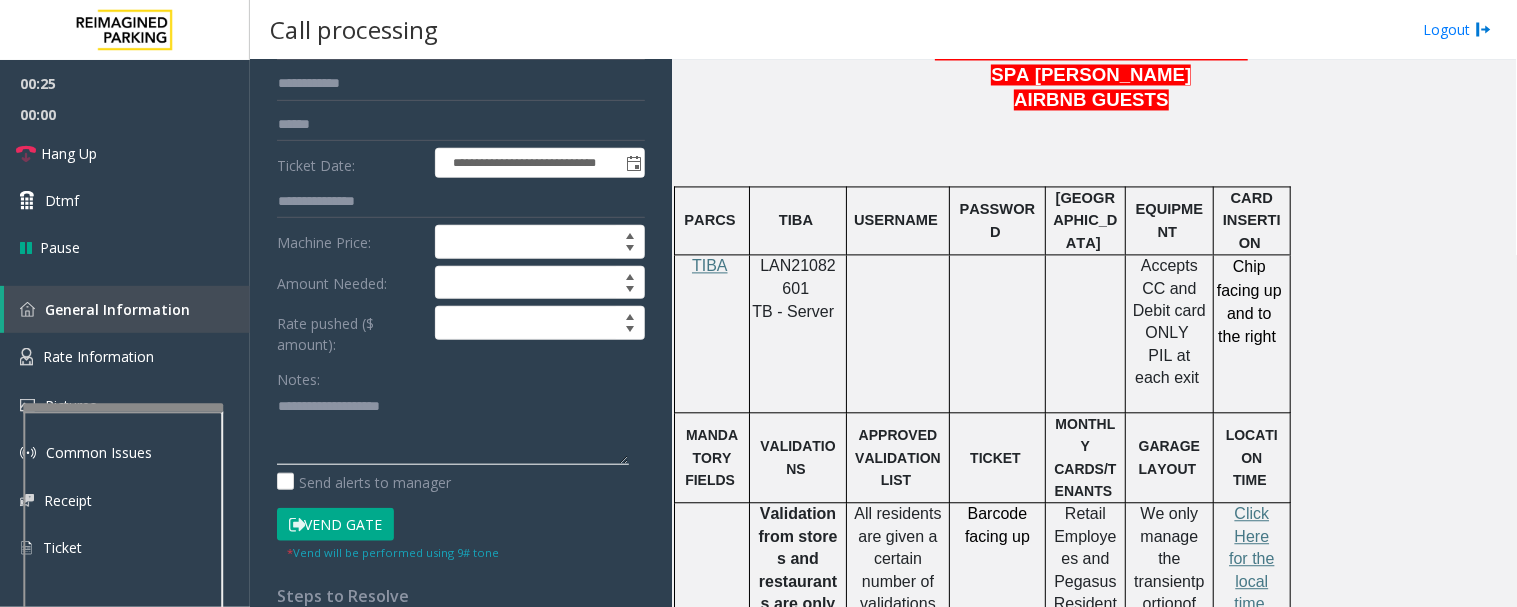 click 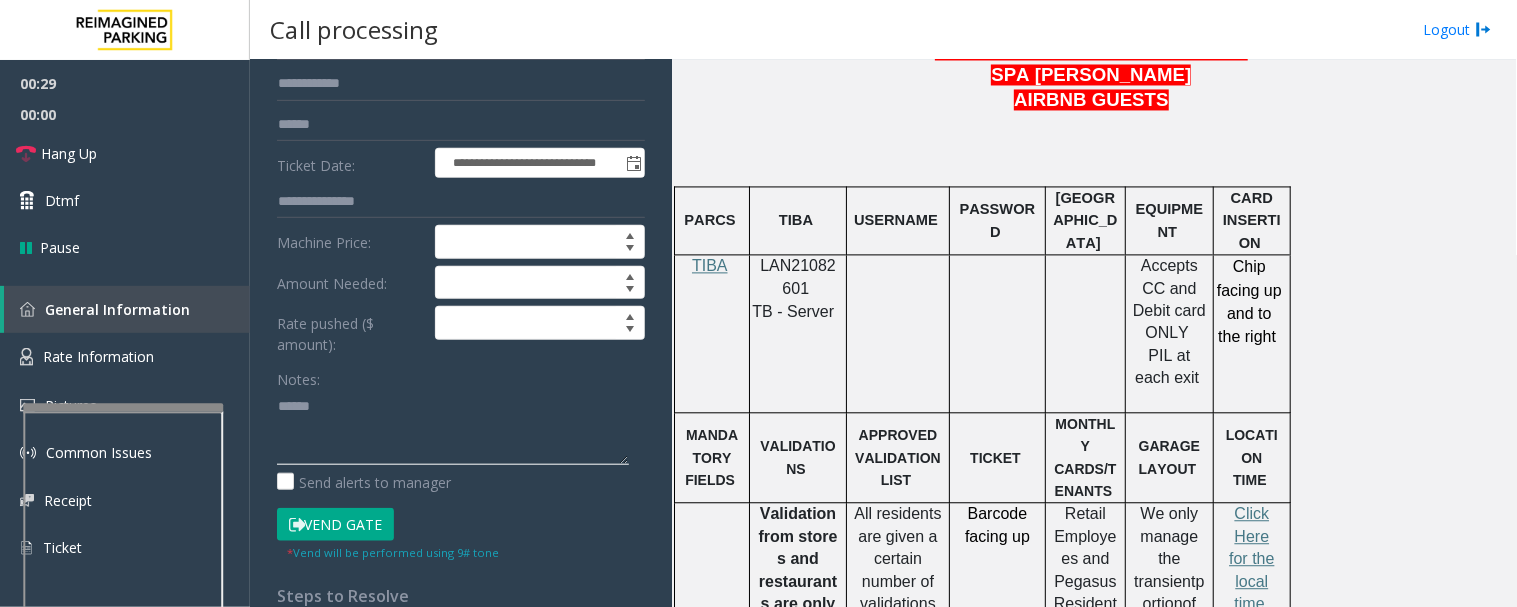 paste on "**********" 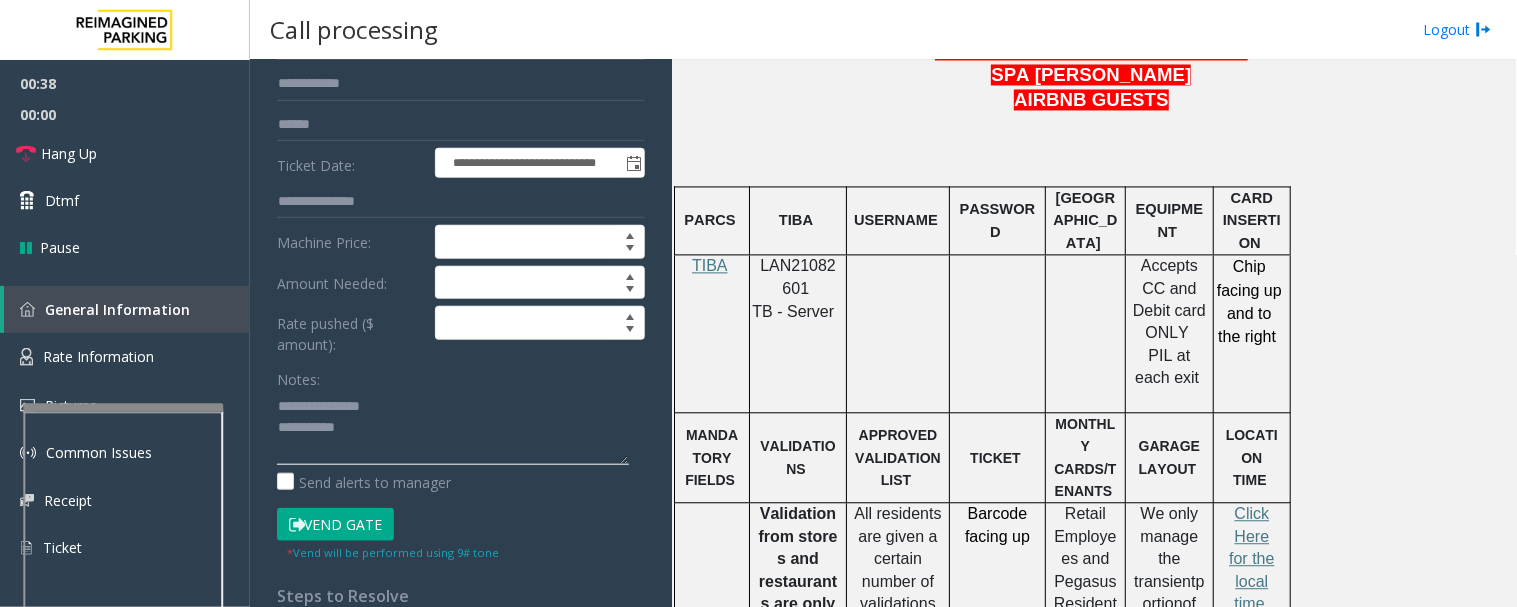 type on "**********" 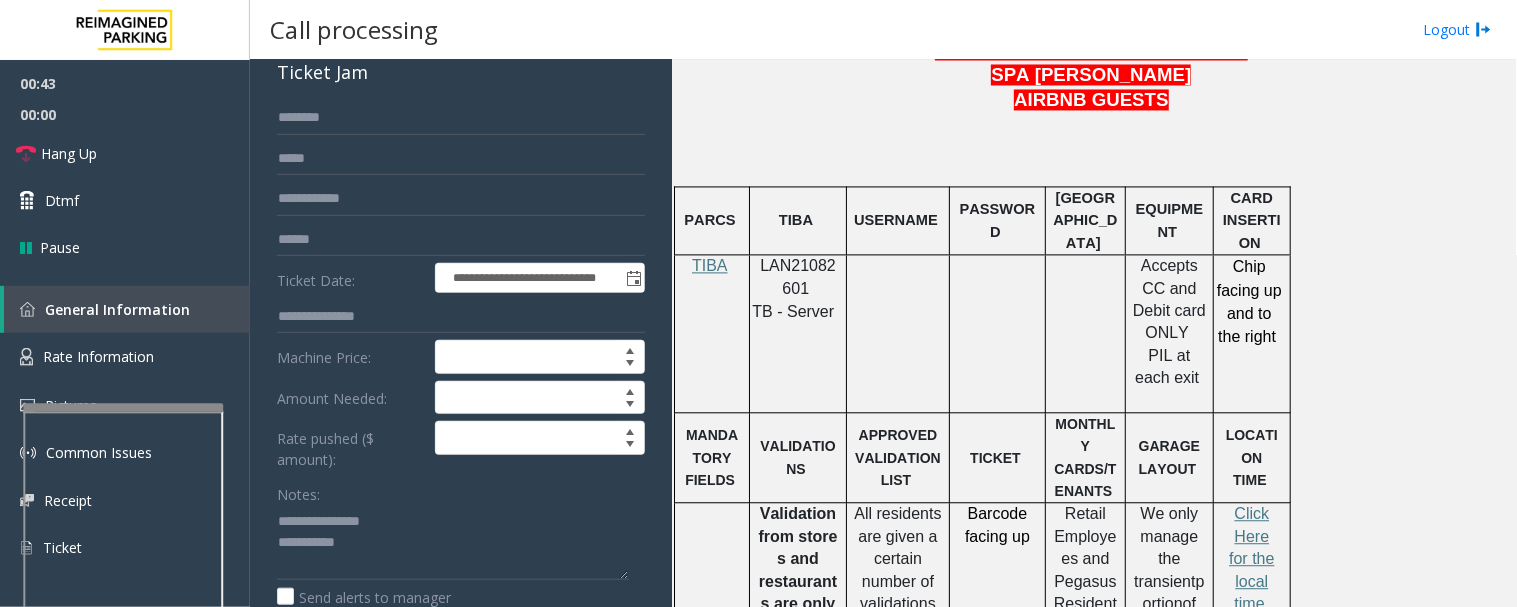 scroll, scrollTop: 0, scrollLeft: 0, axis: both 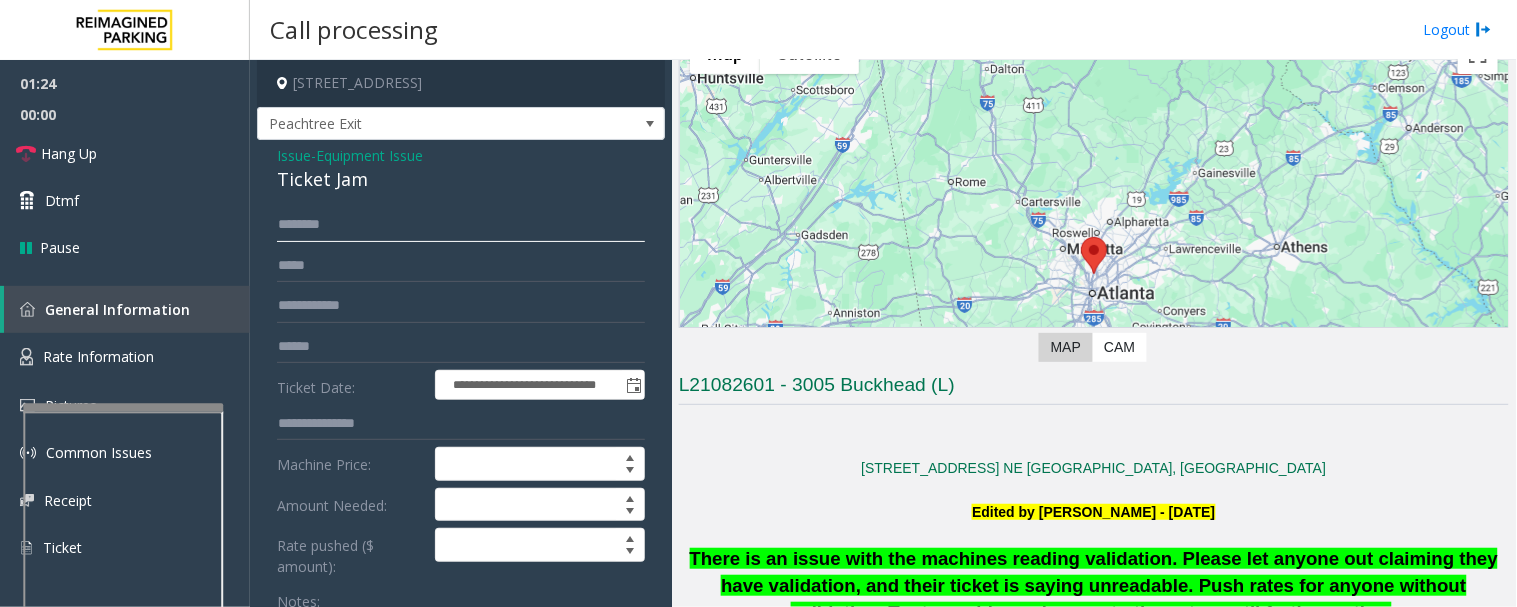 click 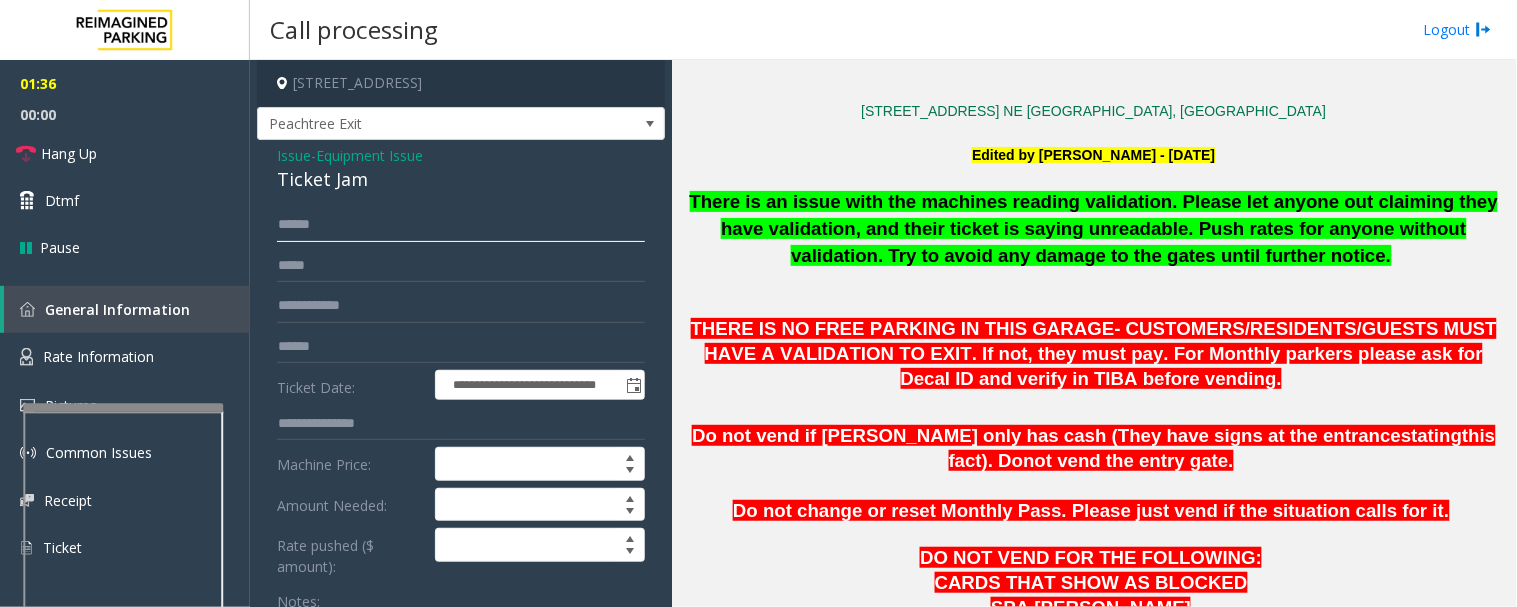scroll, scrollTop: 555, scrollLeft: 0, axis: vertical 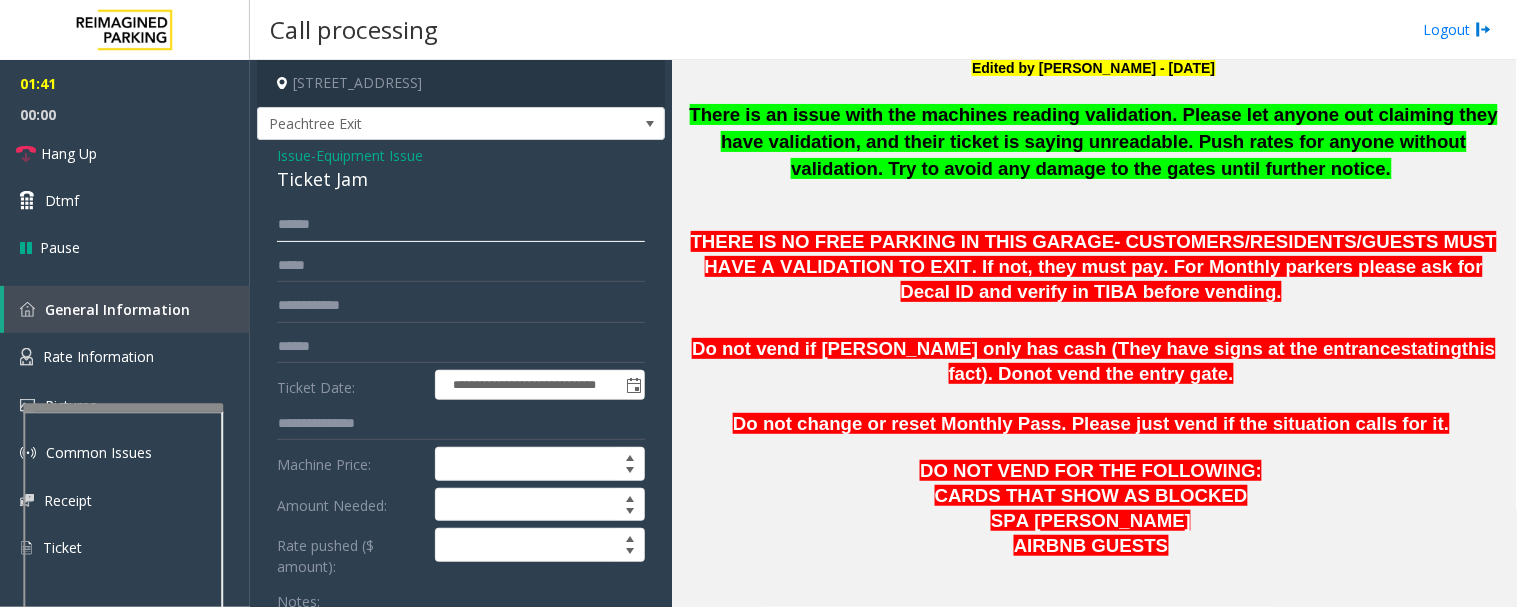 type on "*****" 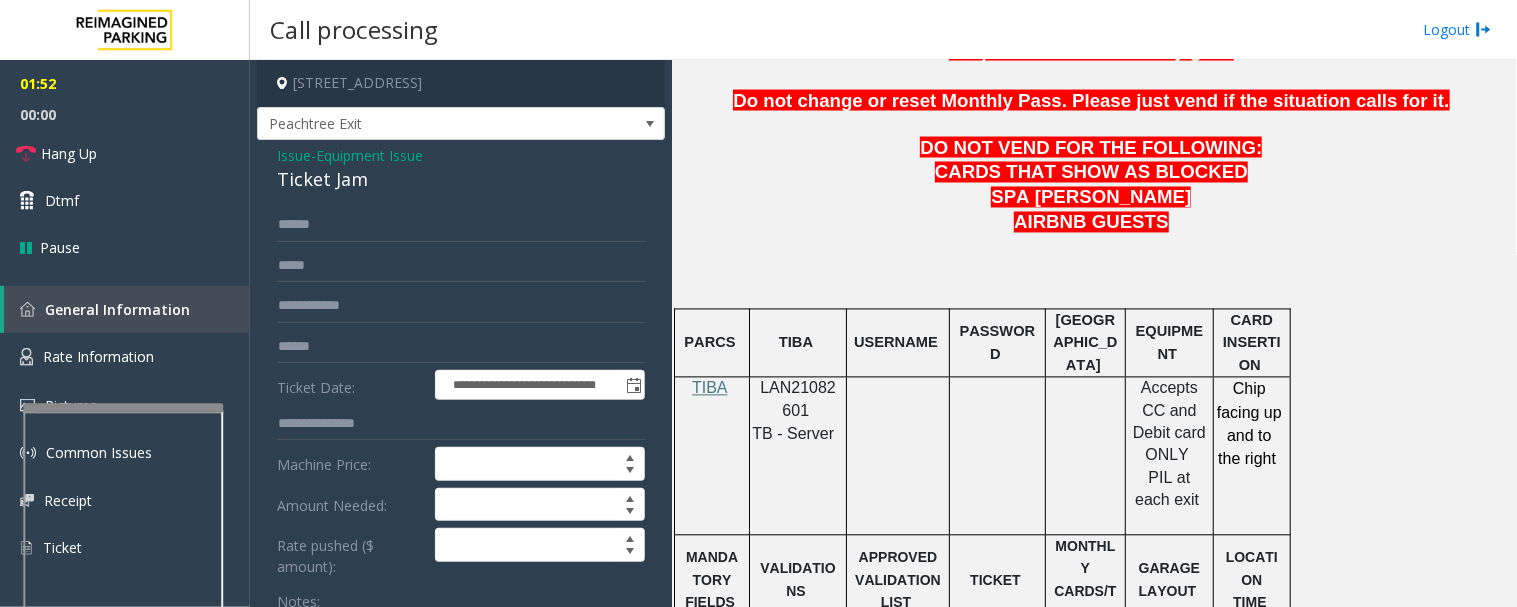 scroll, scrollTop: 888, scrollLeft: 0, axis: vertical 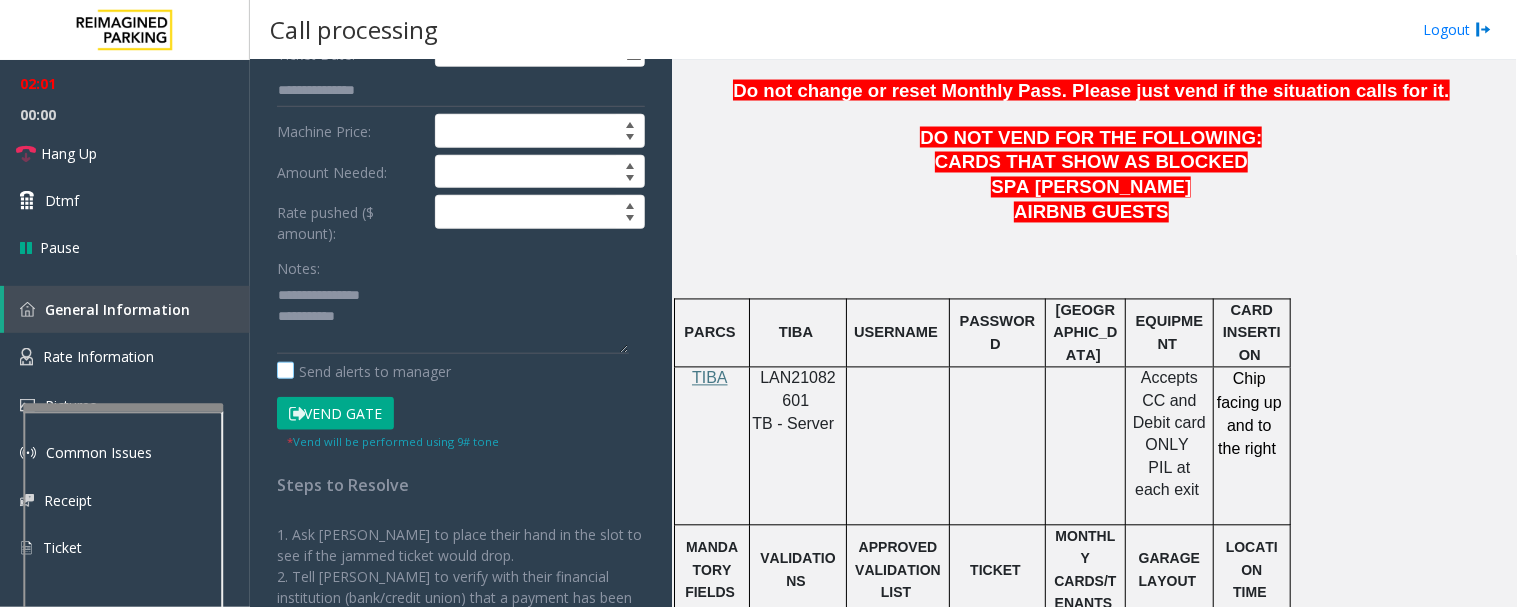 drag, startPoint x: 363, startPoint y: 414, endPoint x: 405, endPoint y: 362, distance: 66.8431 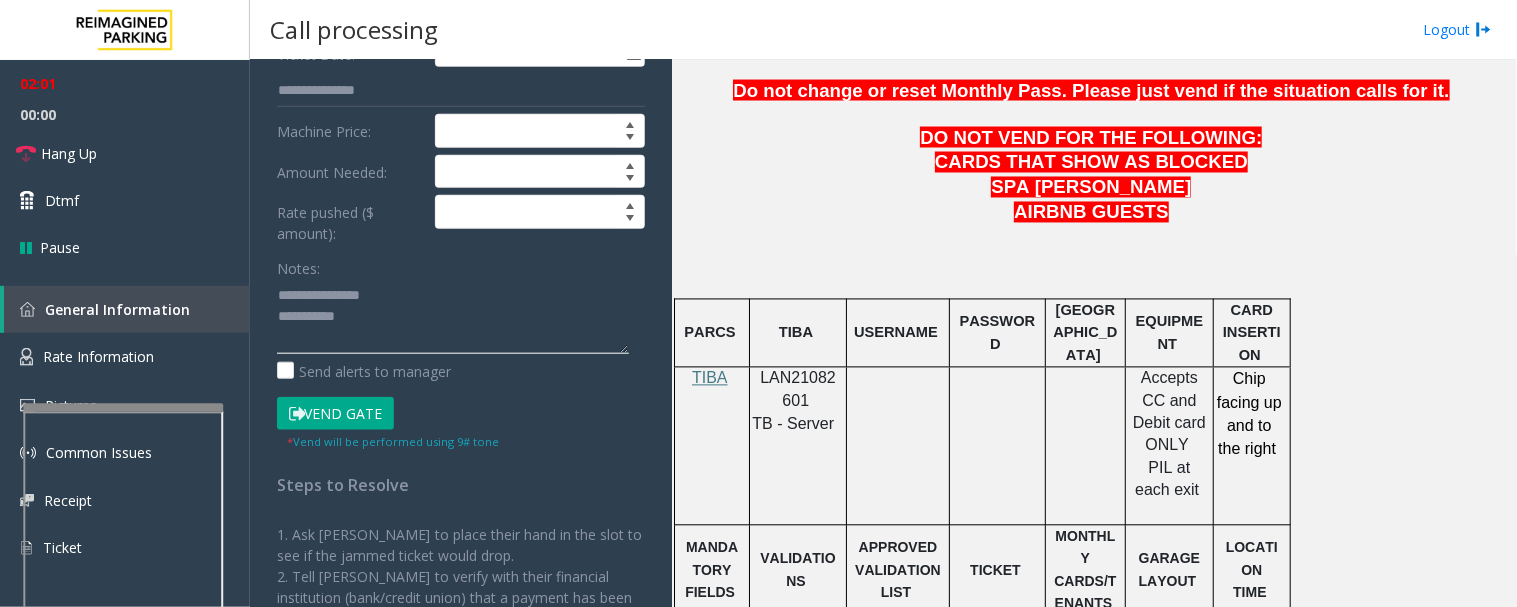 click 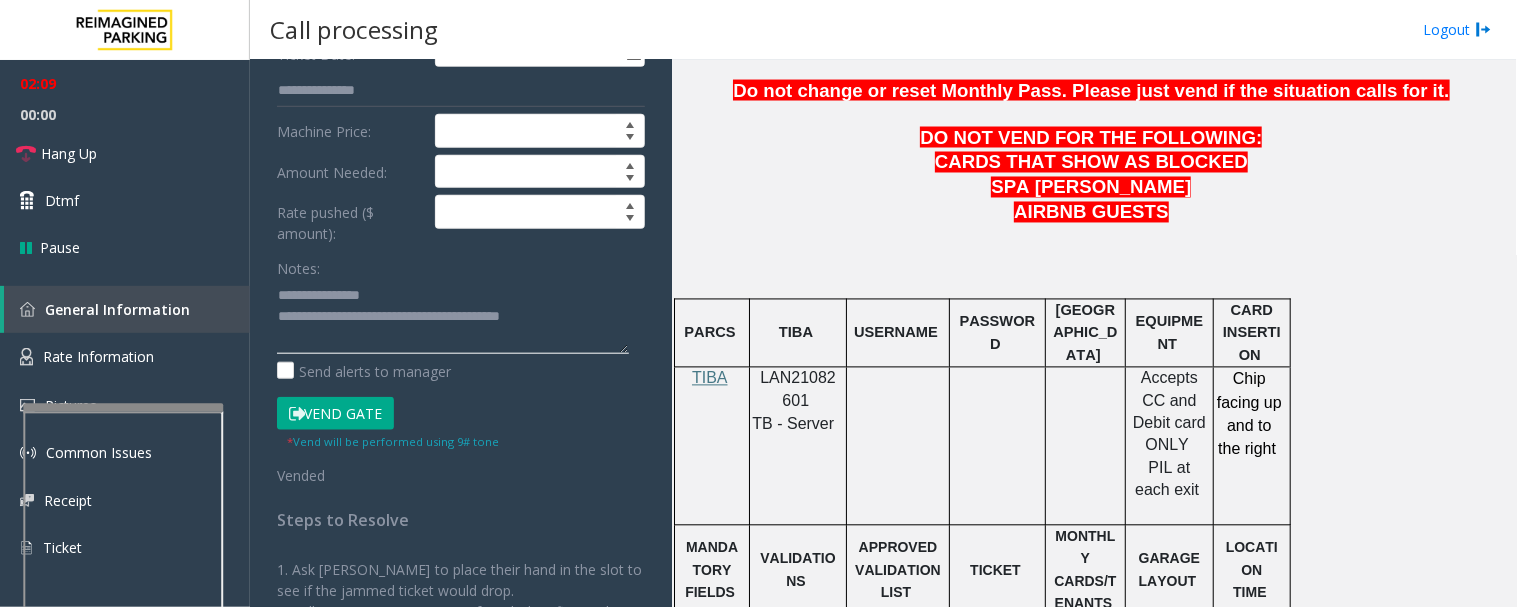 click 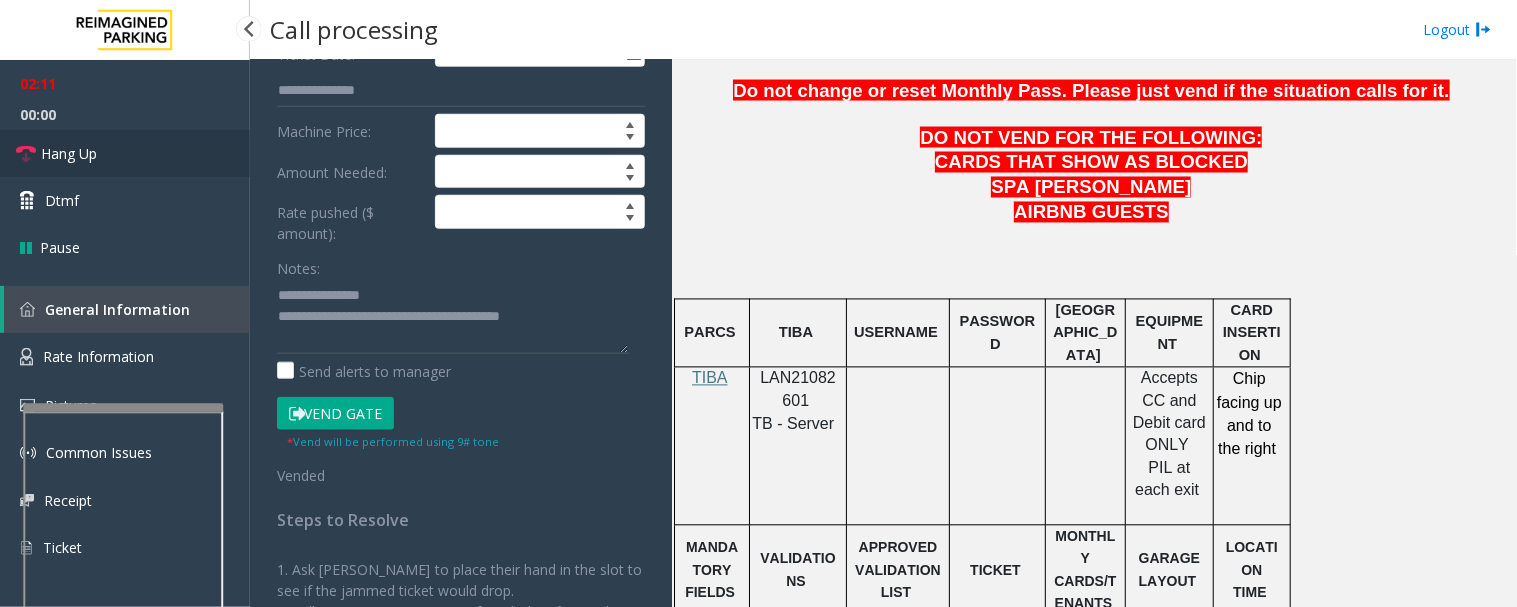 click on "Hang Up" at bounding box center [125, 153] 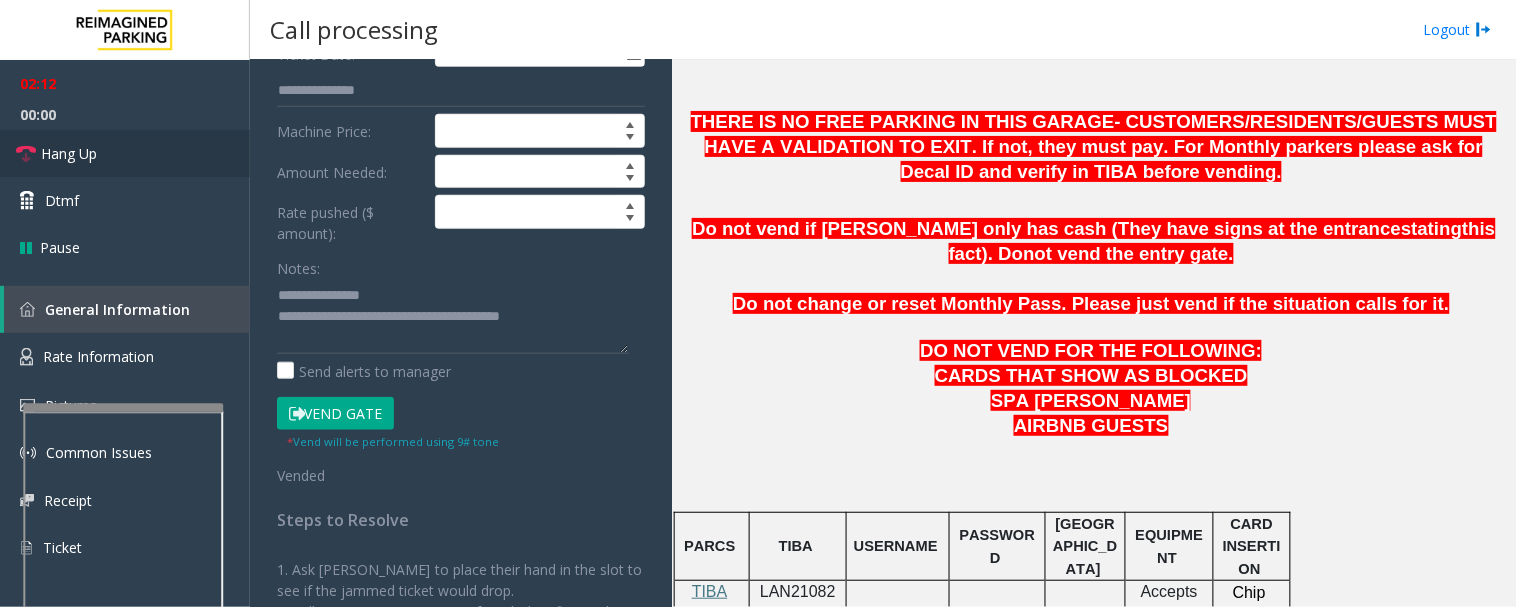 scroll, scrollTop: 666, scrollLeft: 0, axis: vertical 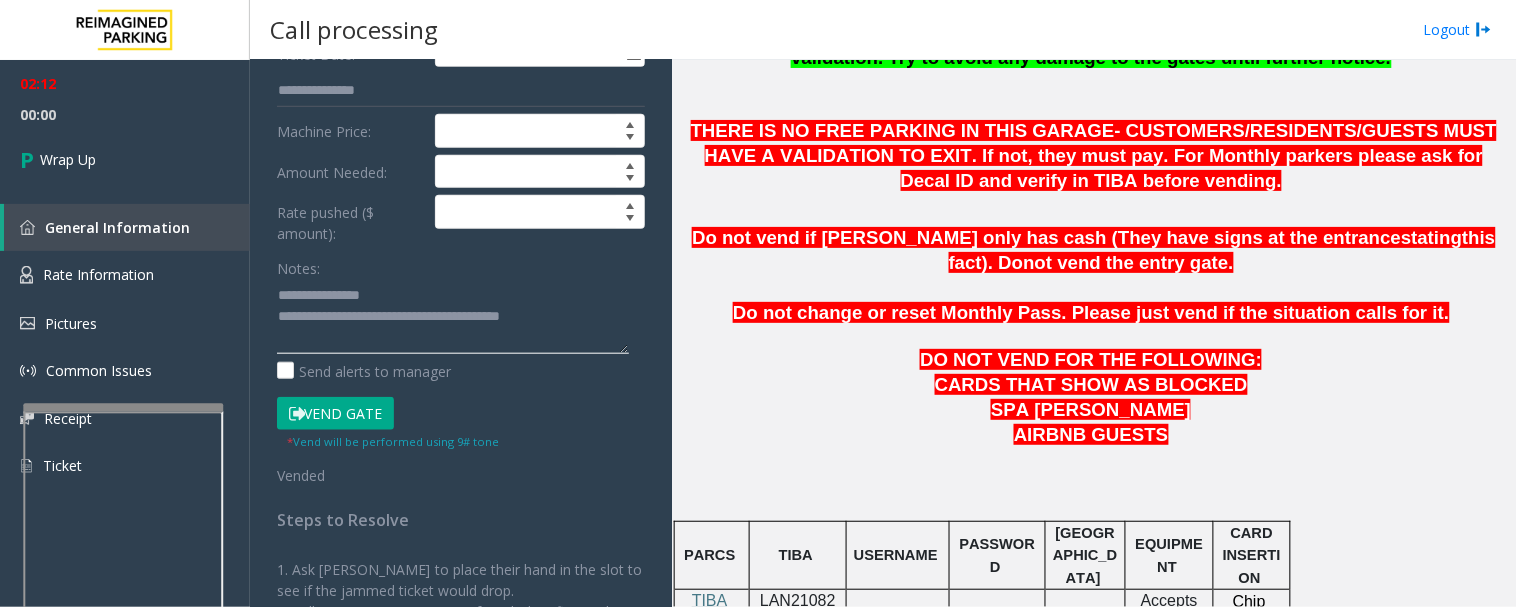 click 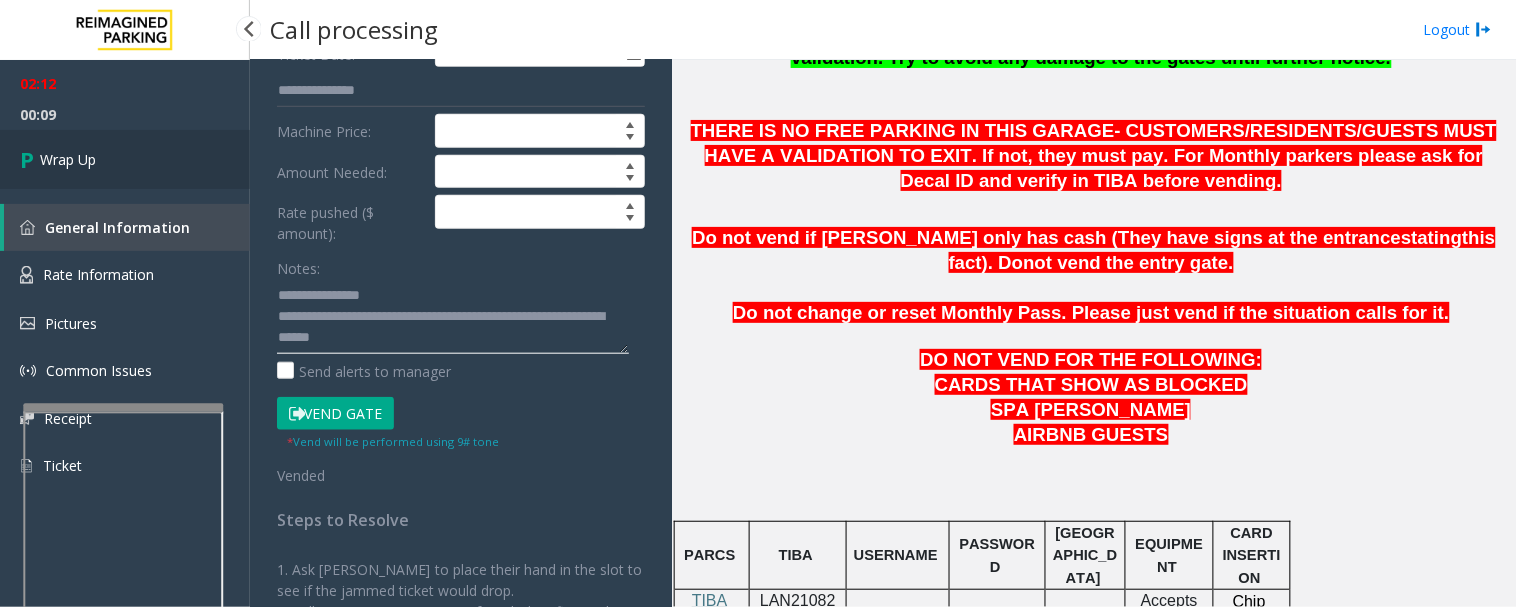 type on "**********" 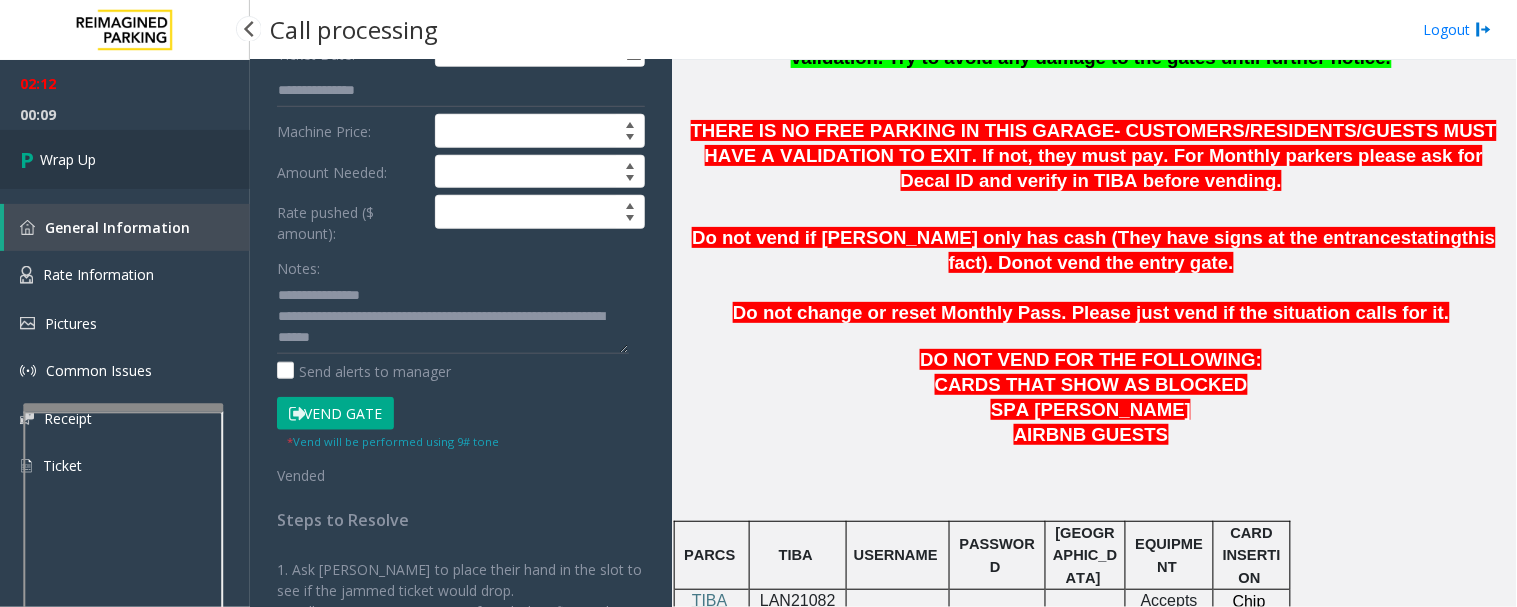 click on "Wrap Up" at bounding box center (125, 159) 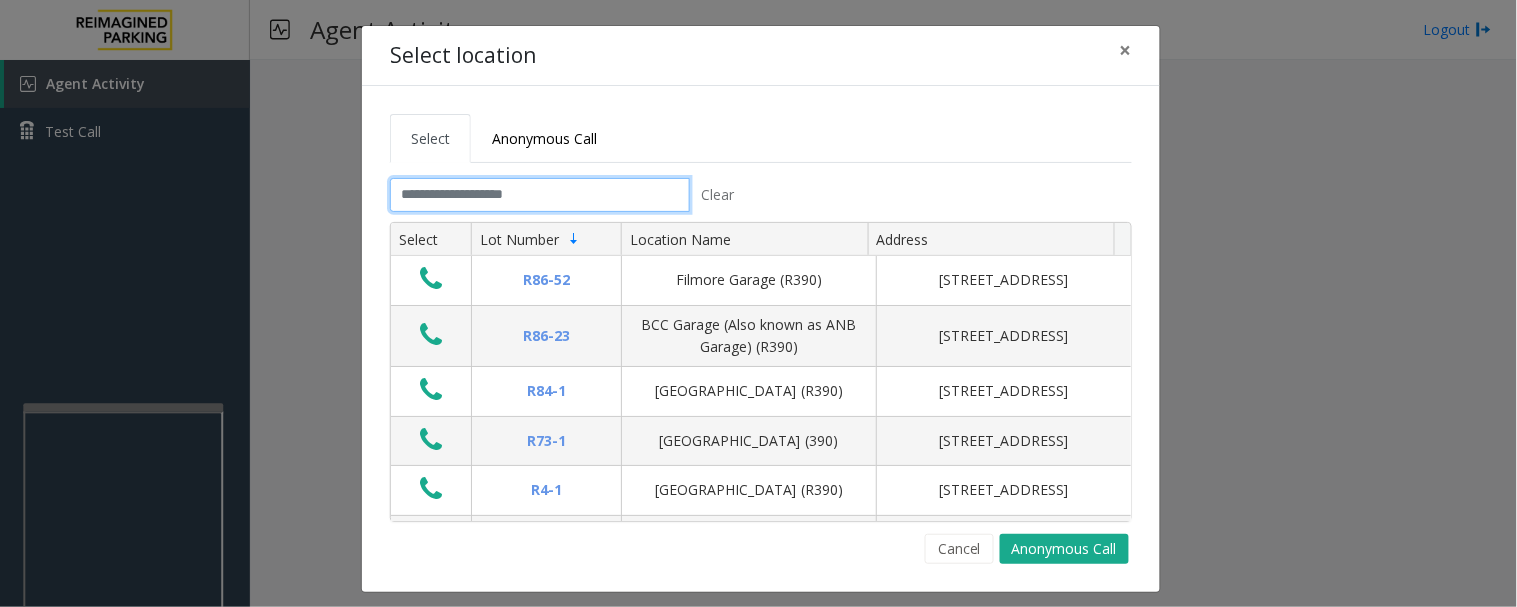 click 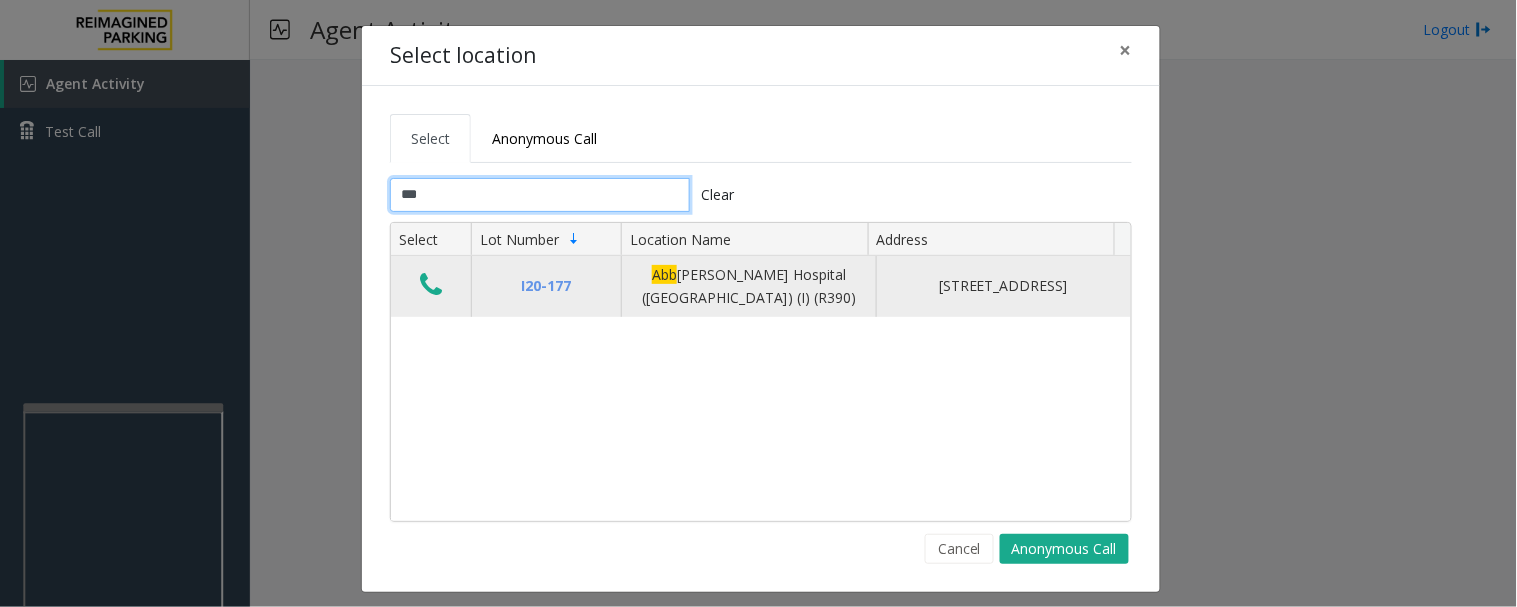 type on "***" 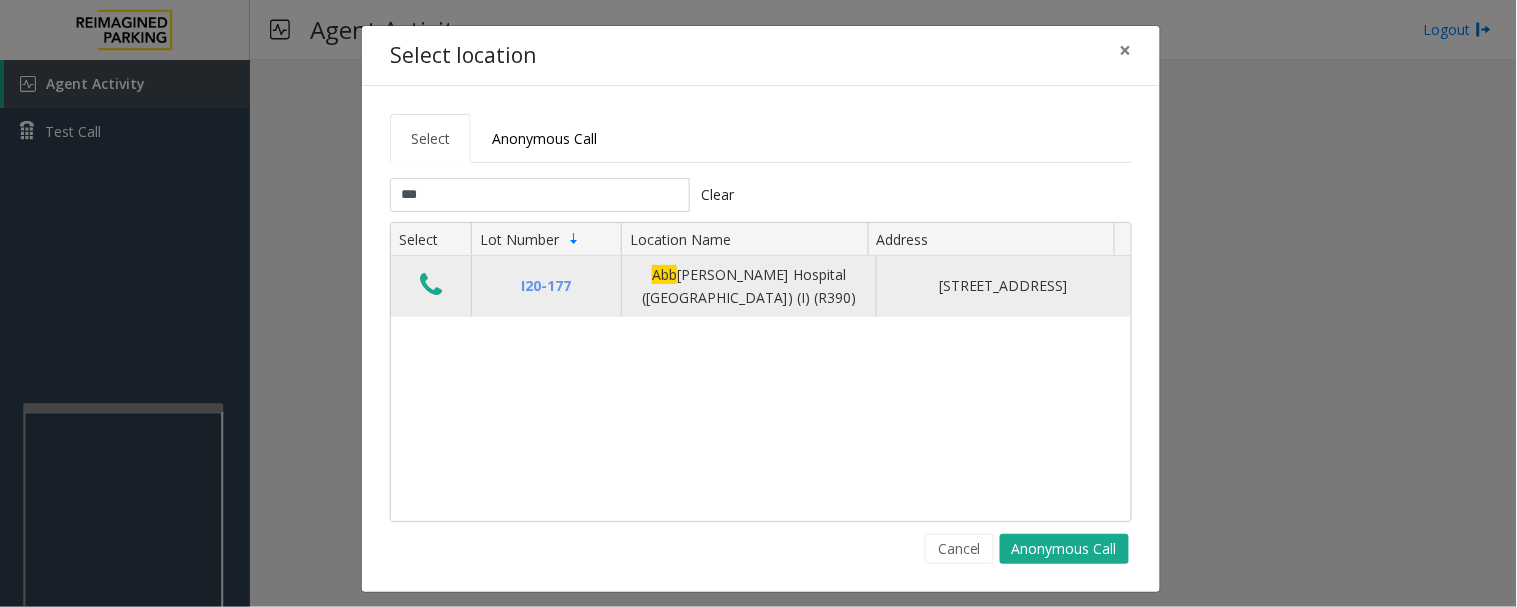click 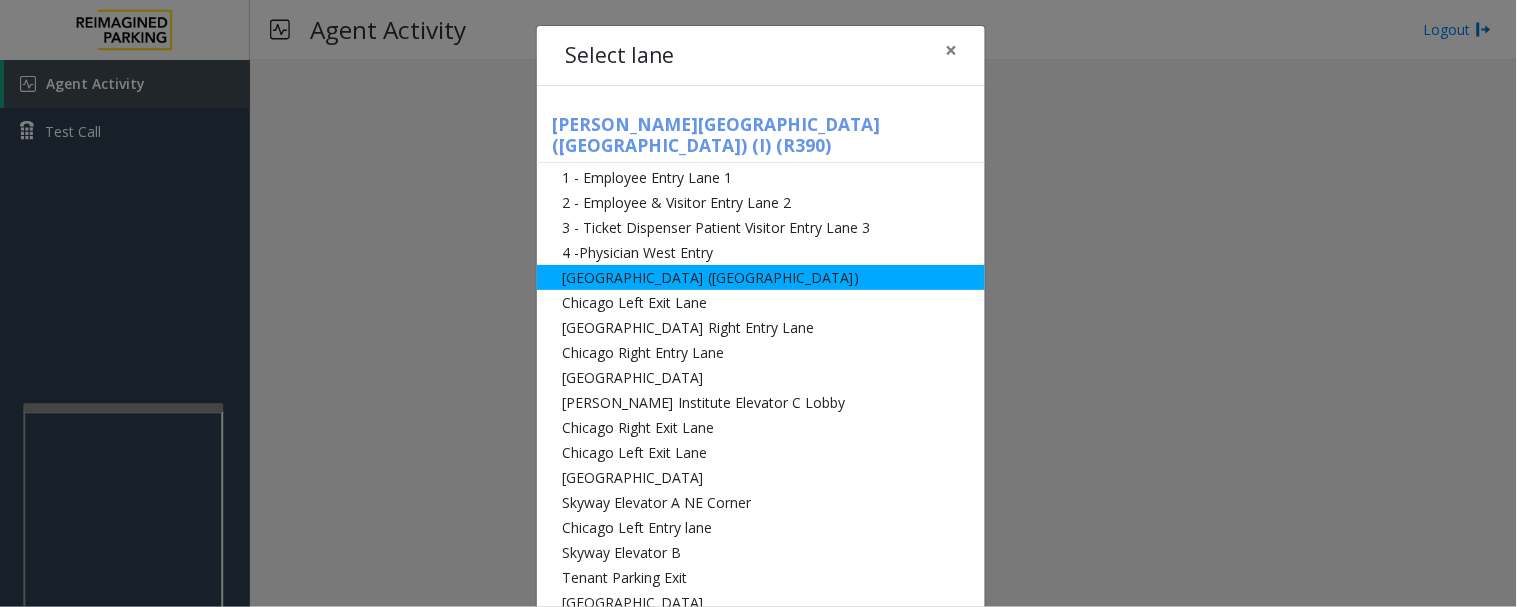 click on "[GEOGRAPHIC_DATA] ([GEOGRAPHIC_DATA])" 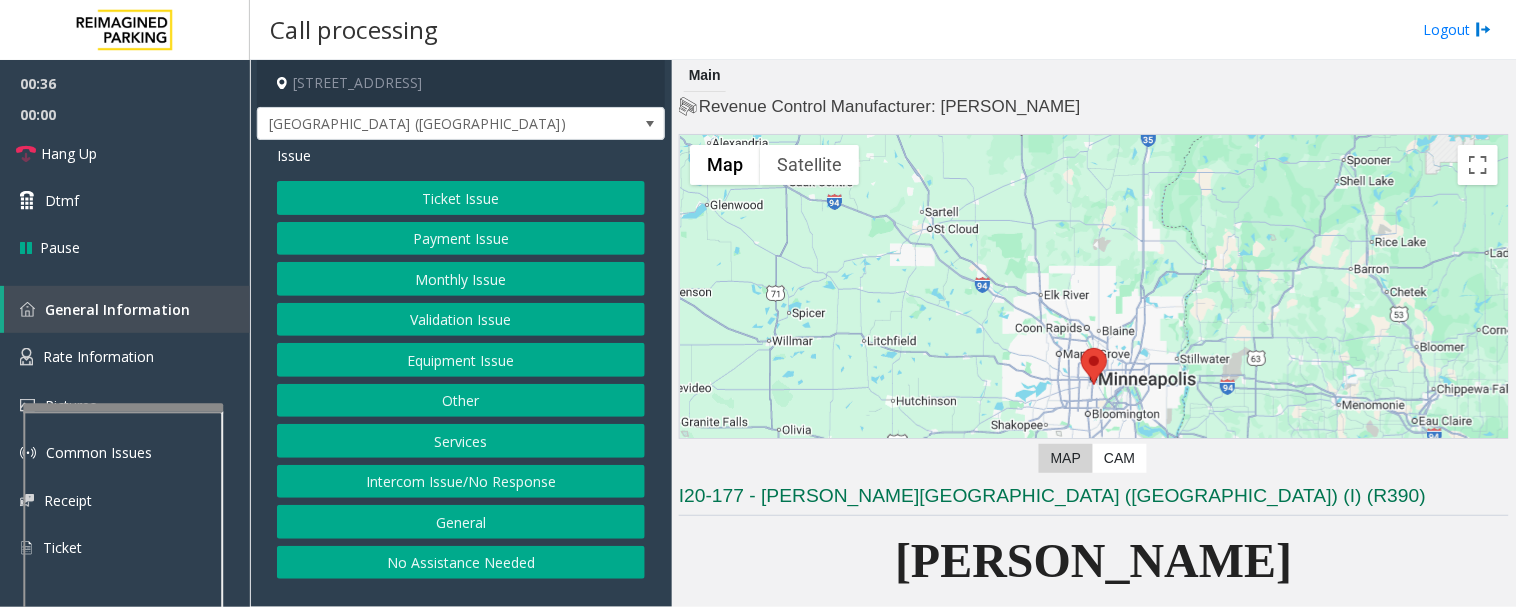 click on "Intercom Issue/No Response" 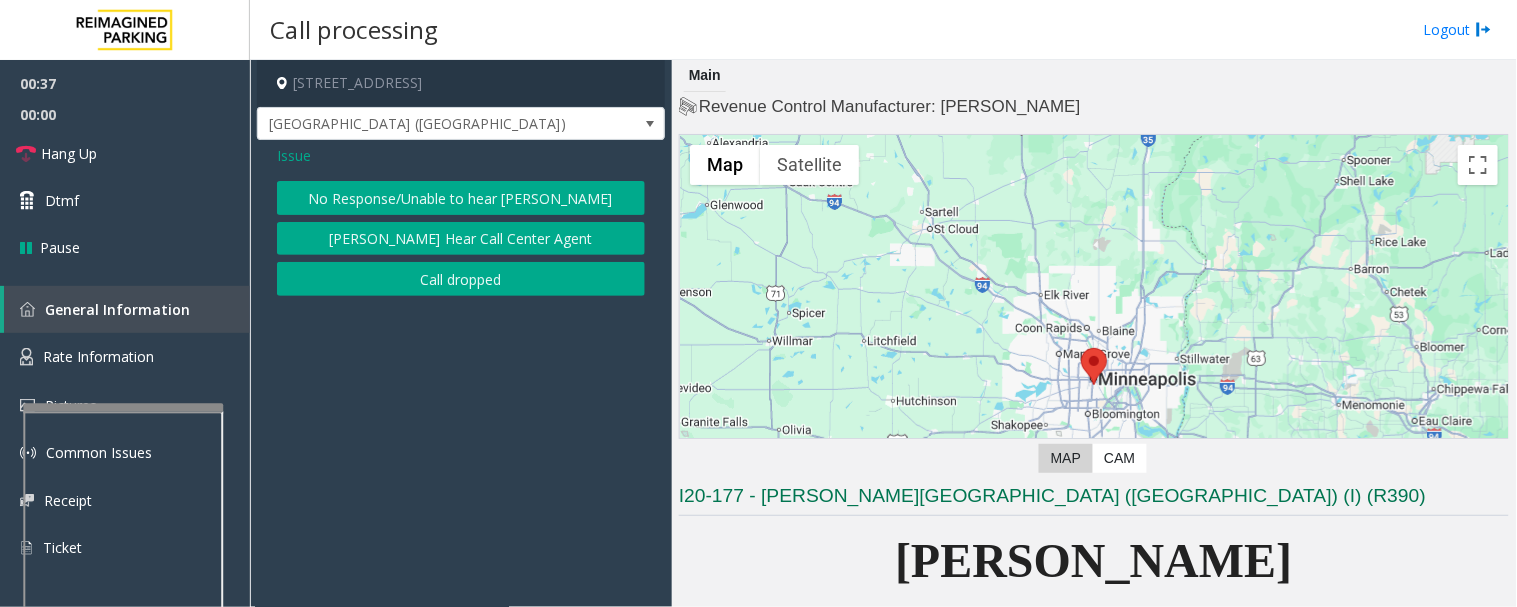 click on "No Response/Unable to hear [PERSON_NAME]" 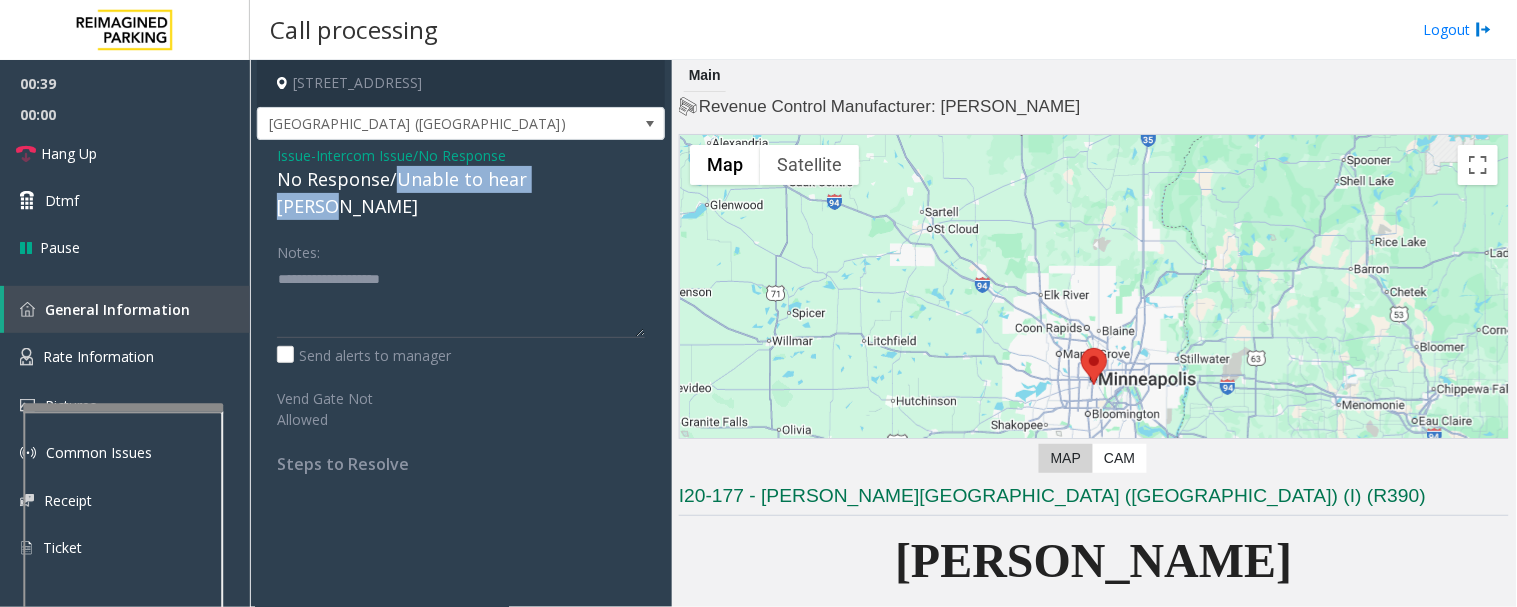 drag, startPoint x: 396, startPoint y: 177, endPoint x: 637, endPoint y: 187, distance: 241.20738 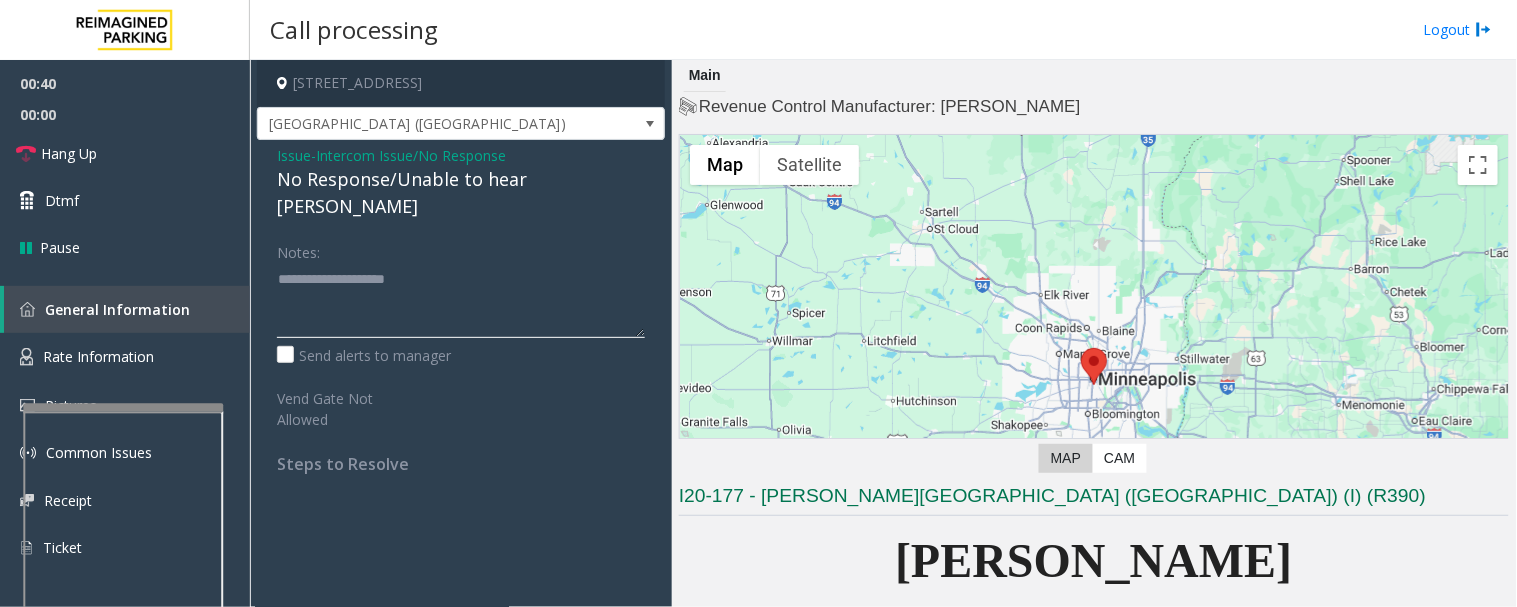 click 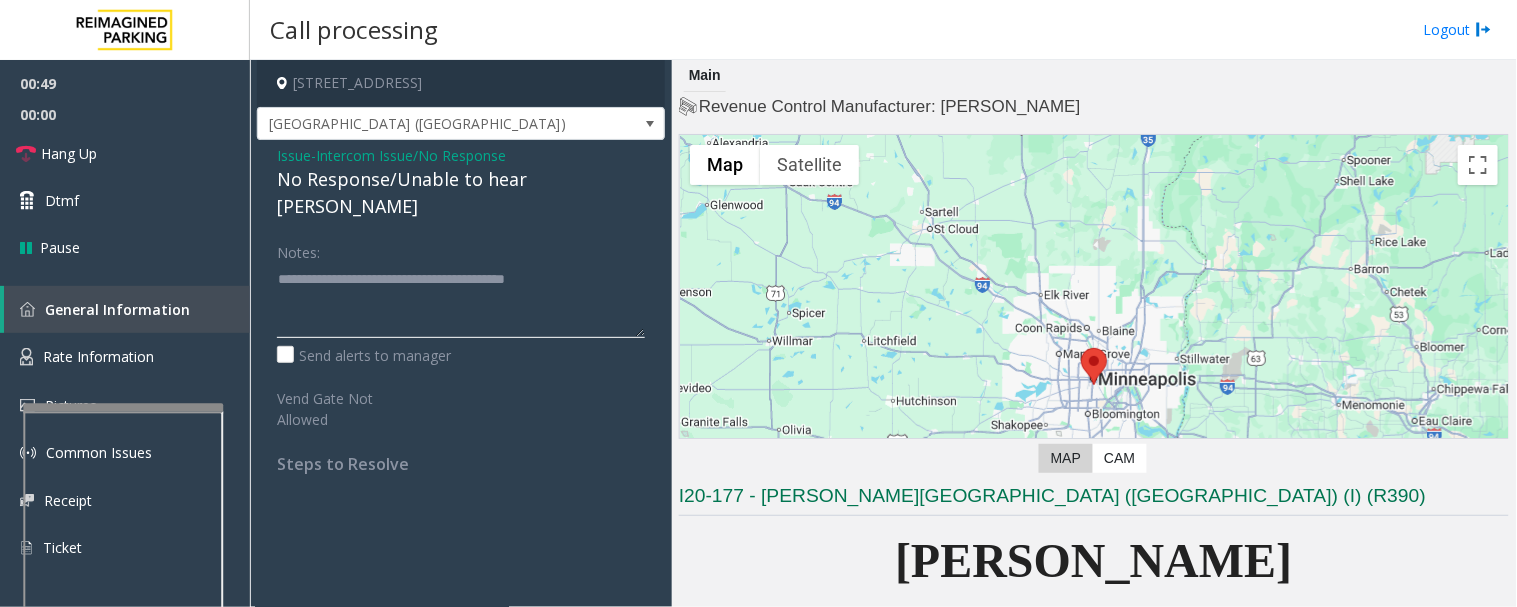 click 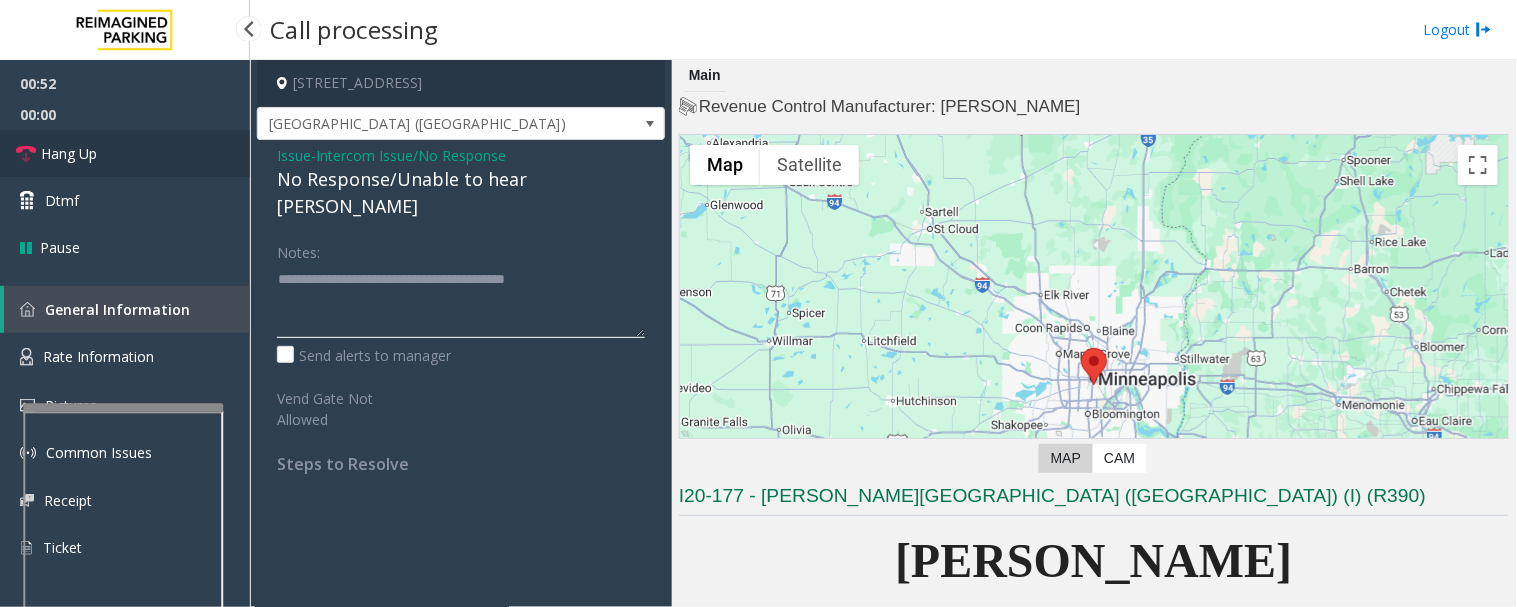 type on "**********" 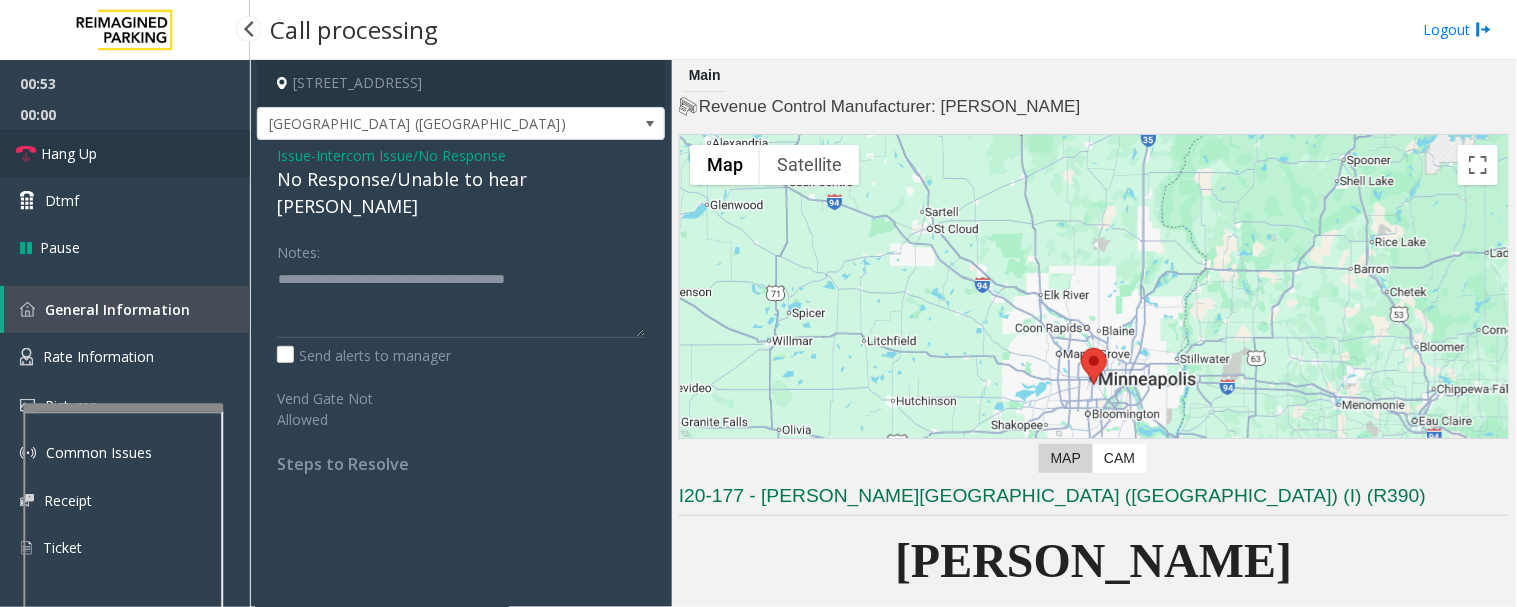 click at bounding box center [26, 154] 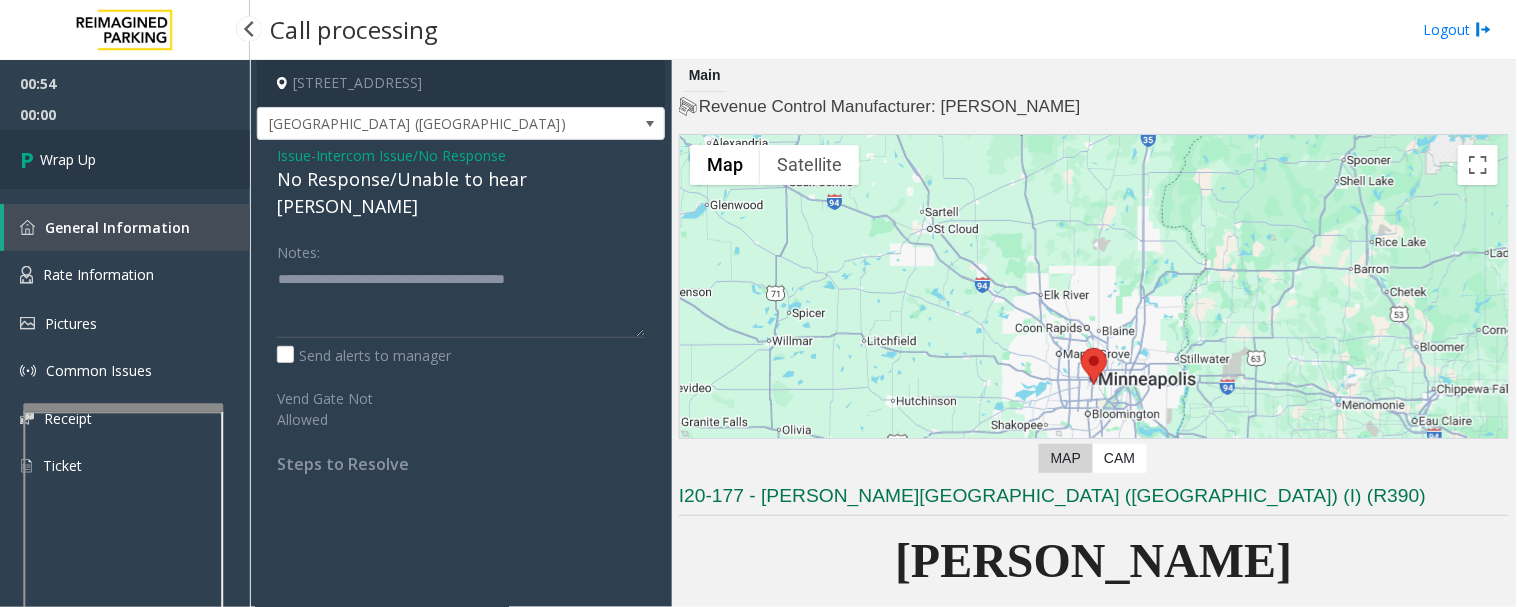 click at bounding box center [30, 159] 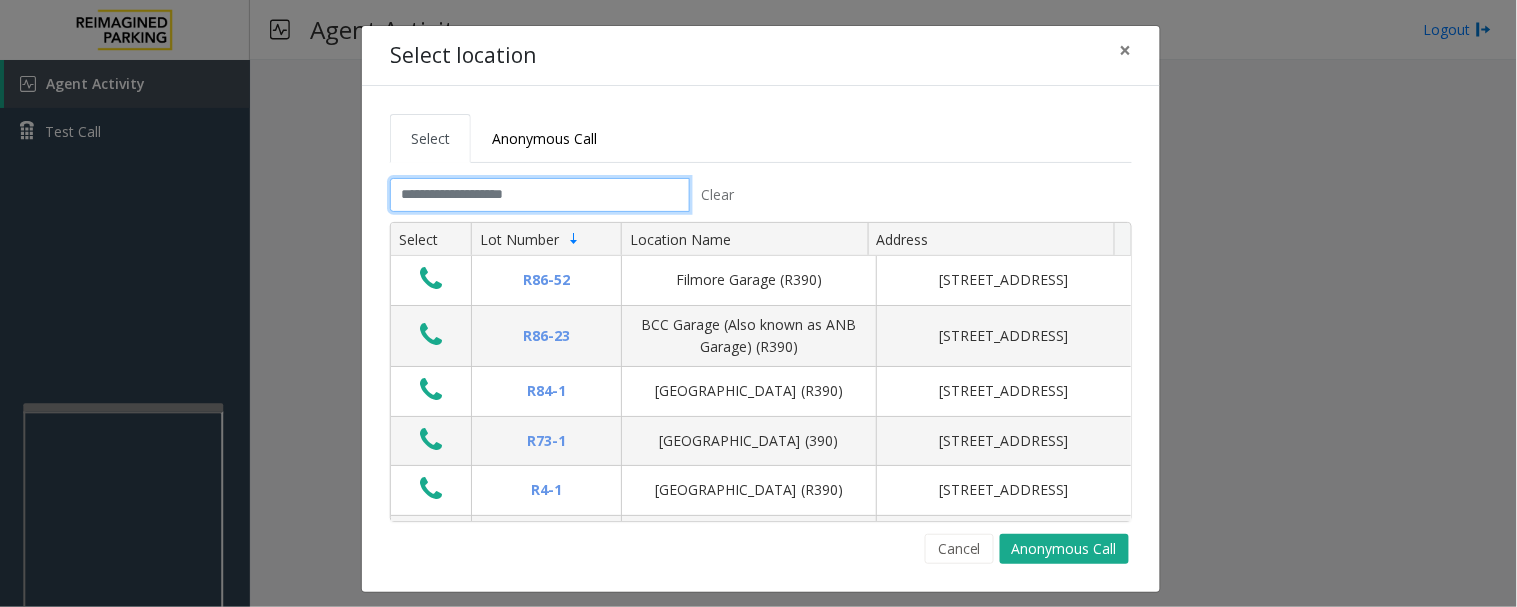 click 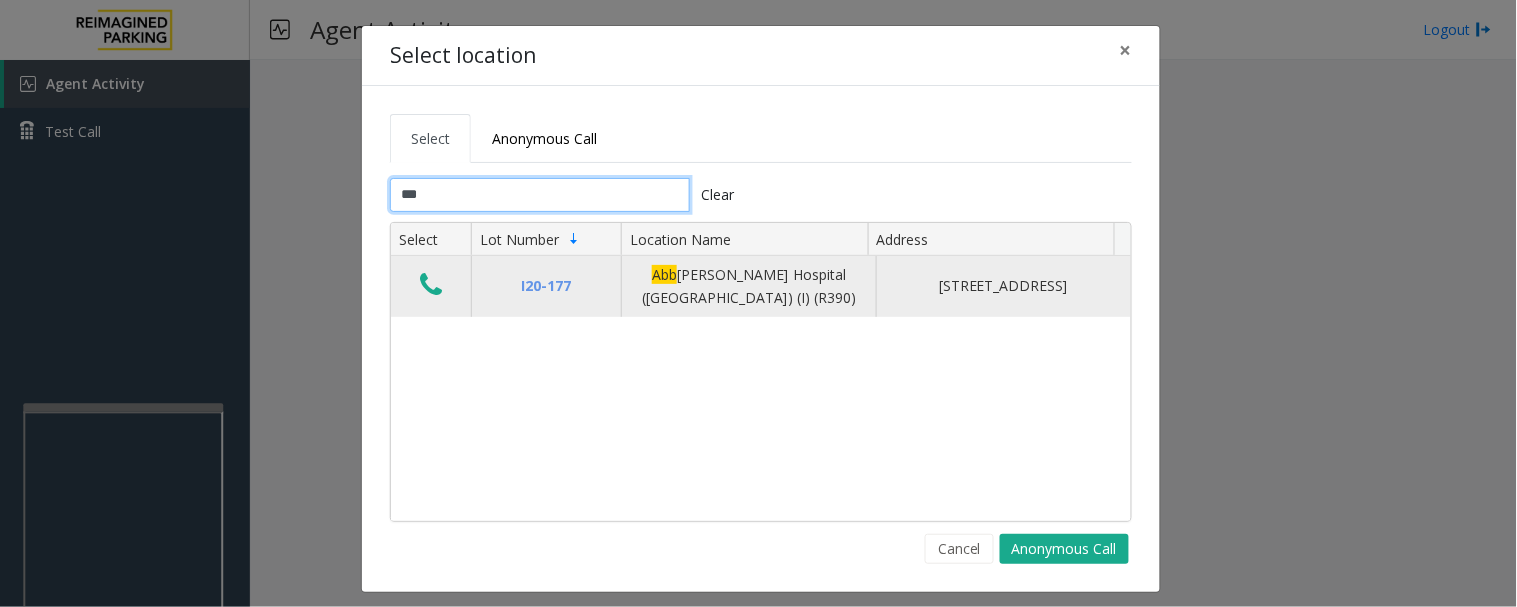 type on "***" 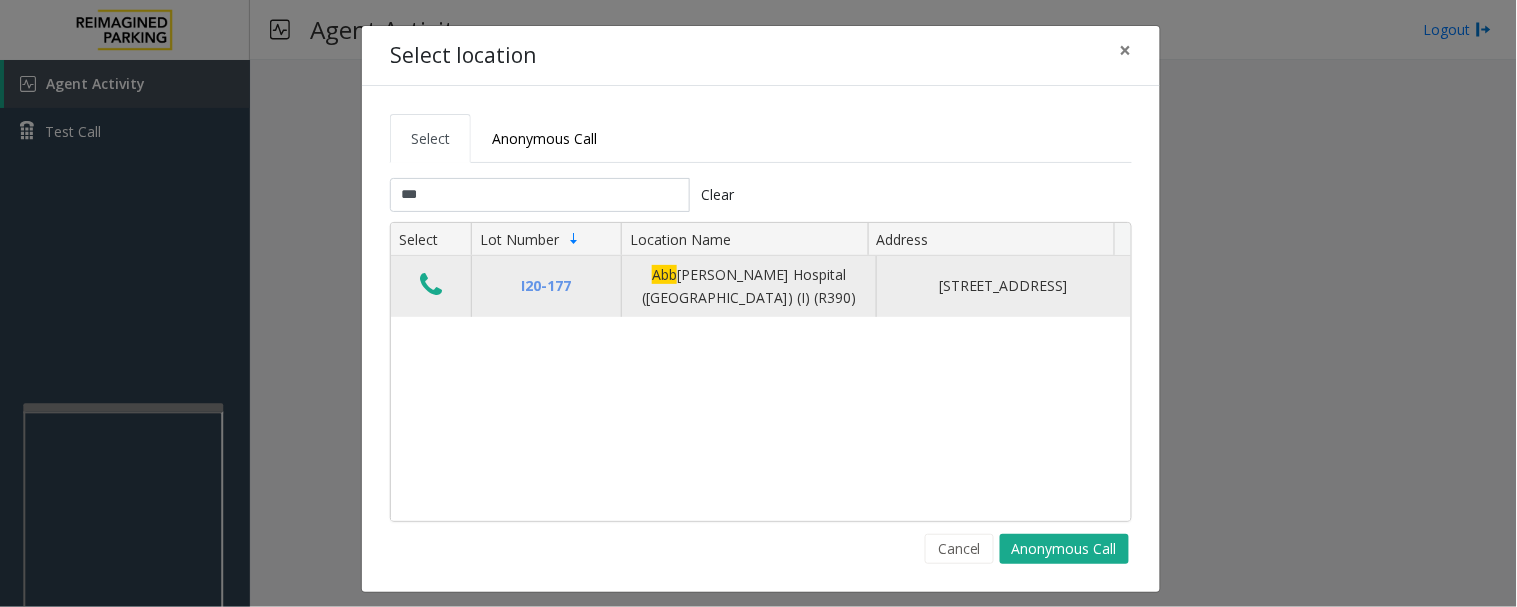 click 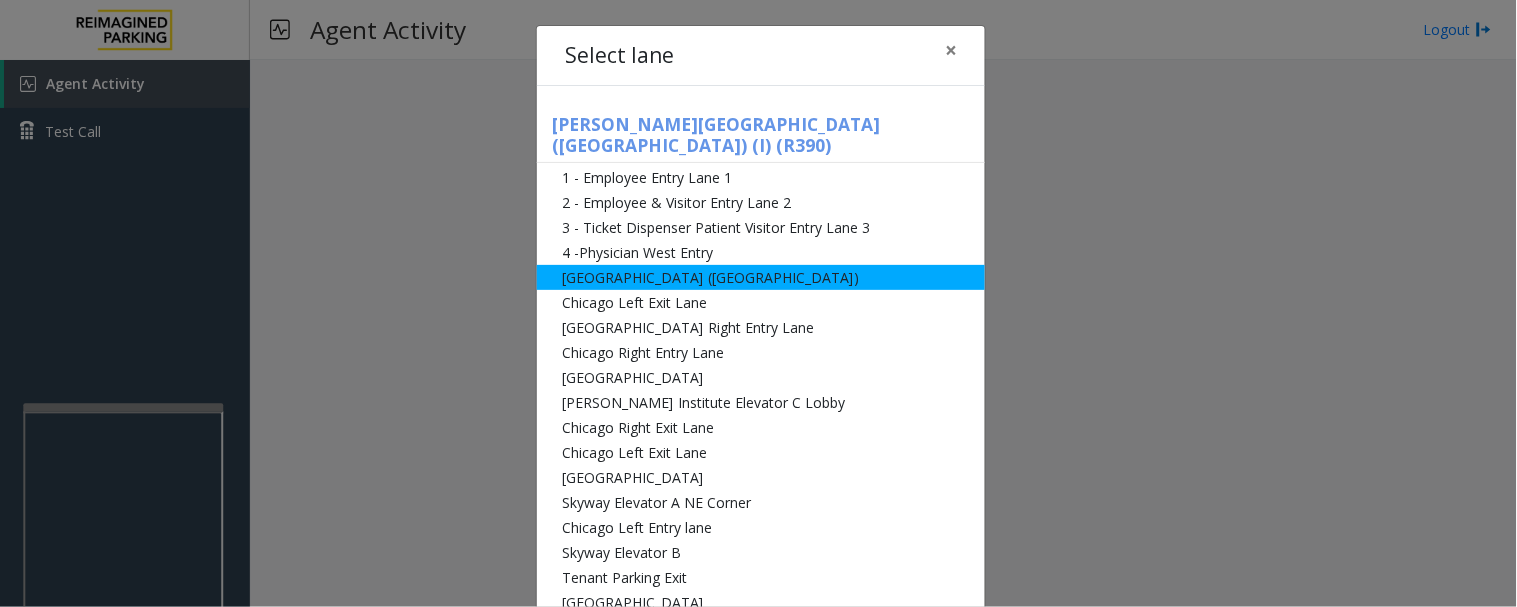 click on "[GEOGRAPHIC_DATA] ([GEOGRAPHIC_DATA])" 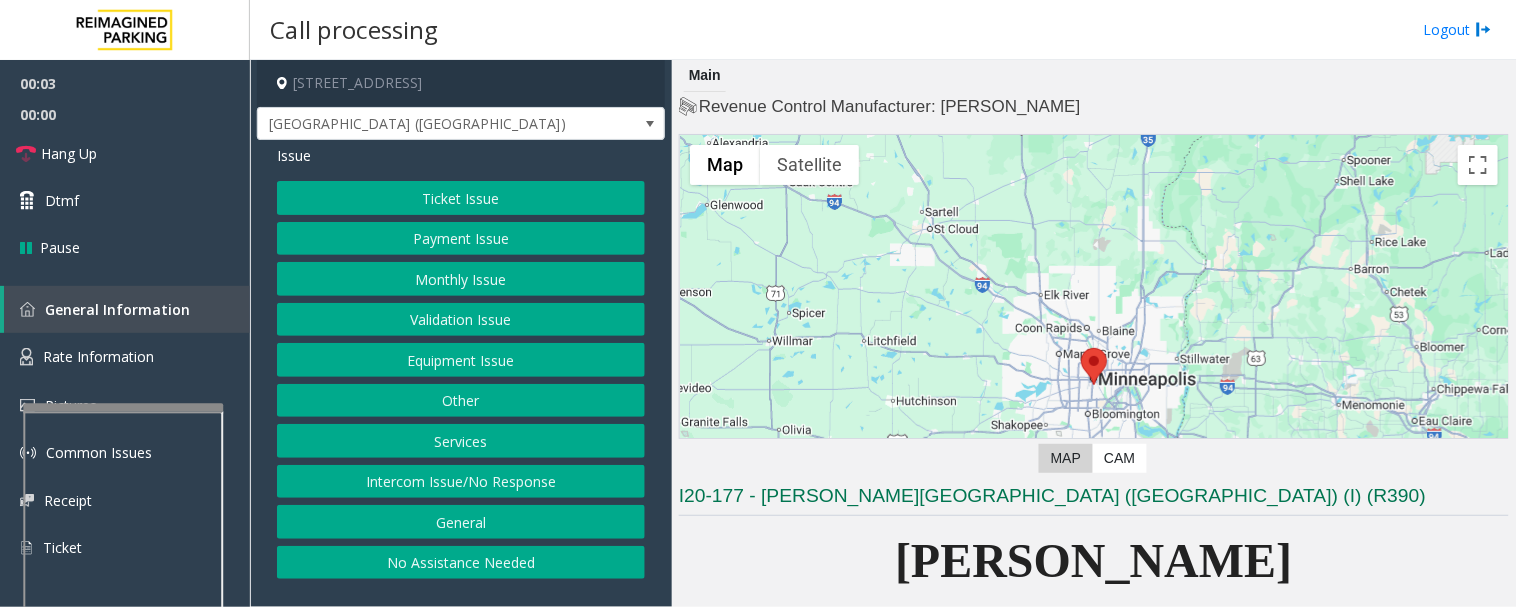 click on "Monthly Issue" 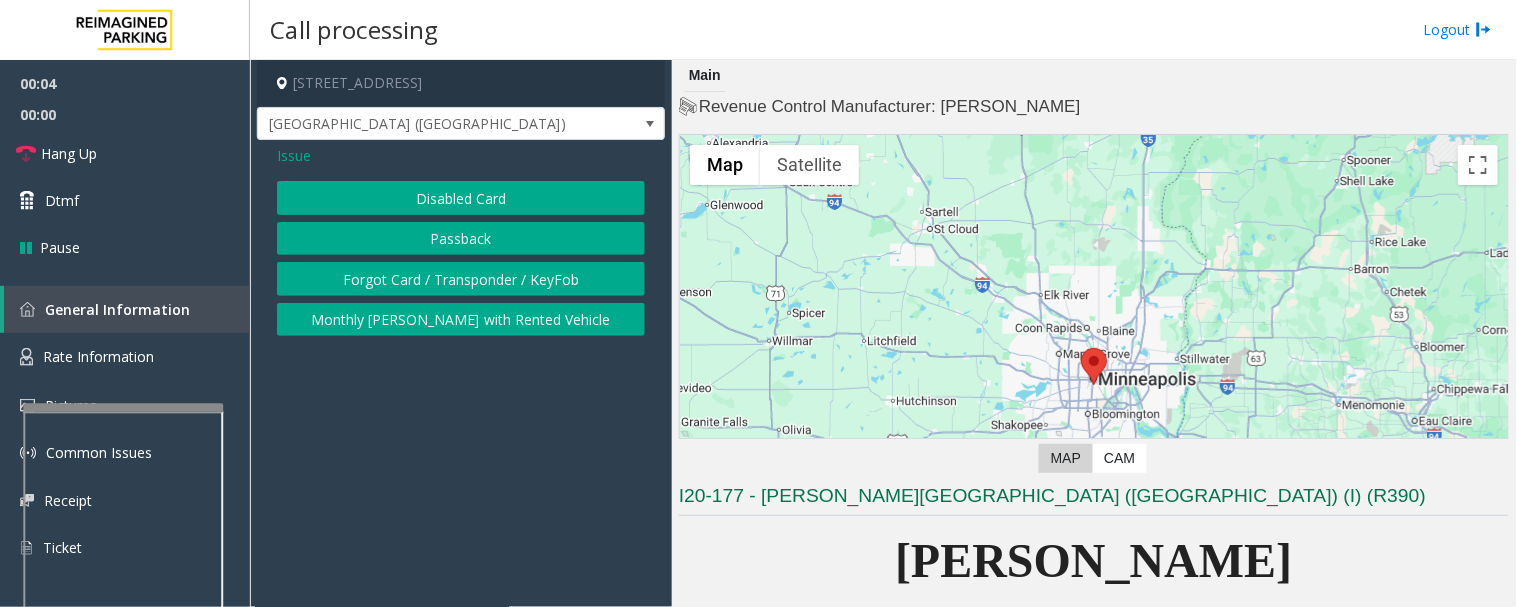 click on "Disabled Card" 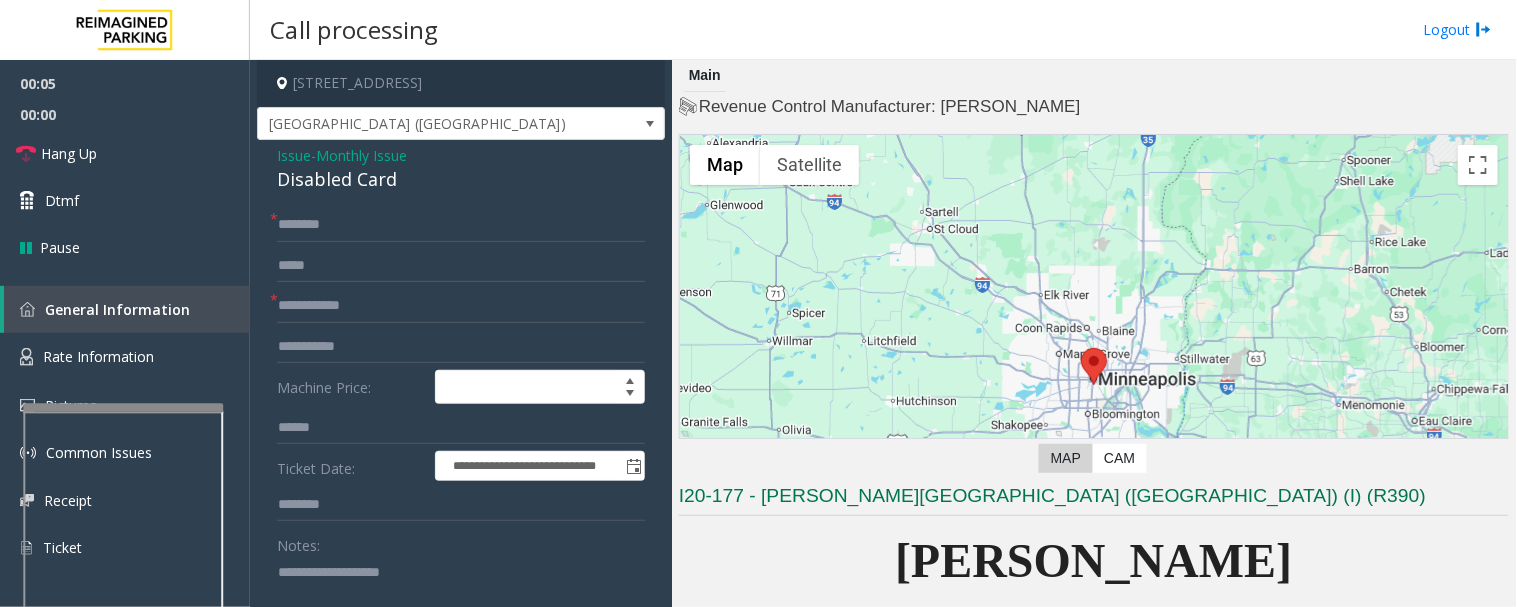 click on "Disabled Card" 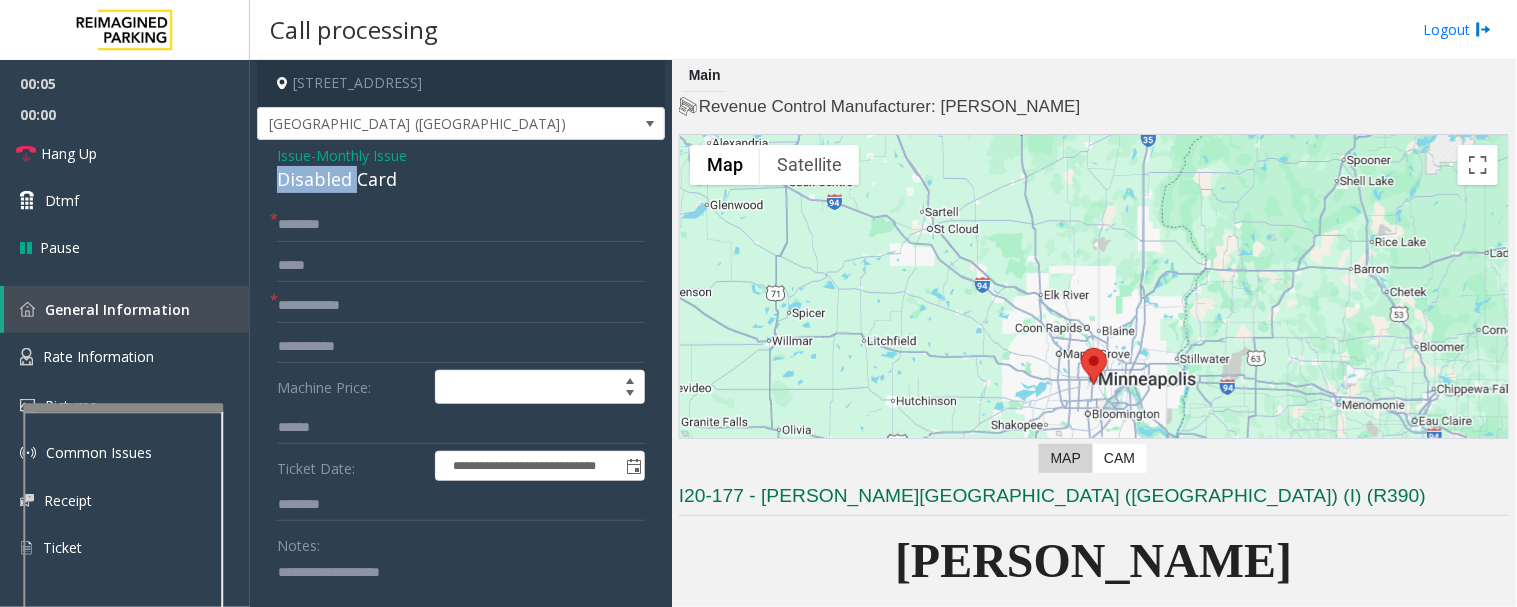 click on "Disabled Card" 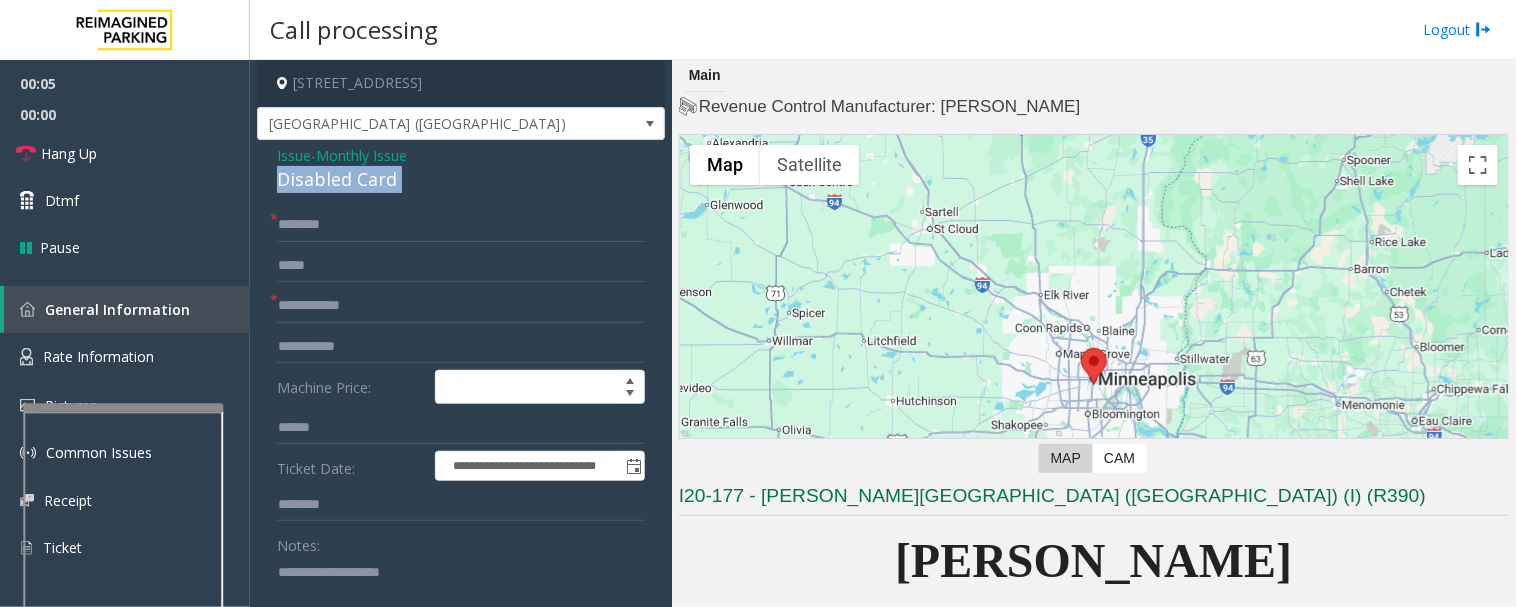 click on "Disabled Card" 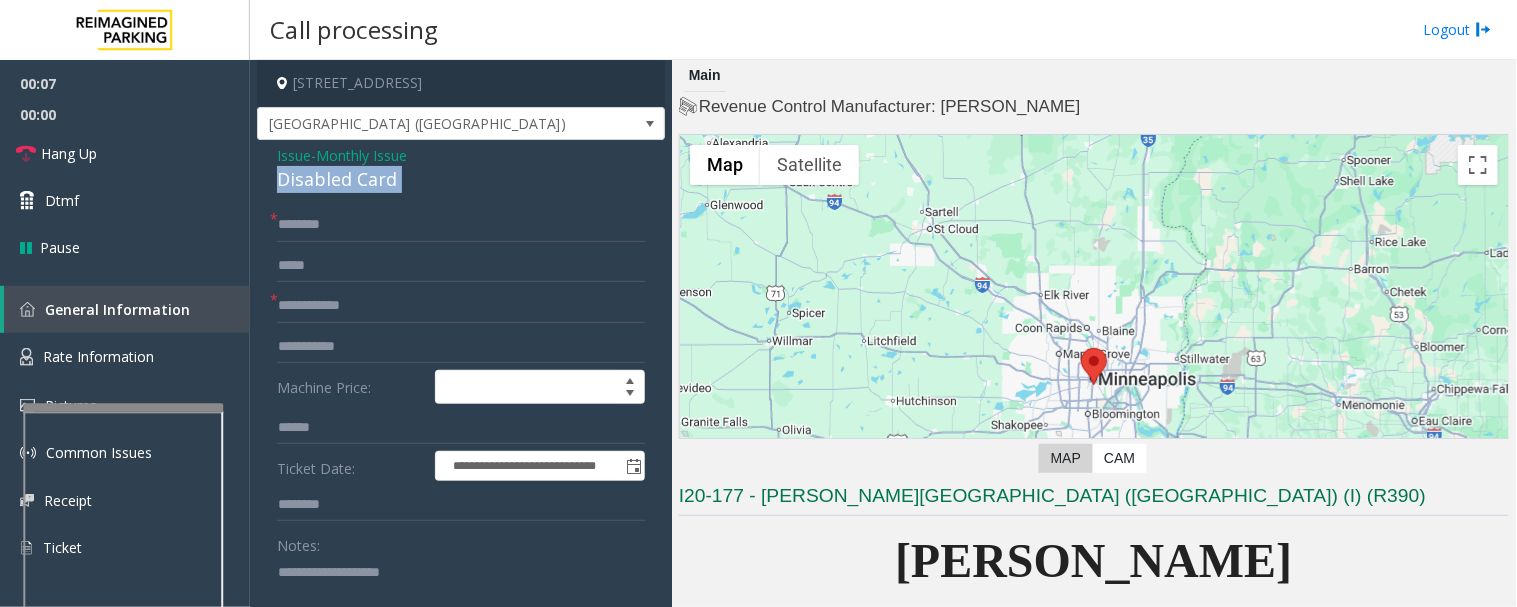 copy on "Disabled Card" 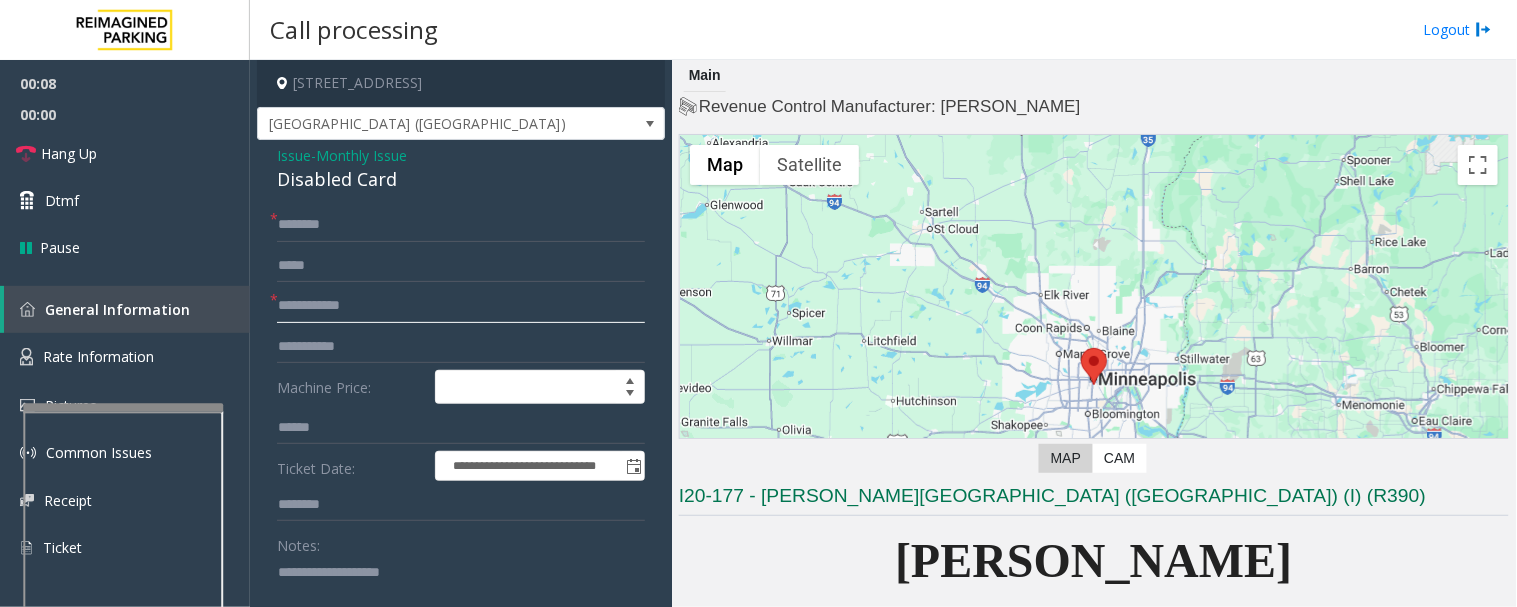 click 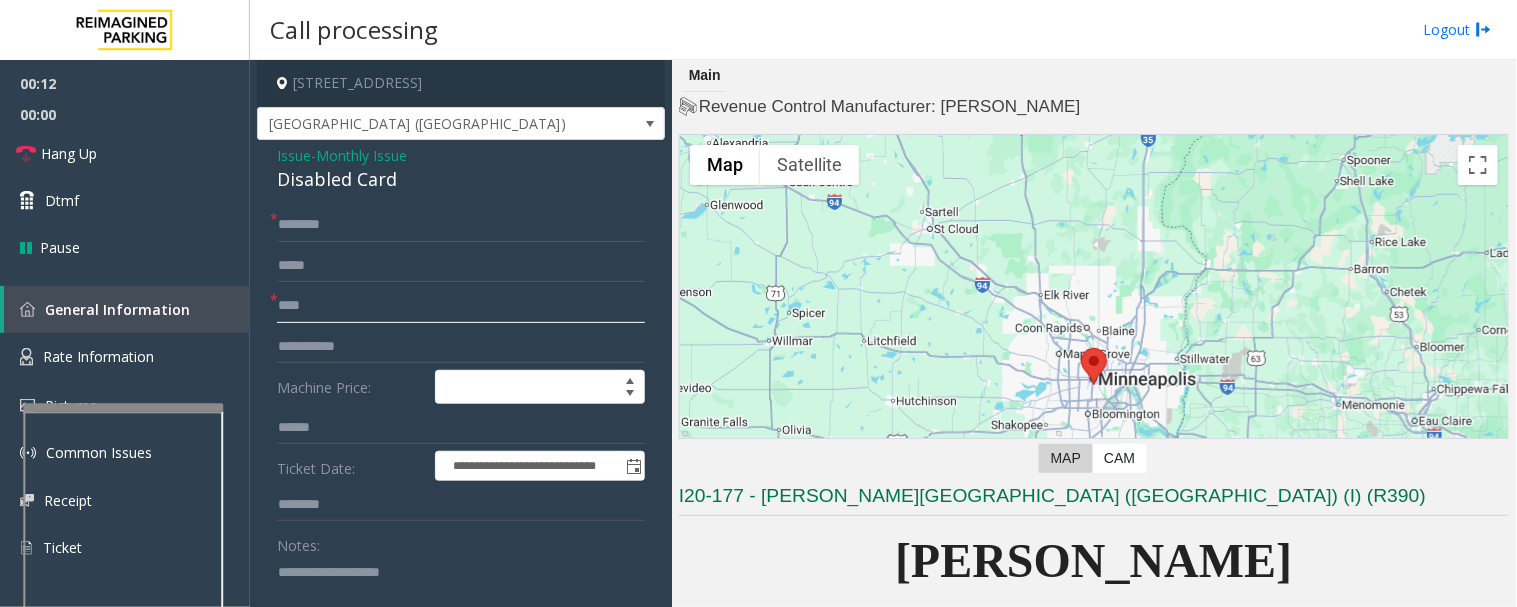 type on "****" 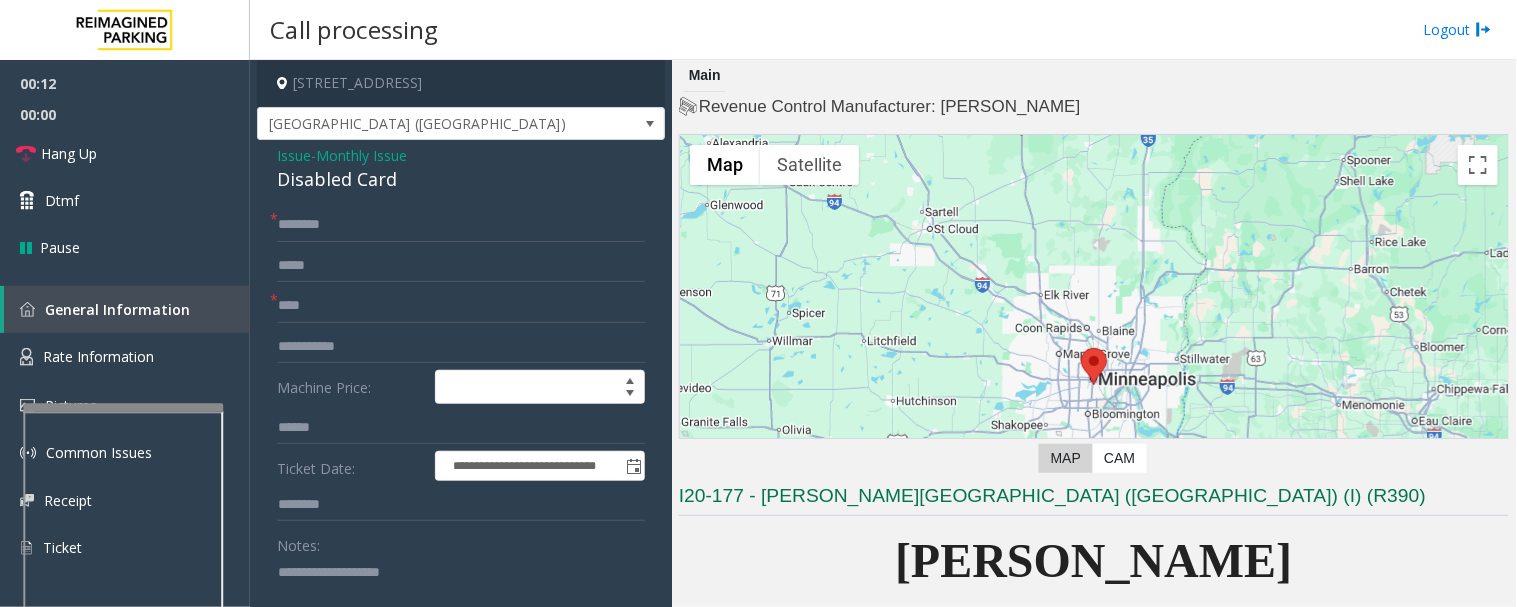 click 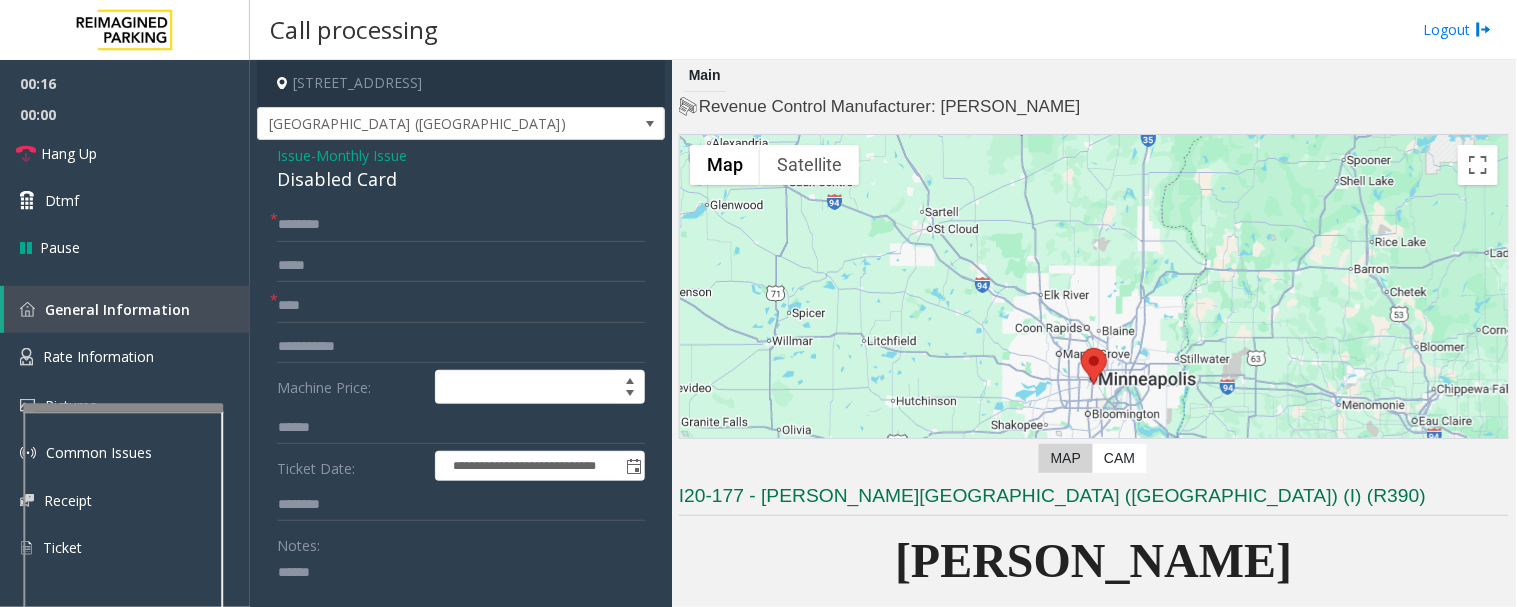 paste on "**********" 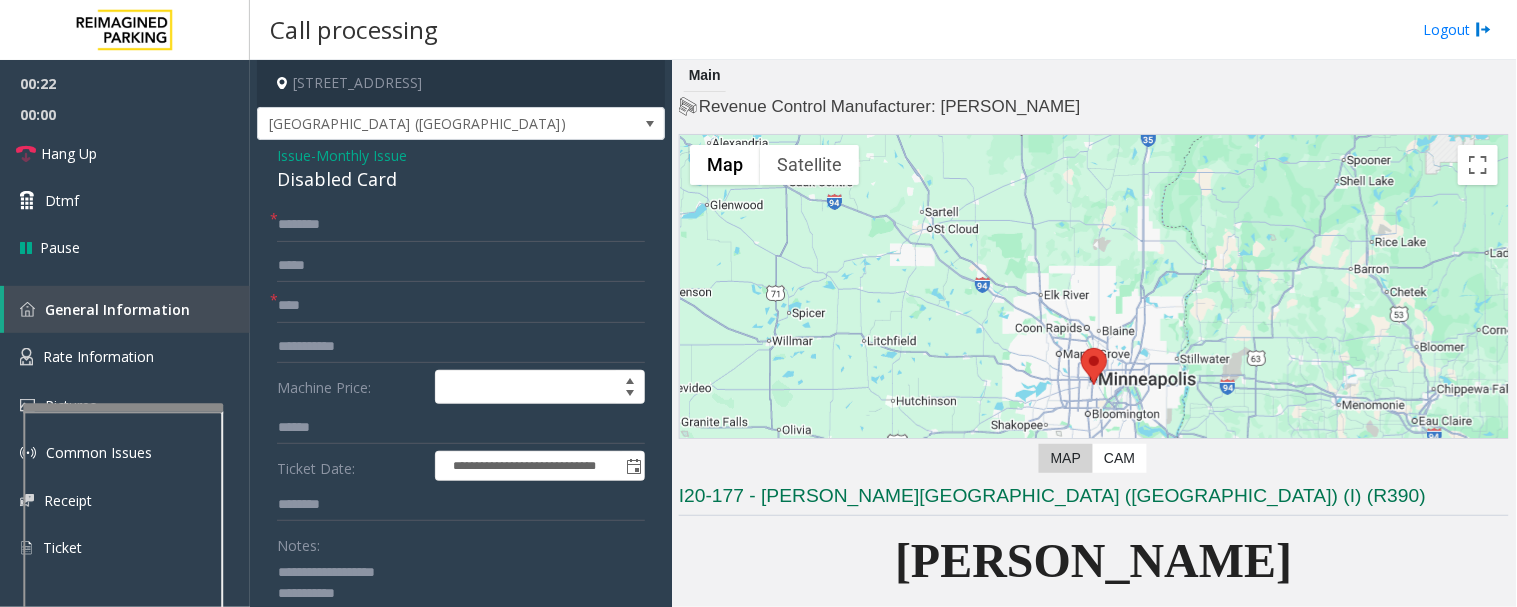 type on "**********" 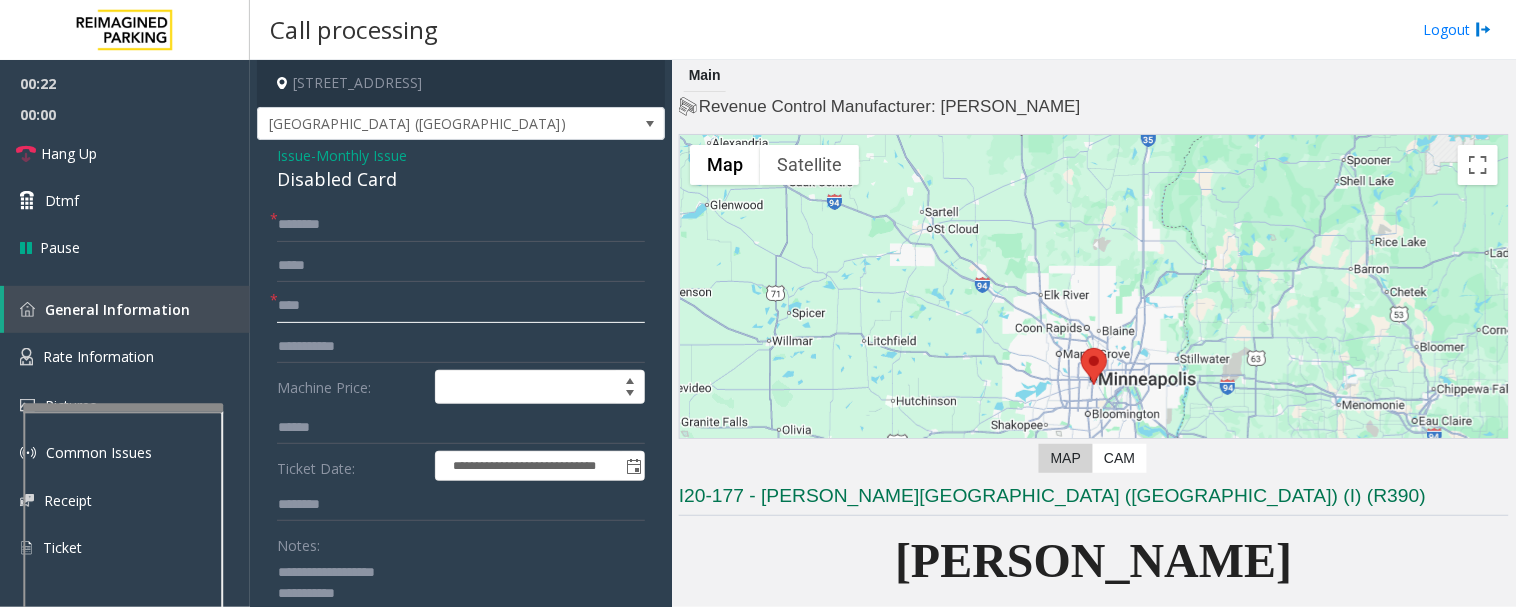 click on "****" 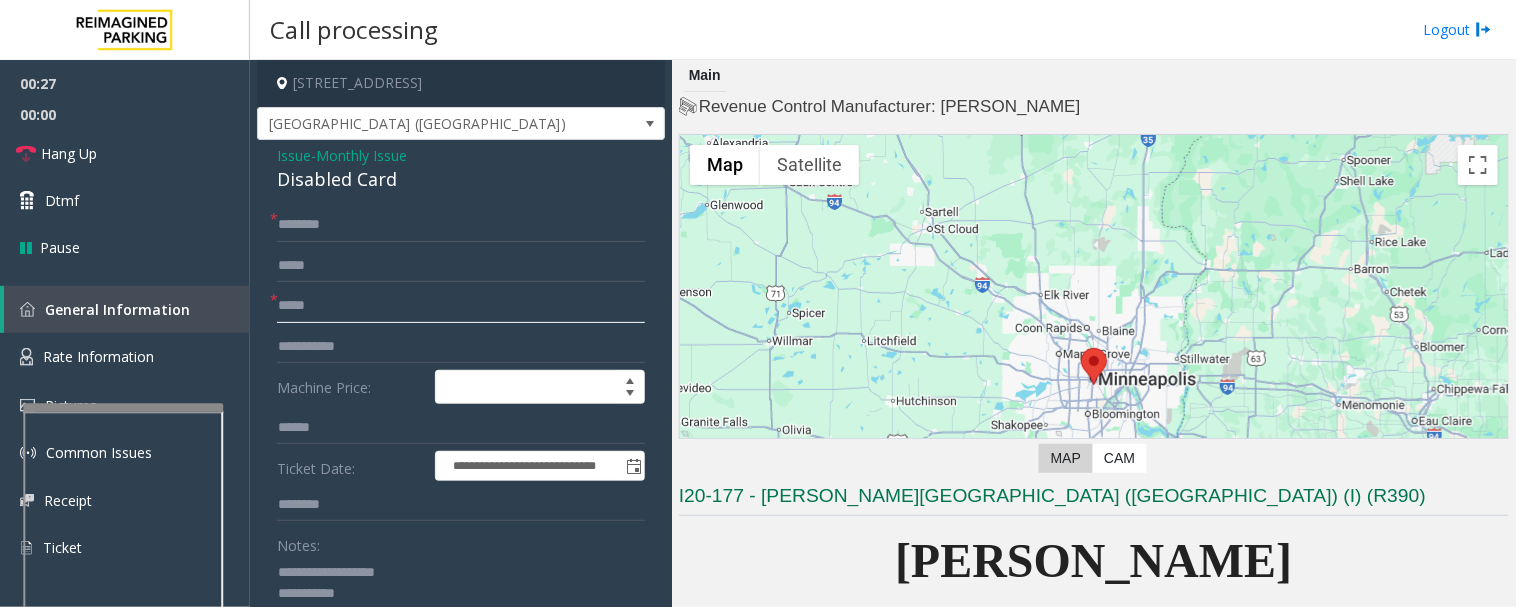 type on "*****" 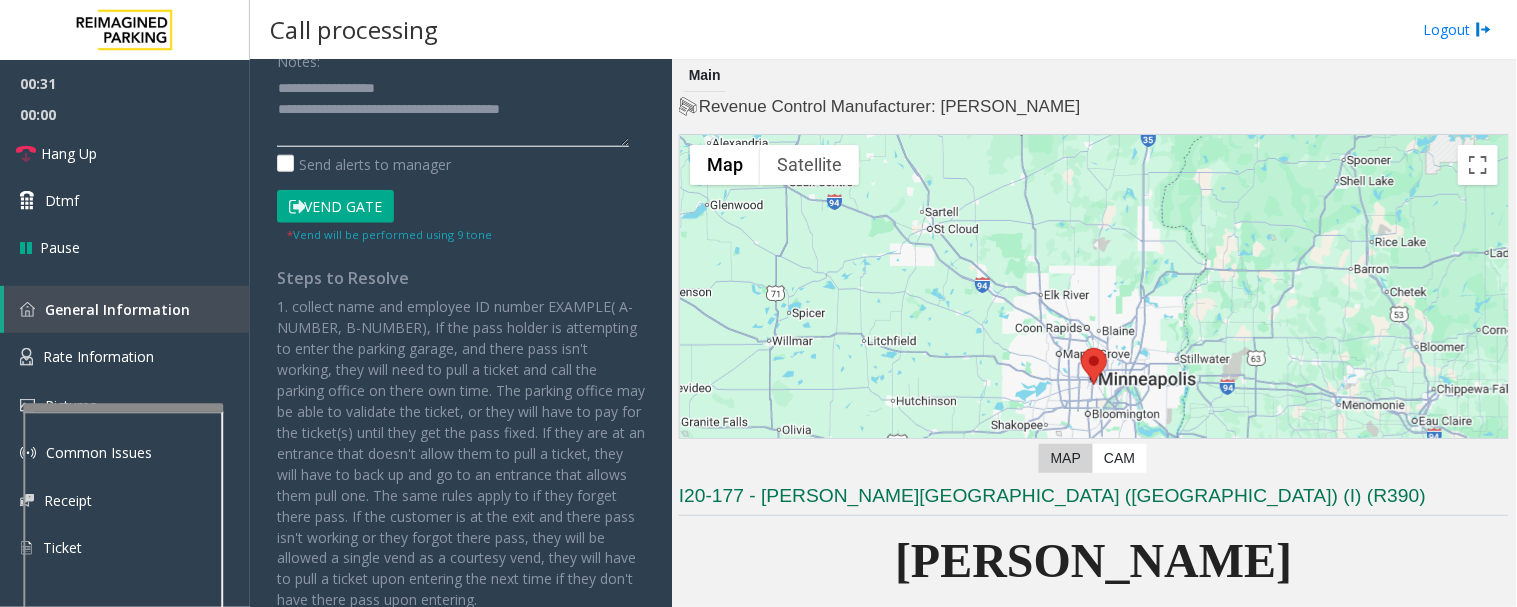 type on "**********" 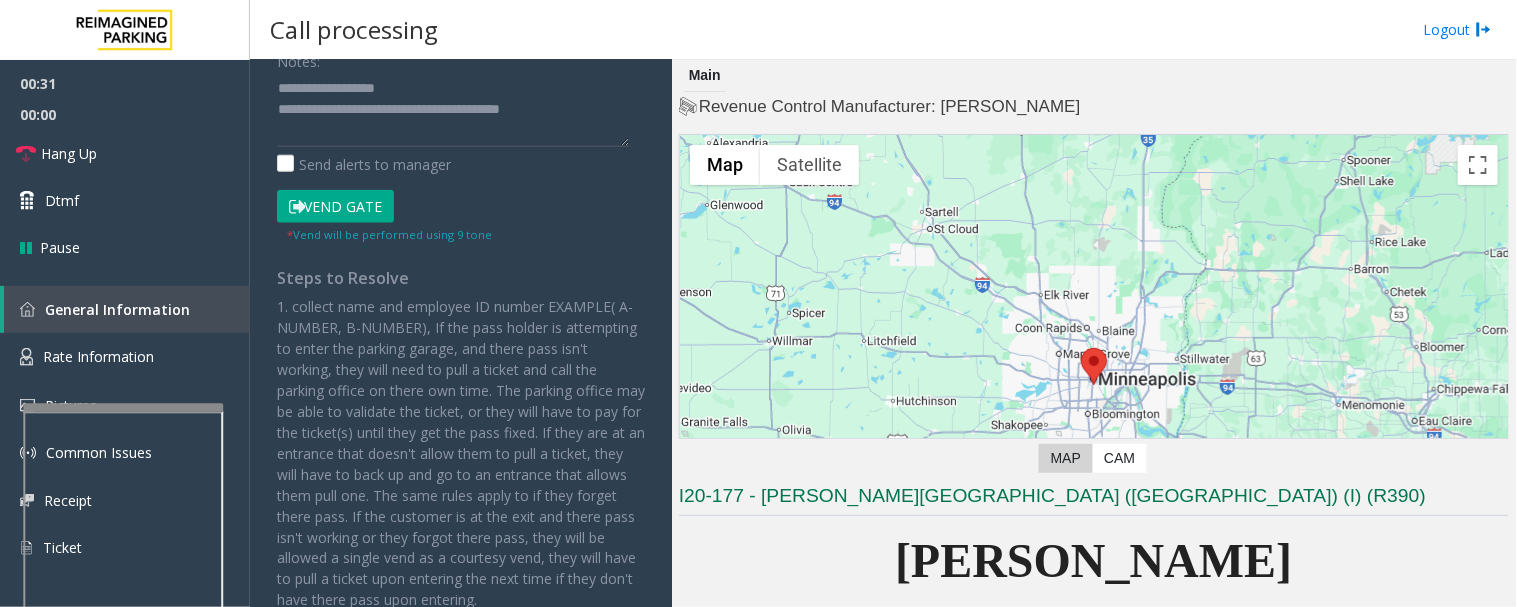 click on "Vend Gate" 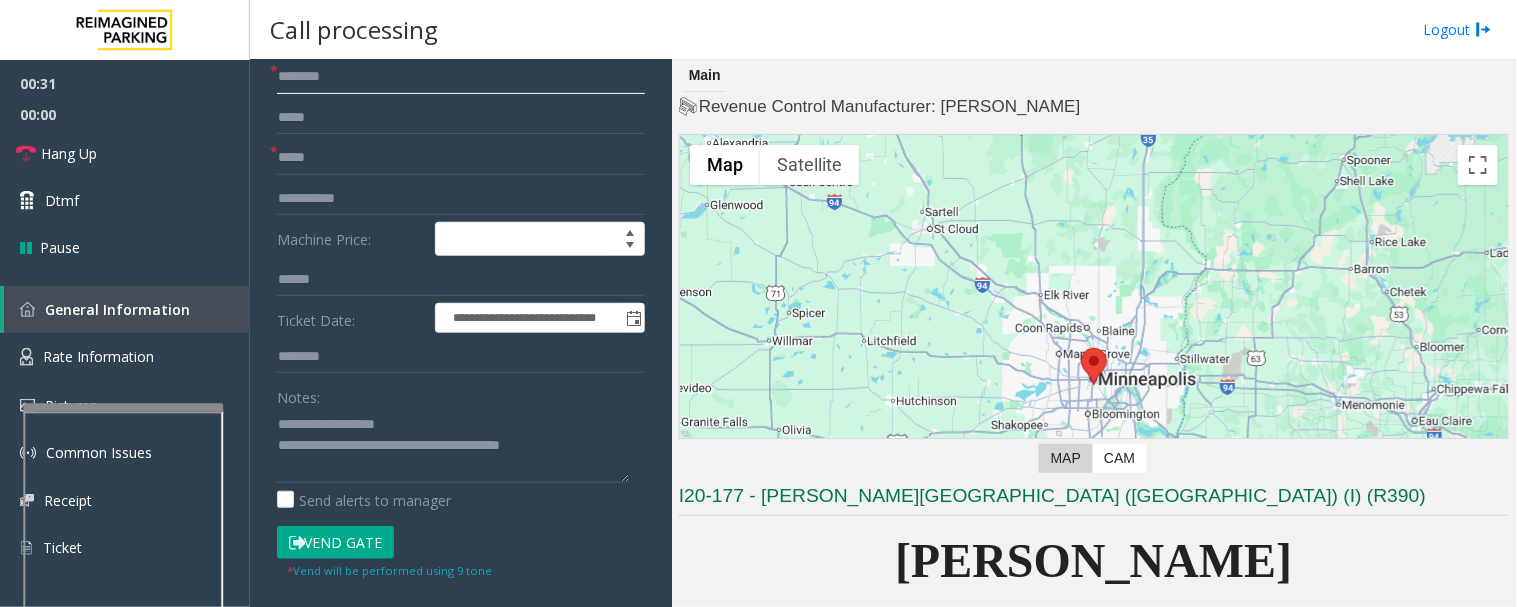 scroll, scrollTop: 0, scrollLeft: 0, axis: both 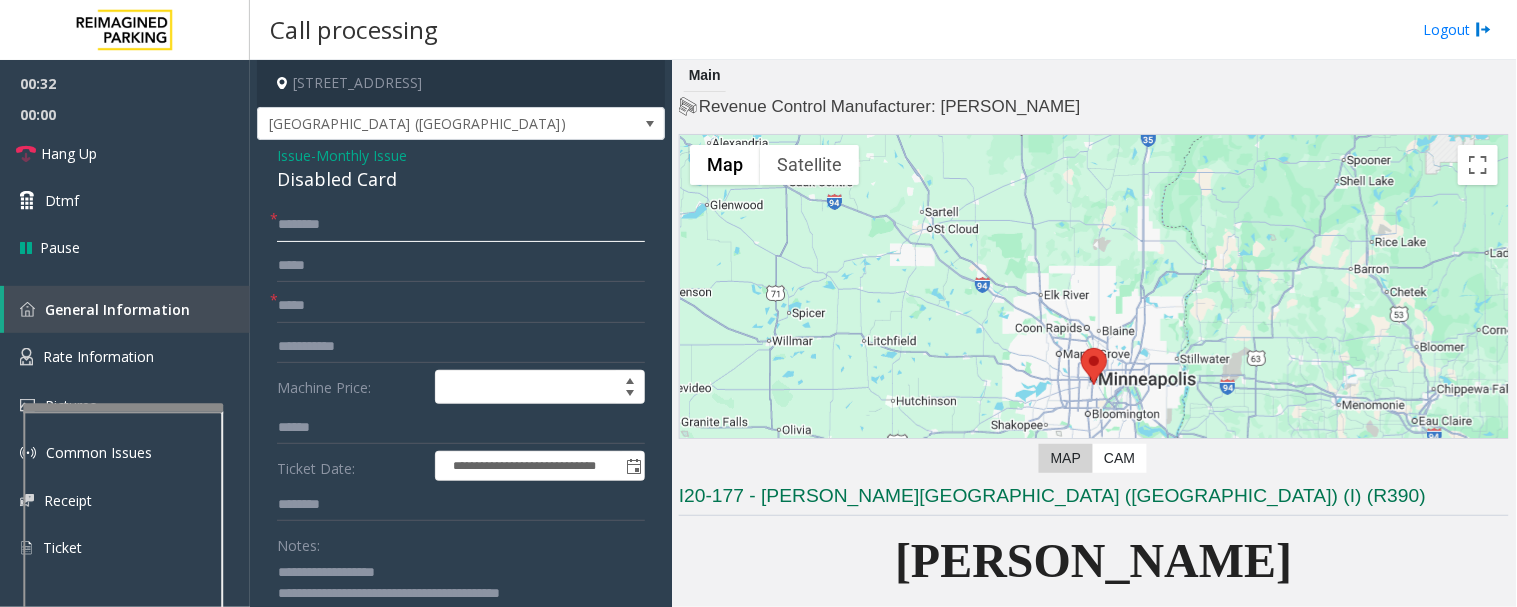 click 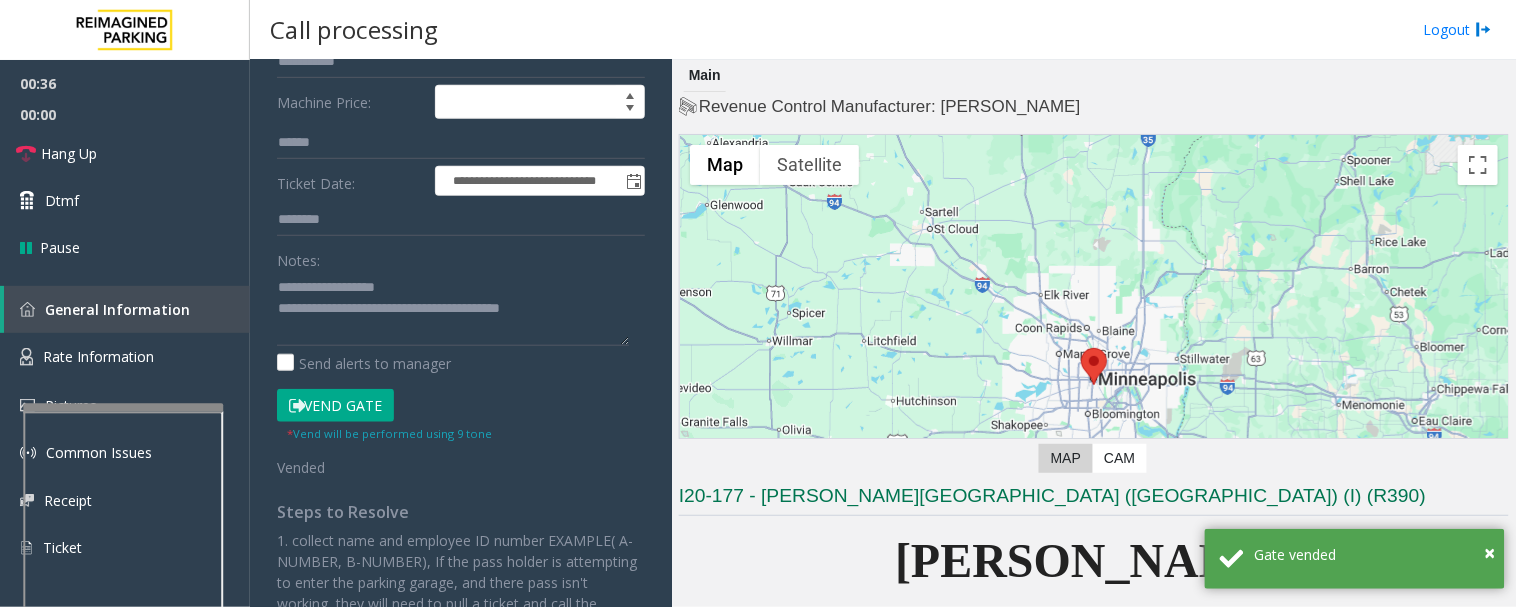 scroll, scrollTop: 333, scrollLeft: 0, axis: vertical 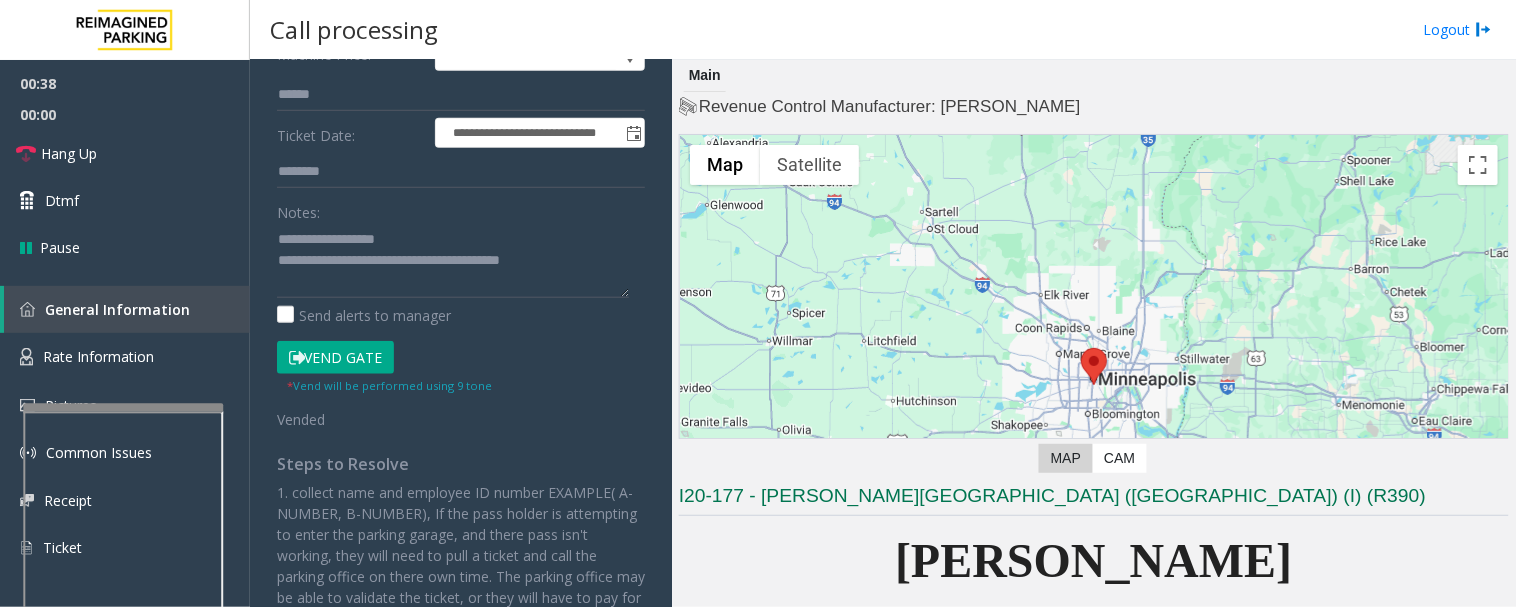 type on "**" 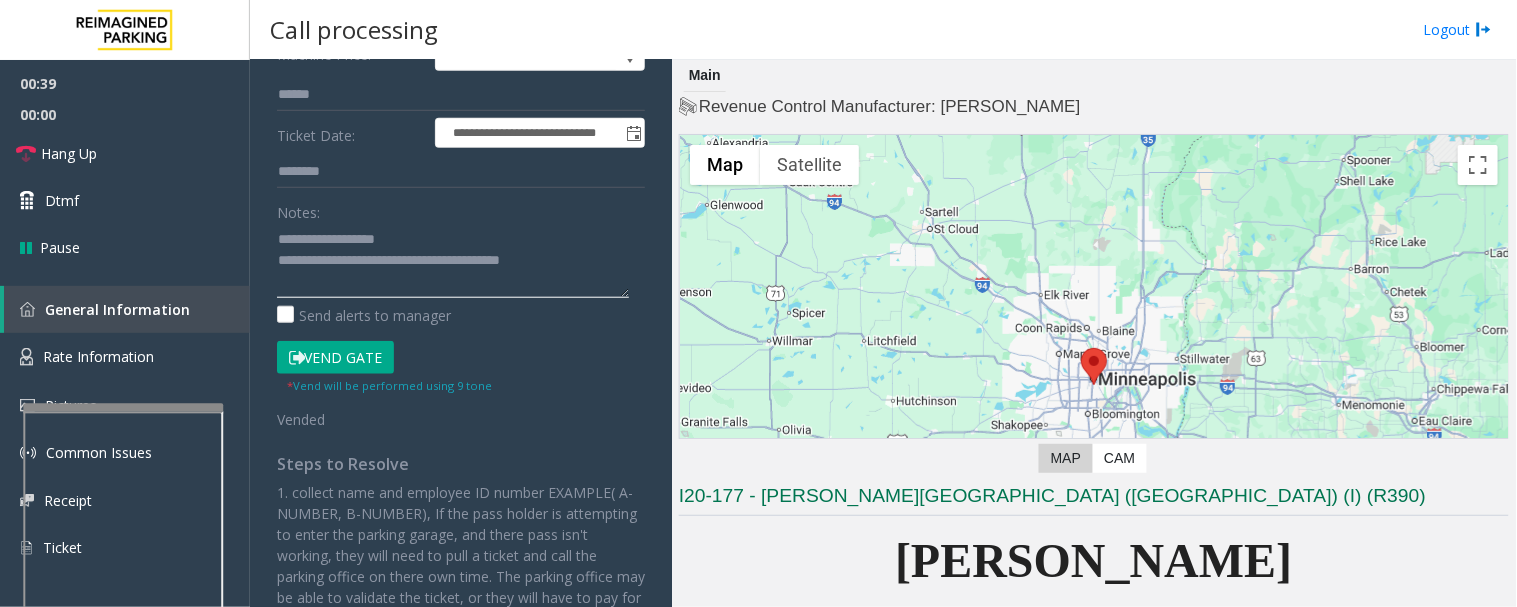 click 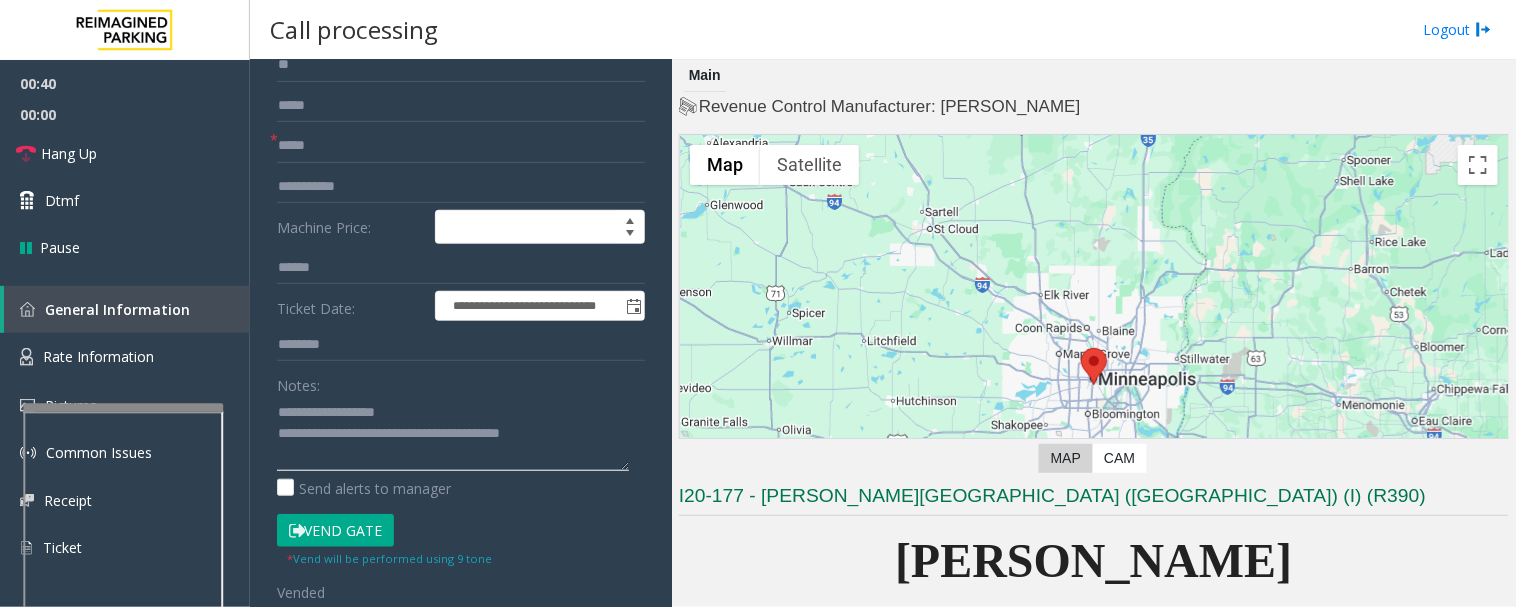 scroll, scrollTop: 0, scrollLeft: 0, axis: both 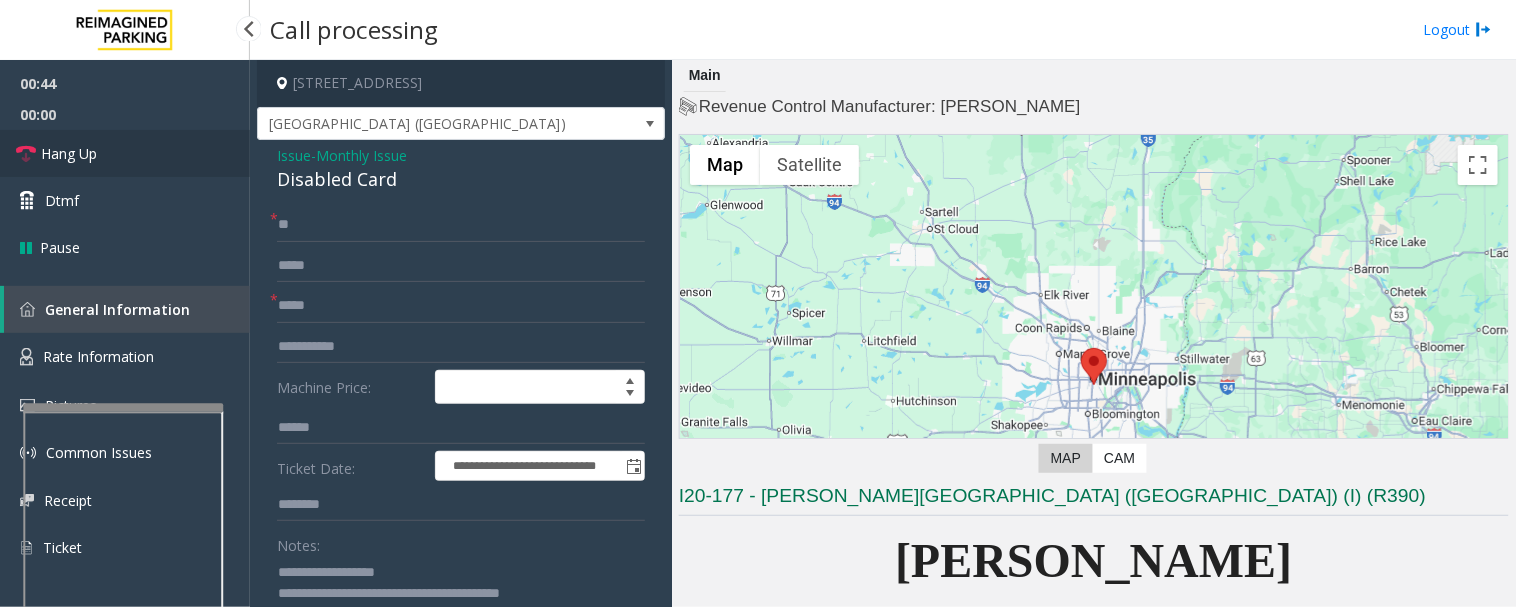 click on "Hang Up" at bounding box center [69, 153] 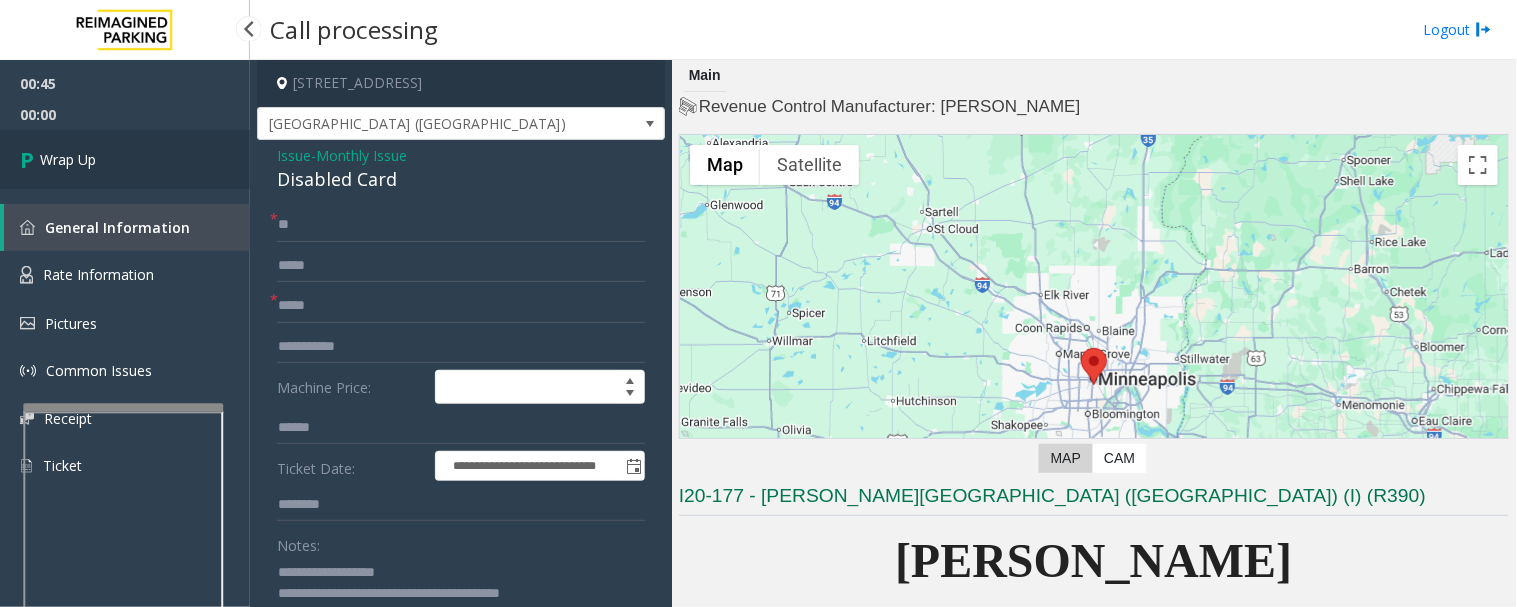 click on "Wrap Up" at bounding box center [125, 159] 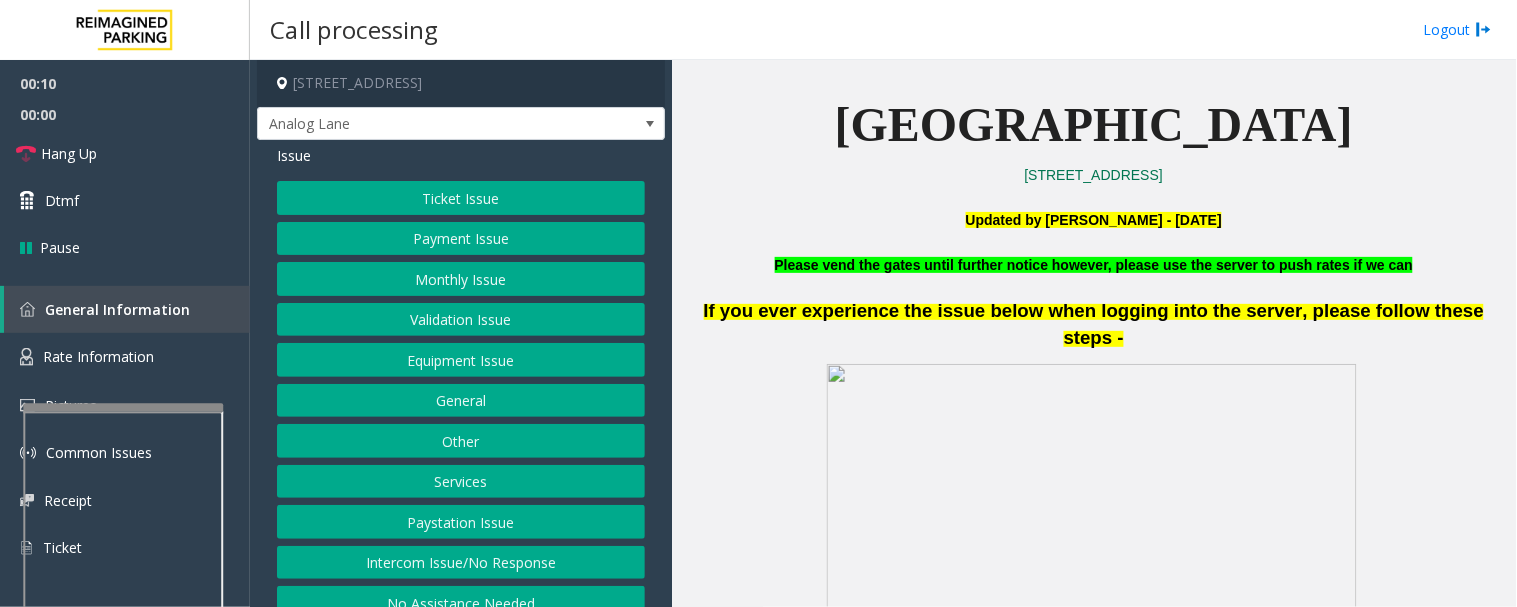 scroll, scrollTop: 555, scrollLeft: 0, axis: vertical 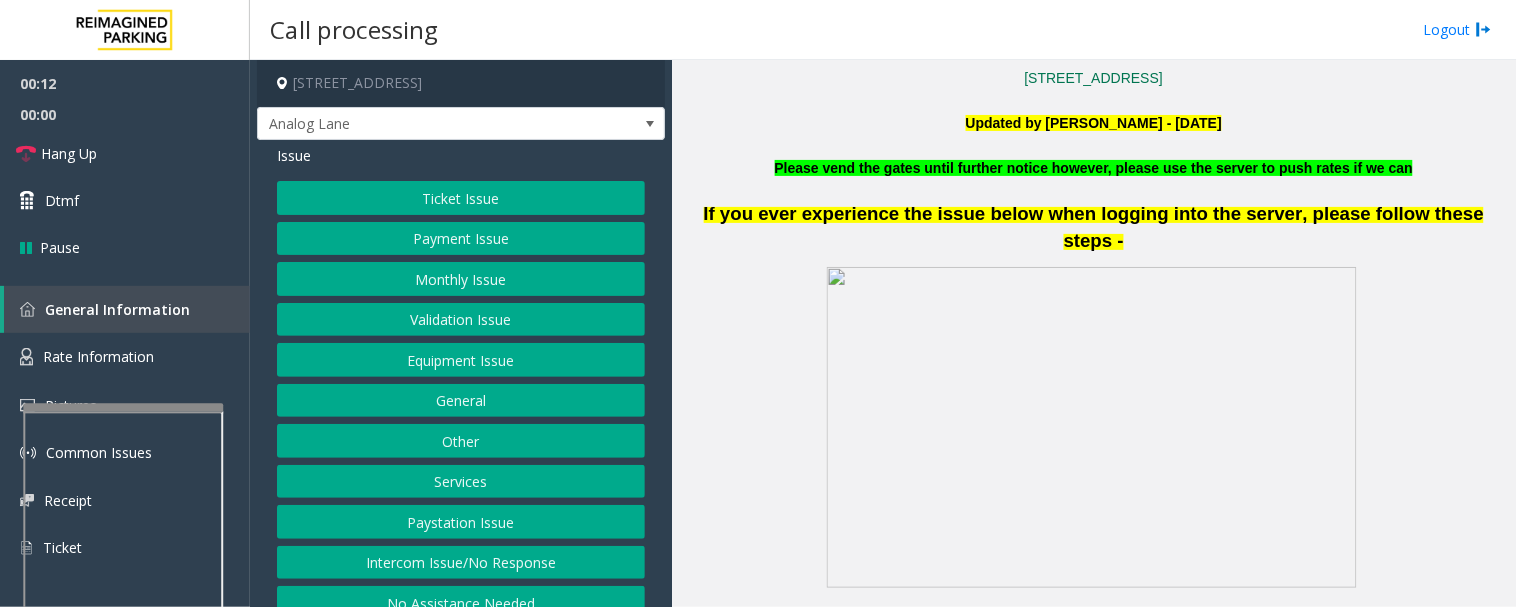 drag, startPoint x: 440, startPoint y: 554, endPoint x: 445, endPoint y: 525, distance: 29.427877 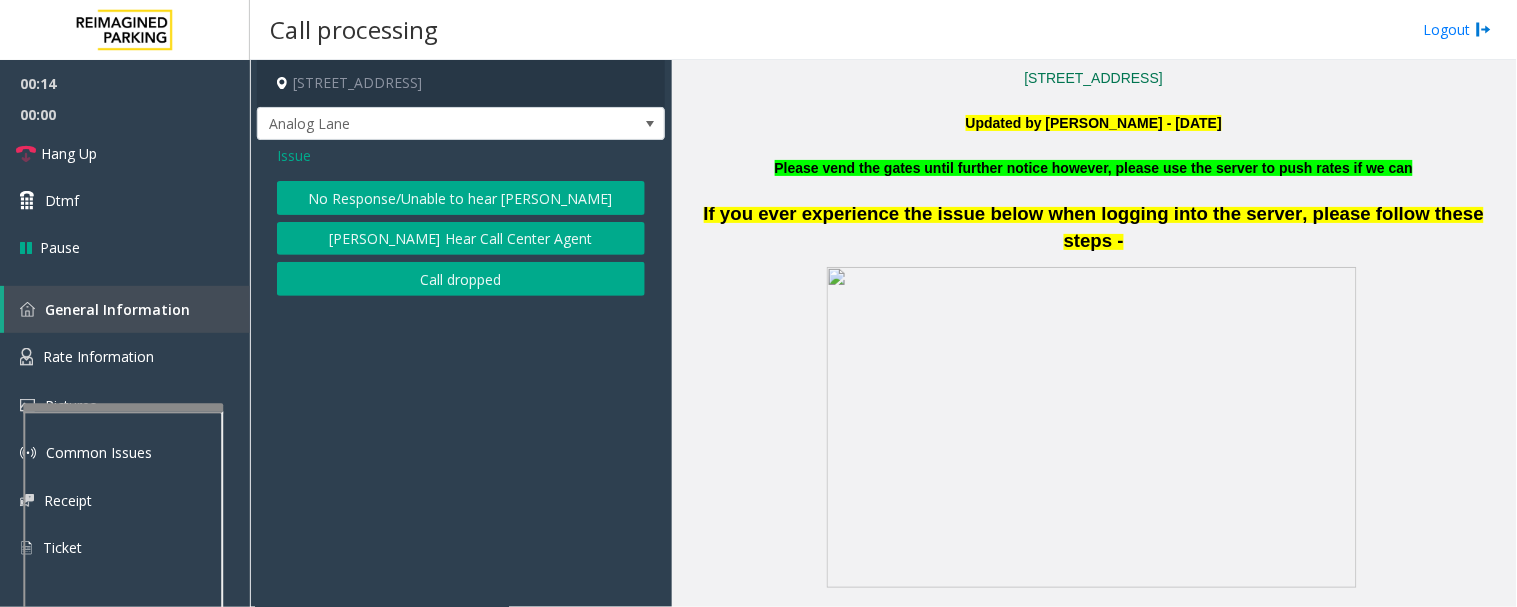 click on "No Response/Unable to hear [PERSON_NAME]" 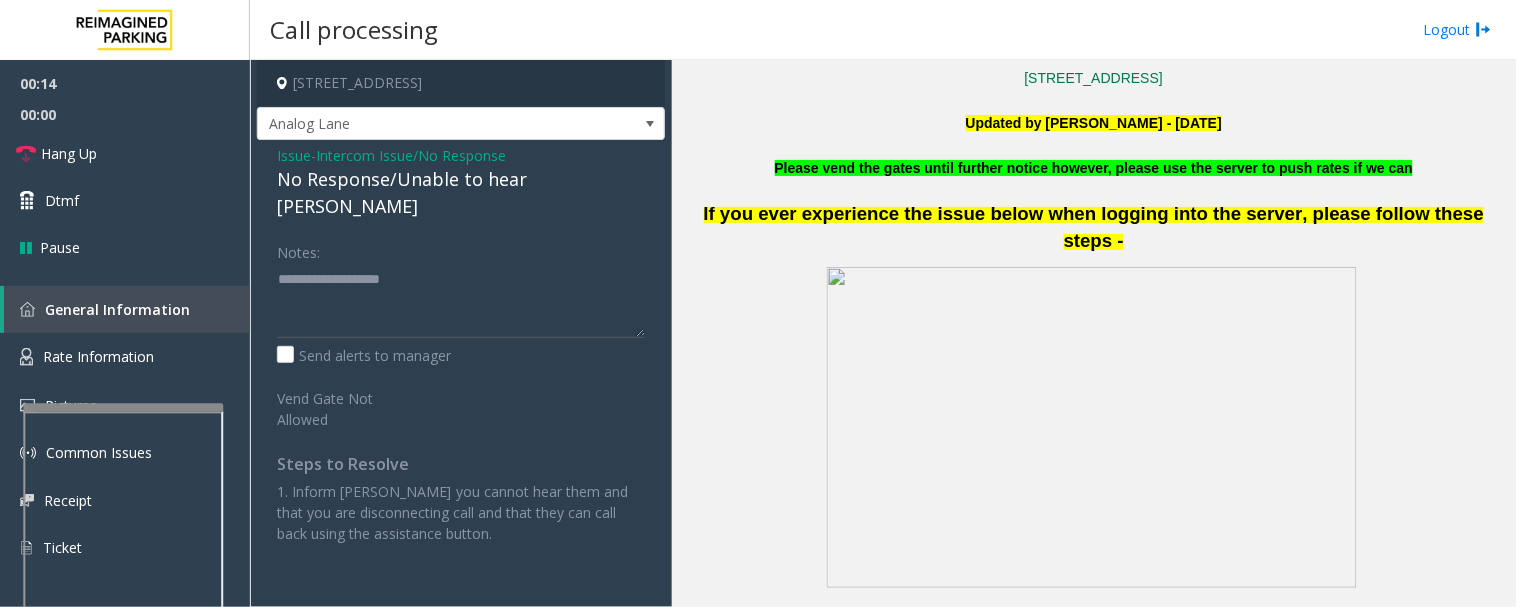 click on "No Response/Unable to hear [PERSON_NAME]" 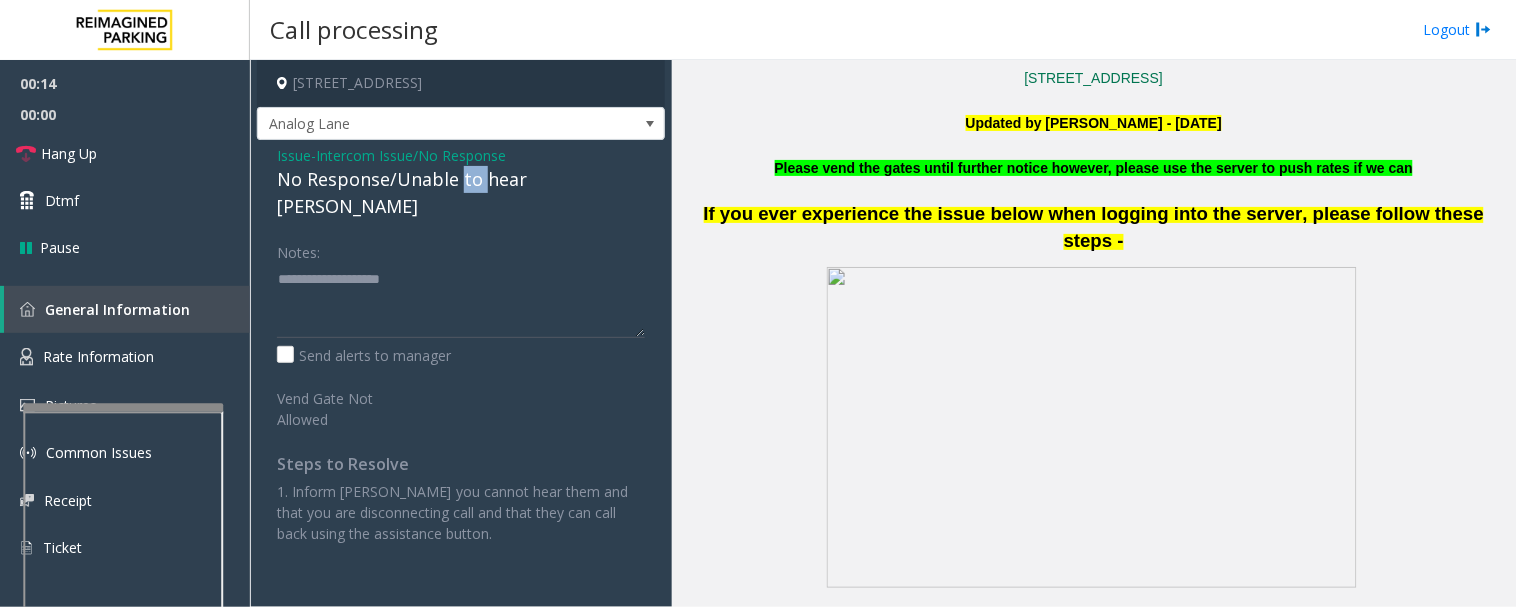 click on "No Response/Unable to hear [PERSON_NAME]" 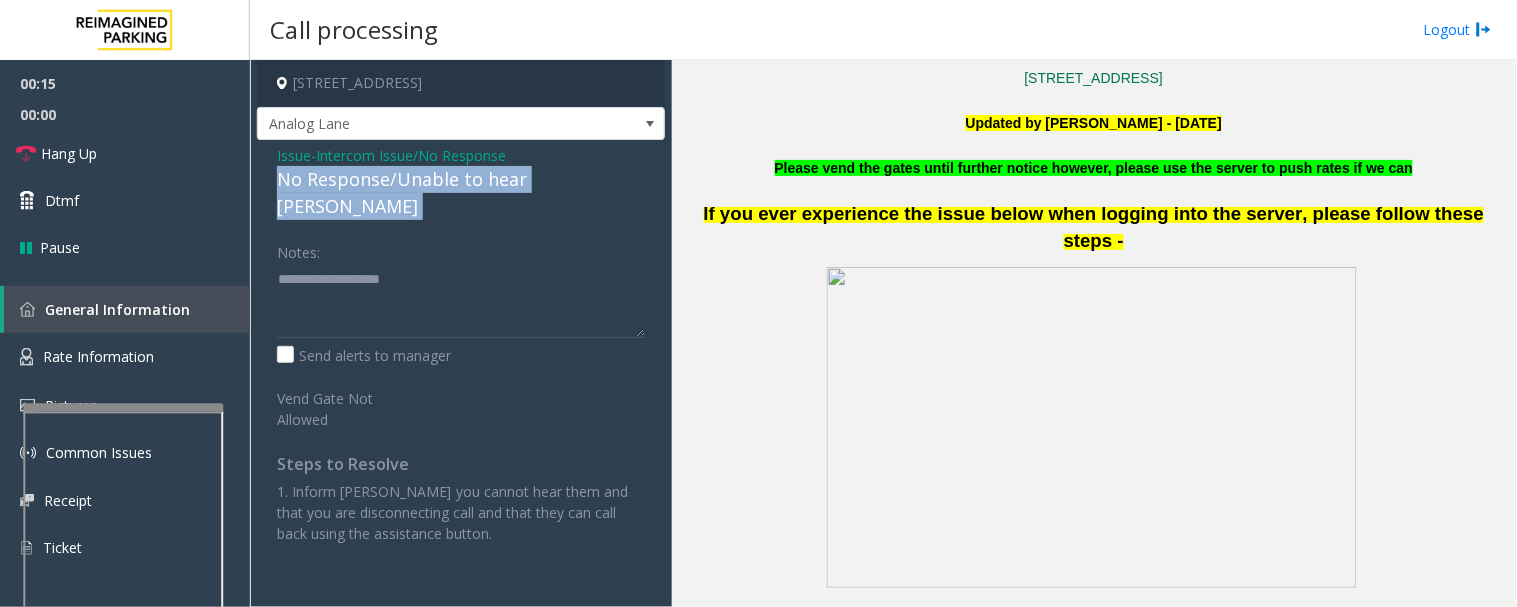 click on "No Response/Unable to hear [PERSON_NAME]" 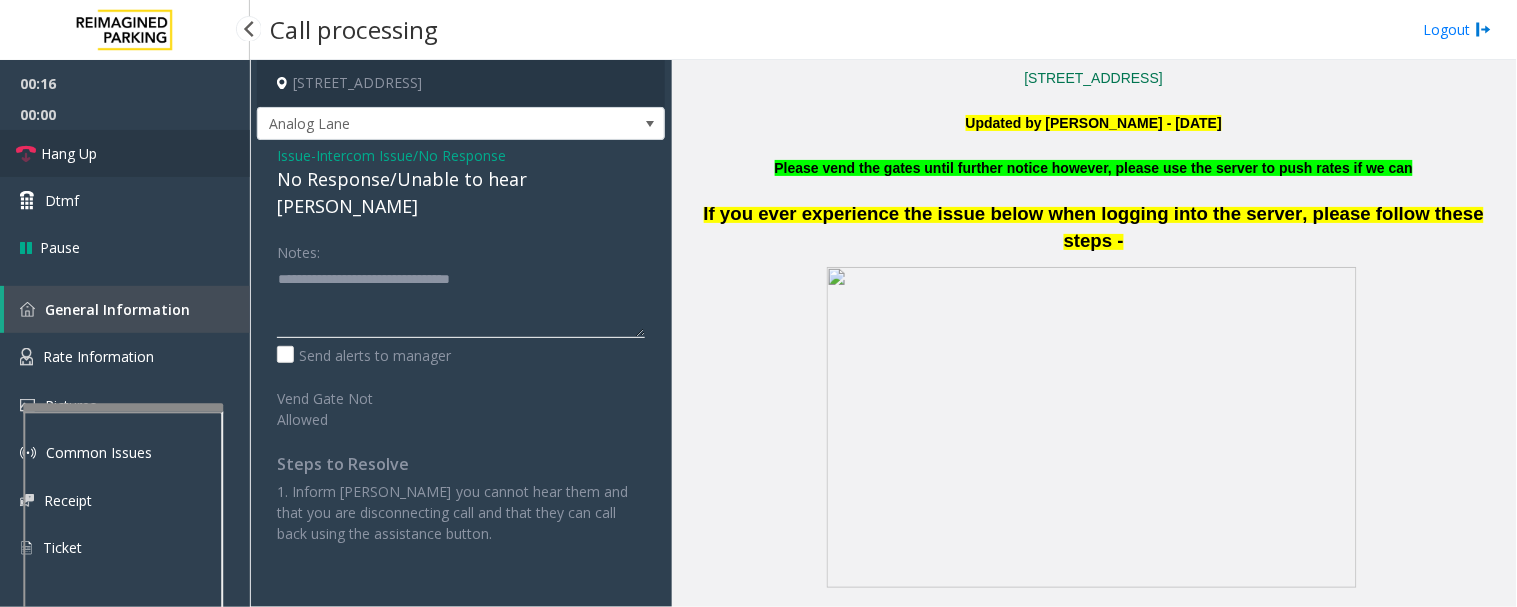 type on "**********" 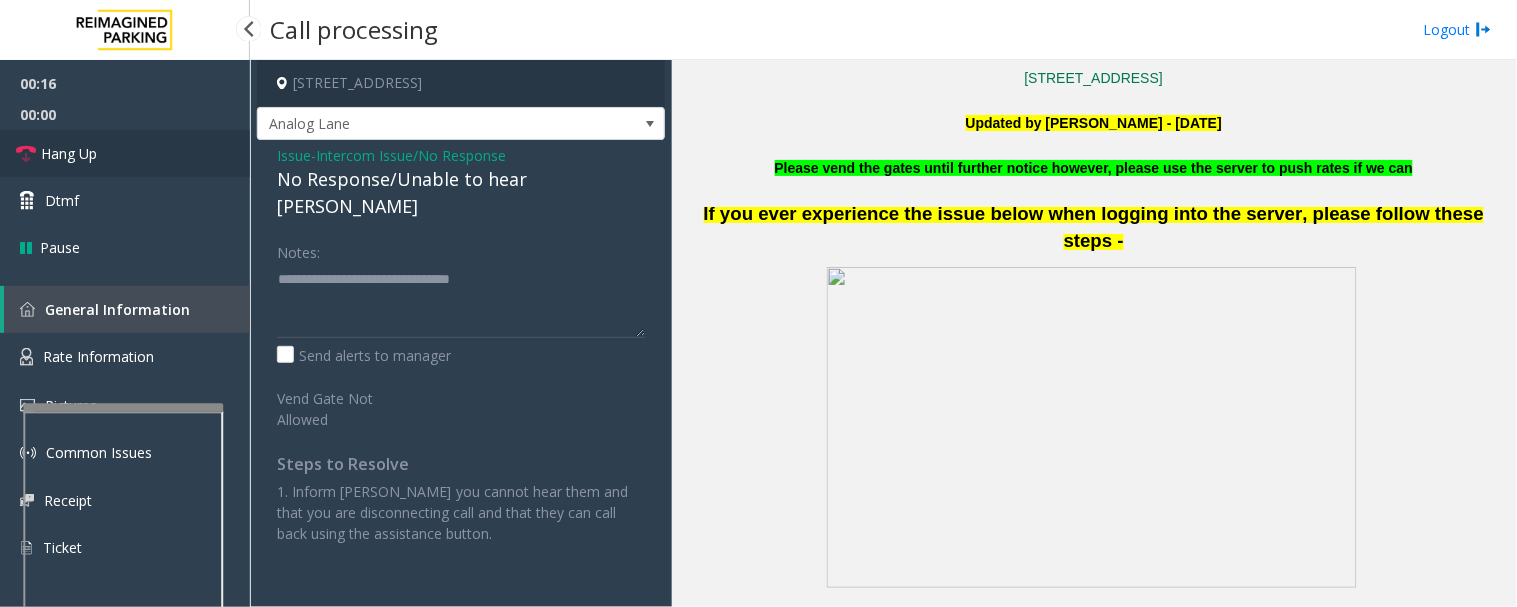 click on "Hang Up" at bounding box center [125, 153] 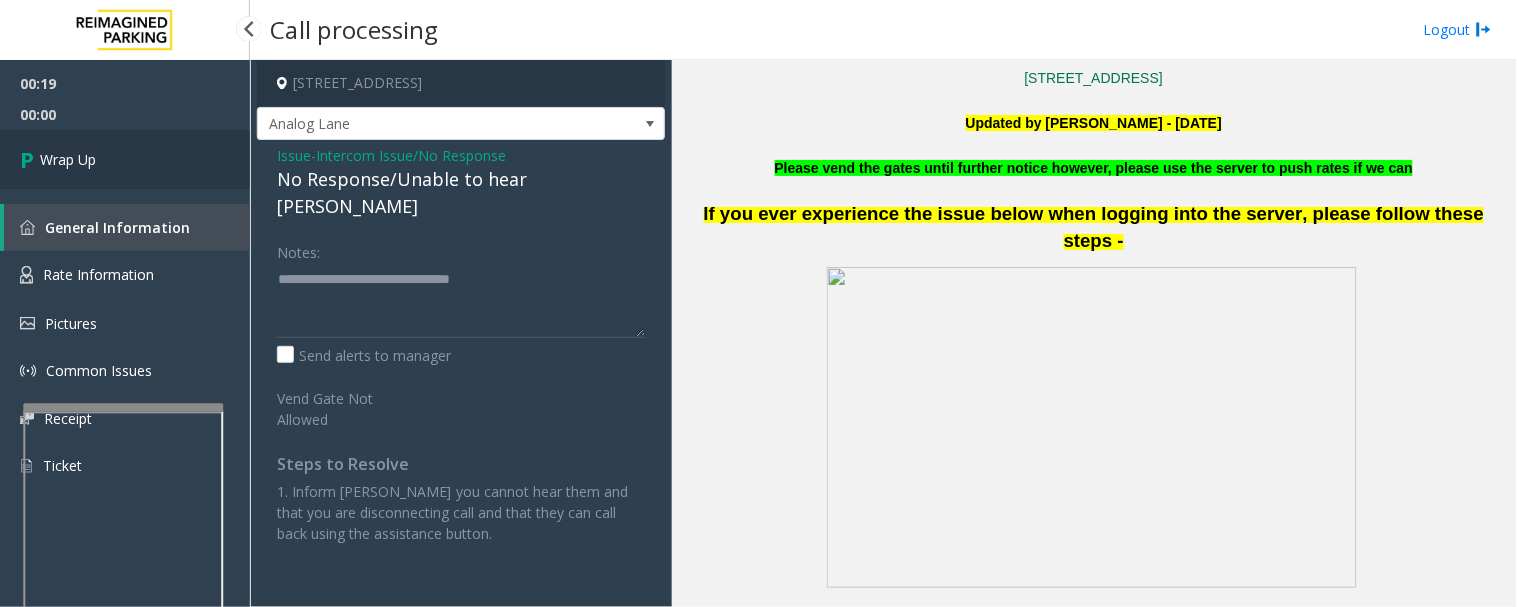 click on "Wrap Up" at bounding box center (68, 159) 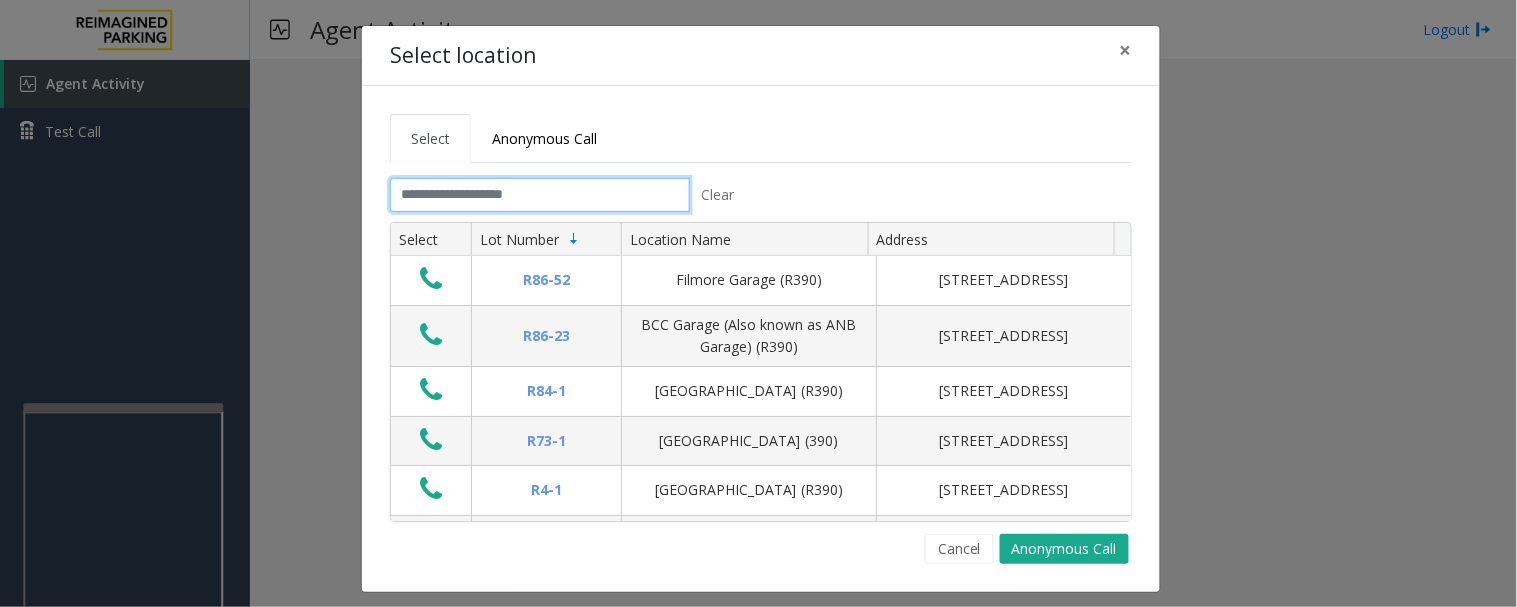 click 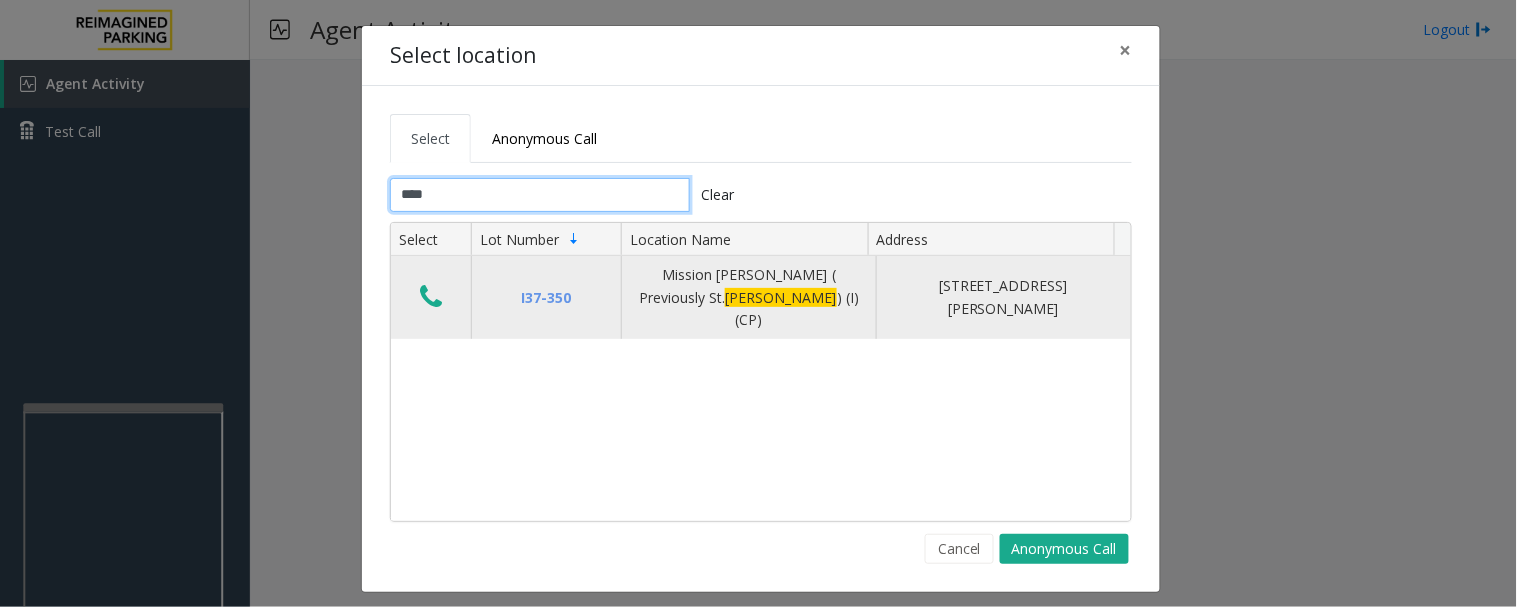 type on "****" 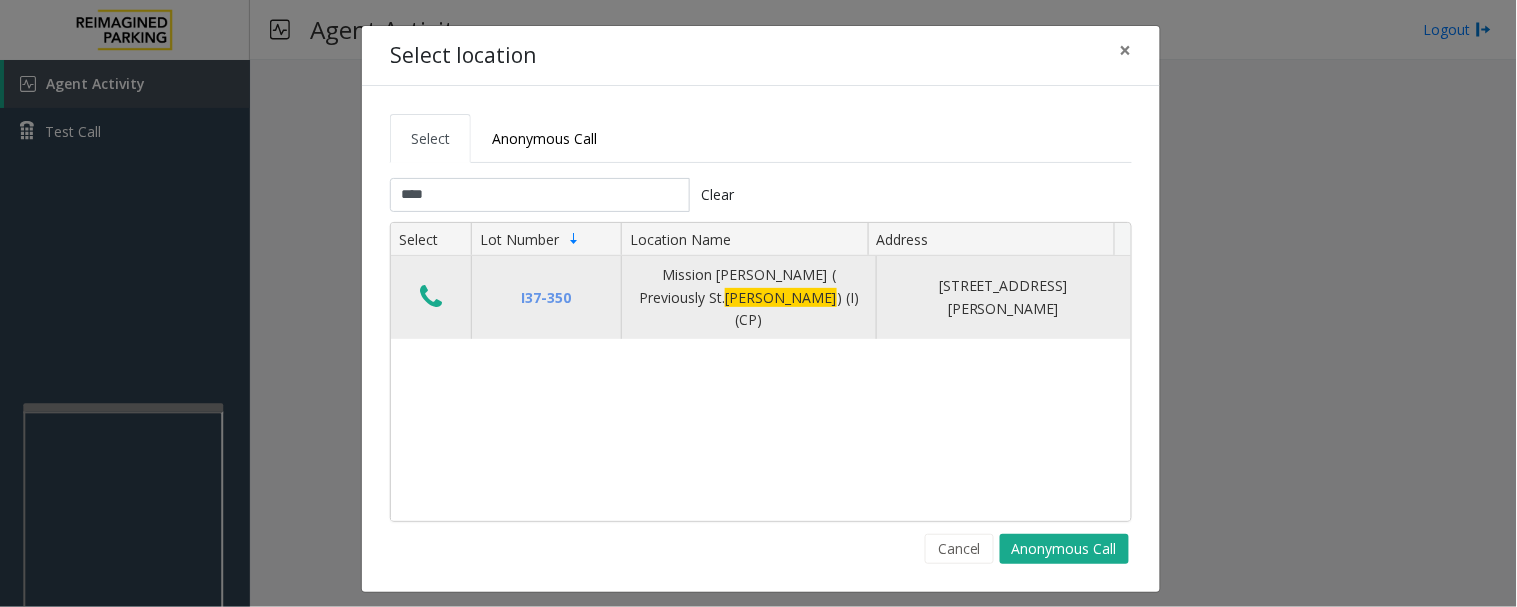 click 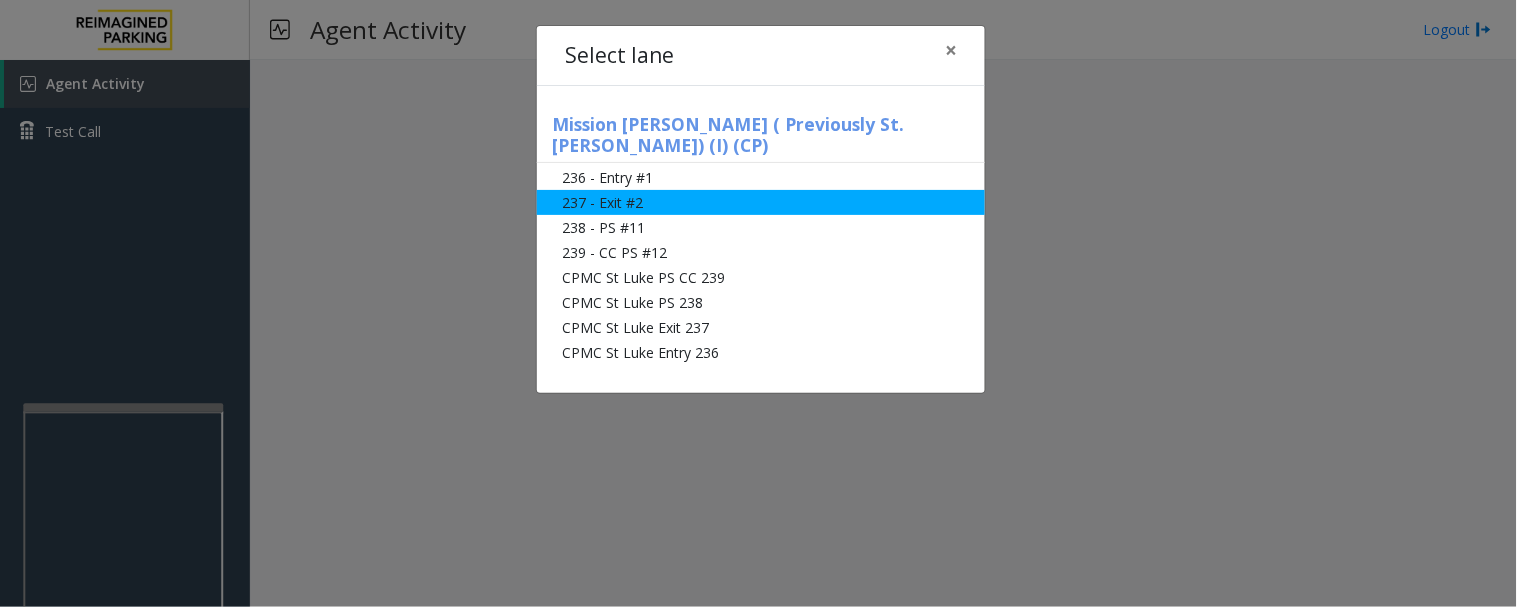 click on "237 - Exit #2" 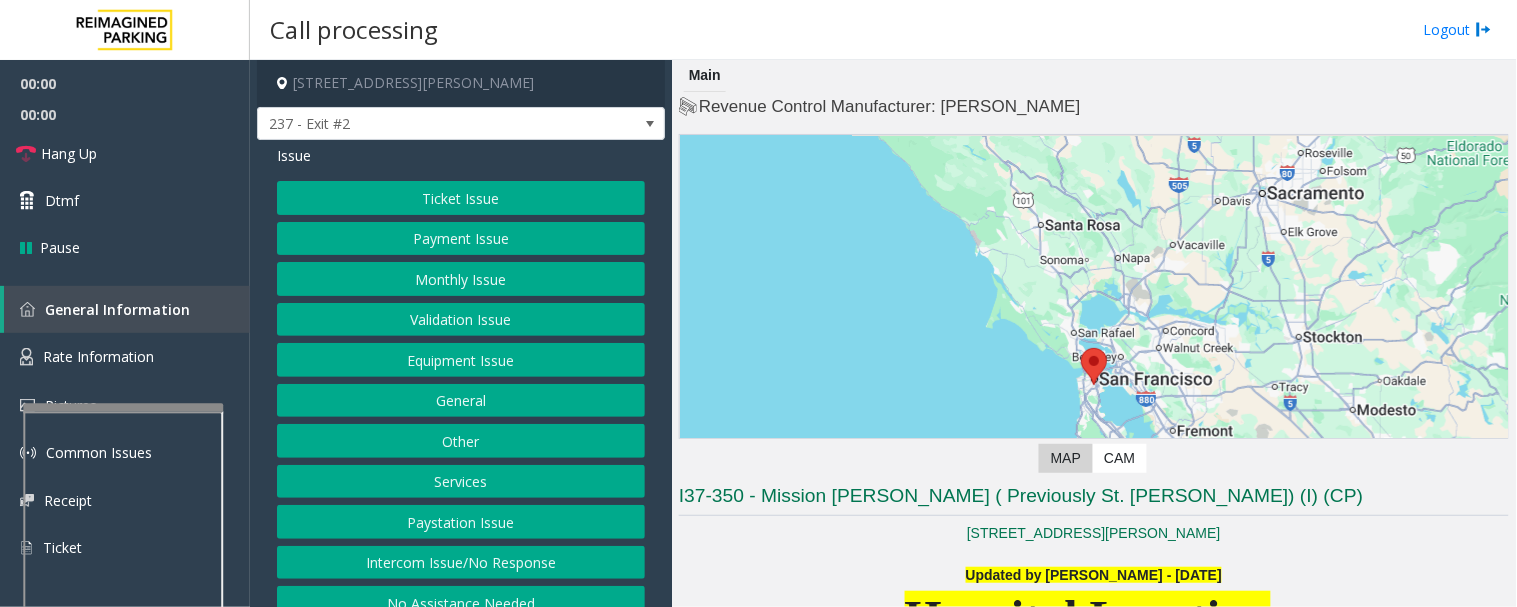 scroll, scrollTop: 444, scrollLeft: 0, axis: vertical 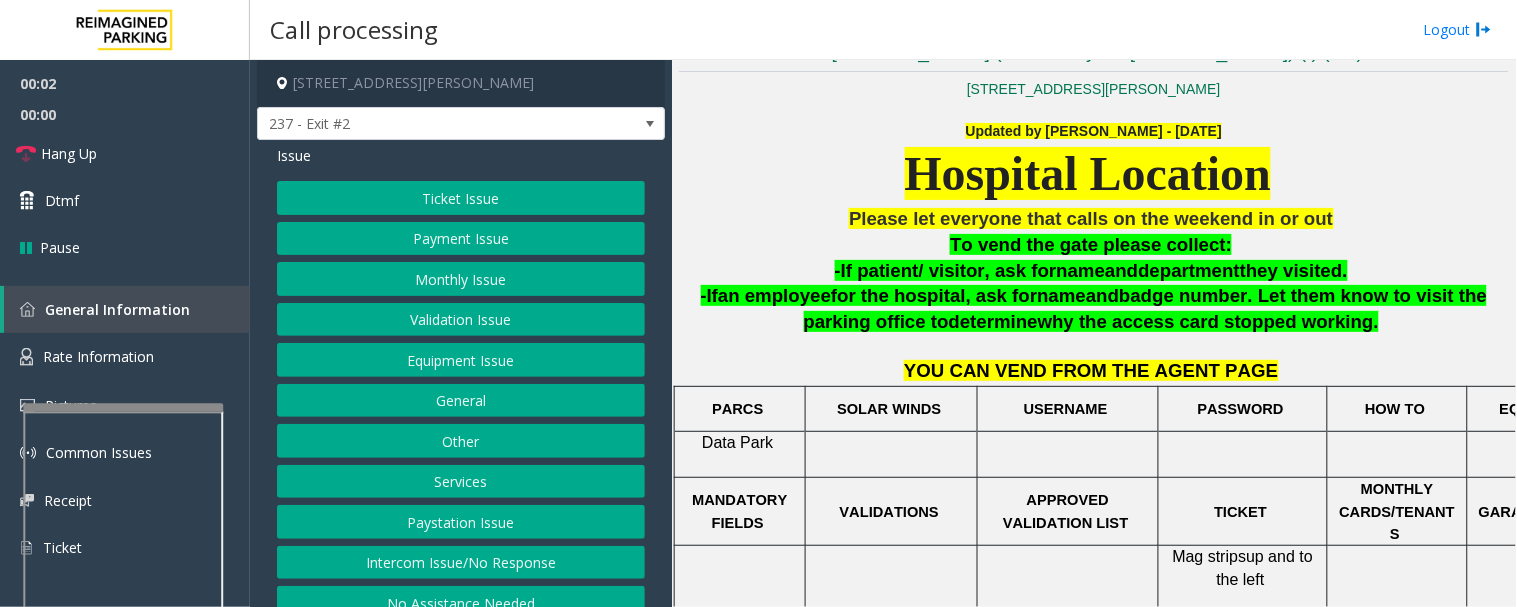 click on "Monthly Issue" 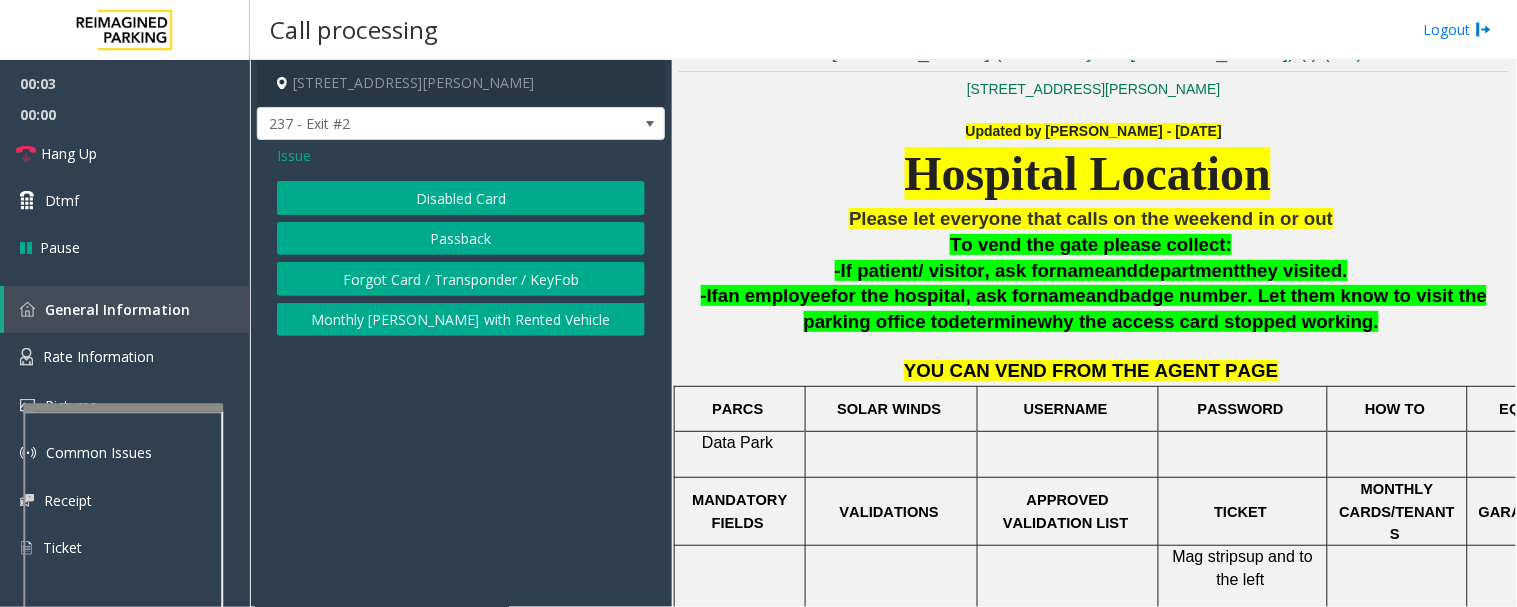 click on "Disabled Card" 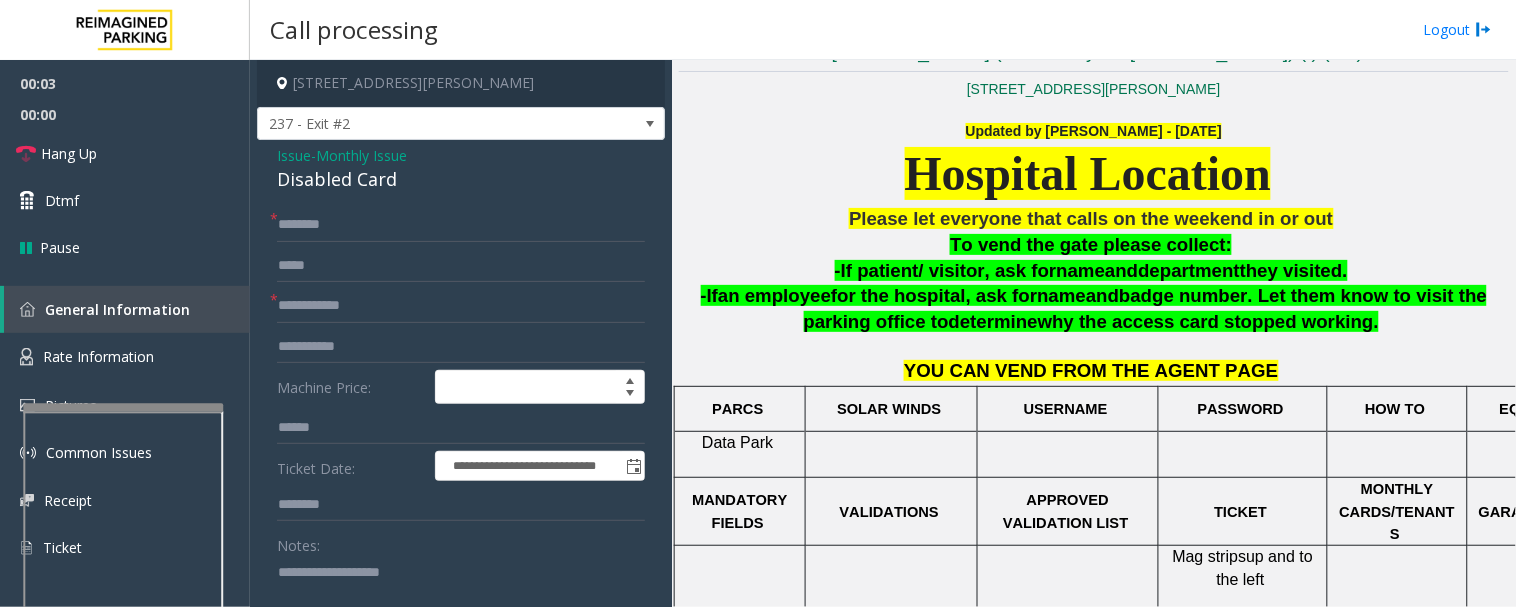 click on "Disabled Card" 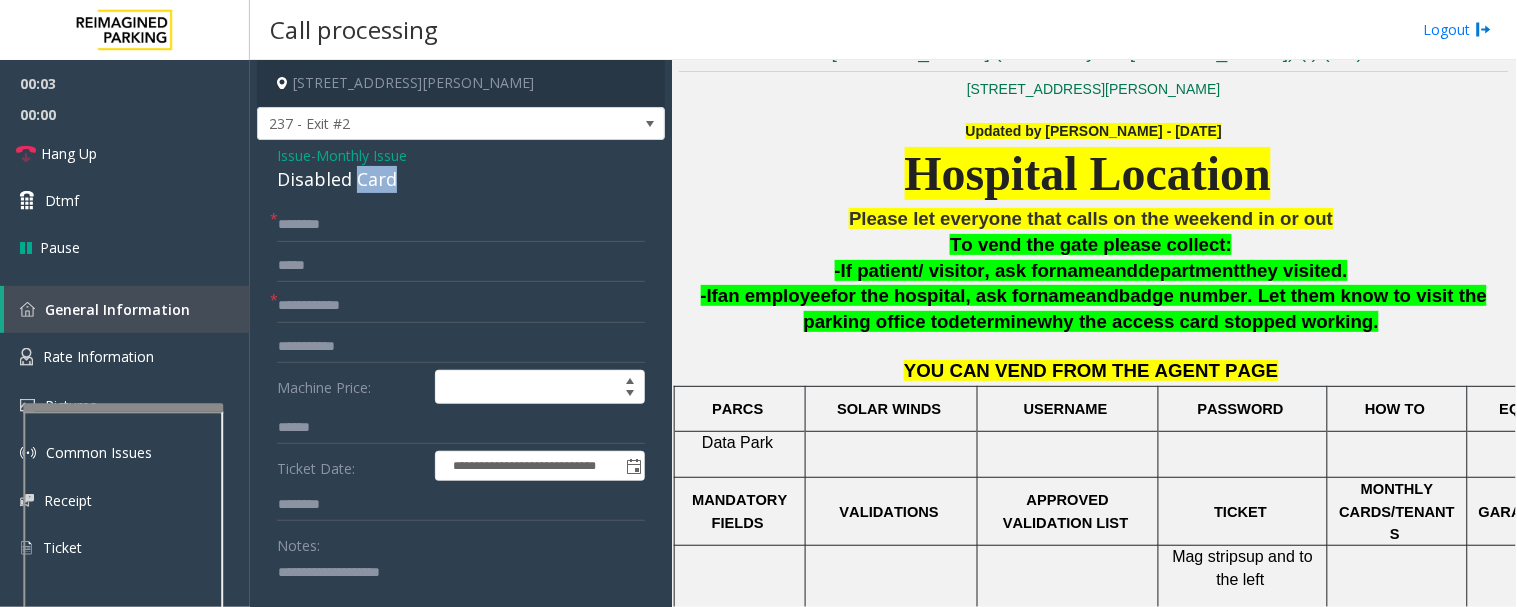 click on "Disabled Card" 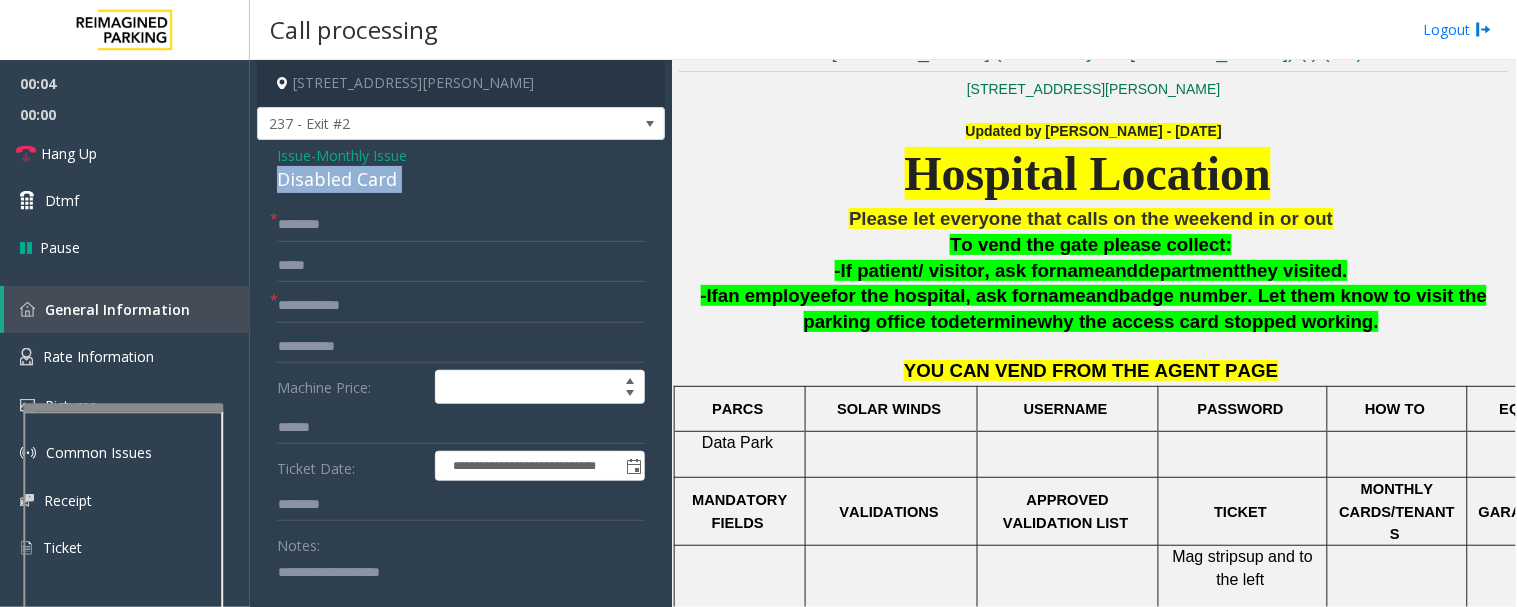 click on "Disabled Card" 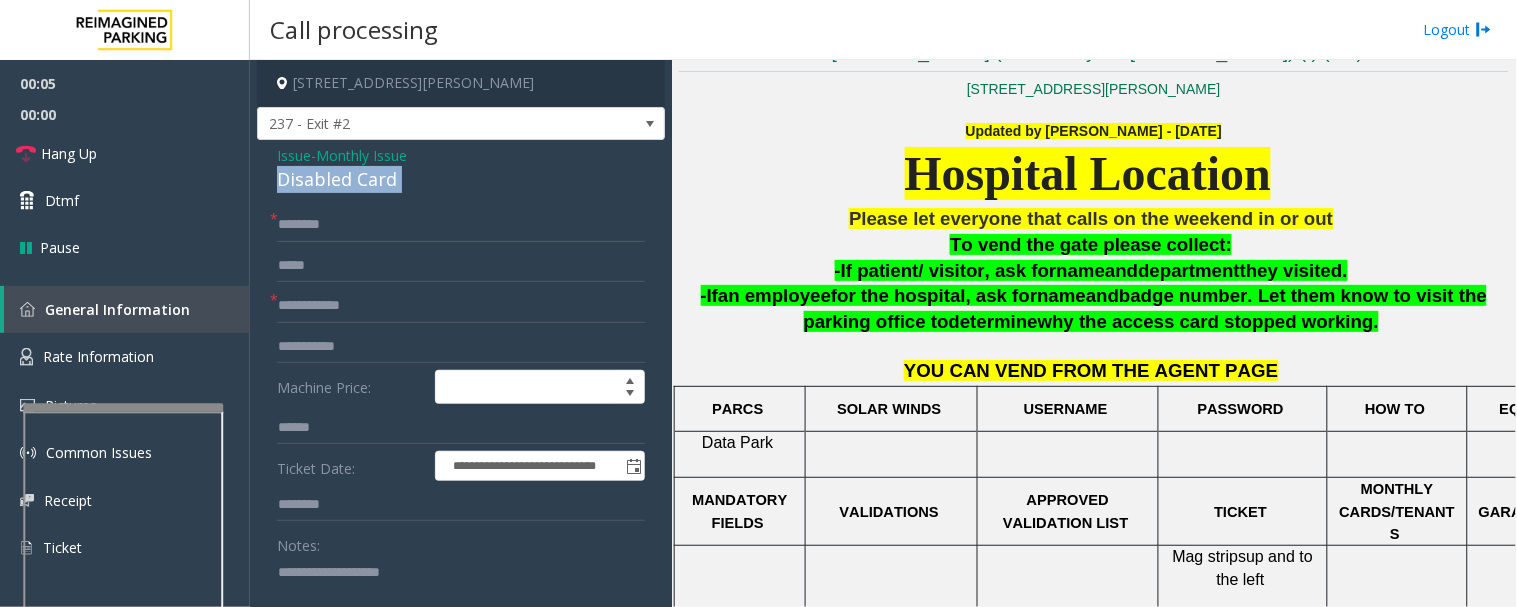 copy on "Disabled Card" 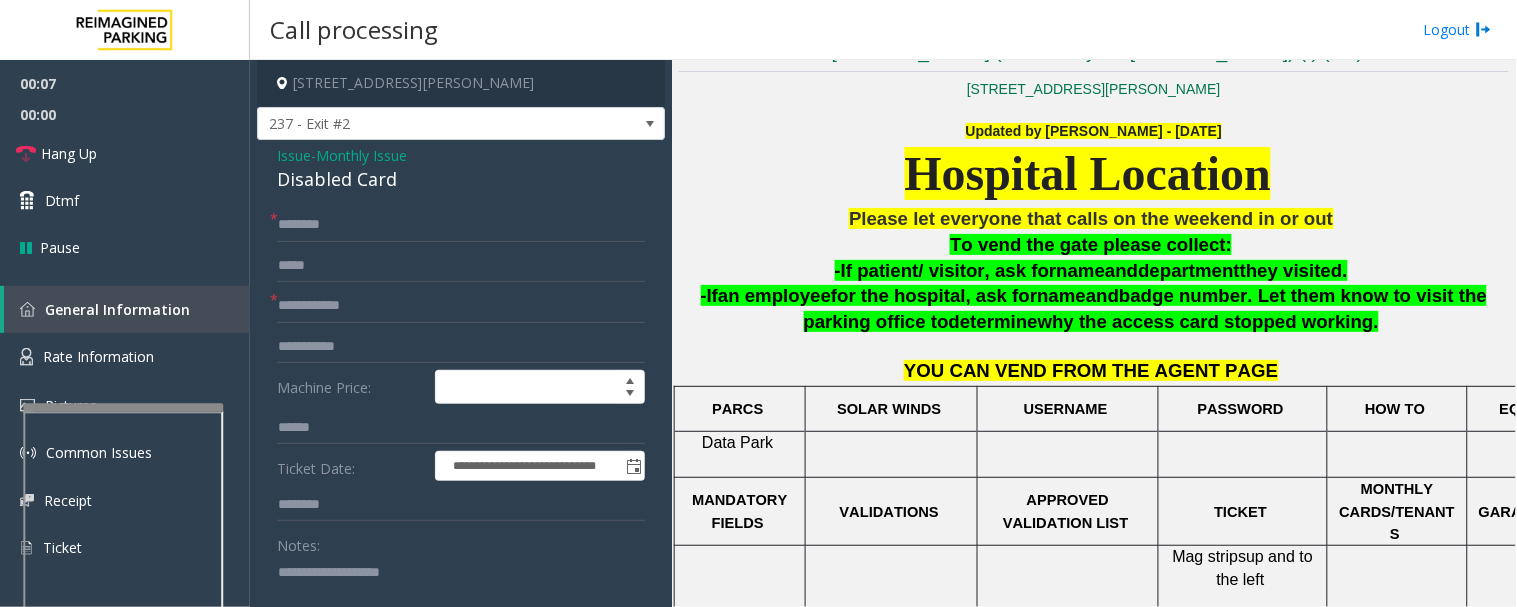 click 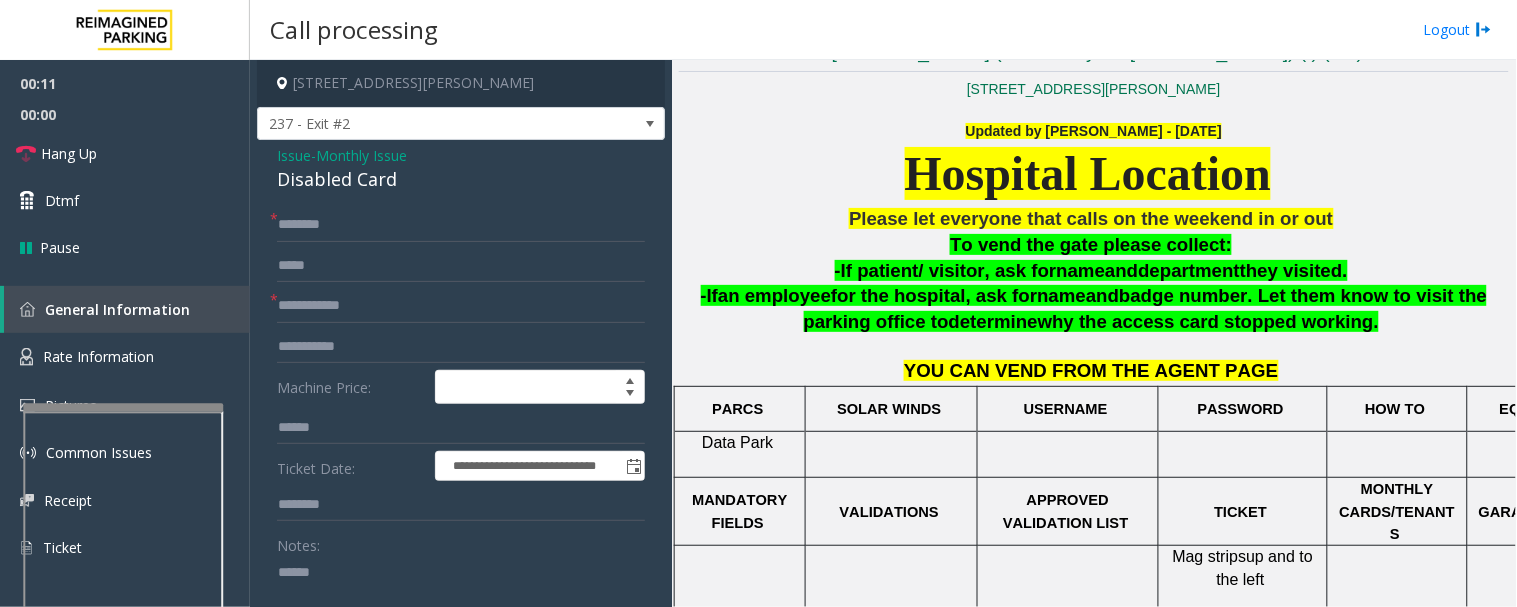 paste on "**********" 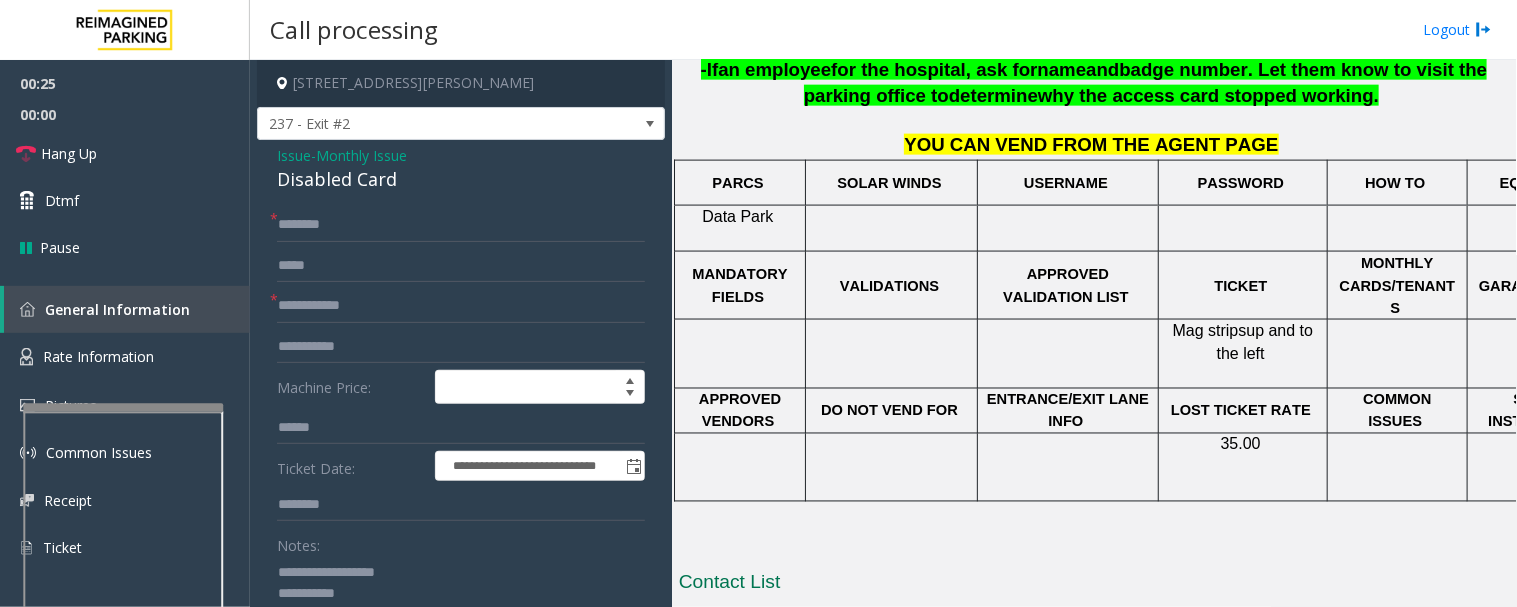 scroll, scrollTop: 756, scrollLeft: 0, axis: vertical 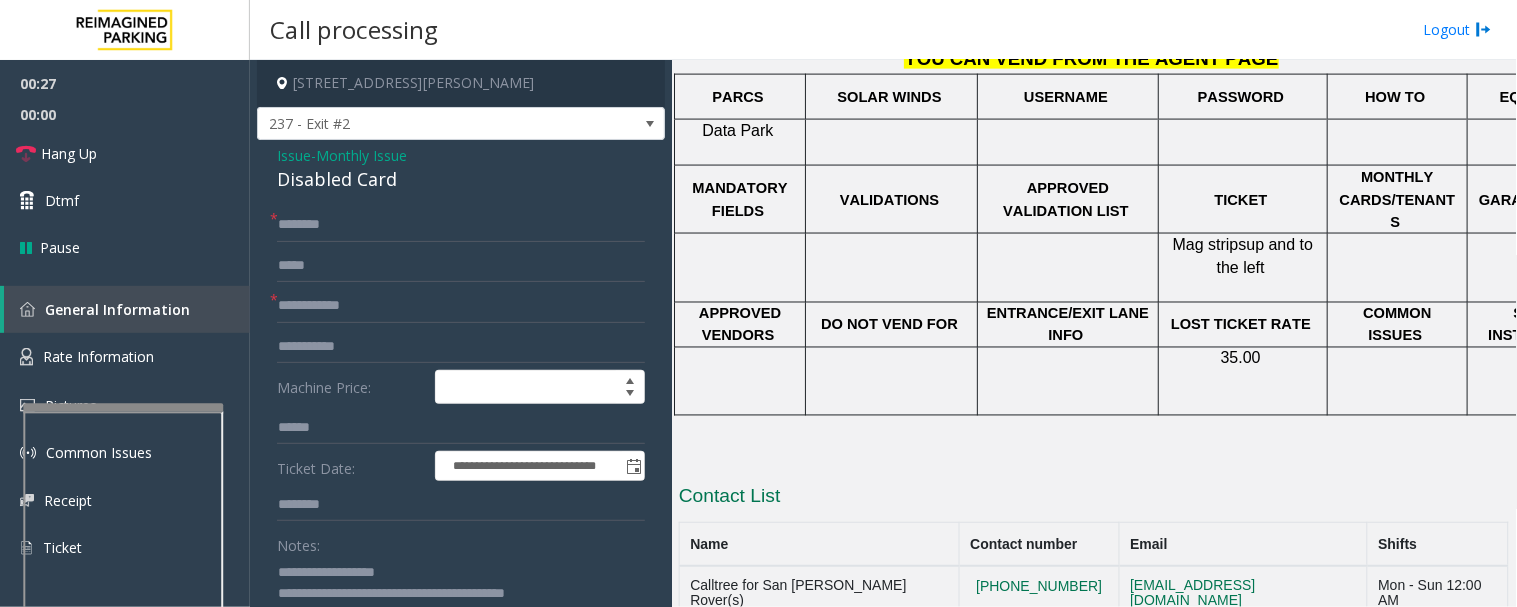 type on "**********" 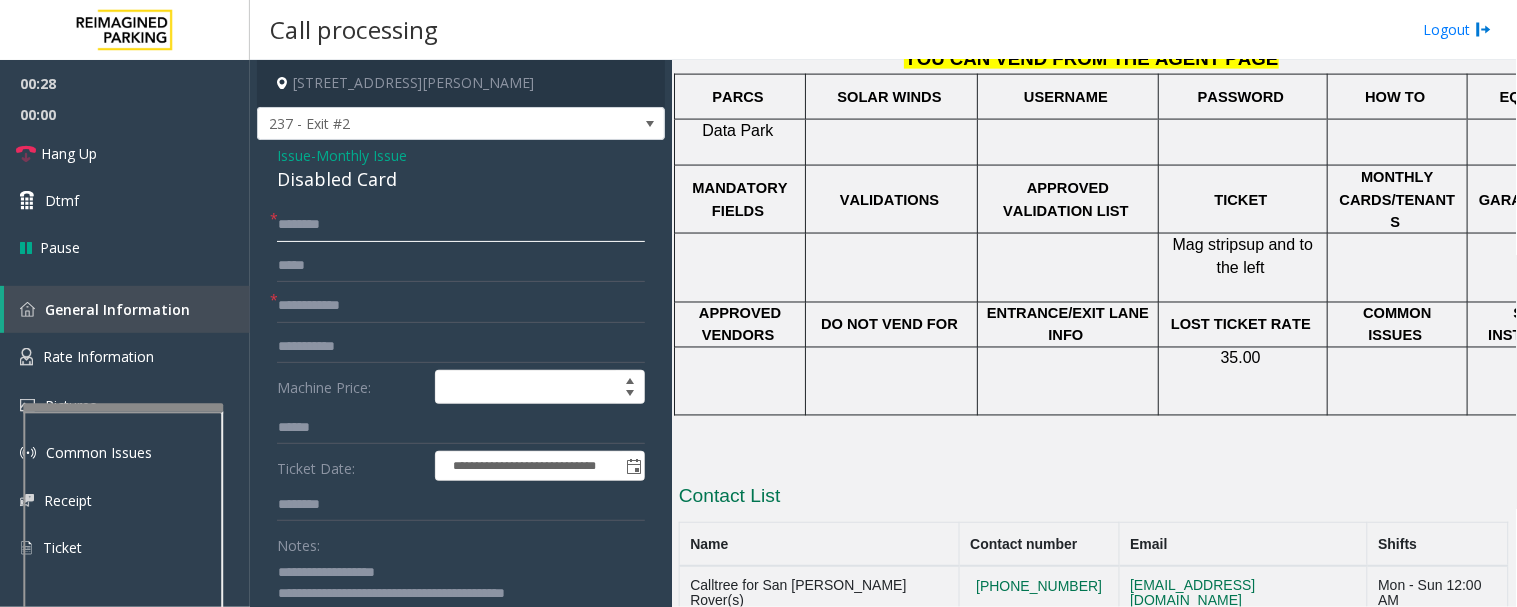 click 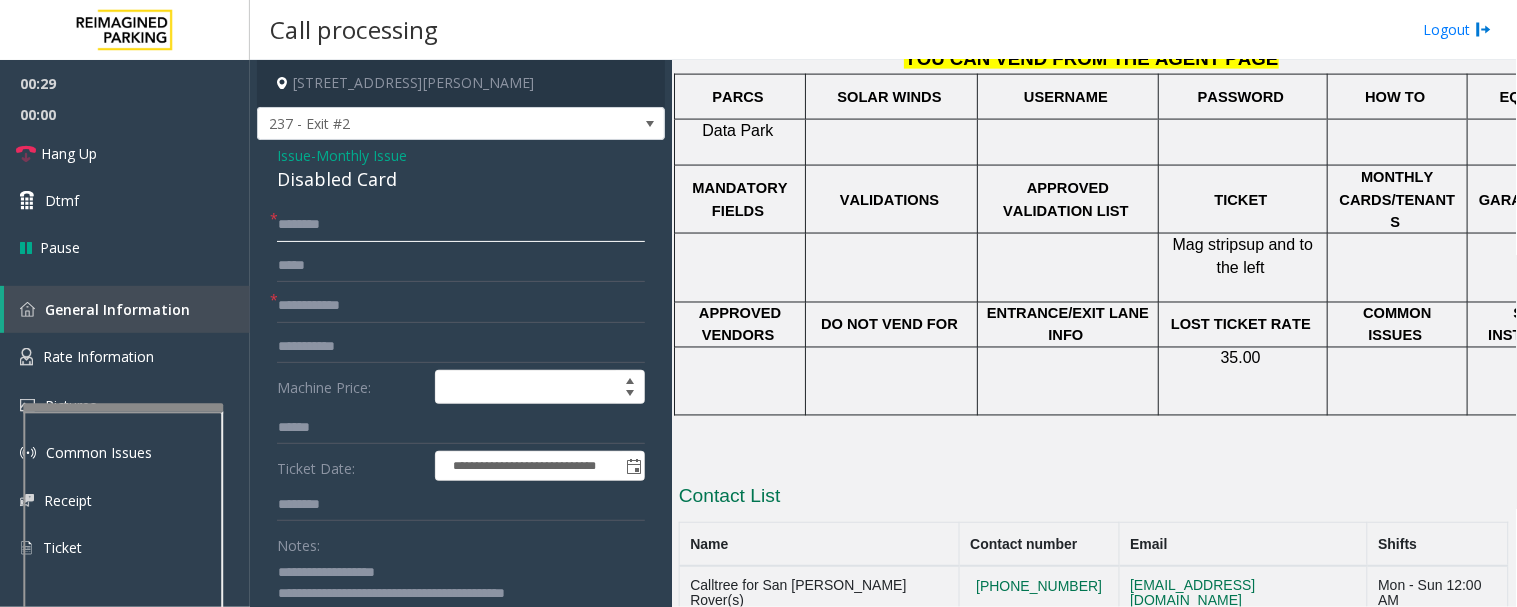 scroll, scrollTop: 423, scrollLeft: 0, axis: vertical 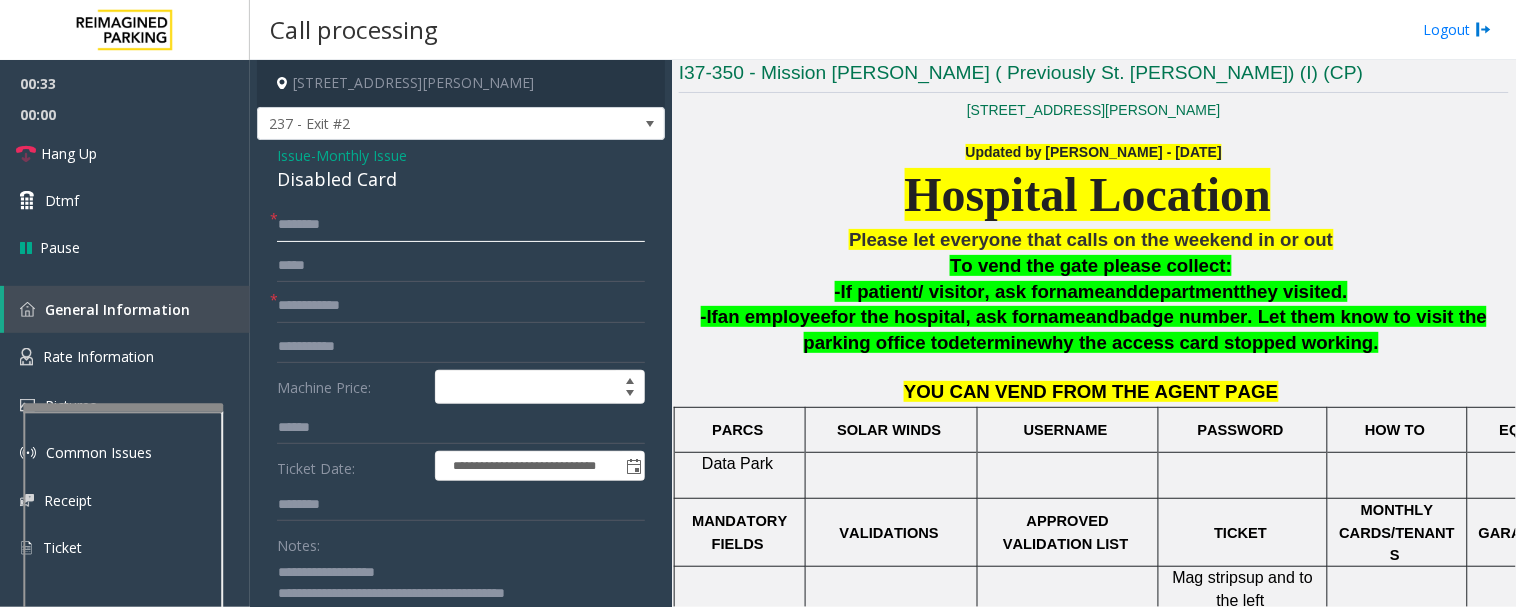 click 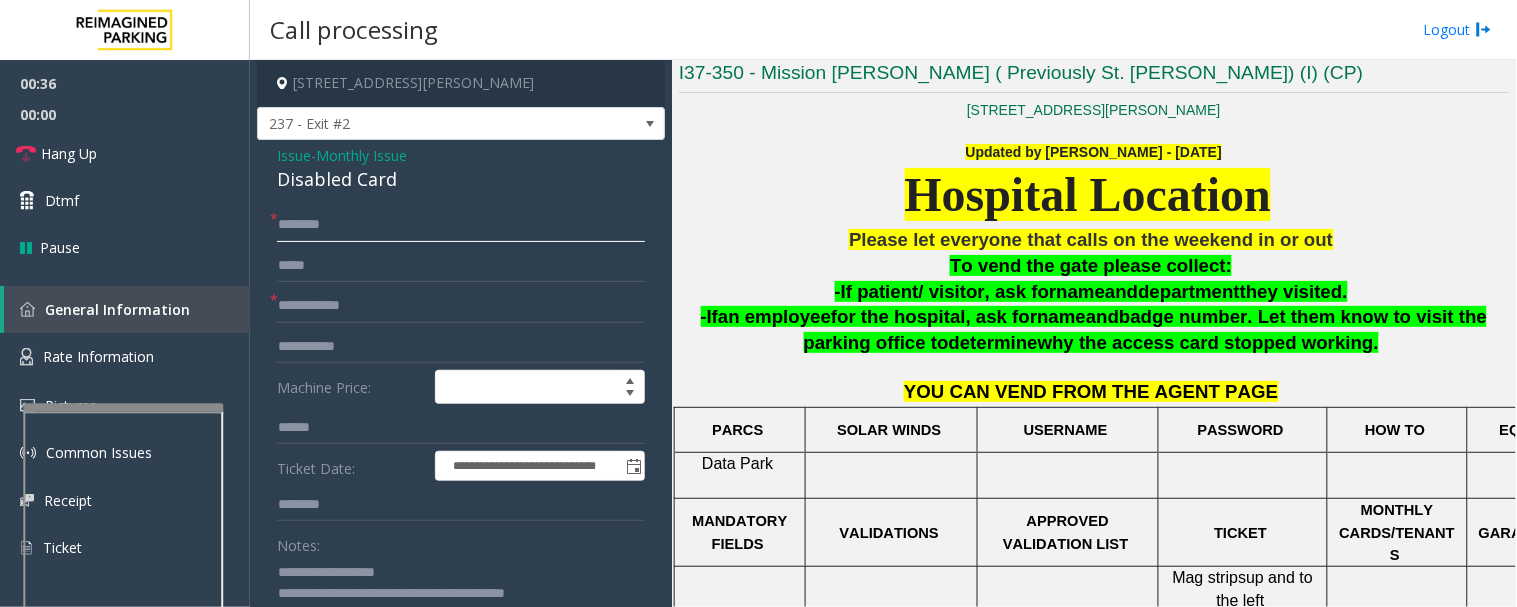 type on "*" 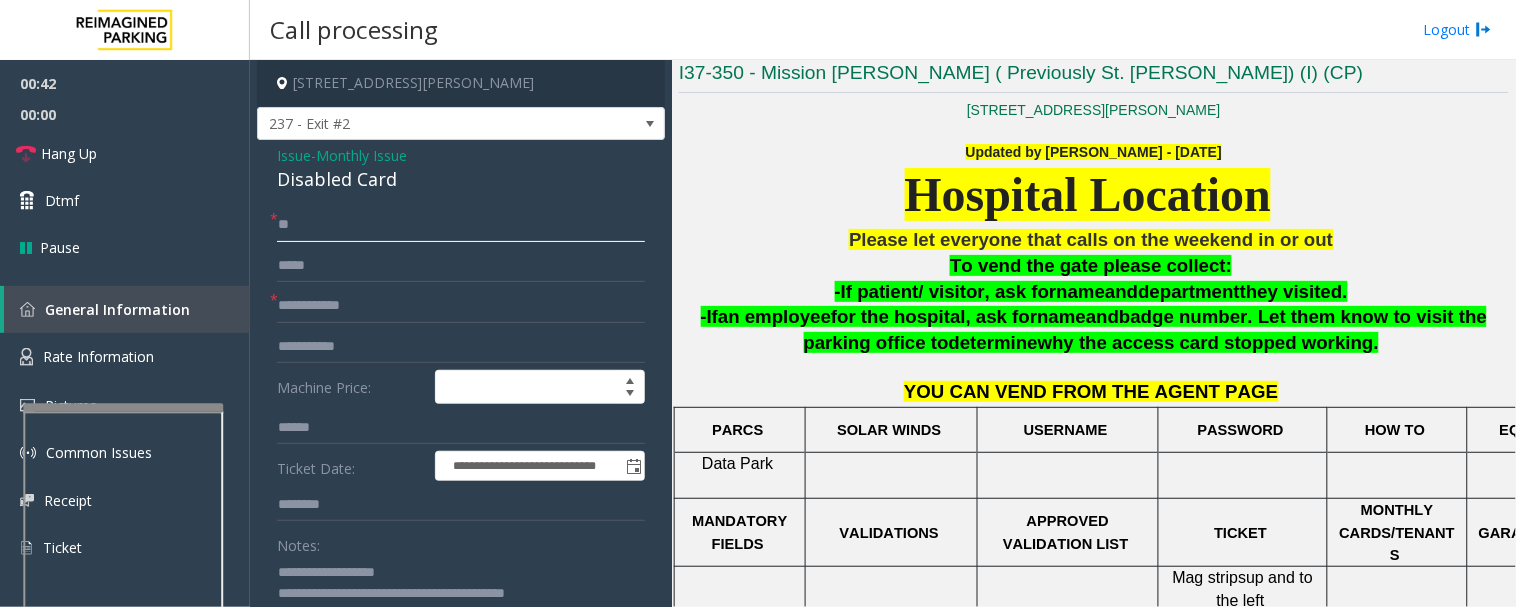 type on "*" 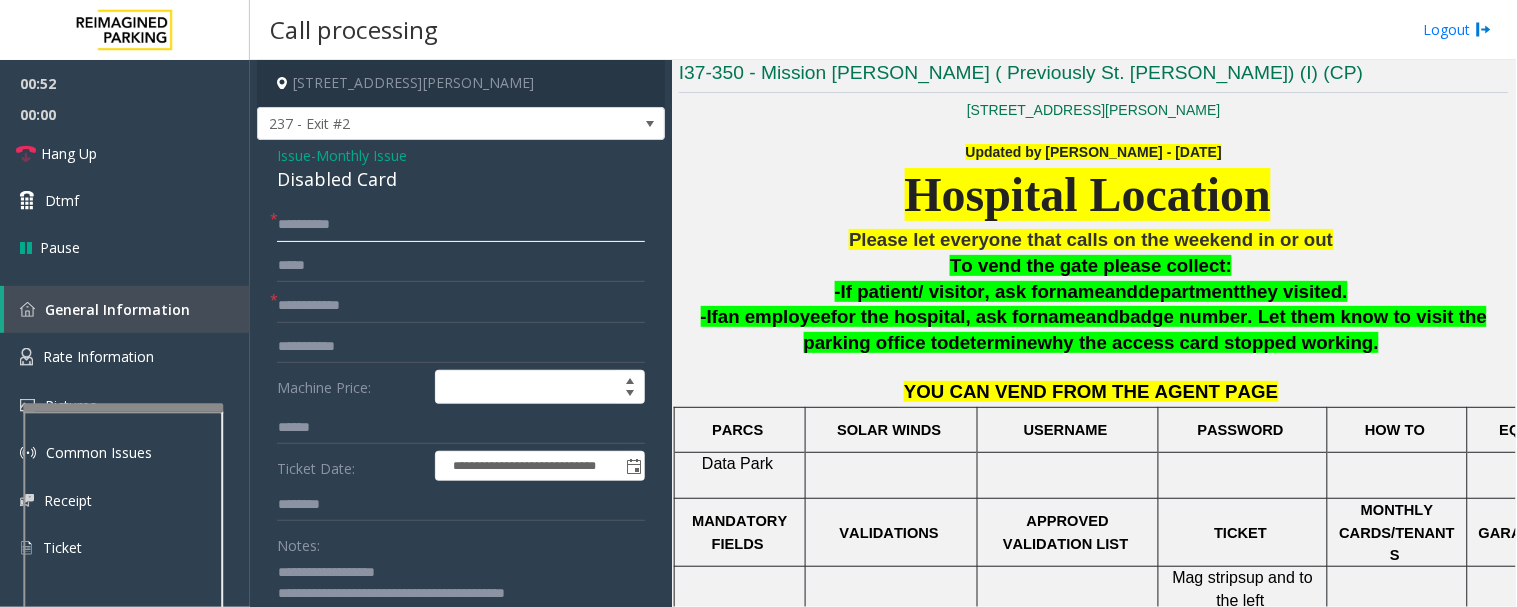 click on "*********" 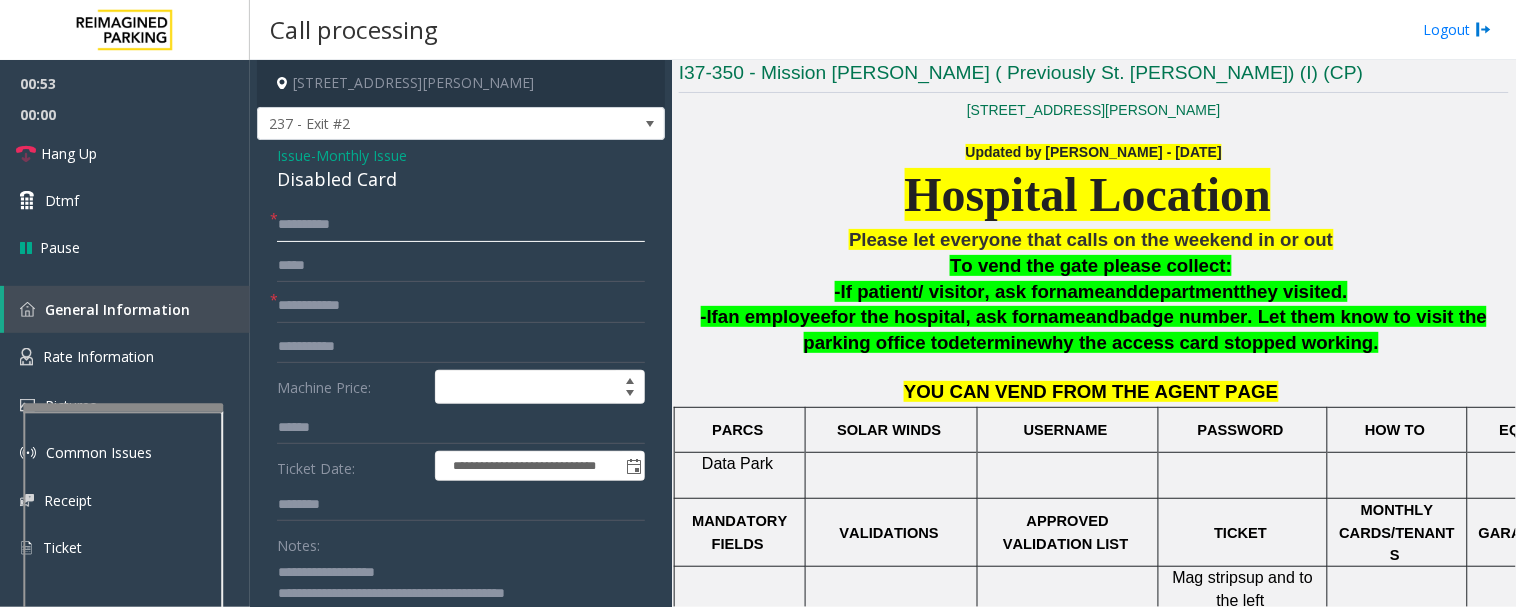 type on "*********" 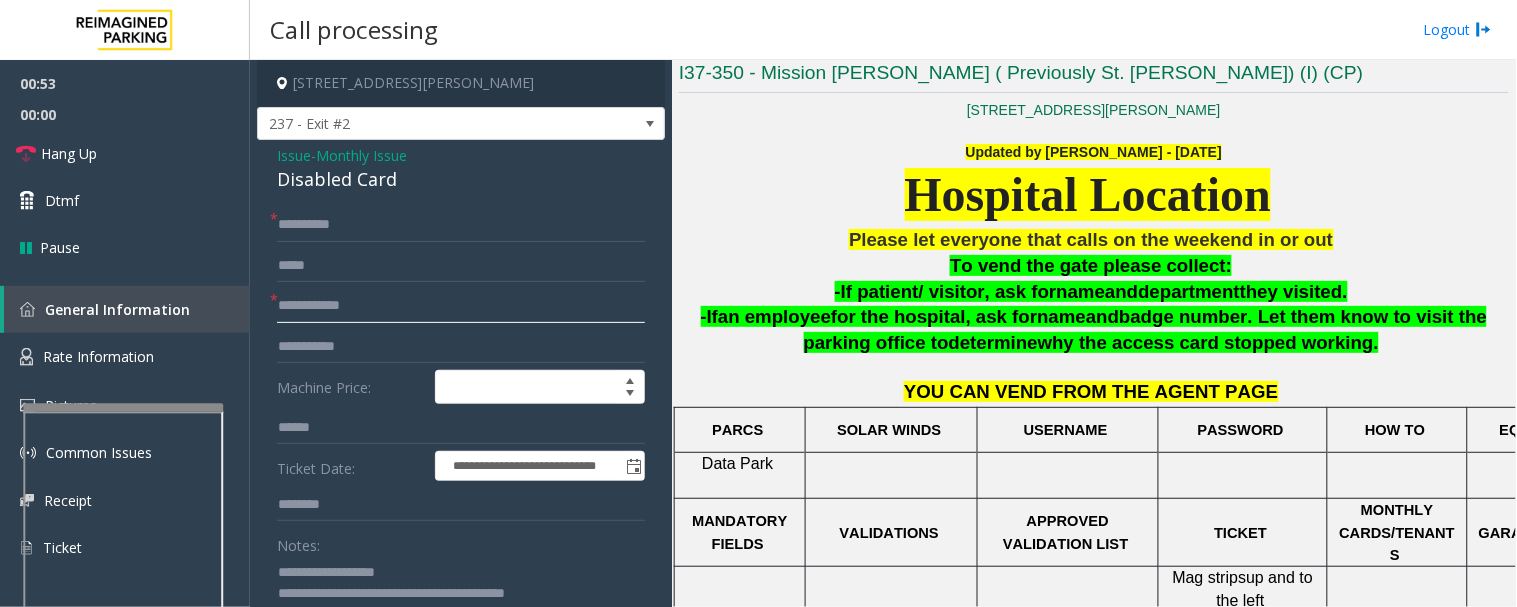 click 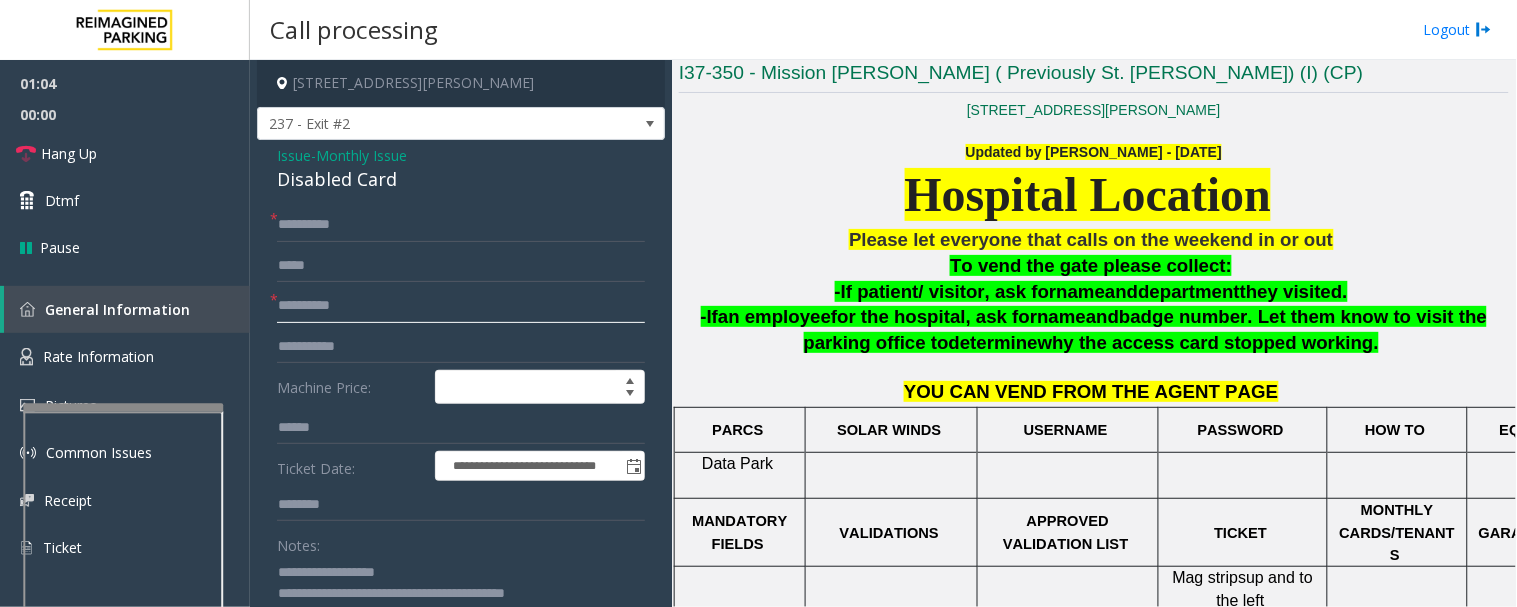 type on "**********" 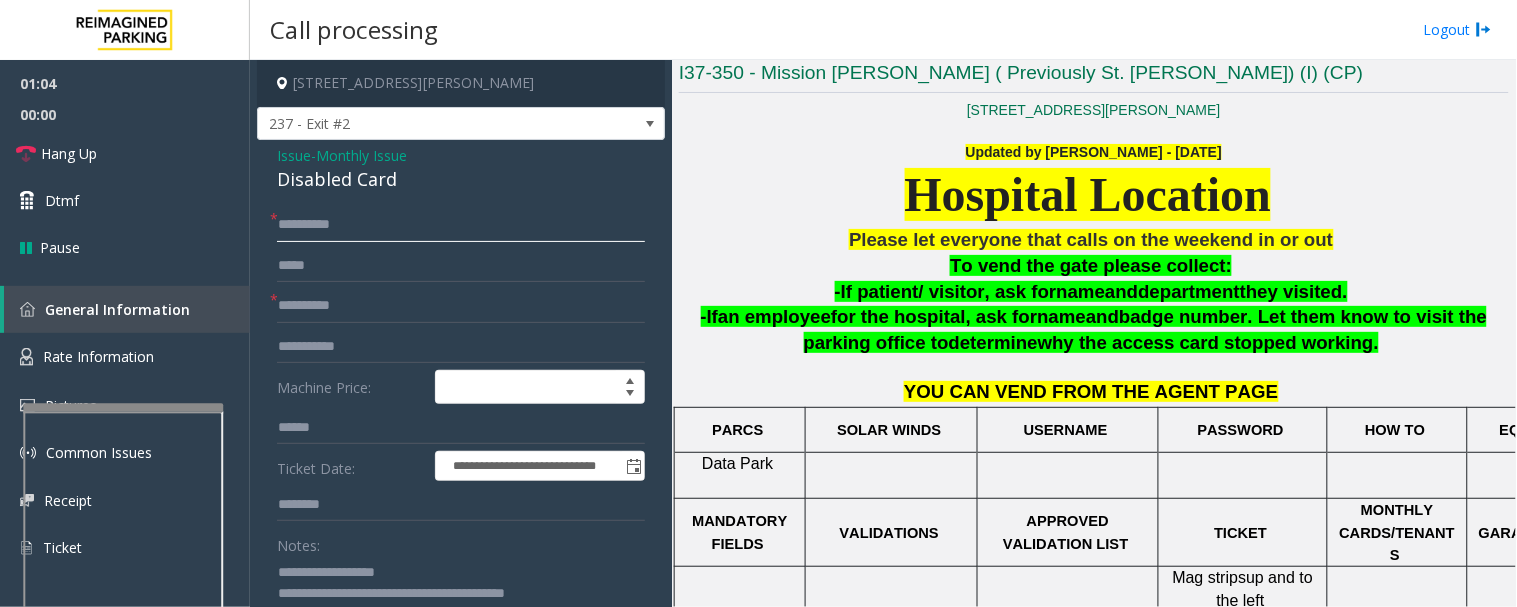 click on "*********" 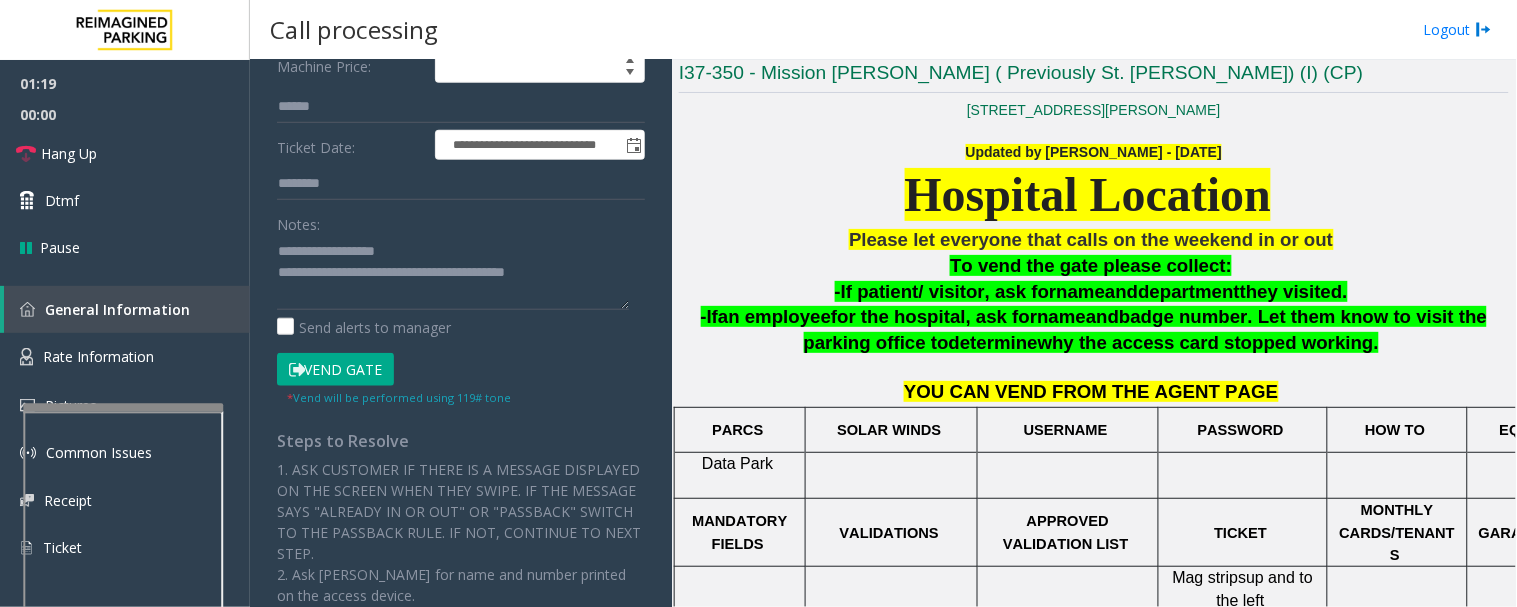 scroll, scrollTop: 333, scrollLeft: 0, axis: vertical 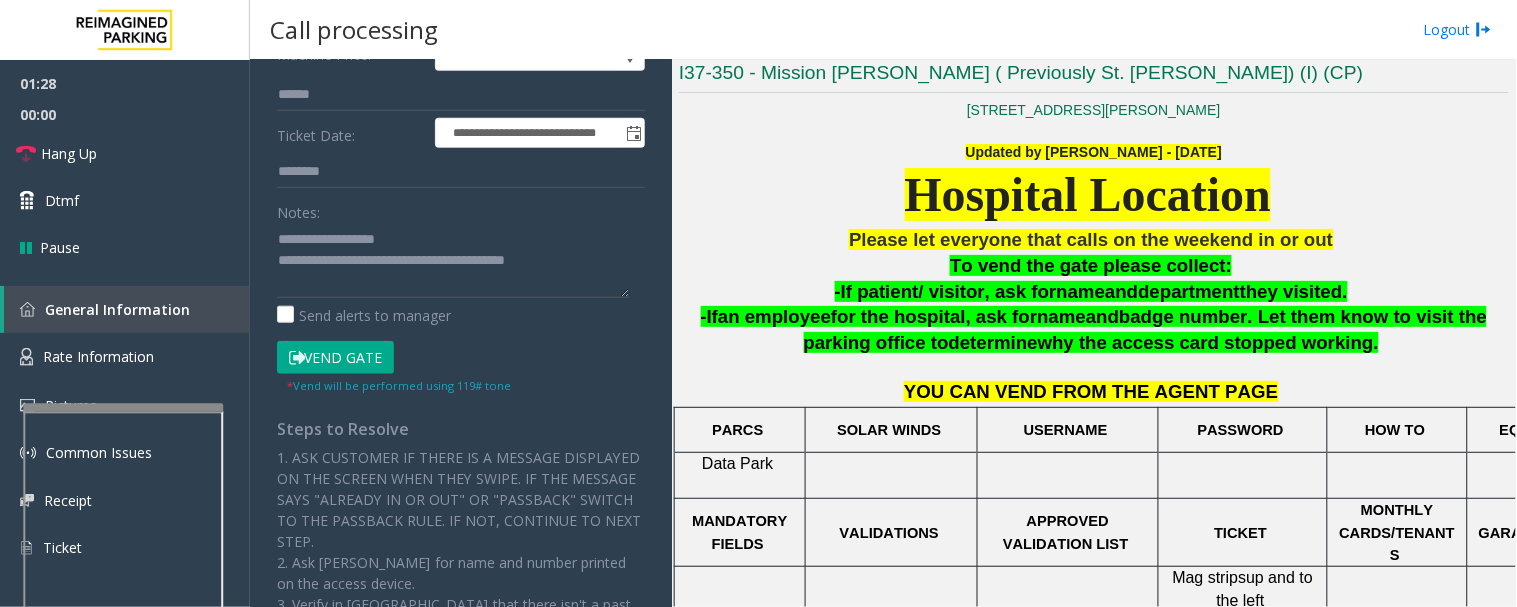 click on "Vend Gate" 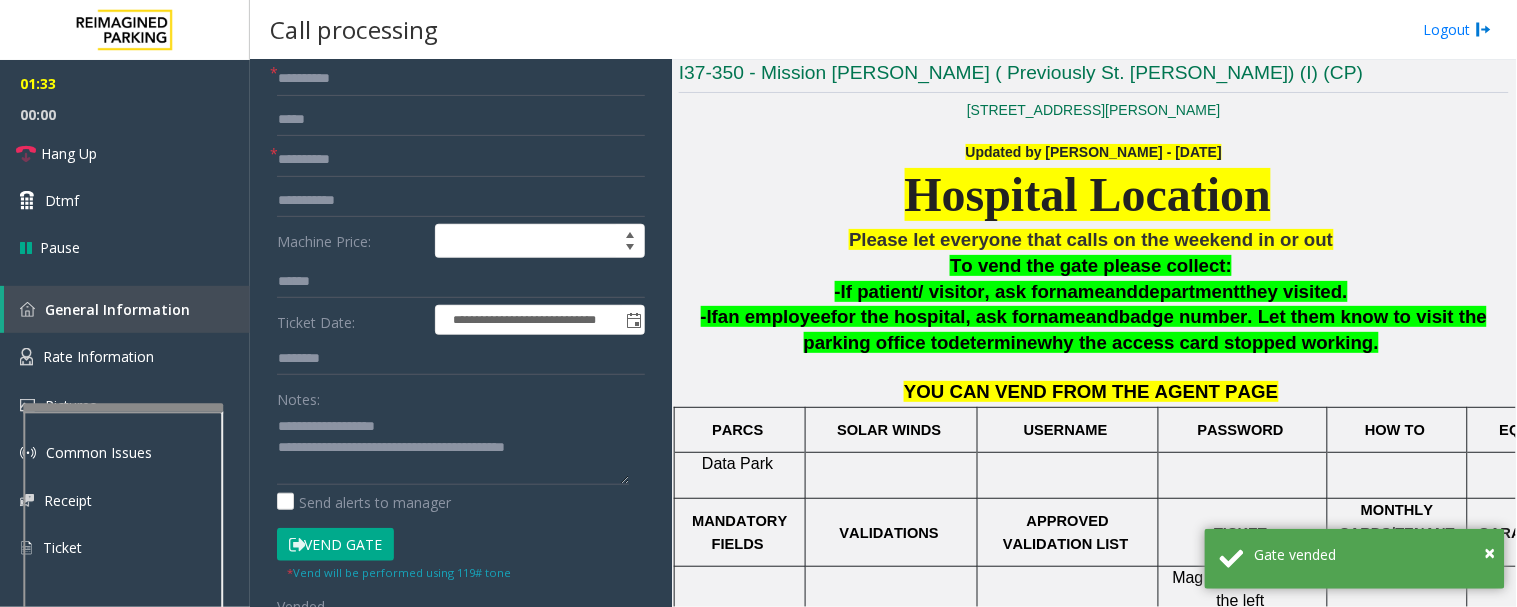 scroll, scrollTop: 0, scrollLeft: 0, axis: both 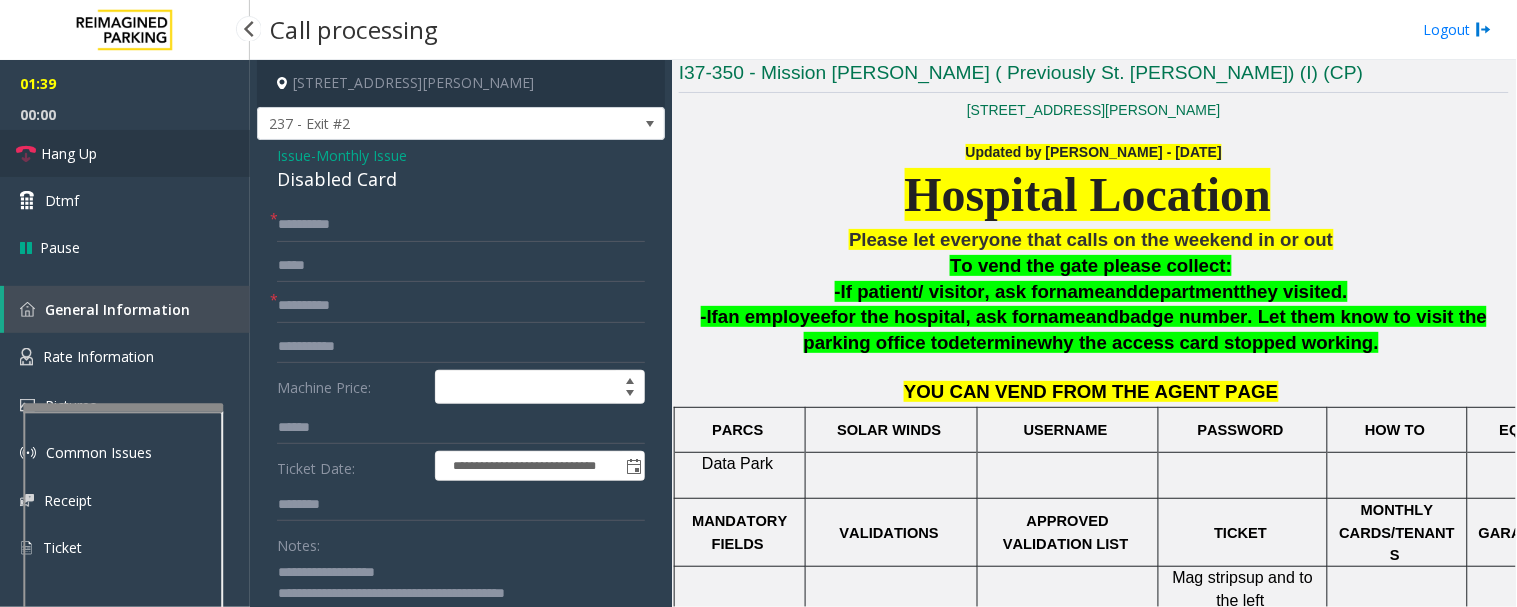 click on "Hang Up" at bounding box center (69, 153) 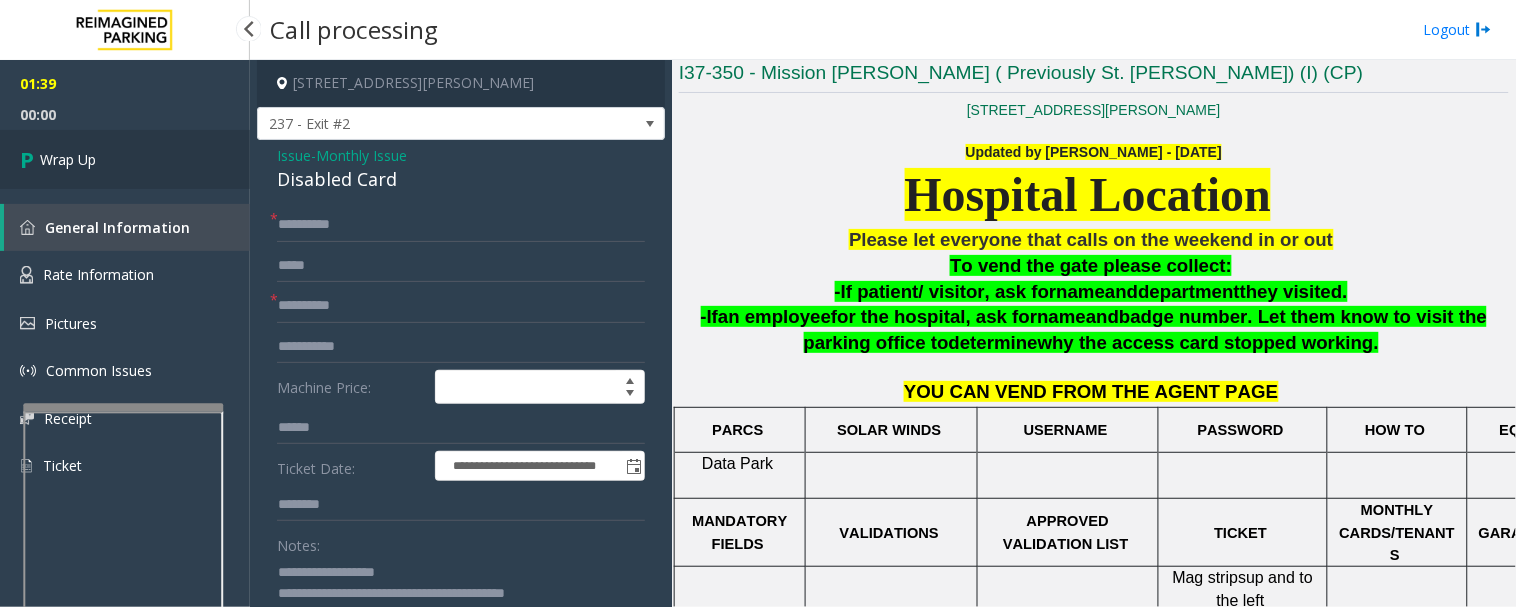click on "Wrap Up" at bounding box center (125, 159) 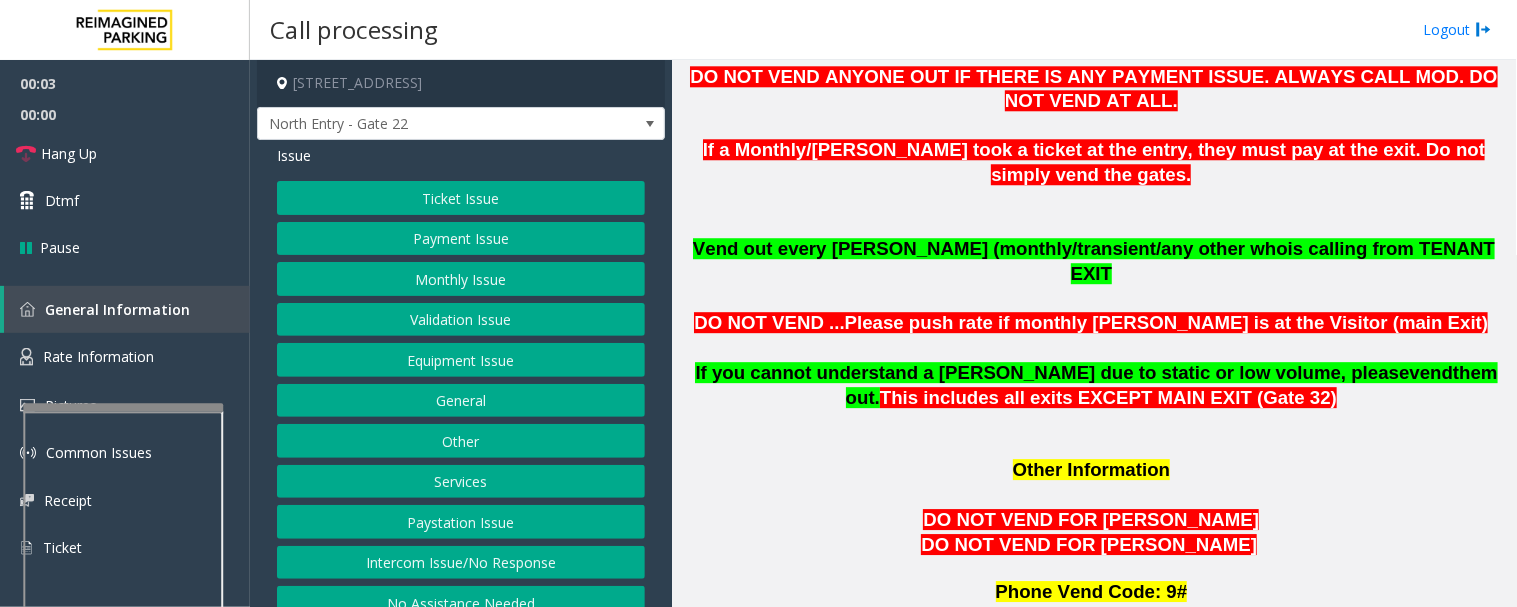 scroll, scrollTop: 1777, scrollLeft: 0, axis: vertical 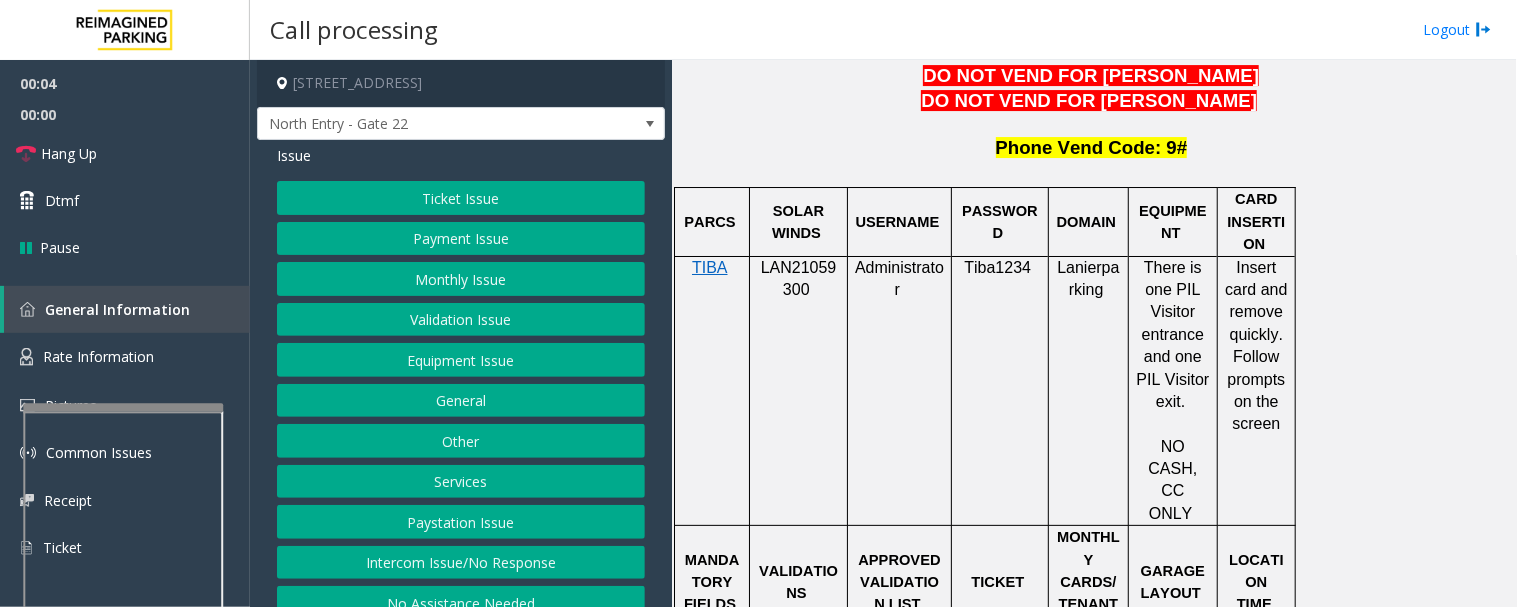 click on "LAN21059300" 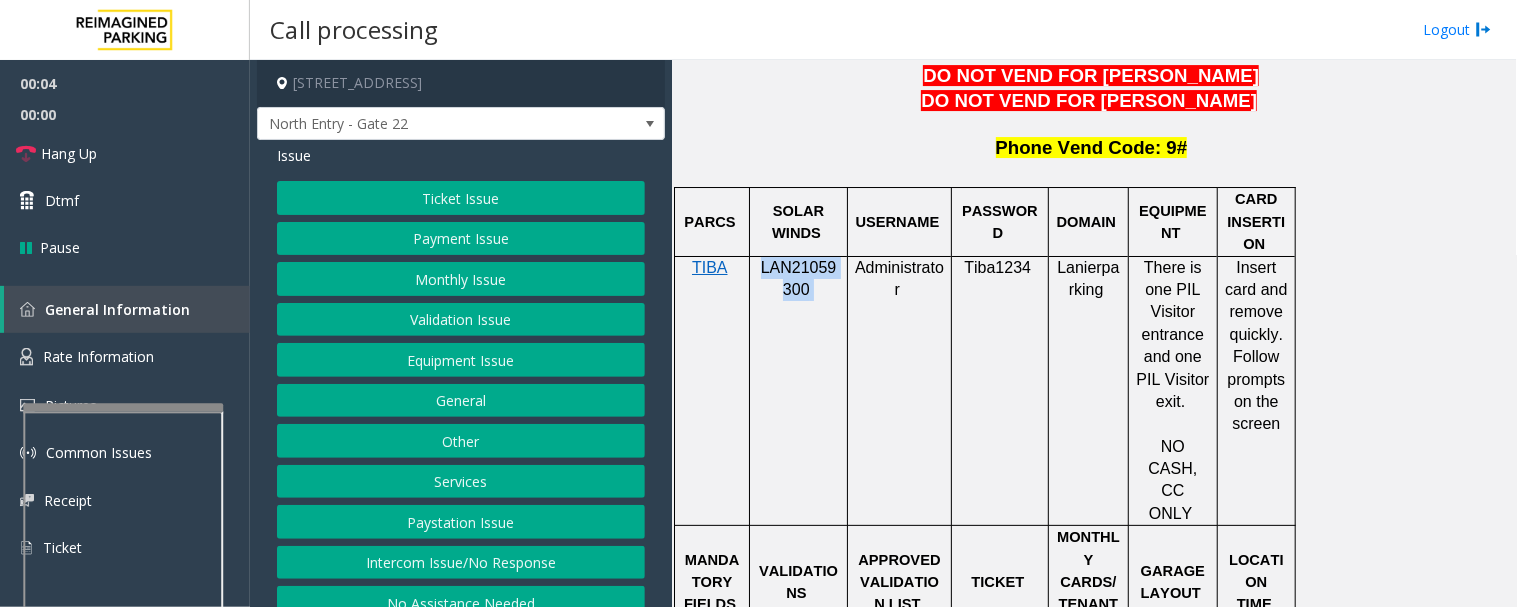 click on "LAN21059300" 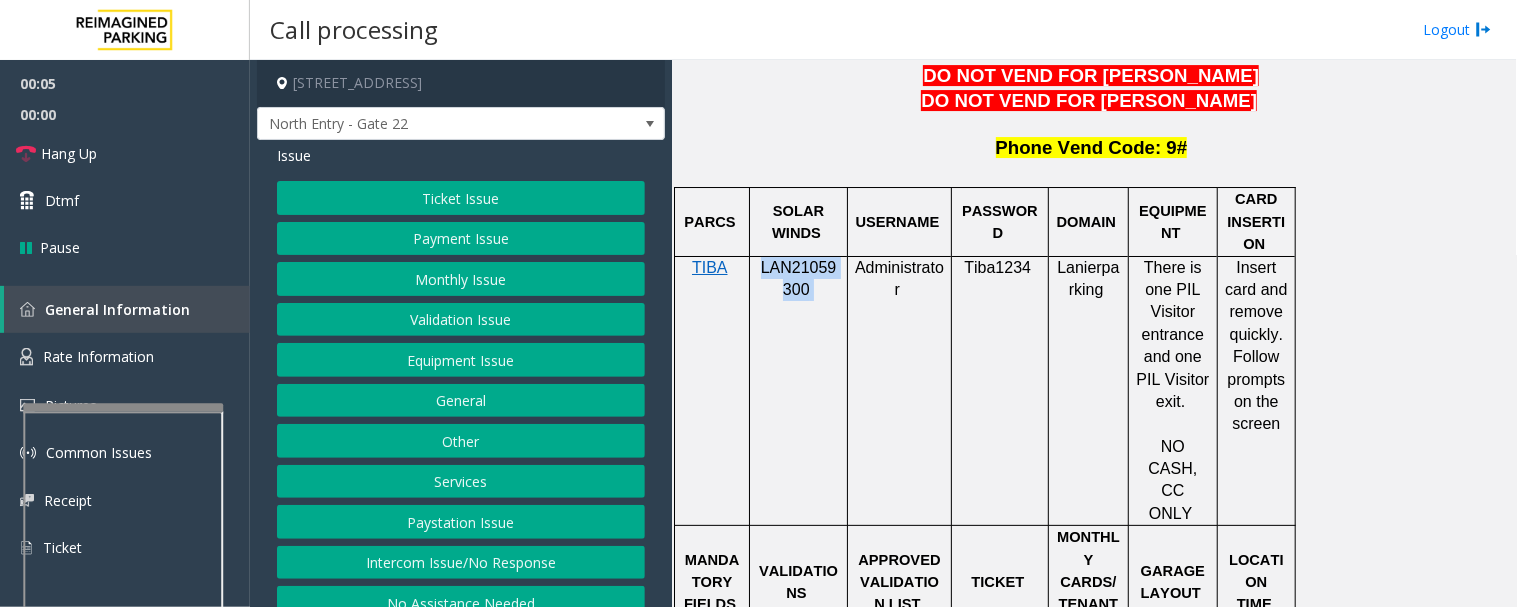 copy on "LAN21059300" 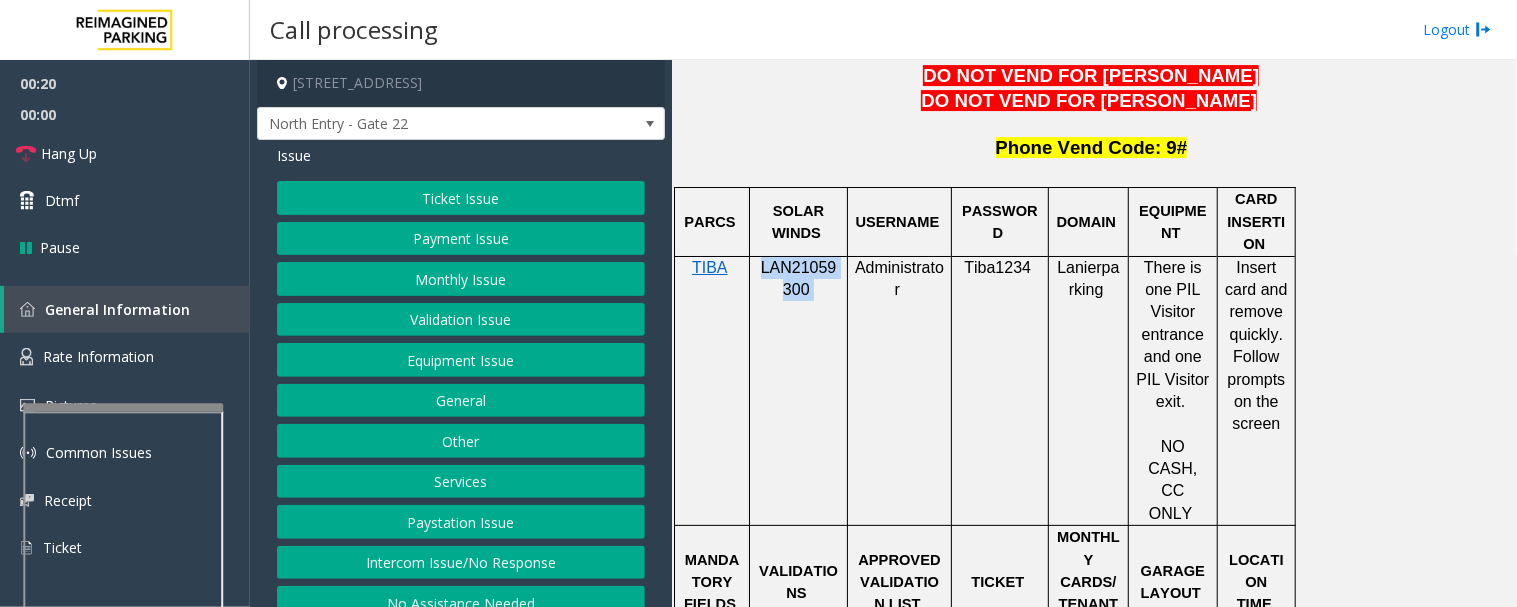 click on "Monthly Issue" 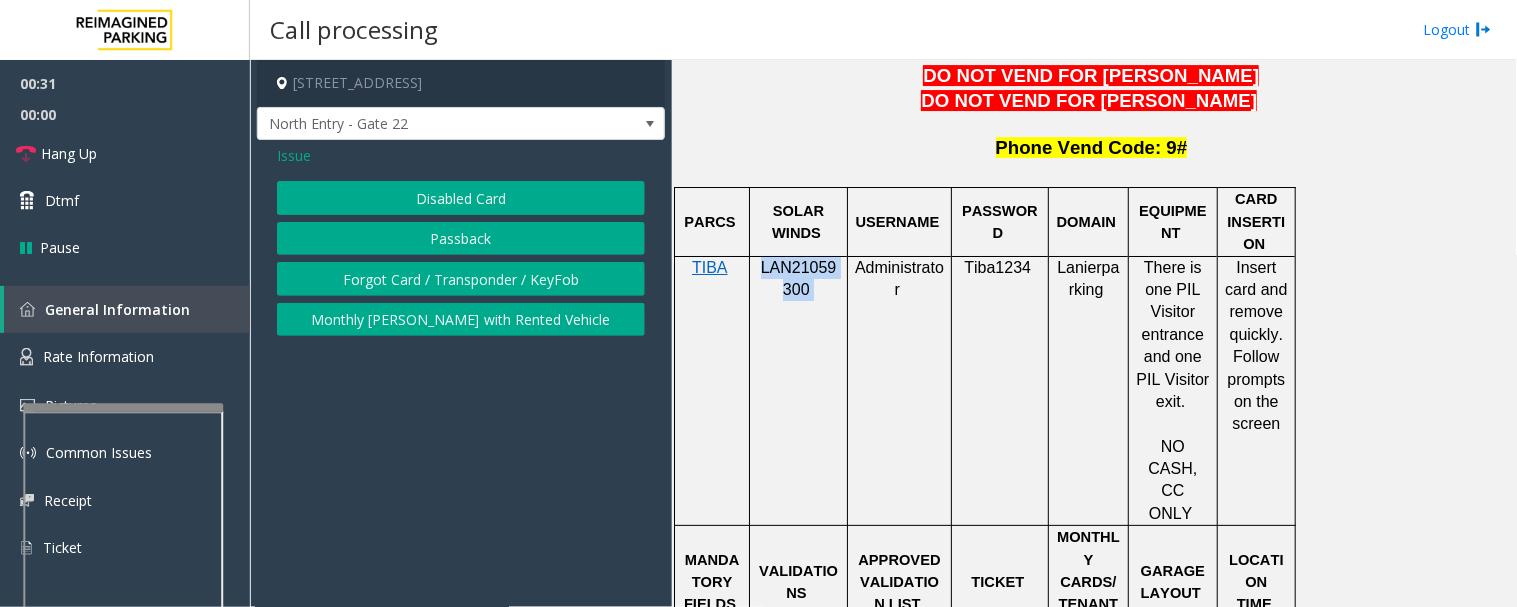 click on "Disabled Card" 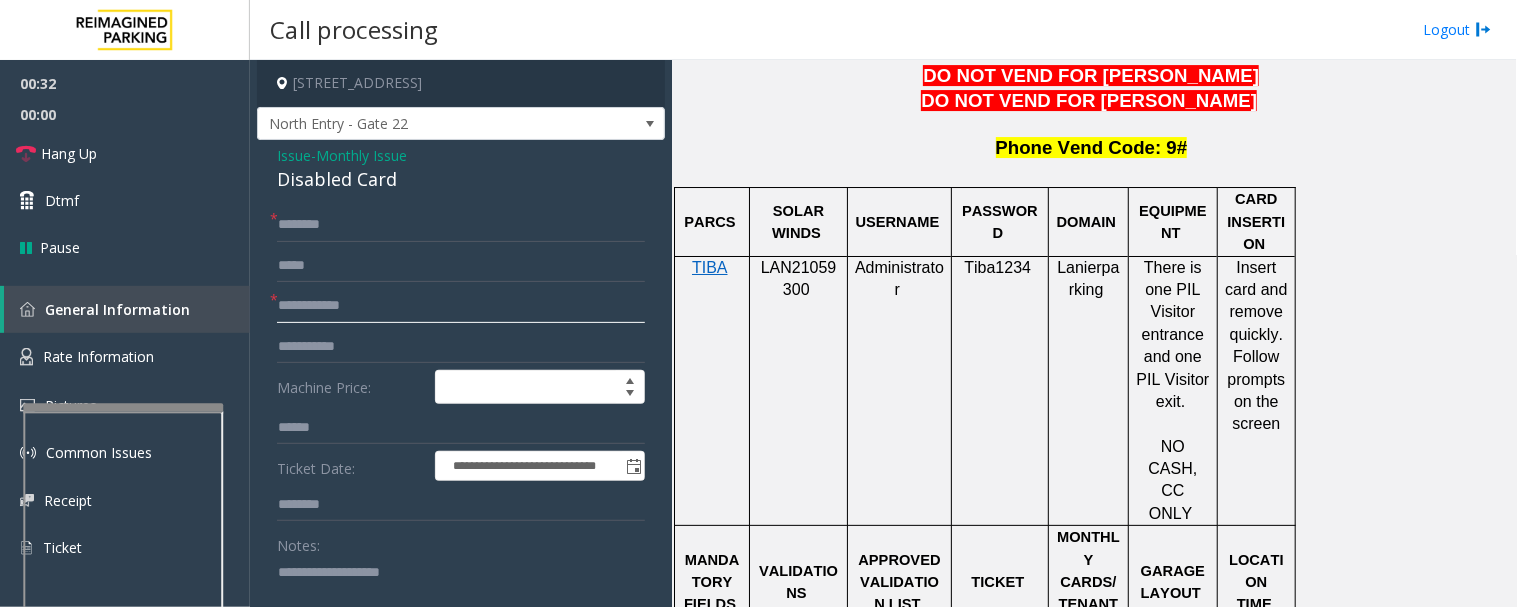 click 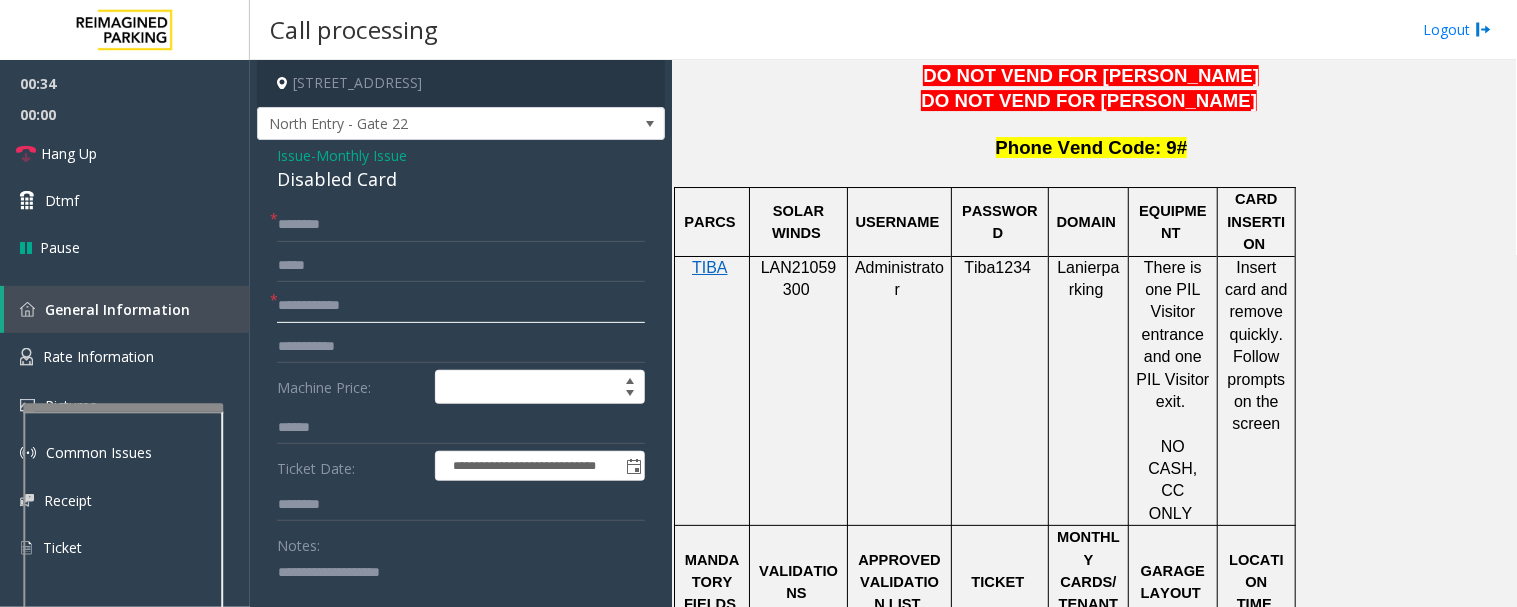 drag, startPoint x: 462, startPoint y: 308, endPoint x: 478, endPoint y: 310, distance: 16.124516 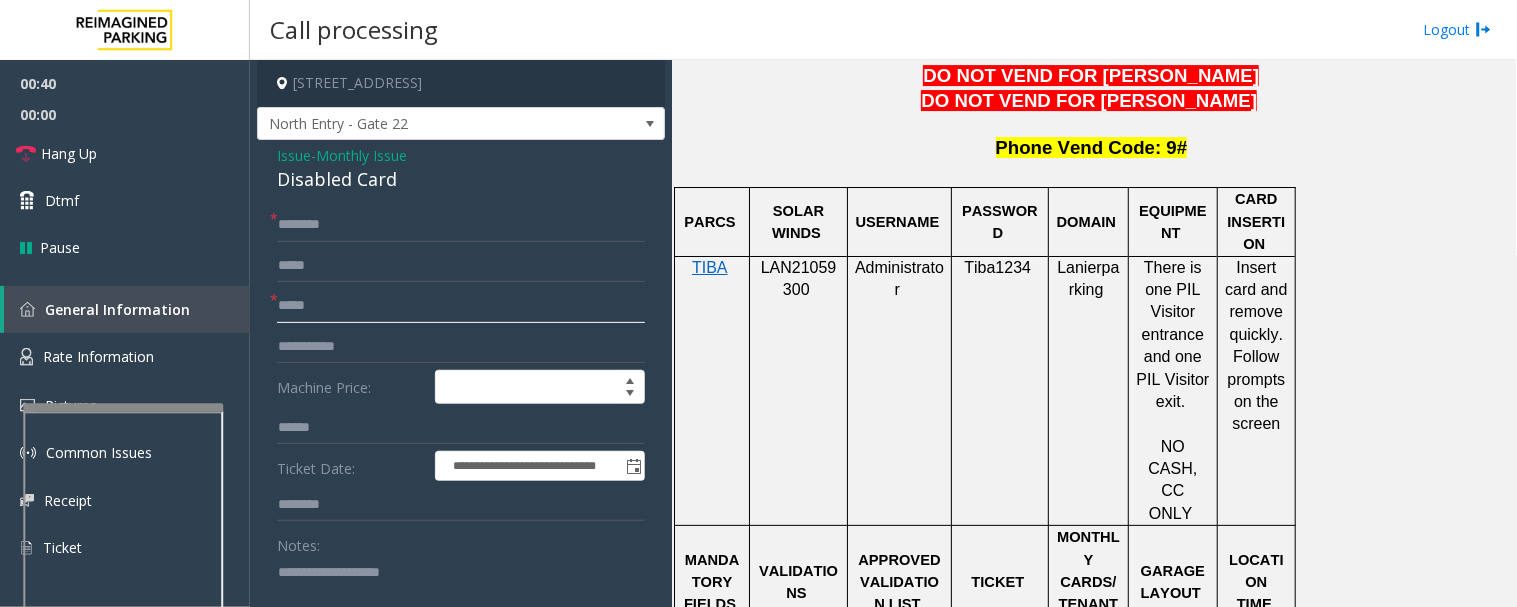 type on "*****" 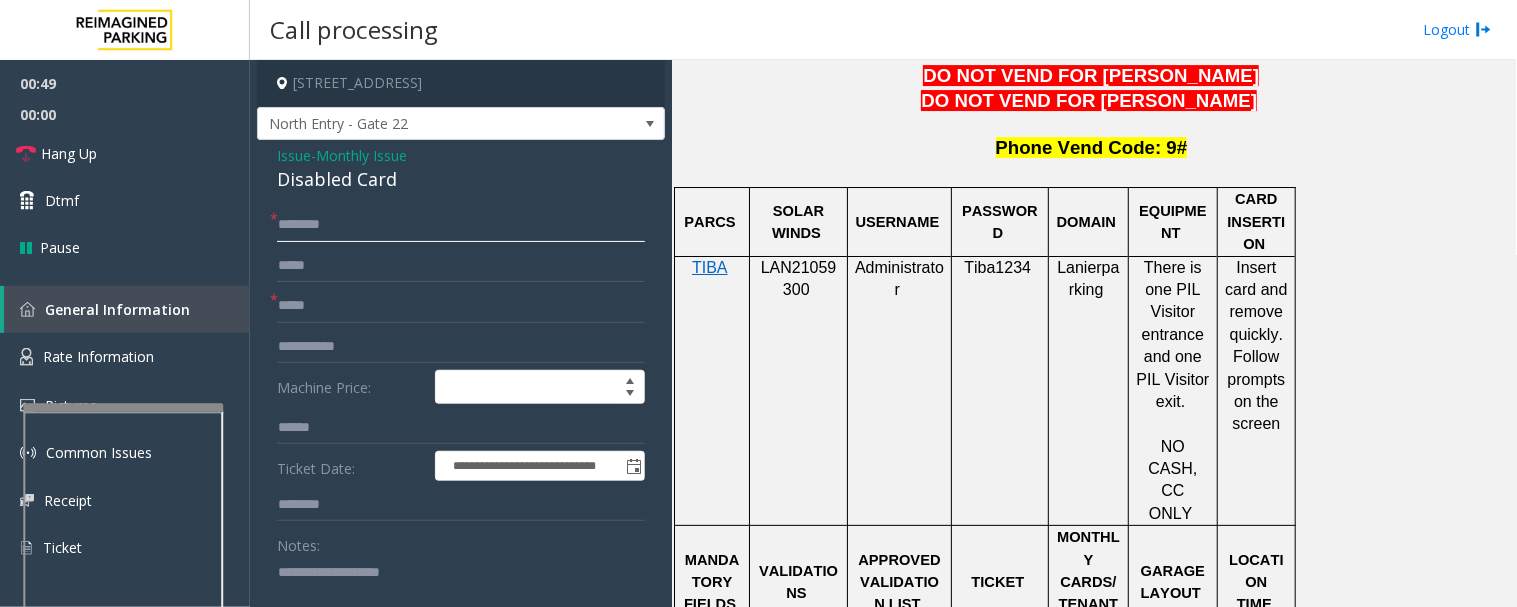 click 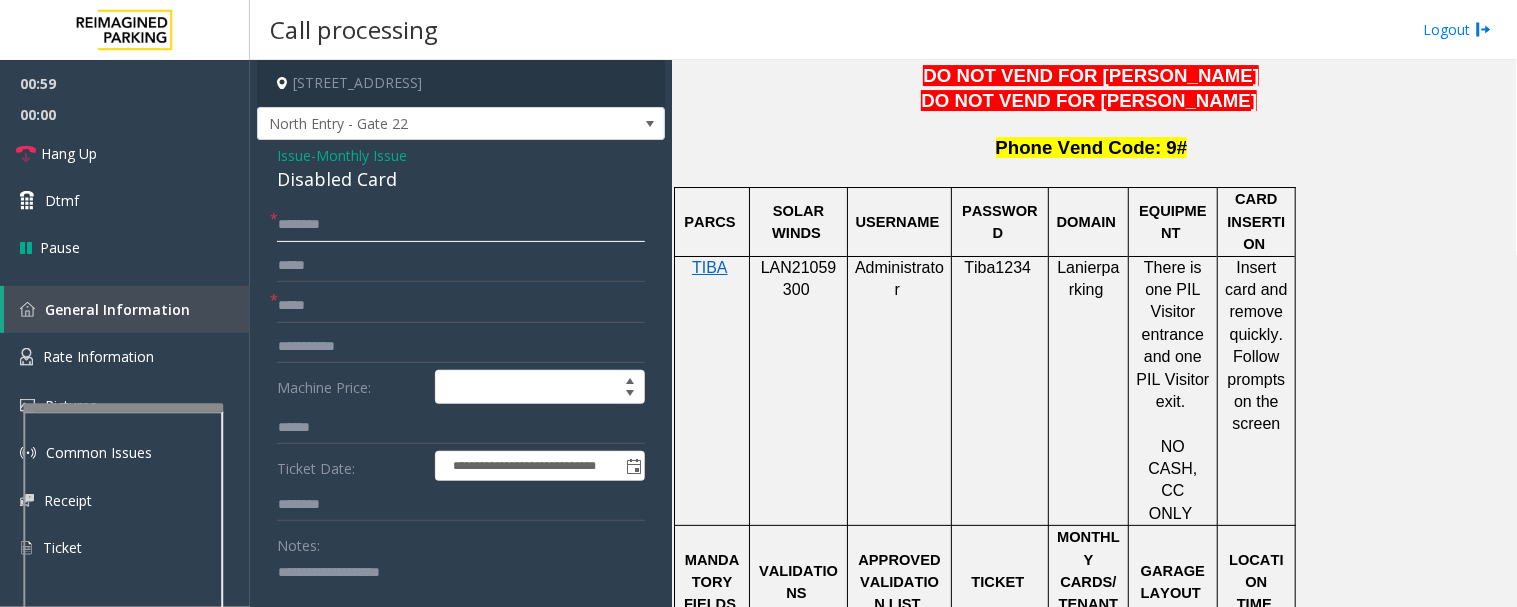 click 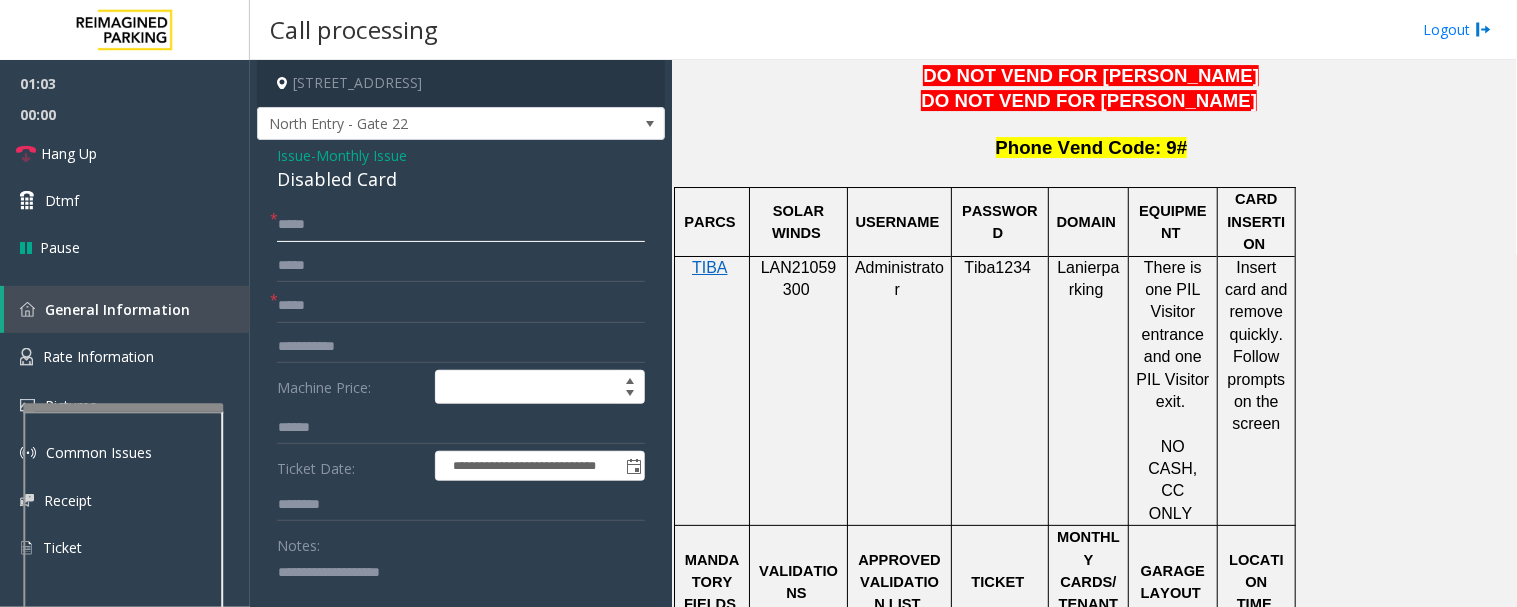 type on "****" 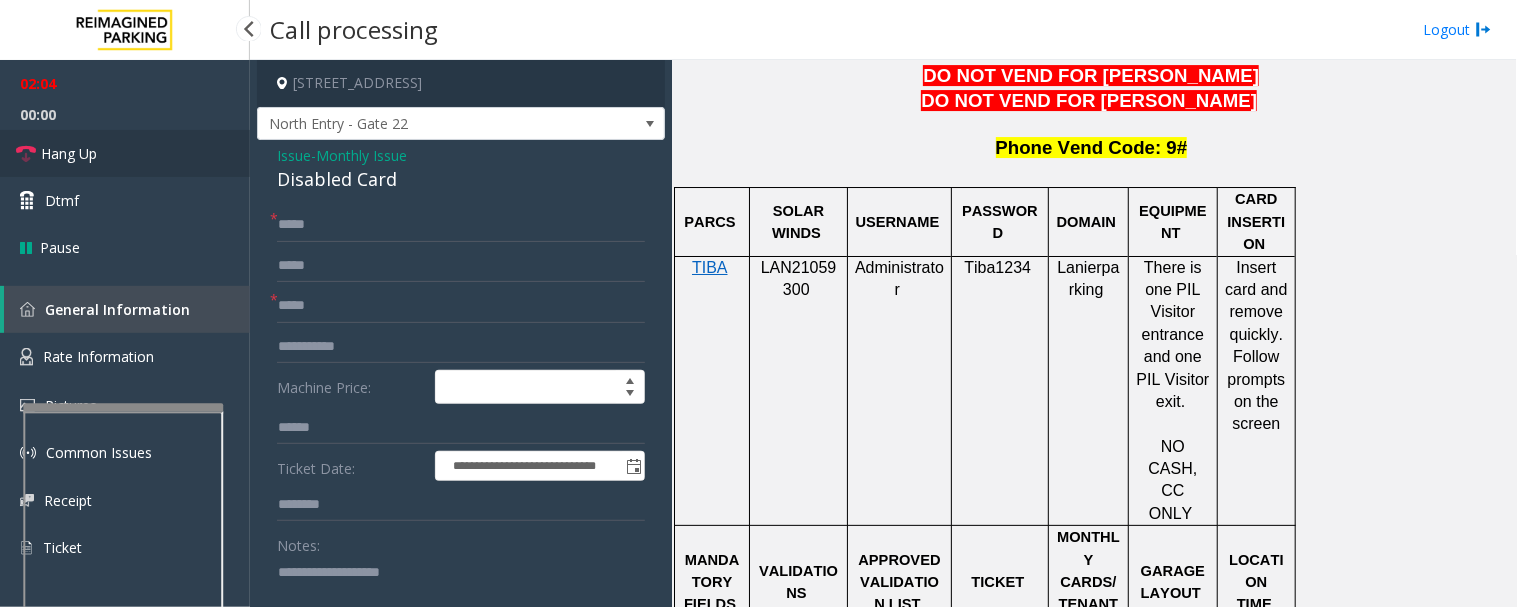click on "Hang Up" at bounding box center [125, 153] 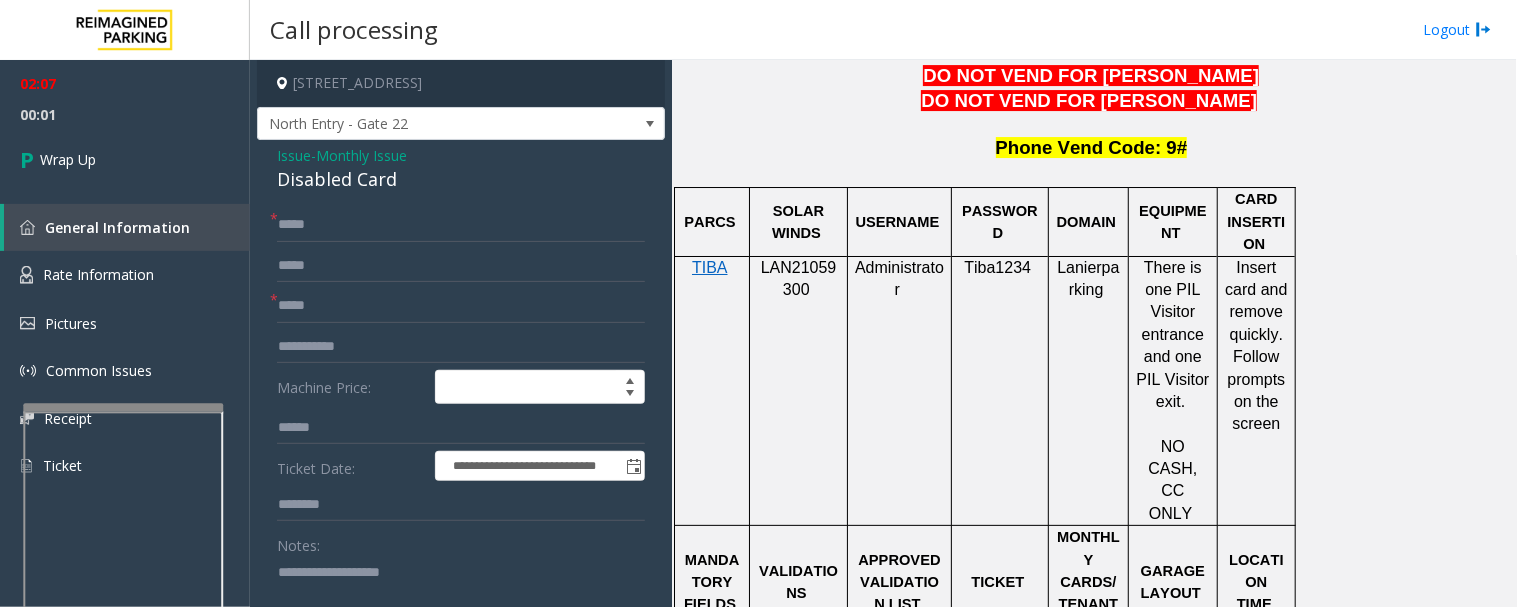 click on "Disabled Card" 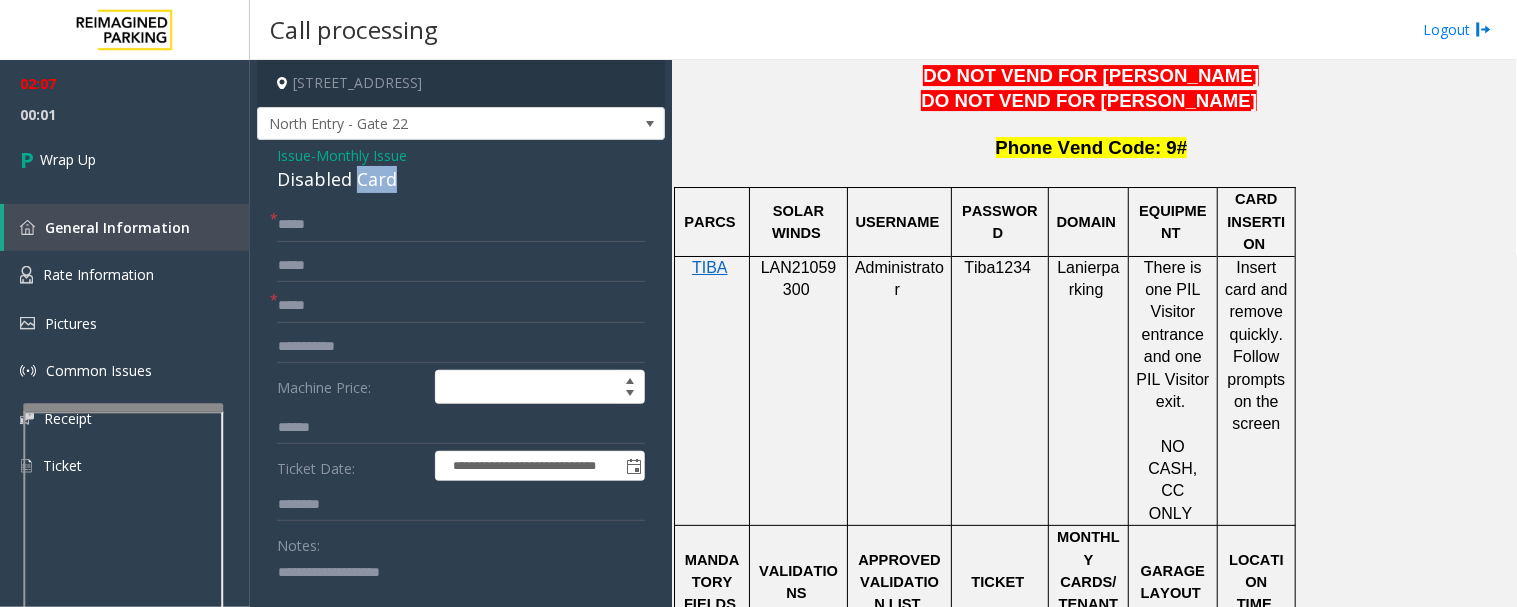 click on "Disabled Card" 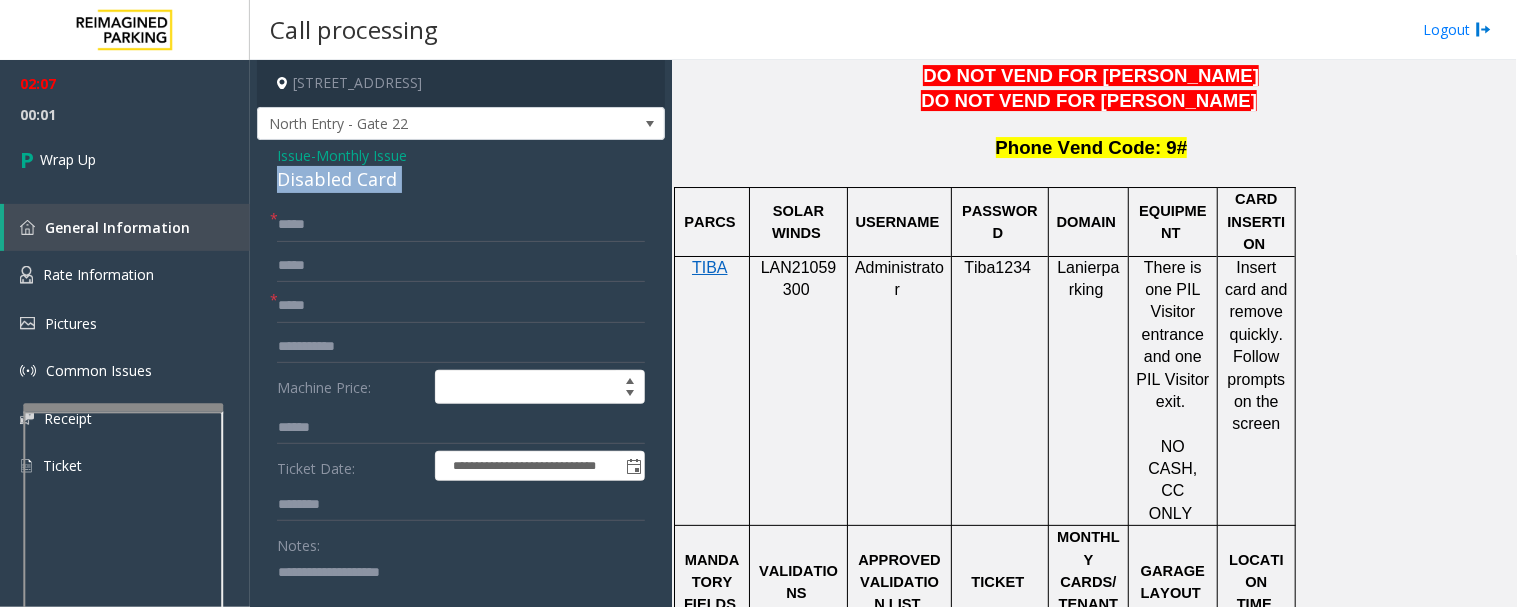 click on "Disabled Card" 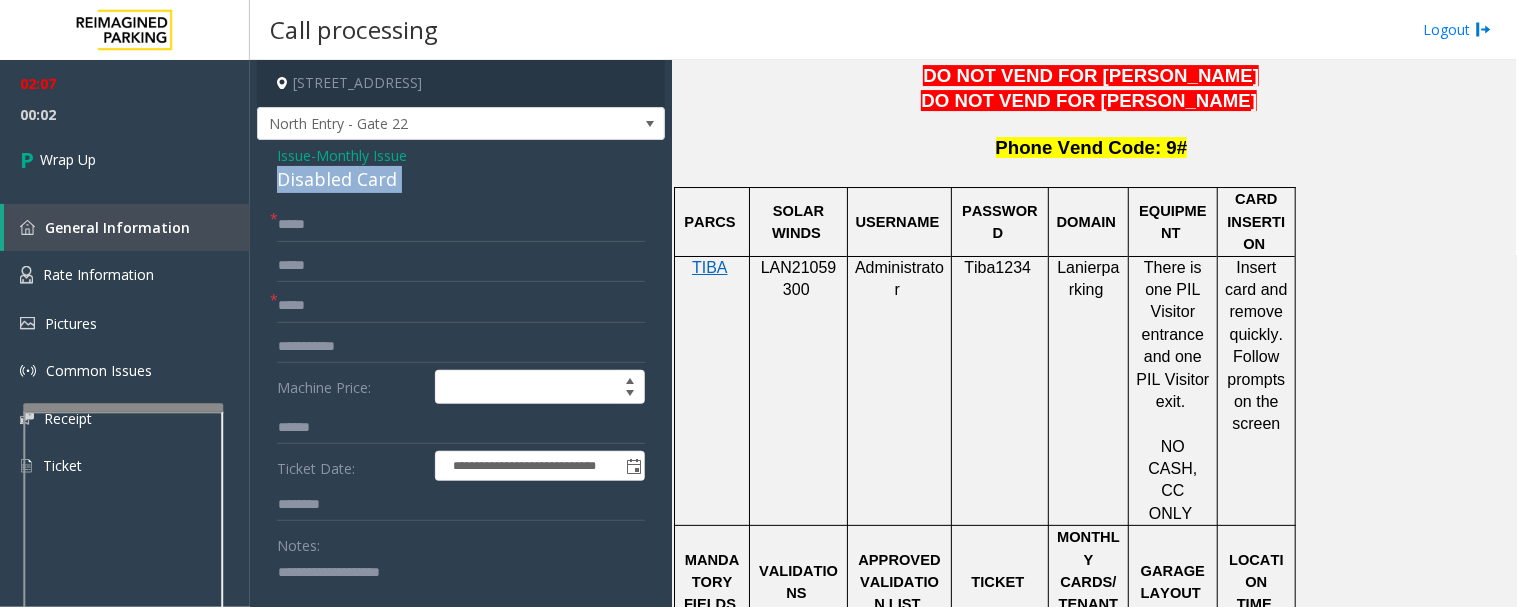 copy on "Disabled Card" 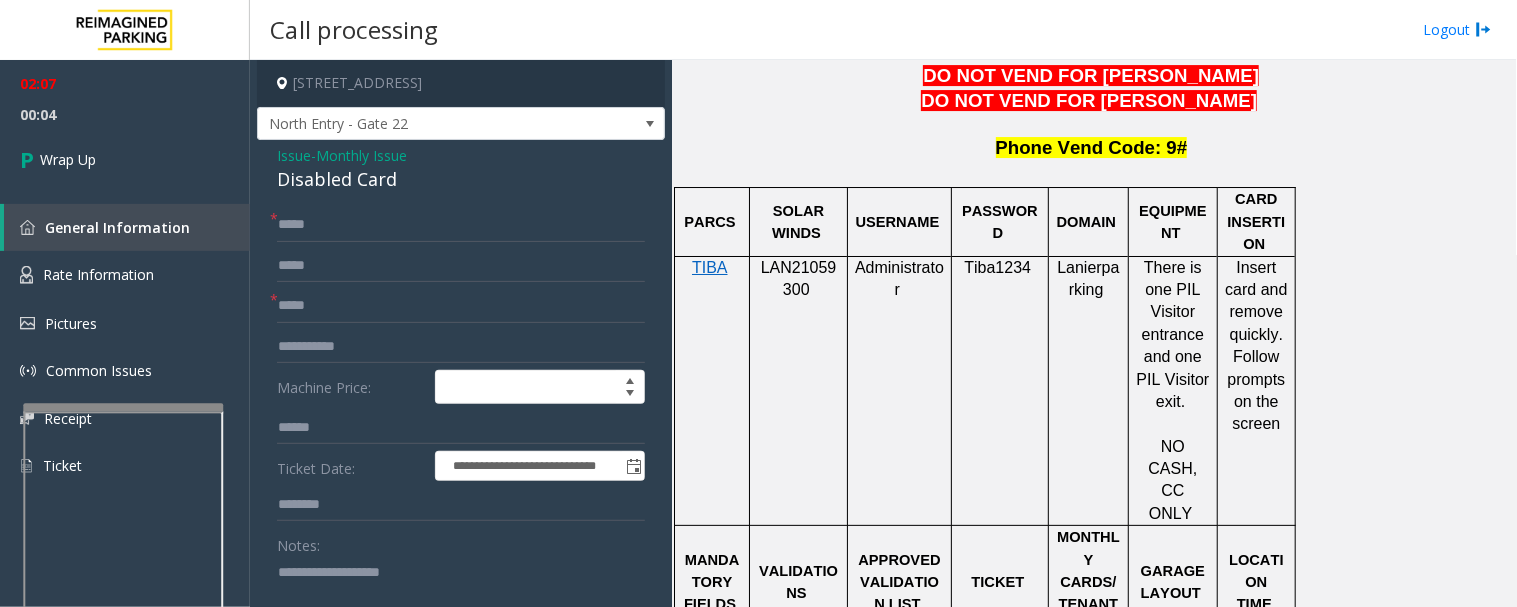 click 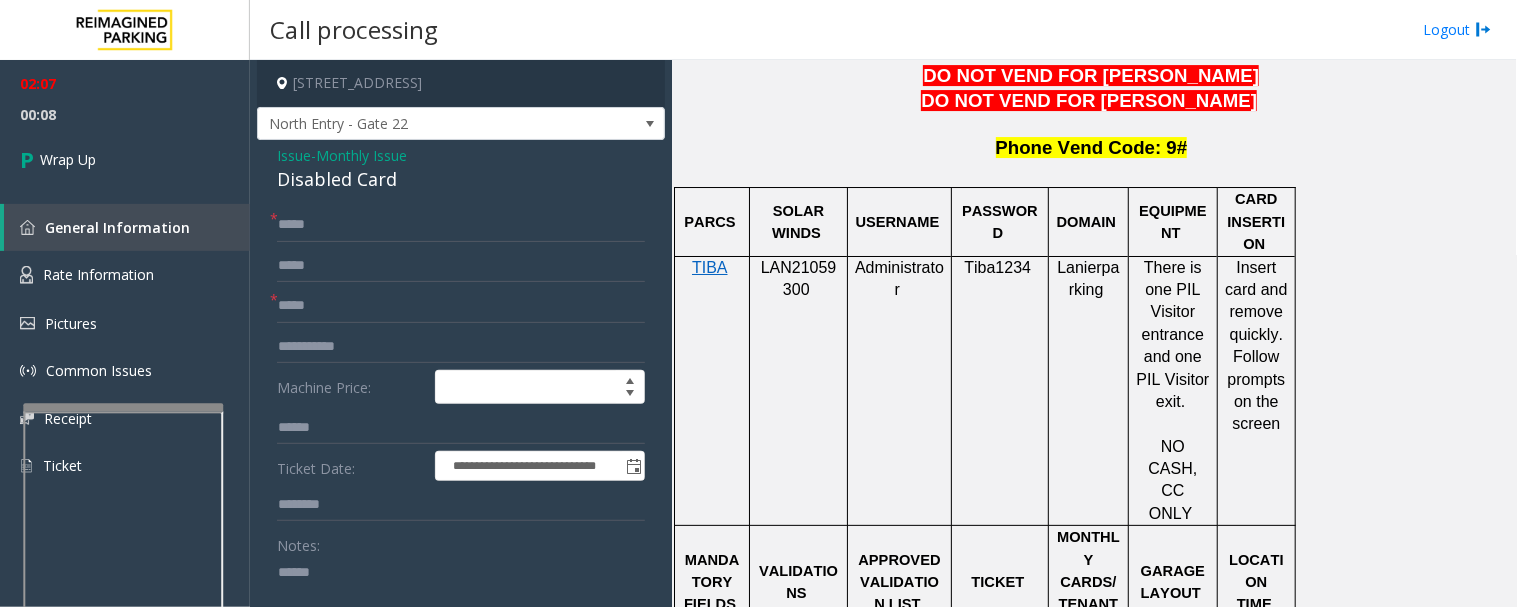 paste on "**********" 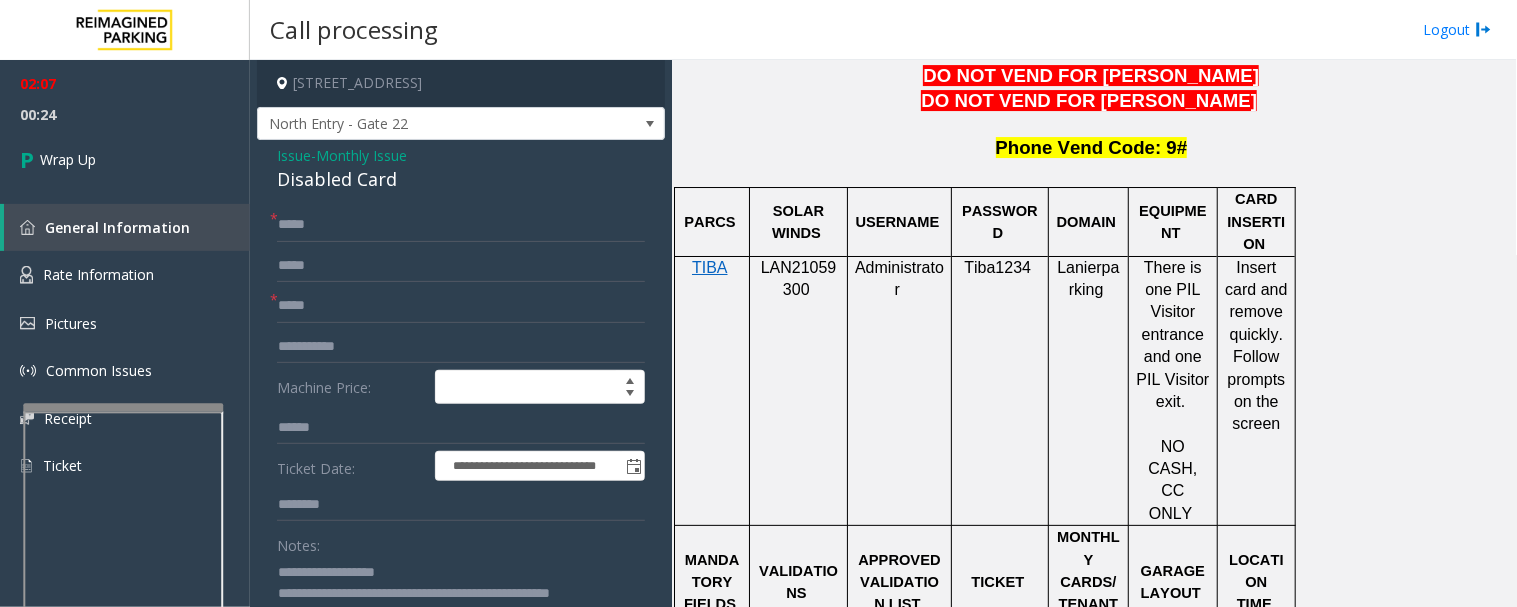 scroll, scrollTop: 15, scrollLeft: 0, axis: vertical 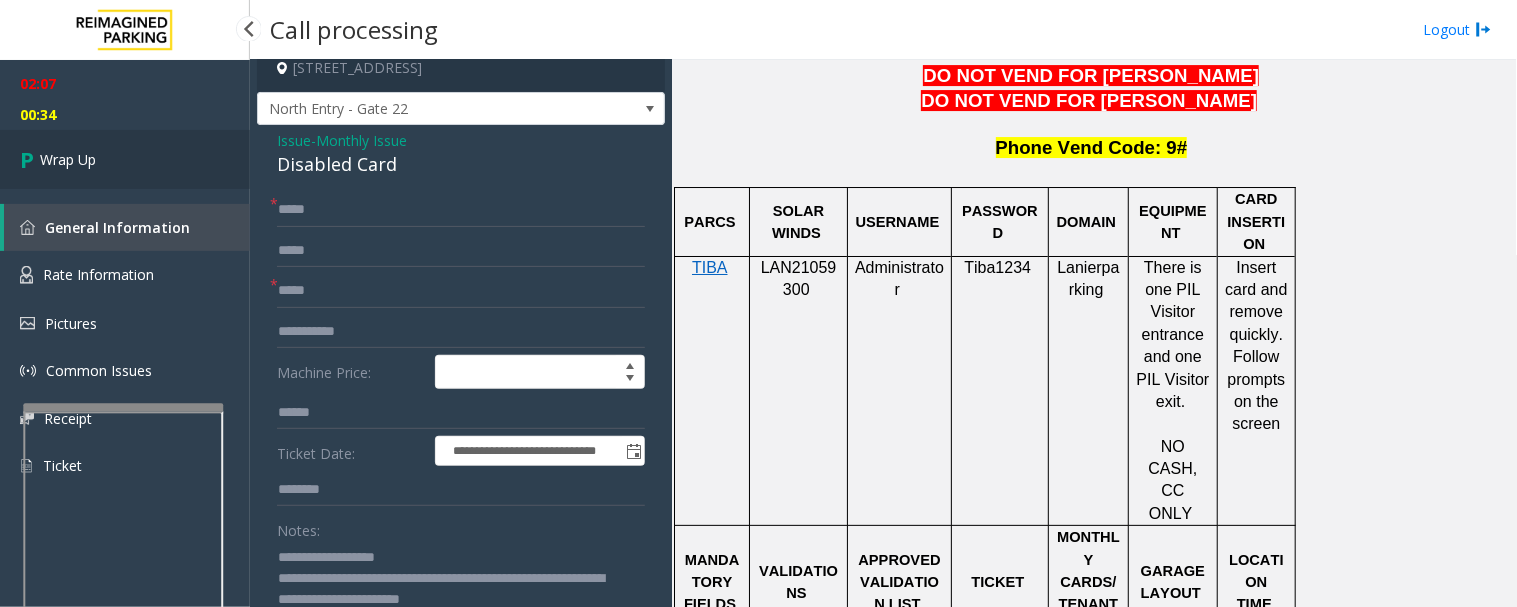 type on "**********" 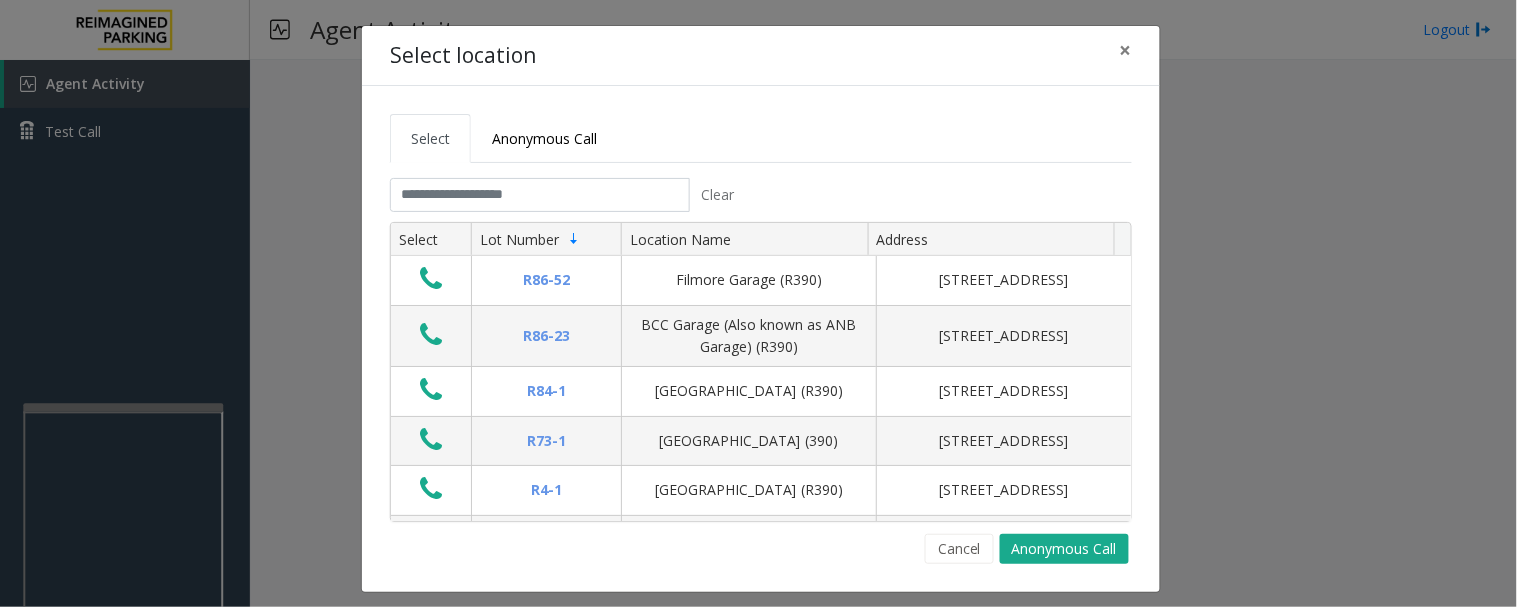 click on "Clear Select Lot Number Location Name Address R86-[GEOGRAPHIC_DATA][STREET_ADDRESS] BCC Garage (Also known as ANB Garage) (R390)  [STREET_ADDRESS][GEOGRAPHIC_DATA] (R390) [STREET_ADDRESS][GEOGRAPHIC_DATA] (390) [STREET_ADDRESS][GEOGRAPHIC_DATA] (R390) [STREET_ADDRESS][GEOGRAPHIC_DATA] (R390) [STREET_ADDRESS]-[GEOGRAPHIC_DATA]) [STREET_ADDRESS][GEOGRAPHIC_DATA][PERSON_NAME][STREET_ADDRESS][GEOGRAPHIC_DATA] (MBC)(R390) [STREET_ADDRESS]-[GEOGRAPHIC_DATA]) [STREET_ADDRESS] First ([GEOGRAPHIC_DATA][STREET_ADDRESS][GEOGRAPHIC_DATA][STREET_ADDRESS]-[GEOGRAPHIC_DATA] (R390) [STREET_ADDRESS]-20 R26-529 R26-509 R210-52" 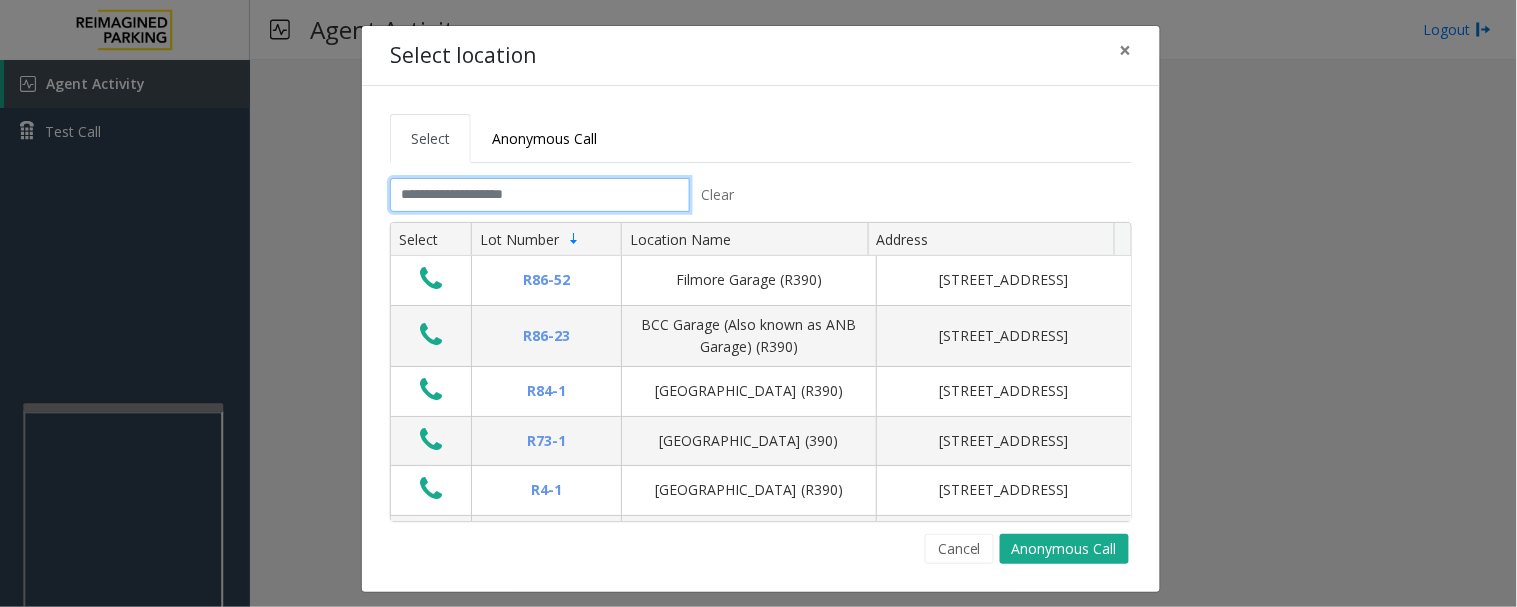 click 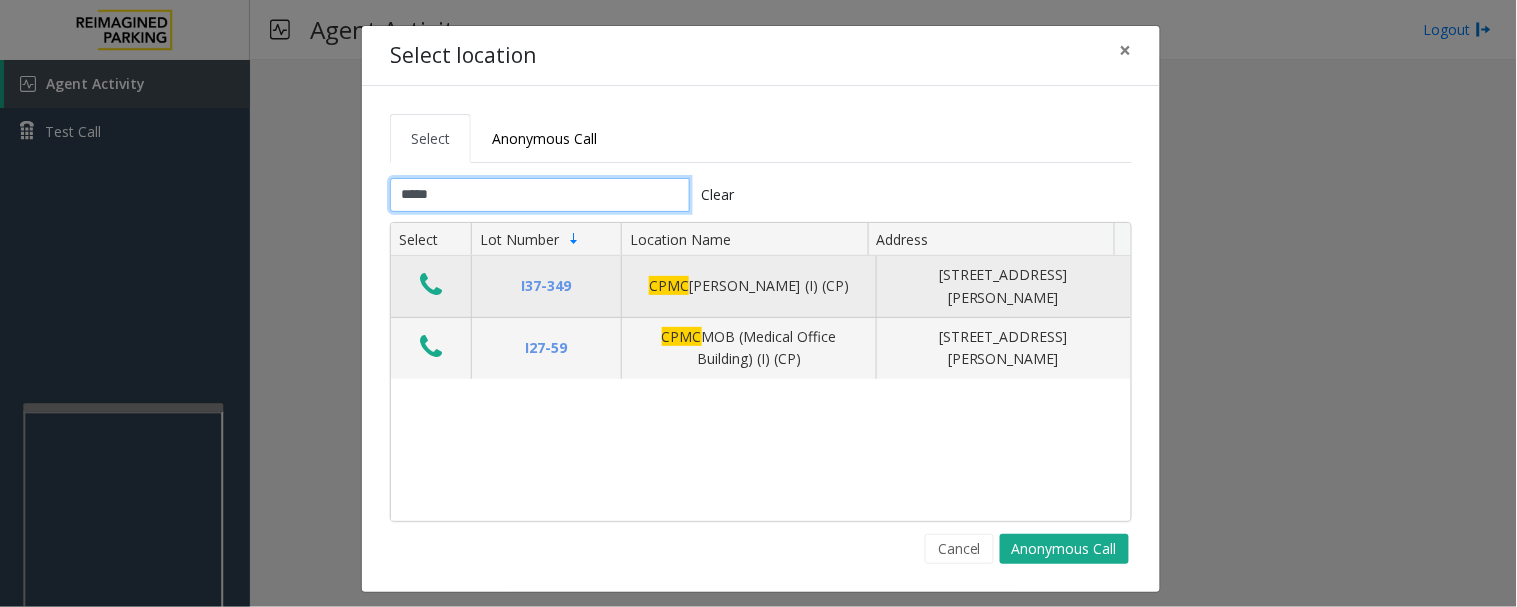type on "****" 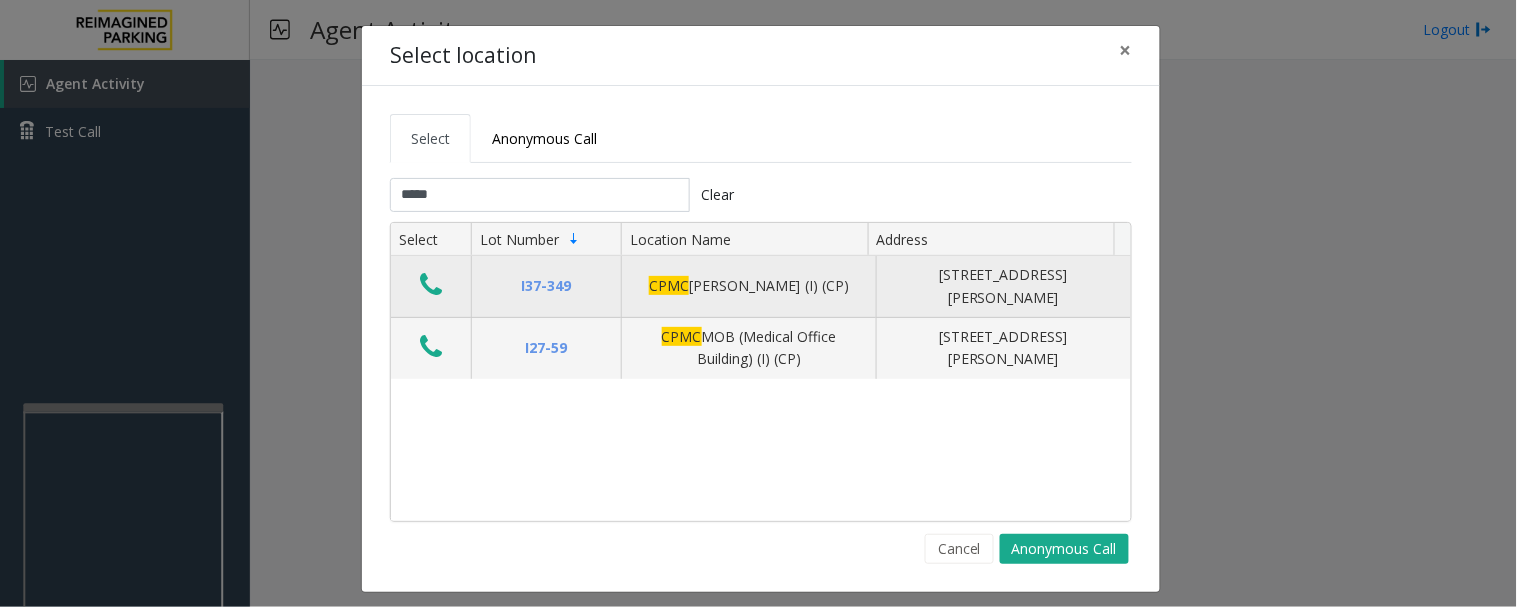 click 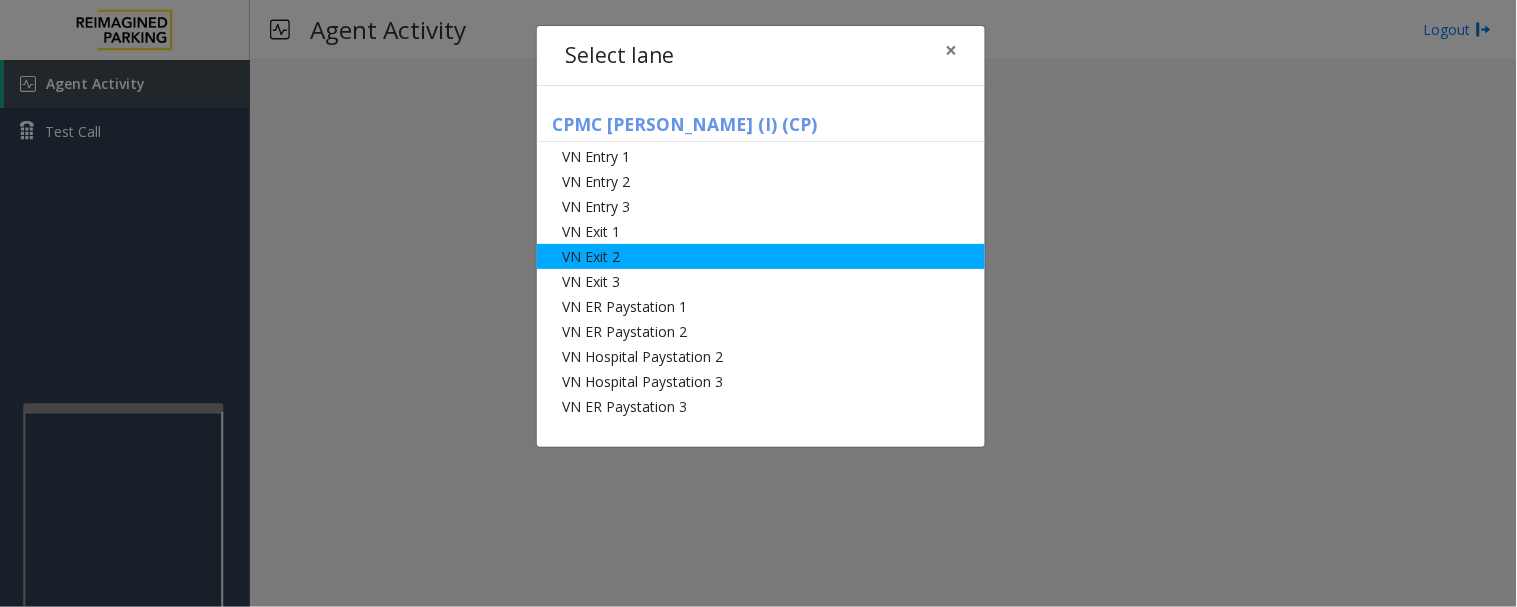 click on "VN Exit 2" 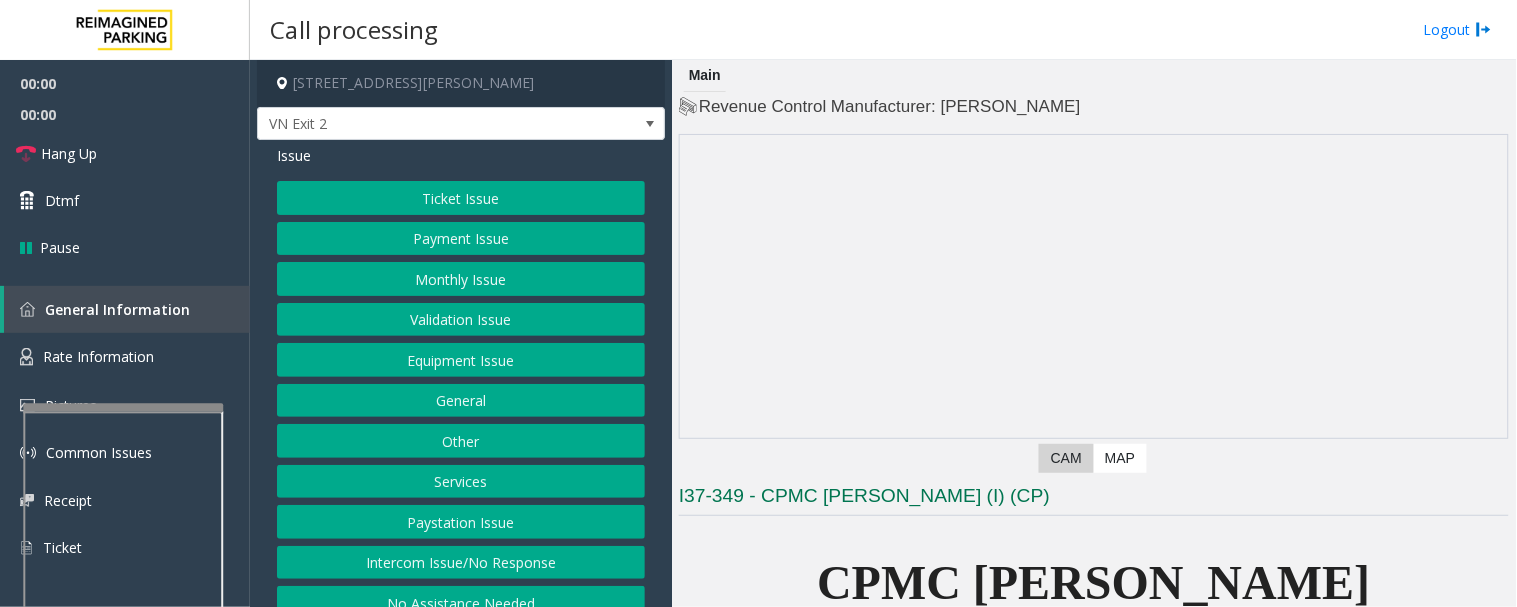 click on "Monthly Issue" 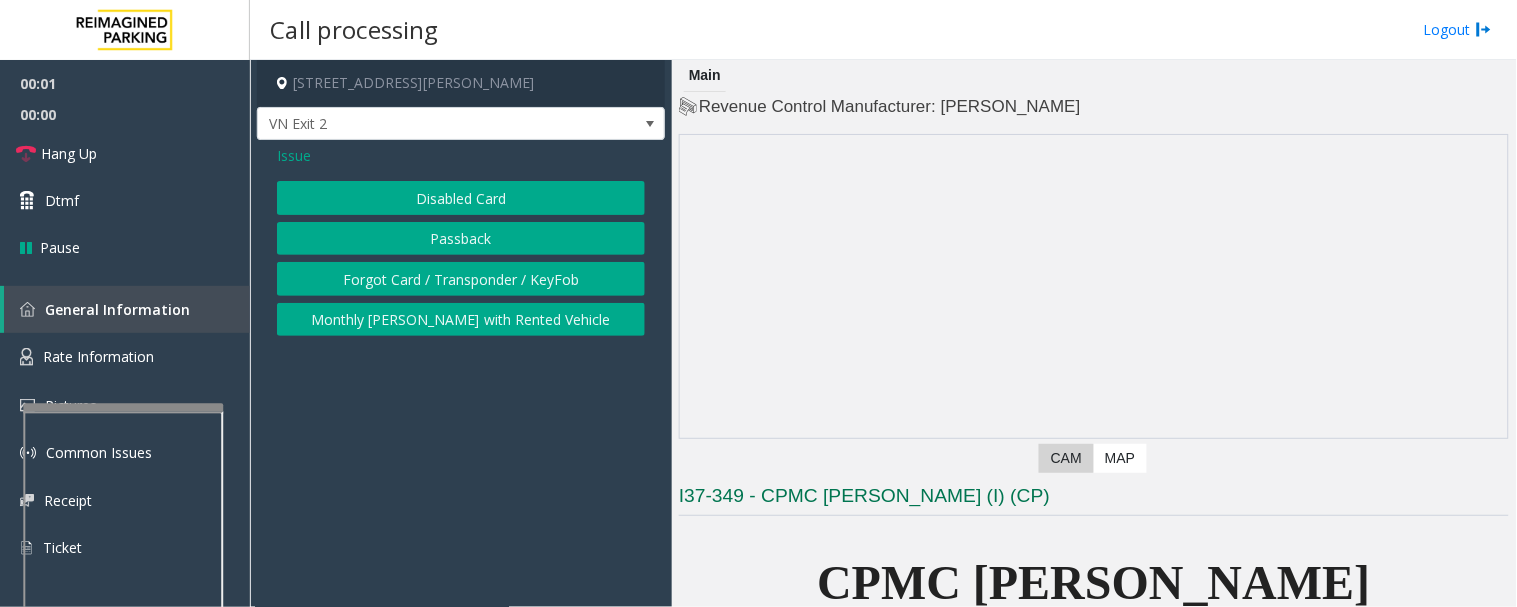 click on "Disabled Card" 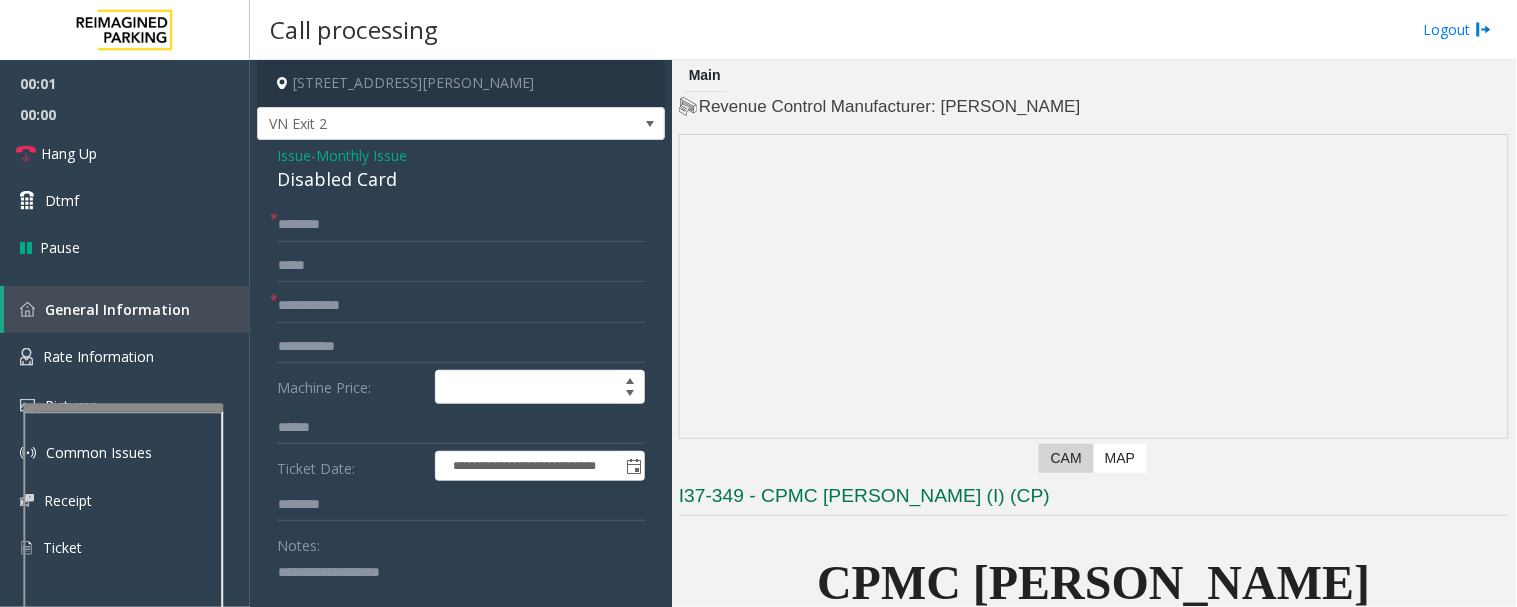 click on "Disabled Card" 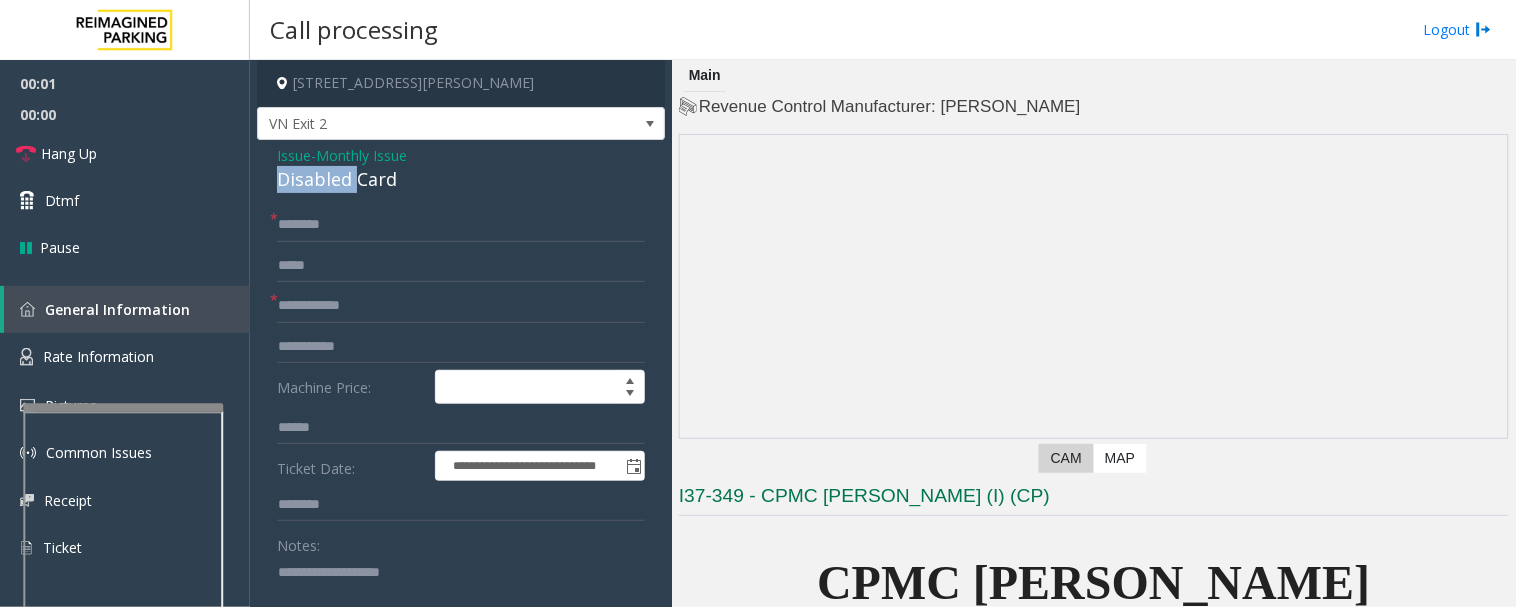 click on "Disabled Card" 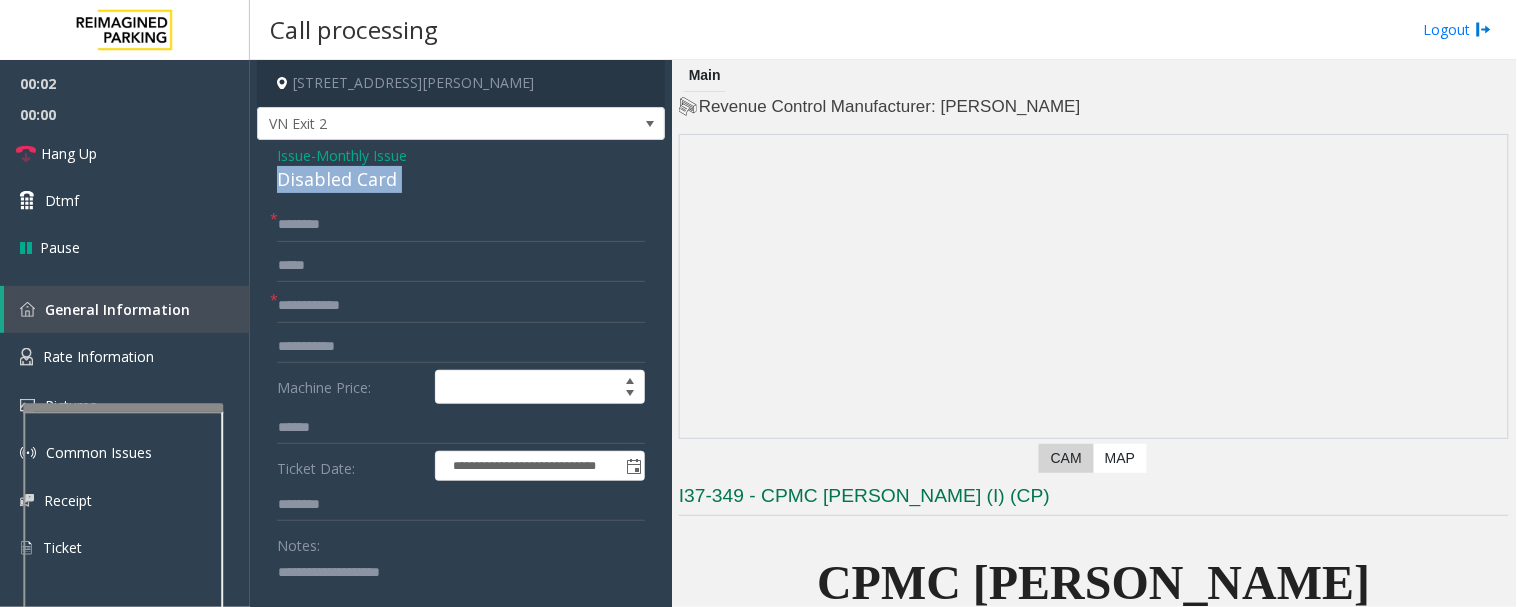 click on "Disabled Card" 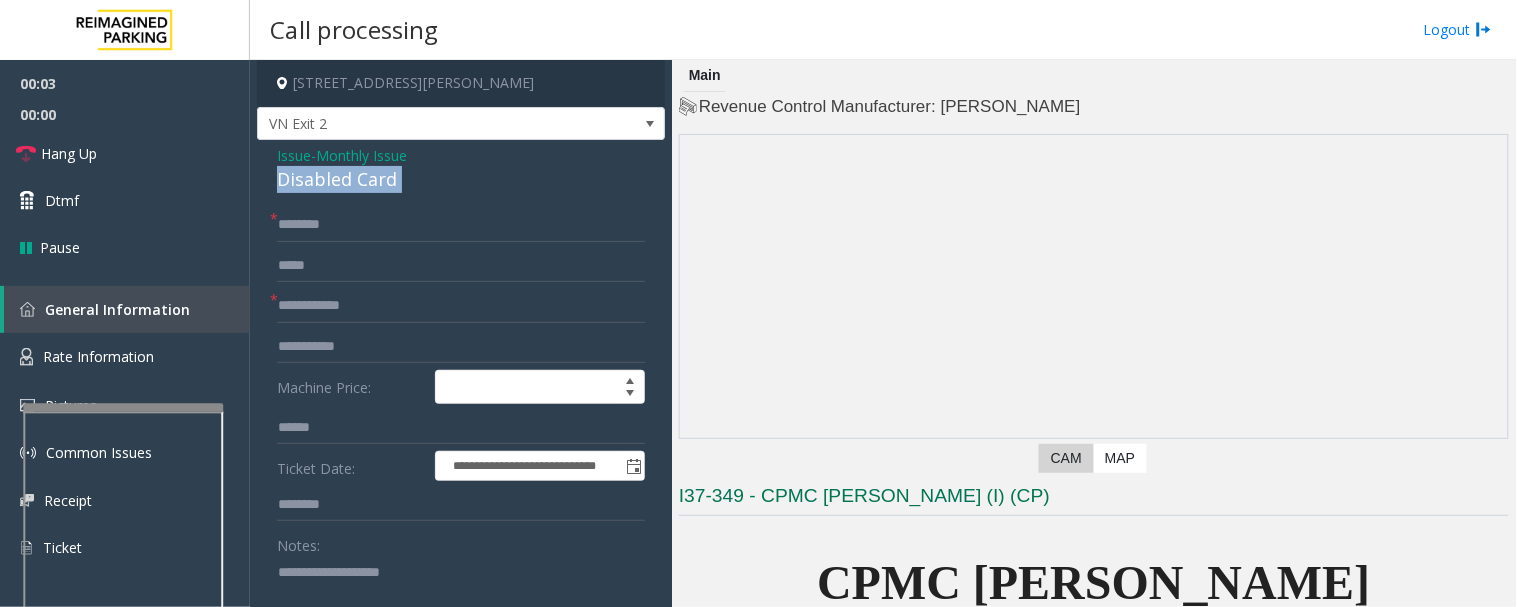 copy on "Disabled Card" 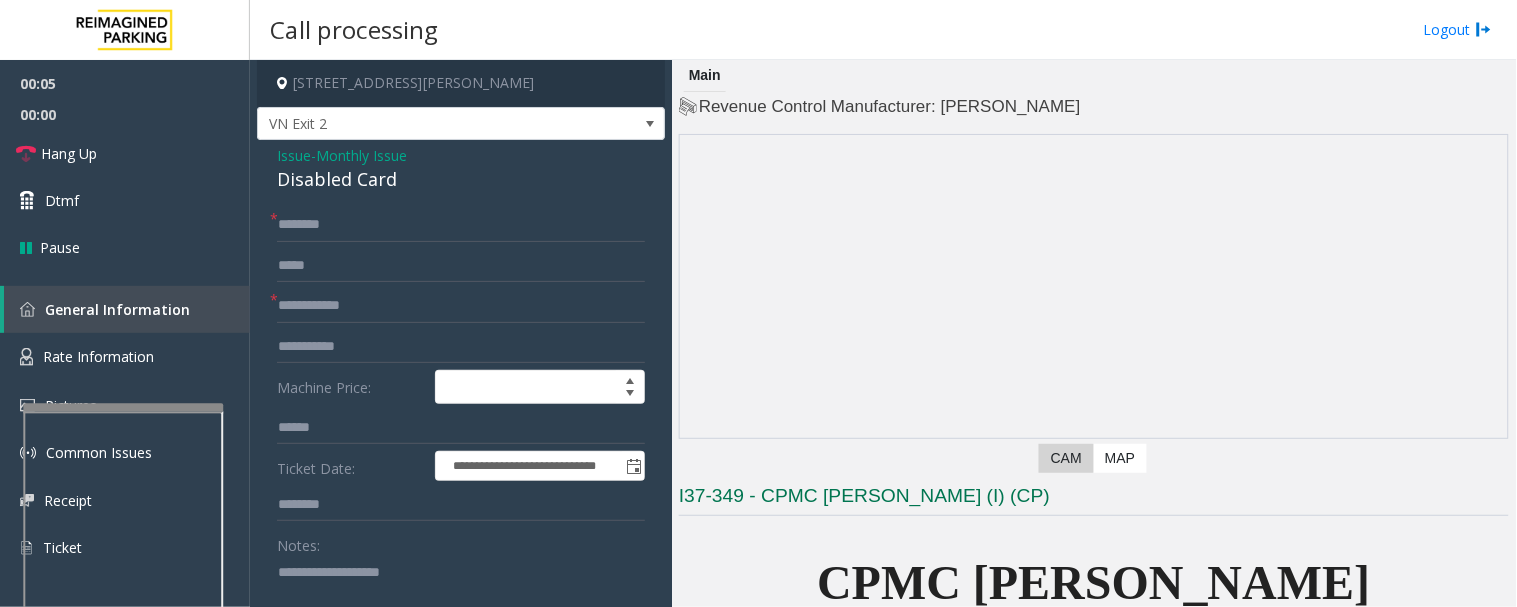 click 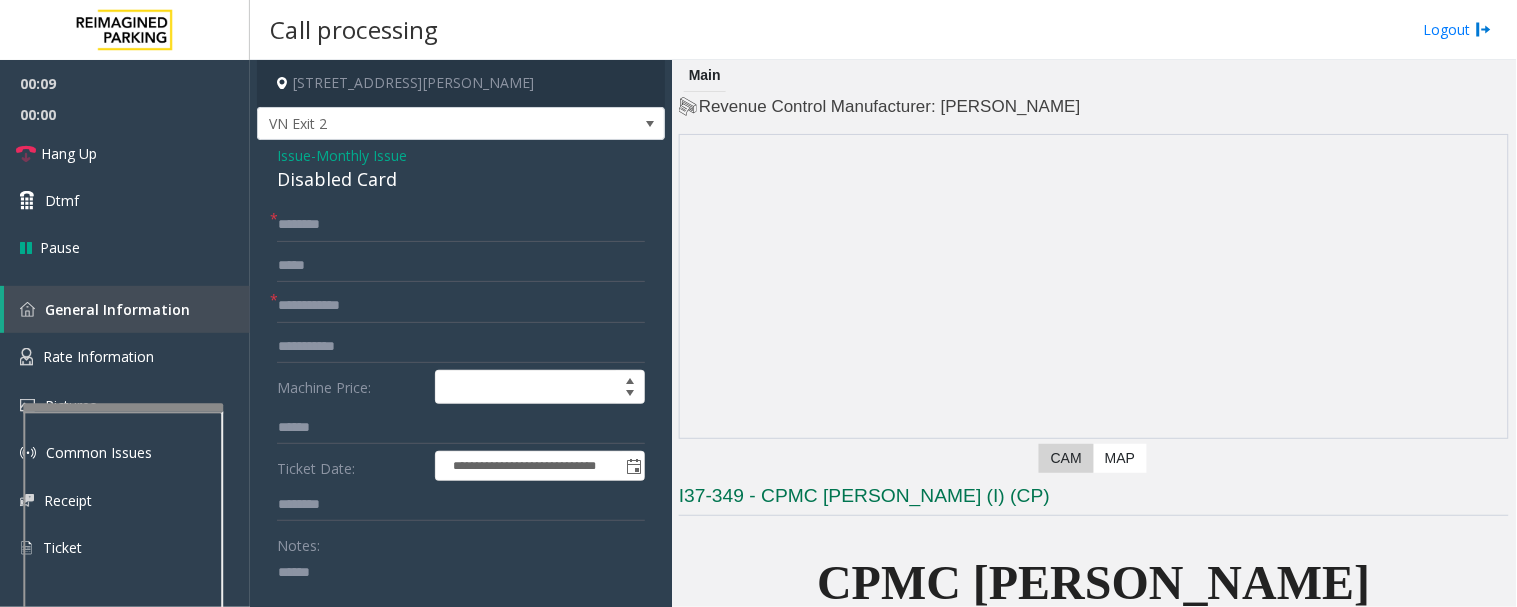 paste on "**********" 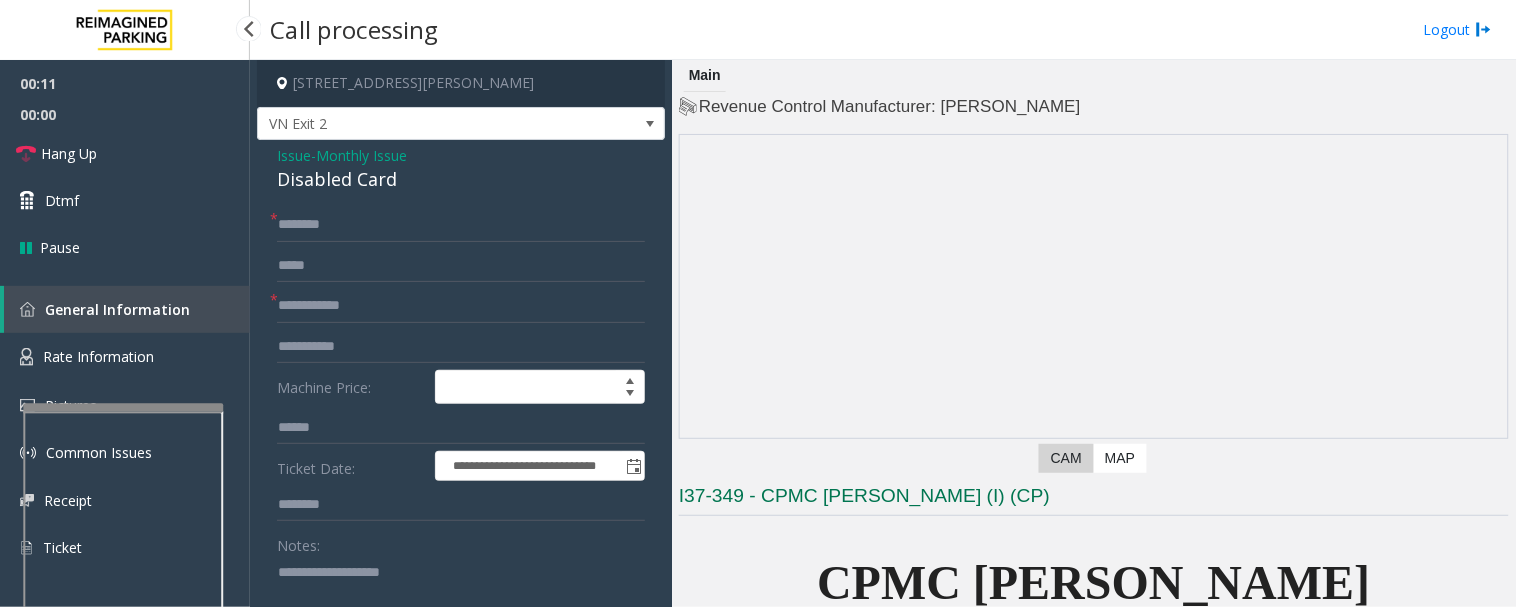 type on "**********" 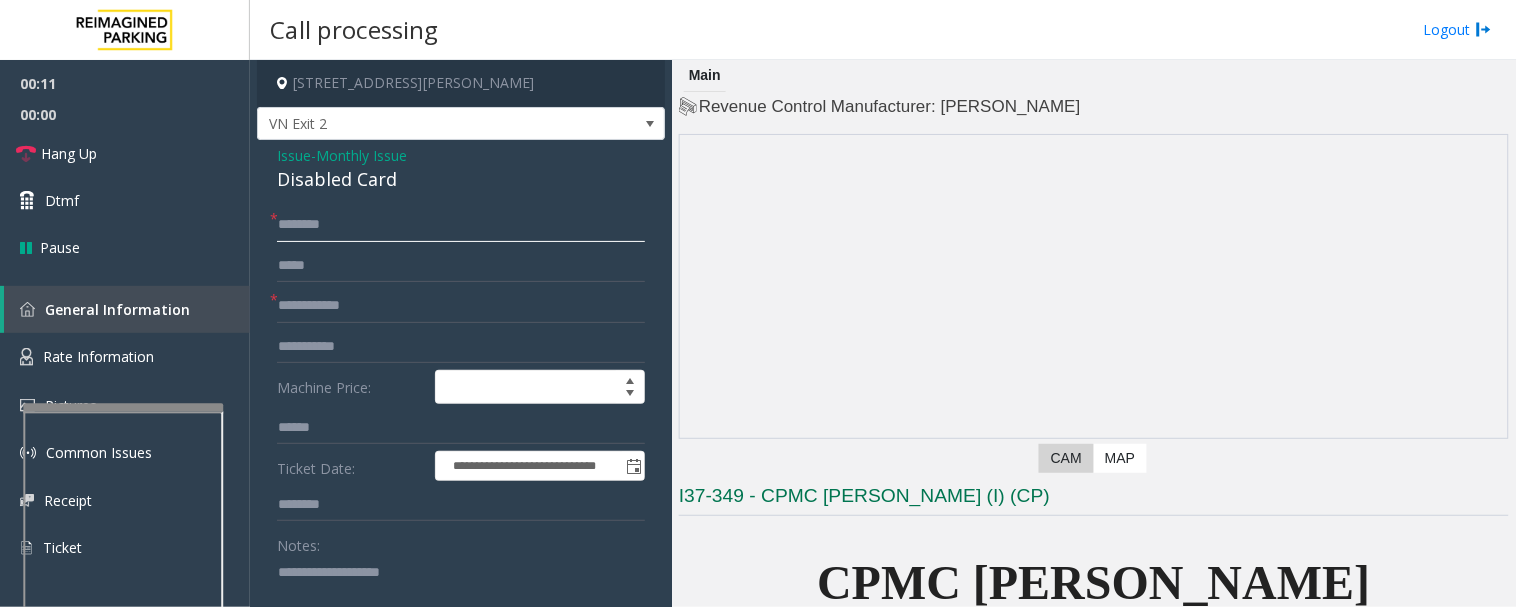 click 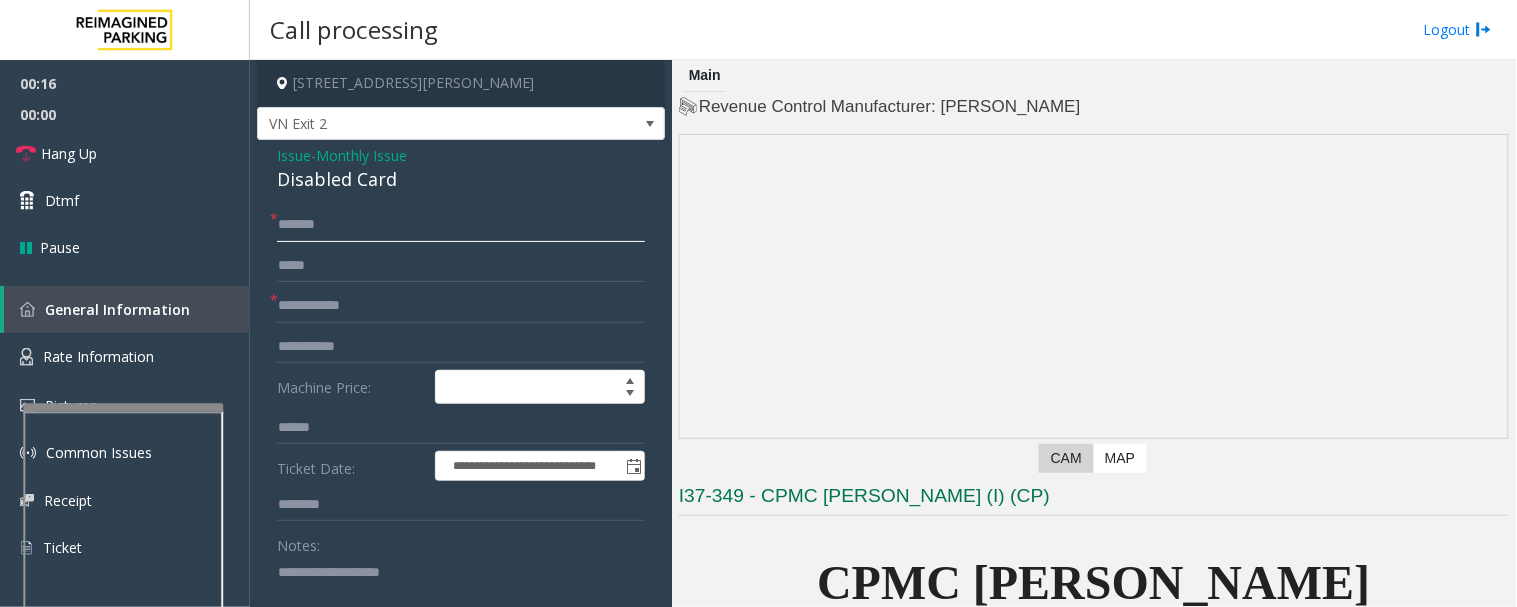 type on "******" 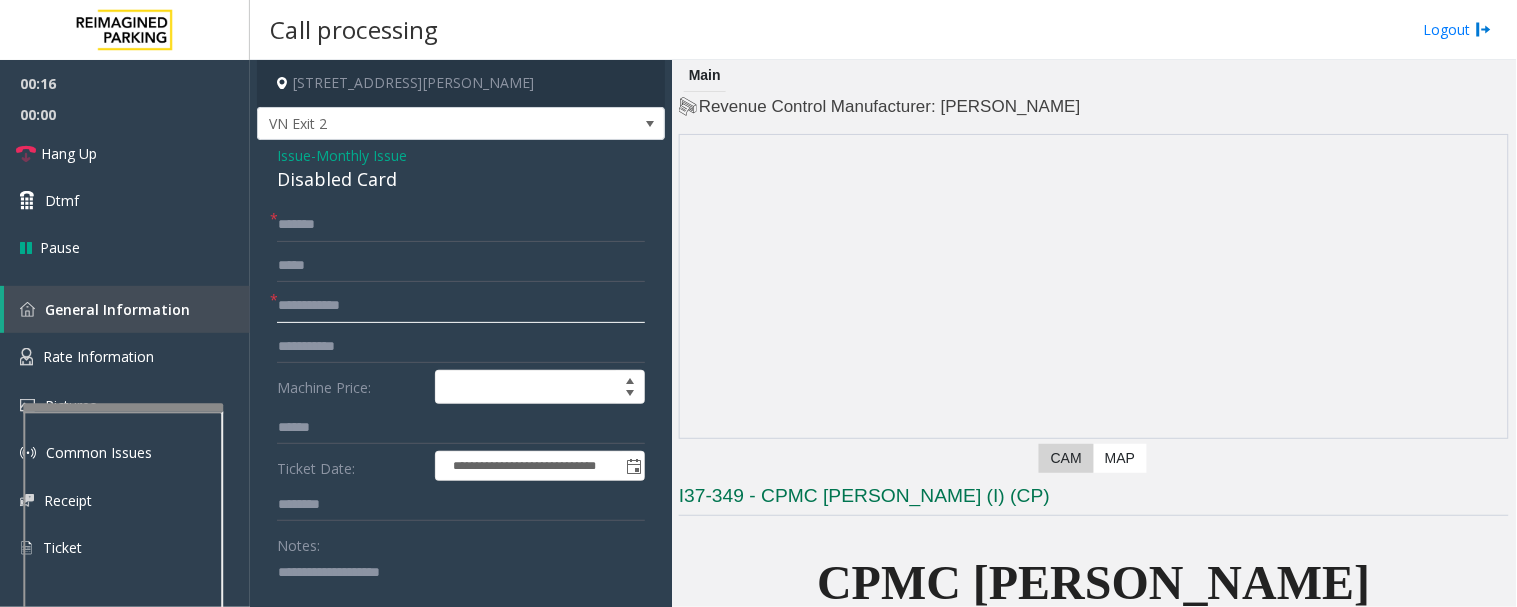 drag, startPoint x: 327, startPoint y: 315, endPoint x: 341, endPoint y: 322, distance: 15.652476 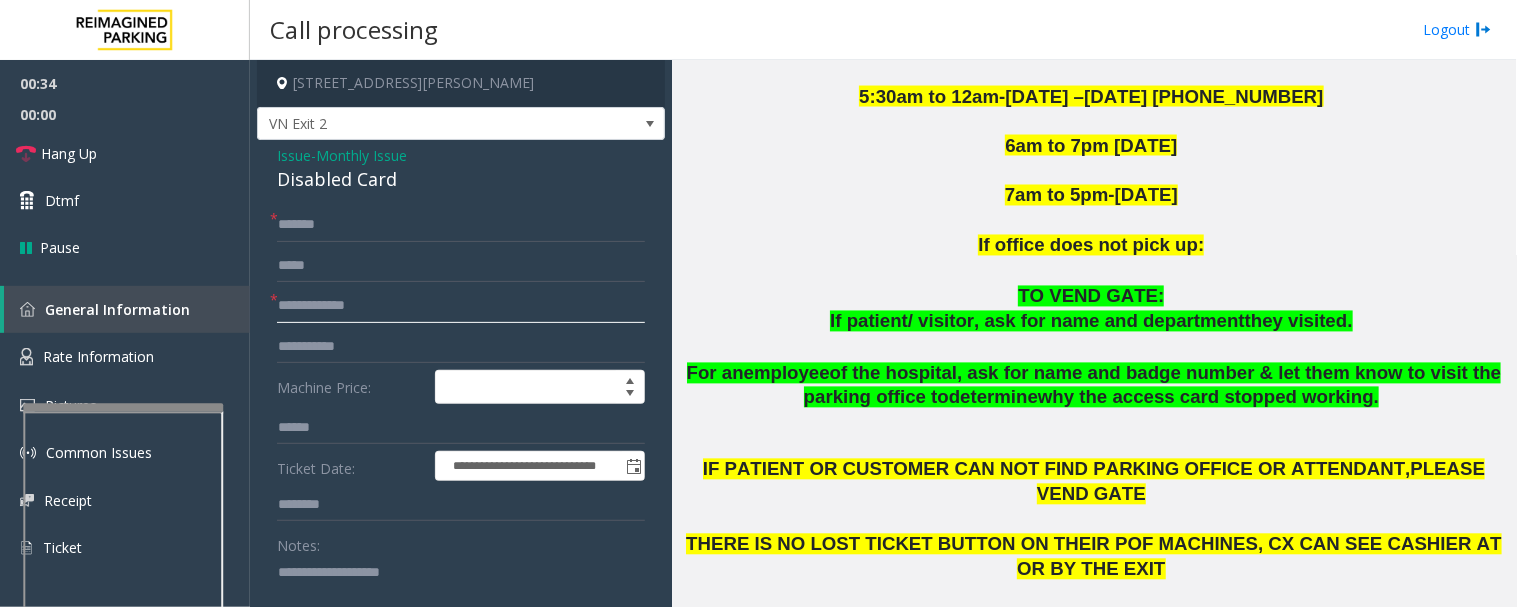scroll, scrollTop: 888, scrollLeft: 0, axis: vertical 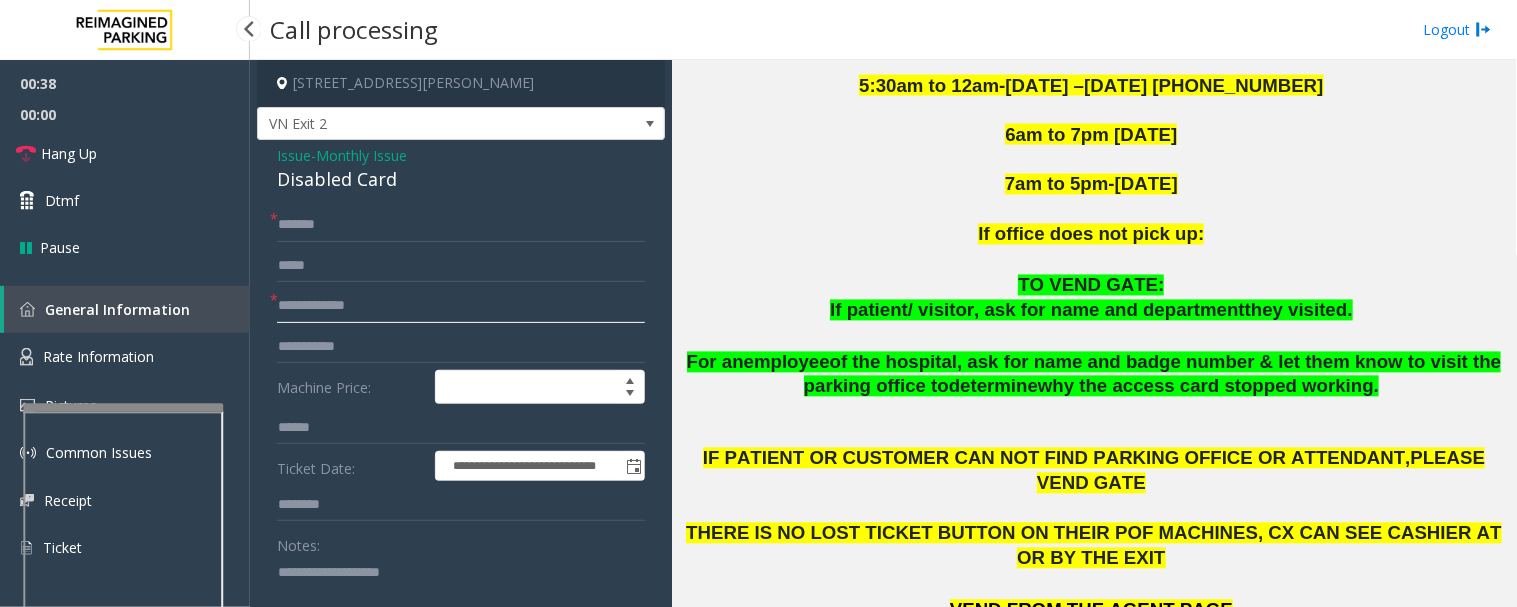 drag, startPoint x: 314, startPoint y: 305, endPoint x: 246, endPoint y: 303, distance: 68.0294 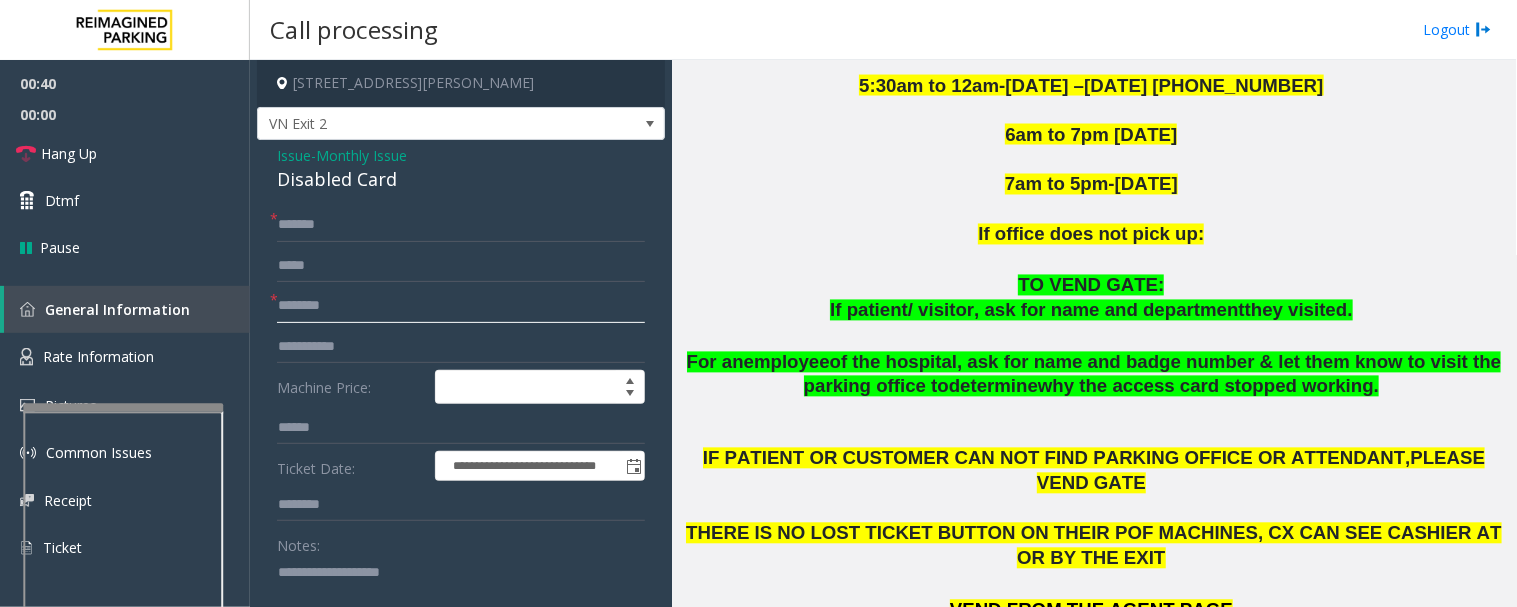 type on "********" 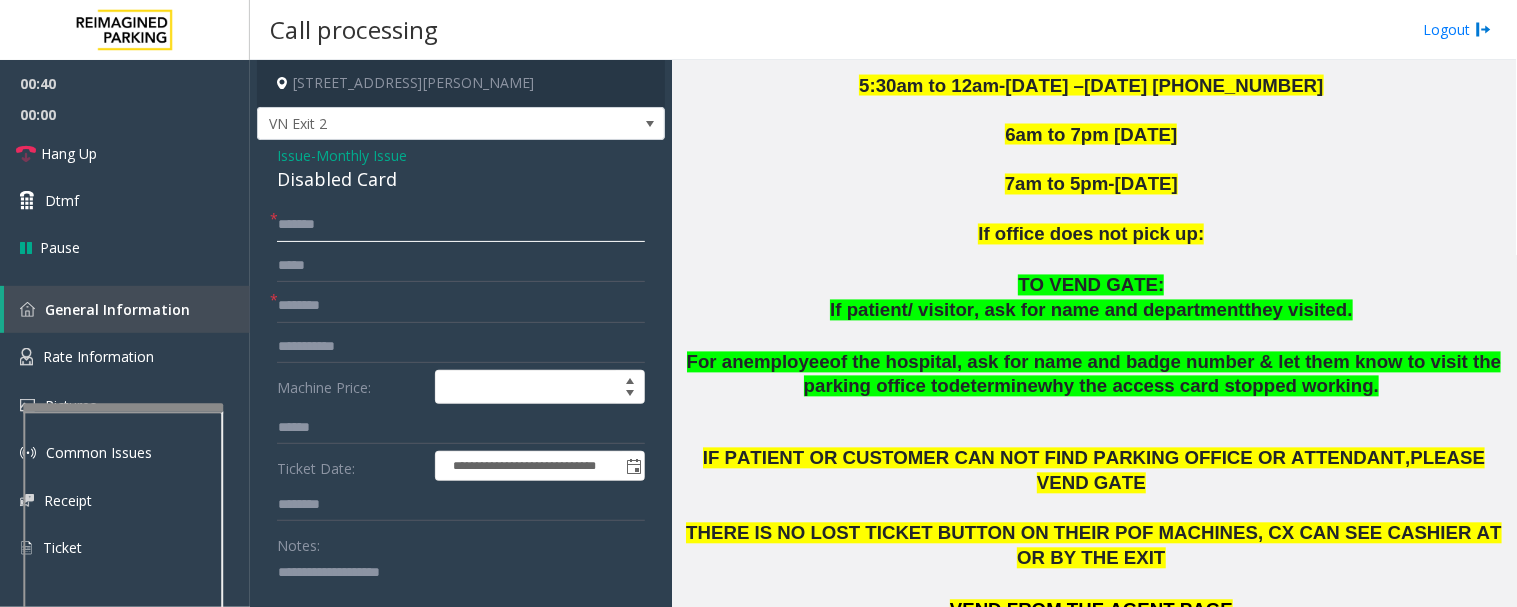 click on "******" 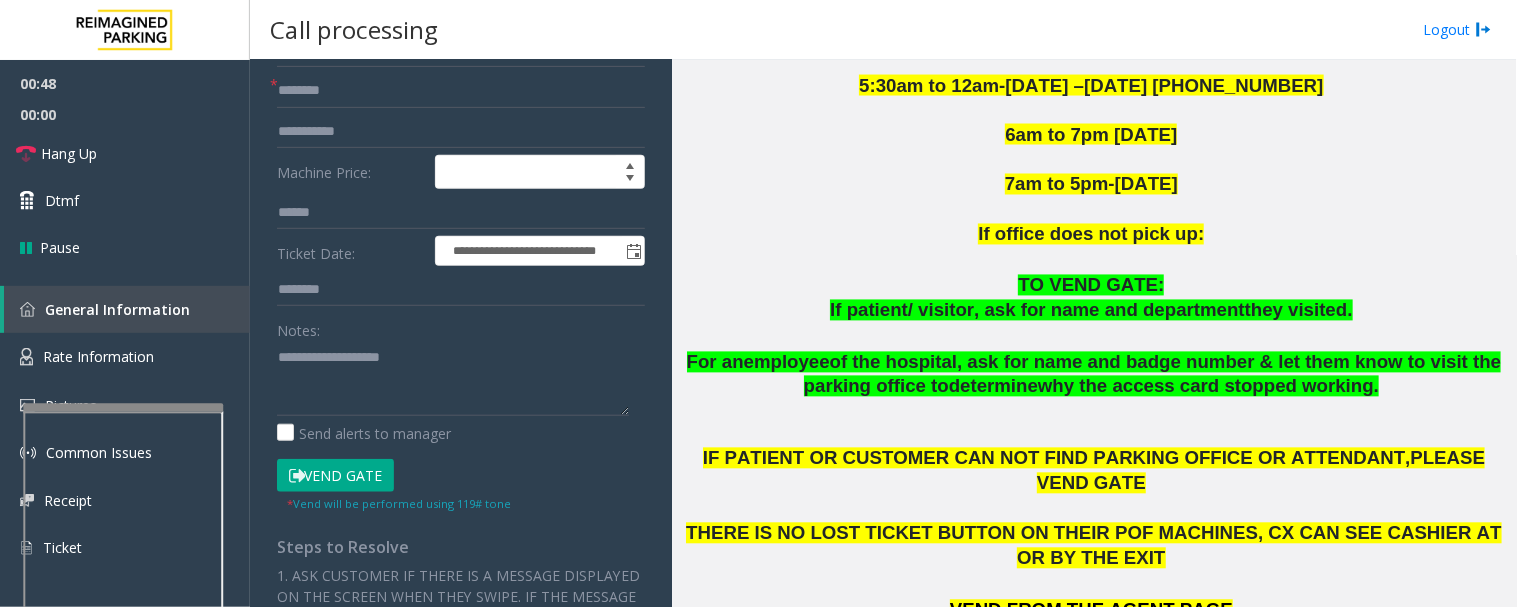 scroll, scrollTop: 222, scrollLeft: 0, axis: vertical 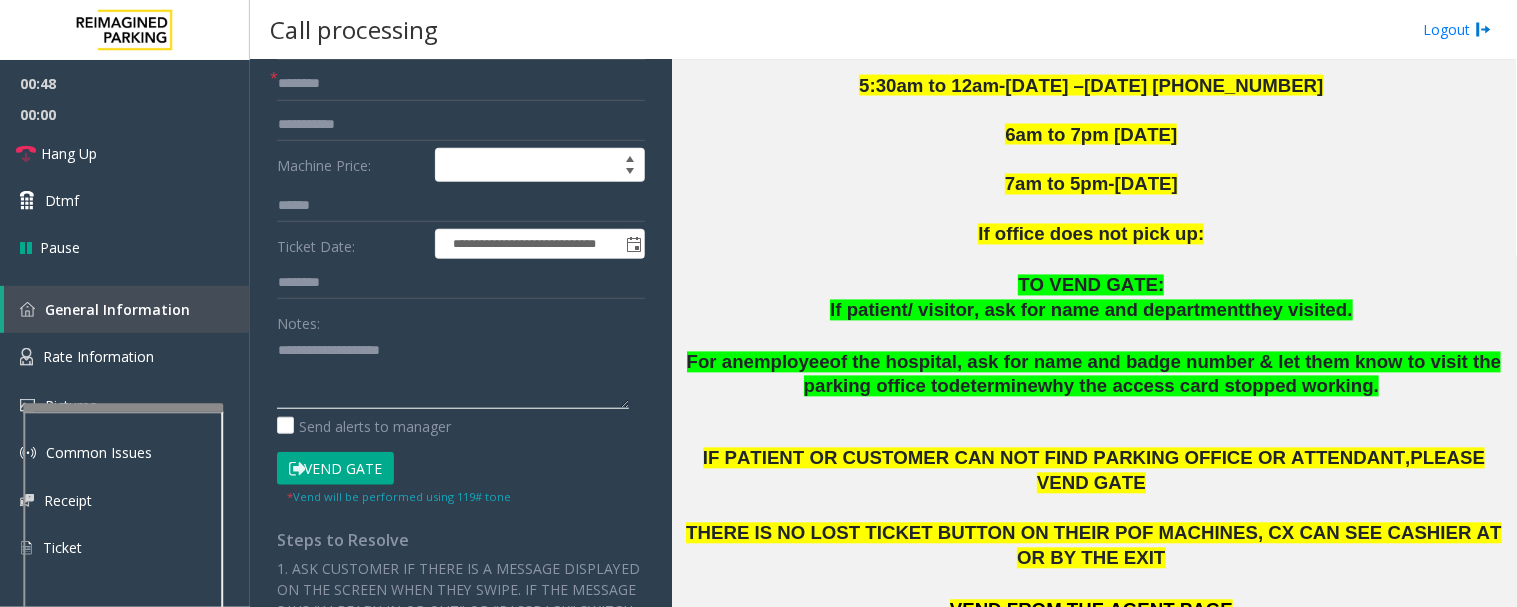 click 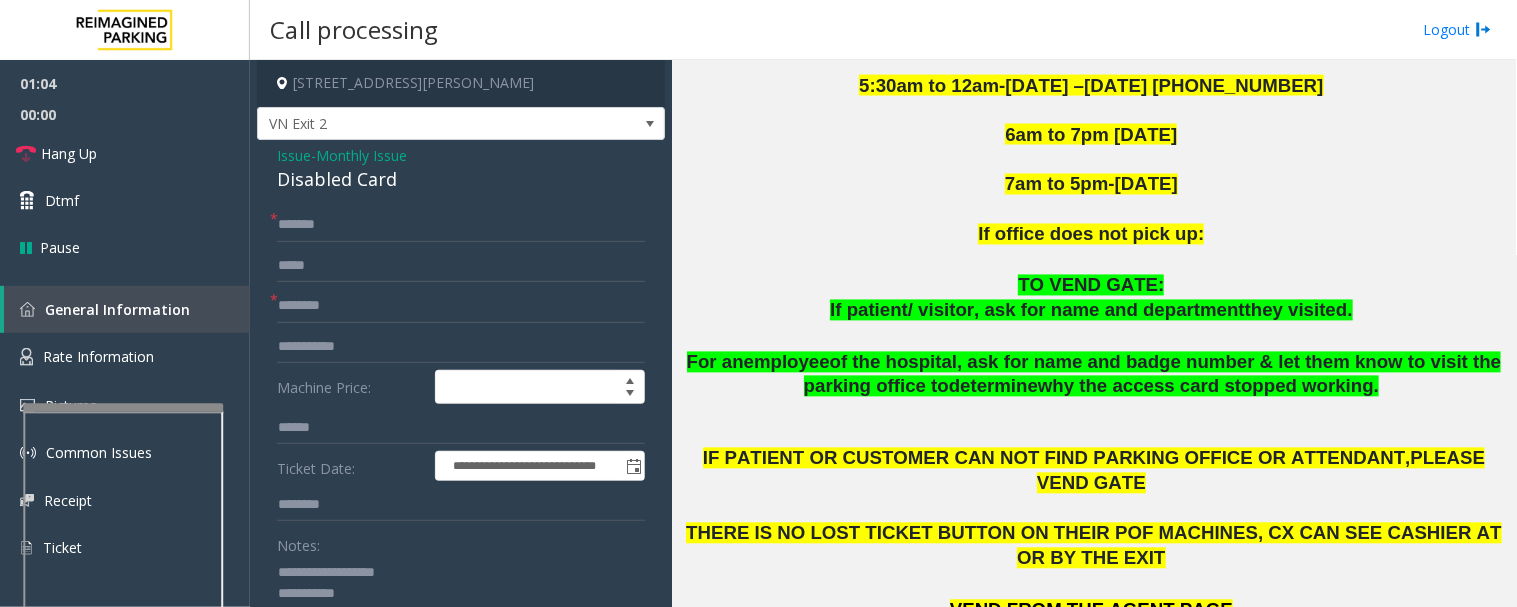 scroll, scrollTop: 186, scrollLeft: 0, axis: vertical 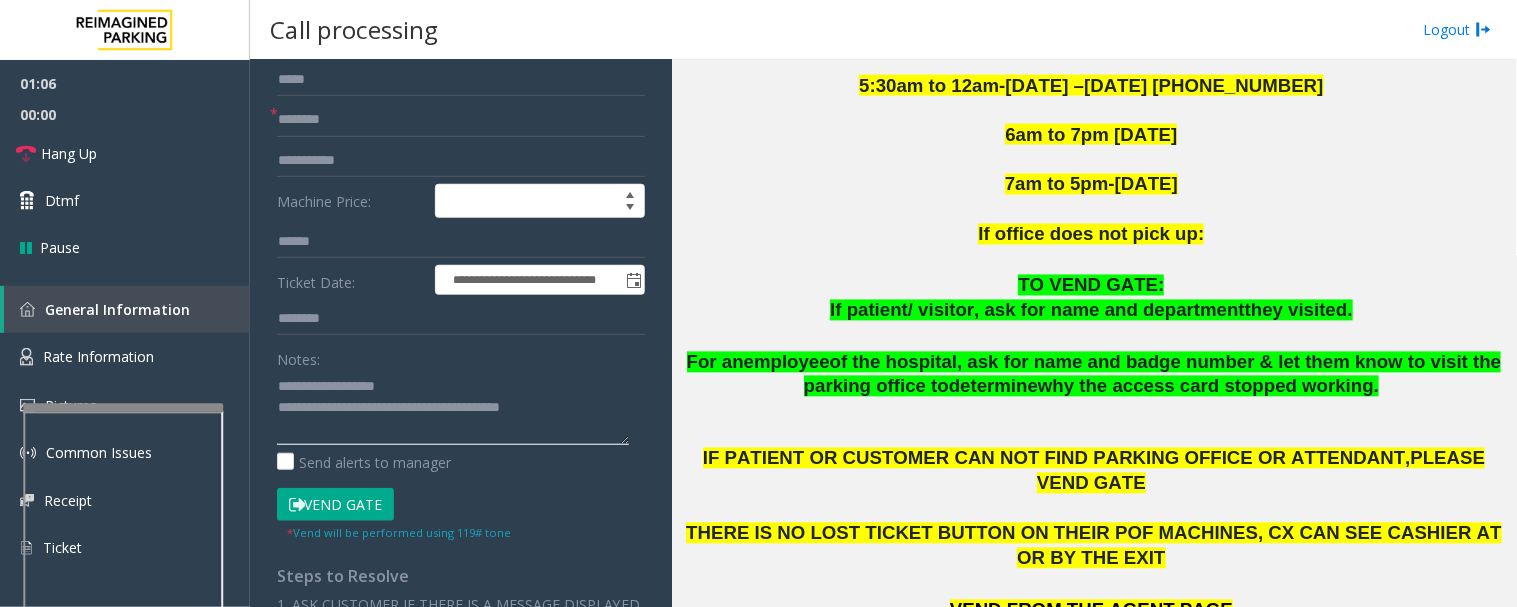 click 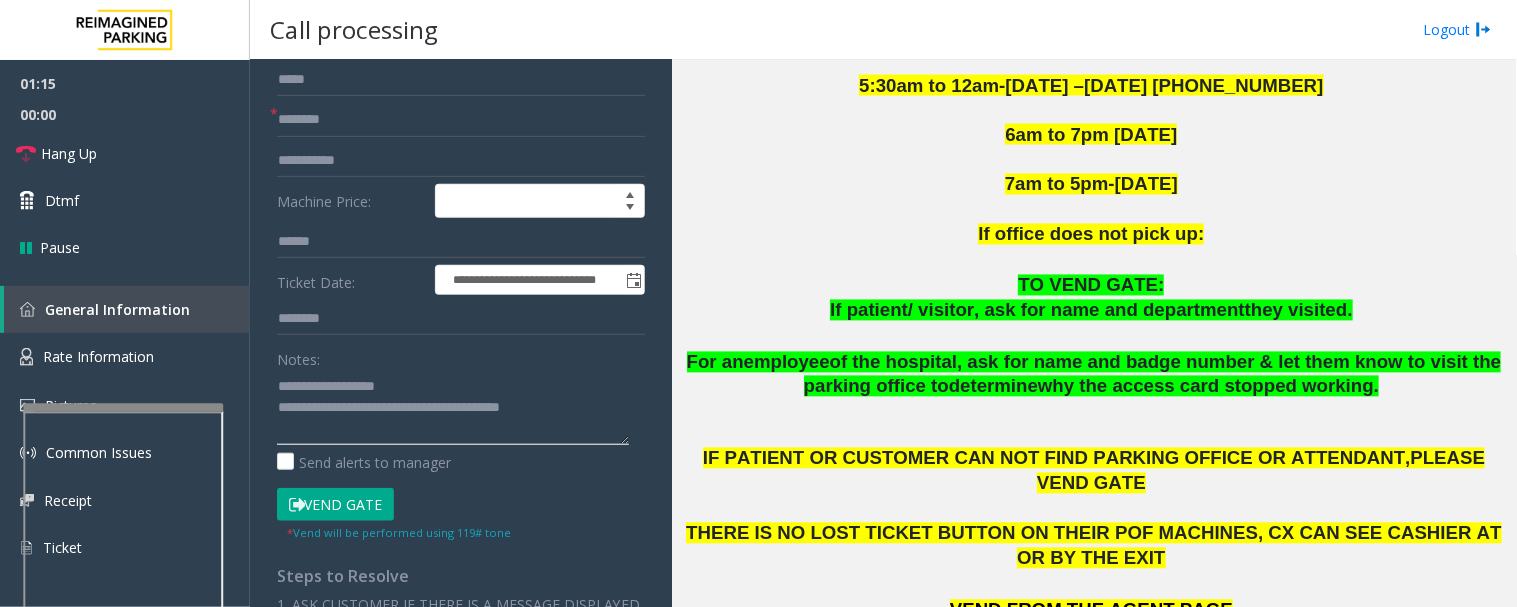type on "**********" 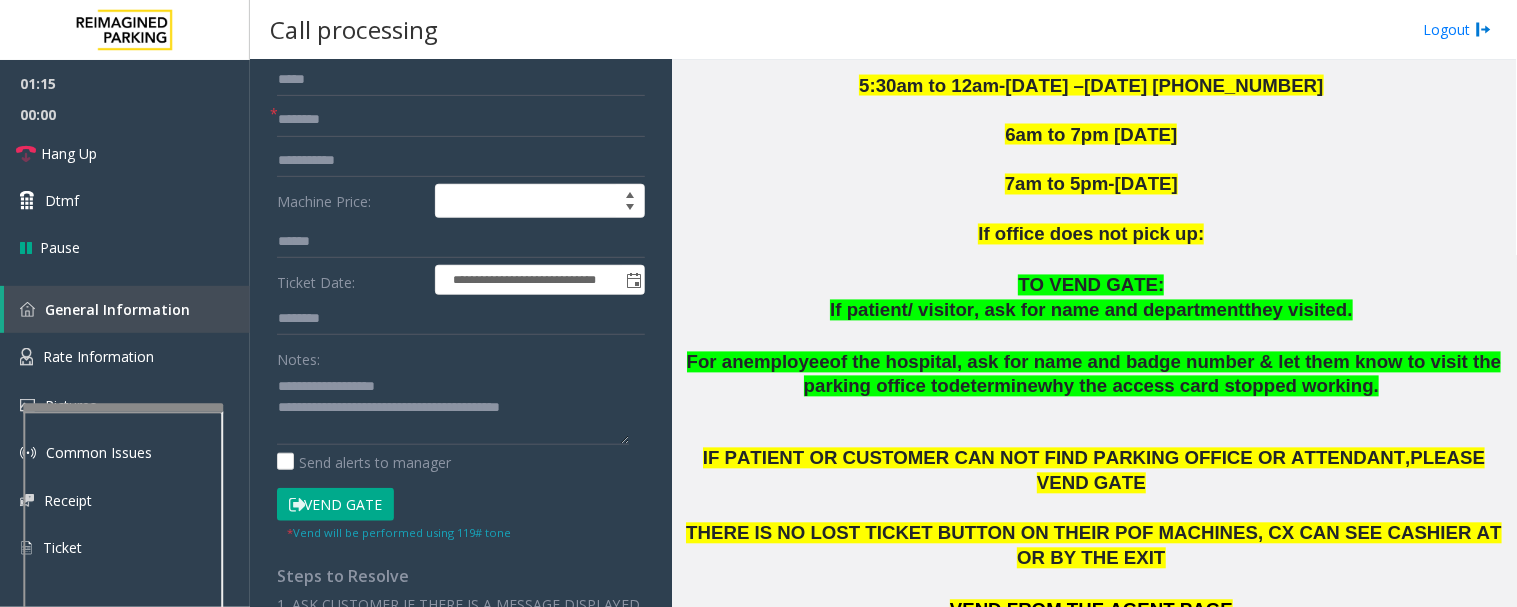 click on "Vend Gate" 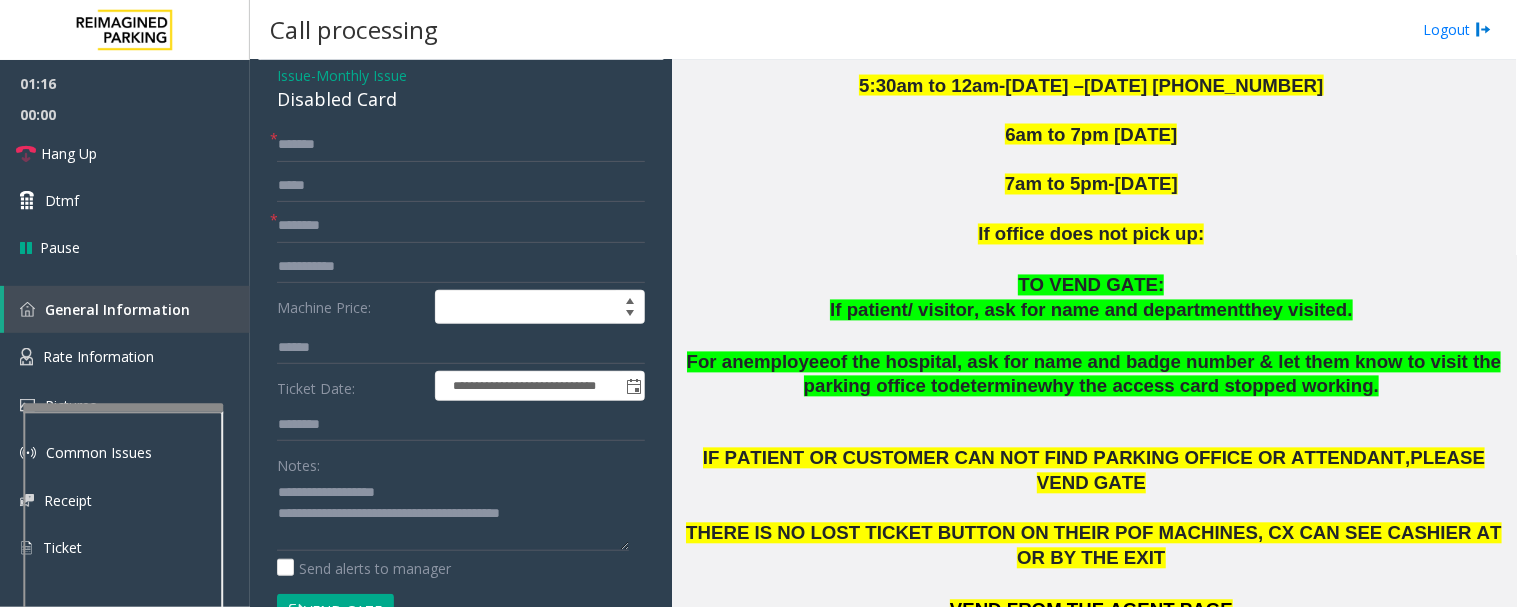 scroll, scrollTop: 0, scrollLeft: 0, axis: both 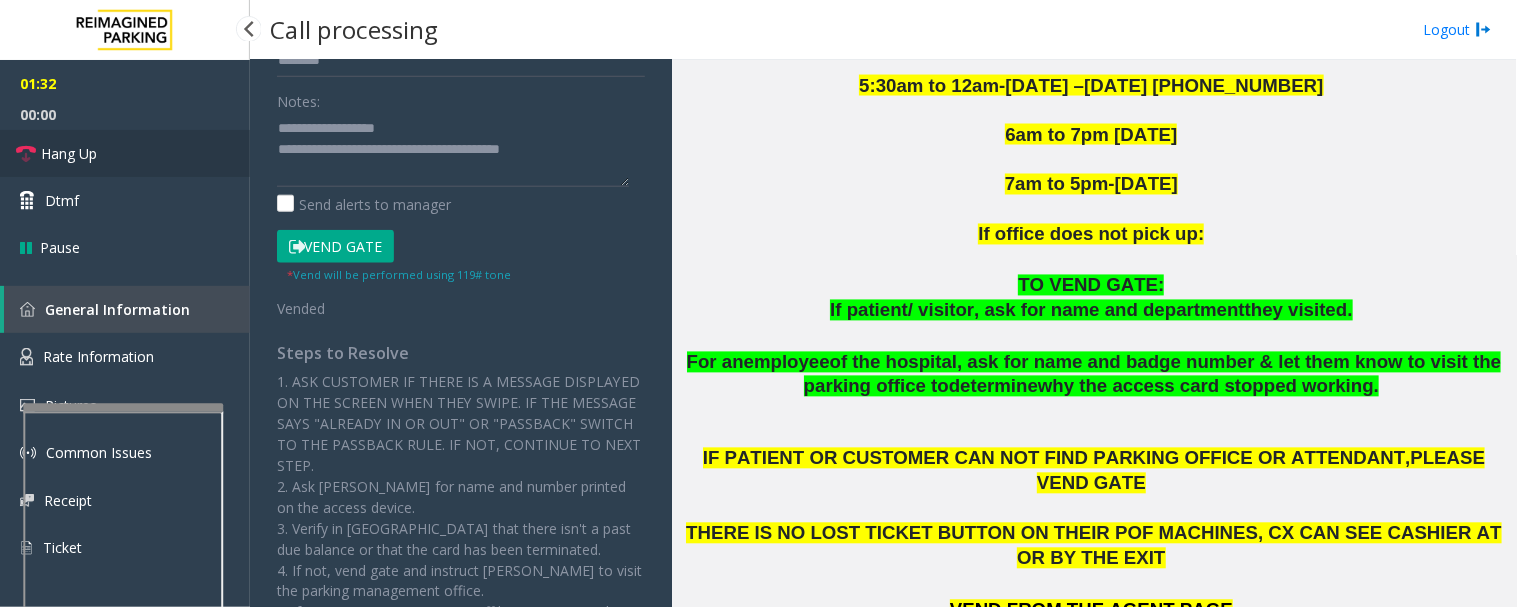 click on "Hang Up" at bounding box center [69, 153] 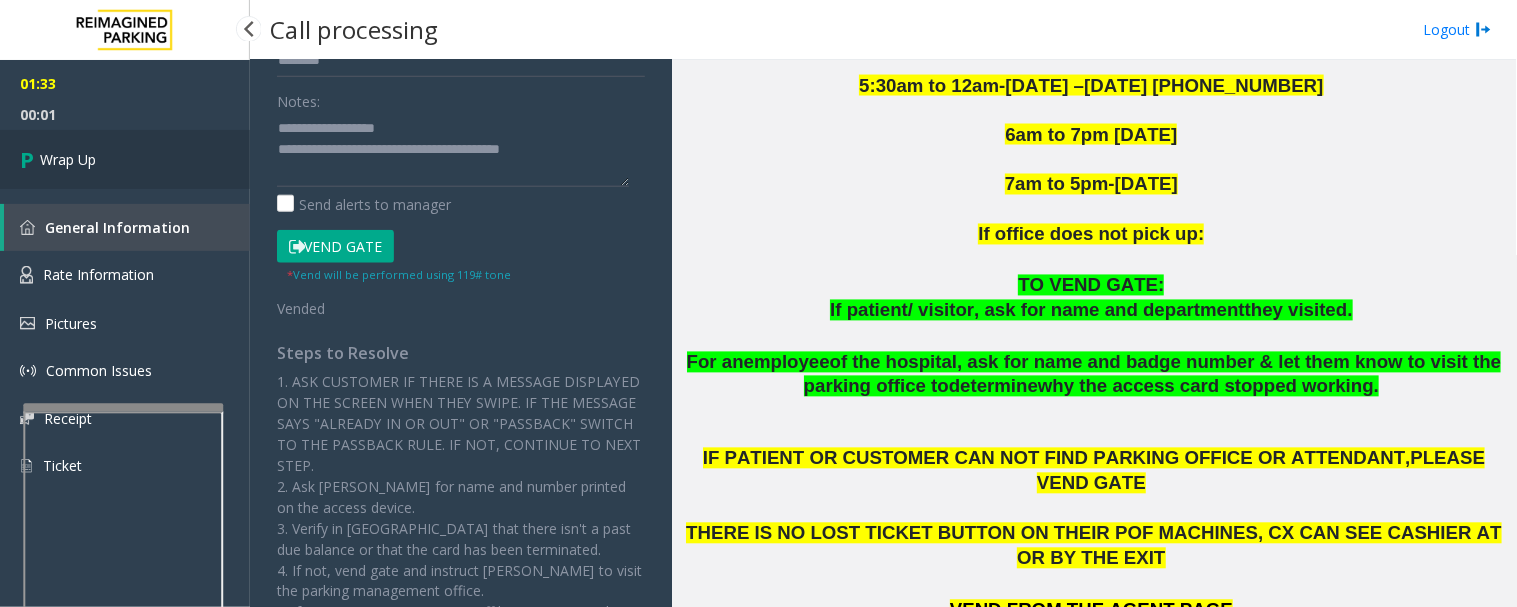 click on "Wrap Up" at bounding box center (125, 159) 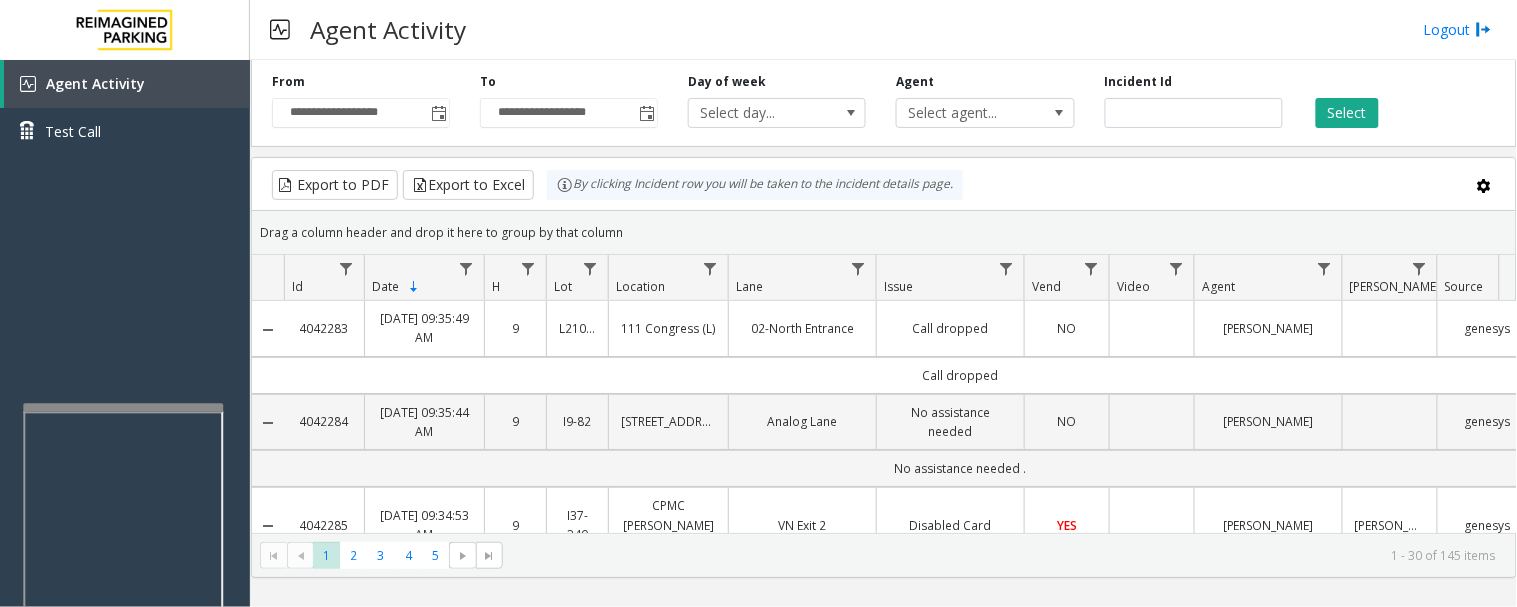 type 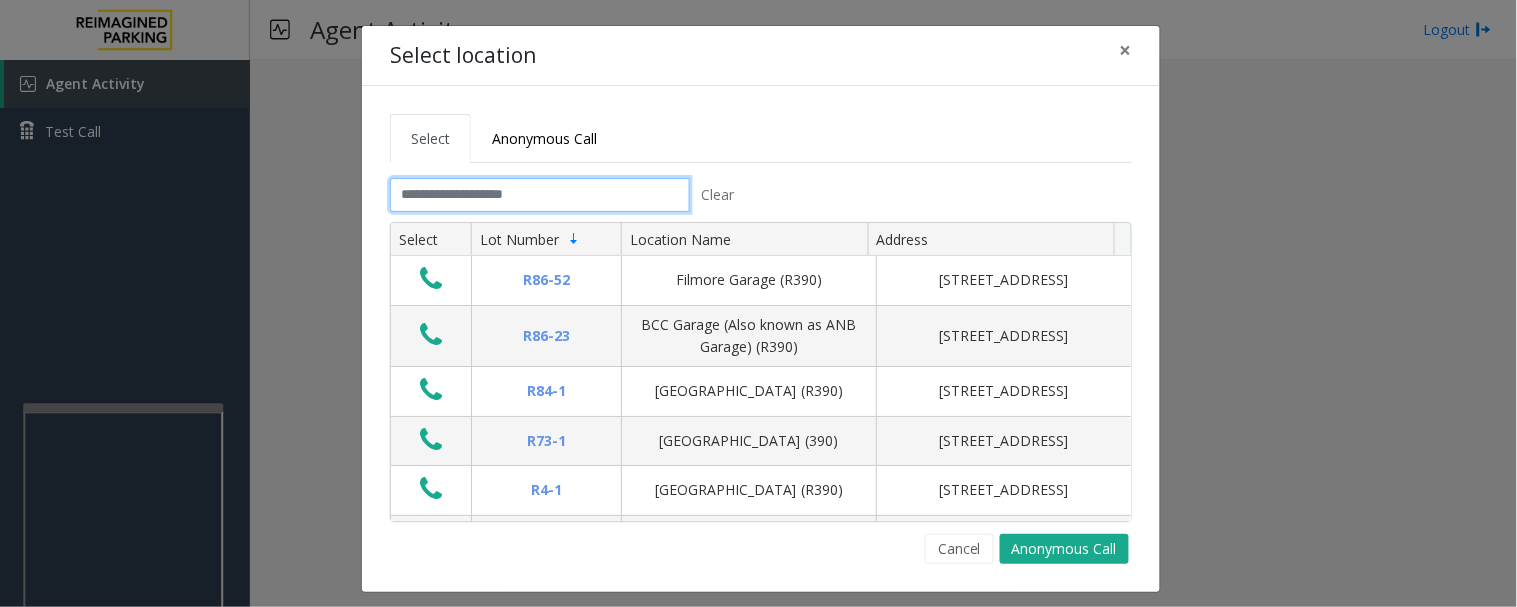 click 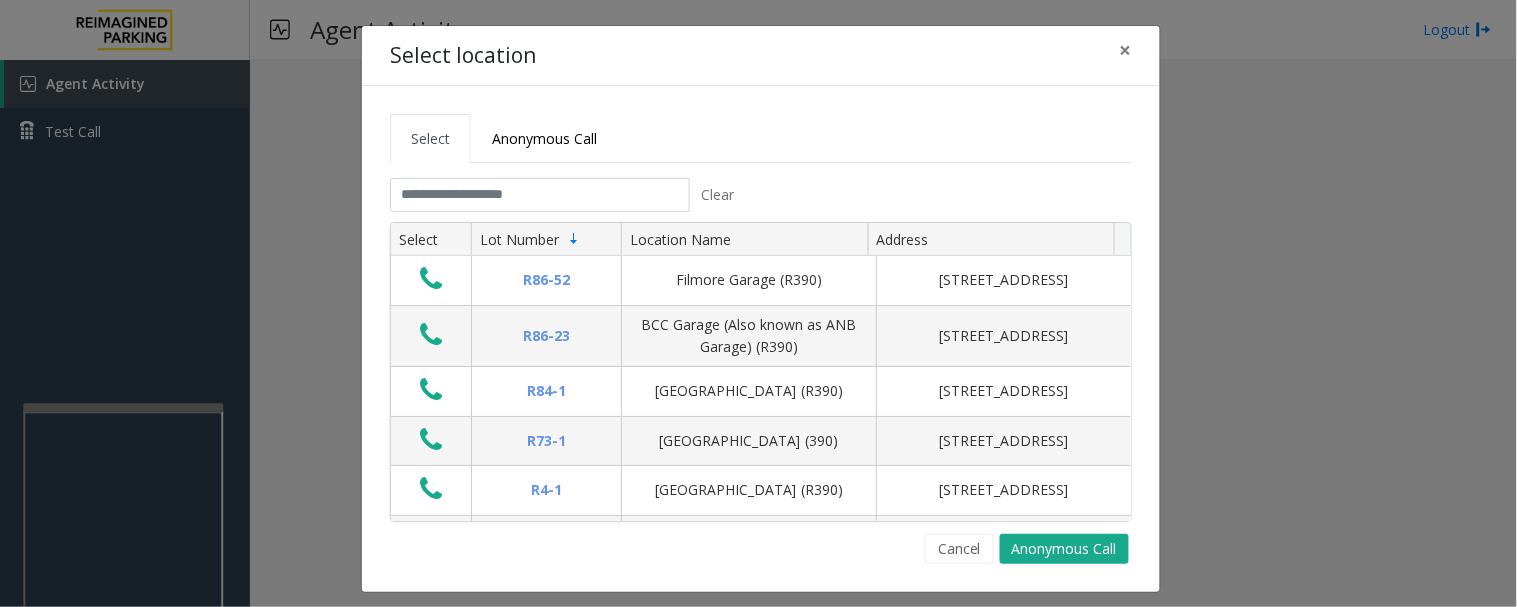 click on "Cancel" 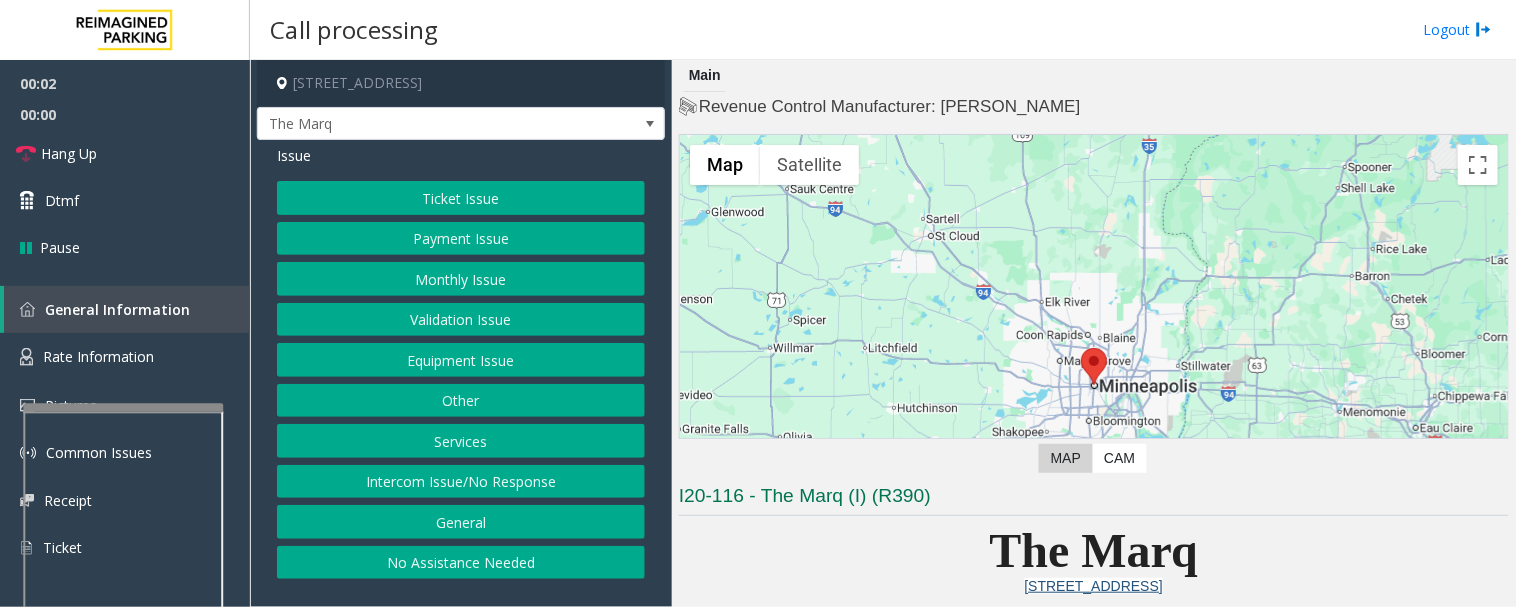 scroll, scrollTop: 444, scrollLeft: 0, axis: vertical 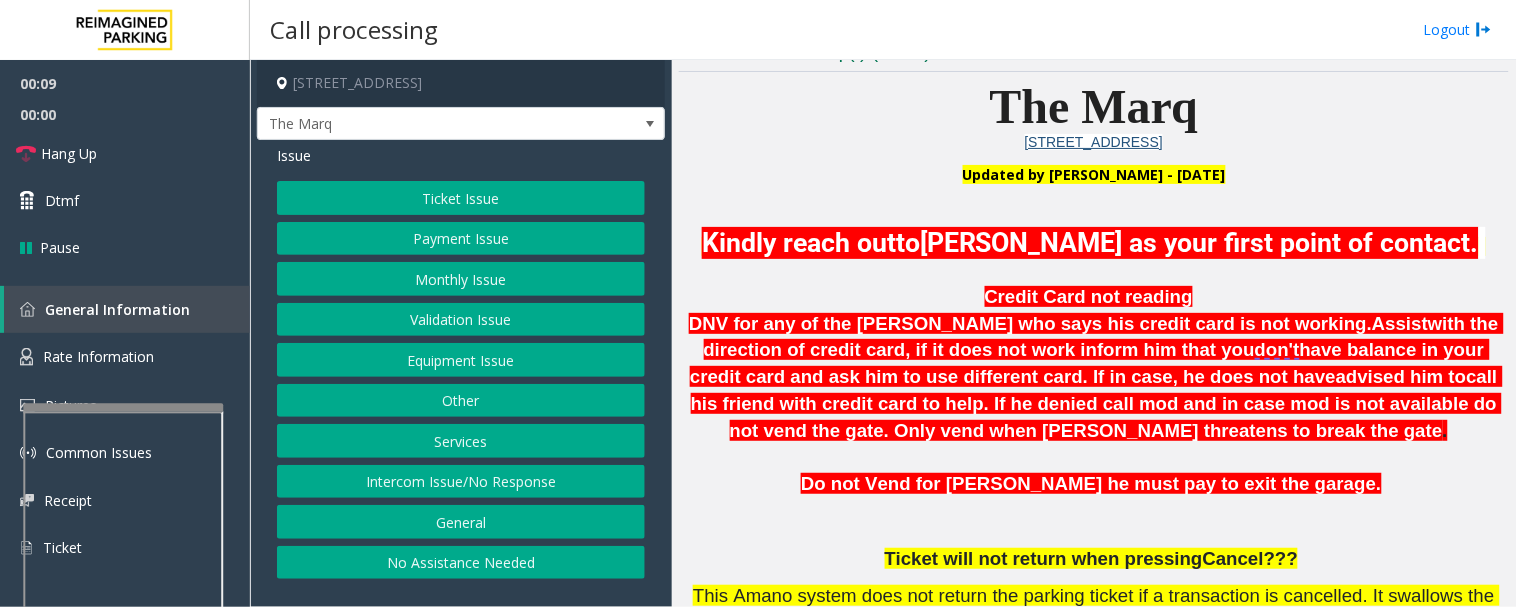 click on "Intercom Issue/No Response" 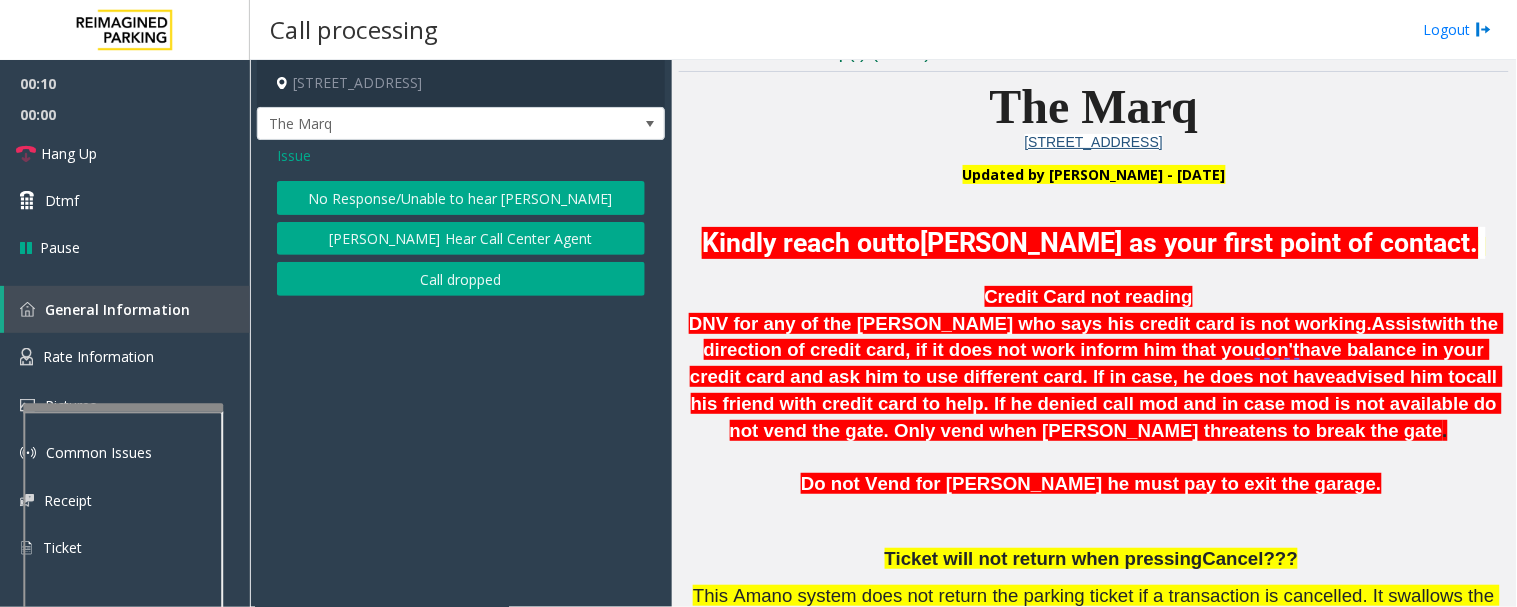 click on "No Response/Unable to hear [PERSON_NAME]" 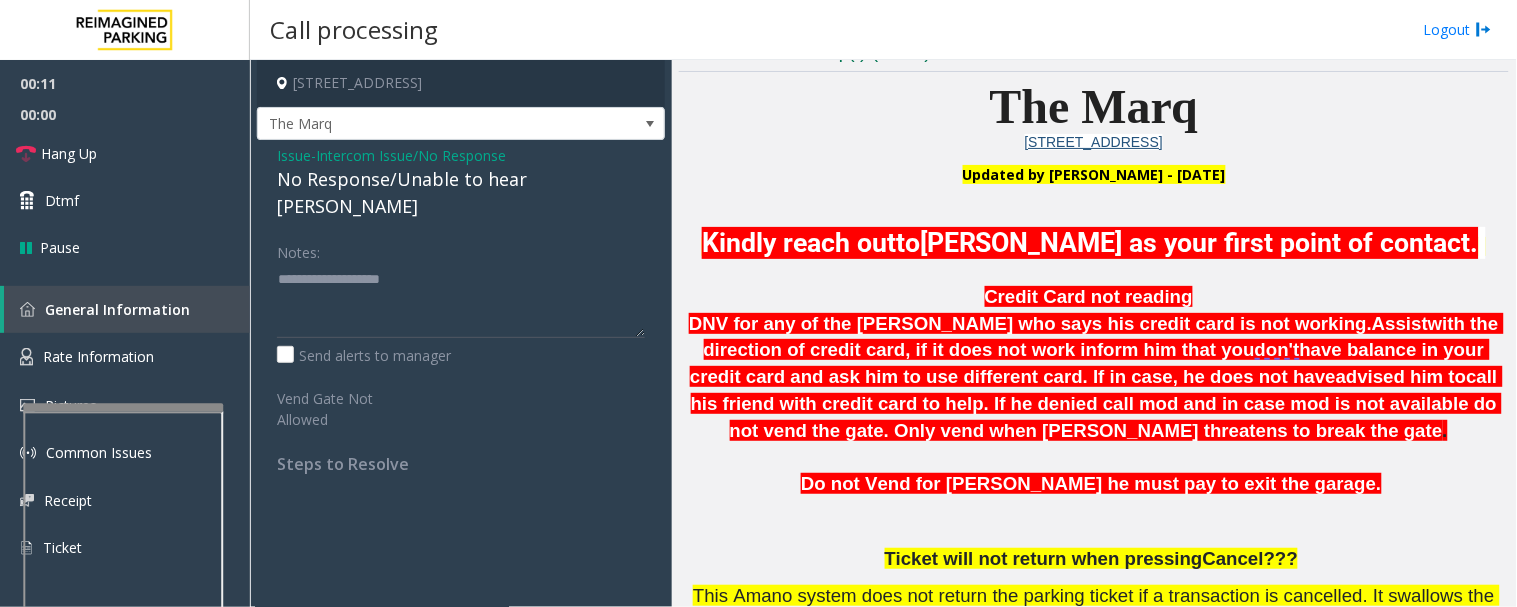 click on "No Response/Unable to hear [PERSON_NAME]" 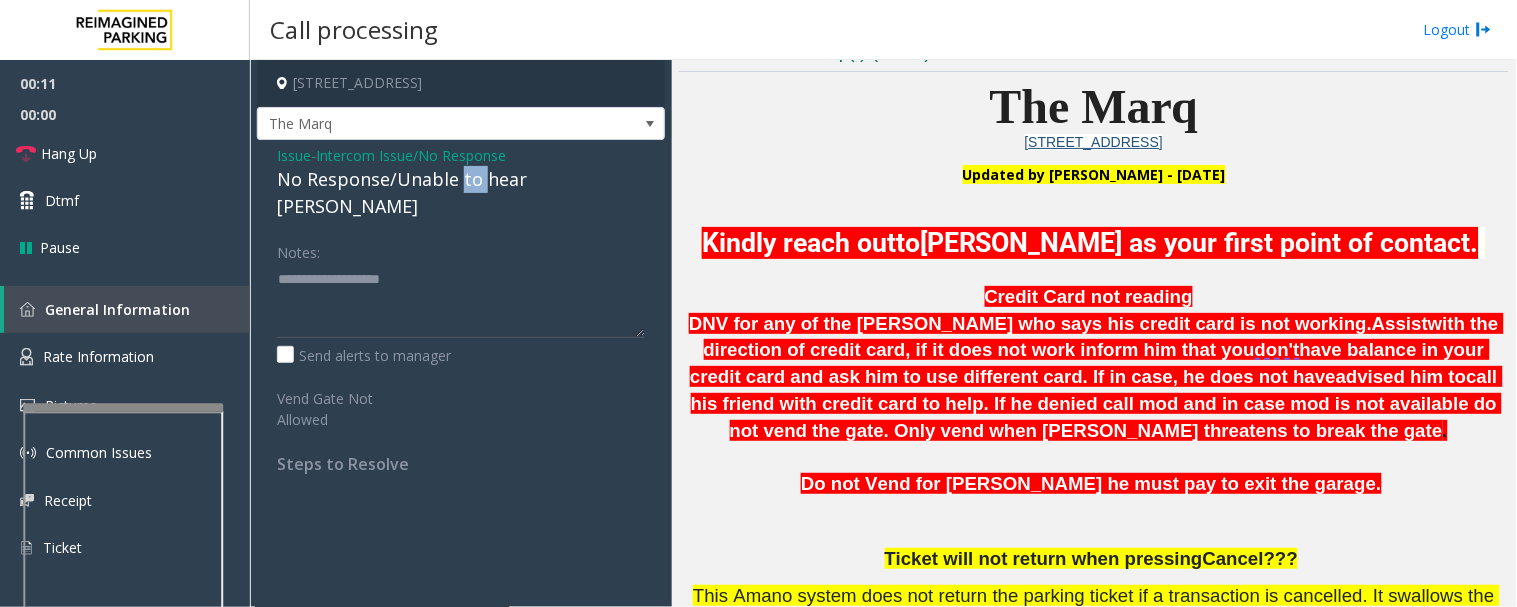 click on "No Response/Unable to hear [PERSON_NAME]" 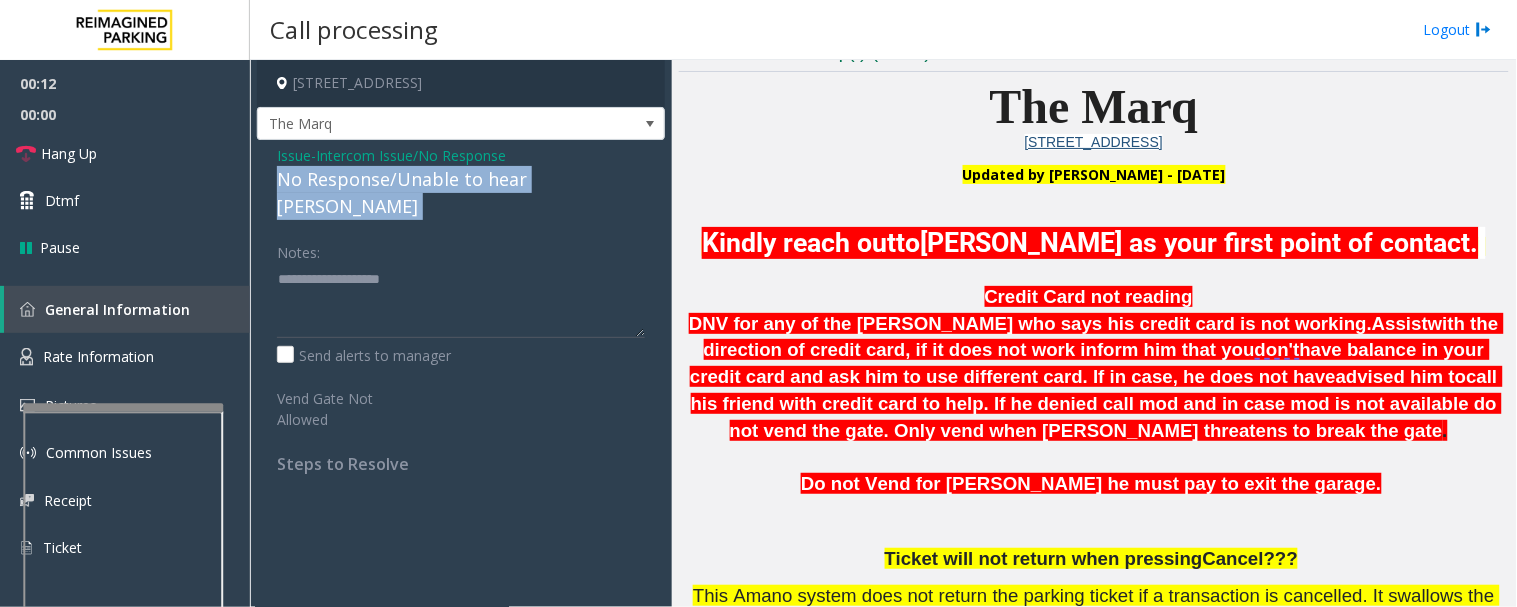 click on "No Response/Unable to hear [PERSON_NAME]" 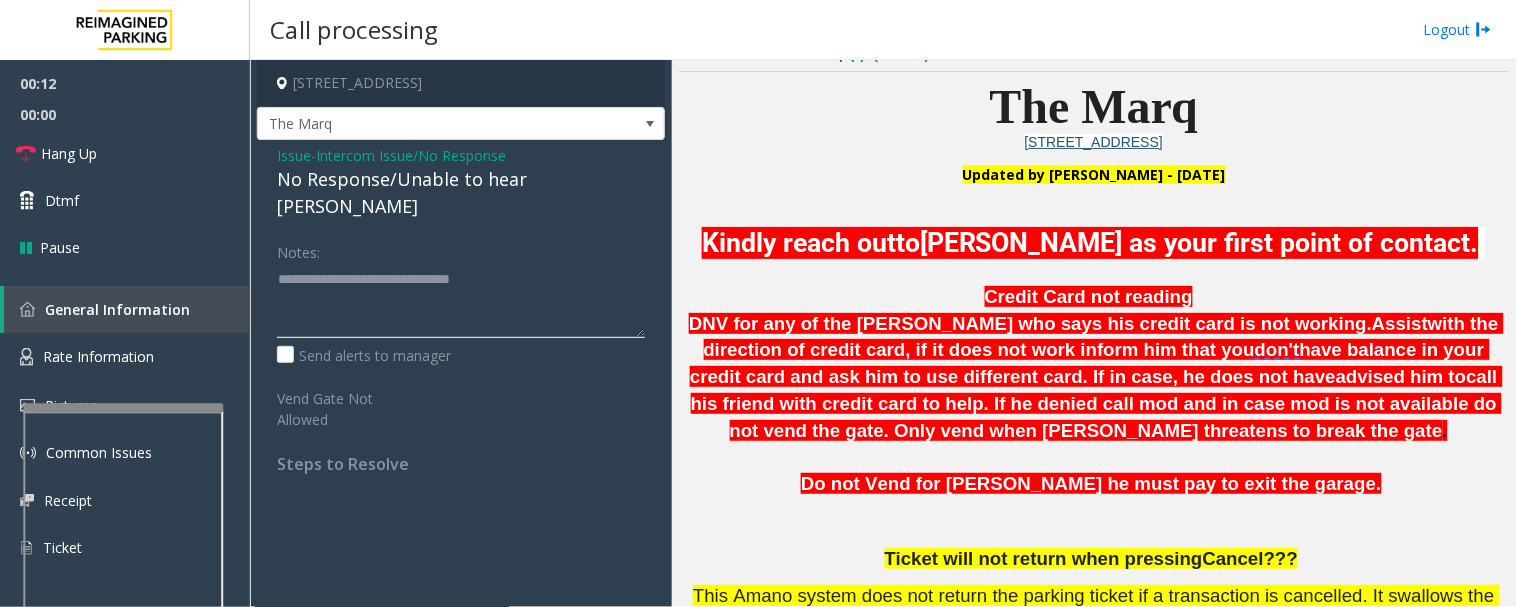 click 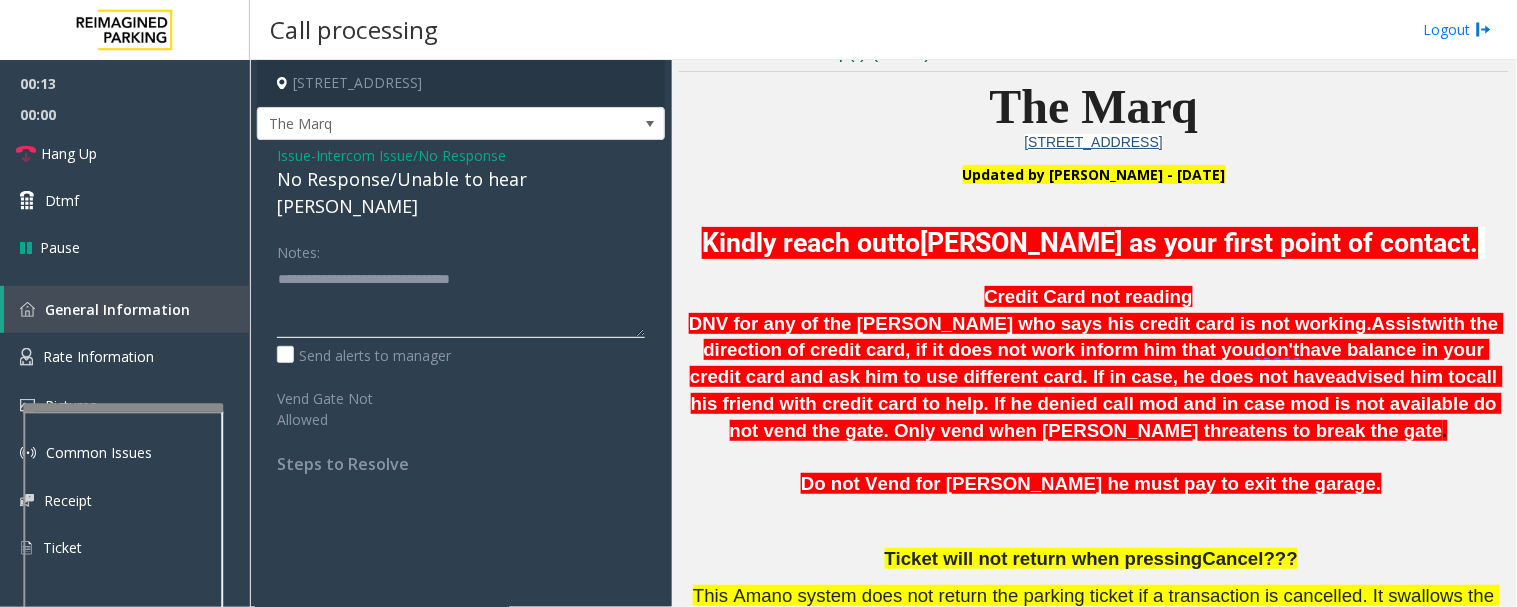 click 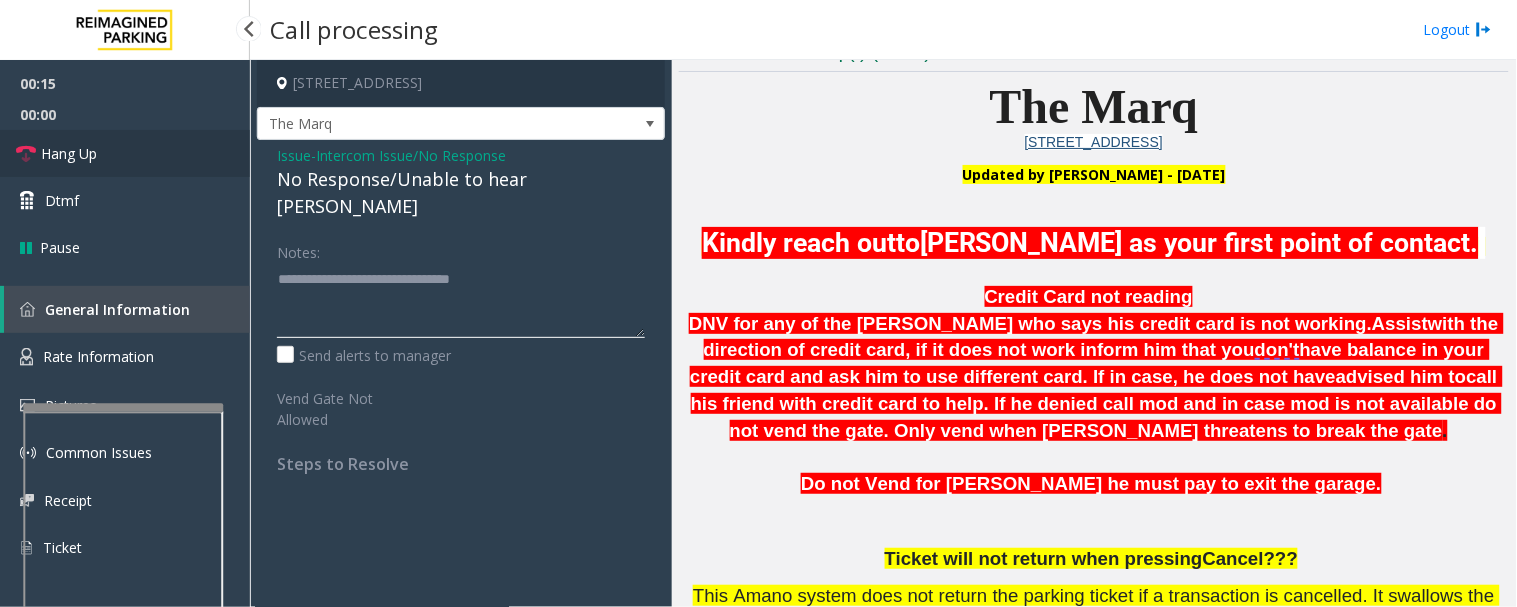 type on "**********" 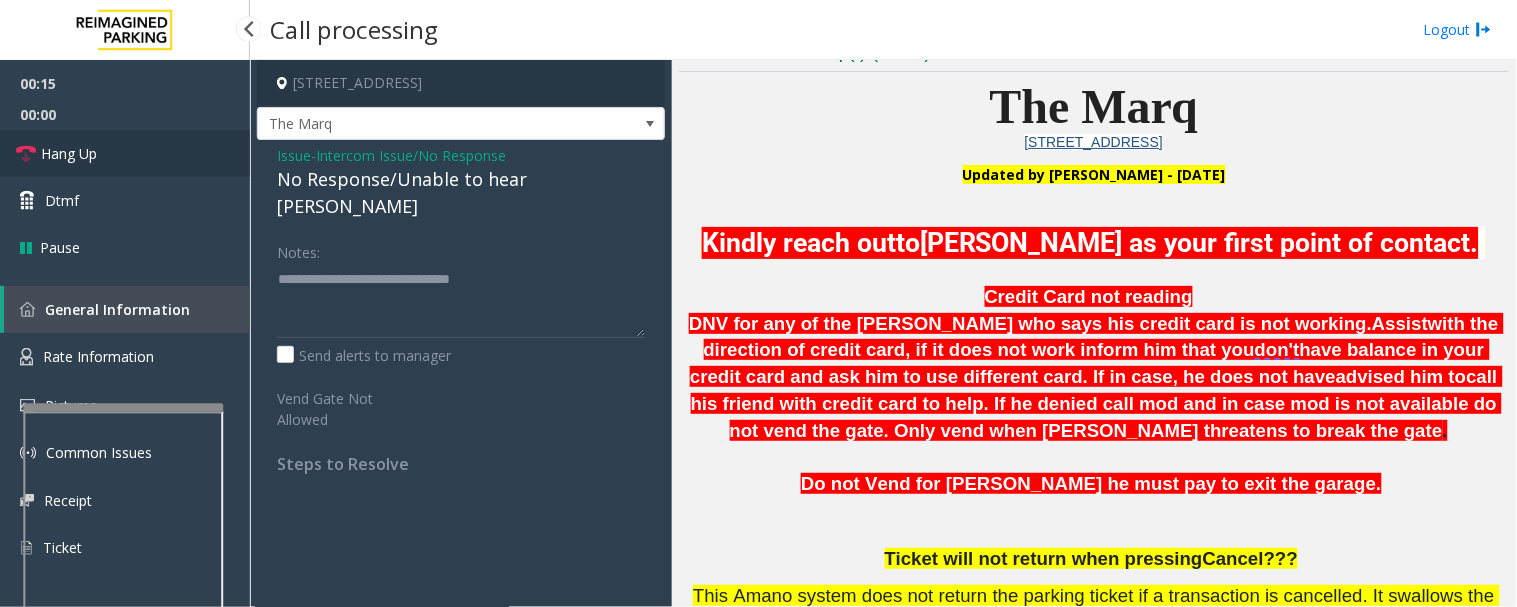 click on "Hang Up" at bounding box center [125, 153] 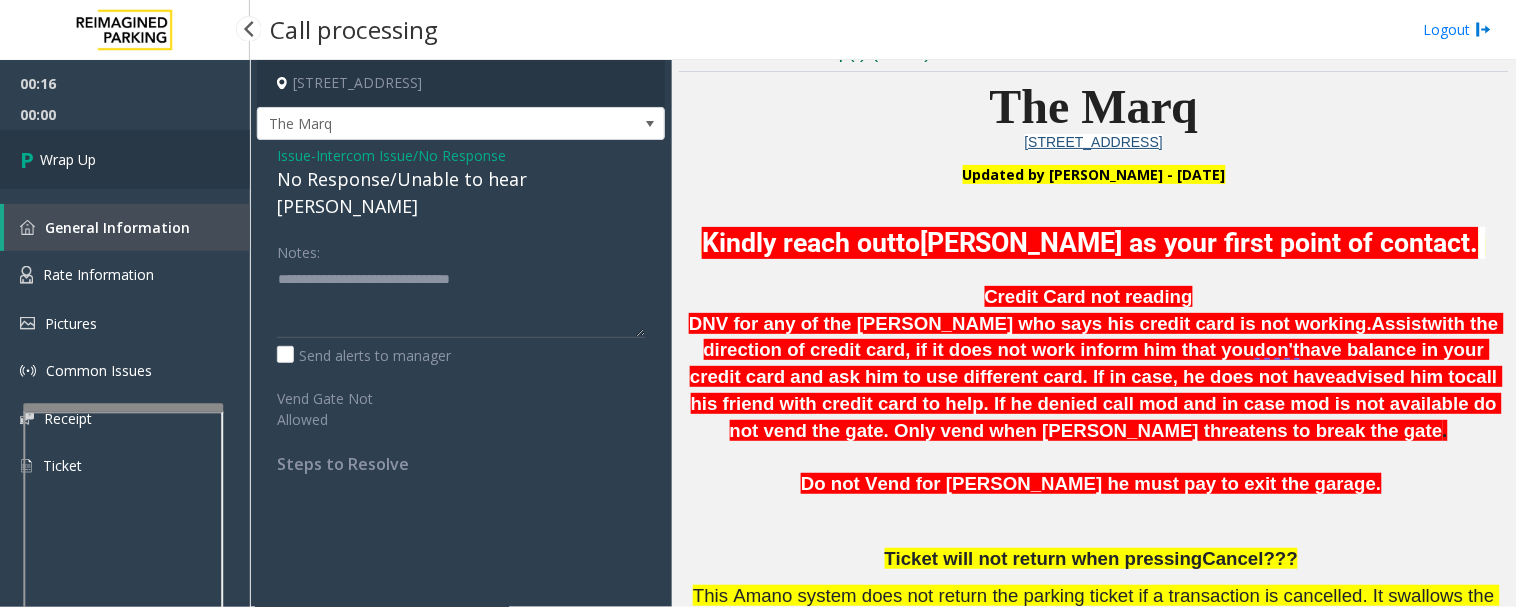 click at bounding box center (30, 159) 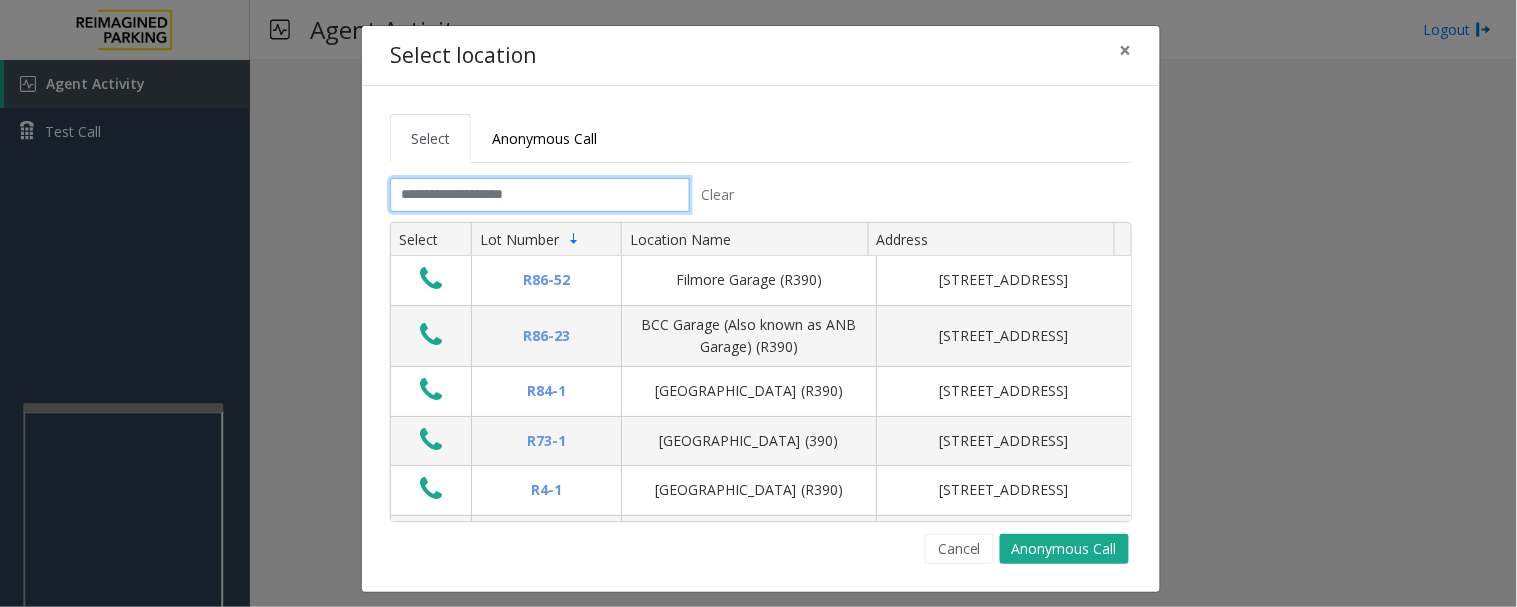 click 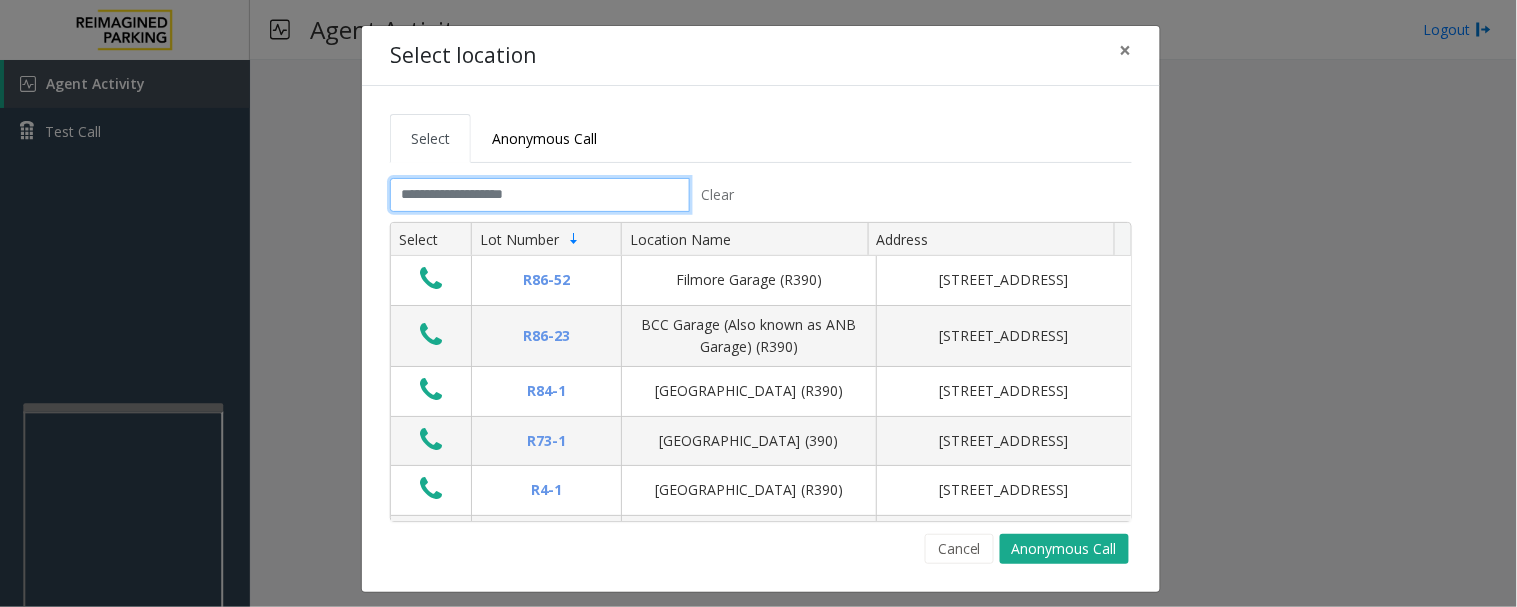 type on "*" 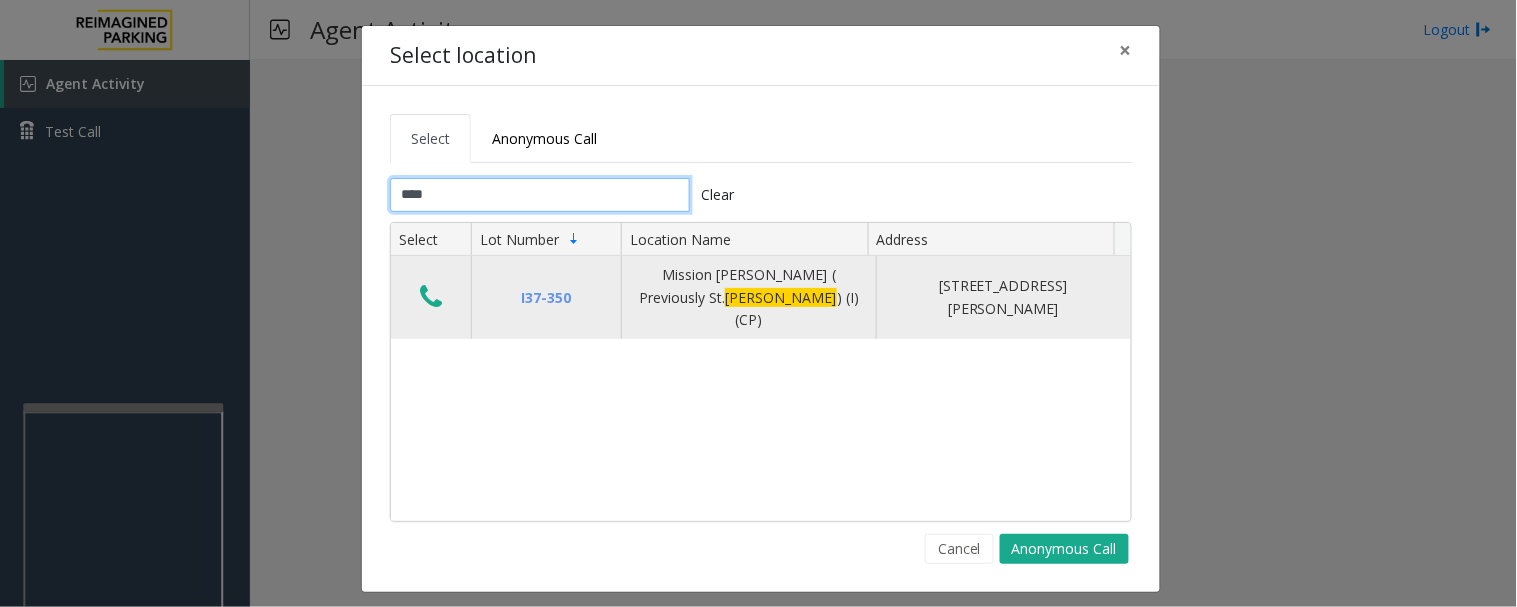 type on "****" 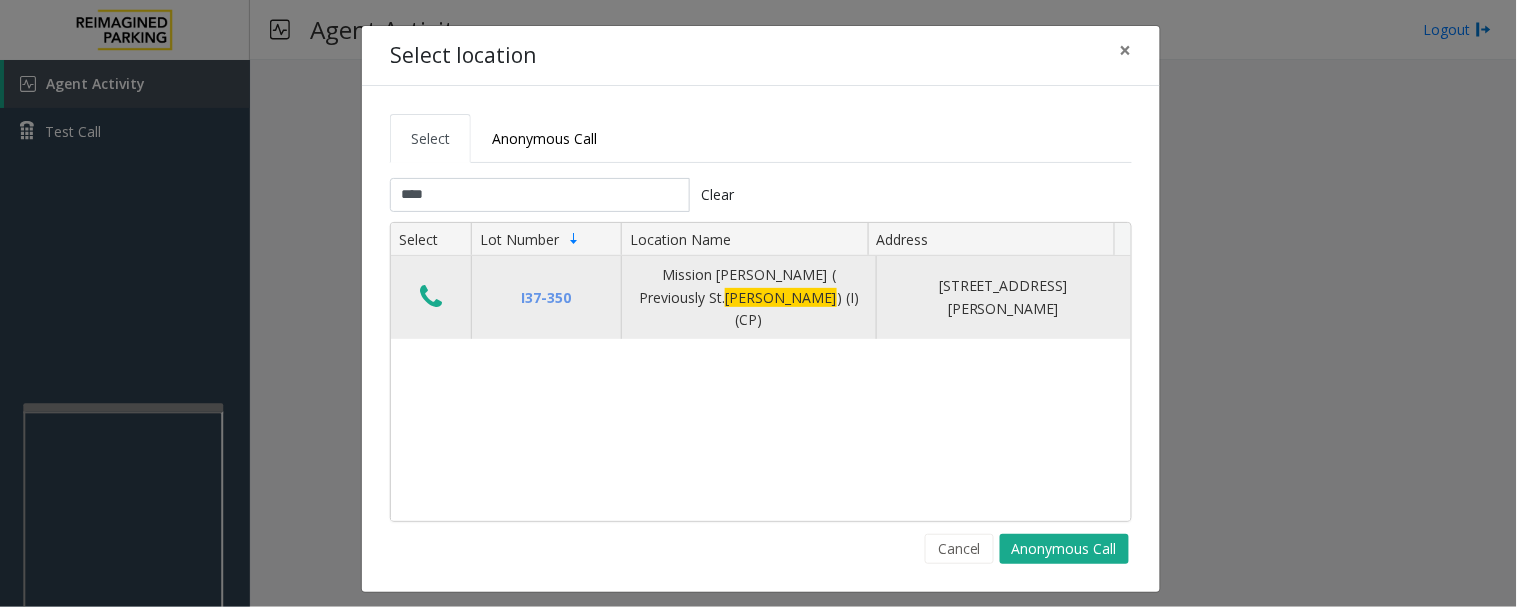 click 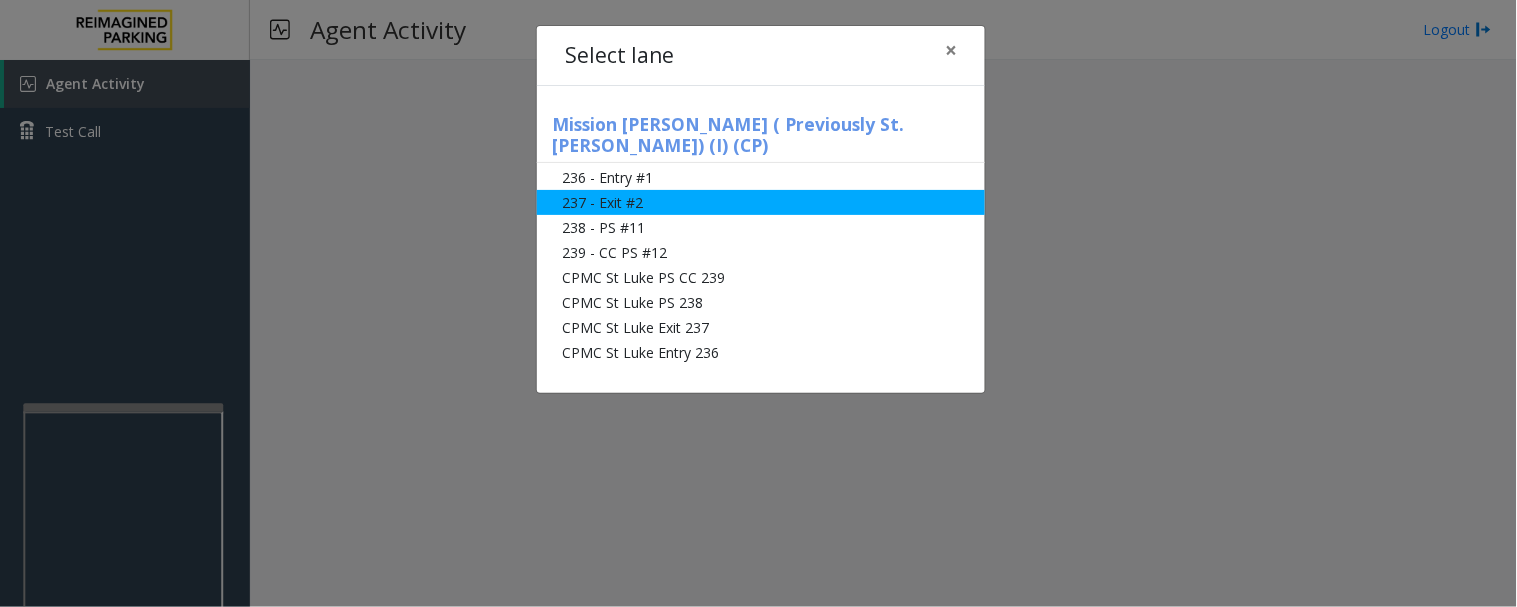click on "237 - Exit #2" 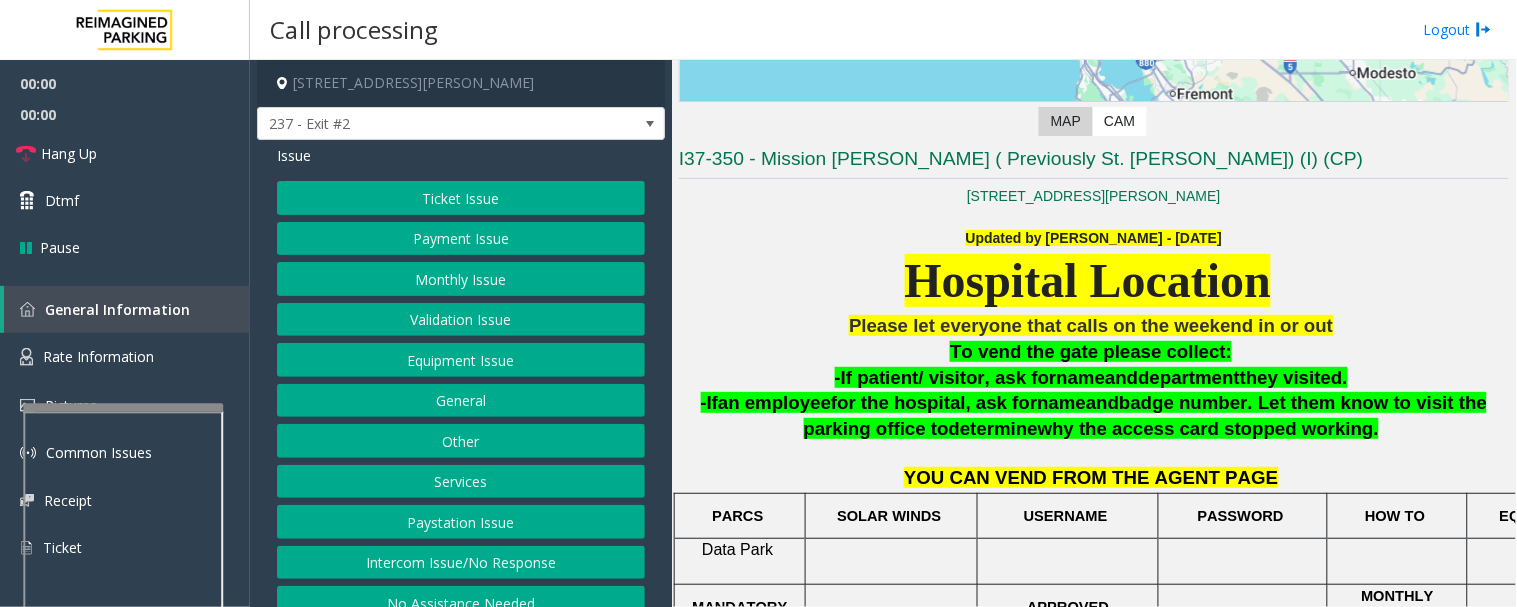 scroll, scrollTop: 555, scrollLeft: 0, axis: vertical 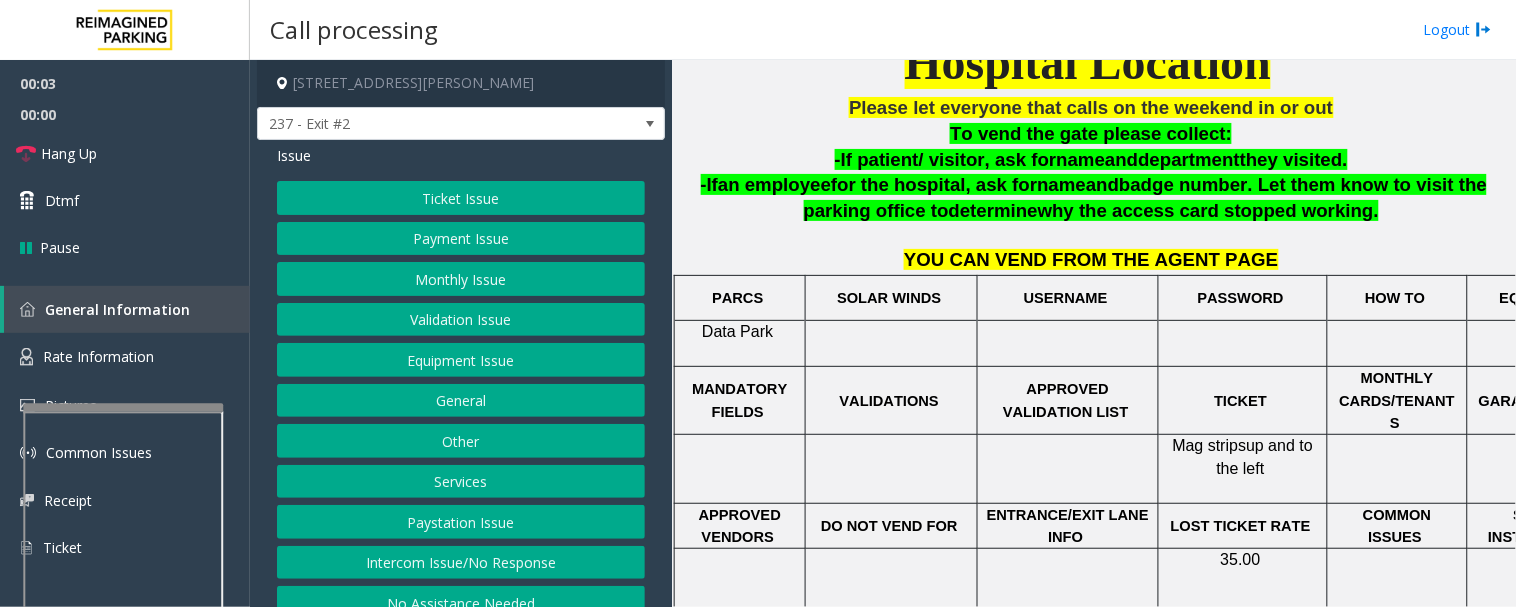 click on "Monthly Issue" 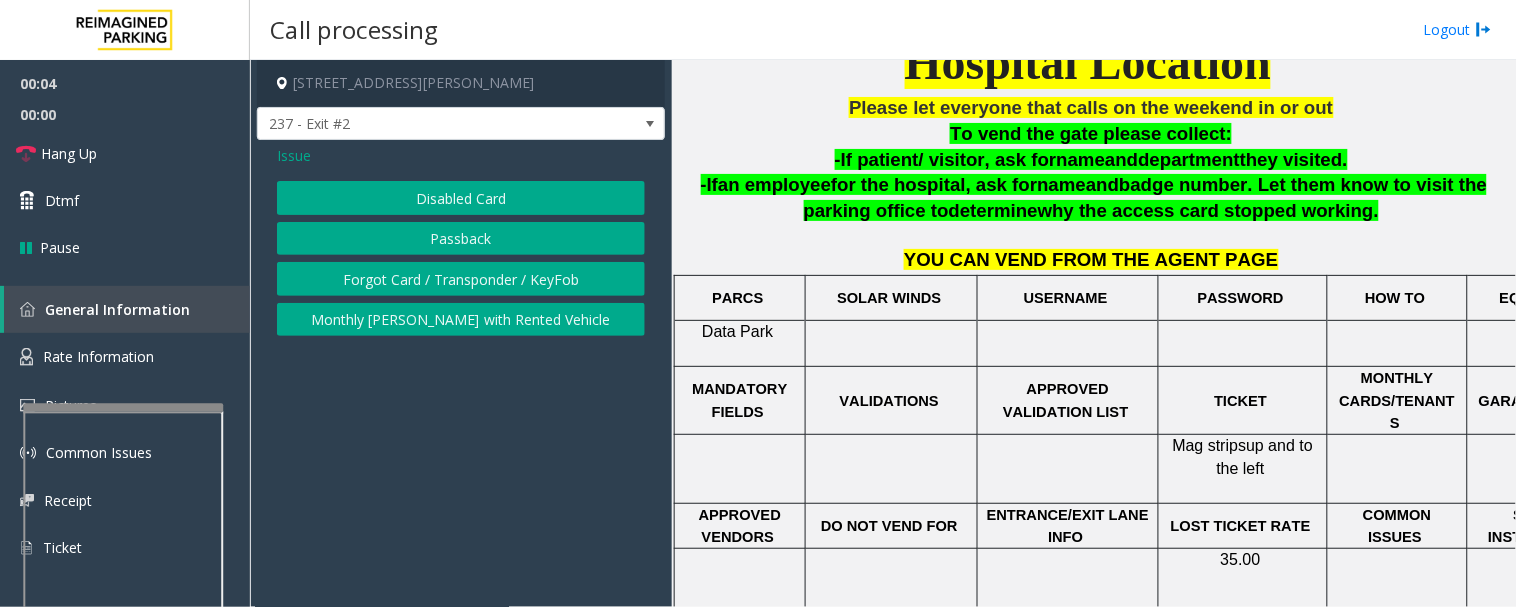 click on "Disabled Card" 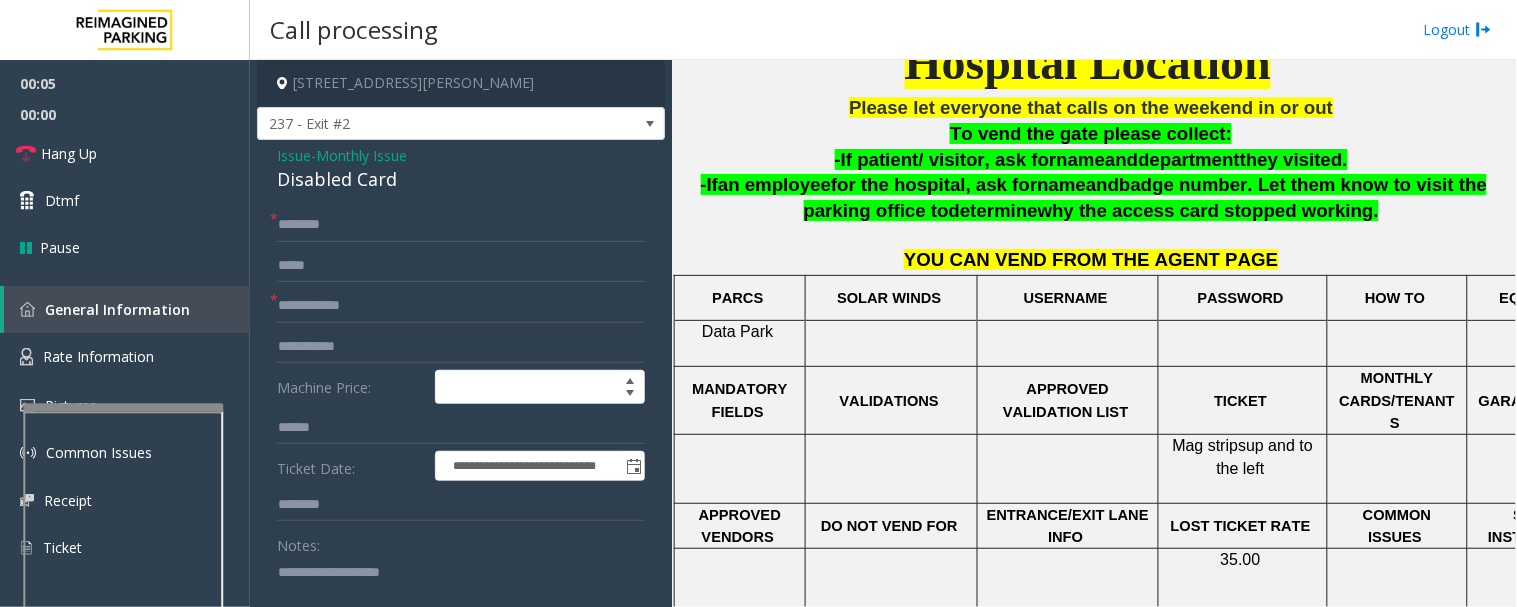click on "Disabled Card" 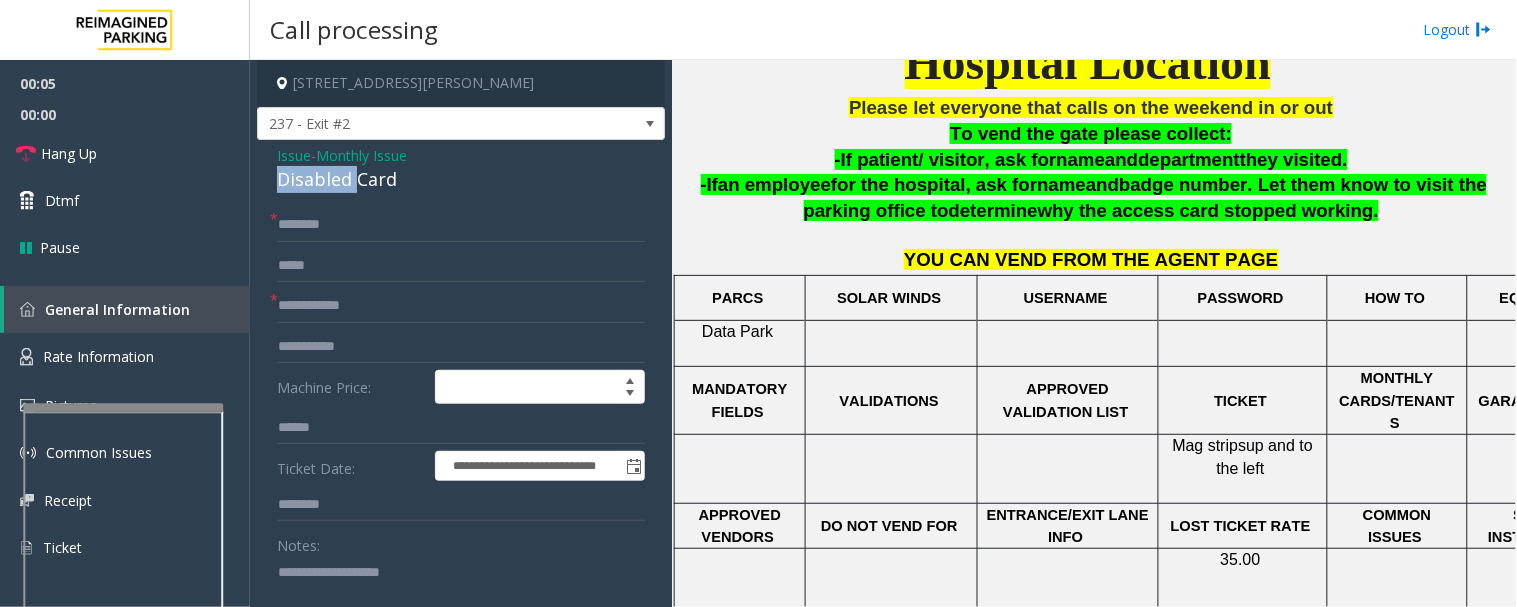 click on "Disabled Card" 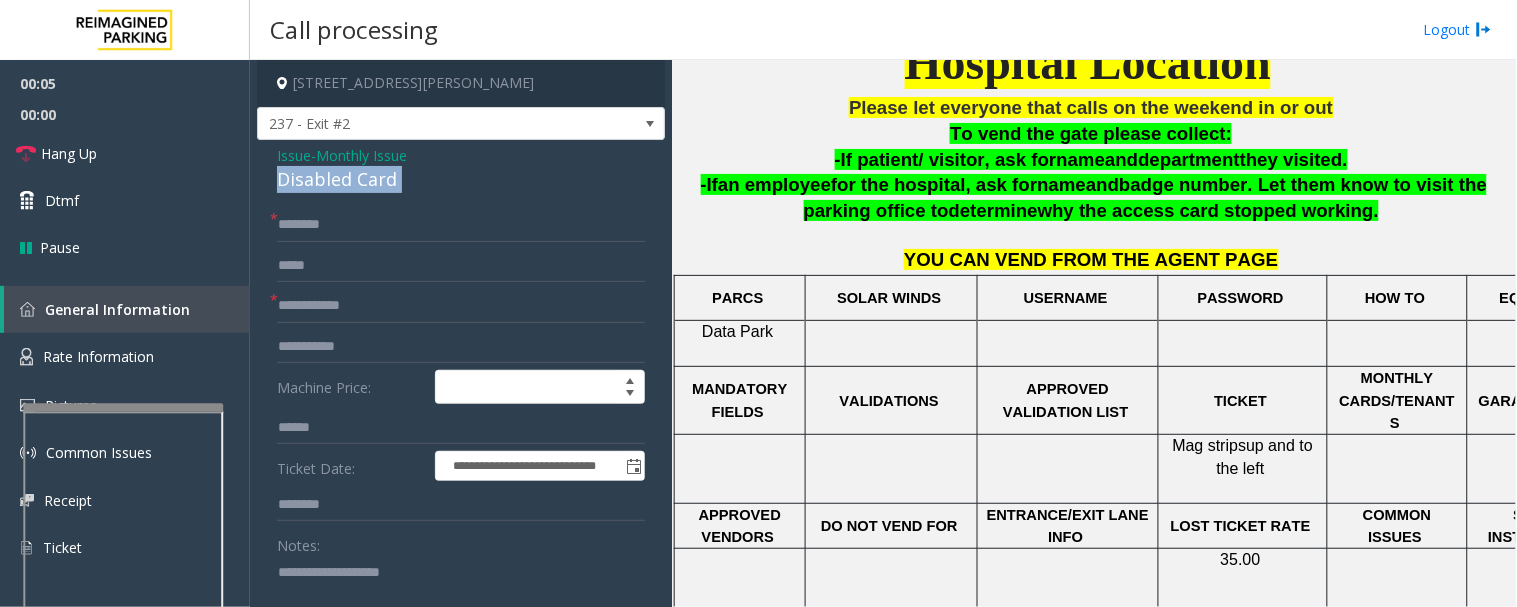 click on "Disabled Card" 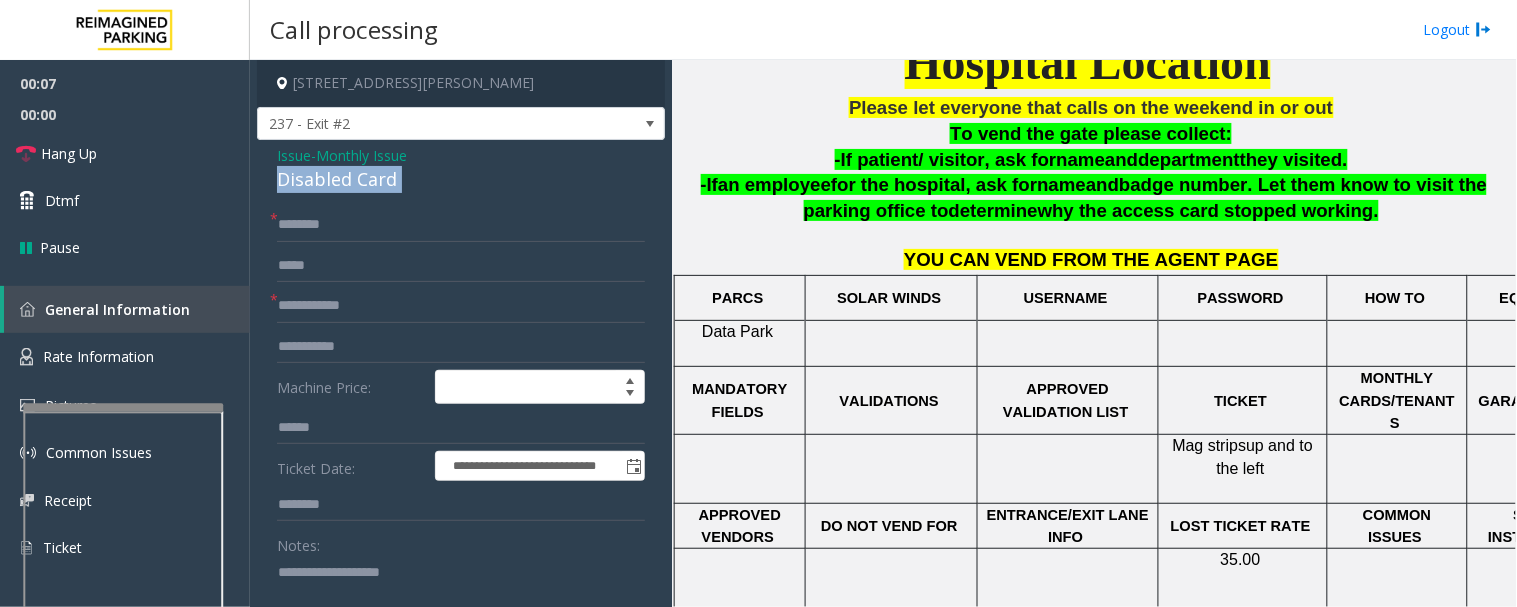 copy on "Disabled Card" 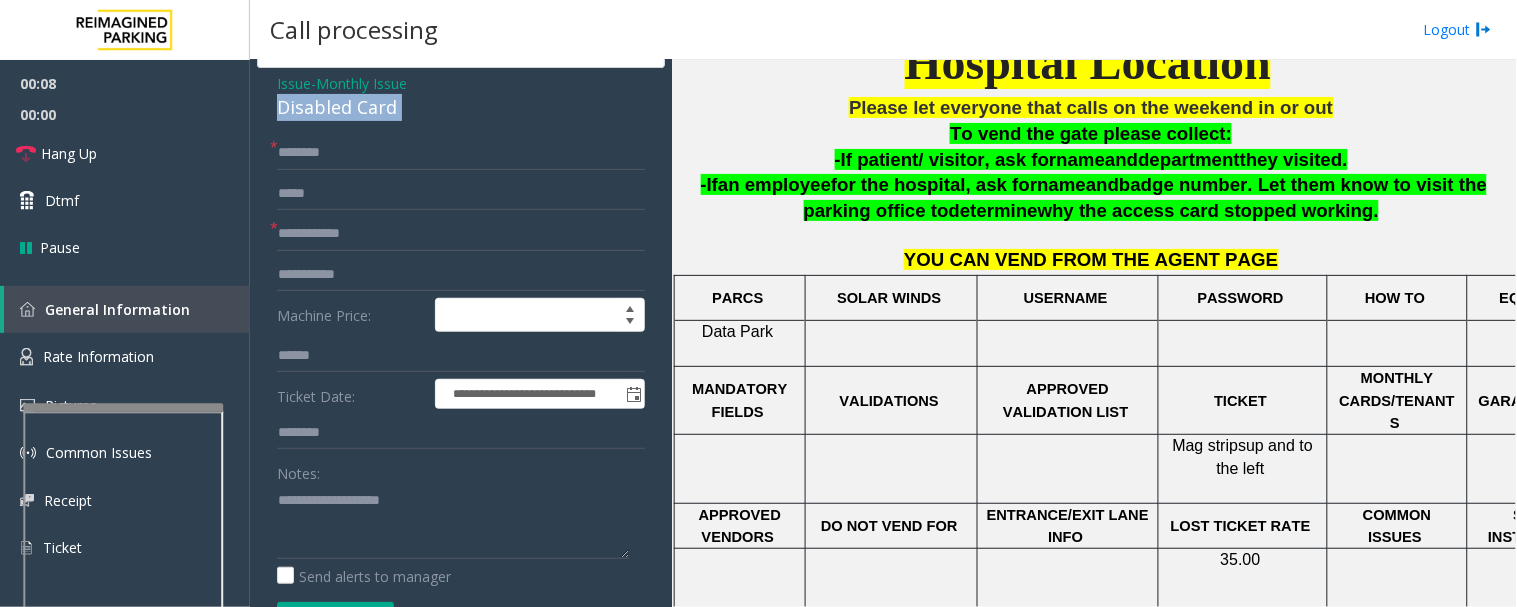 scroll, scrollTop: 111, scrollLeft: 0, axis: vertical 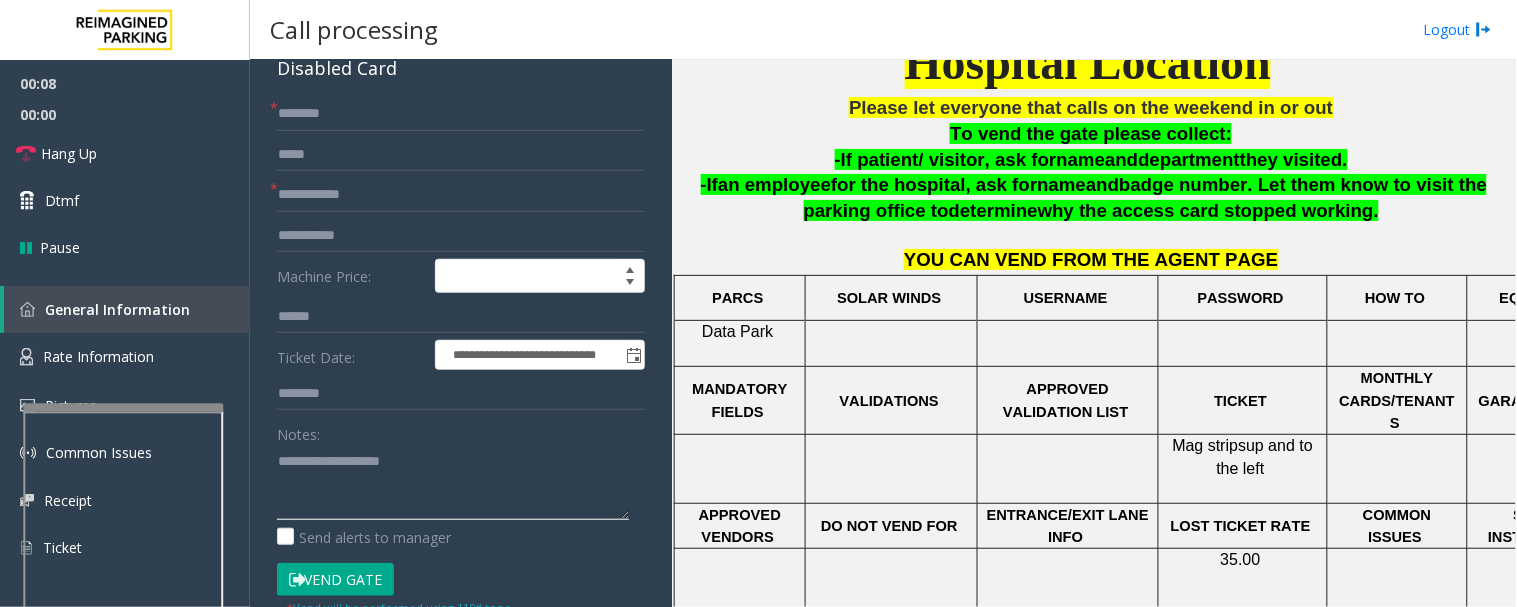 click 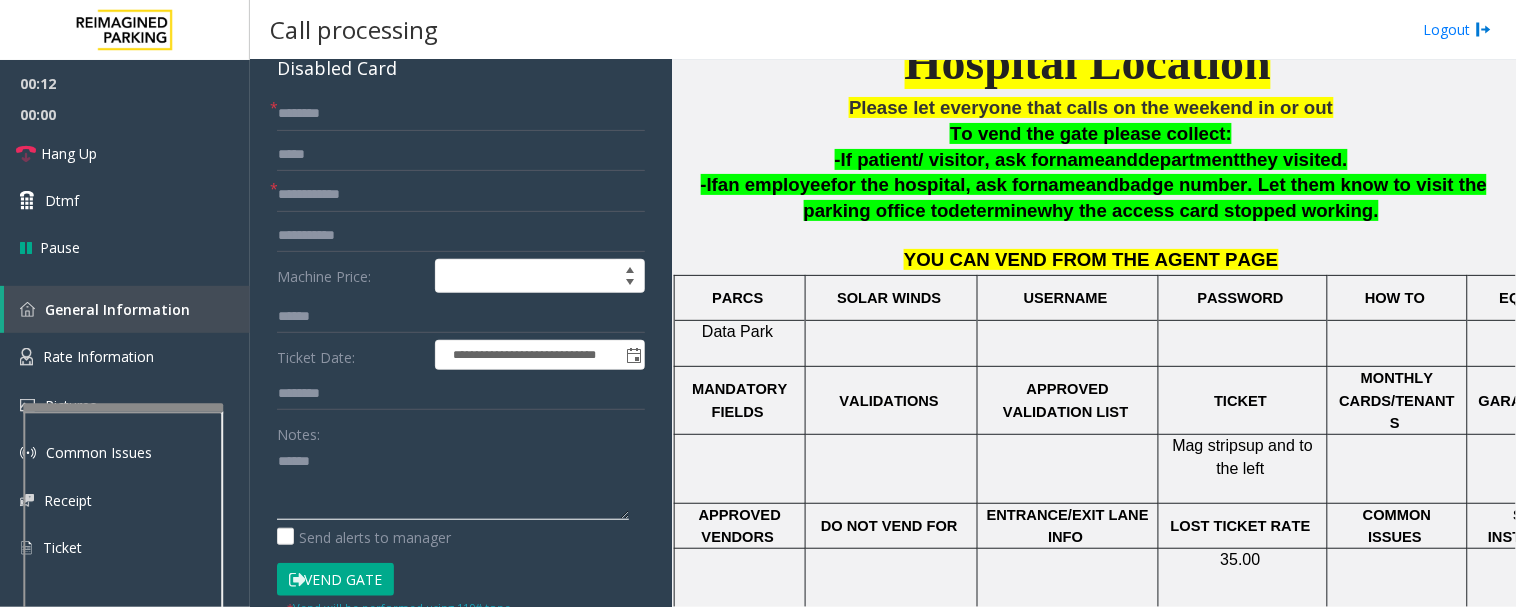 paste on "**********" 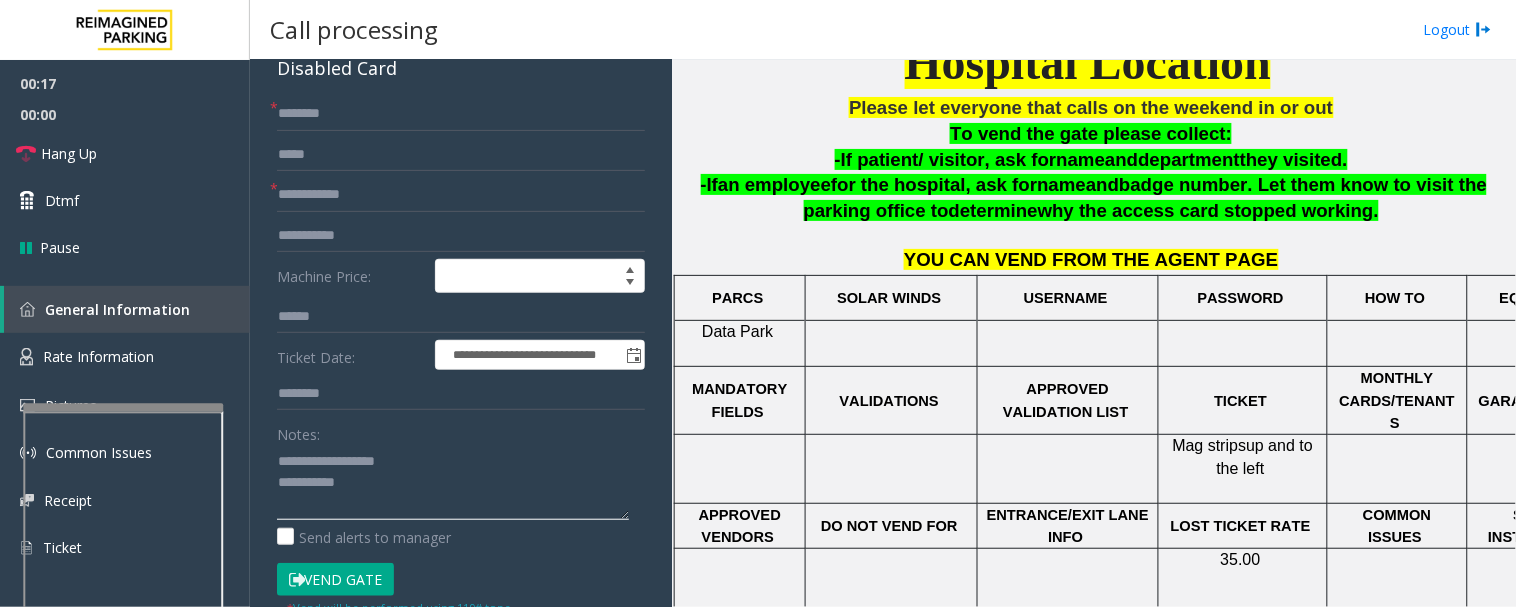 type on "**********" 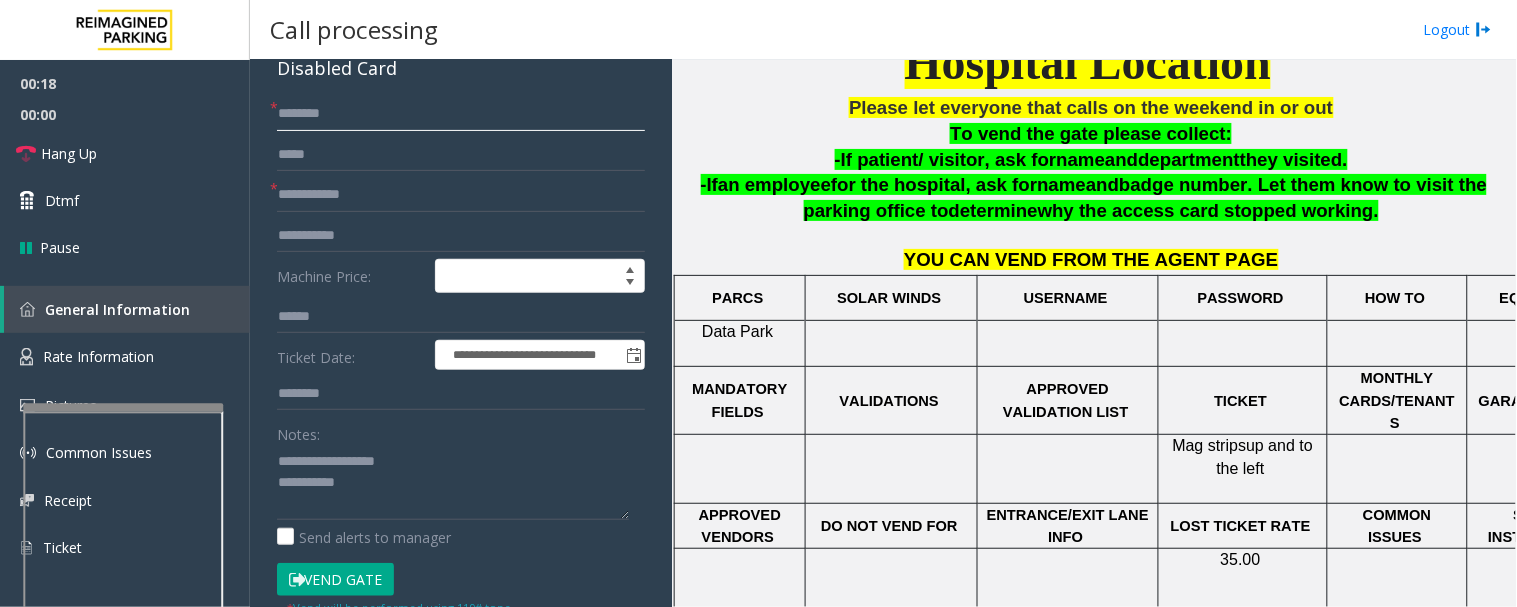 click 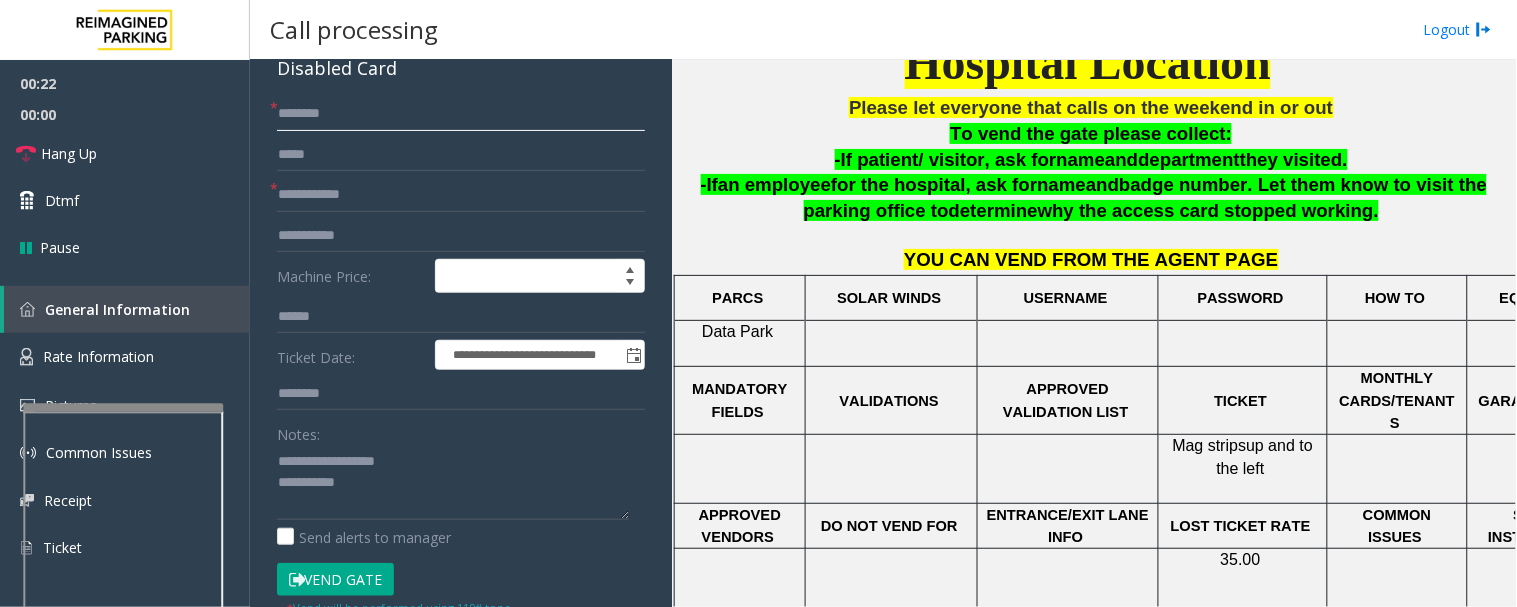 click 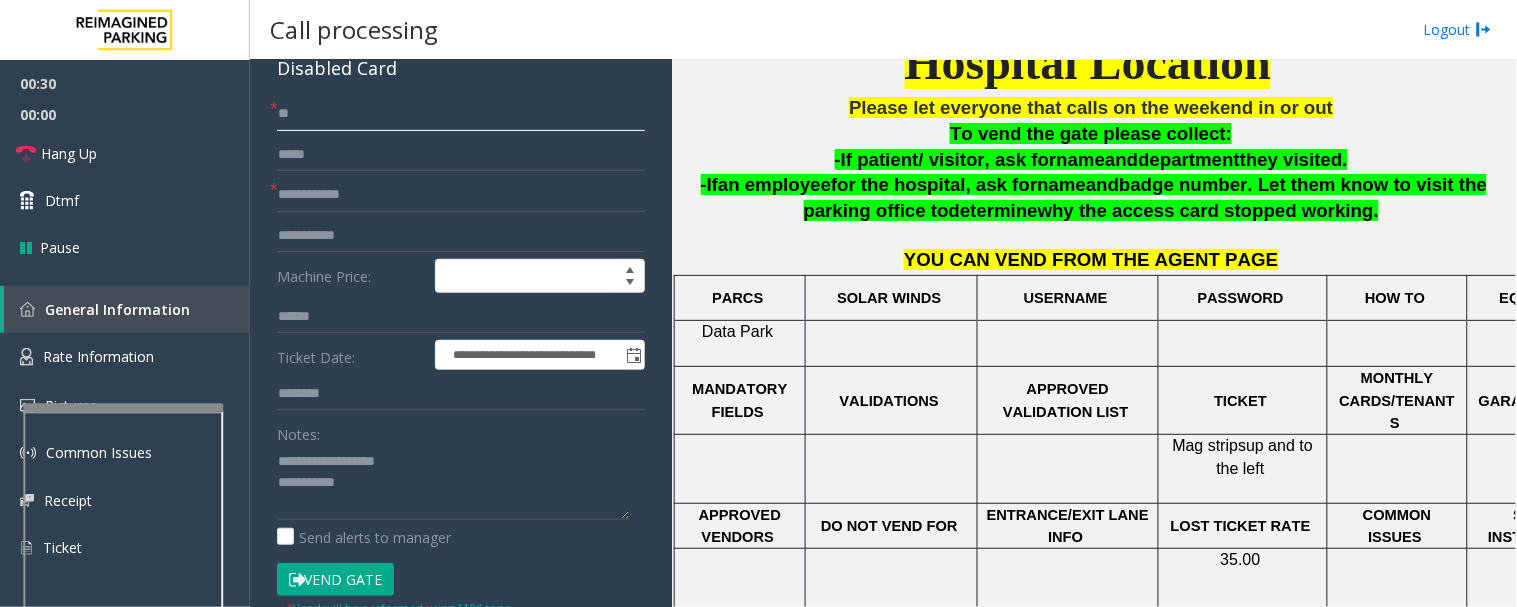 type on "**" 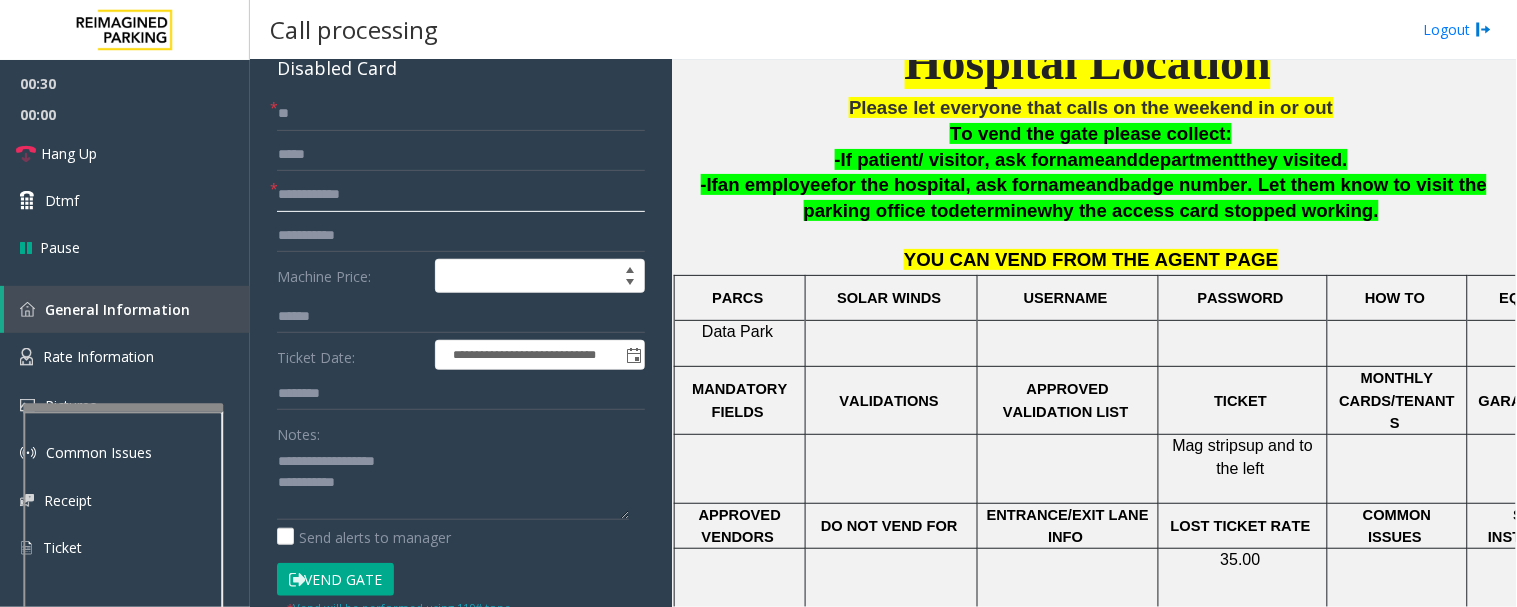 click 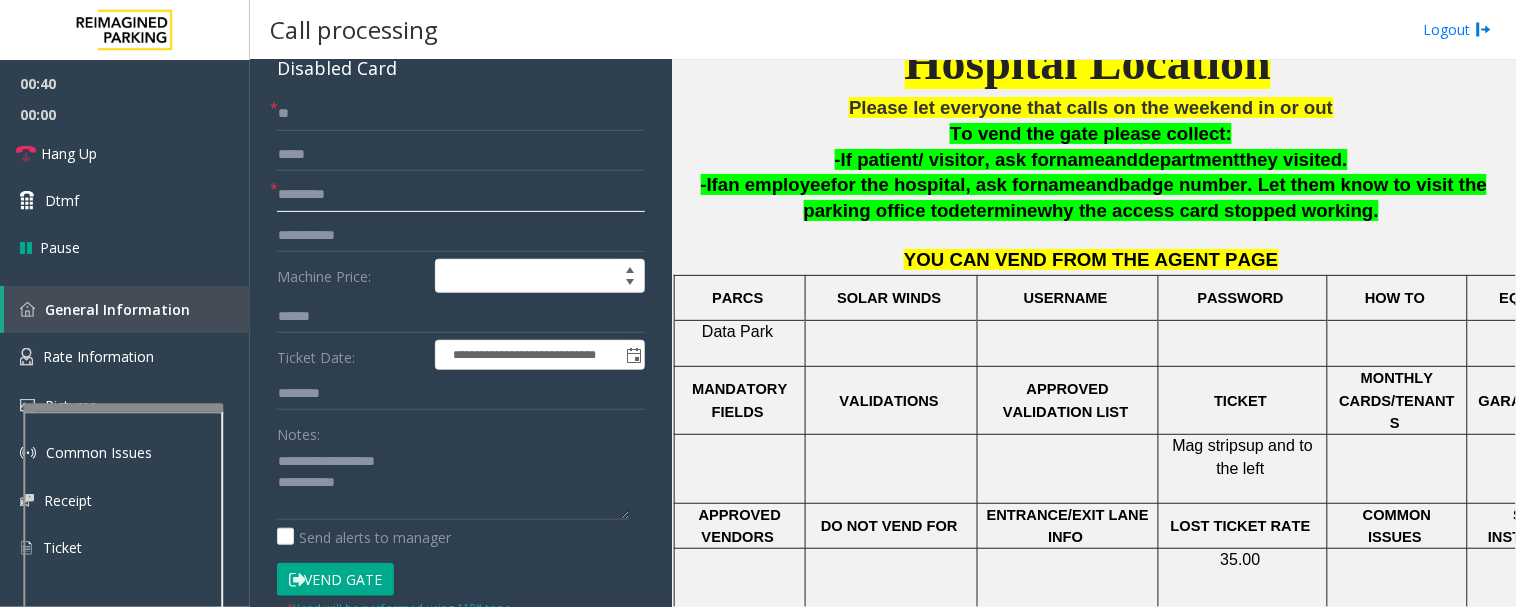 type on "*********" 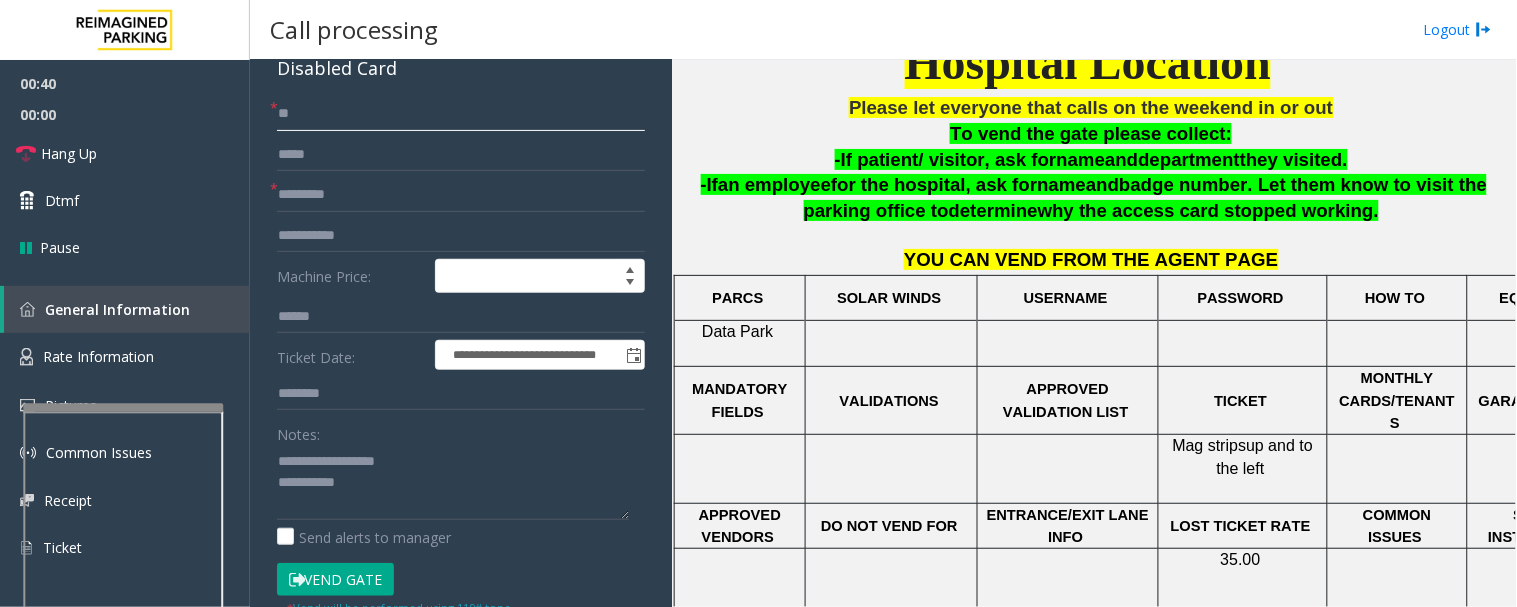 click on "**" 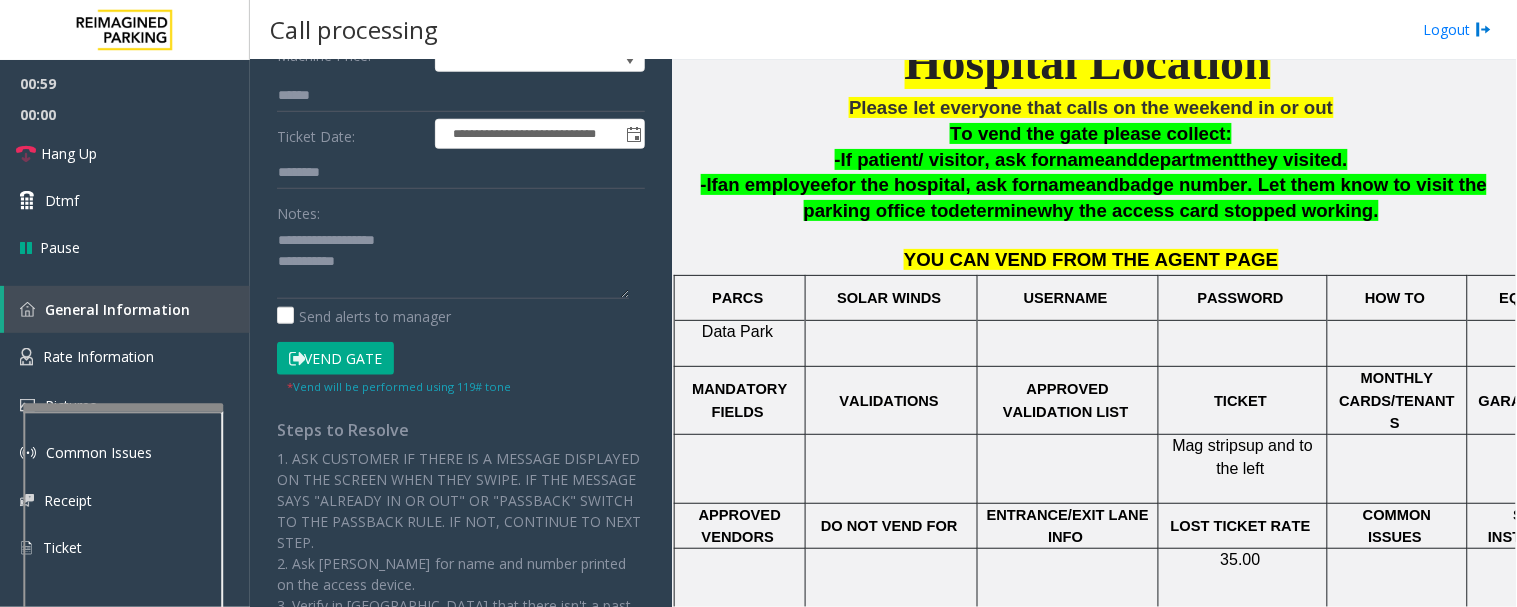 scroll, scrollTop: 333, scrollLeft: 0, axis: vertical 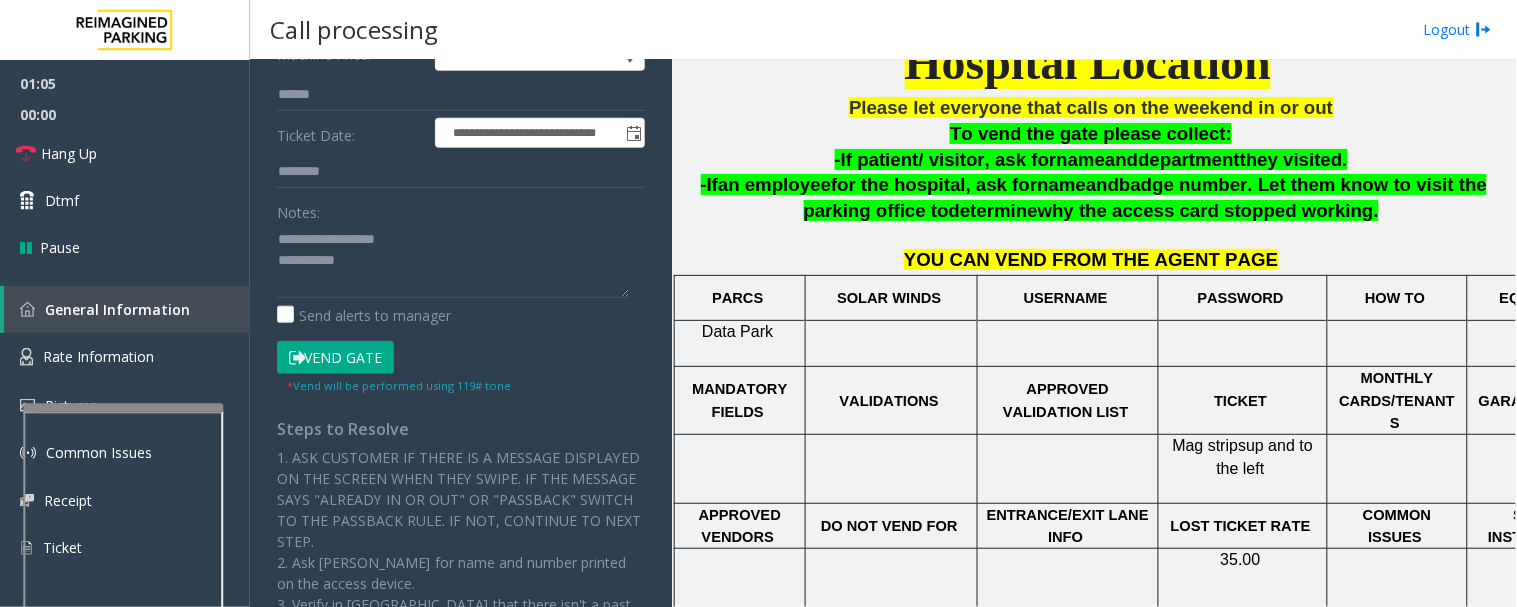 type on "*******" 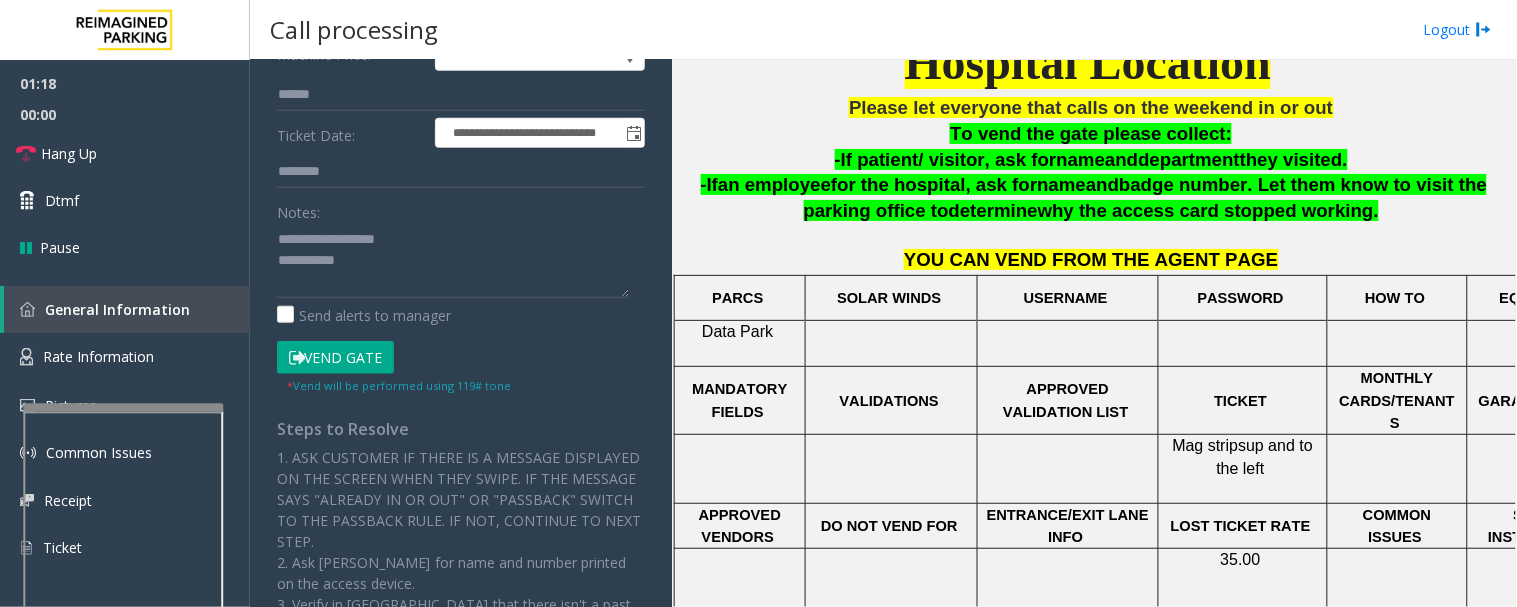 click on "Vend Gate" 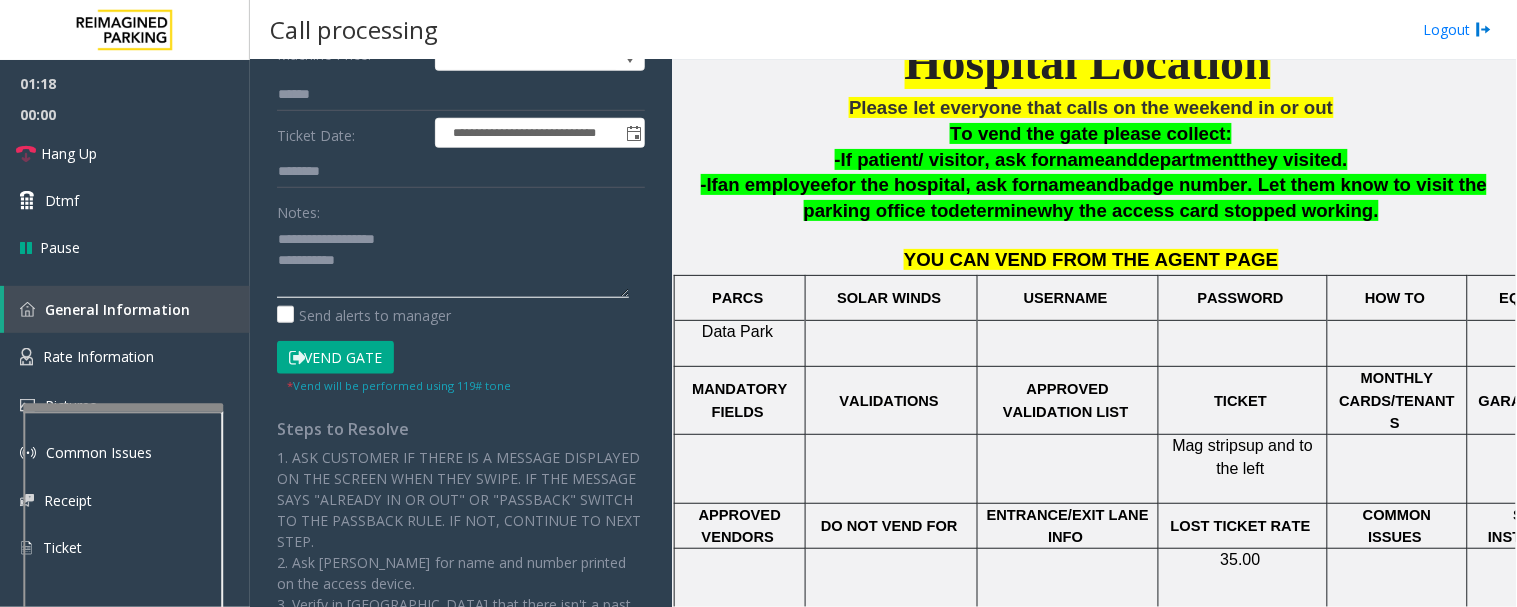 click 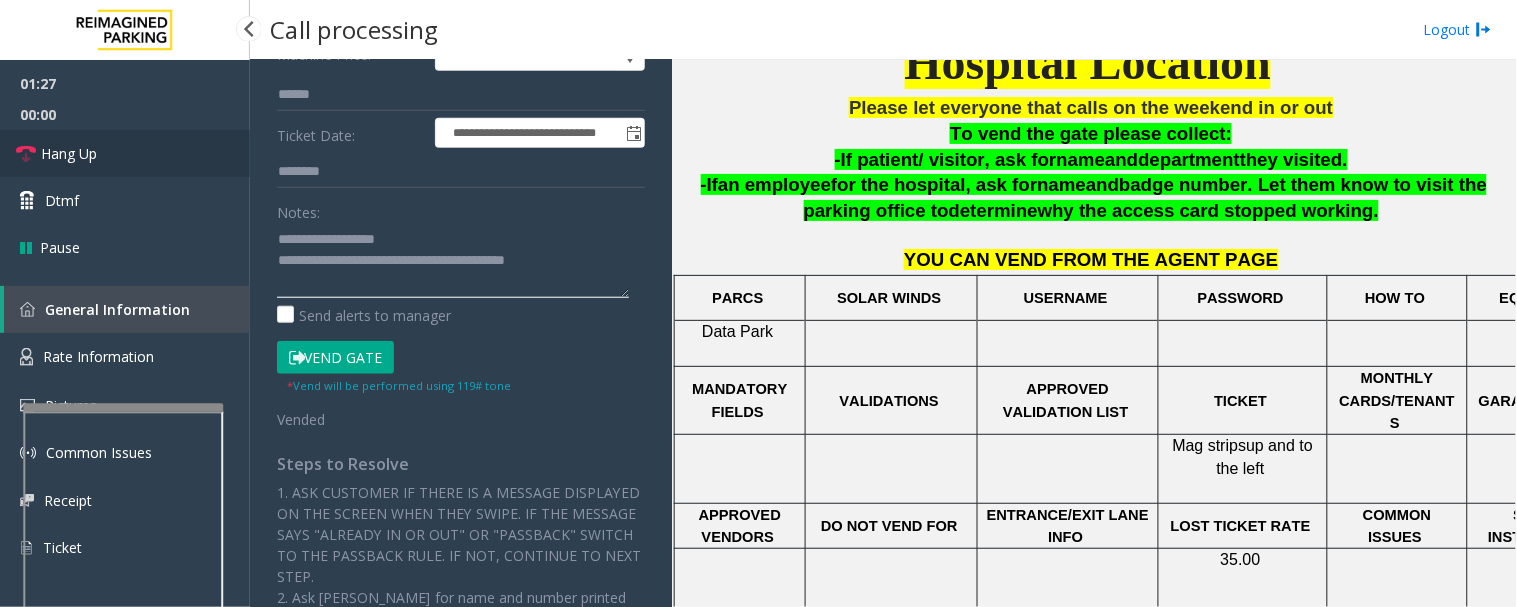 type on "**********" 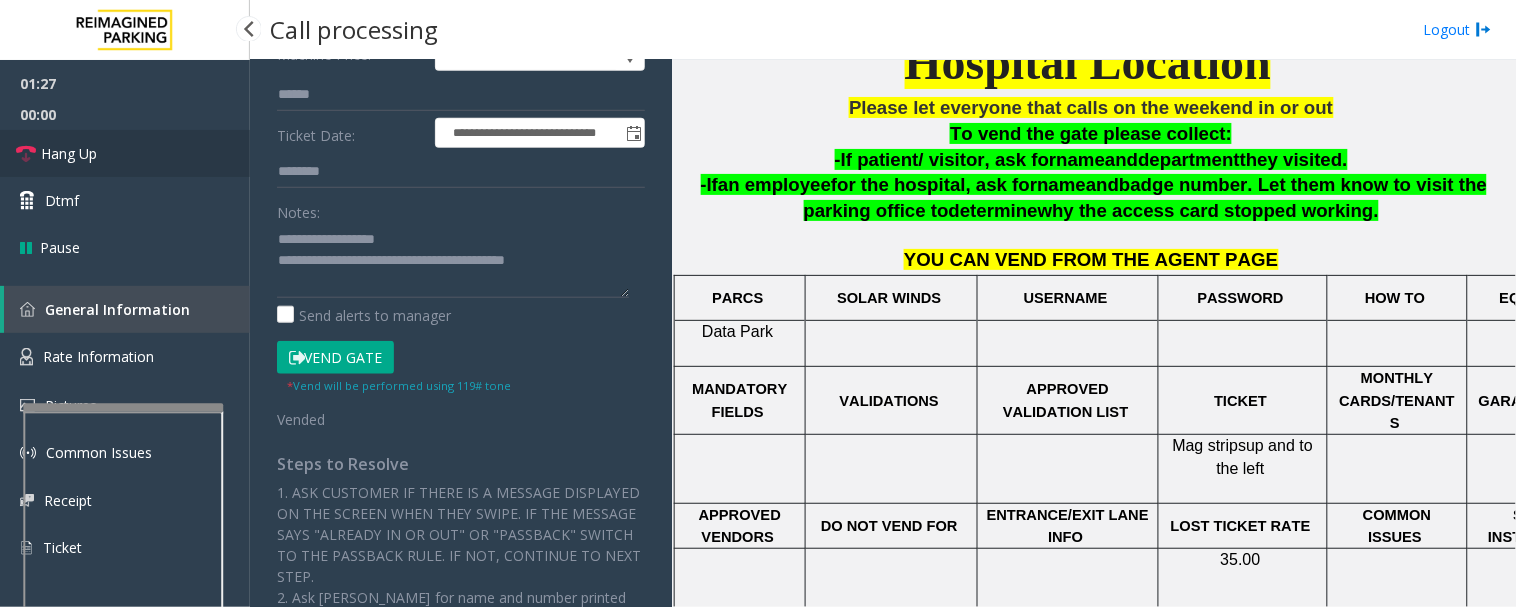click on "Hang Up" at bounding box center [69, 153] 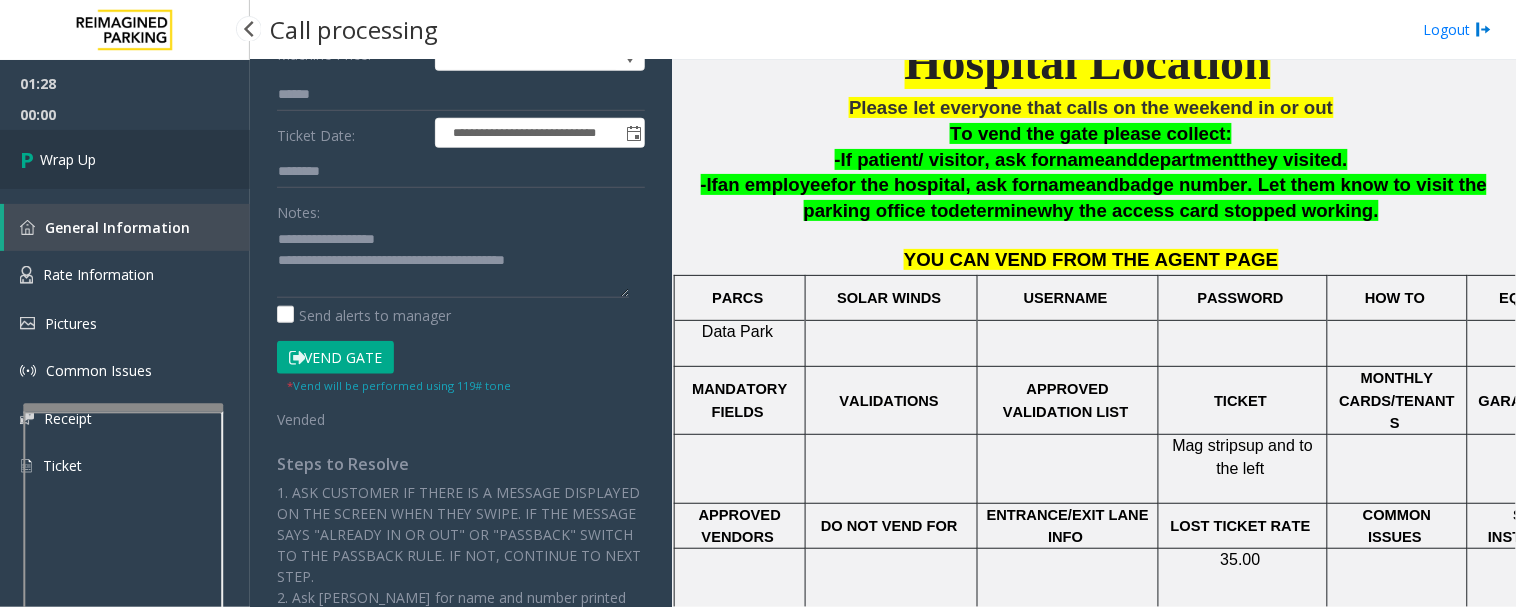 click on "Wrap Up" at bounding box center (68, 159) 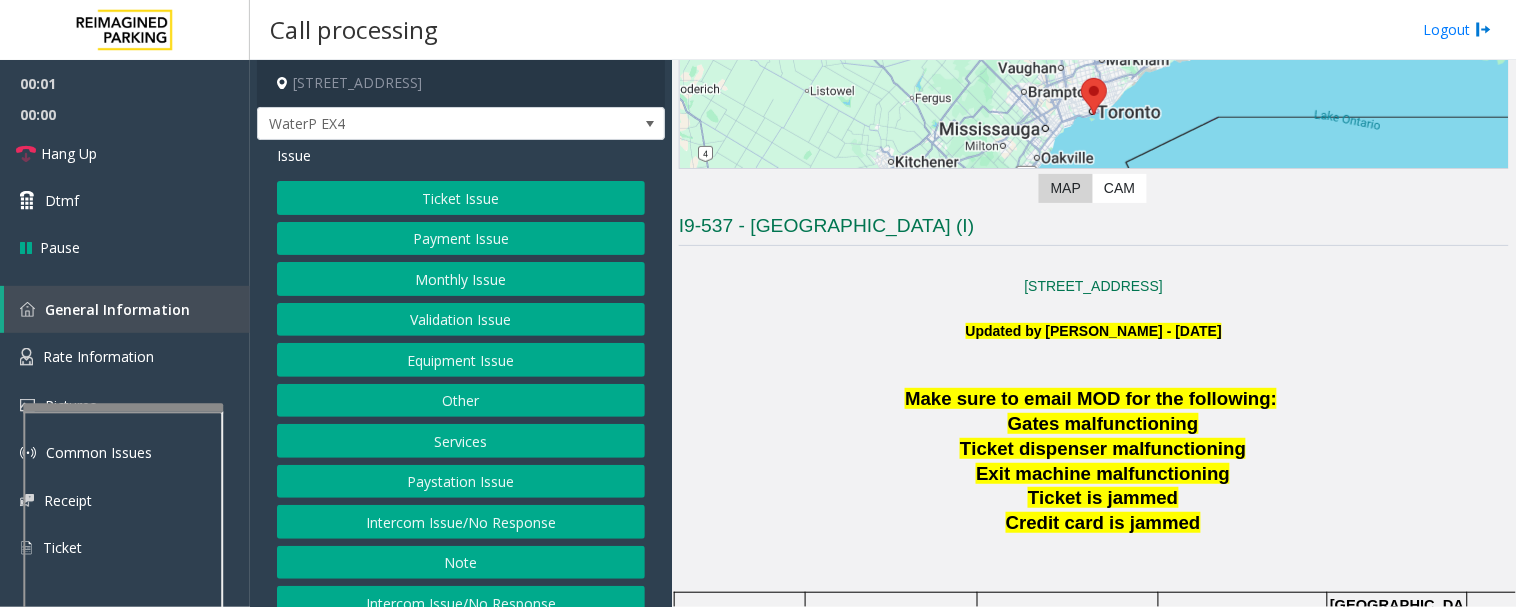 scroll, scrollTop: 444, scrollLeft: 0, axis: vertical 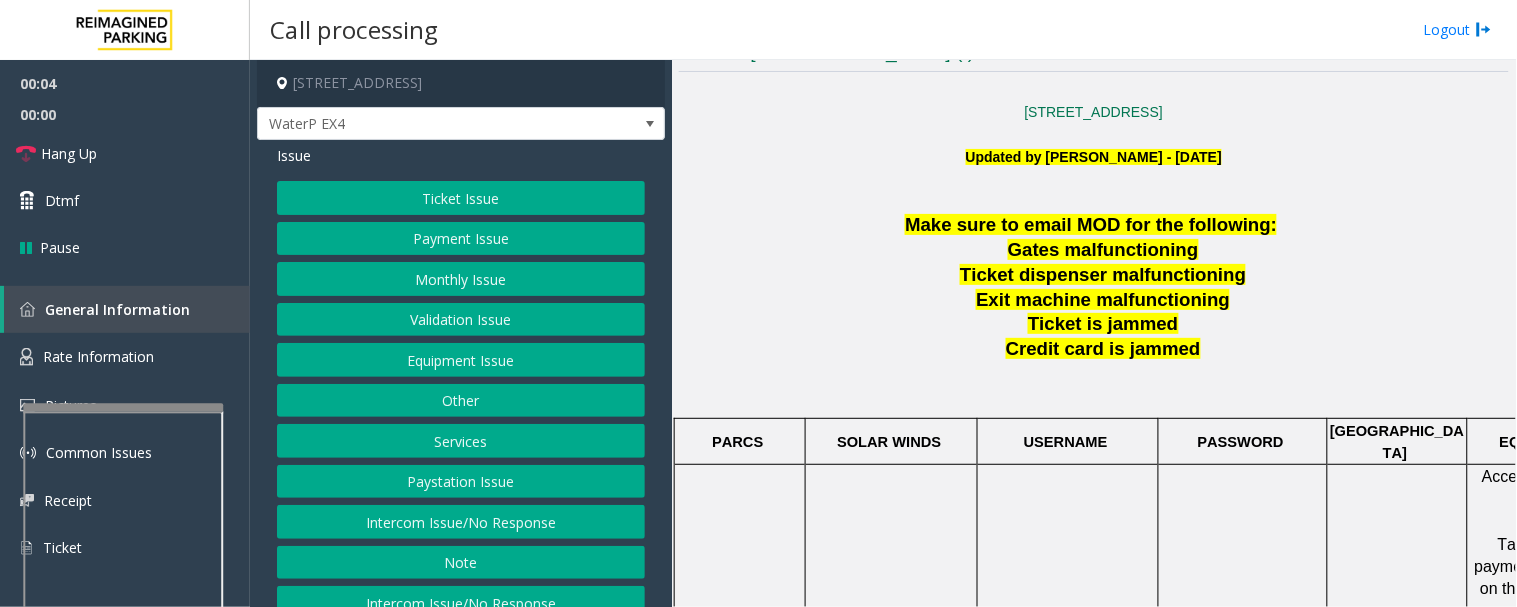 click on "Ticket Issue" 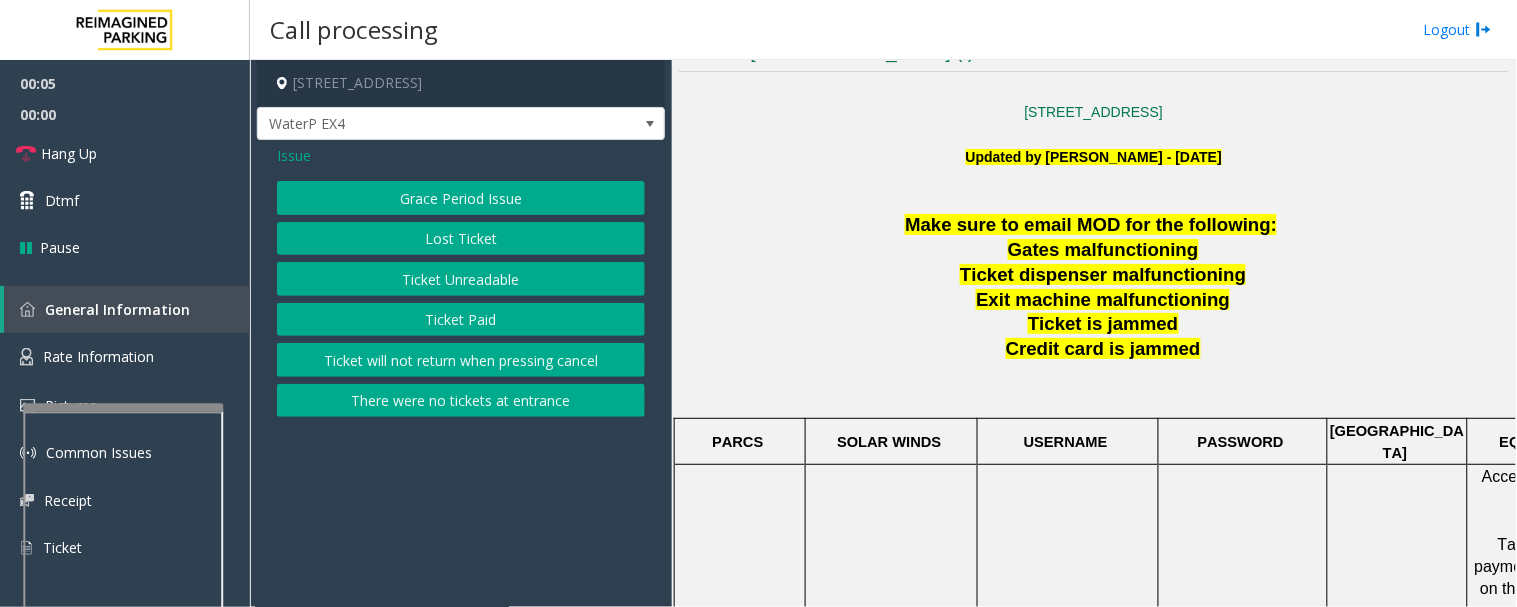click on "Ticket Unreadable" 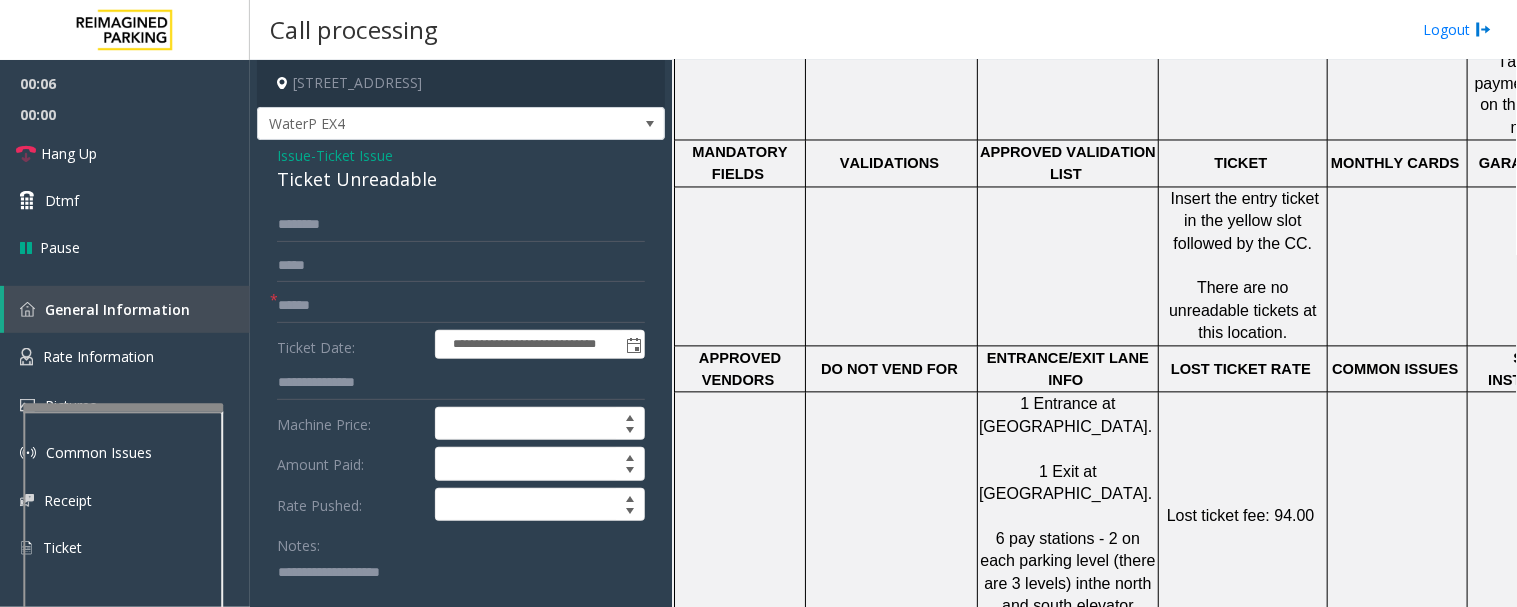 scroll, scrollTop: 888, scrollLeft: 0, axis: vertical 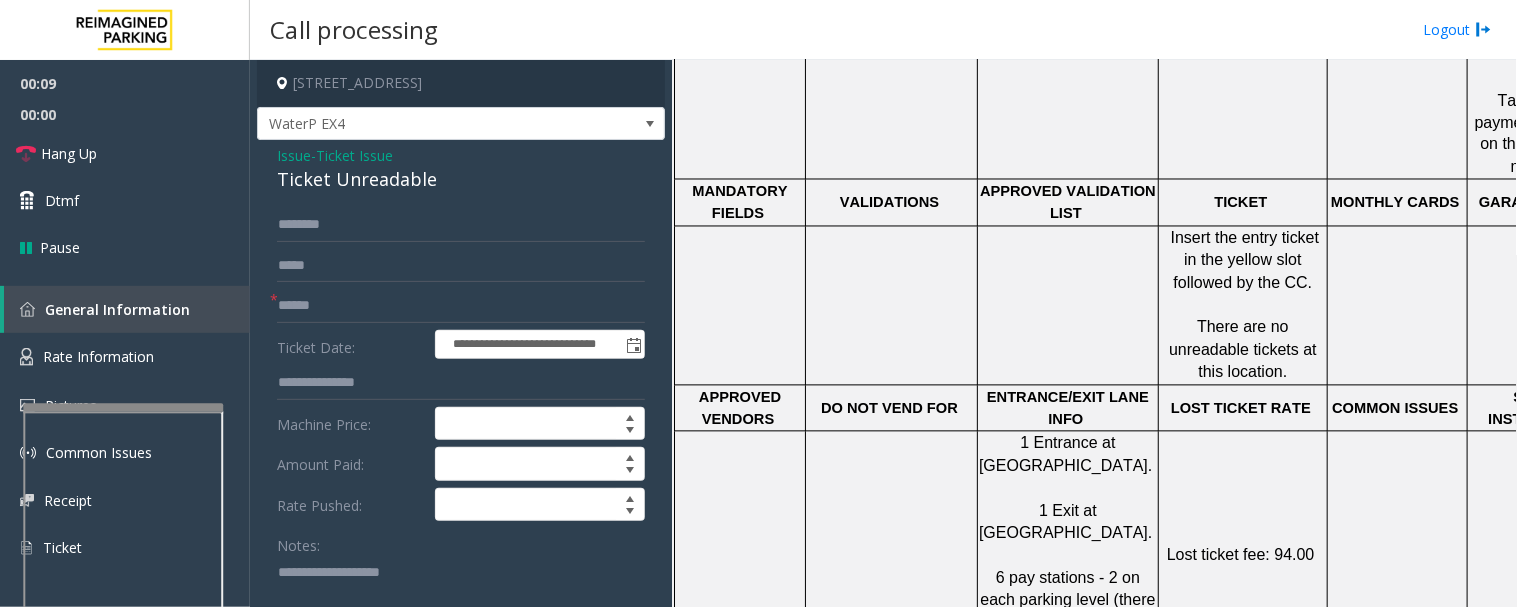 click on "Ticket Unreadable" 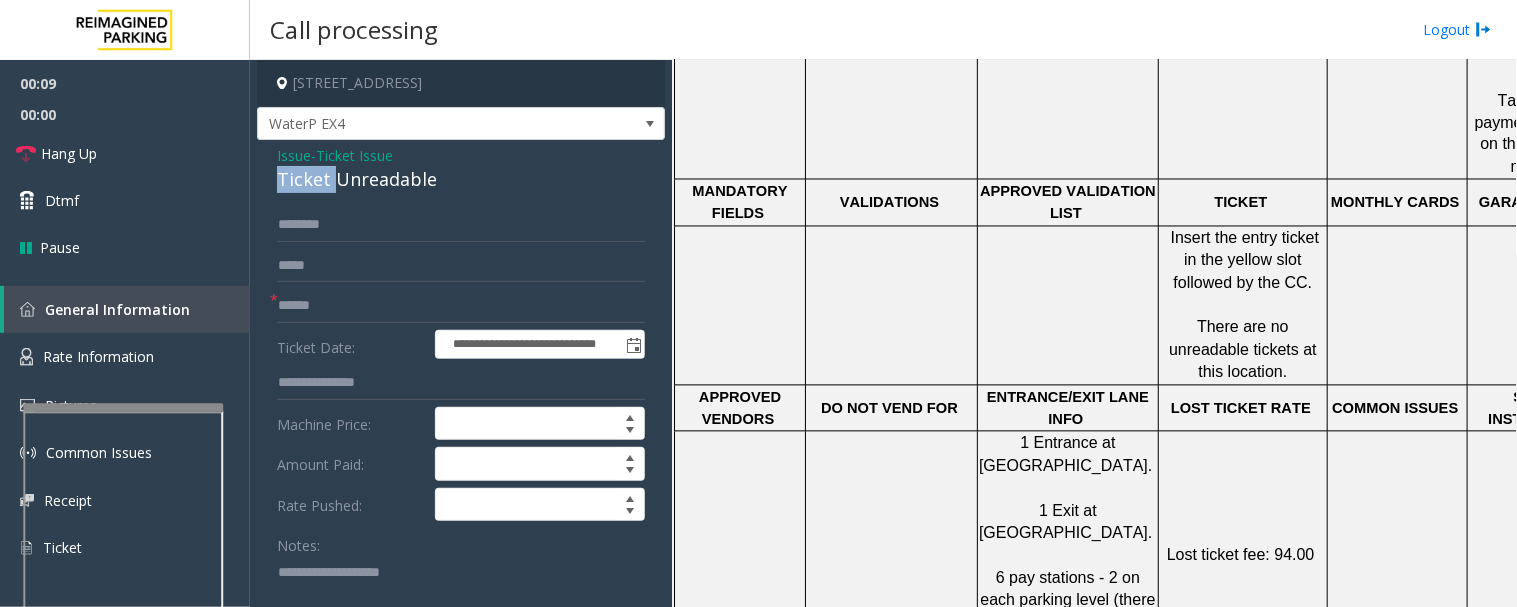click on "Ticket Unreadable" 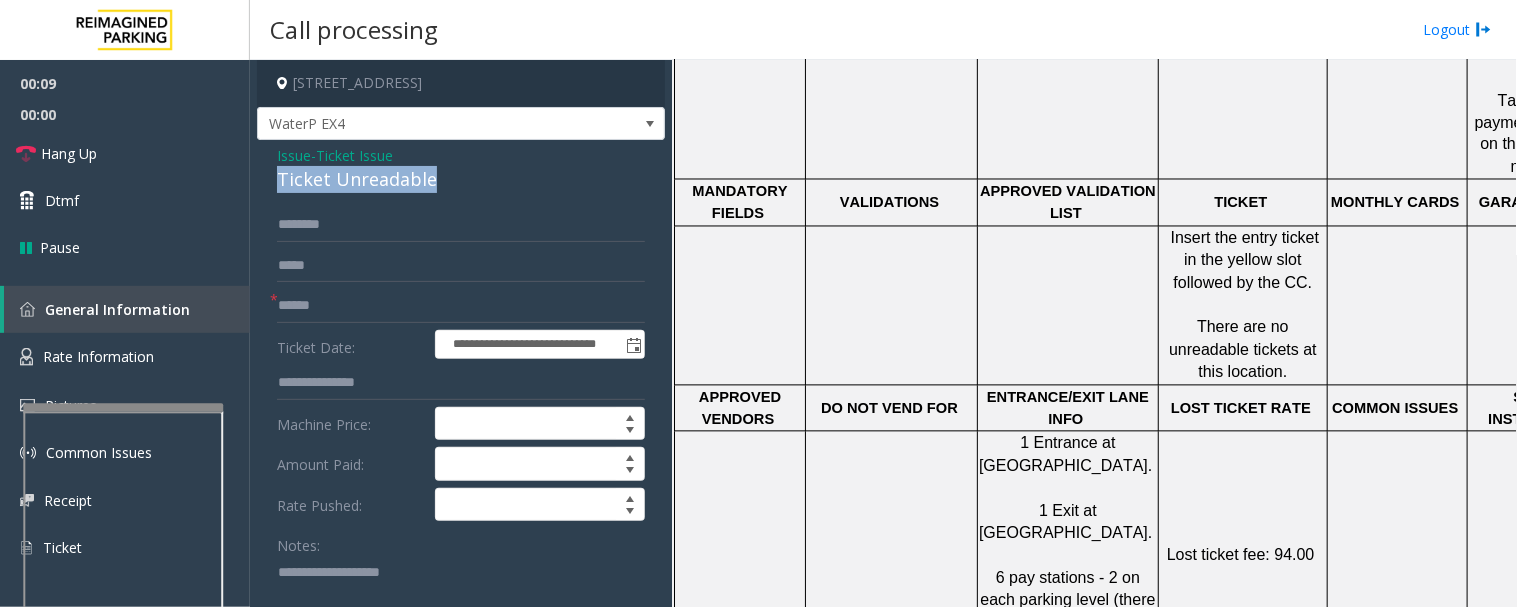 click on "Ticket Unreadable" 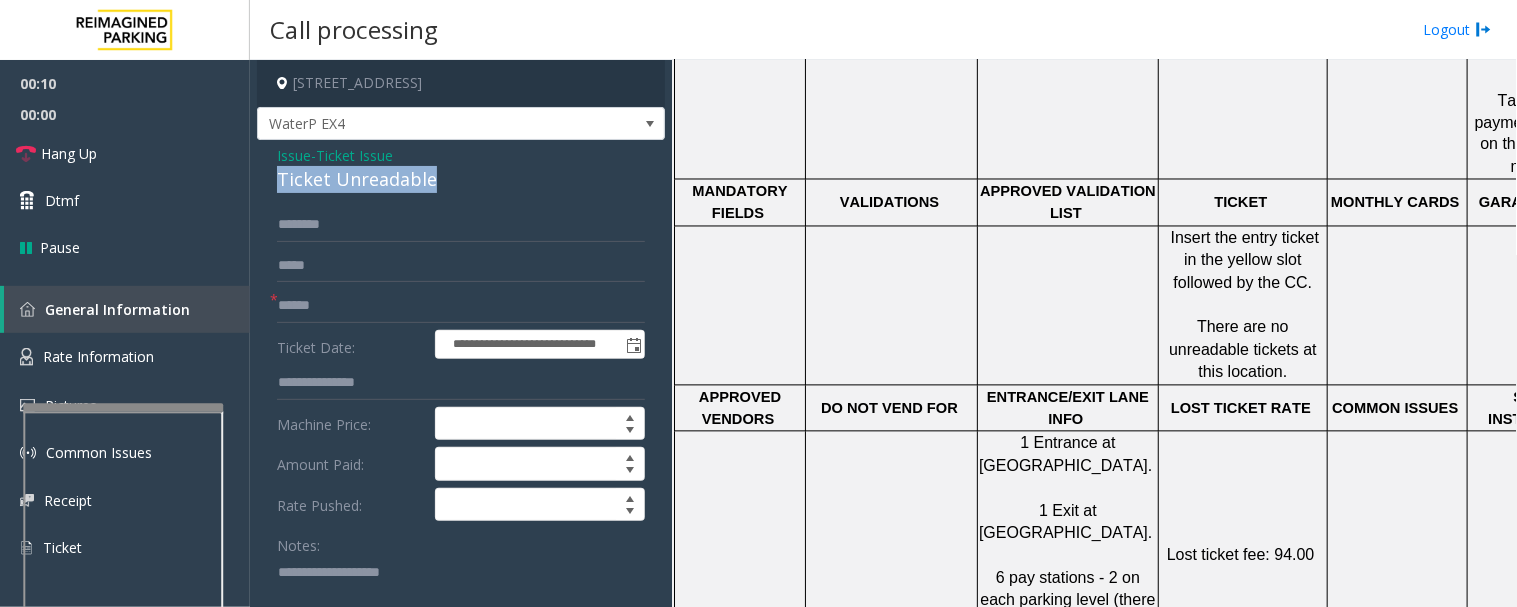 copy on "Ticket Unreadable" 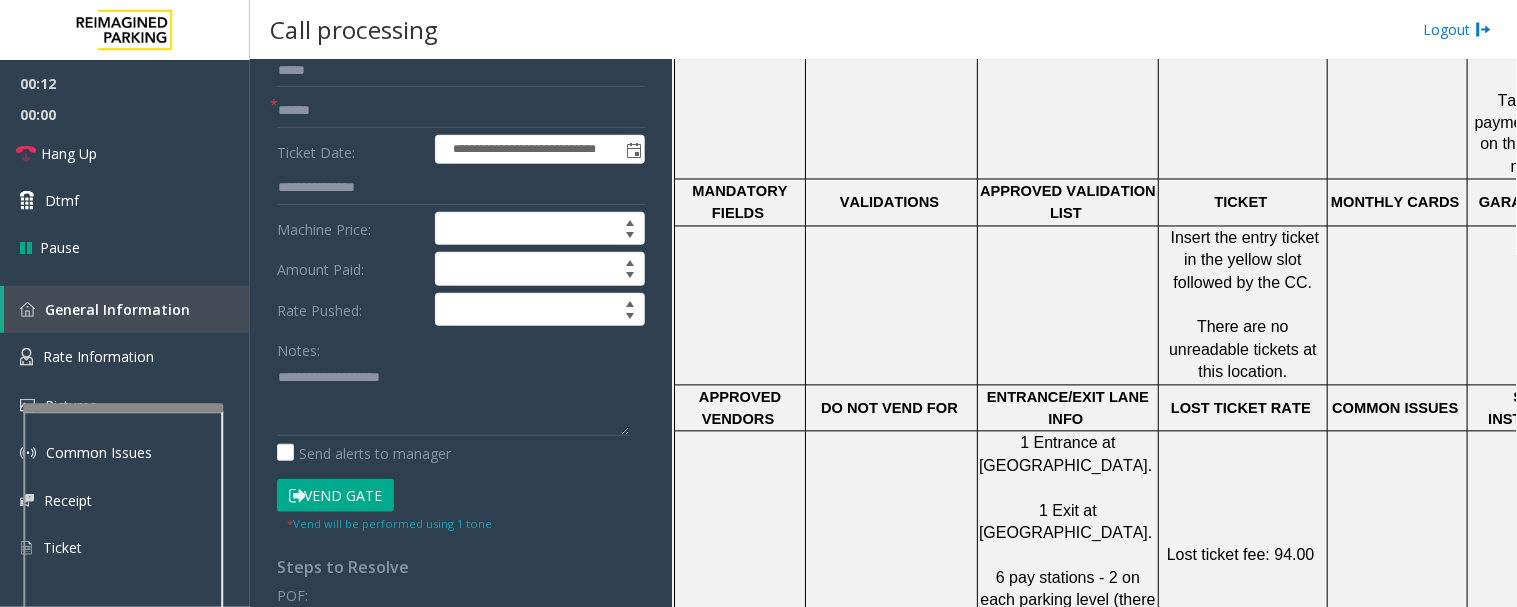 scroll, scrollTop: 222, scrollLeft: 0, axis: vertical 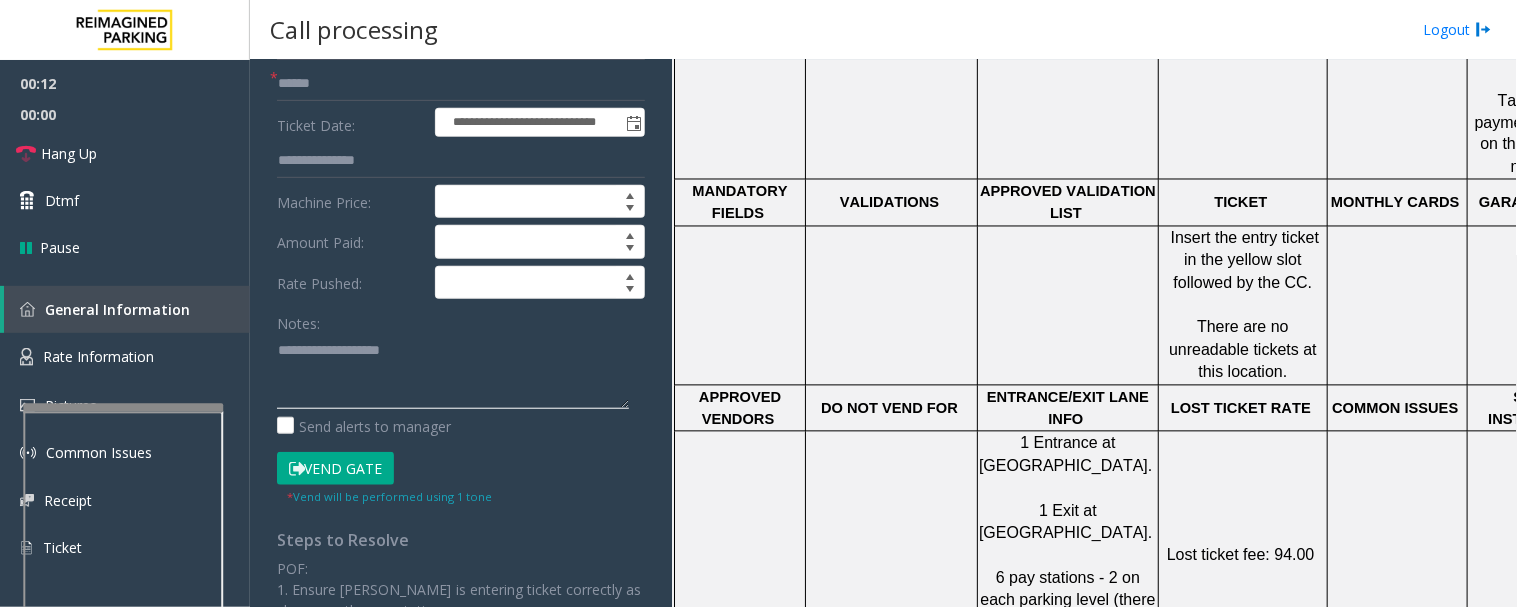 click 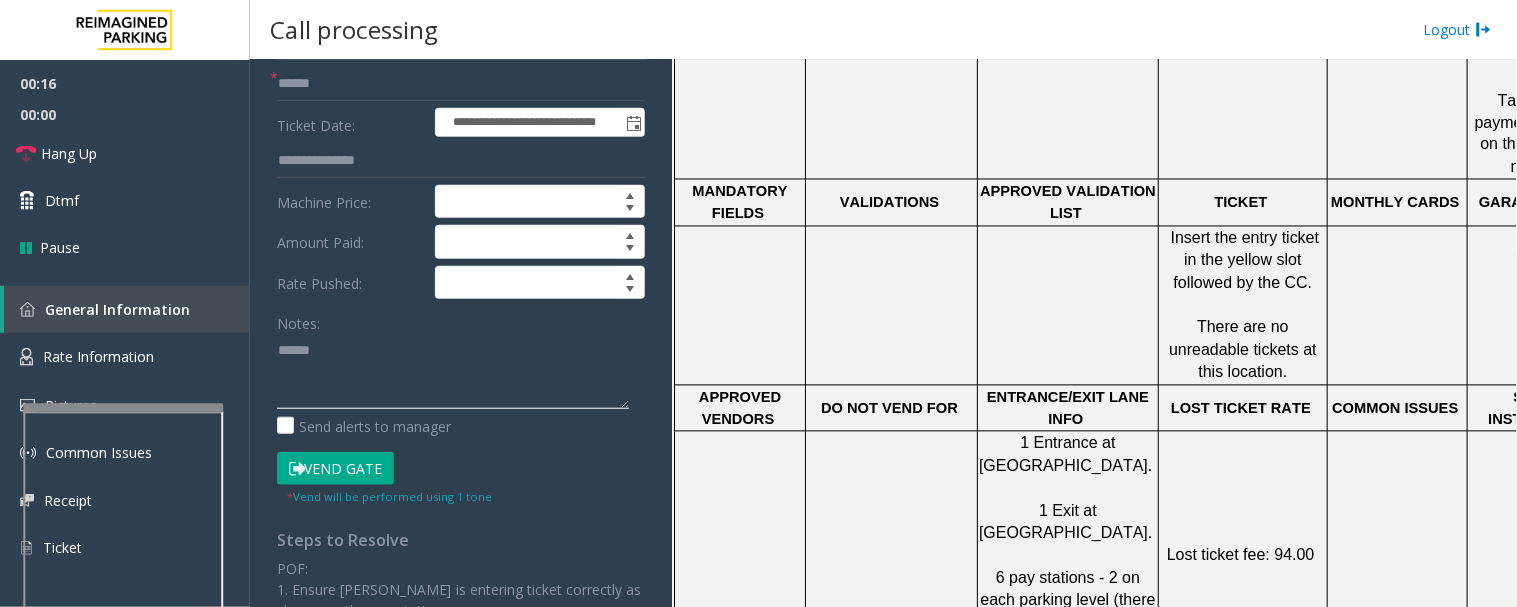 paste on "**********" 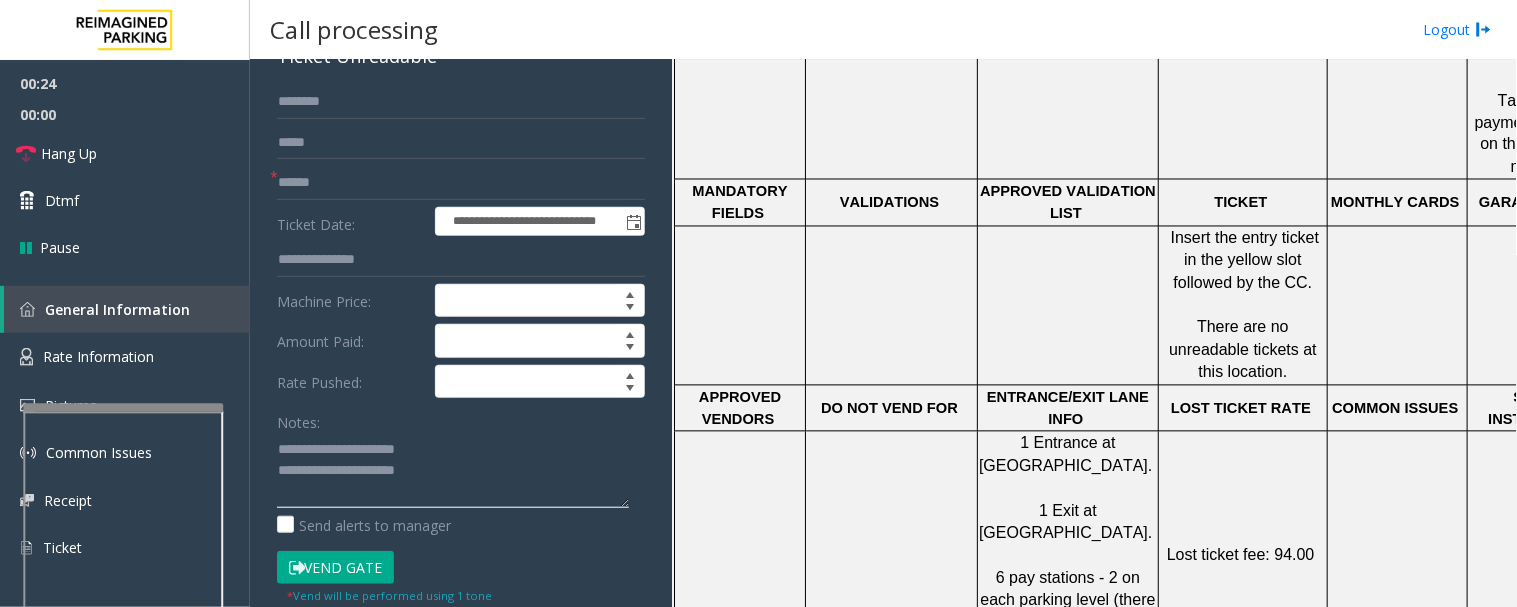 scroll, scrollTop: 0, scrollLeft: 0, axis: both 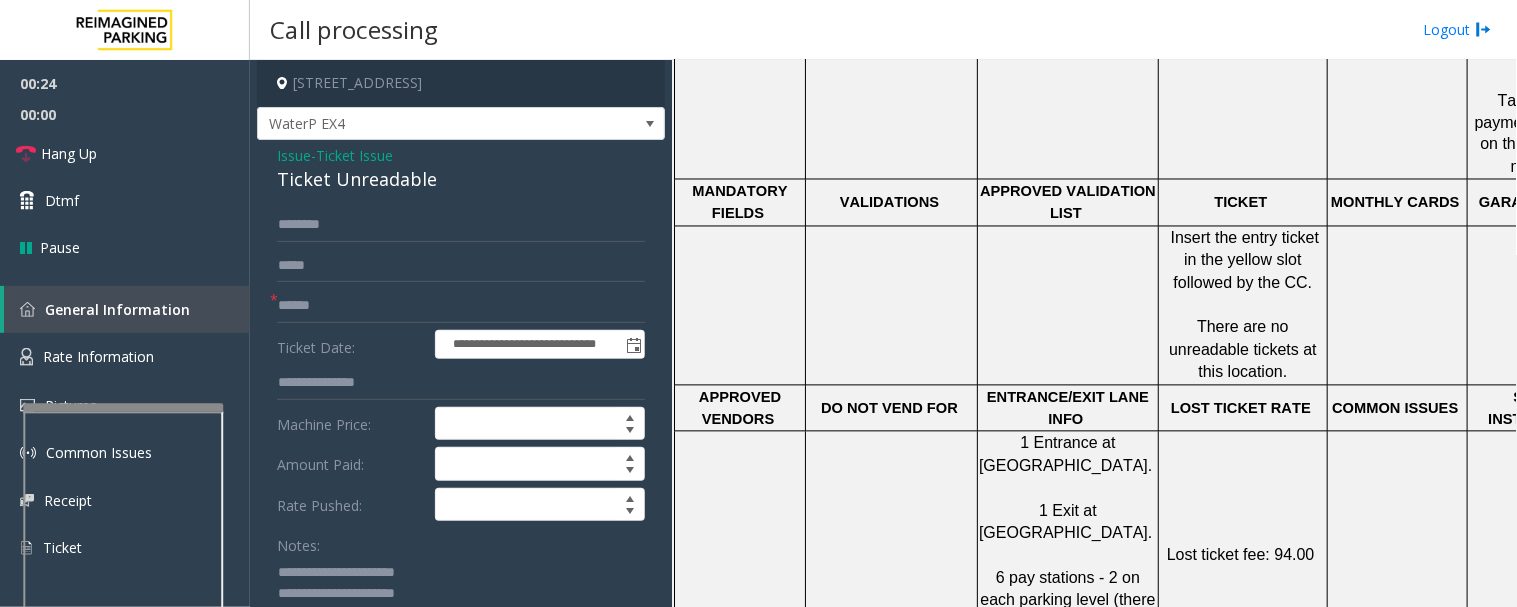 type on "**********" 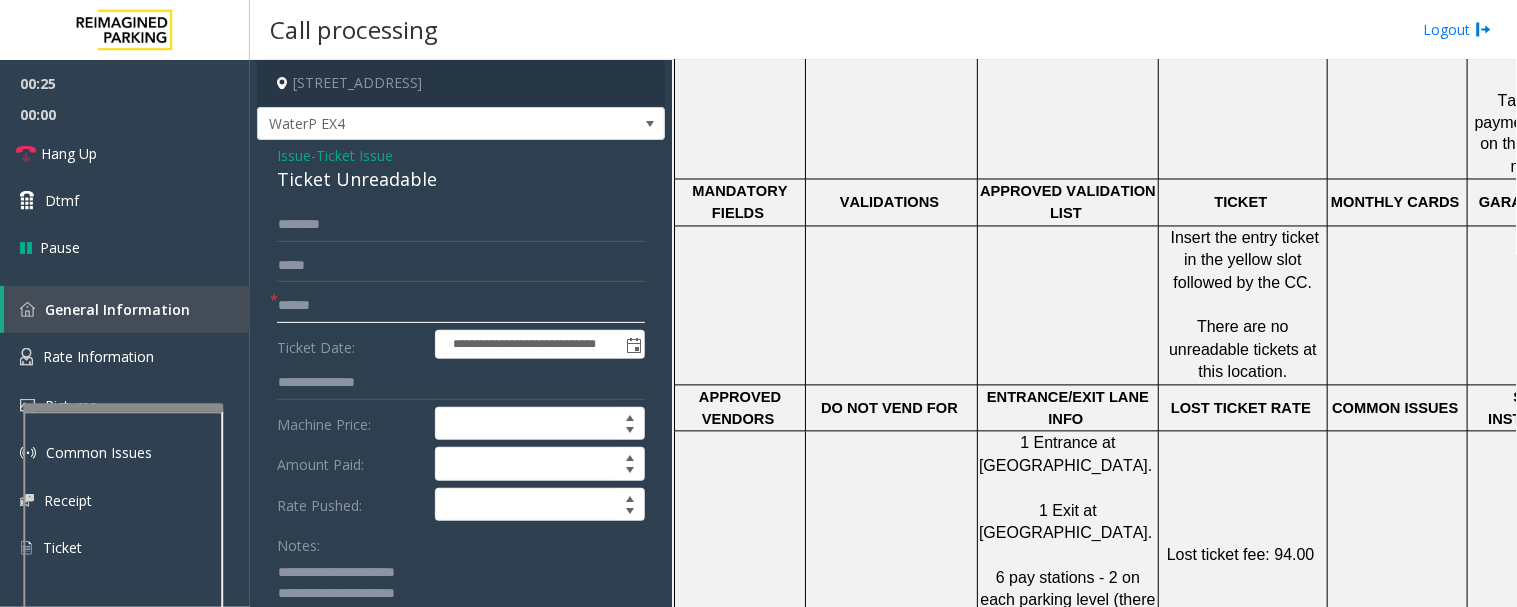 click 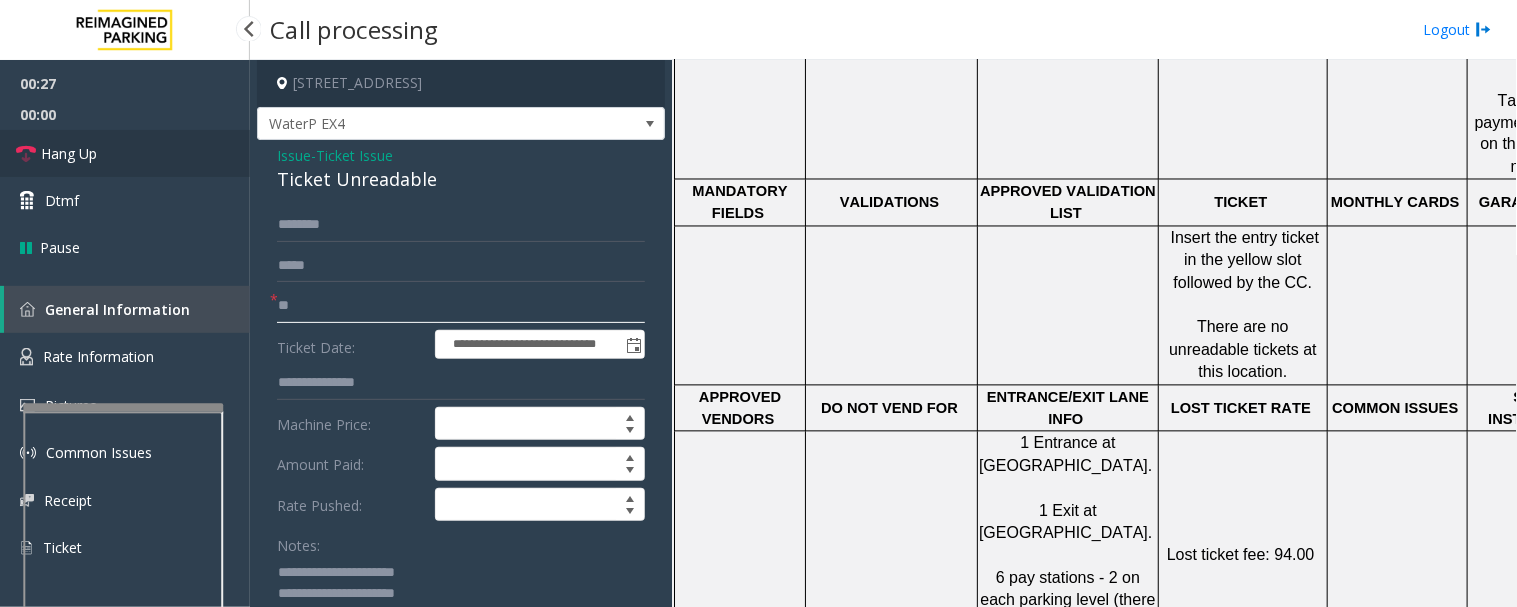 type on "**" 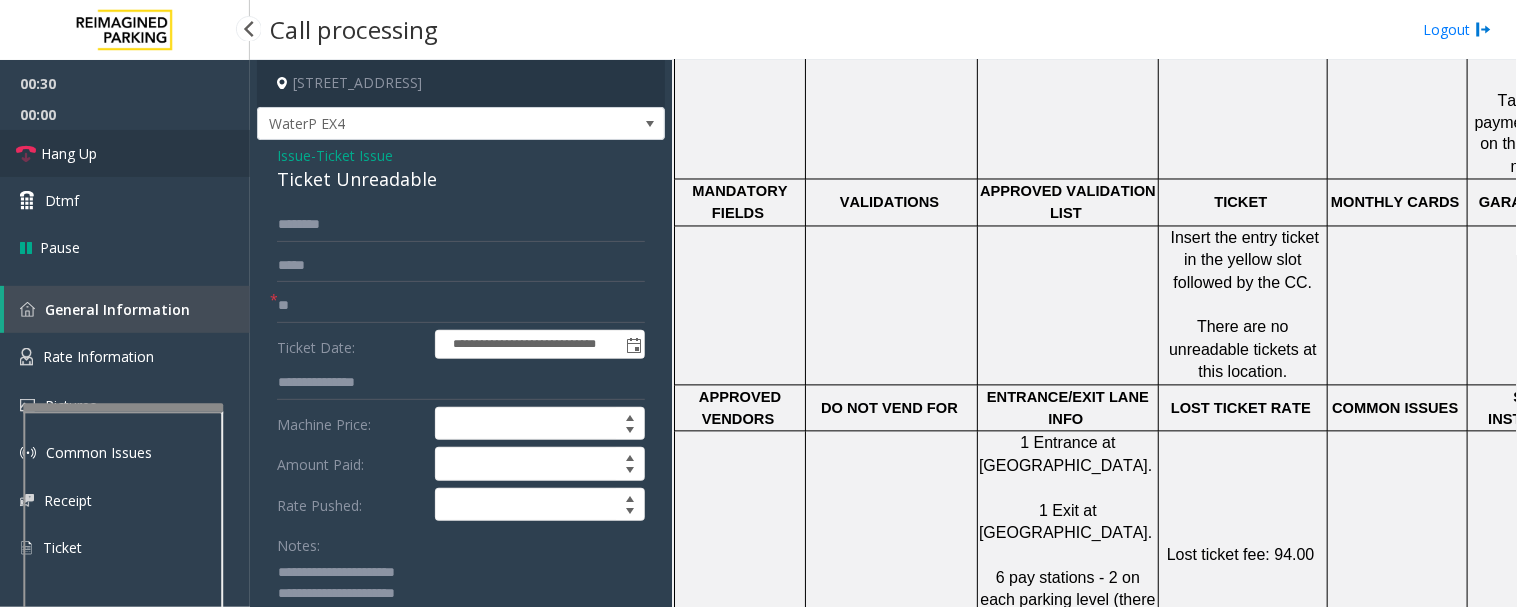 click at bounding box center [26, 154] 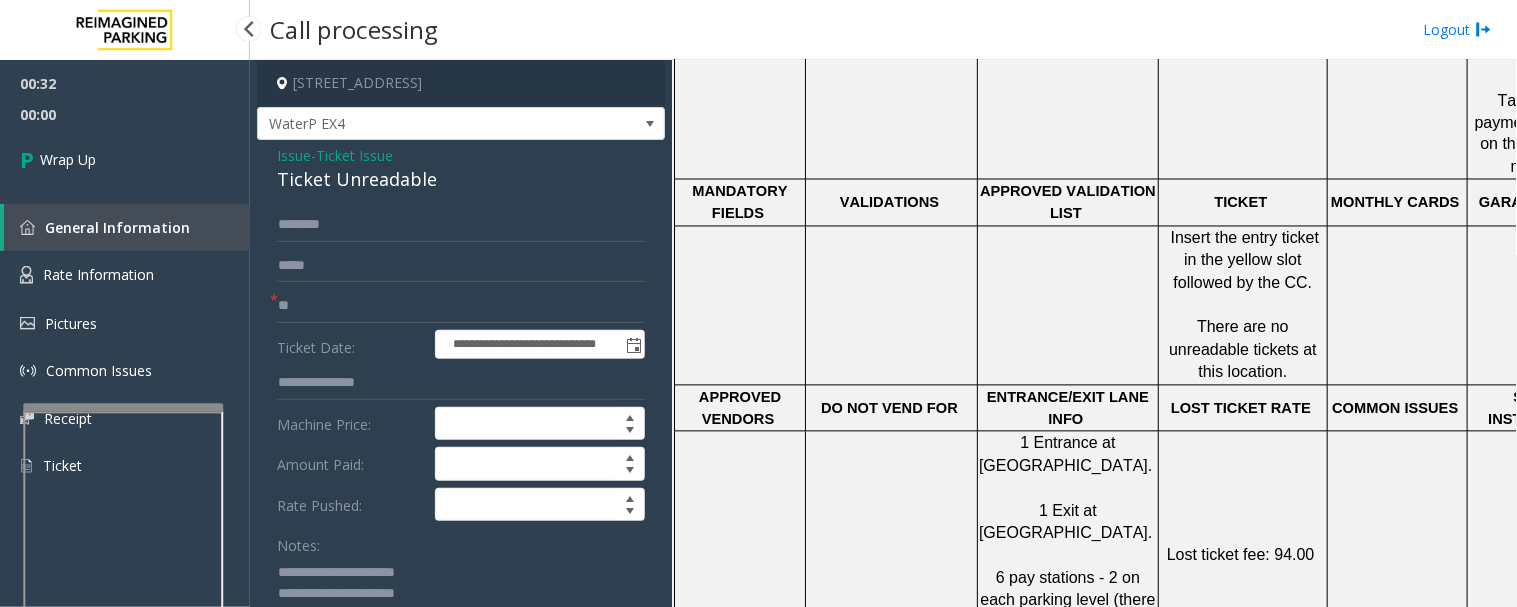 click on "Wrap Up" at bounding box center [68, 159] 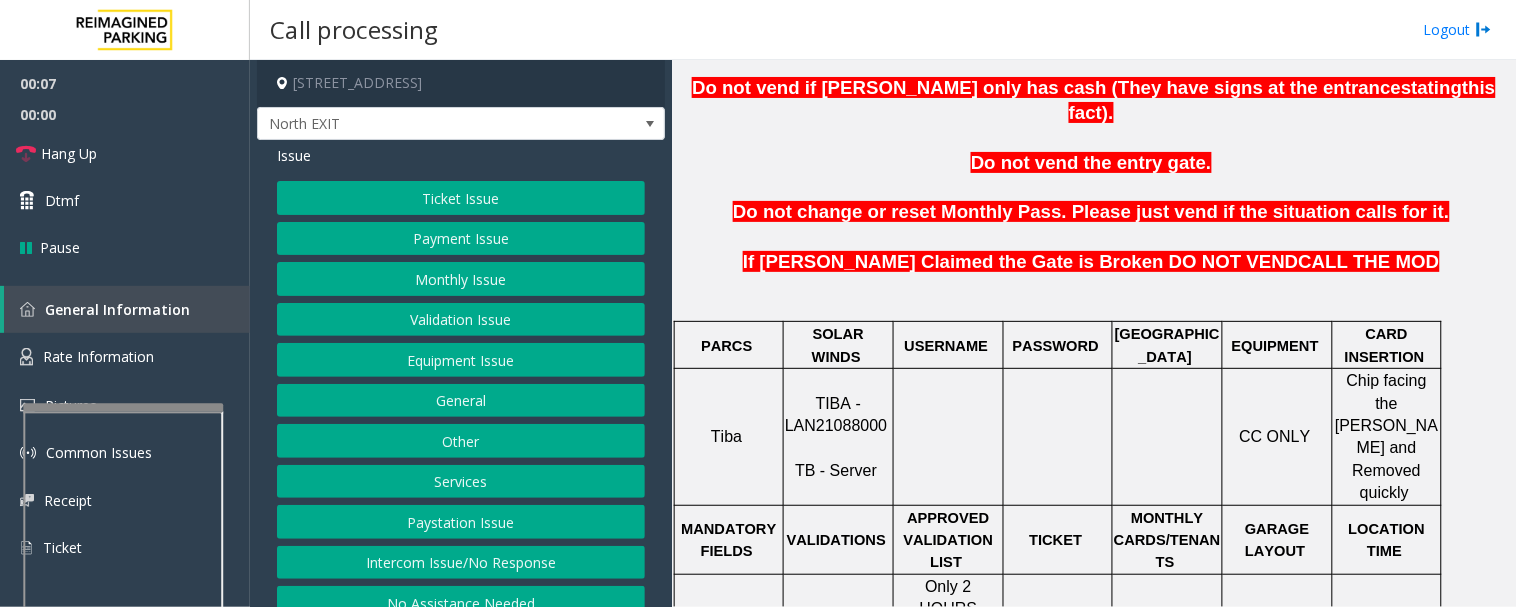 scroll, scrollTop: 555, scrollLeft: 0, axis: vertical 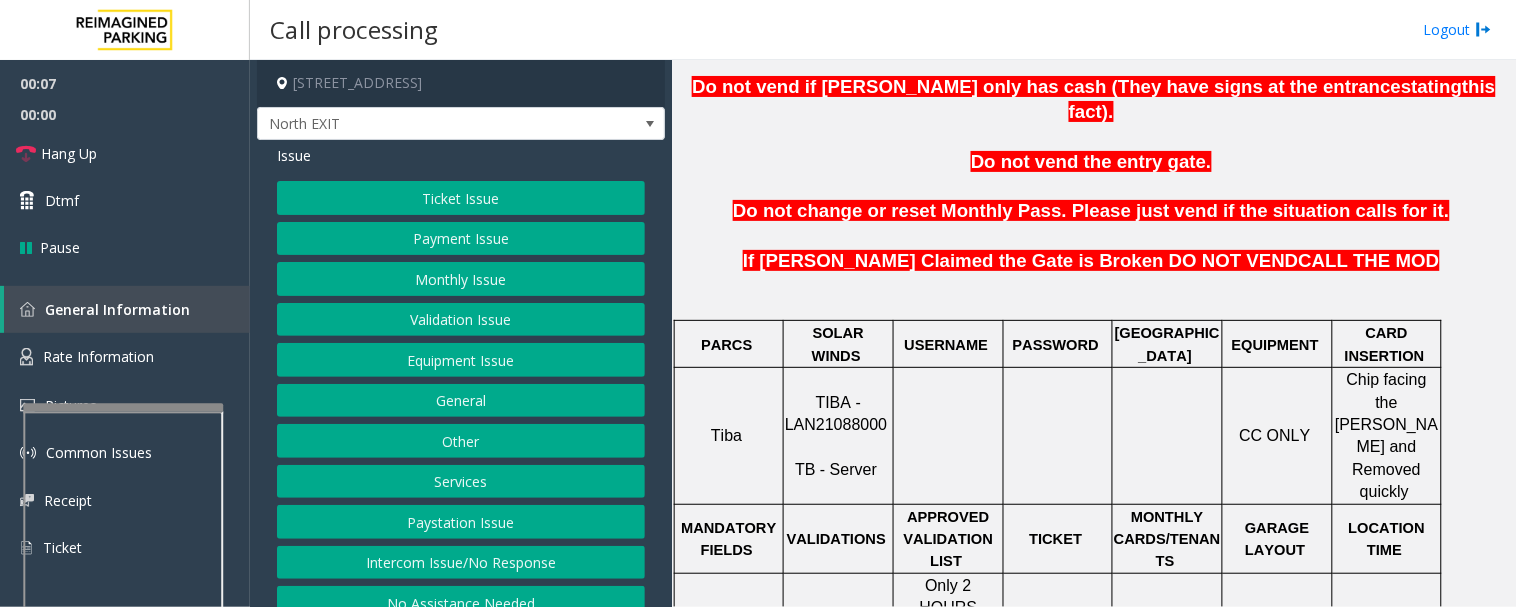click on "TIBA - LAN21088000" 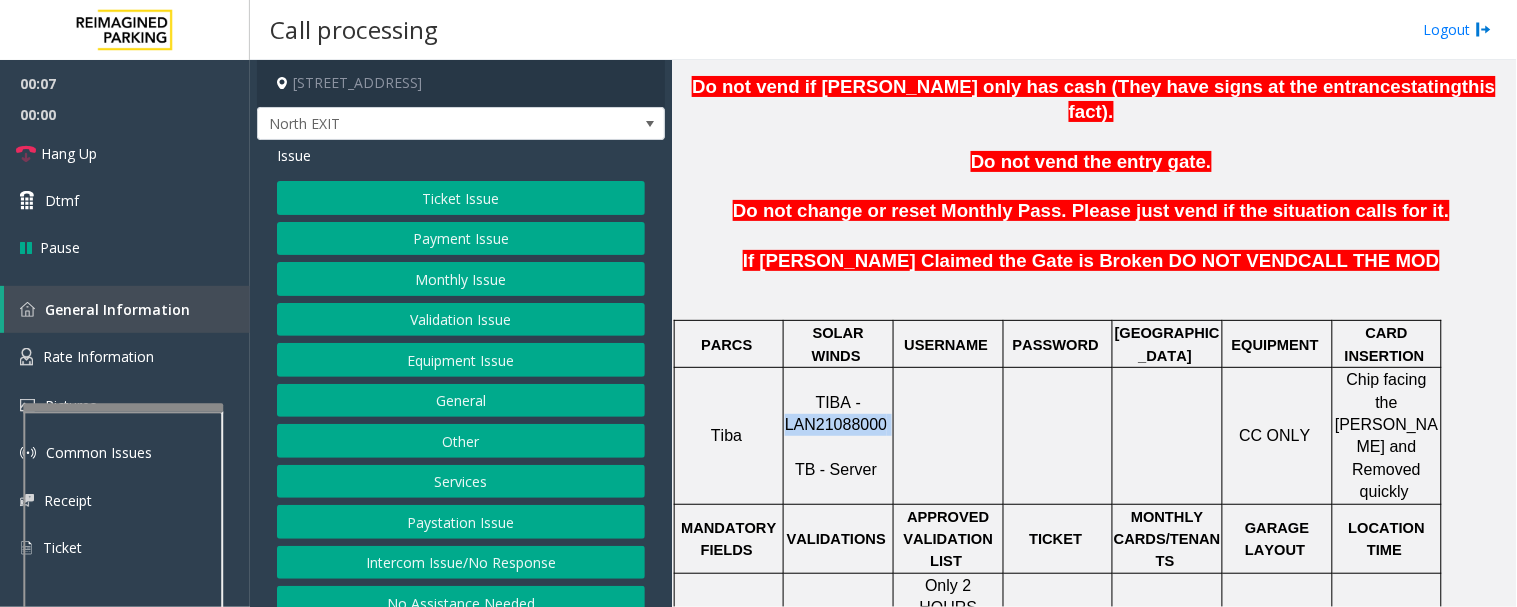click on "TIBA - LAN21088000" 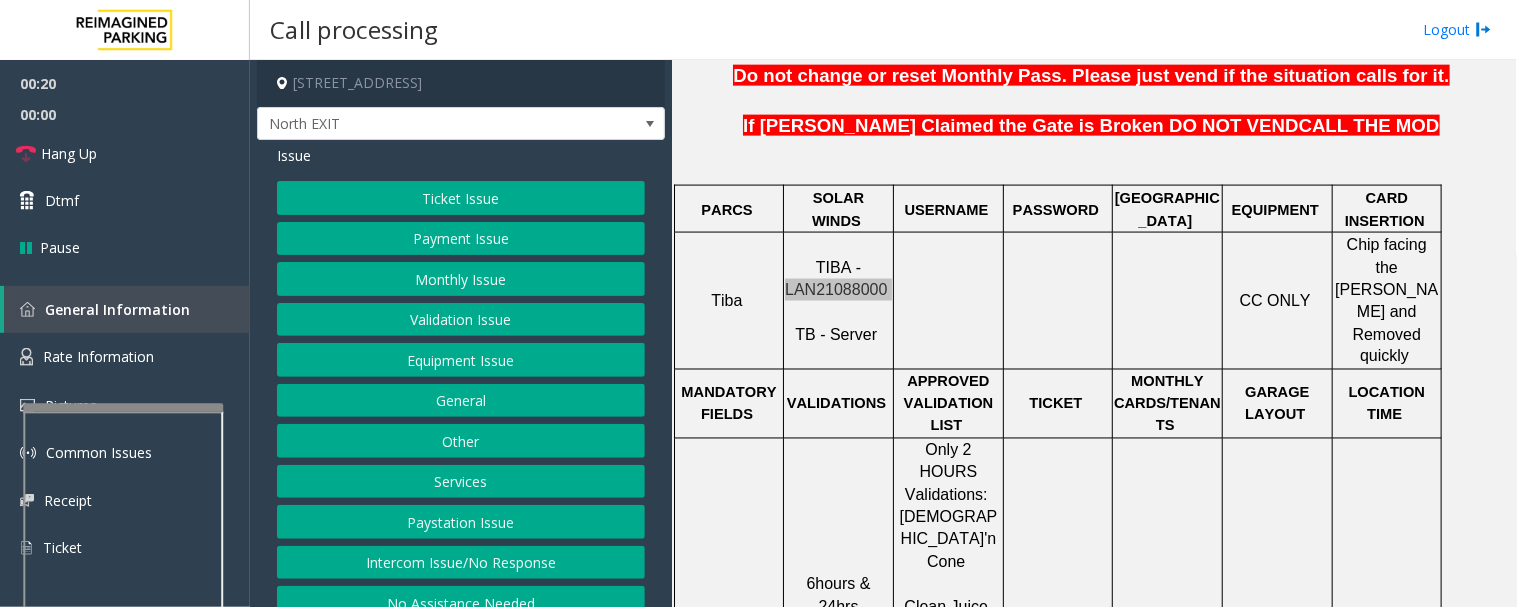 scroll, scrollTop: 888, scrollLeft: 0, axis: vertical 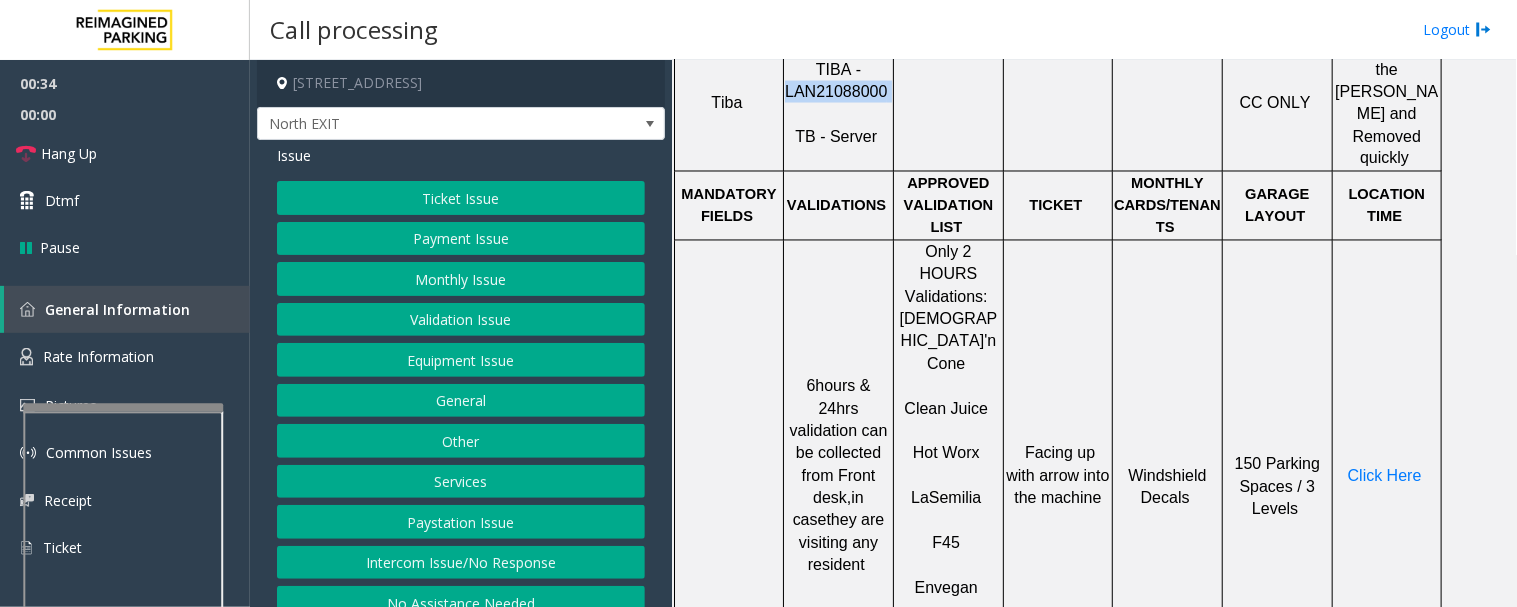 click on "Validation Issue" 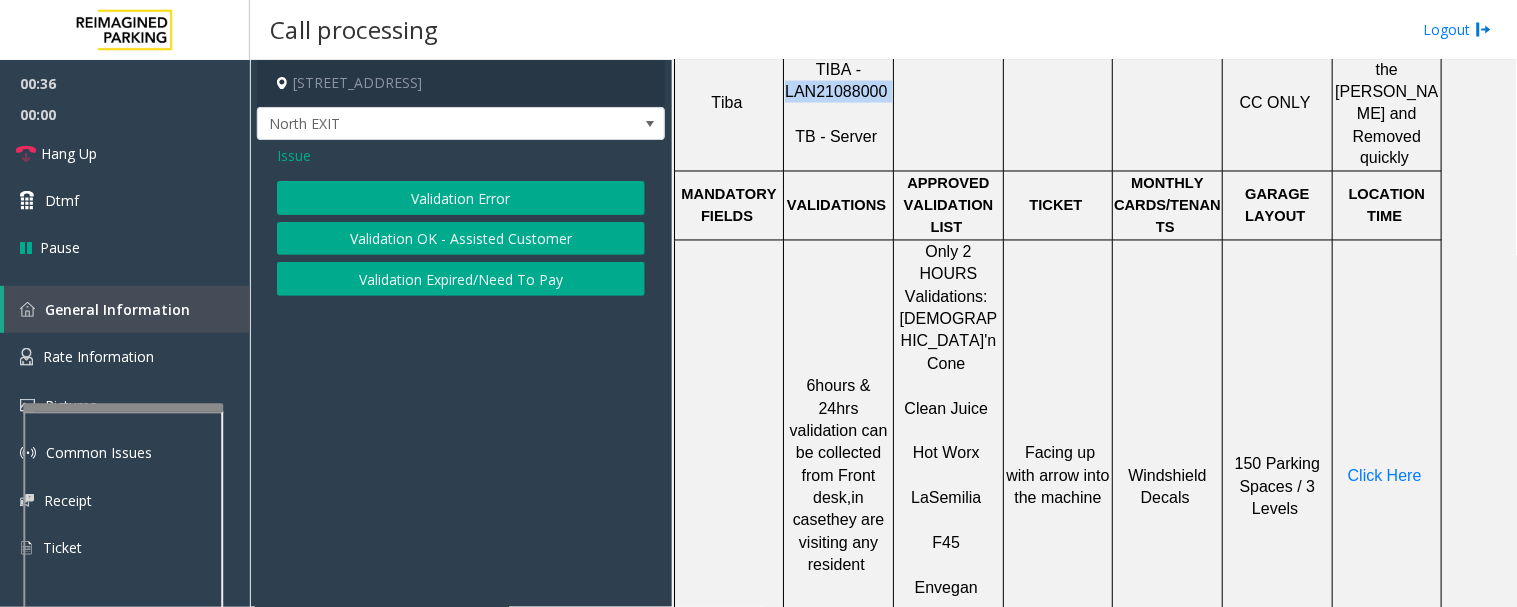 click on "Validation Error" 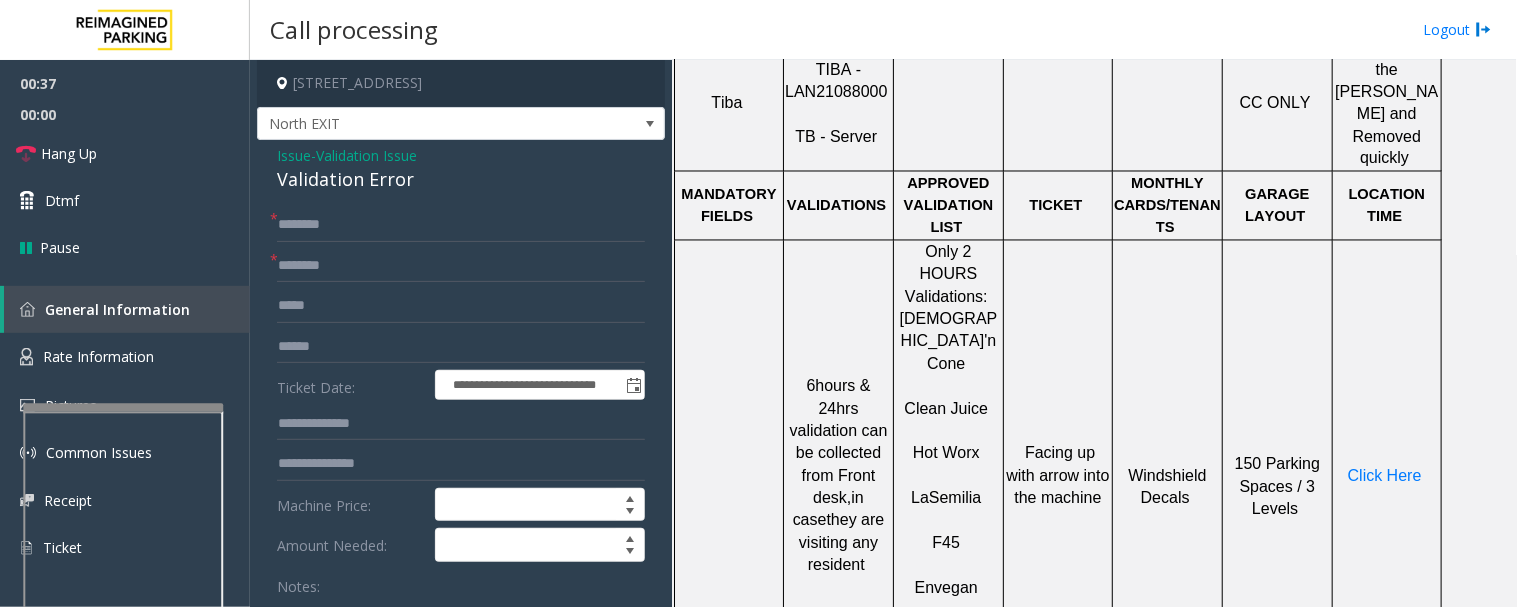click on "**********" 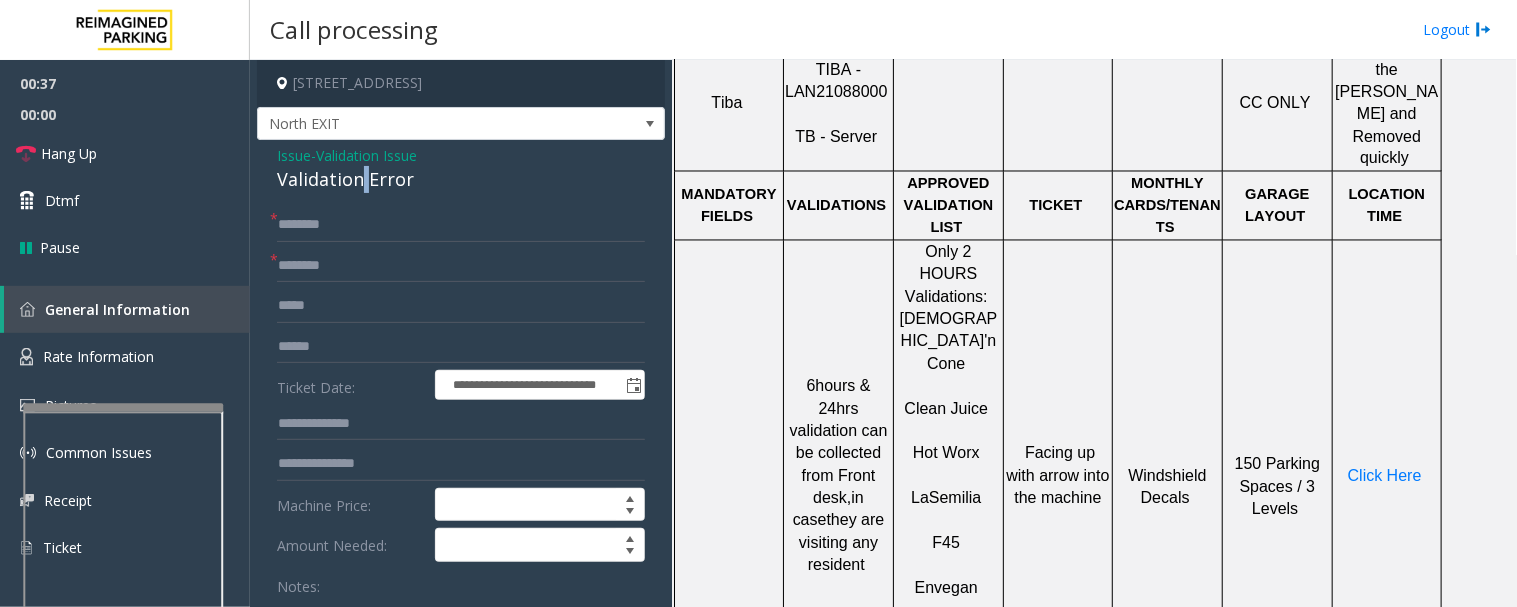 click on "Validation Error" 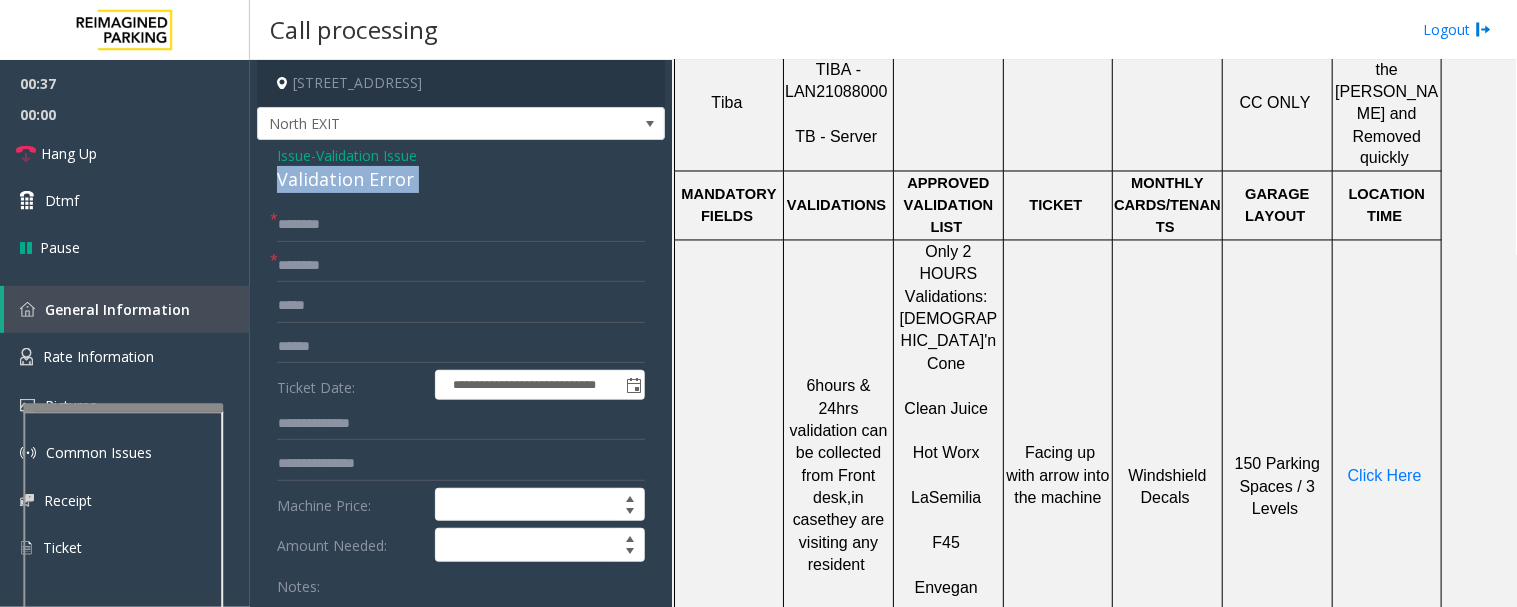 click on "Validation Error" 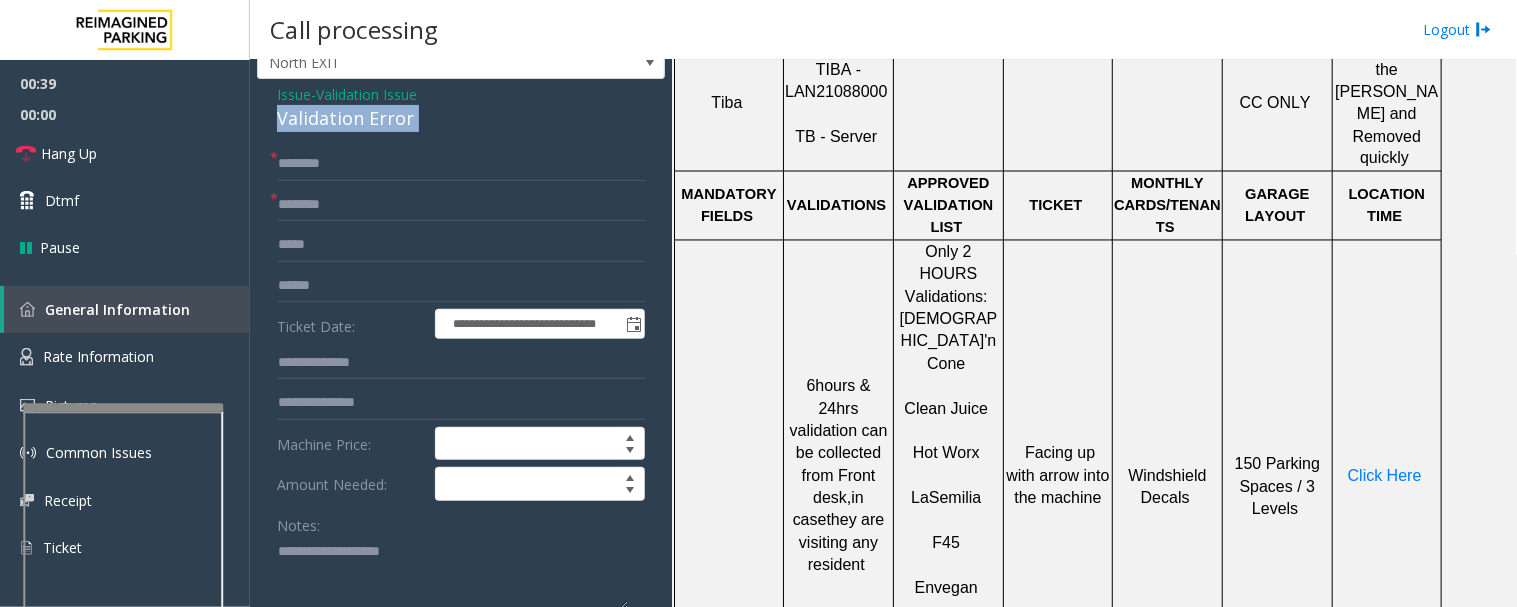 scroll, scrollTop: 111, scrollLeft: 0, axis: vertical 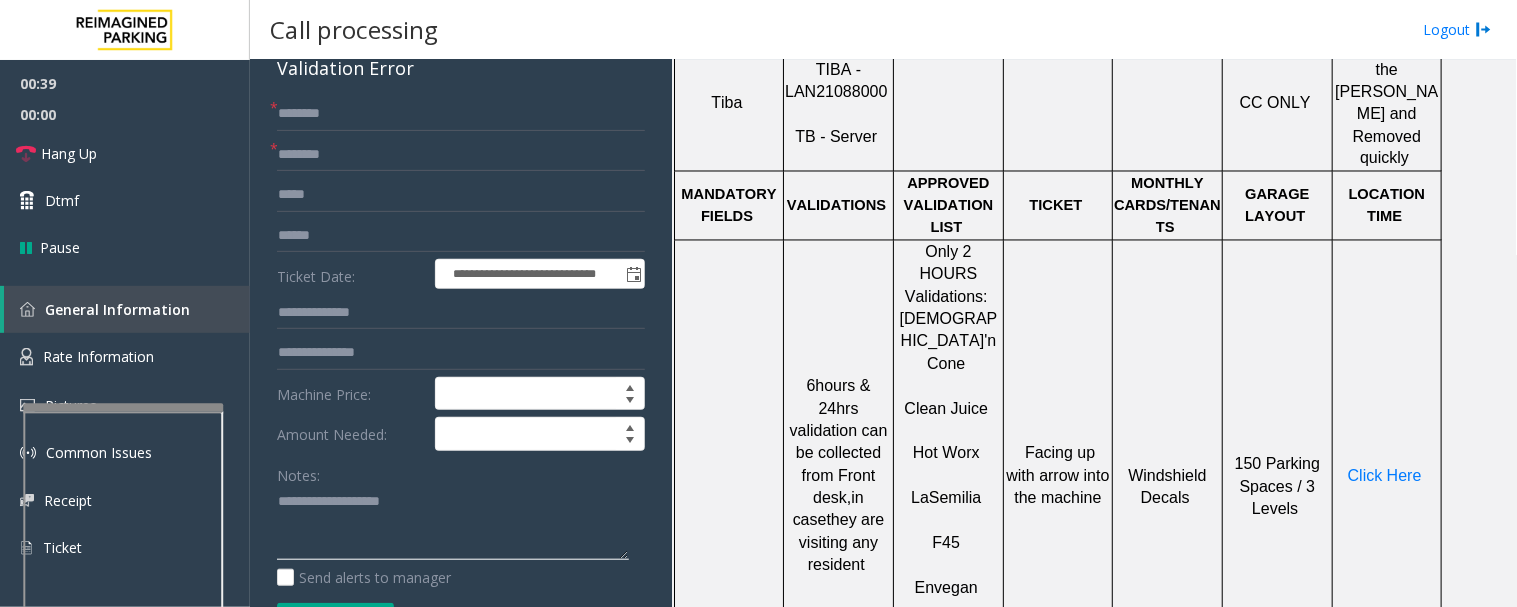 click 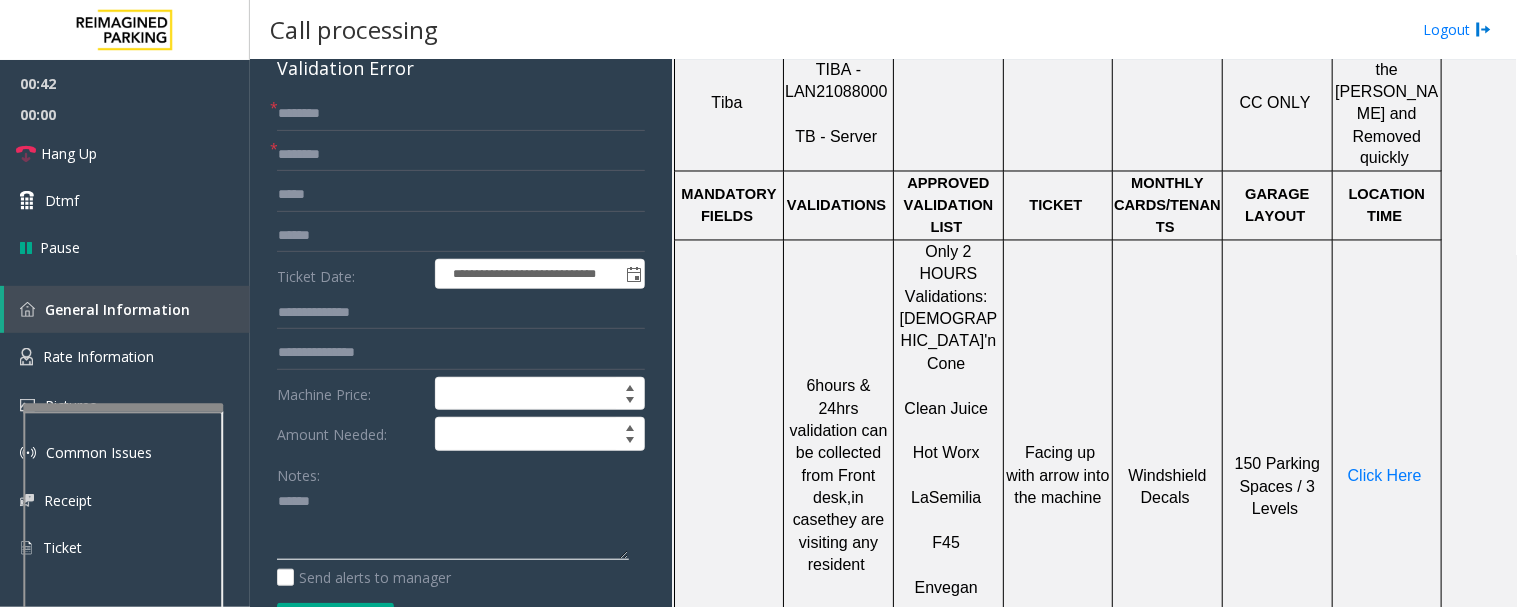 paste on "**********" 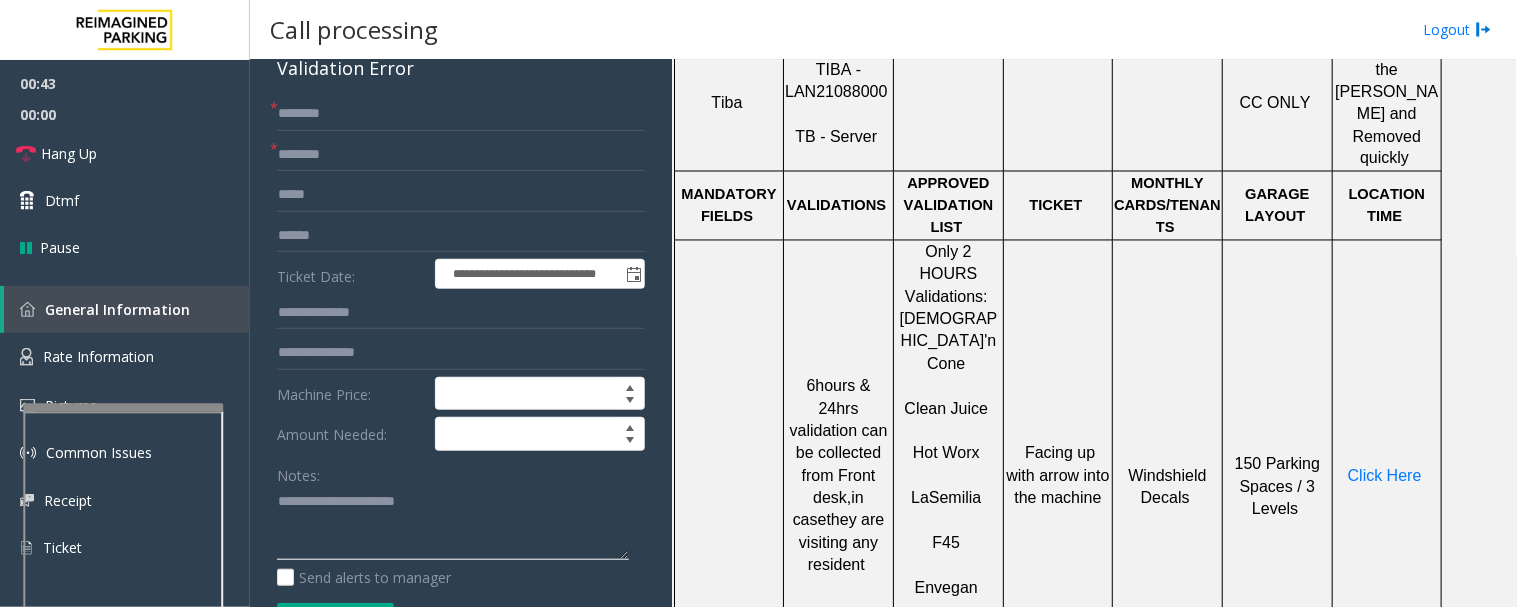 type on "**********" 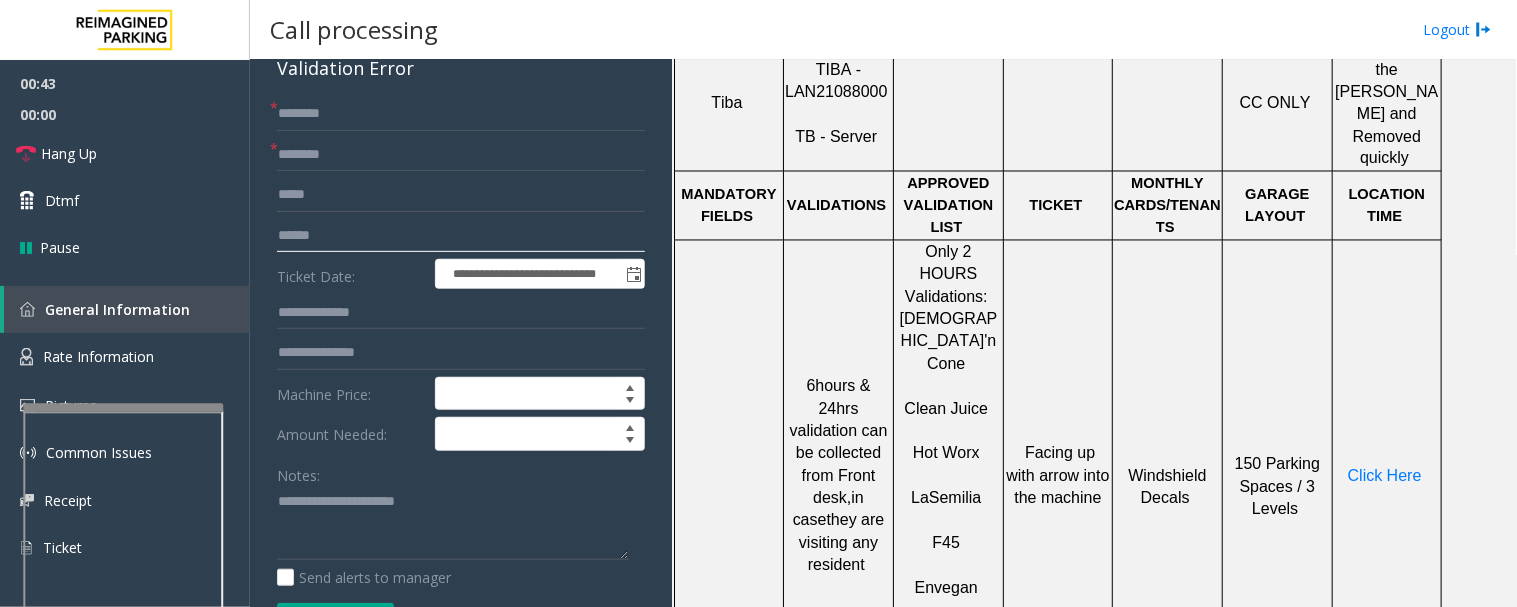 click 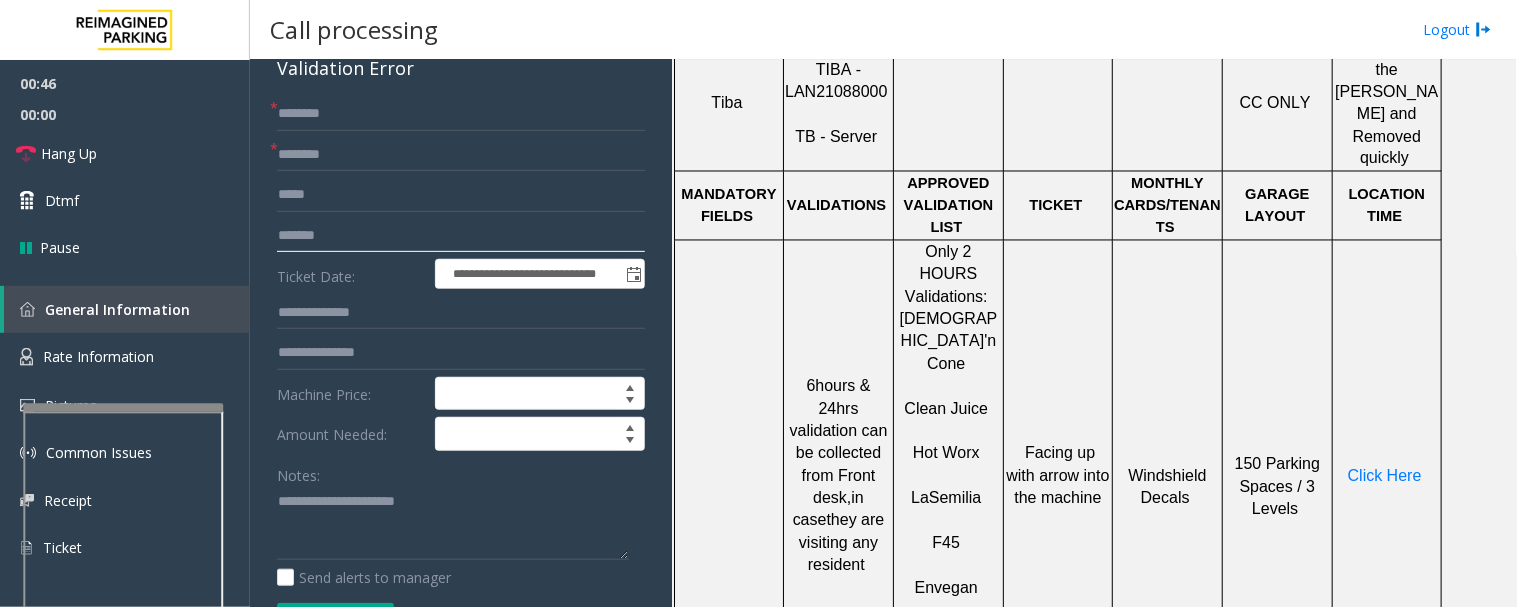 type on "*******" 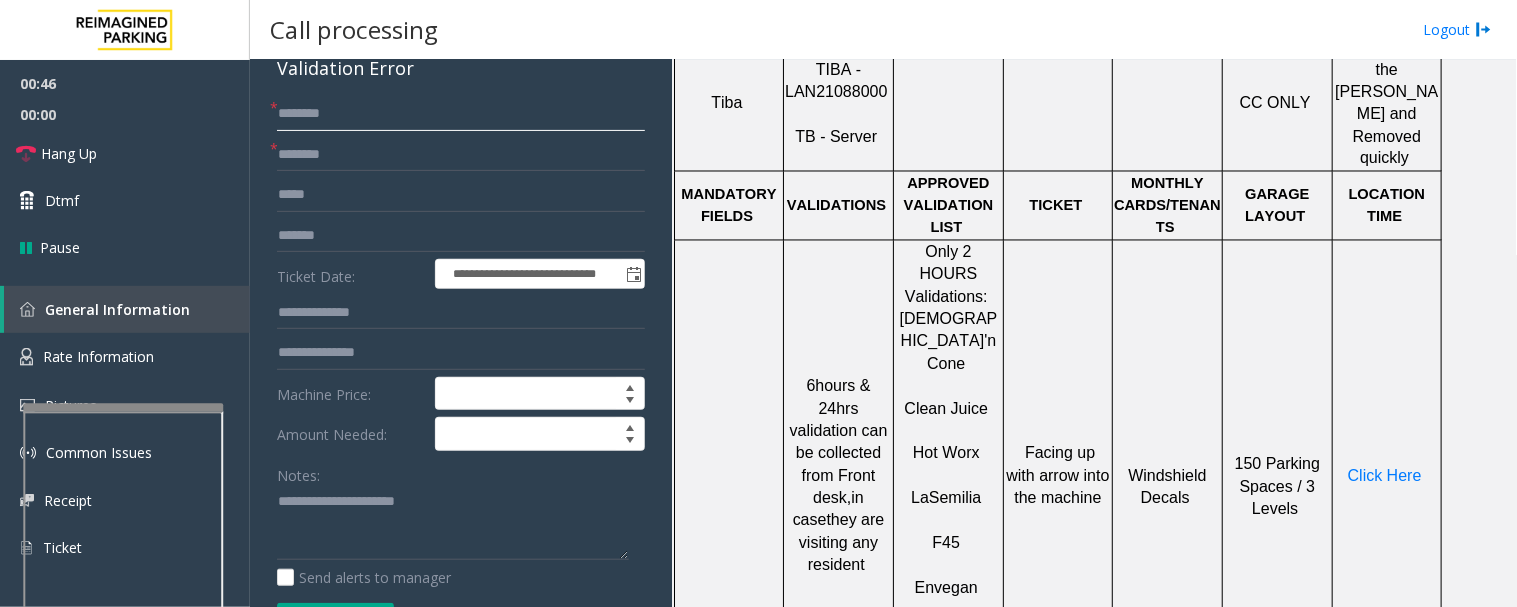 click 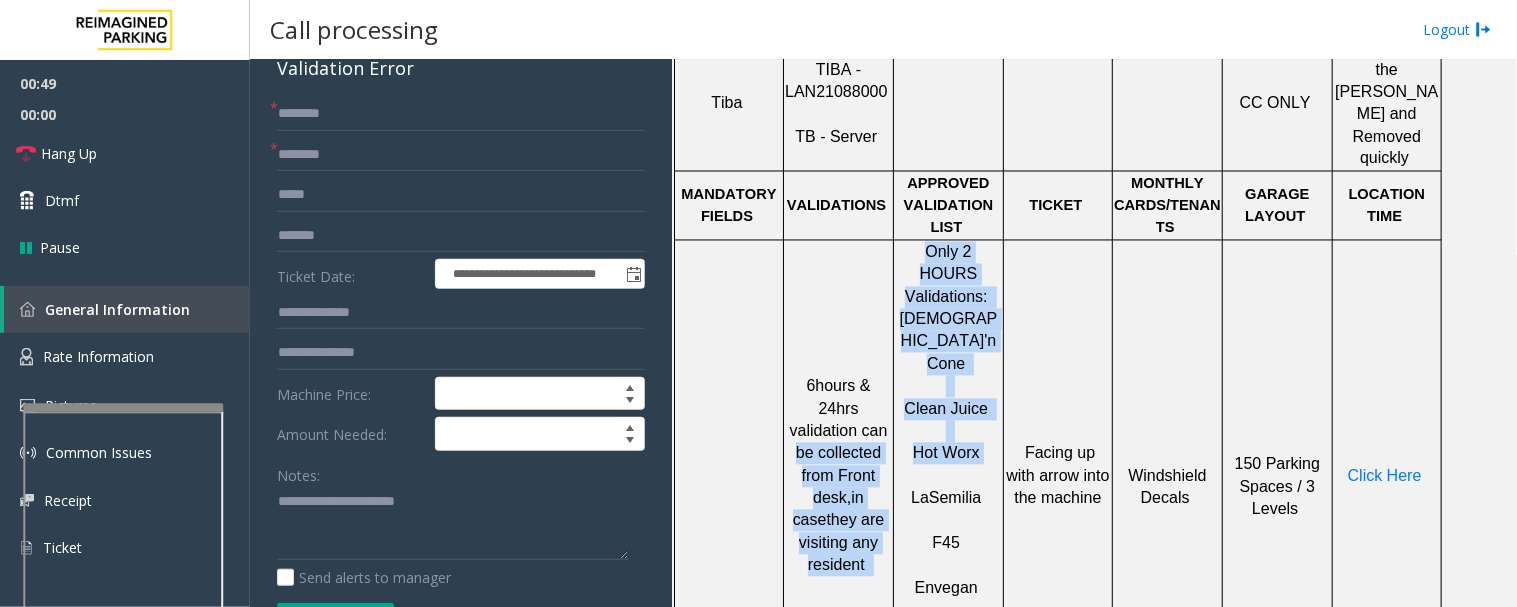 drag, startPoint x: 986, startPoint y: 327, endPoint x: 888, endPoint y: 328, distance: 98.005104 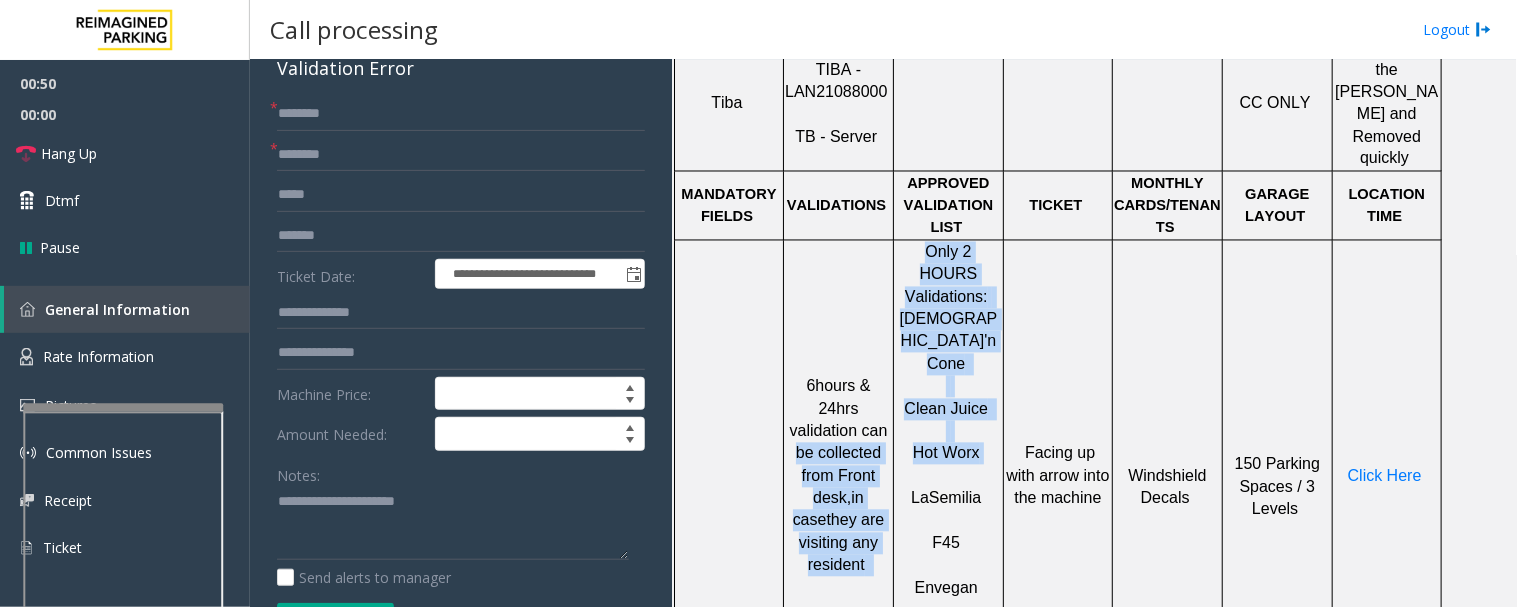 click on "Hot Worx" 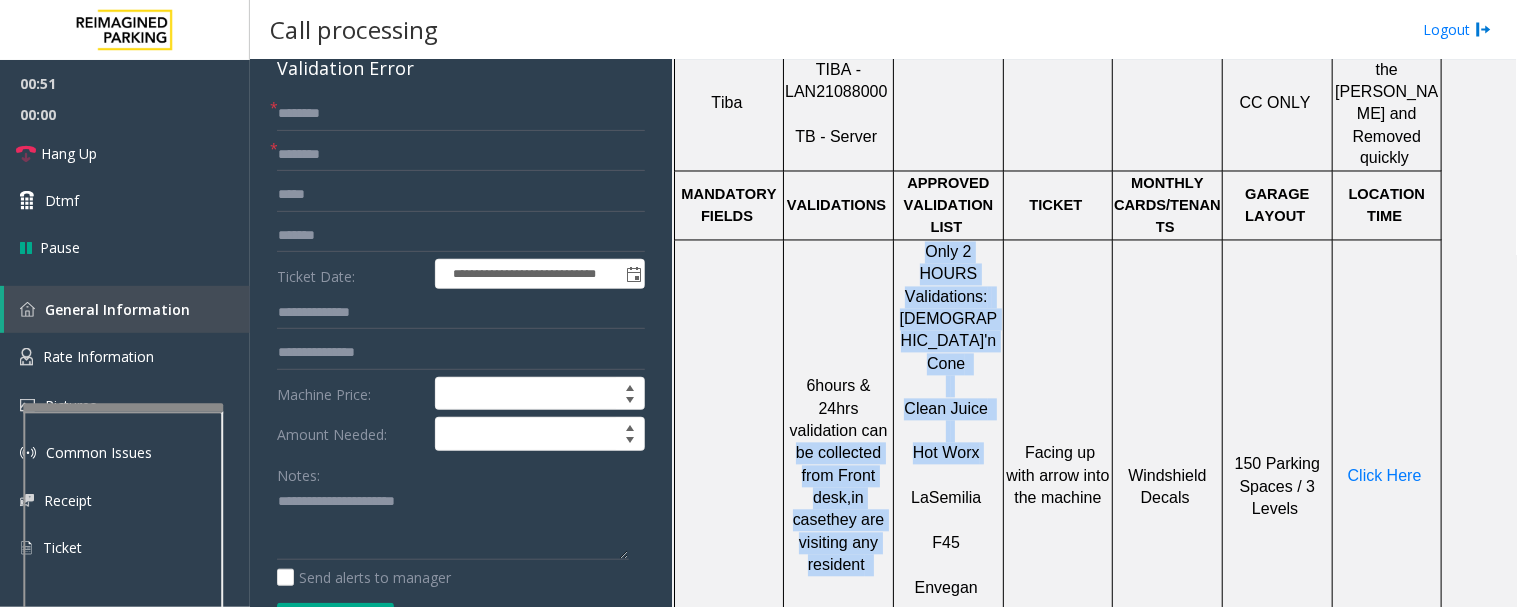click on "Hot Worx" 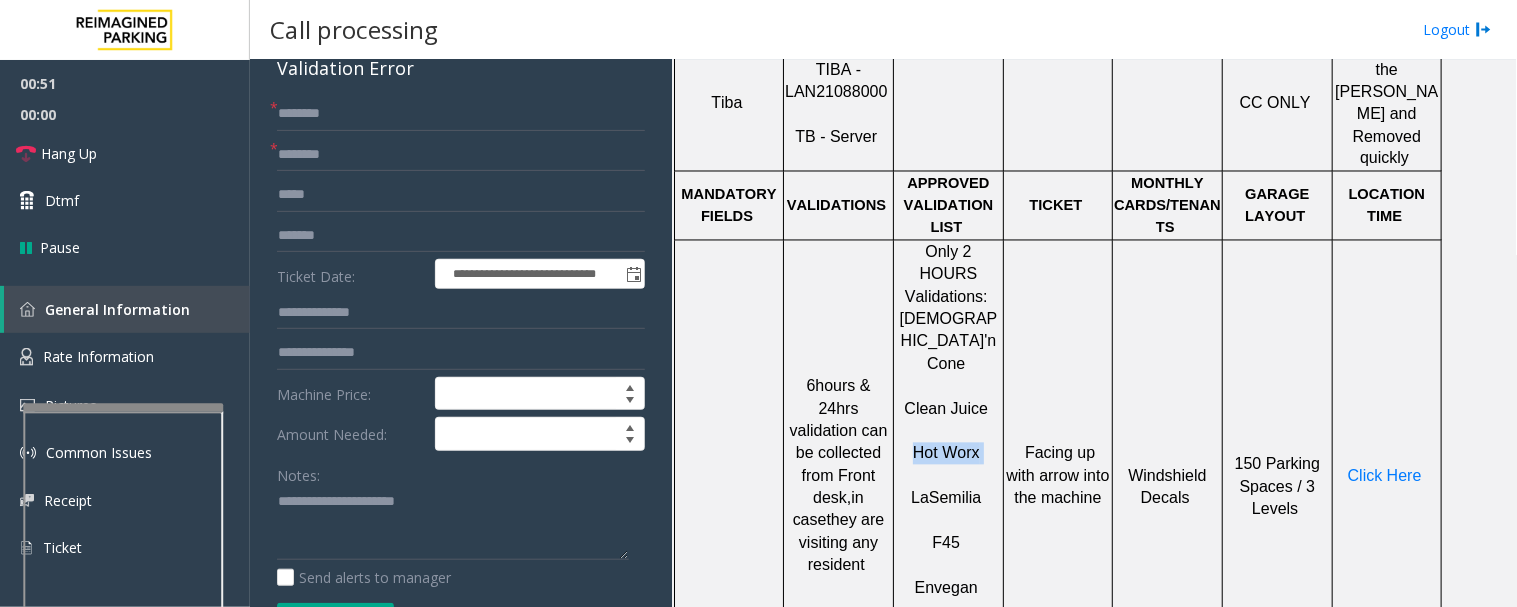 drag, startPoint x: 985, startPoint y: 331, endPoint x: 906, endPoint y: 328, distance: 79.05694 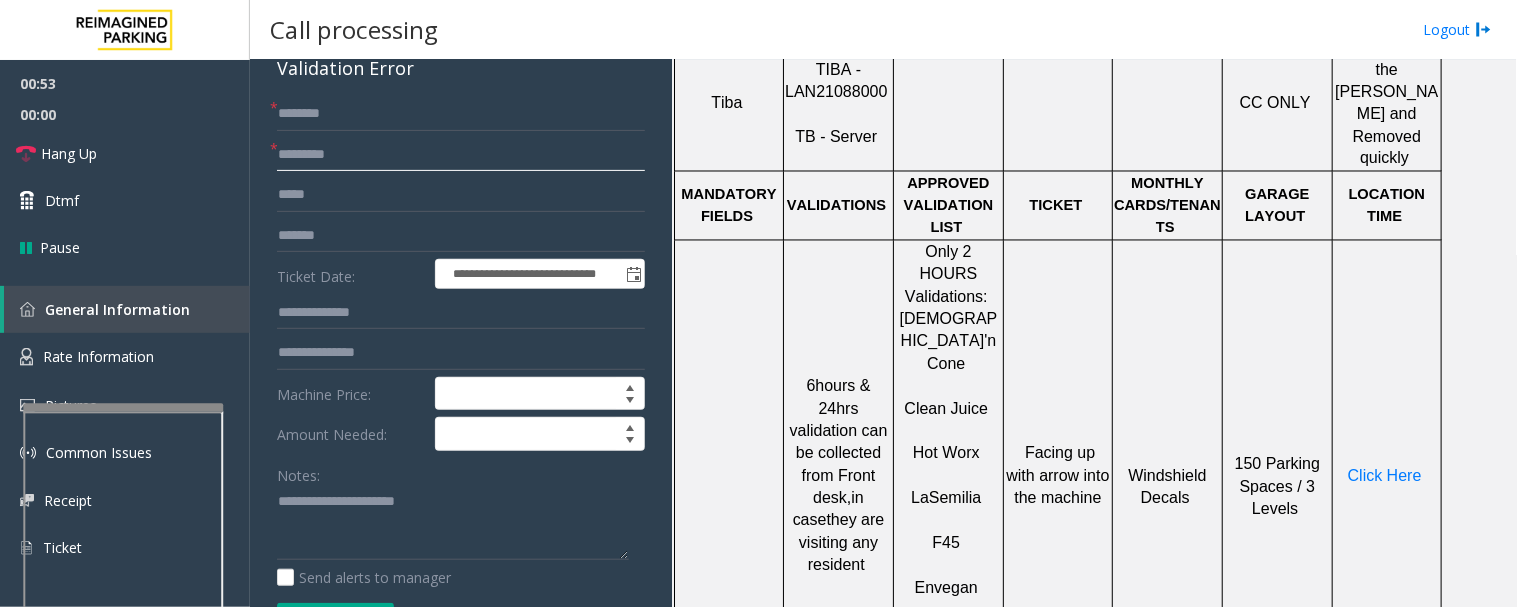 type on "********" 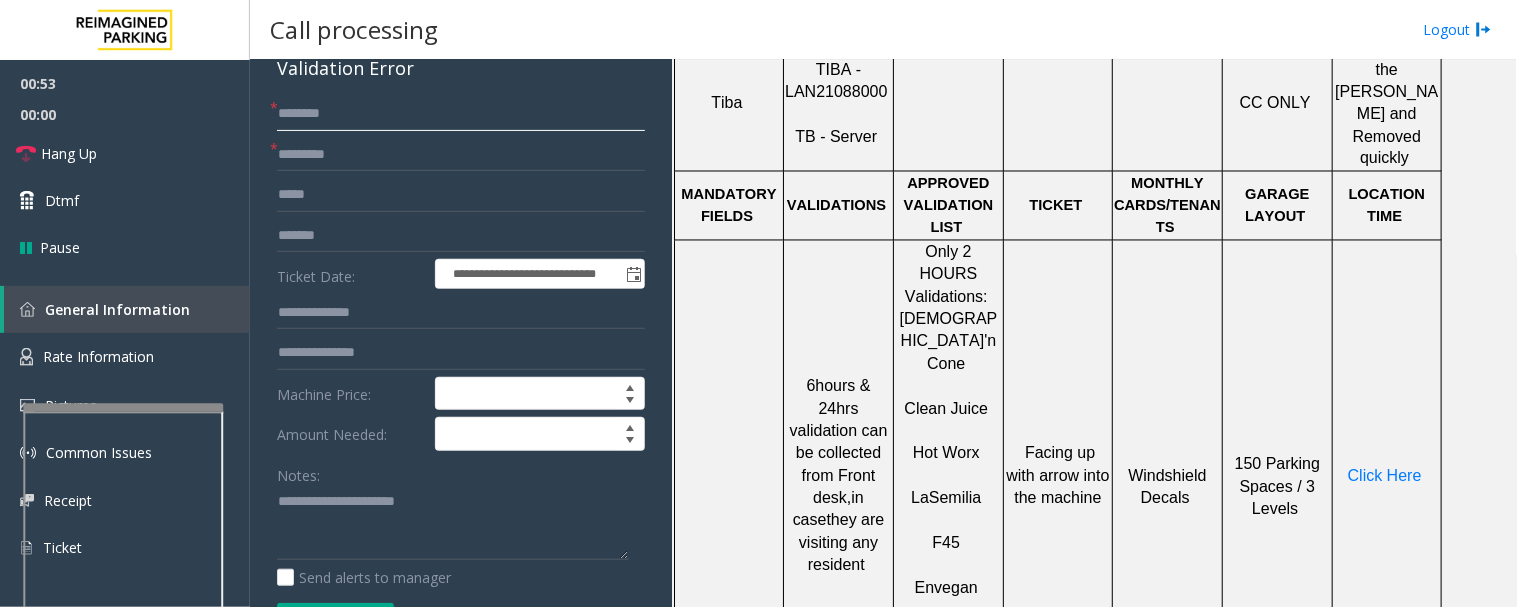 click 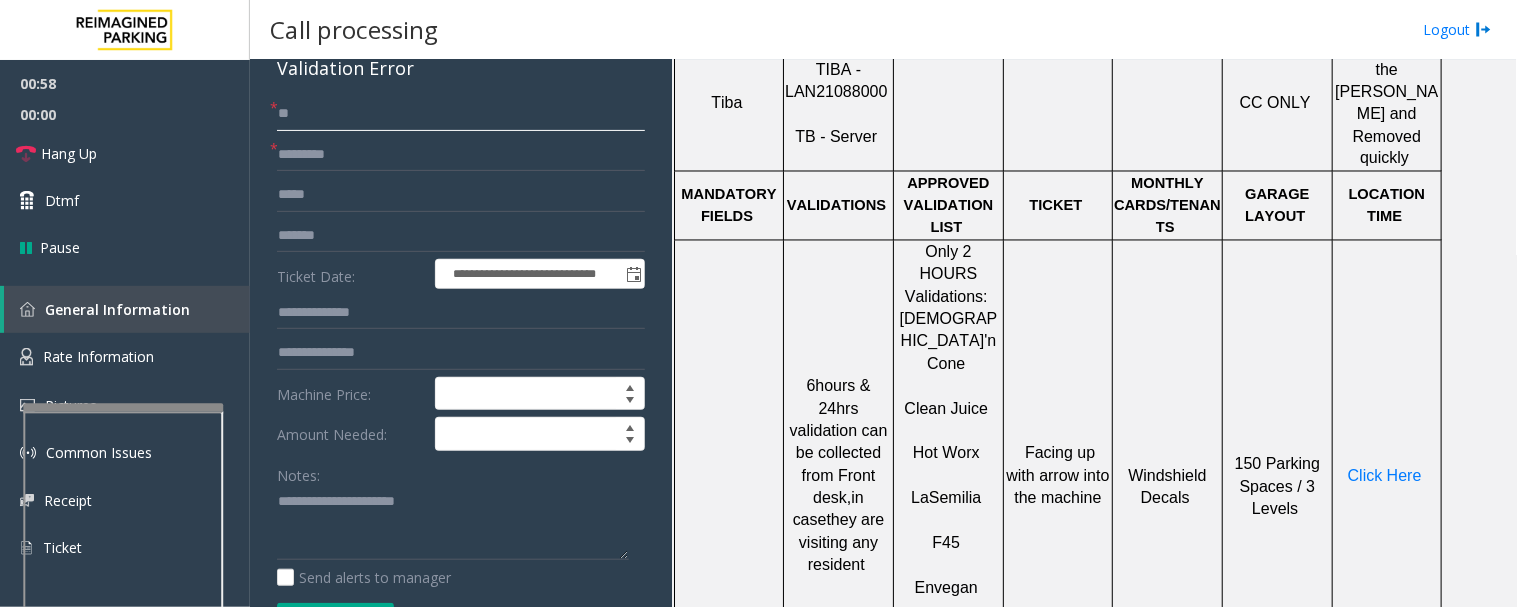 click on "**" 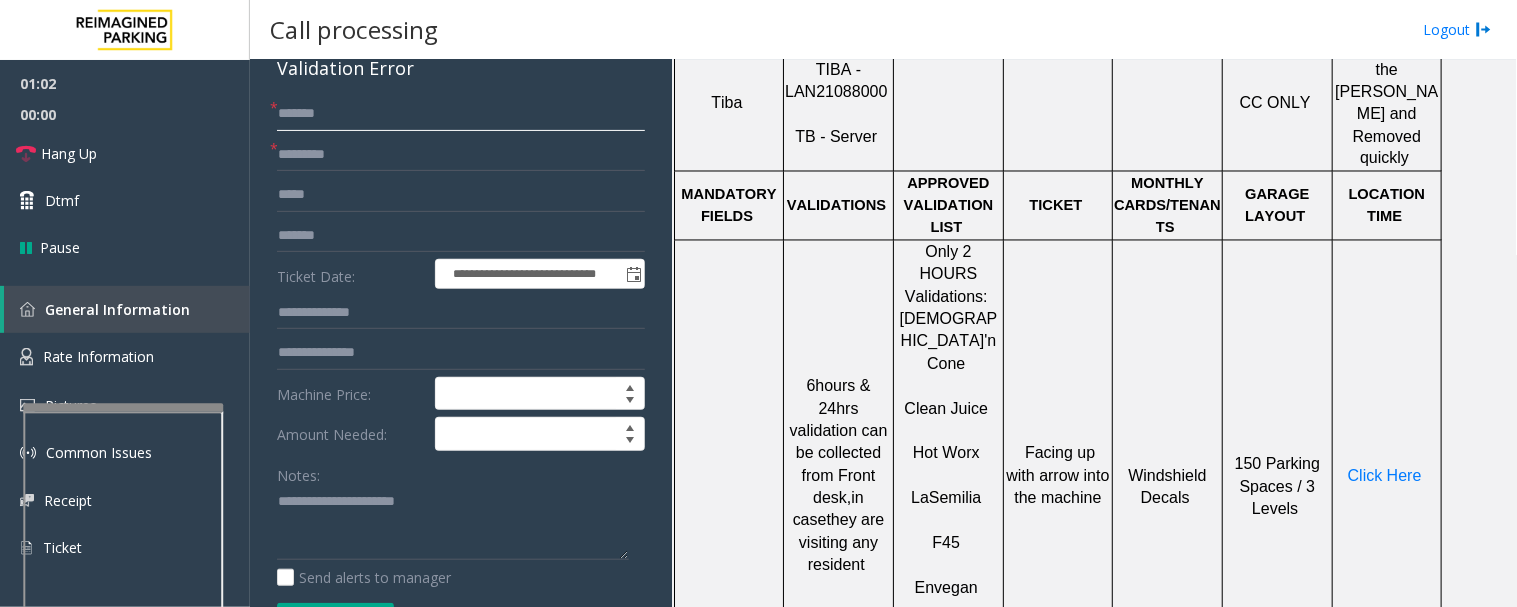 type on "******" 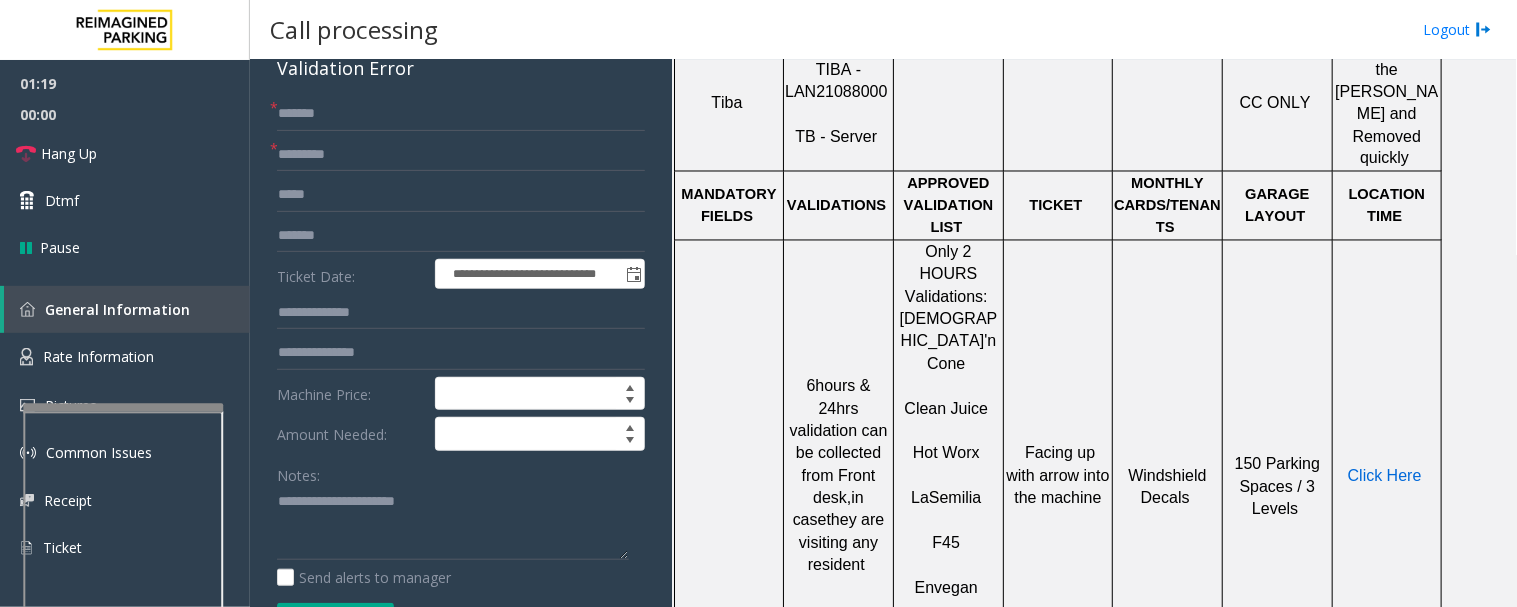click on "Click Here" 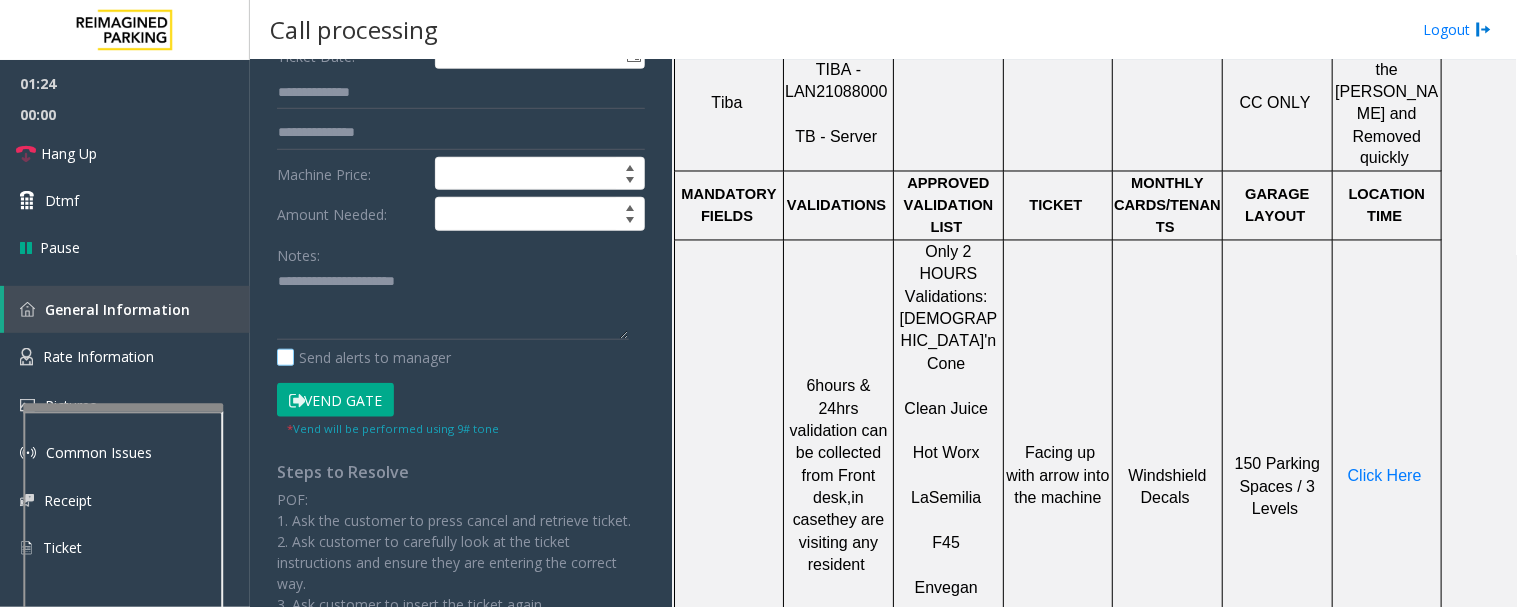 scroll, scrollTop: 333, scrollLeft: 0, axis: vertical 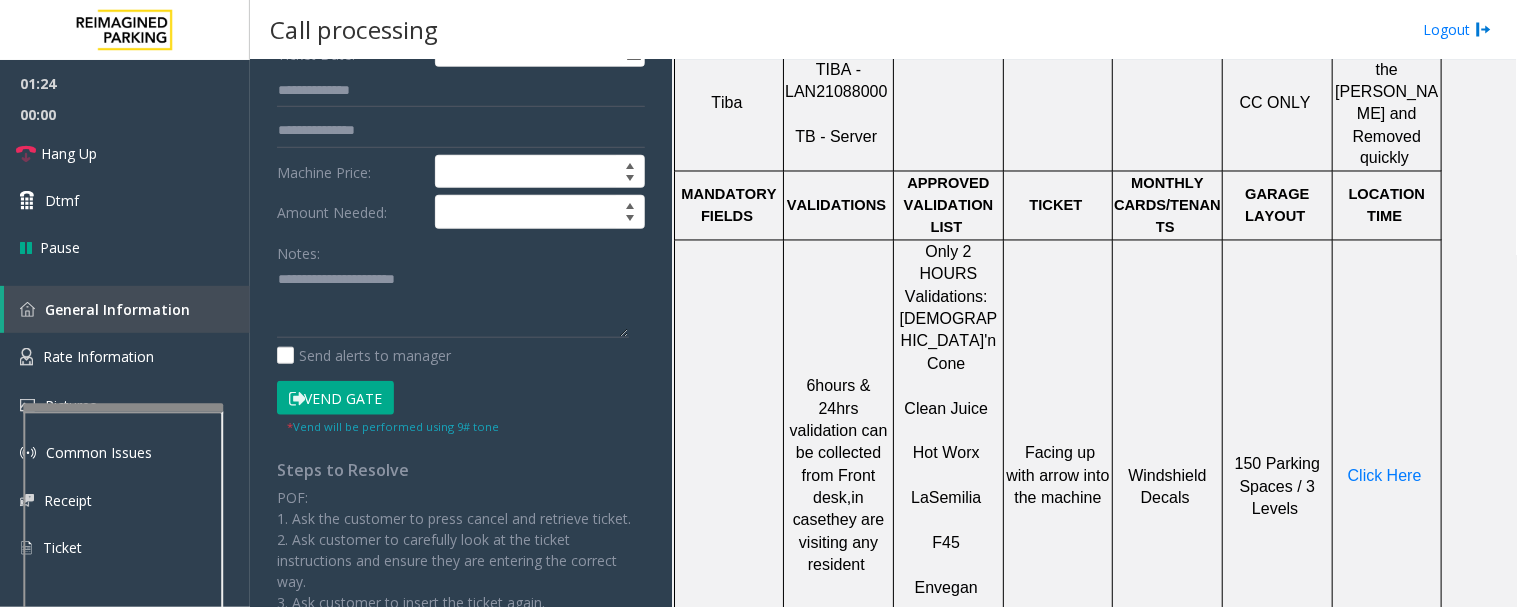 click on "Vend Gate" 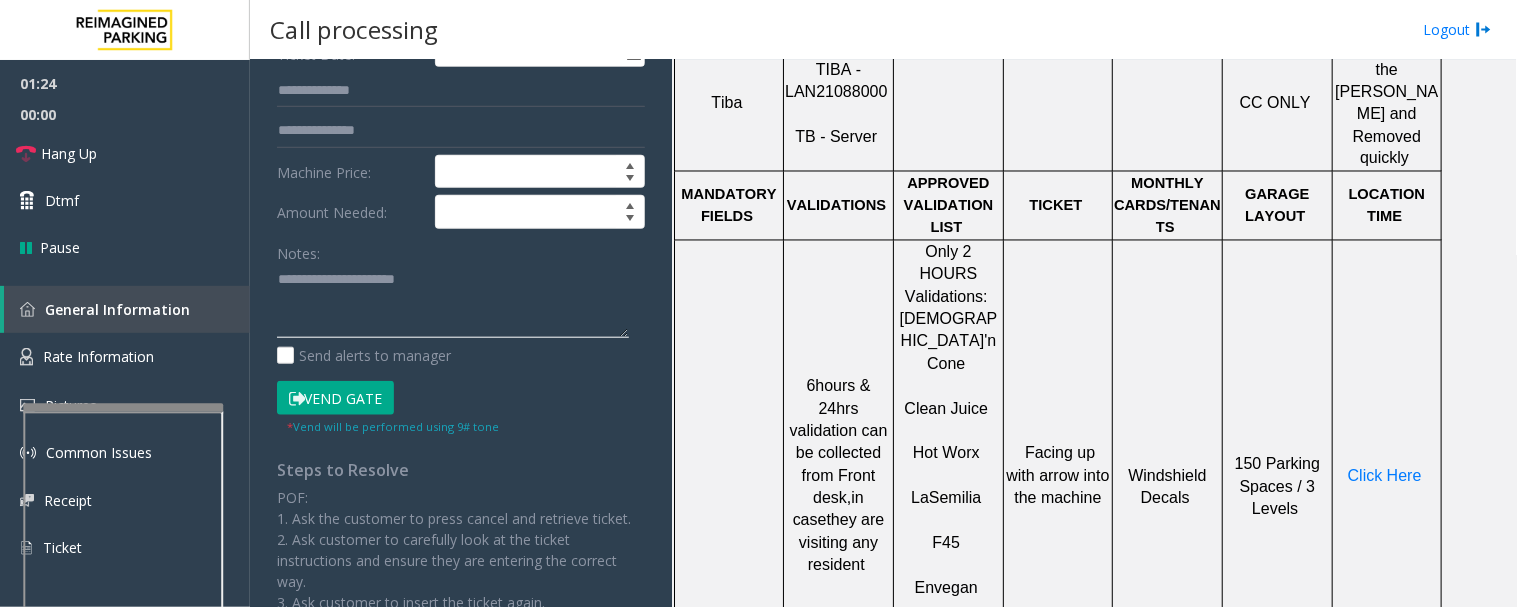 click 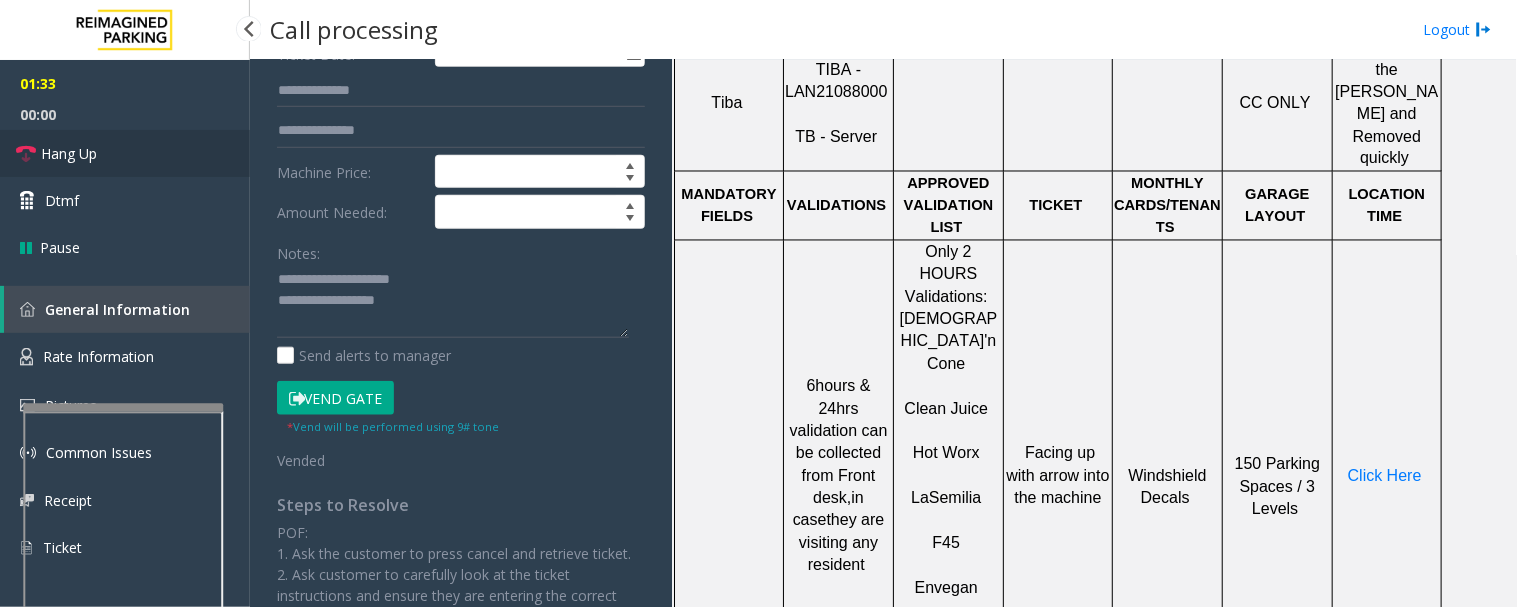 click on "Hang Up" at bounding box center (125, 153) 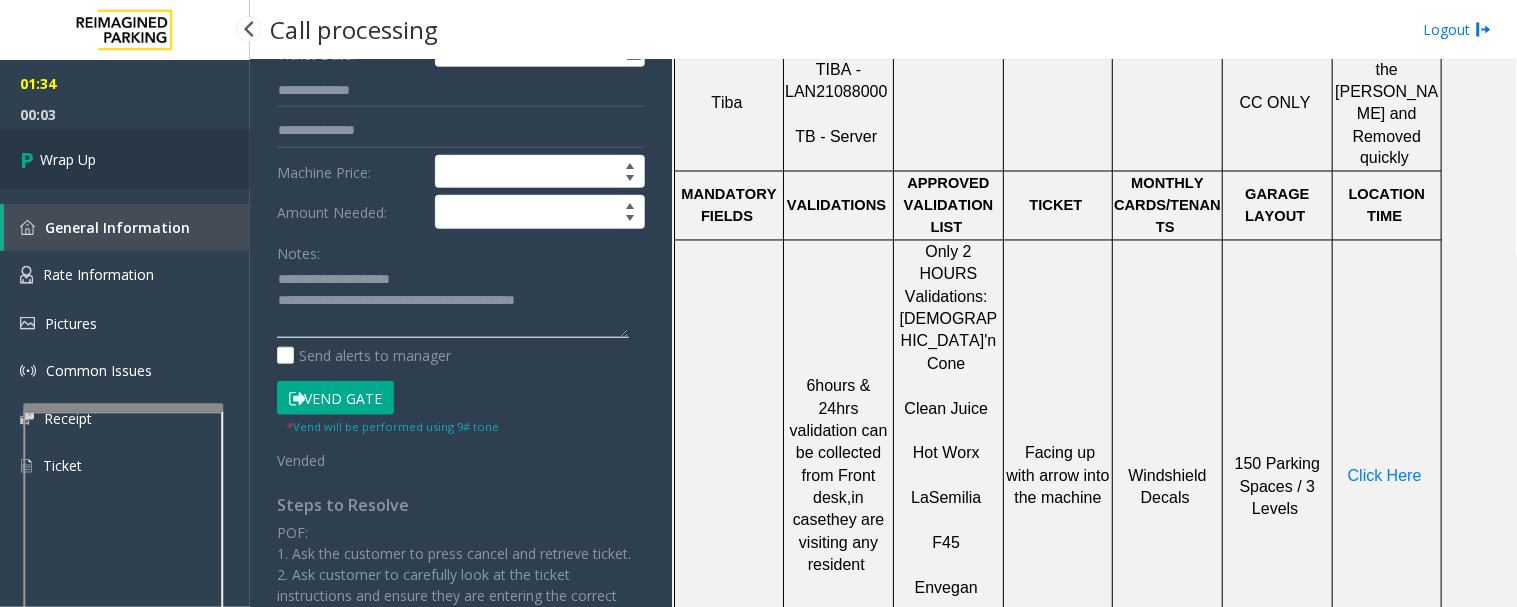 type on "**********" 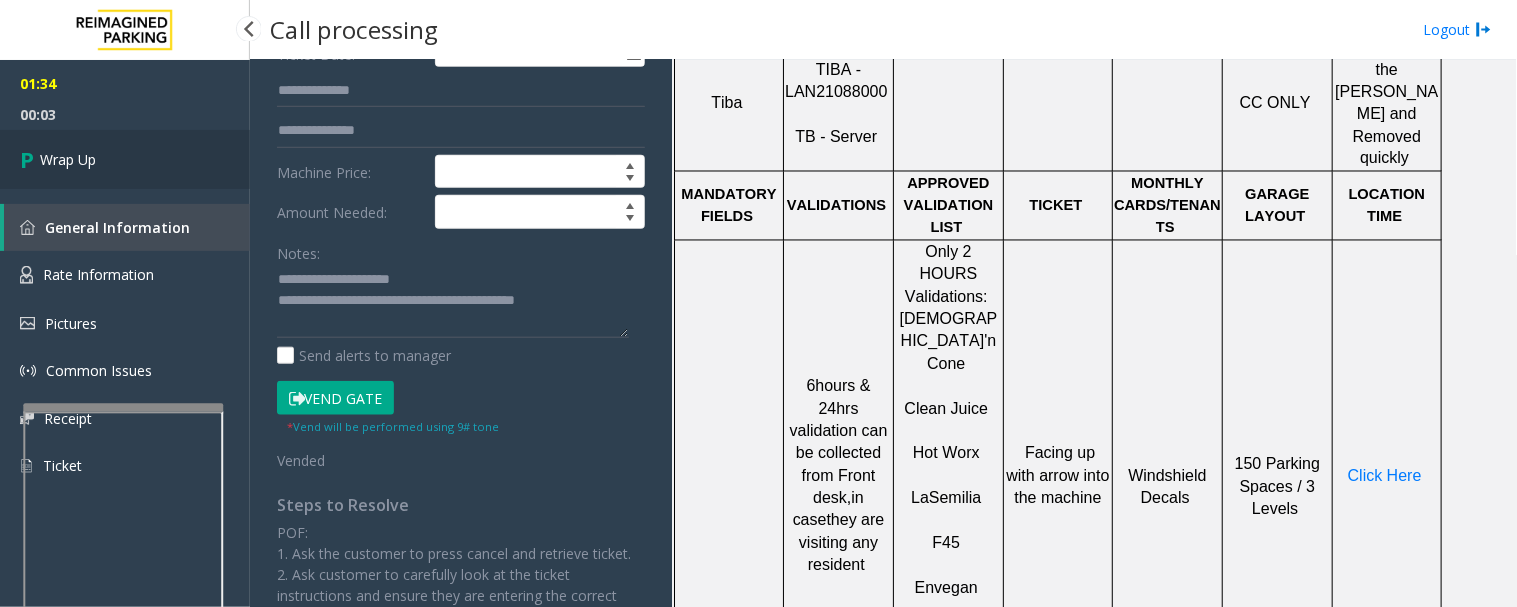 click on "Wrap Up" at bounding box center (125, 159) 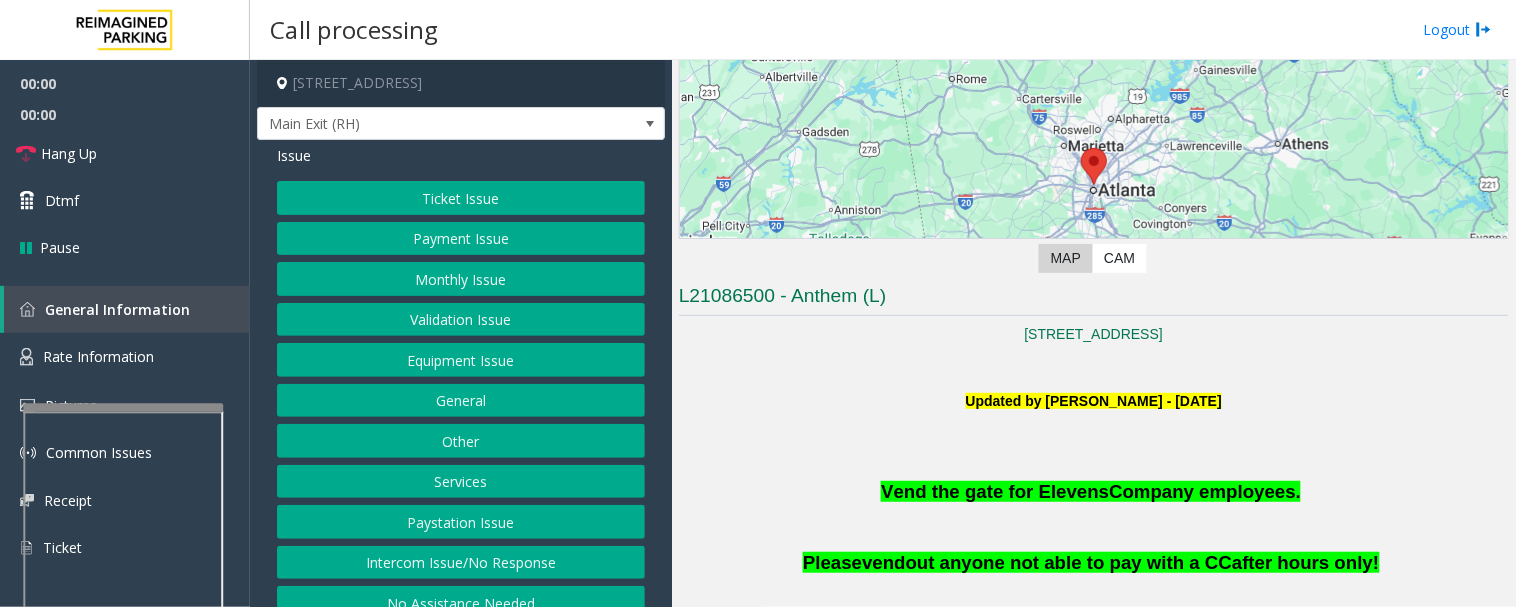 scroll, scrollTop: 444, scrollLeft: 0, axis: vertical 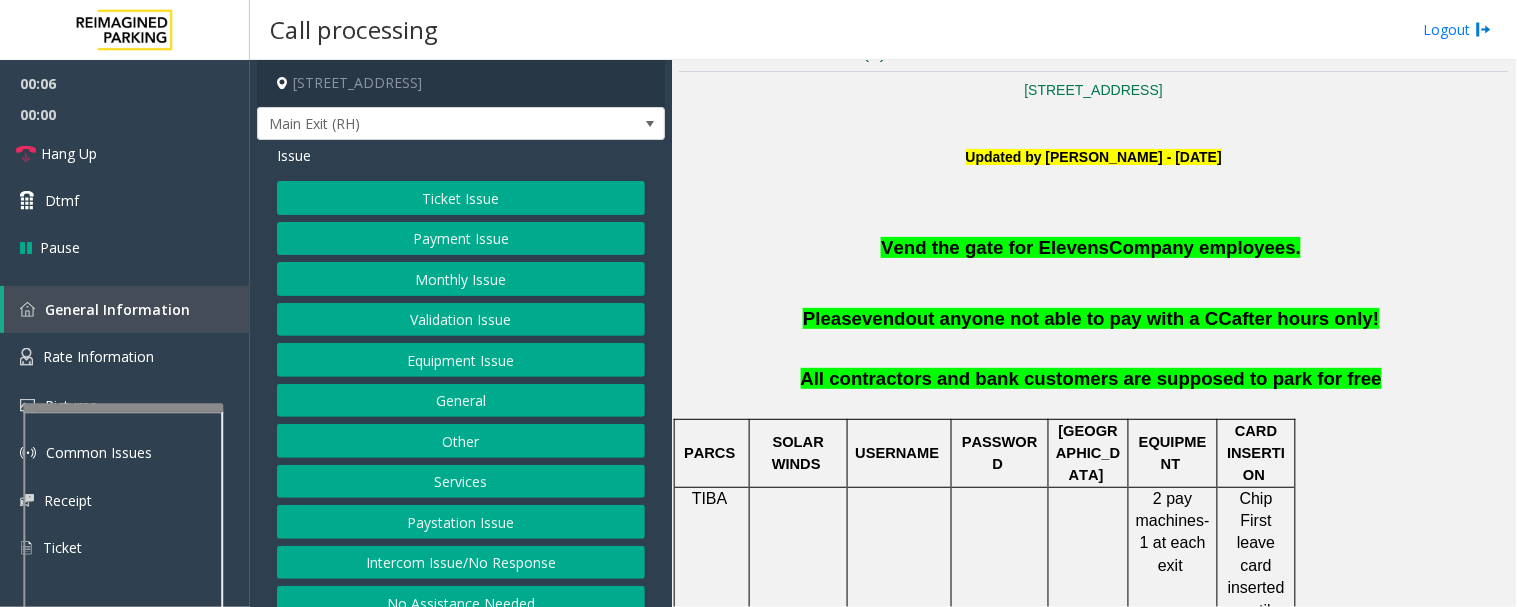 click on "Monthly Issue" 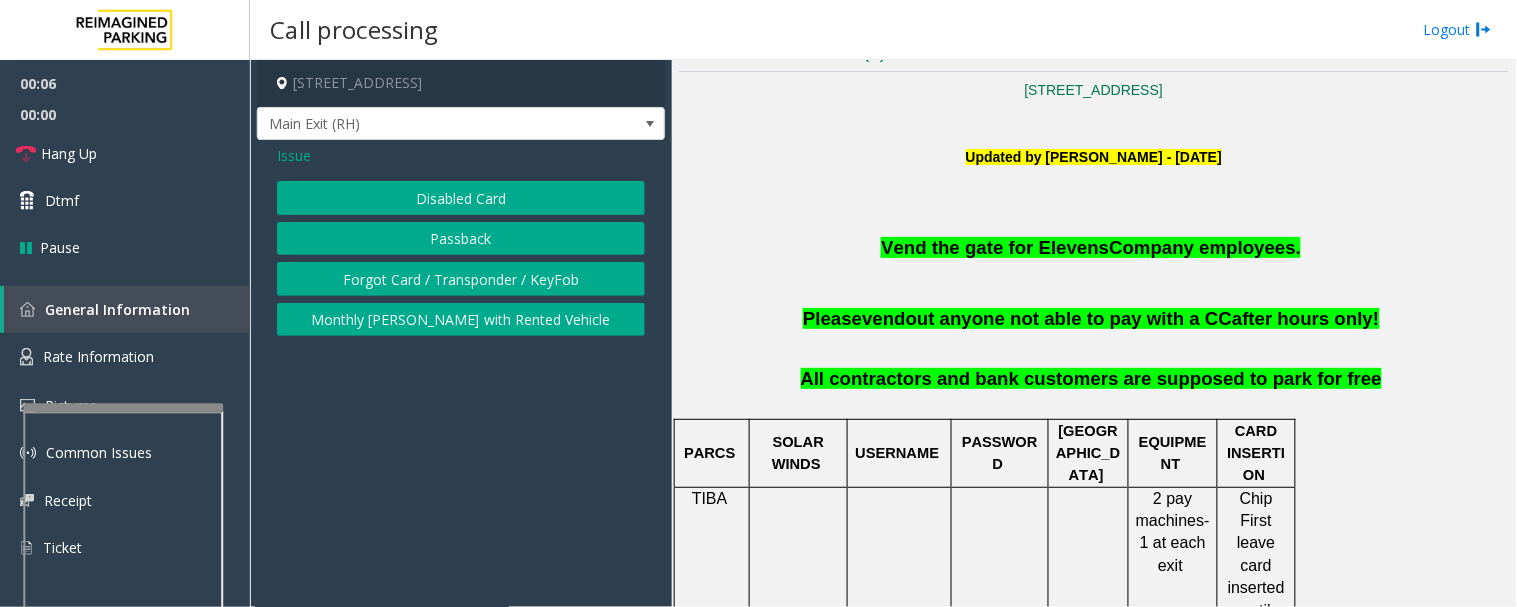 click on "Disabled Card" 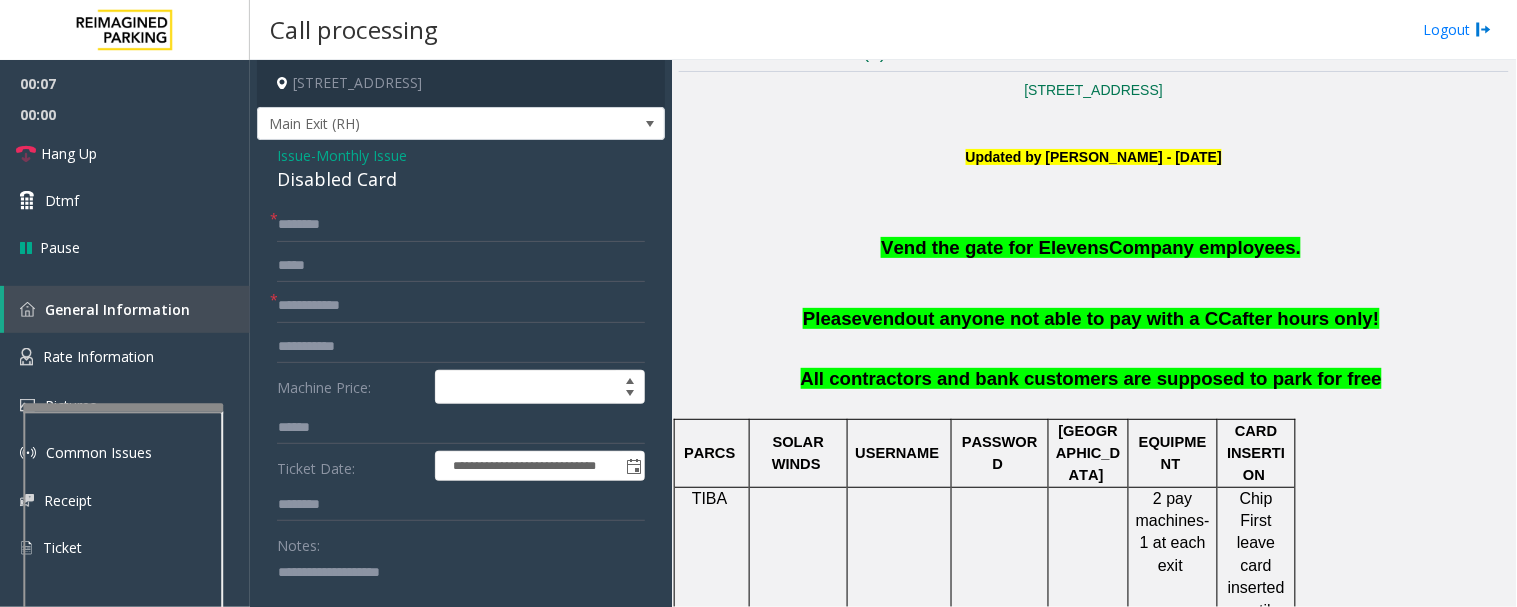 click on "Disabled Card" 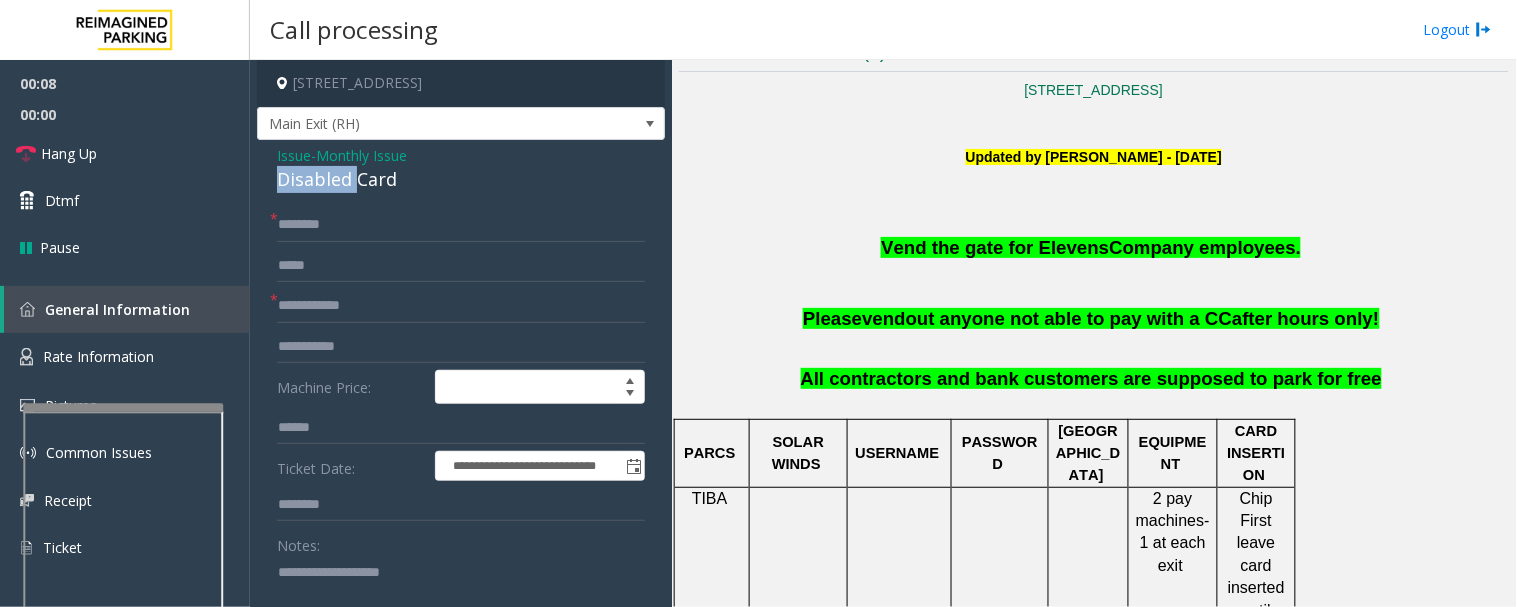 click on "Disabled Card" 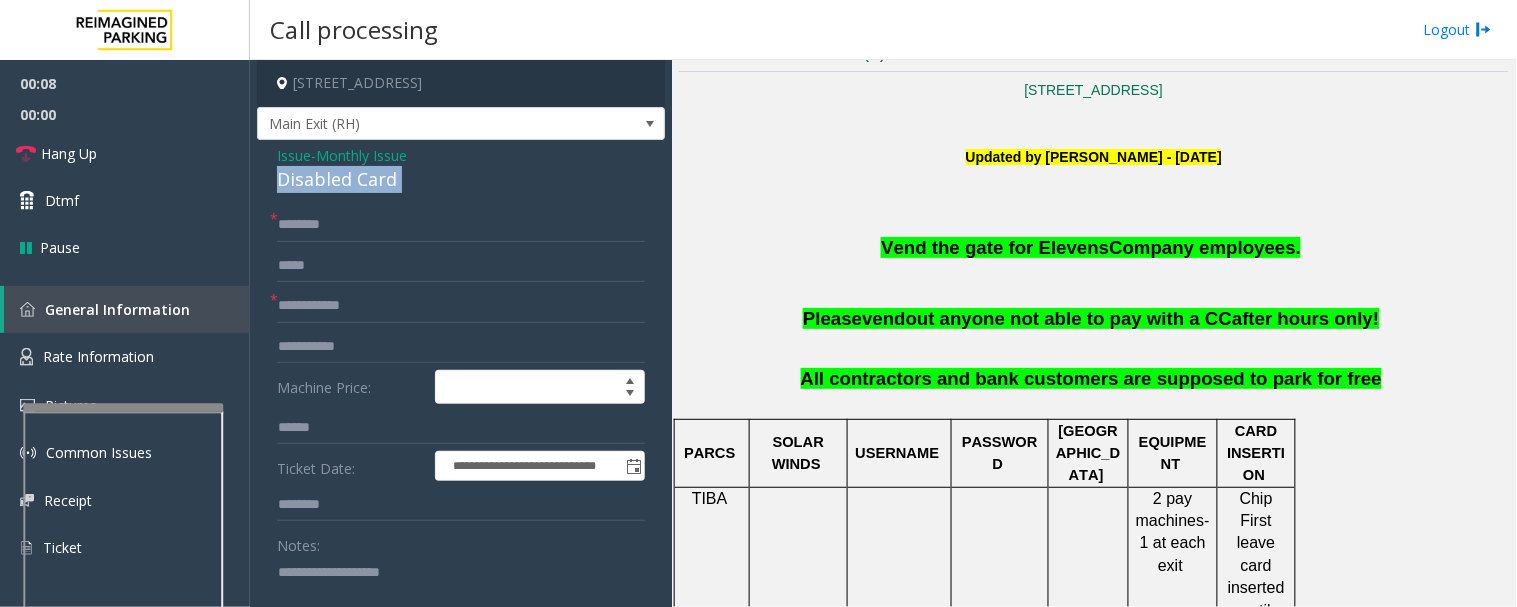 click on "Disabled Card" 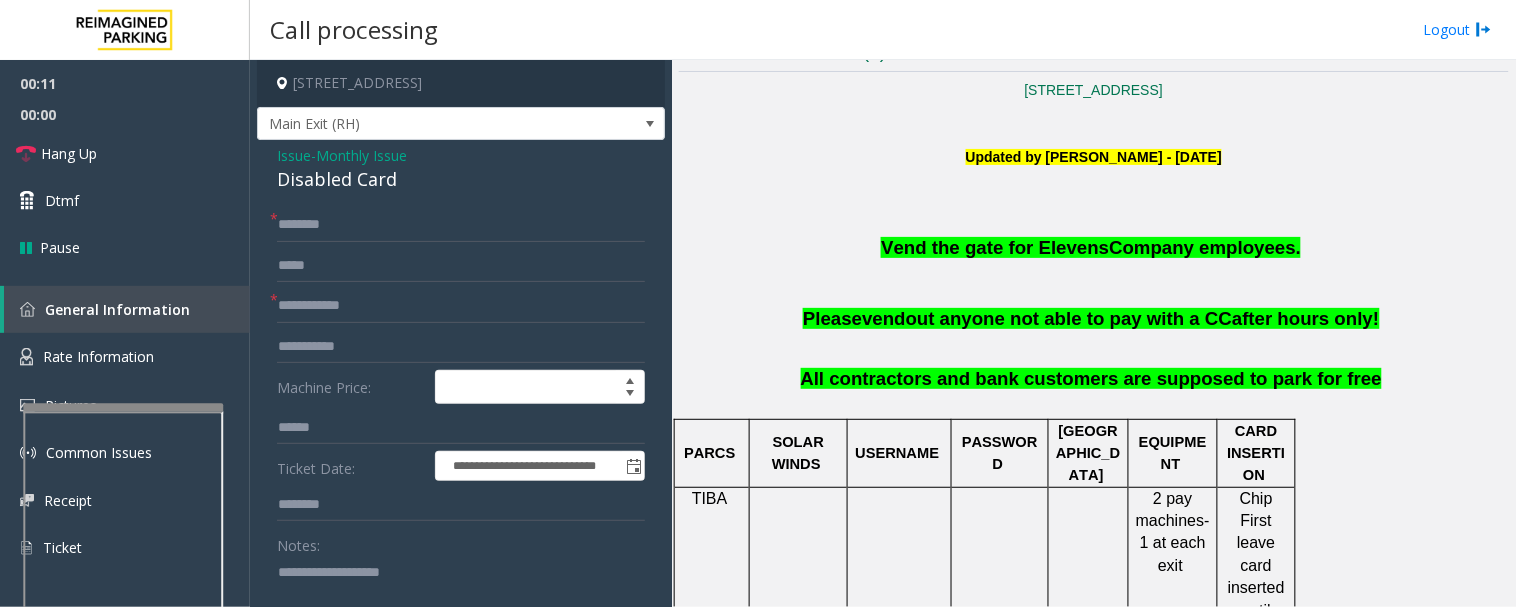 click 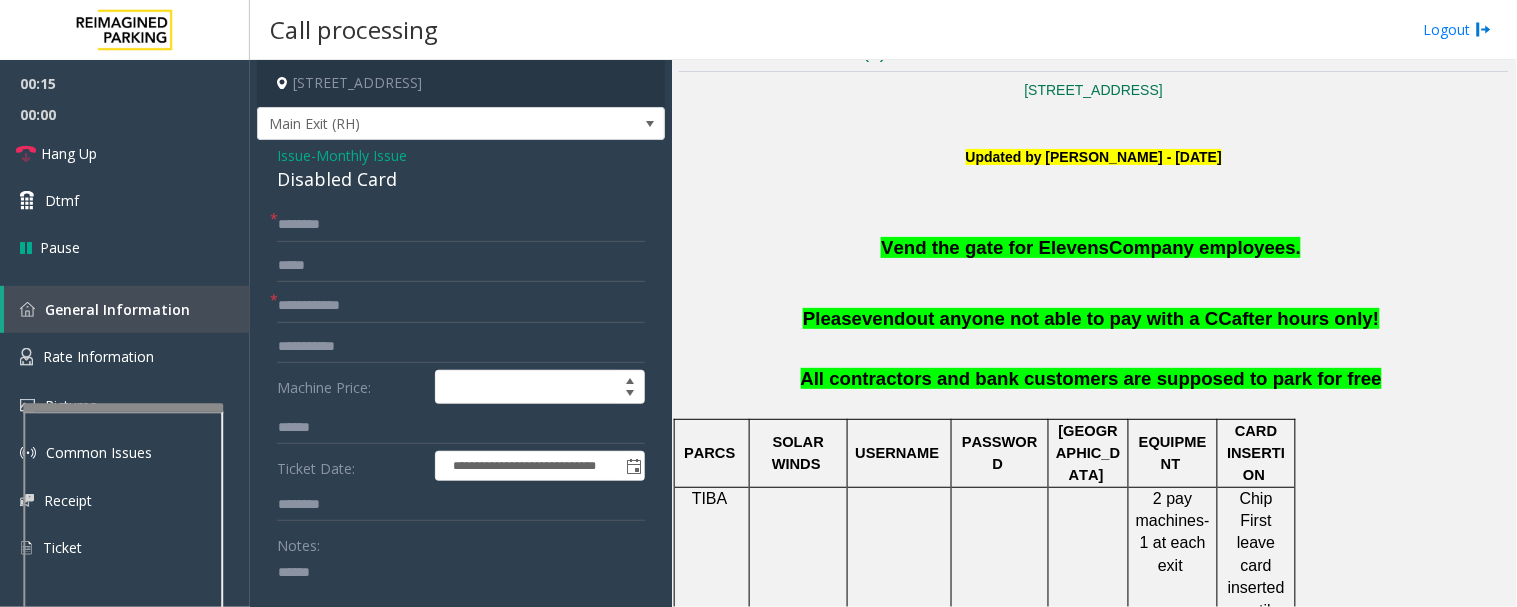 paste on "**********" 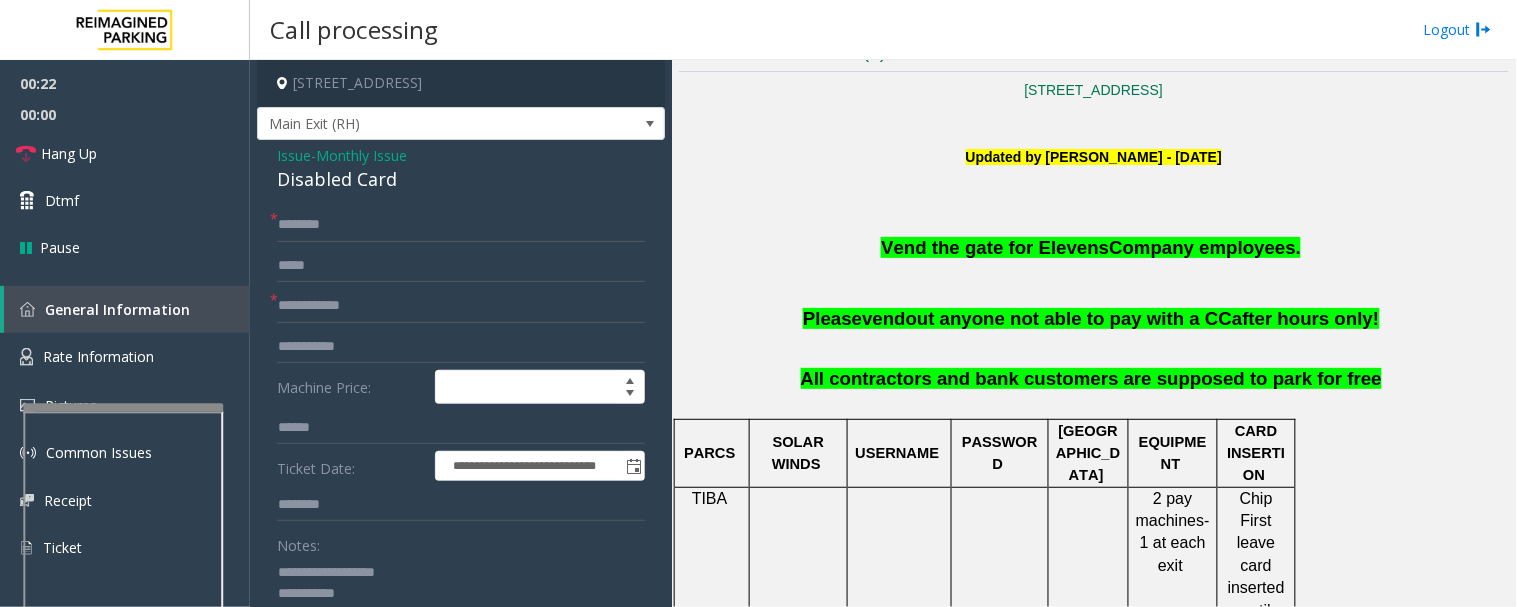 type on "**********" 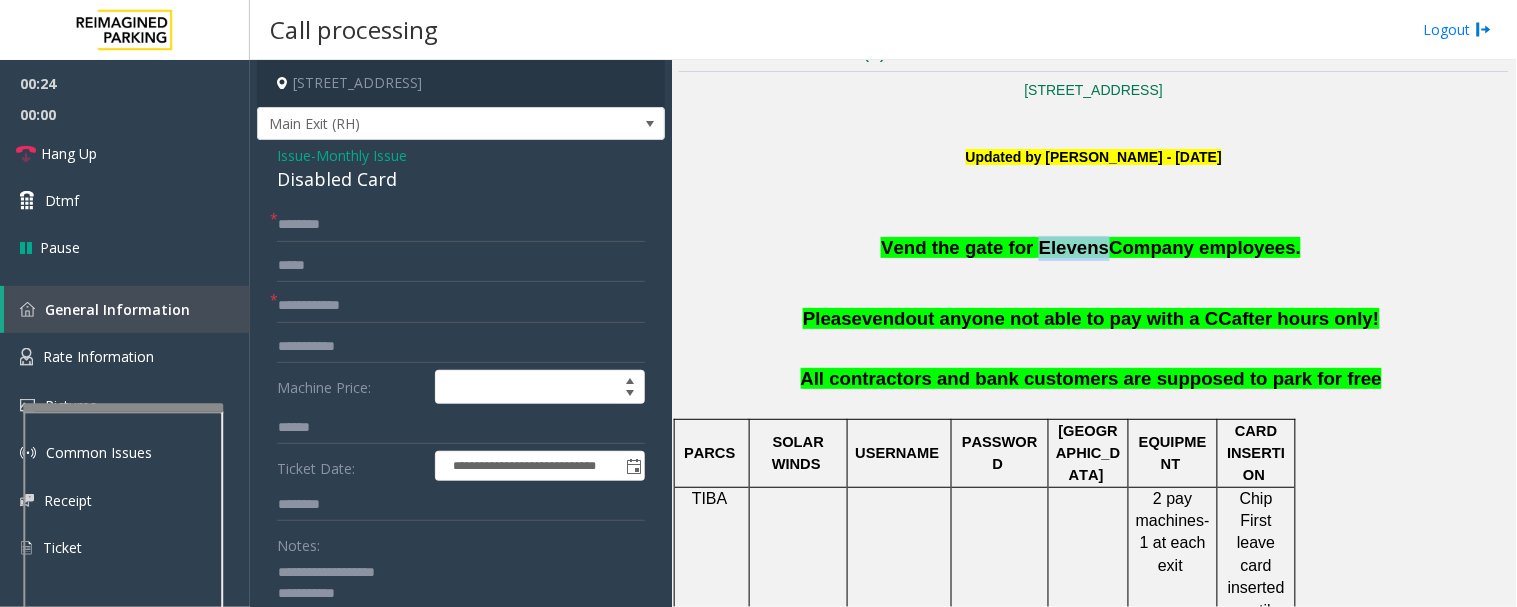 drag, startPoint x: 1037, startPoint y: 246, endPoint x: 1098, endPoint y: 245, distance: 61.008198 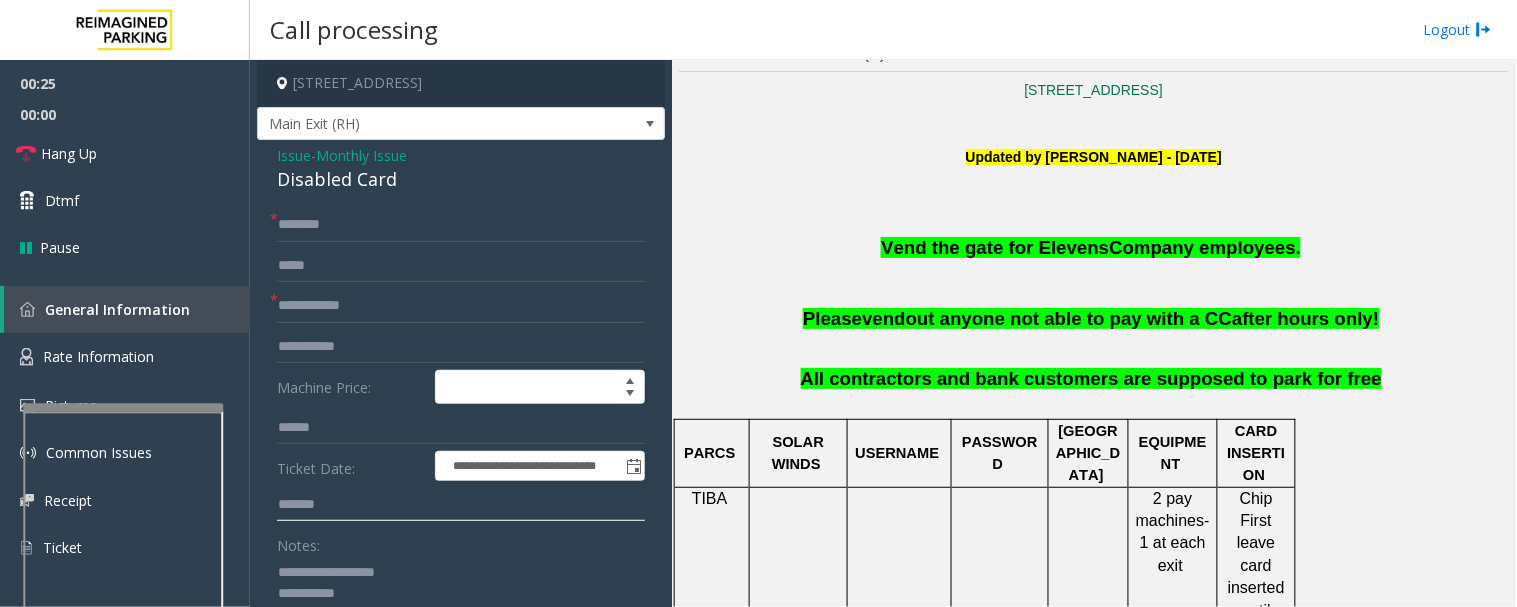 type on "*******" 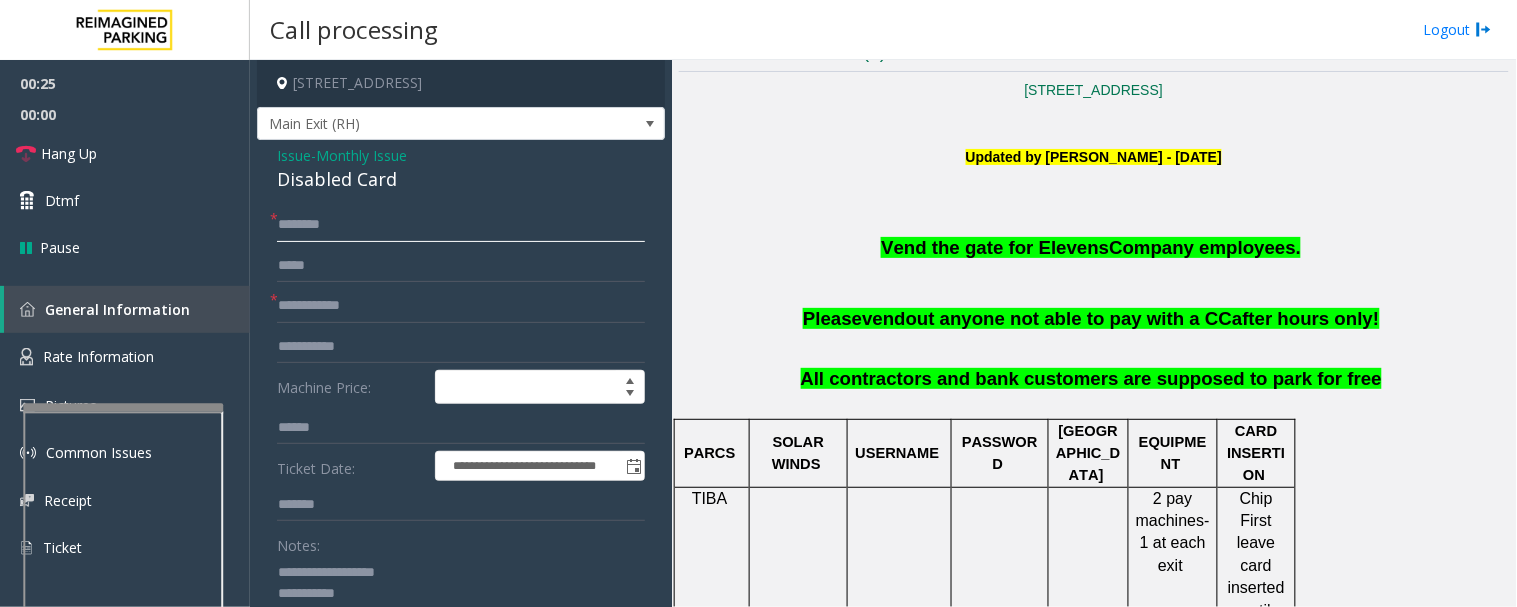 click 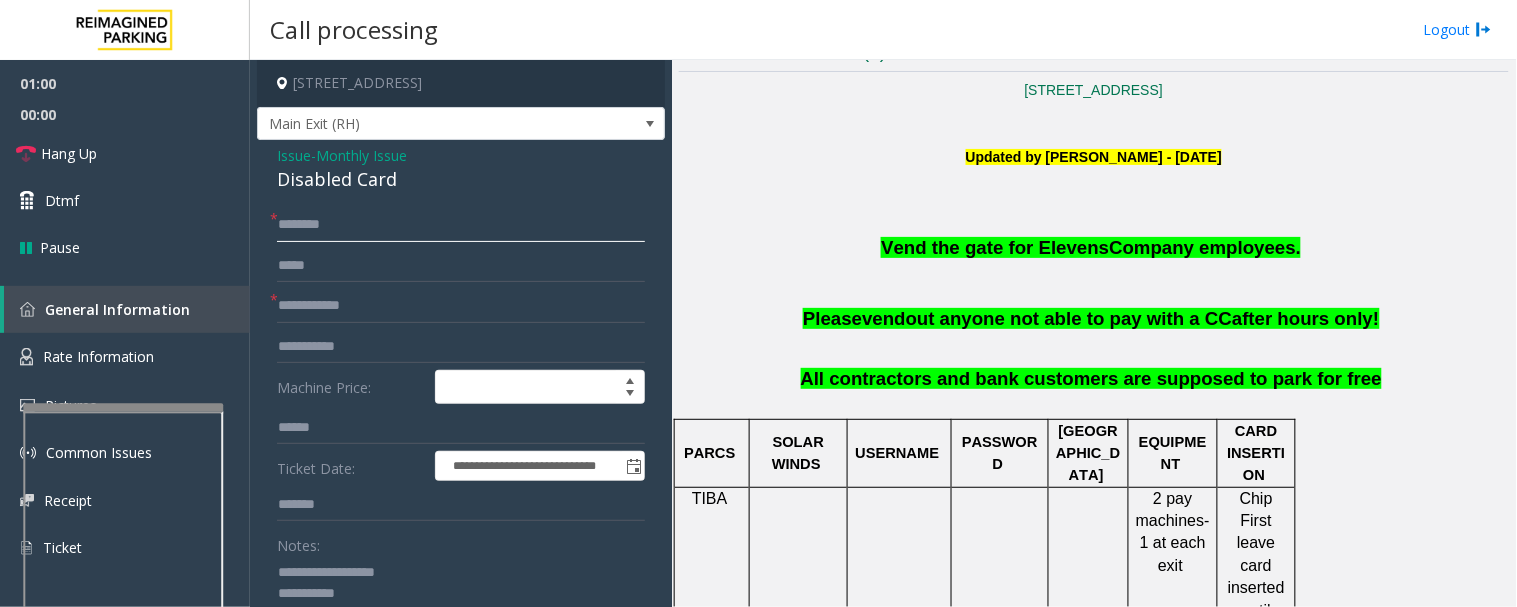type on "*******" 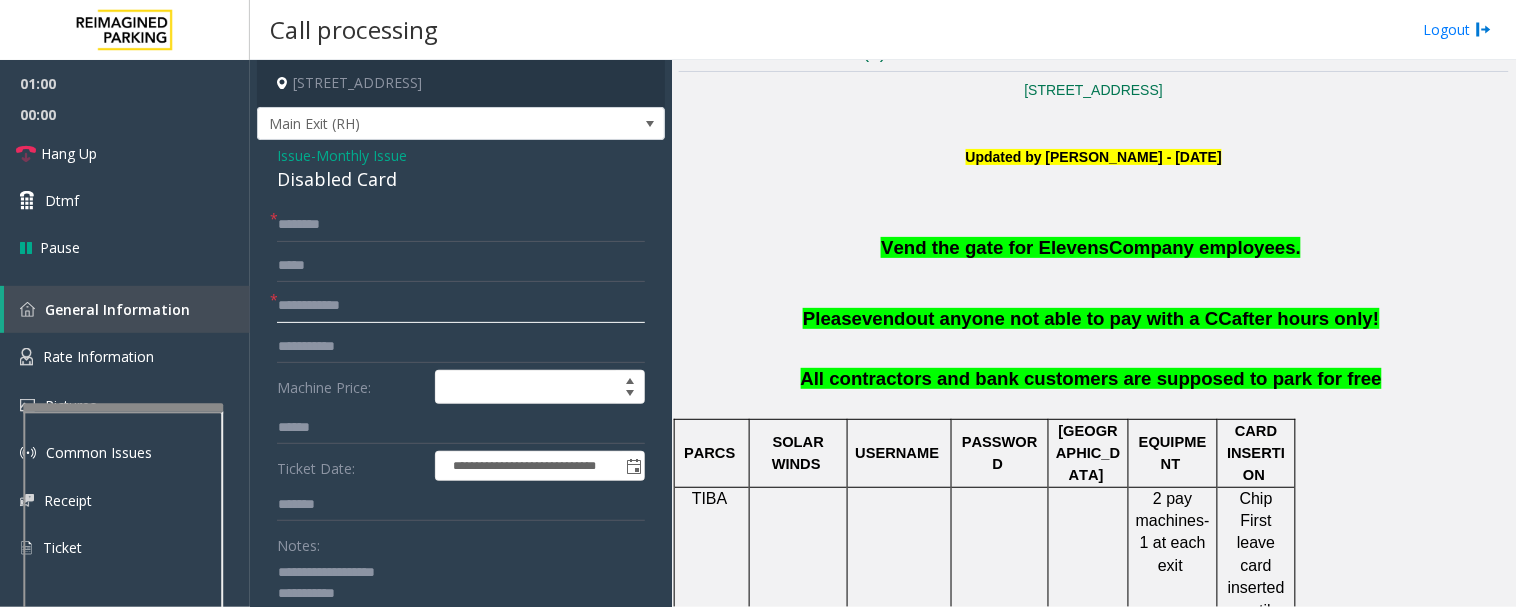 click 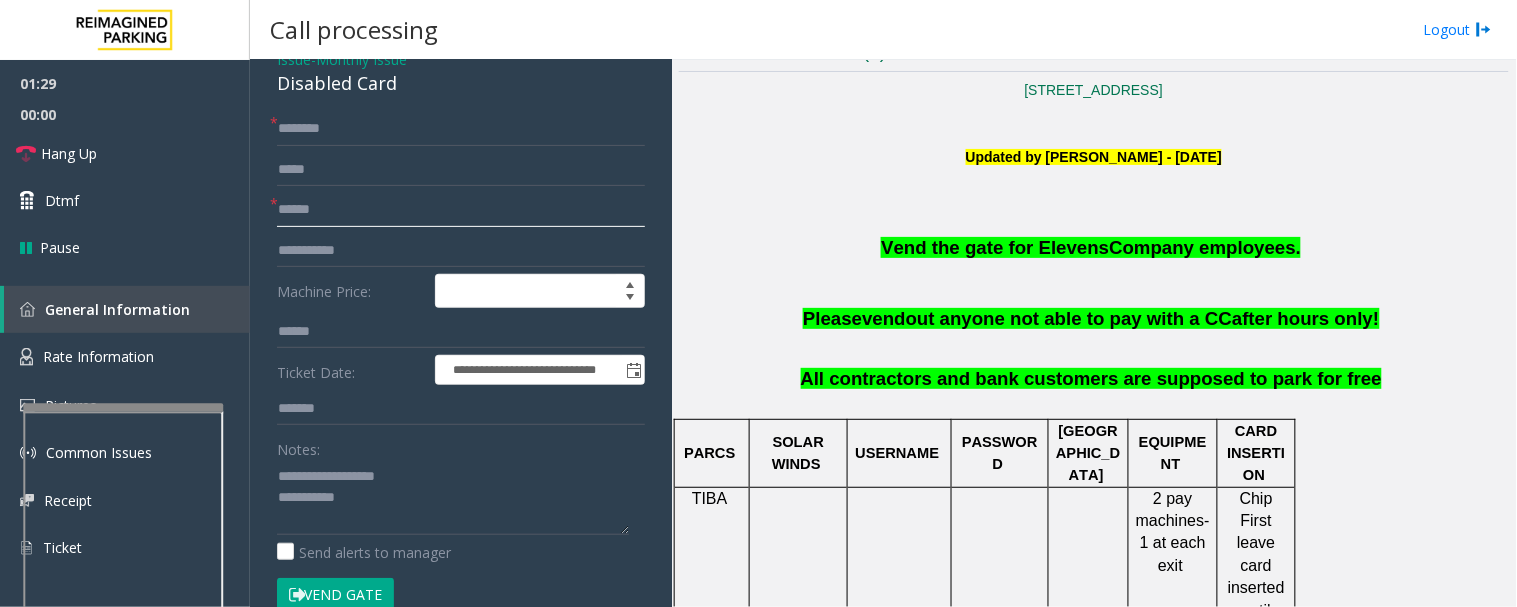 scroll, scrollTop: 222, scrollLeft: 0, axis: vertical 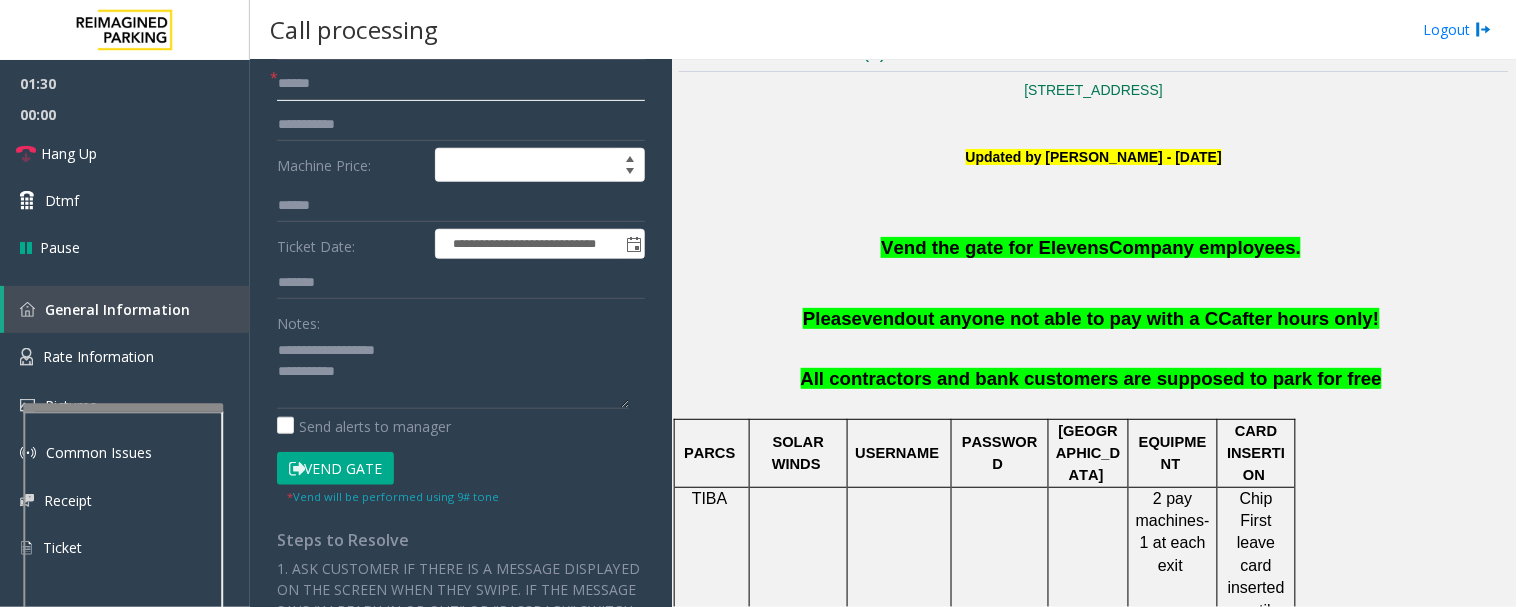 type on "******" 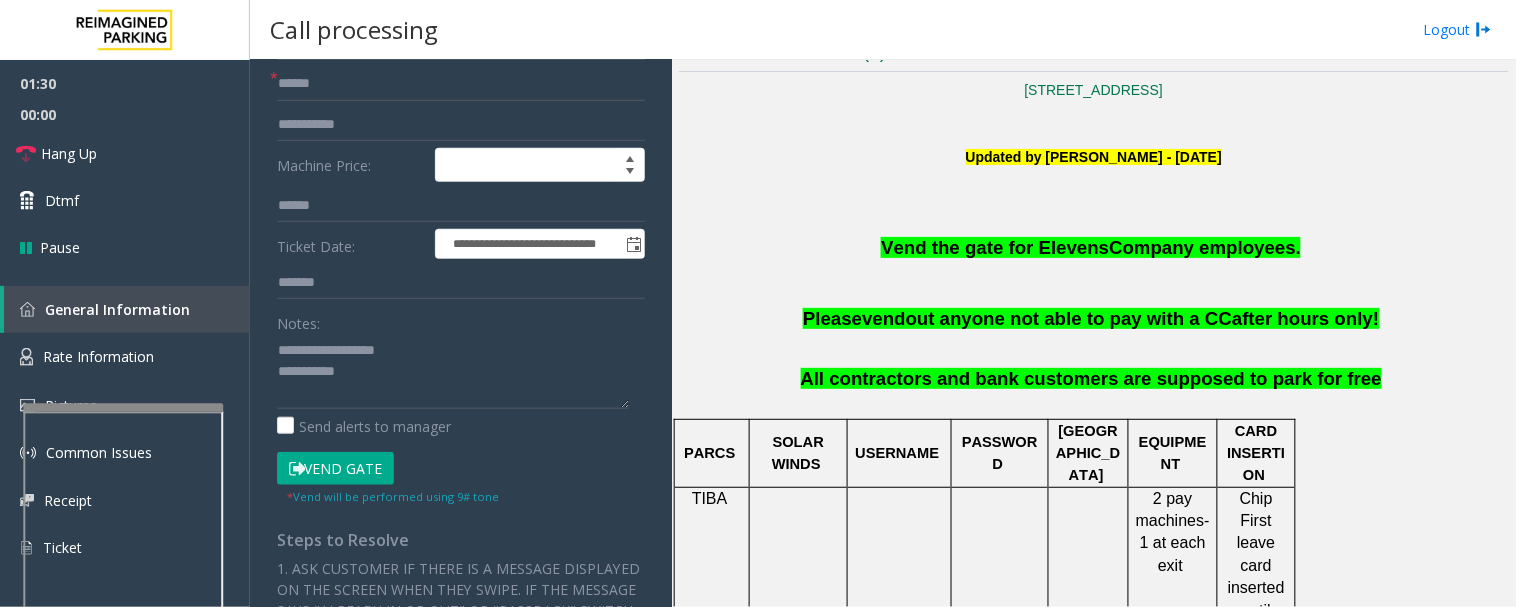 click on "Vend Gate" 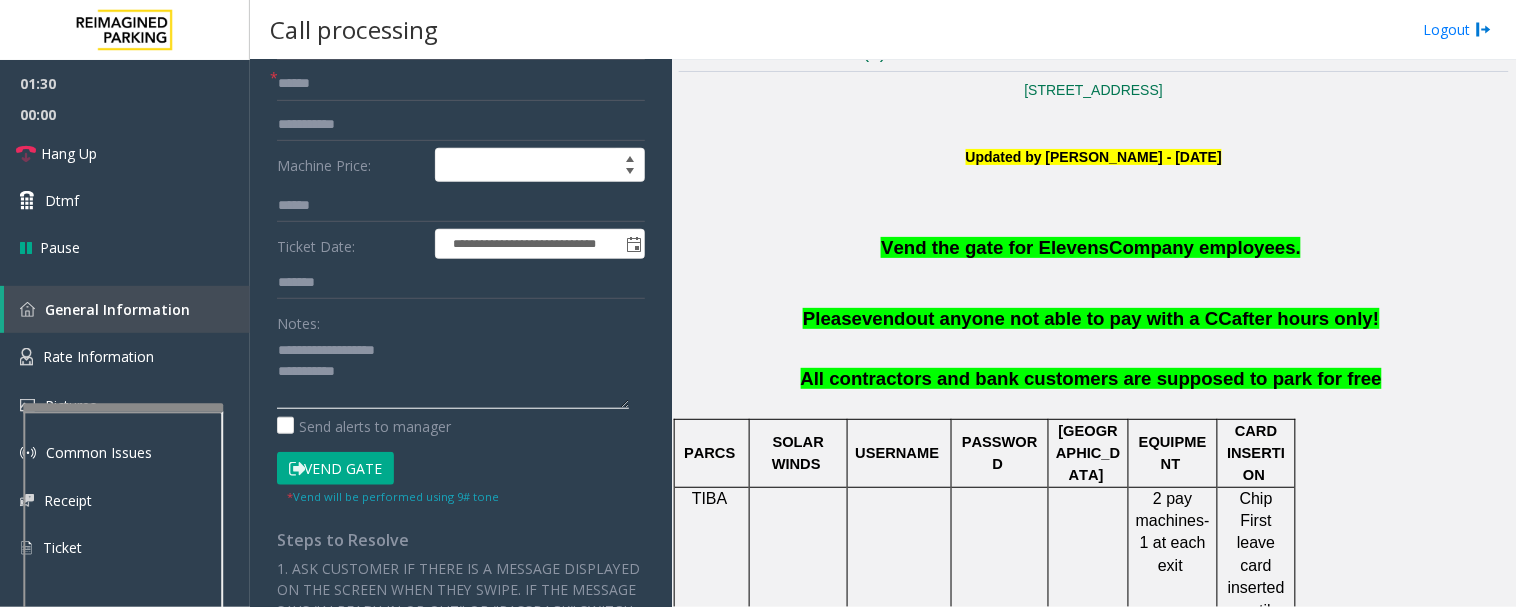click 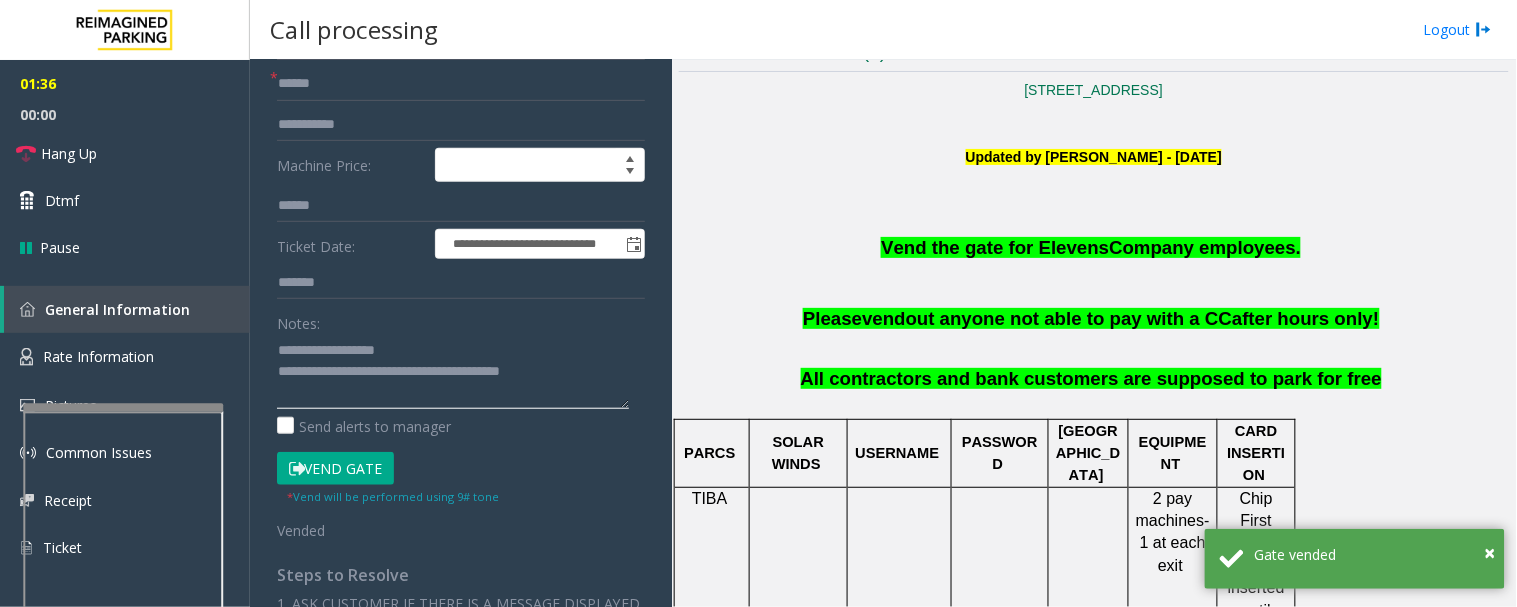 click 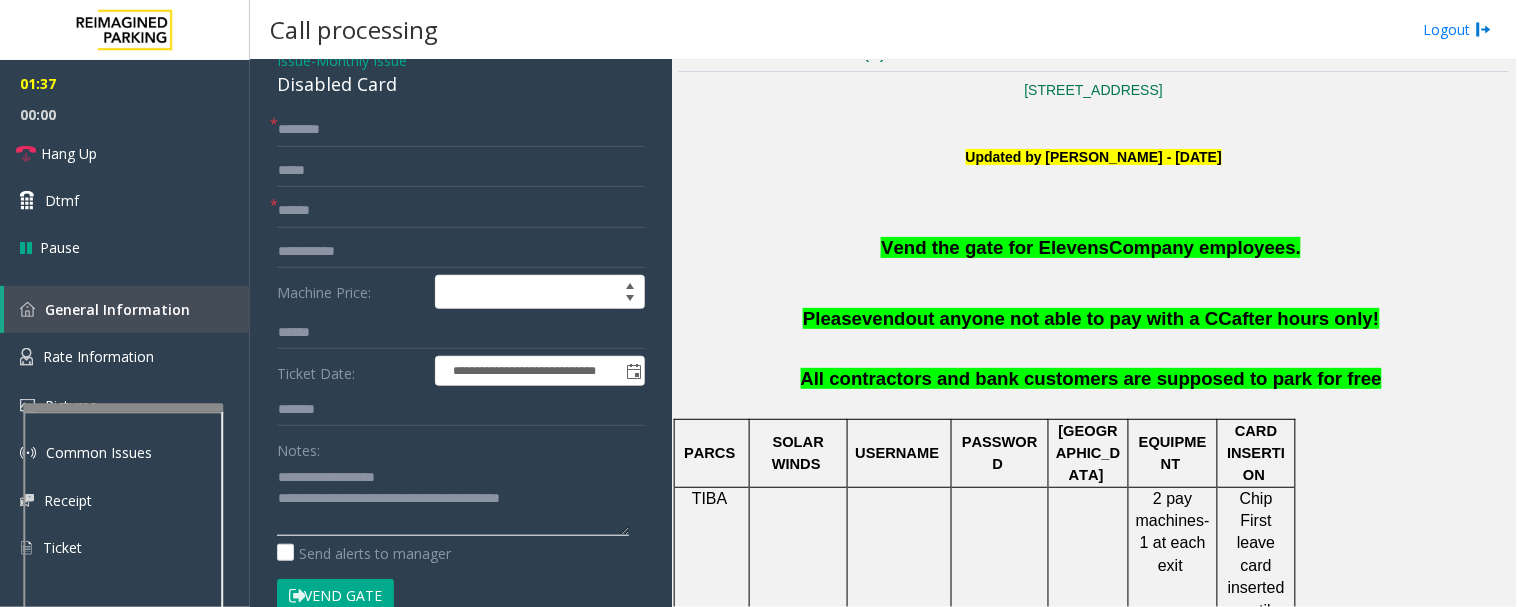 scroll, scrollTop: 0, scrollLeft: 0, axis: both 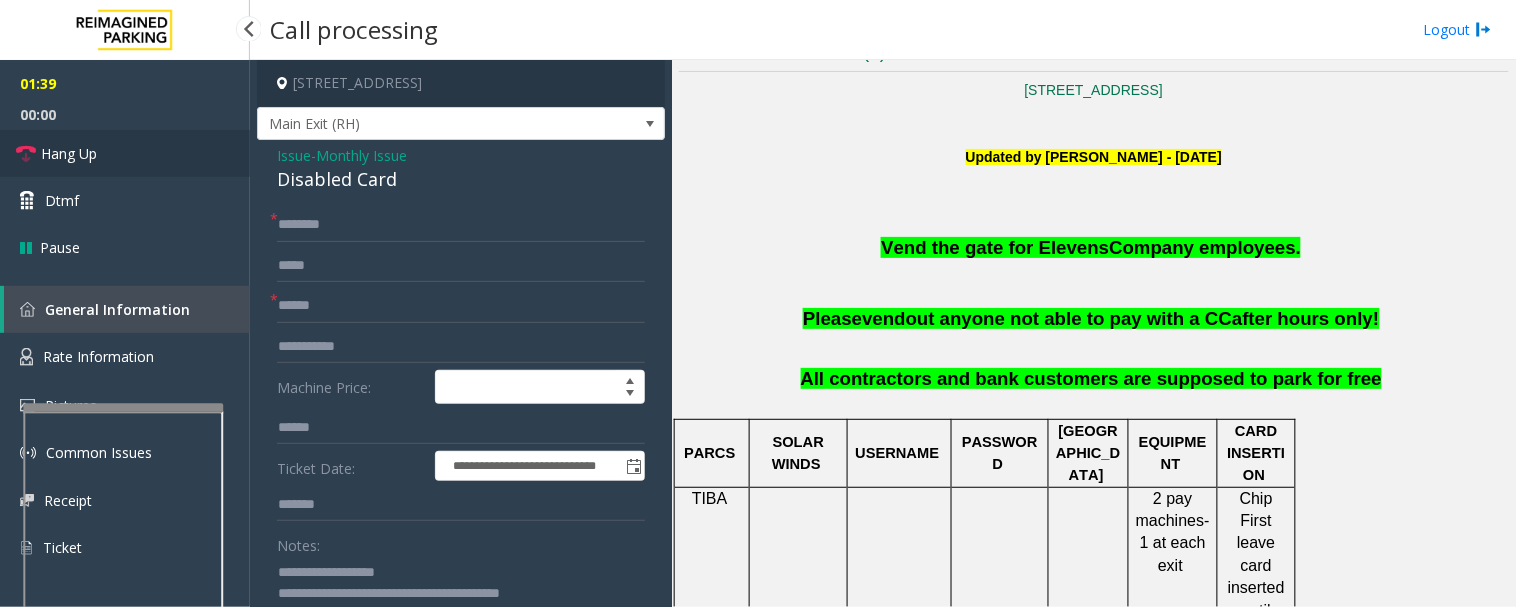 type on "**********" 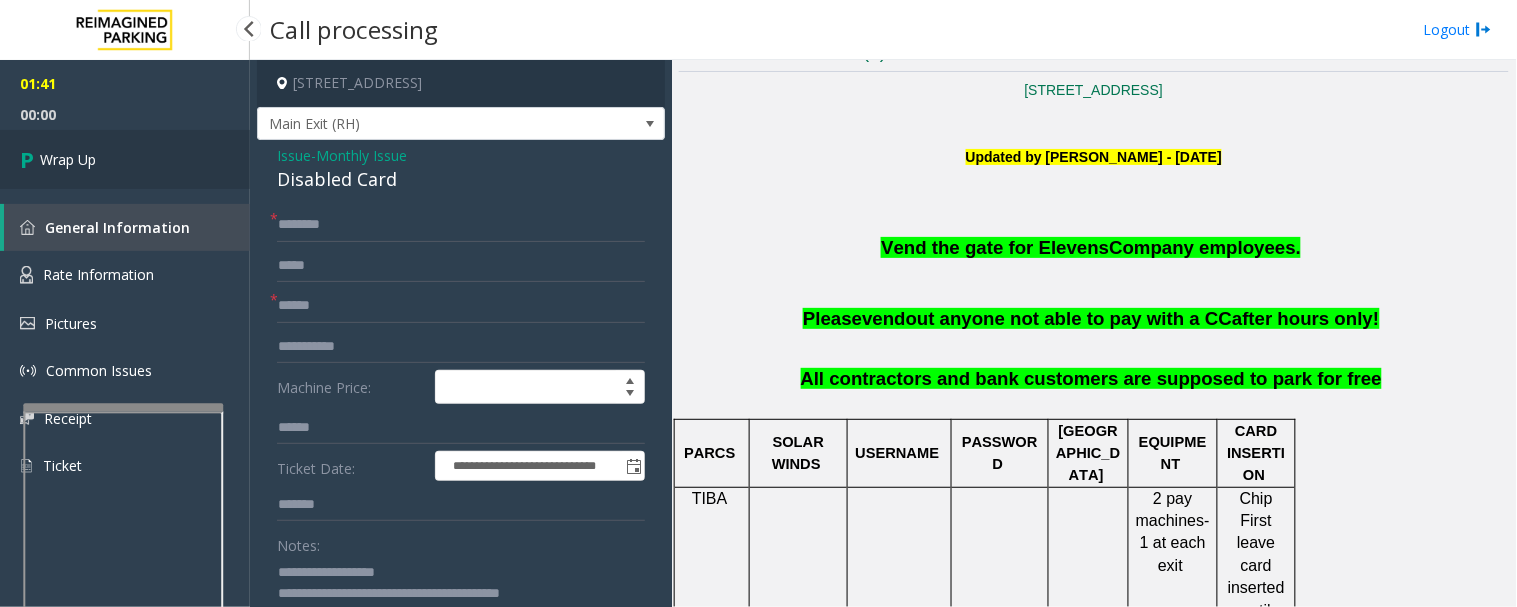click on "Wrap Up" at bounding box center [68, 159] 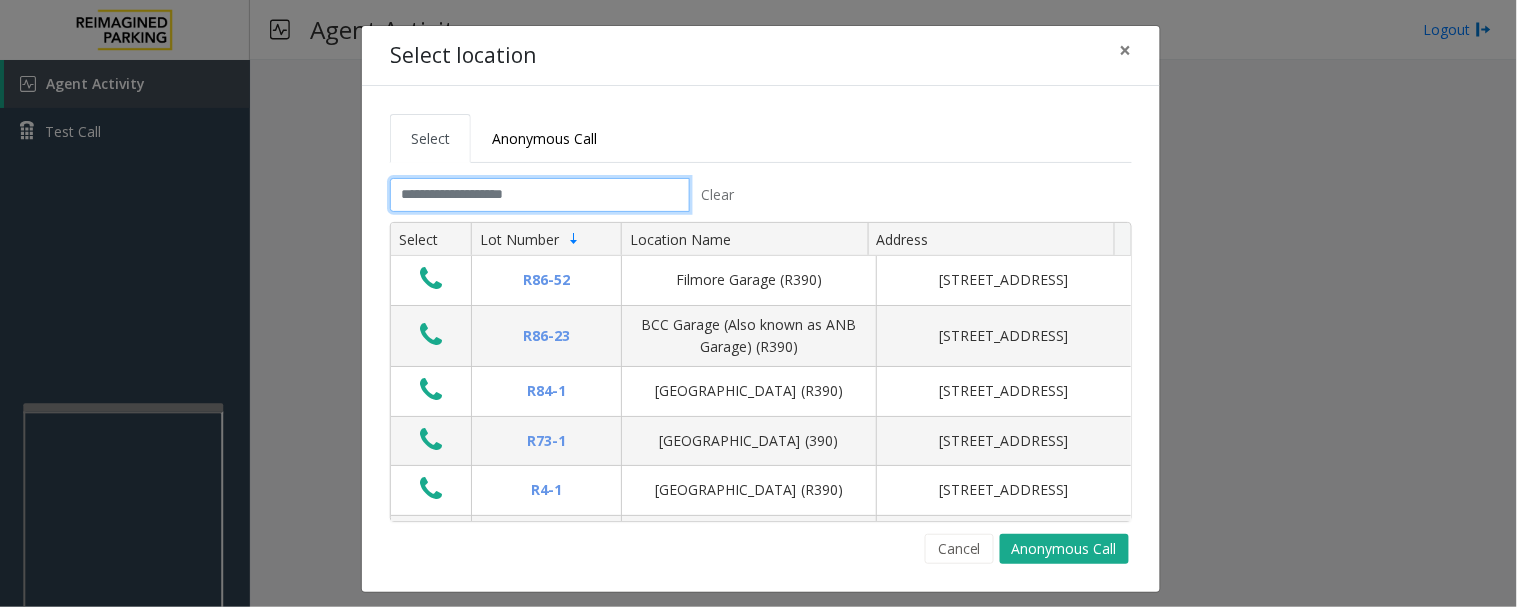 click 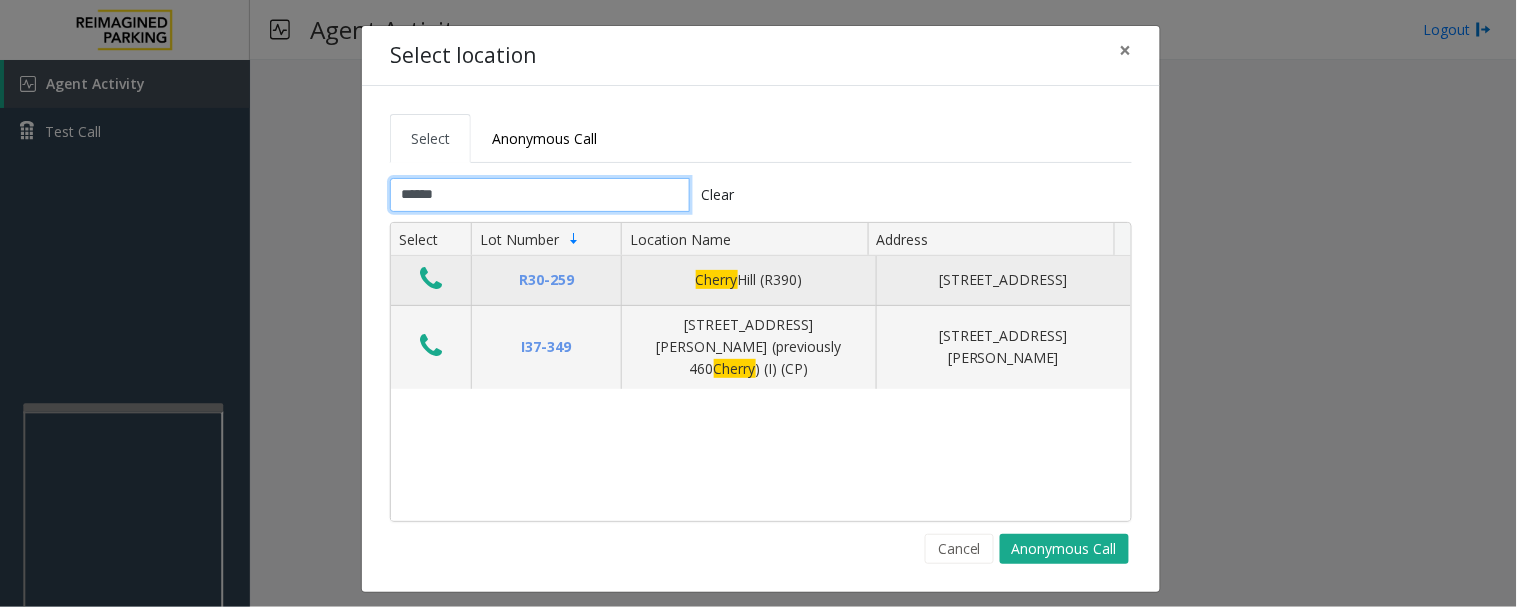 type on "******" 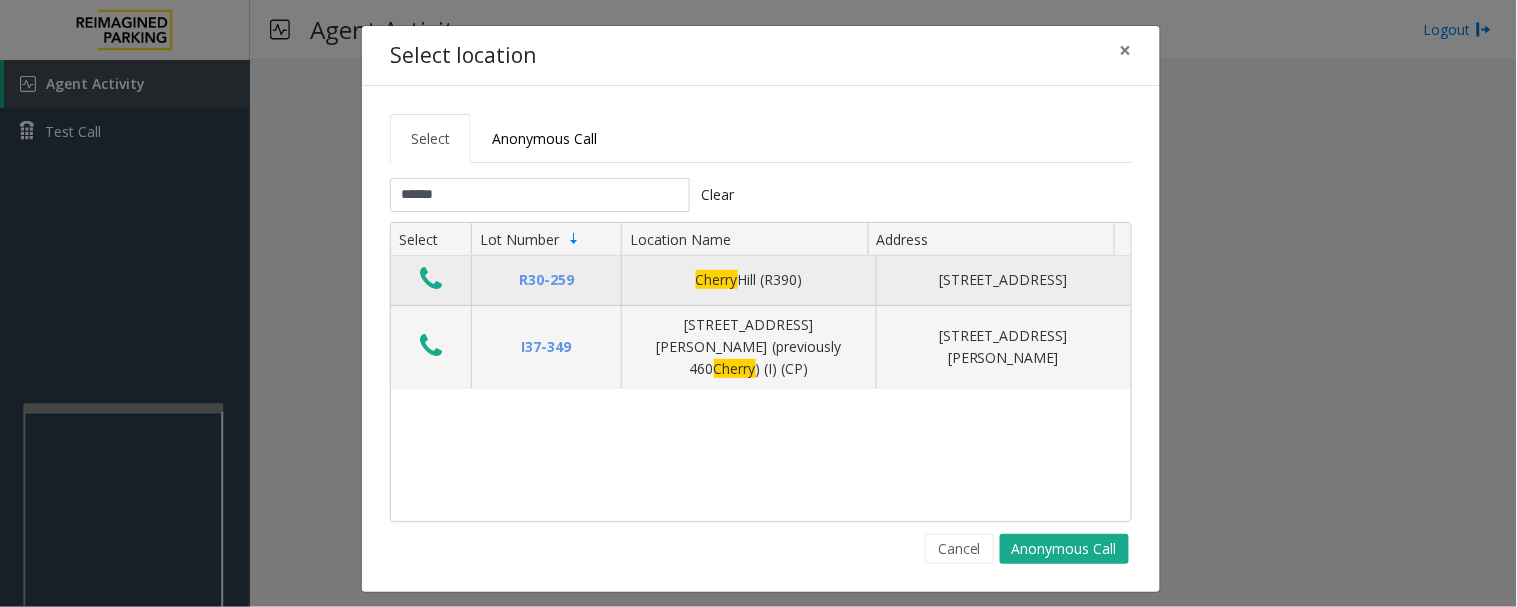 click 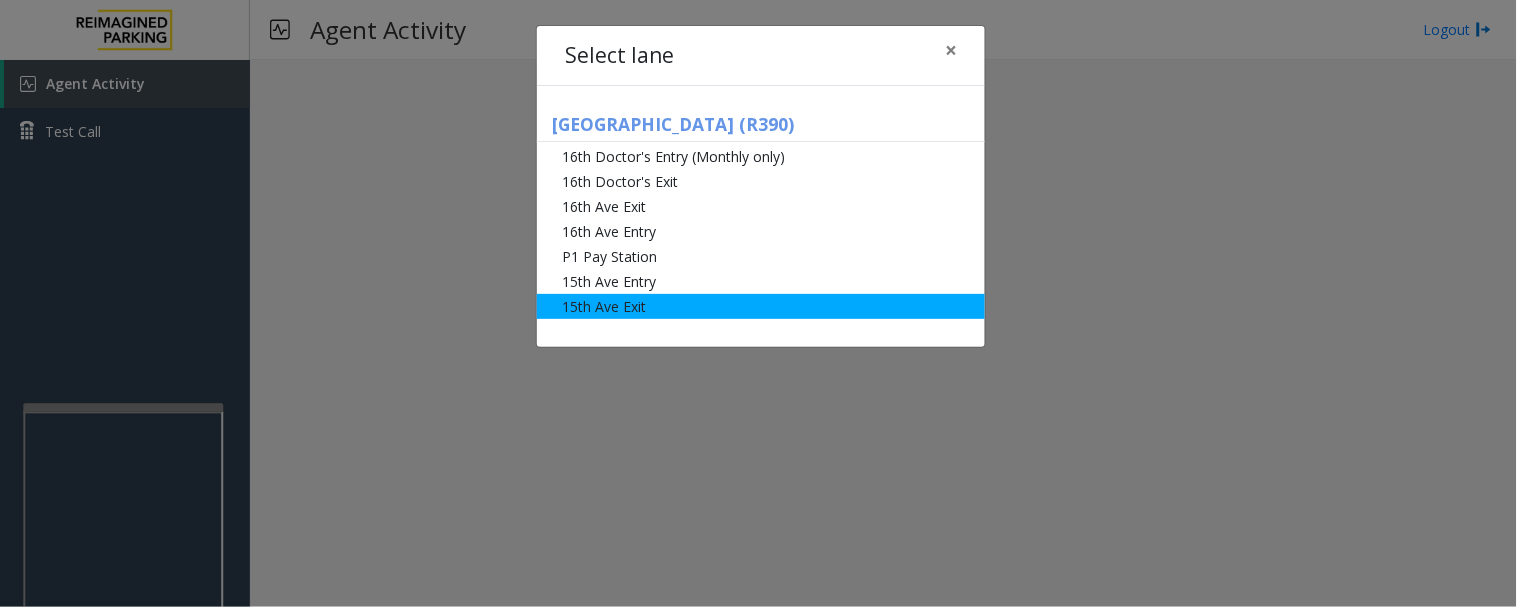 click on "15th Ave Exit" 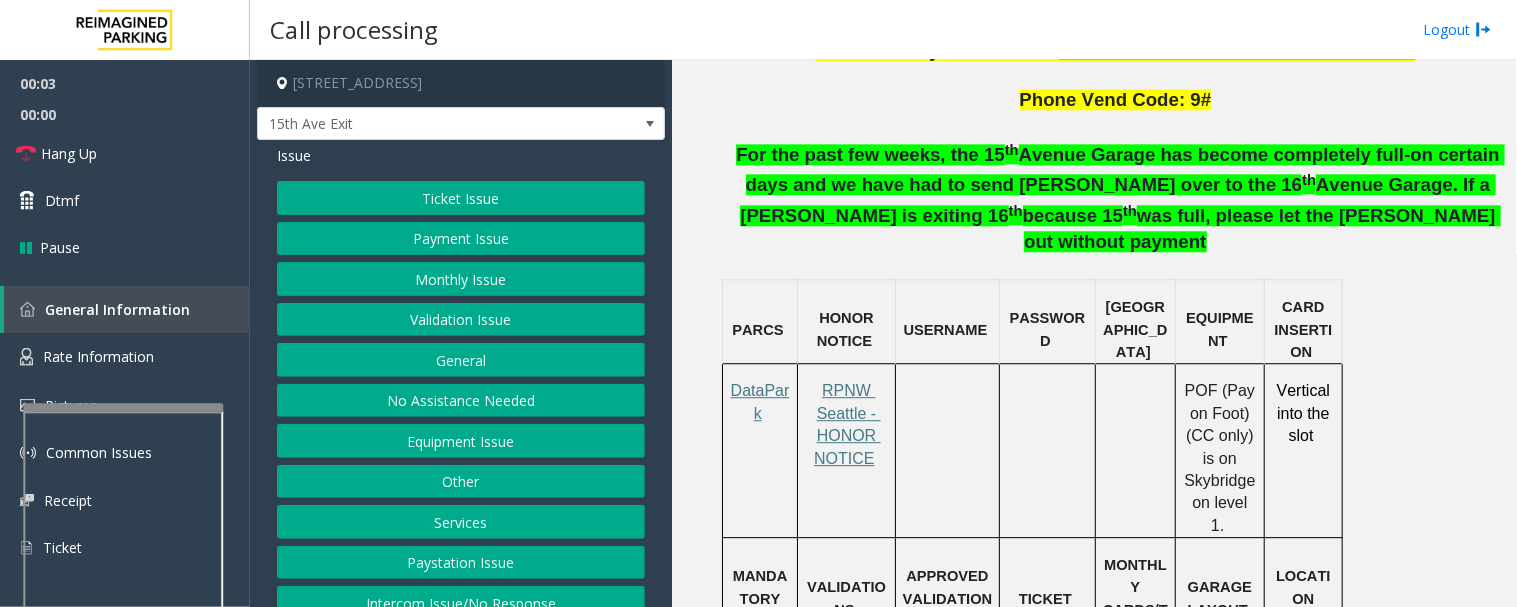 scroll, scrollTop: 1222, scrollLeft: 0, axis: vertical 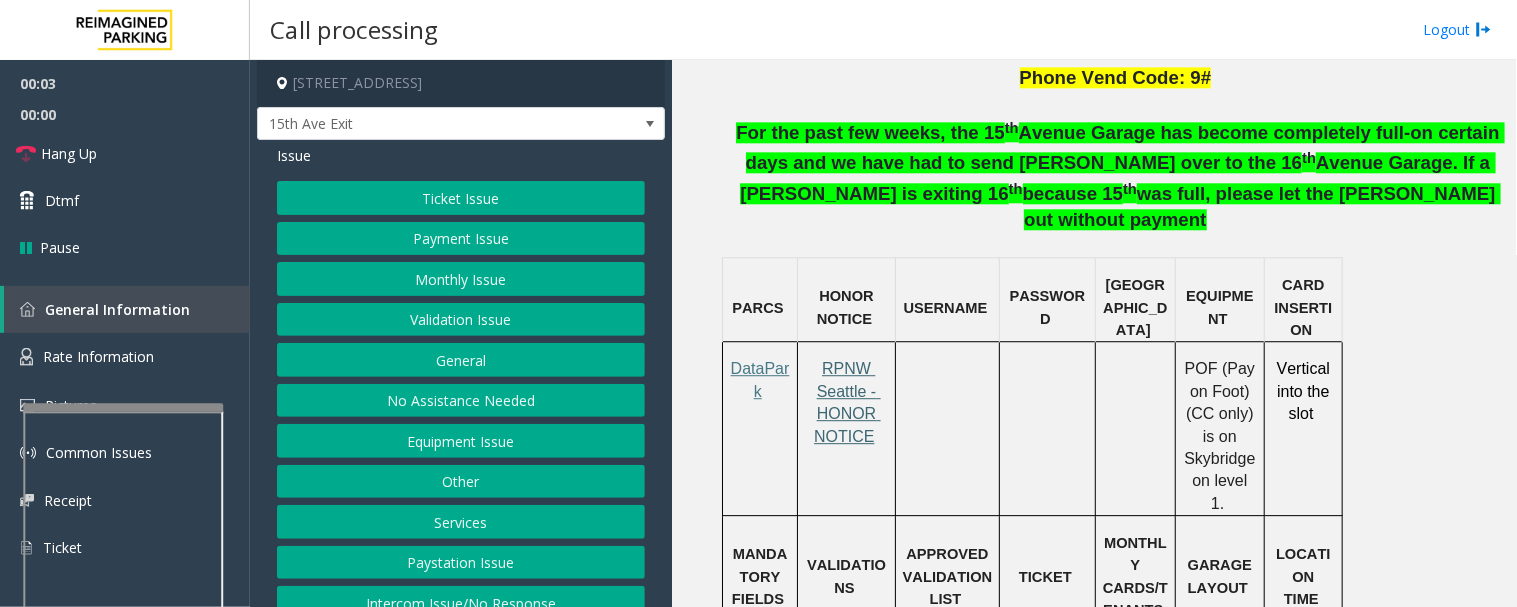 click on "RPNW Seattle - HONOR NOTICE" 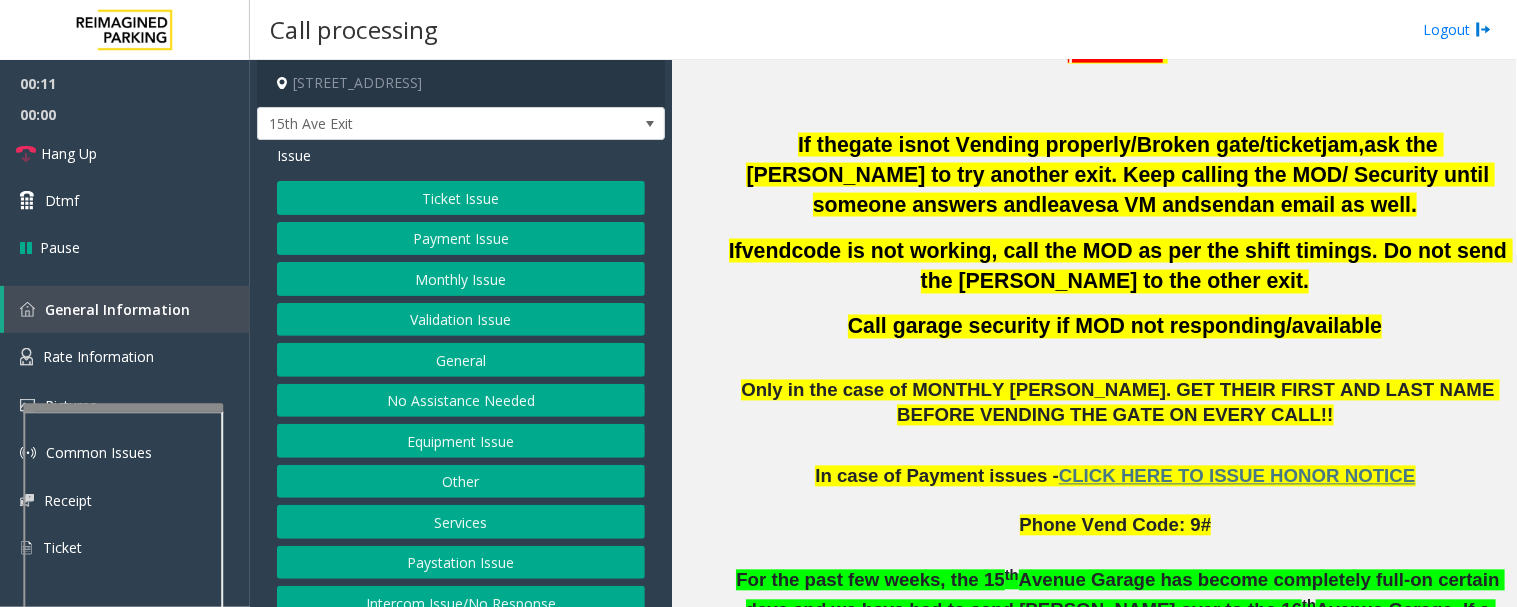scroll, scrollTop: 666, scrollLeft: 0, axis: vertical 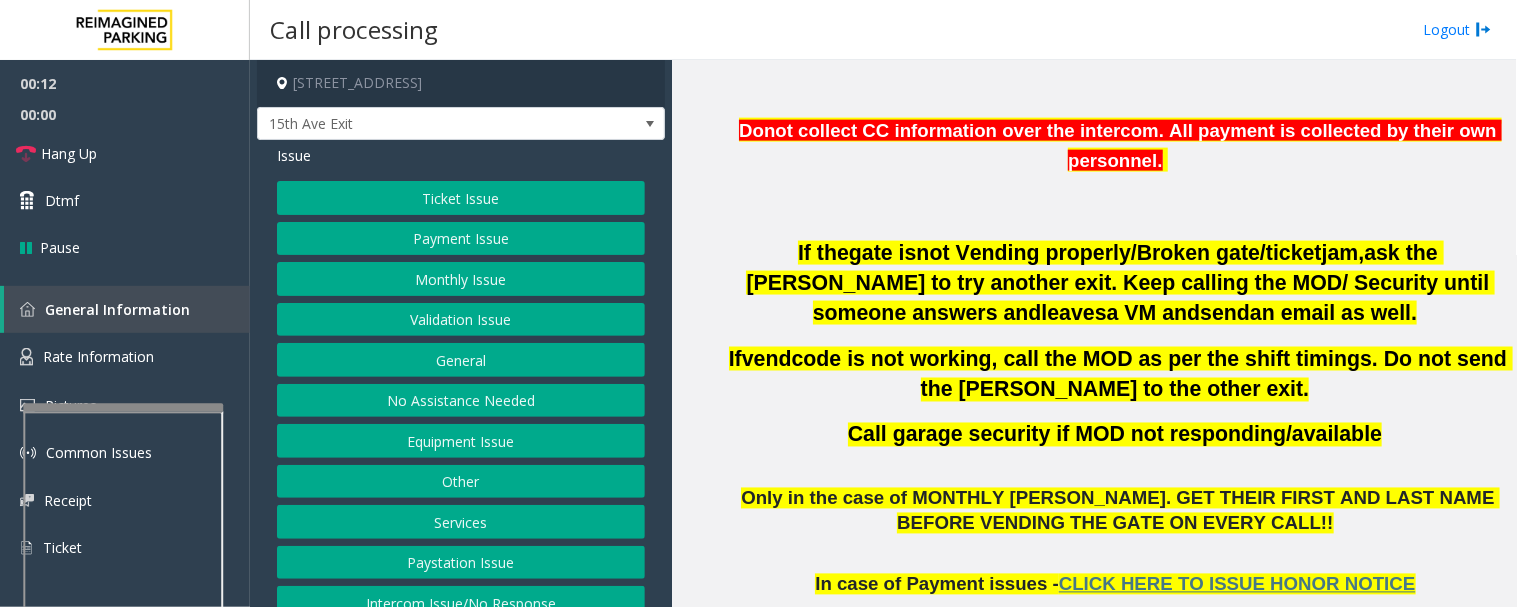click on "Monthly Issue" 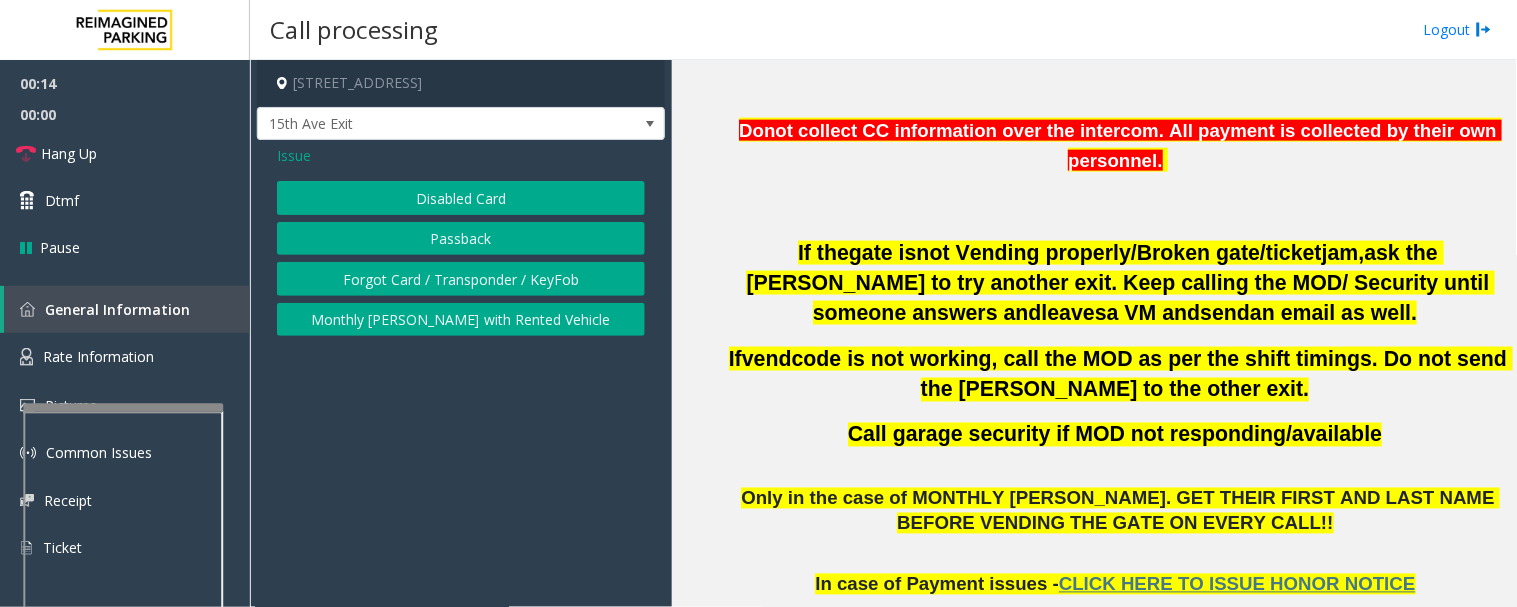 click on "Forgot Card / Transponder / KeyFob" 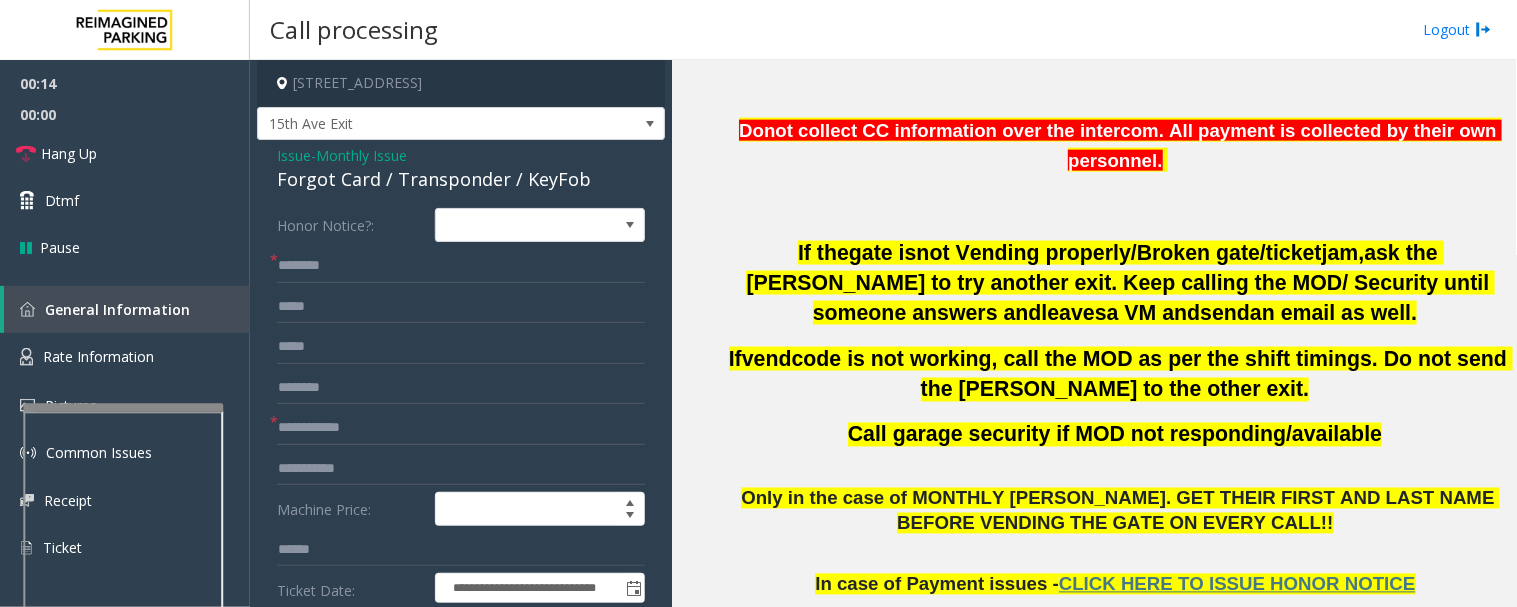 click on "Forgot Card / Transponder / KeyFob" 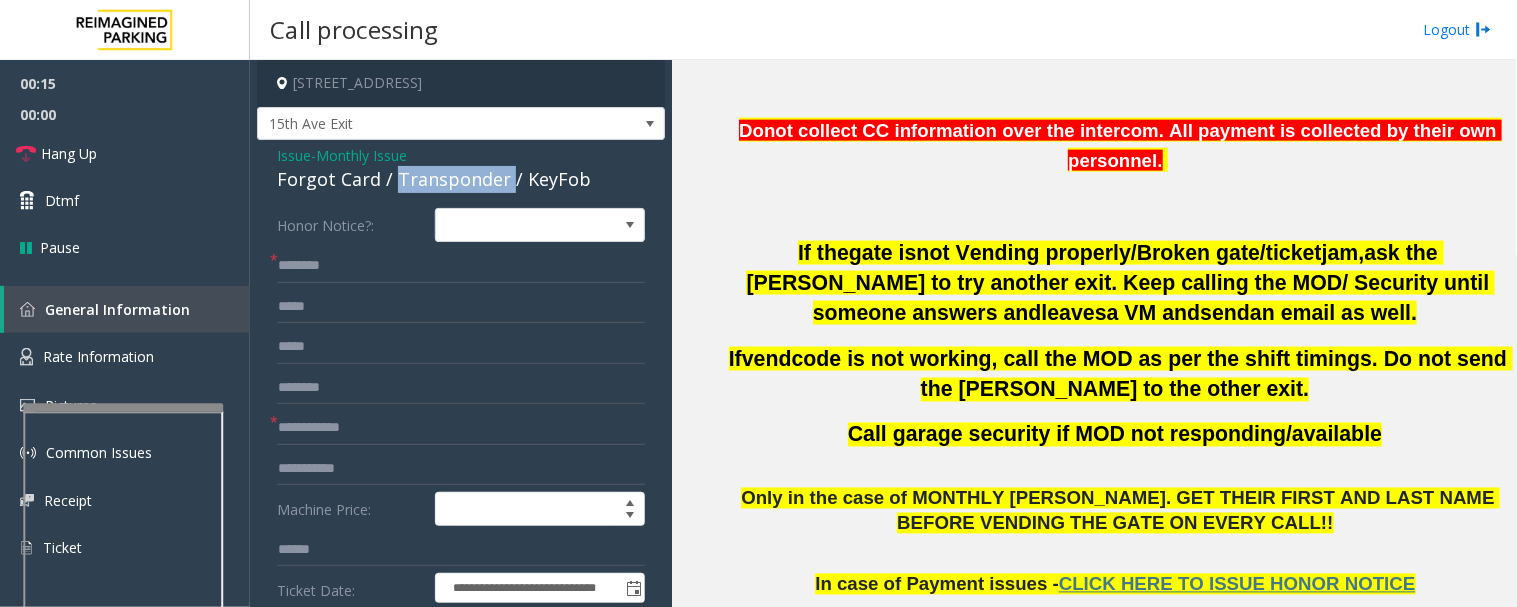 click on "Forgot Card / Transponder / KeyFob" 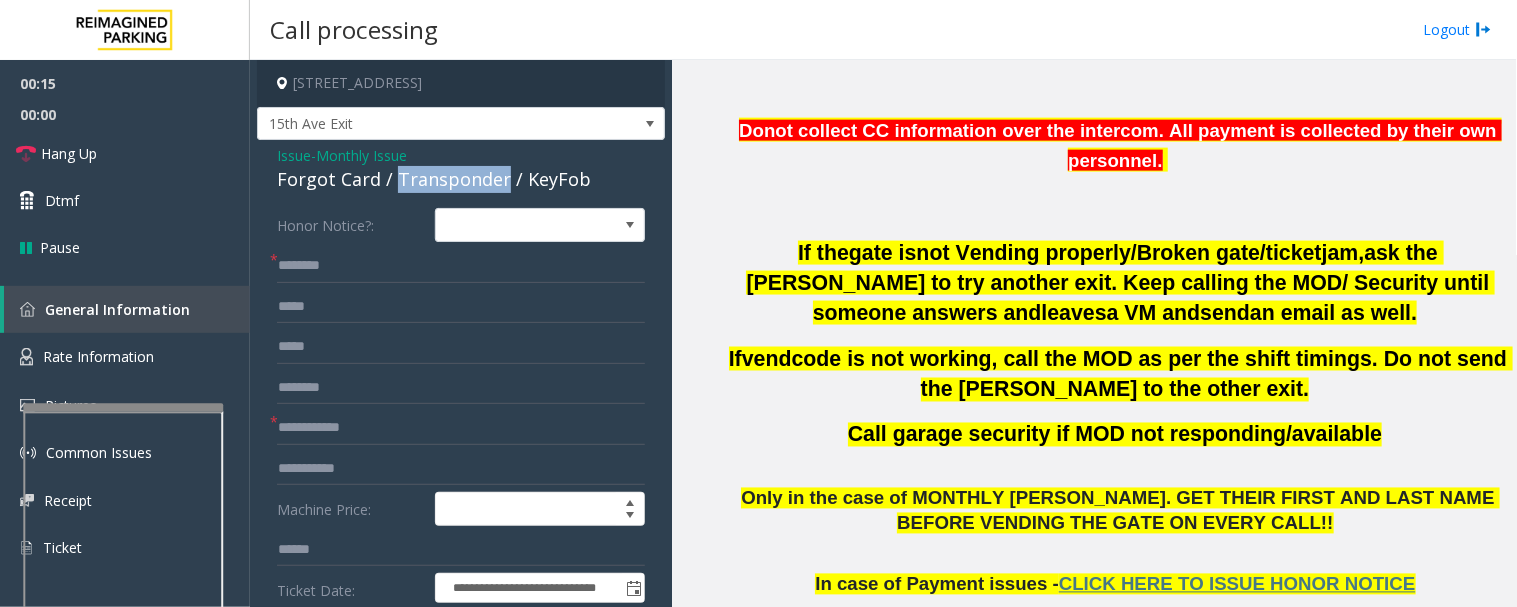 click on "Forgot Card / Transponder / KeyFob" 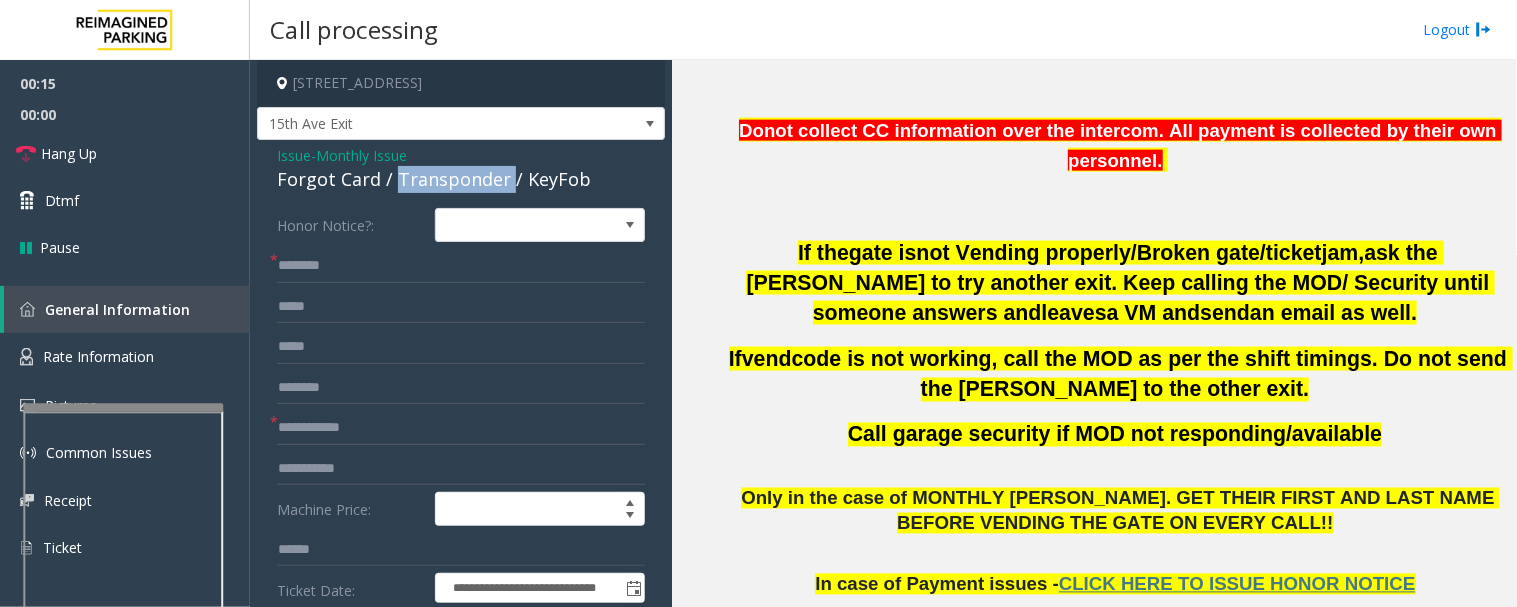 click on "Forgot Card / Transponder / KeyFob" 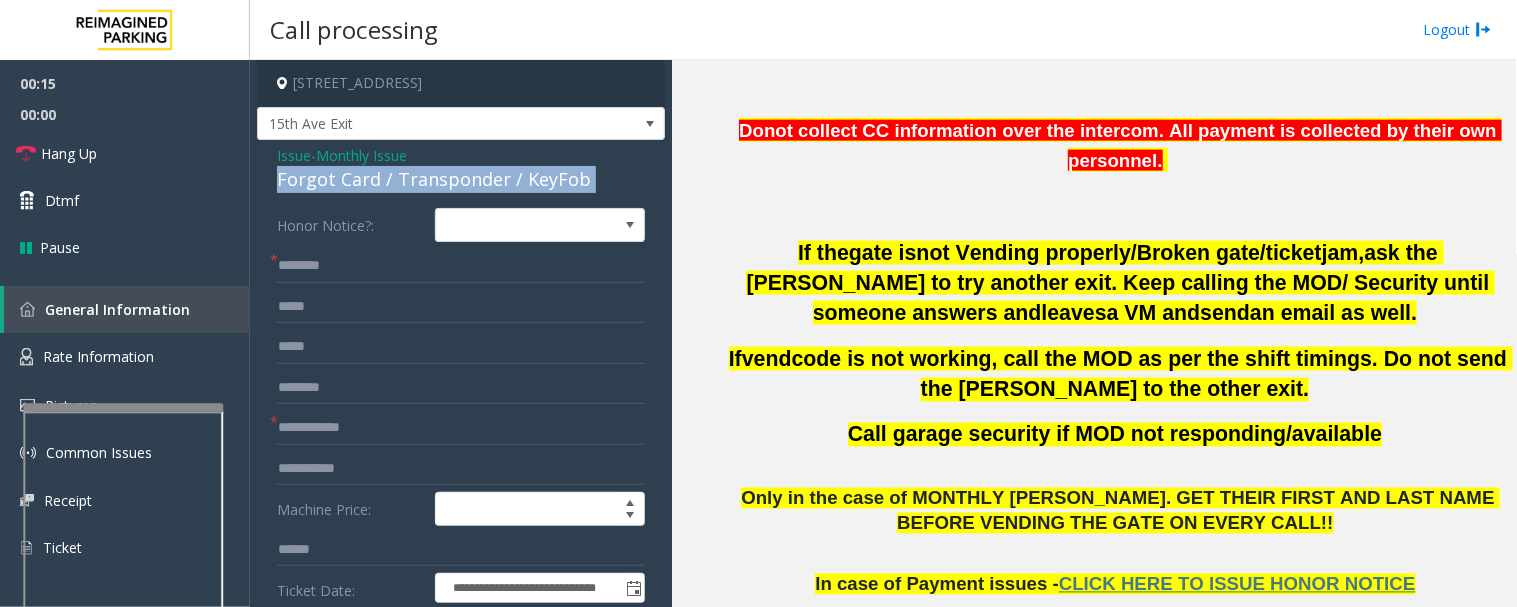 click on "Forgot Card / Transponder / KeyFob" 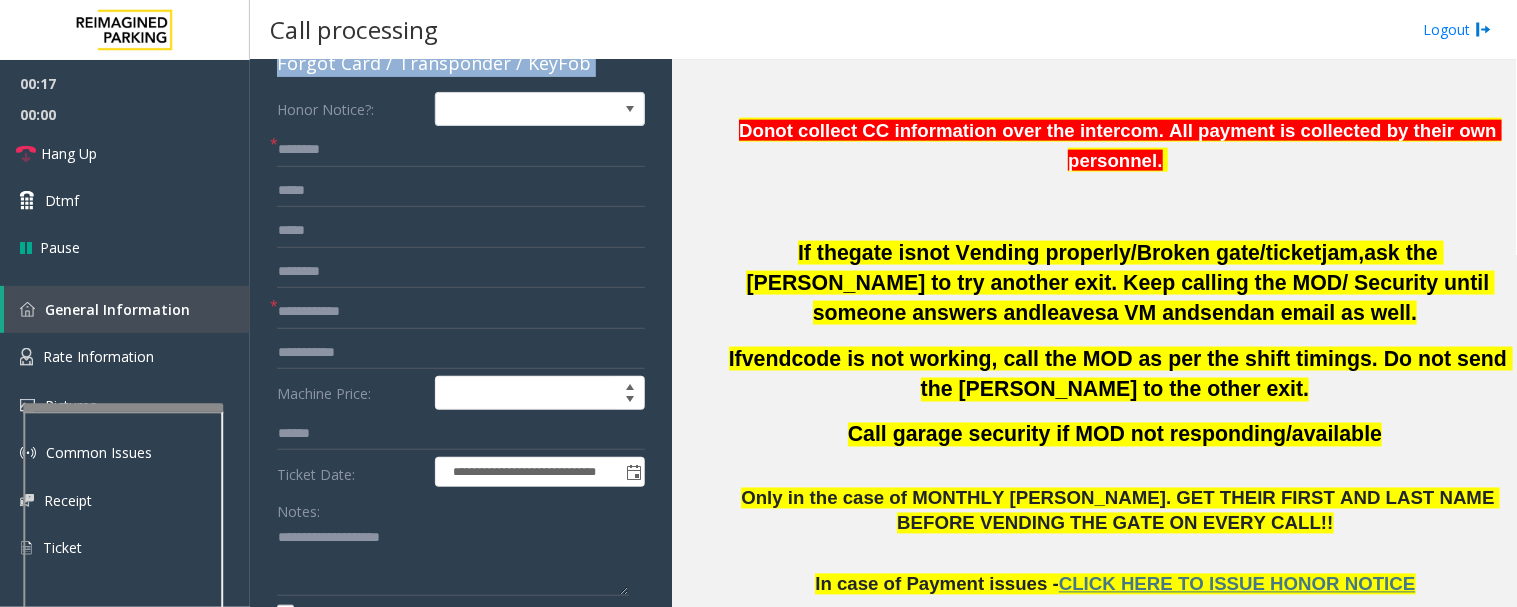 scroll, scrollTop: 333, scrollLeft: 0, axis: vertical 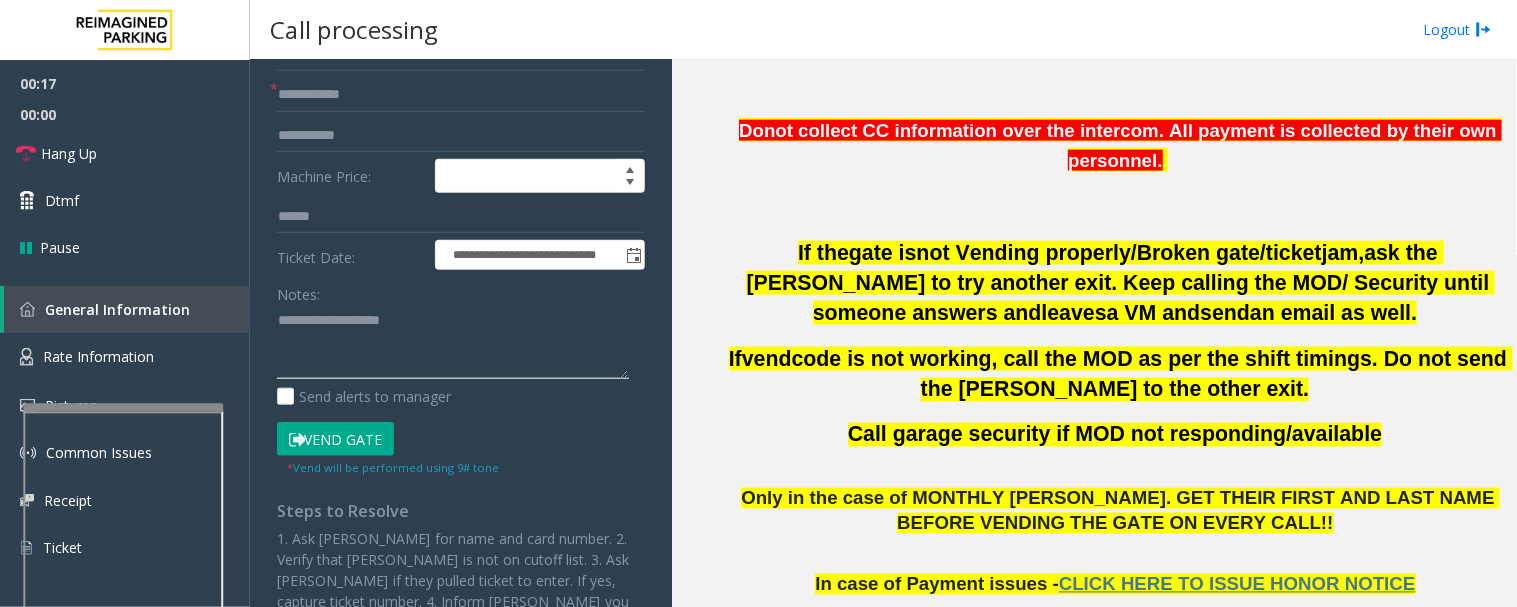 click 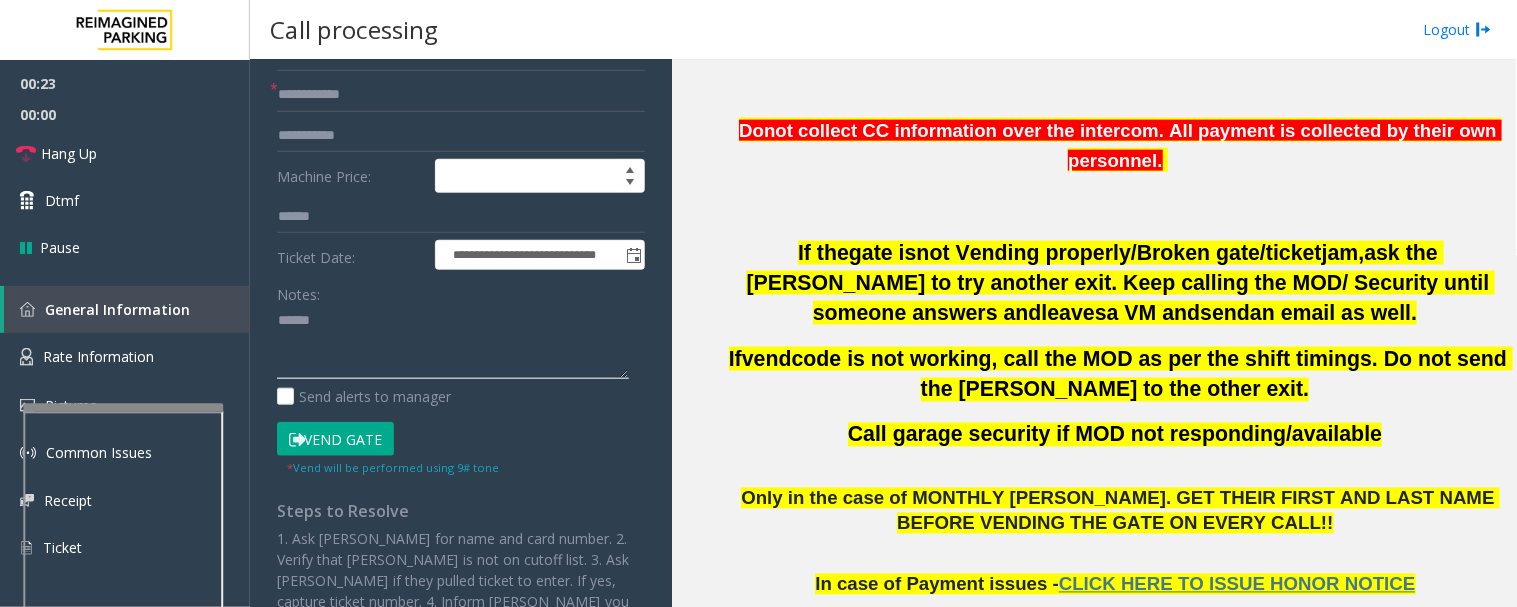 paste on "**********" 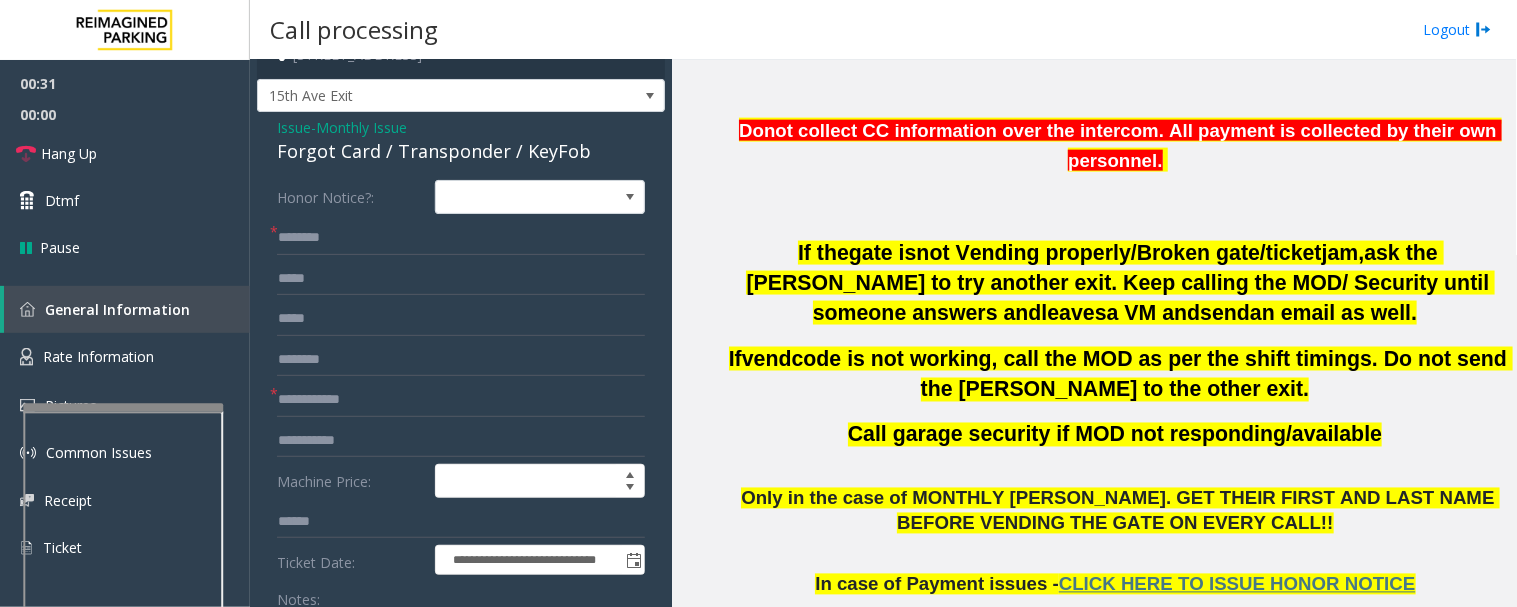 scroll, scrollTop: 0, scrollLeft: 0, axis: both 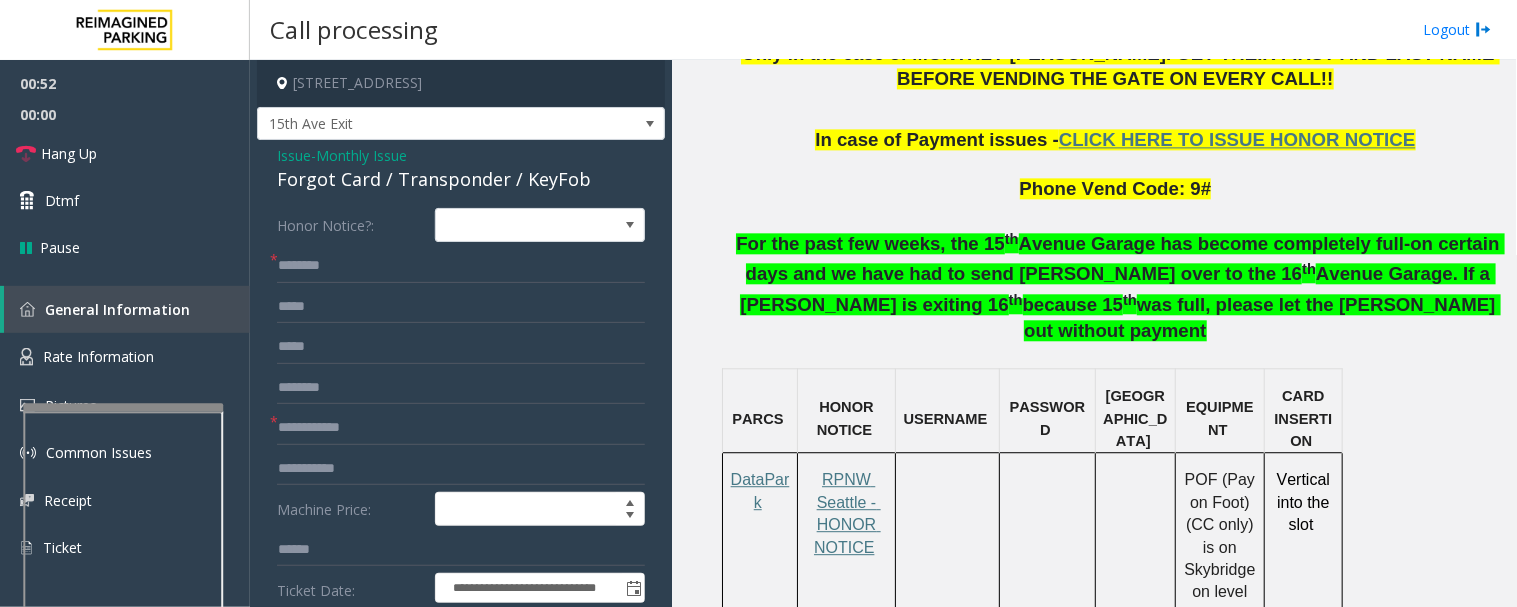 type on "**********" 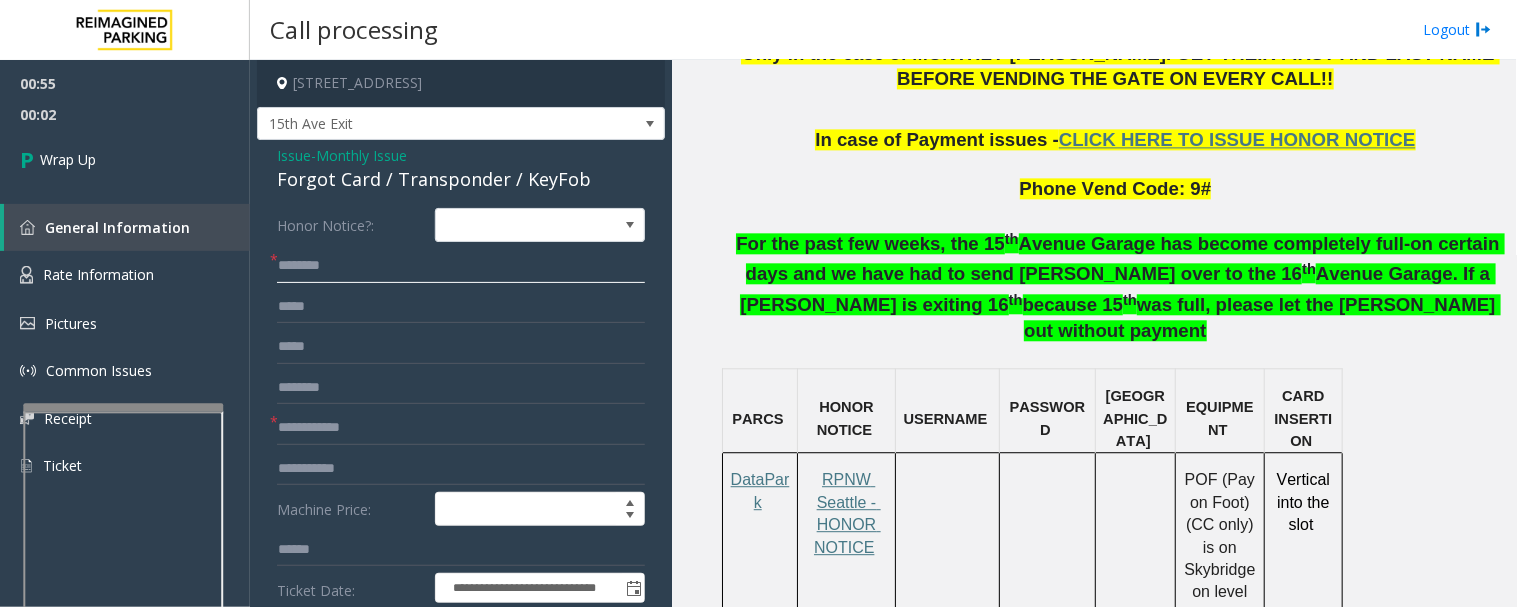 click 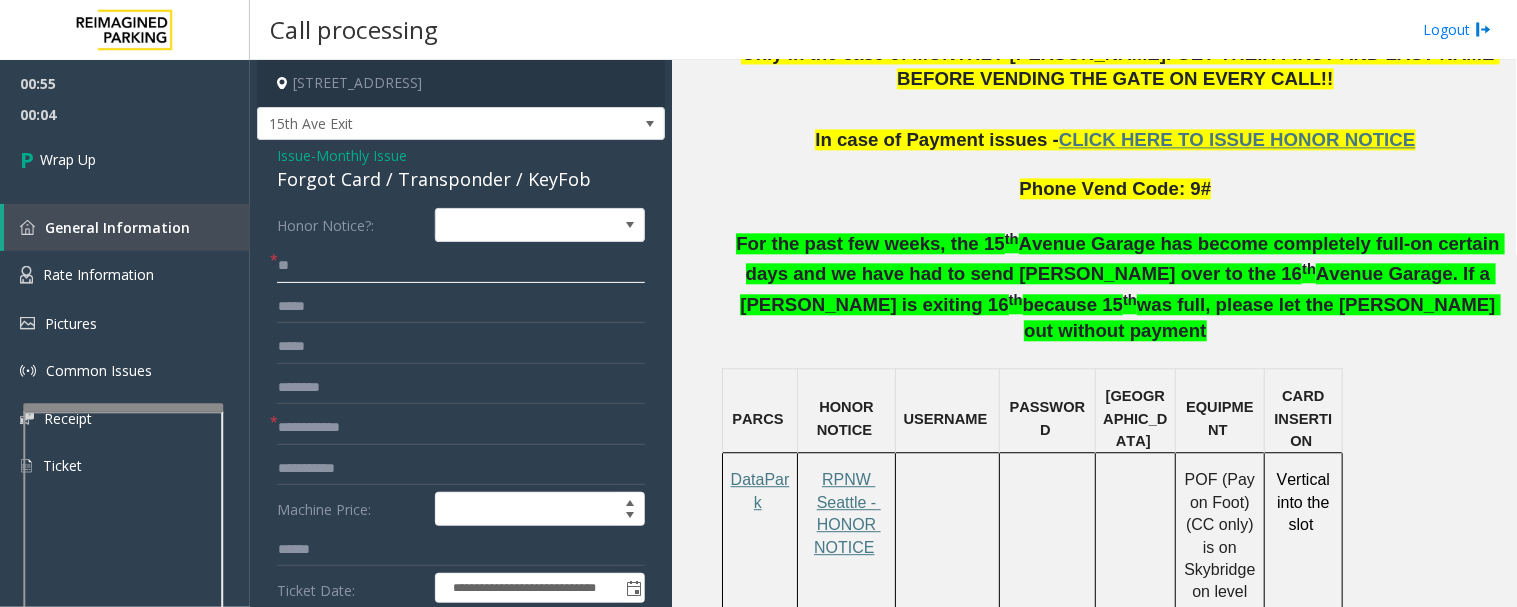 type on "**" 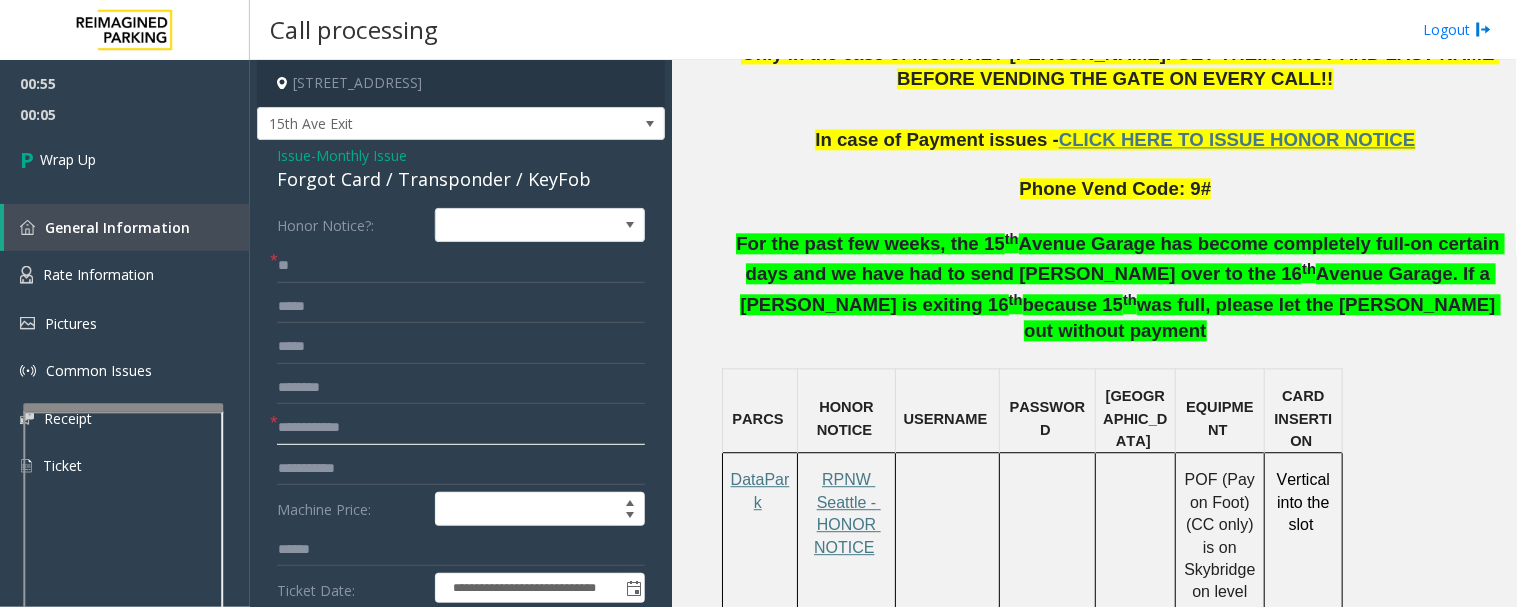 click 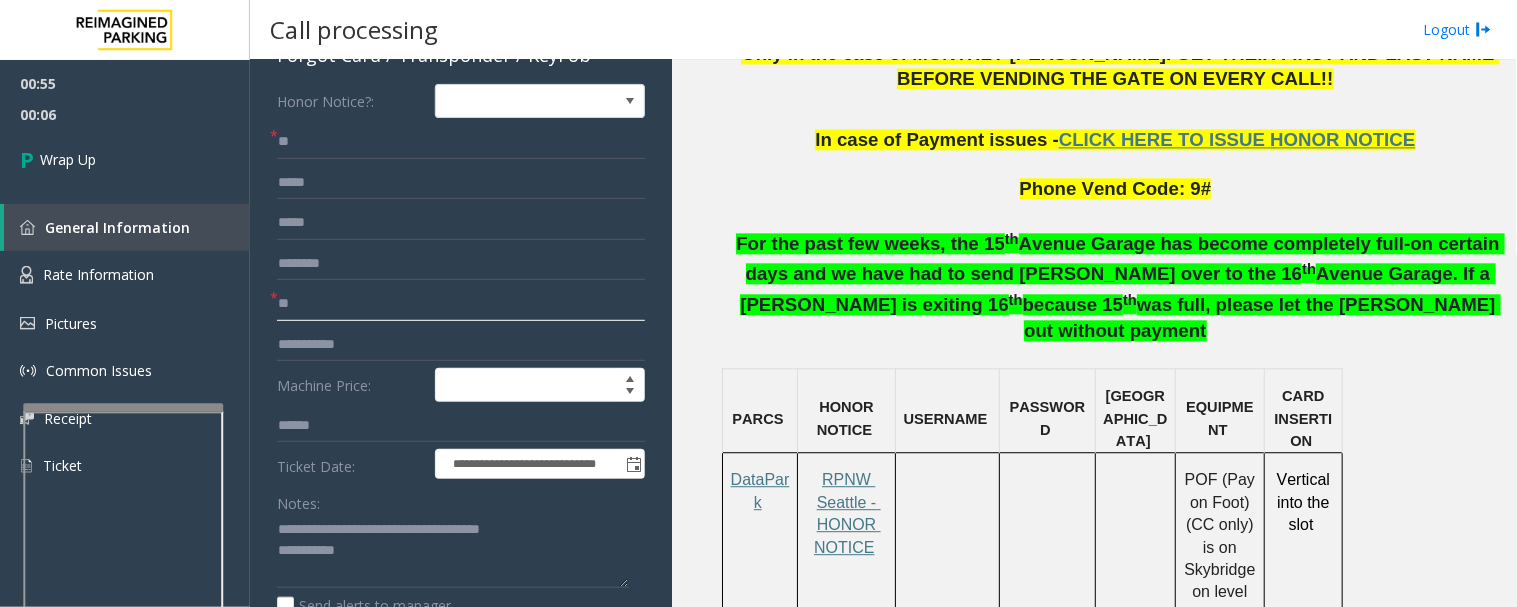 scroll, scrollTop: 333, scrollLeft: 0, axis: vertical 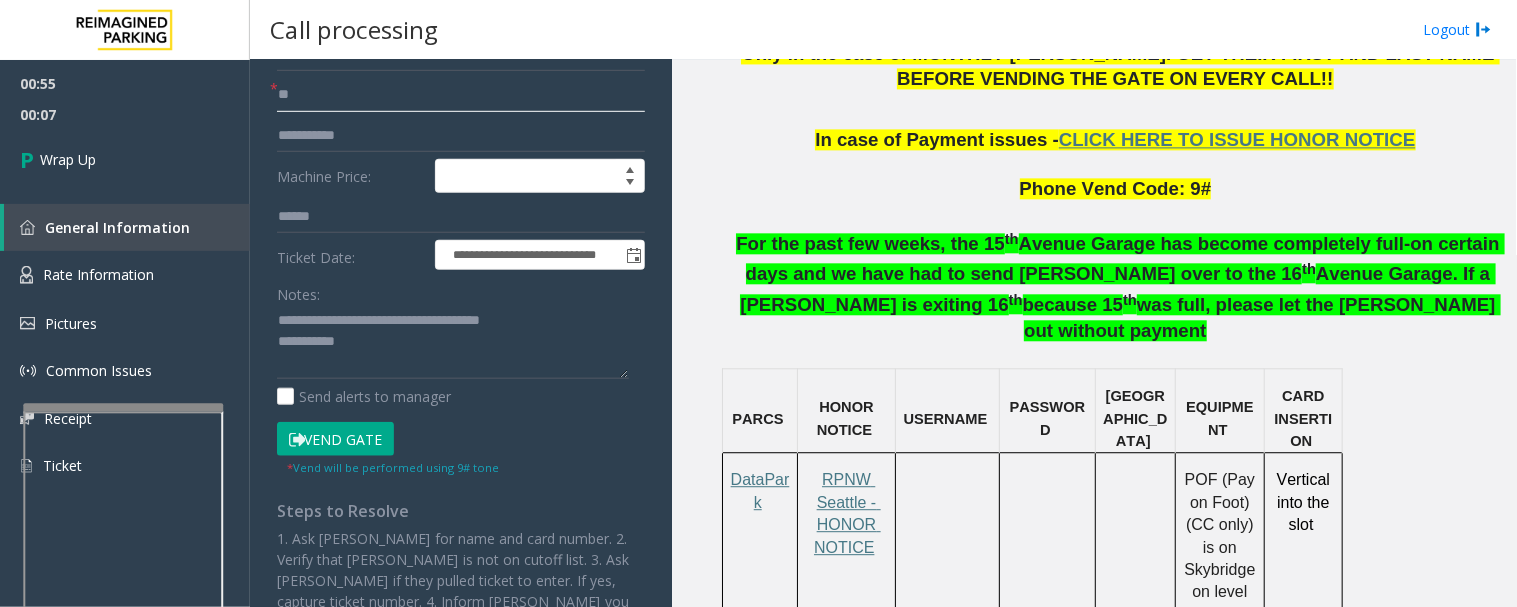 type on "**" 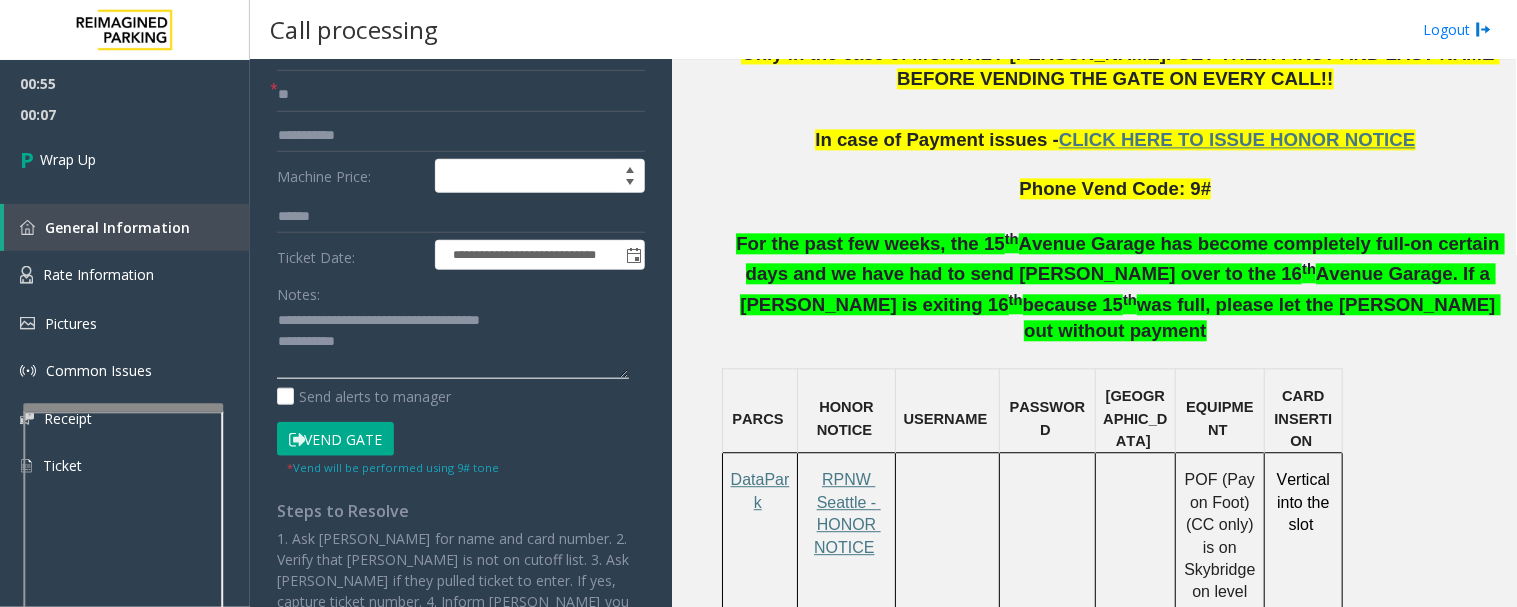 click 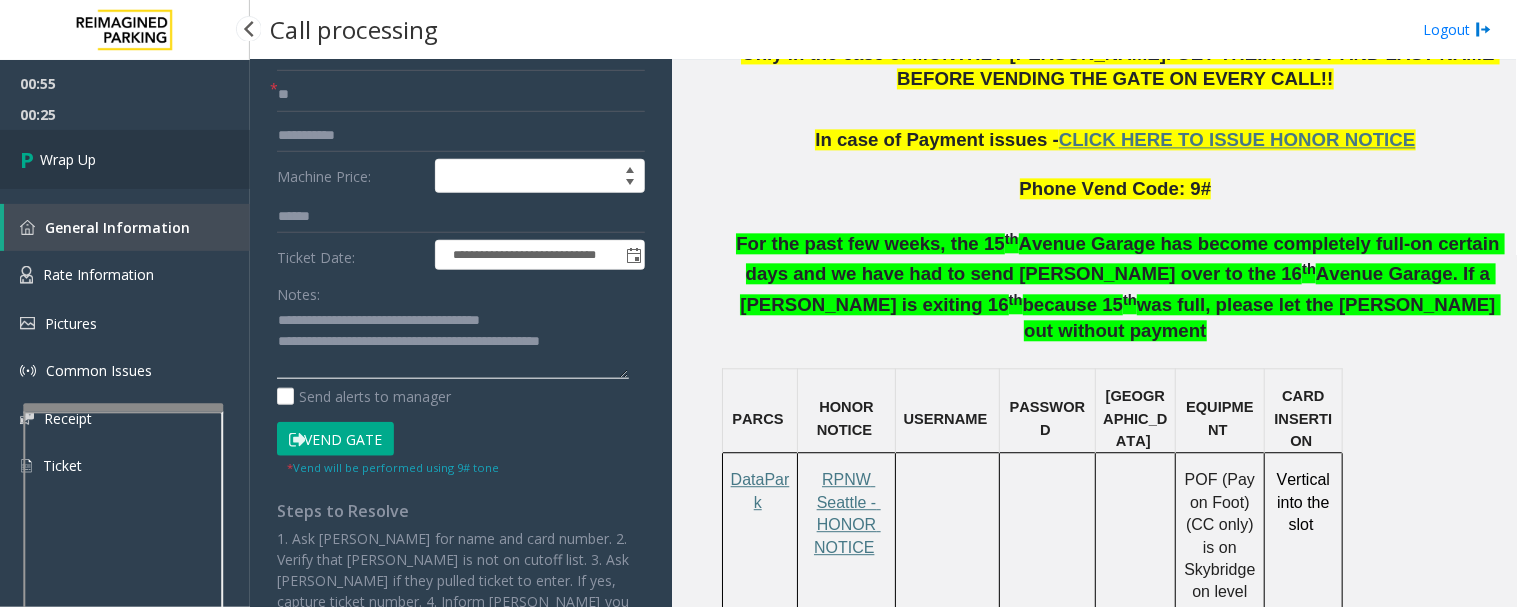type on "**********" 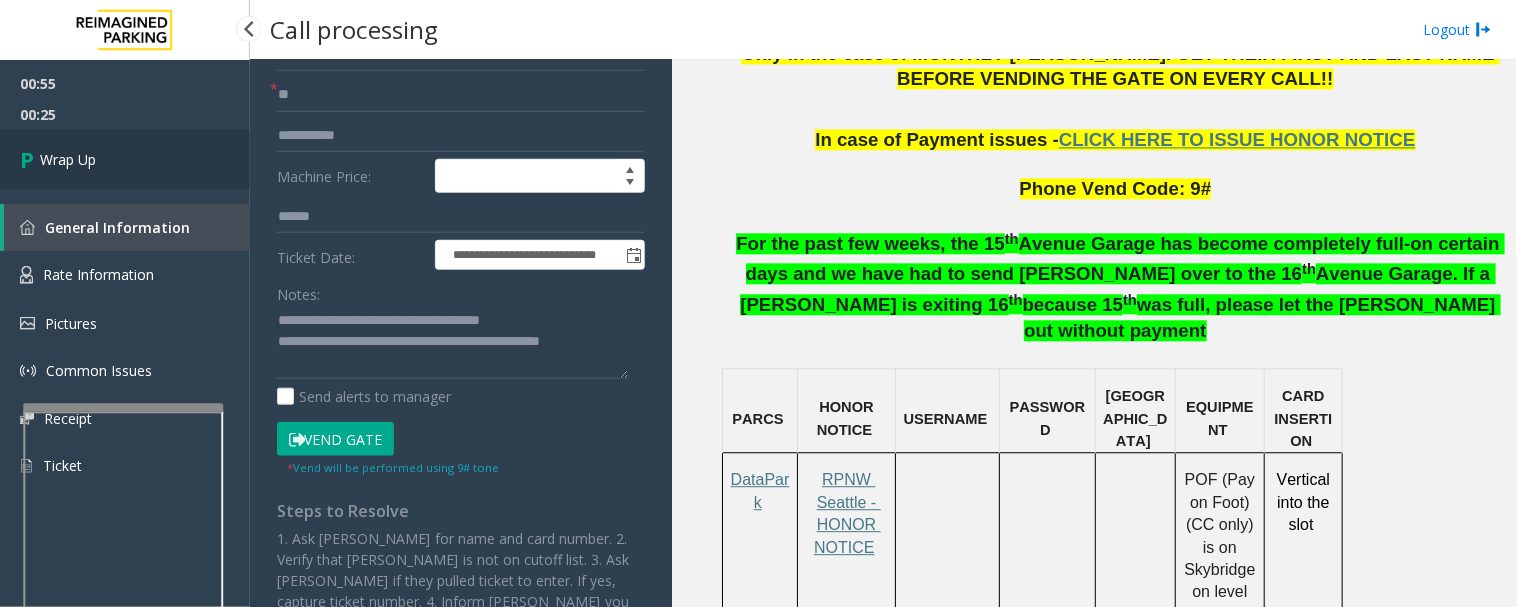click on "Wrap Up" at bounding box center [125, 159] 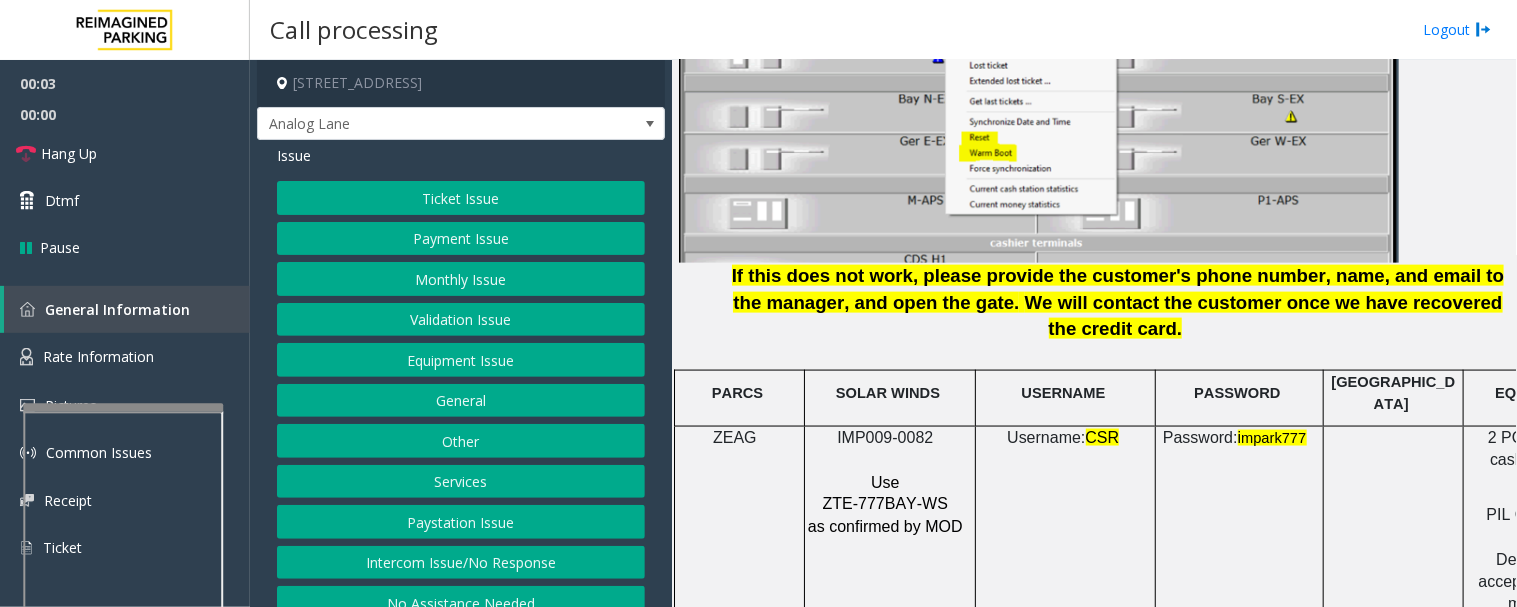 scroll, scrollTop: 2444, scrollLeft: 0, axis: vertical 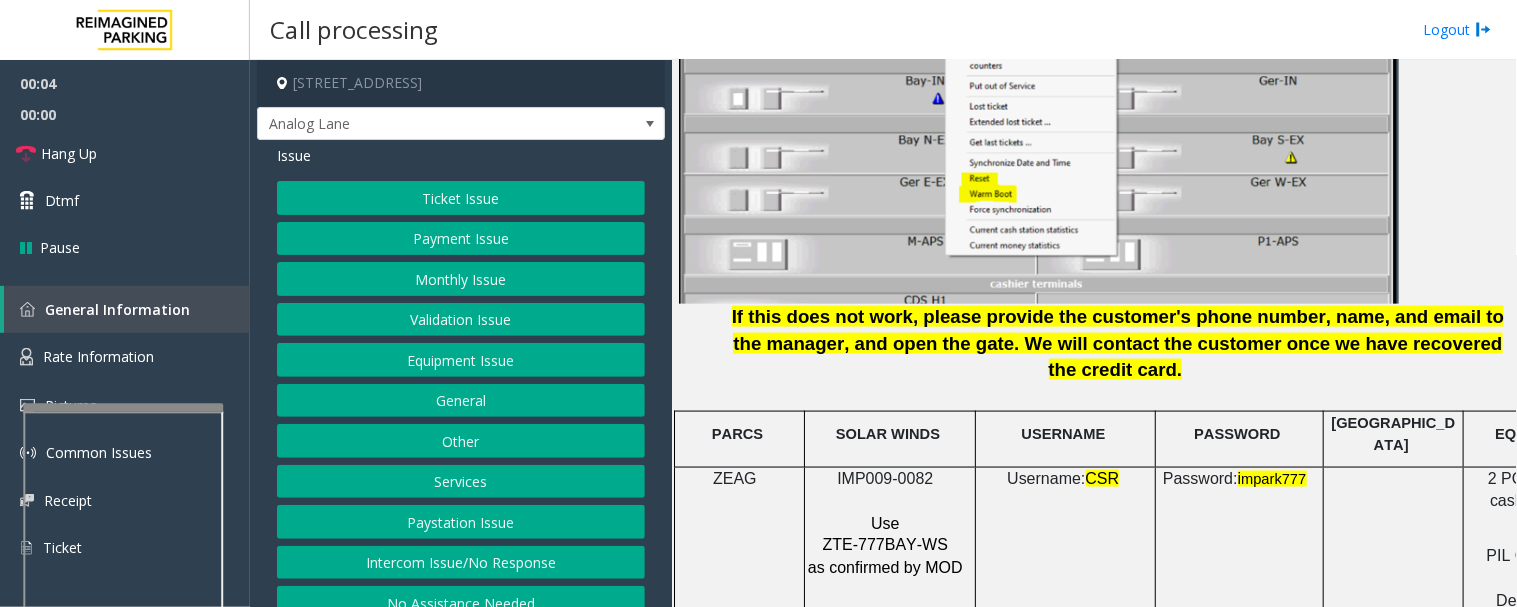 click on "IMP009-0082" 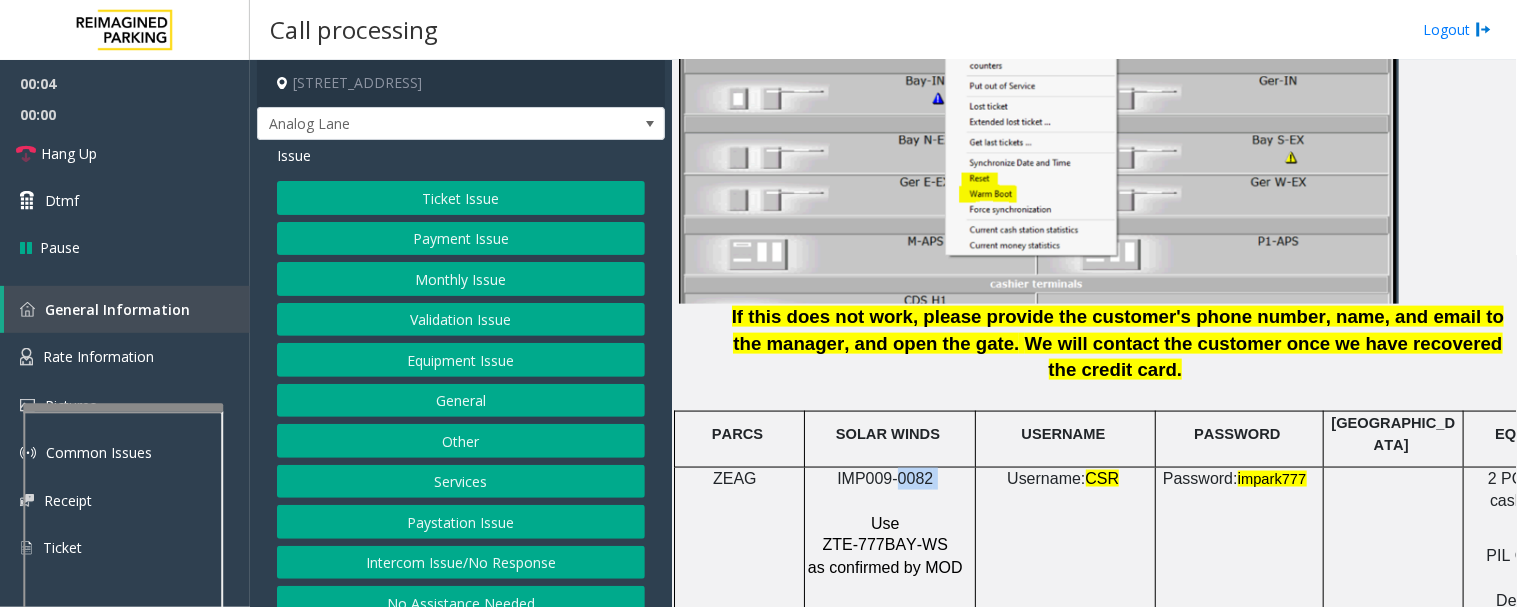 click on "IMP009-0082" 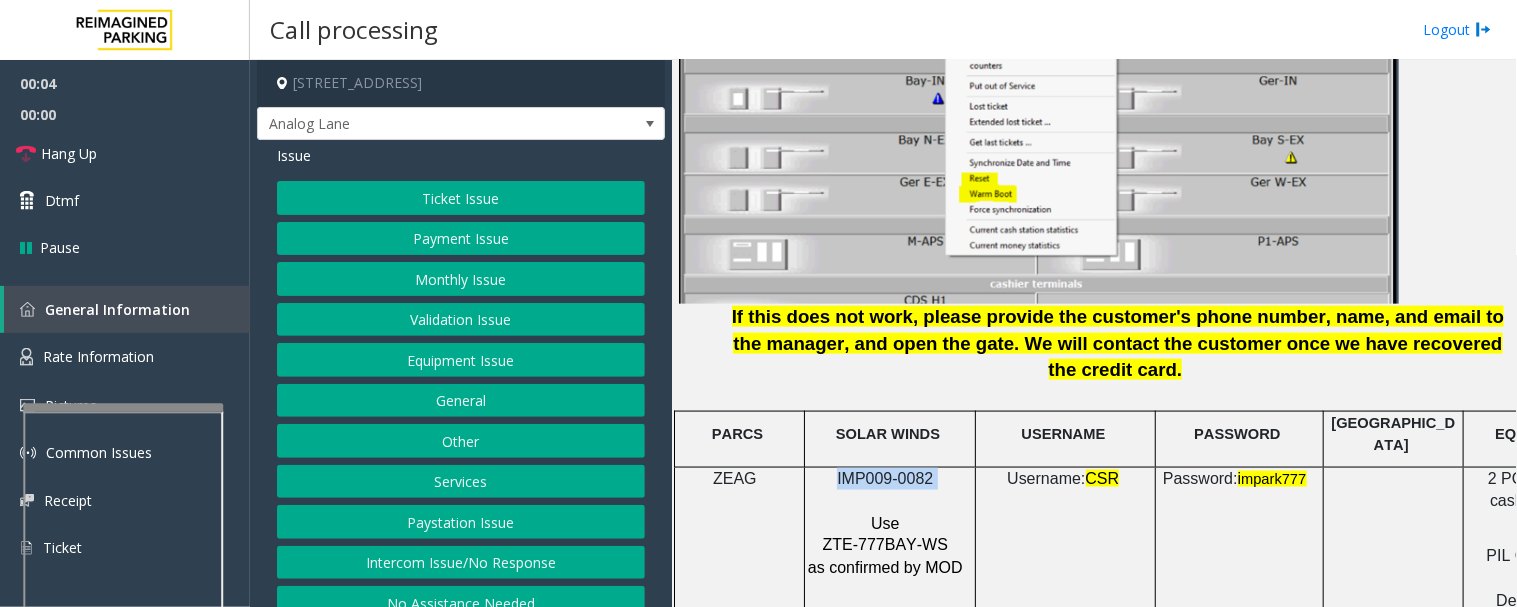 click on "IMP009-0082" 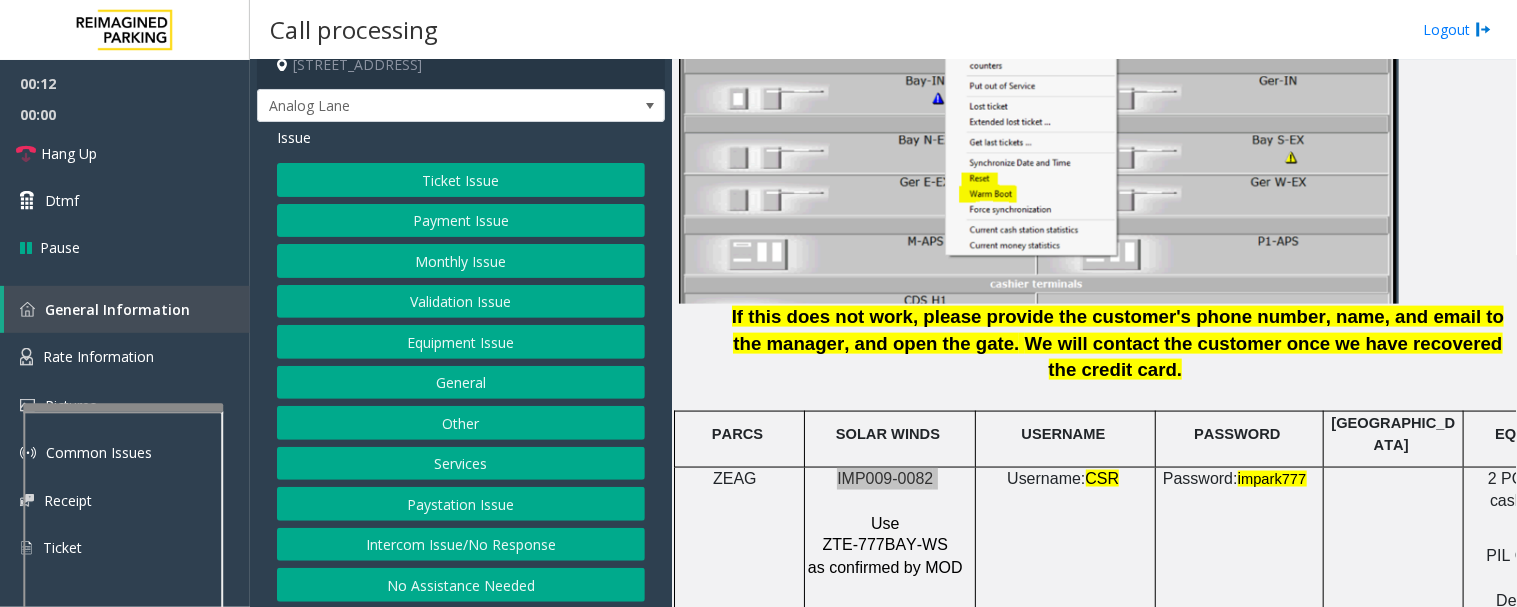 scroll, scrollTop: 24, scrollLeft: 0, axis: vertical 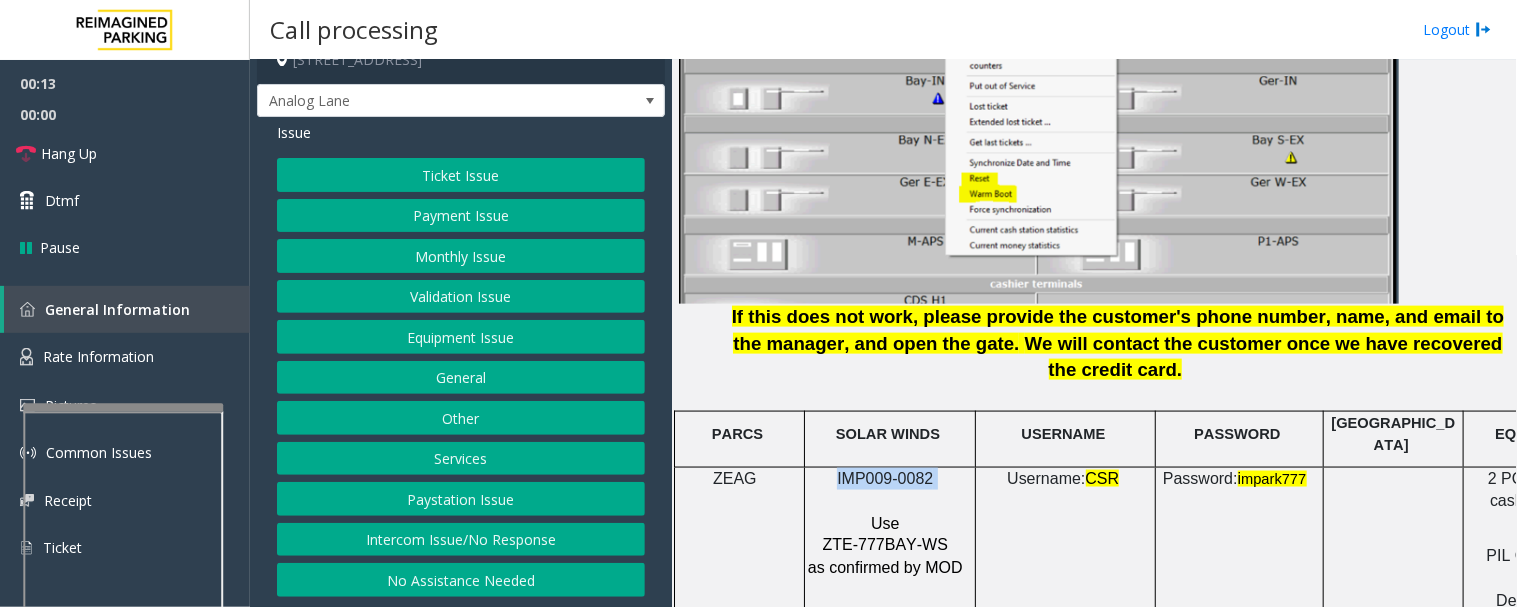 drag, startPoint x: 550, startPoint y: 536, endPoint x: 562, endPoint y: 497, distance: 40.804413 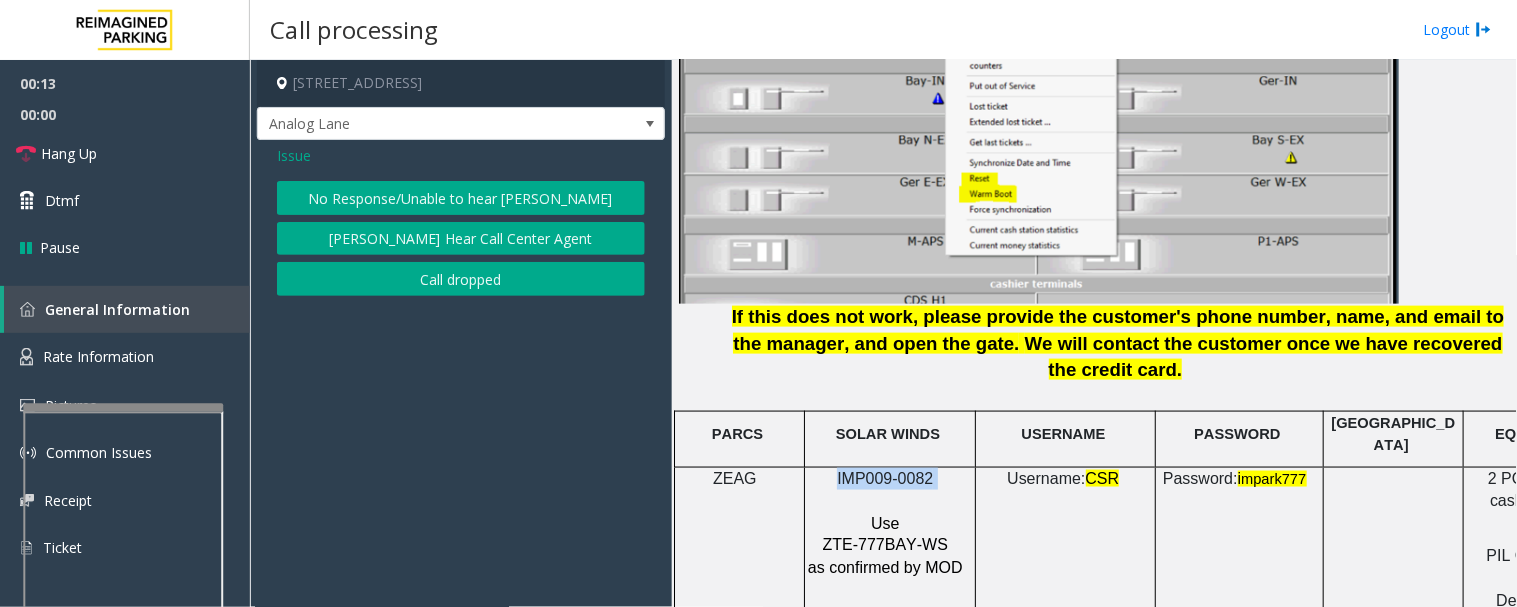 click on "No Response/Unable to hear [PERSON_NAME]" 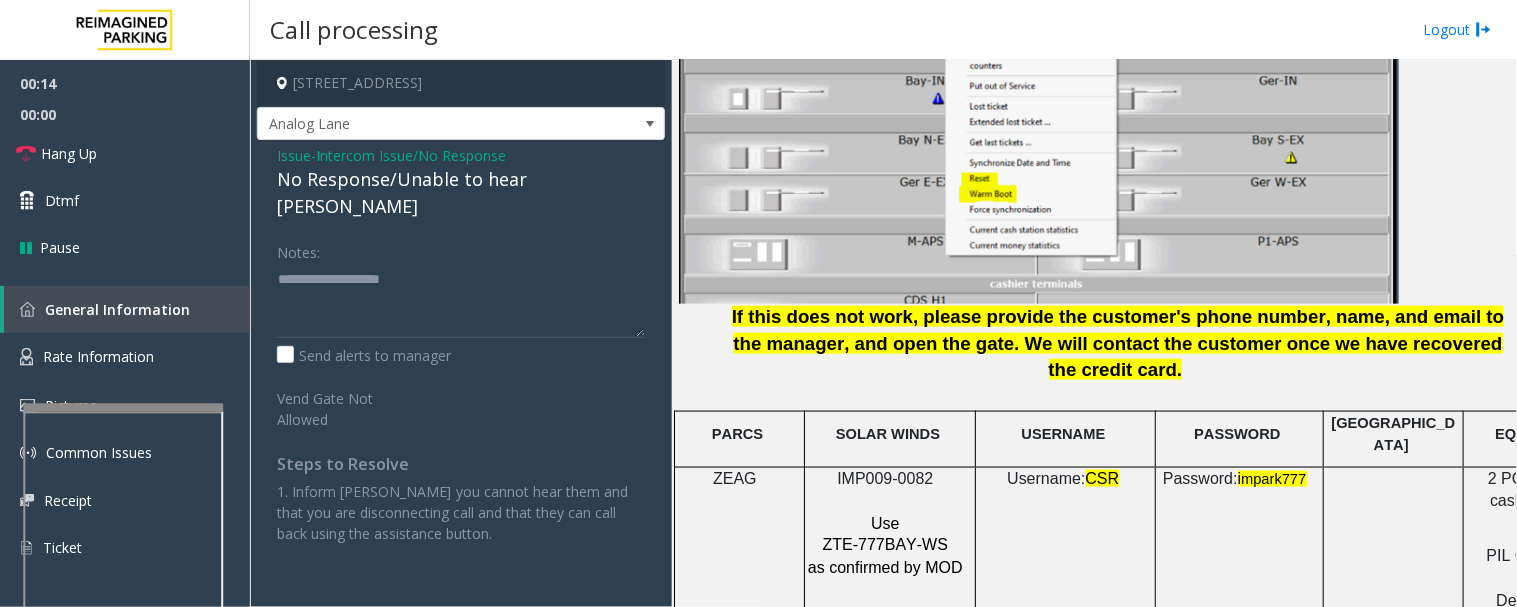 click on "No Response/Unable to hear [PERSON_NAME]" 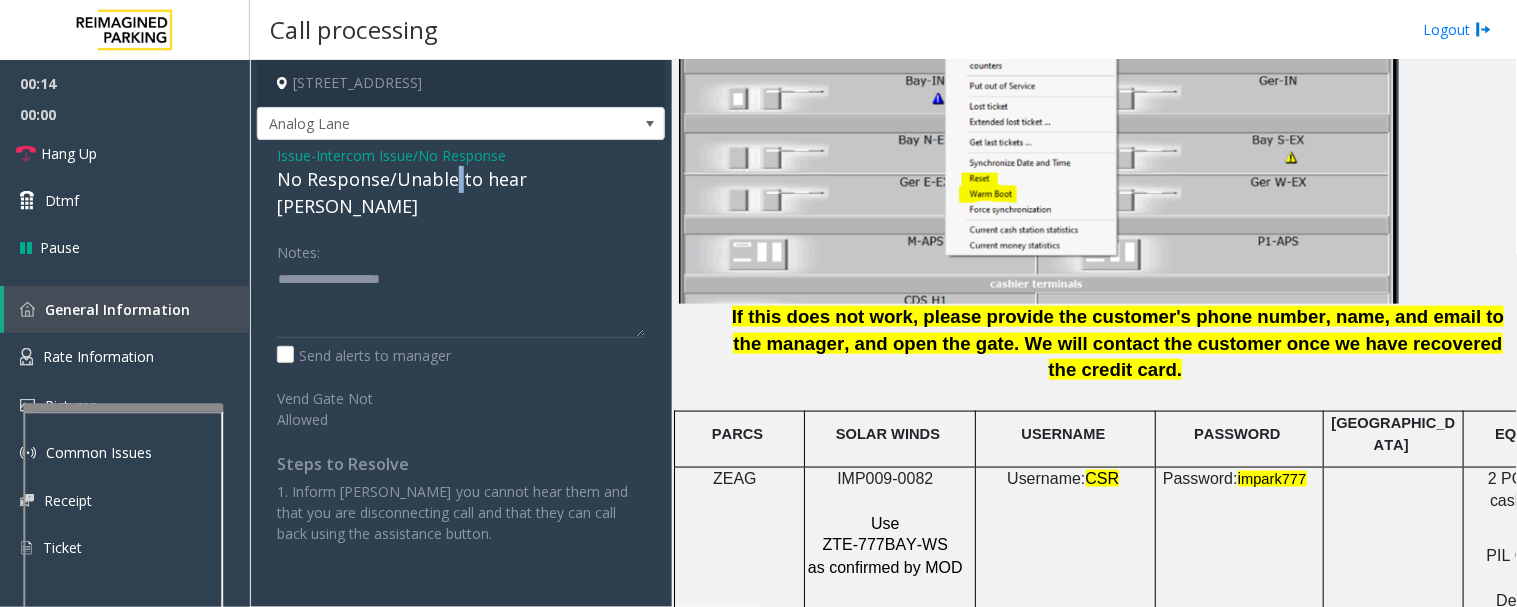 click on "No Response/Unable to hear [PERSON_NAME]" 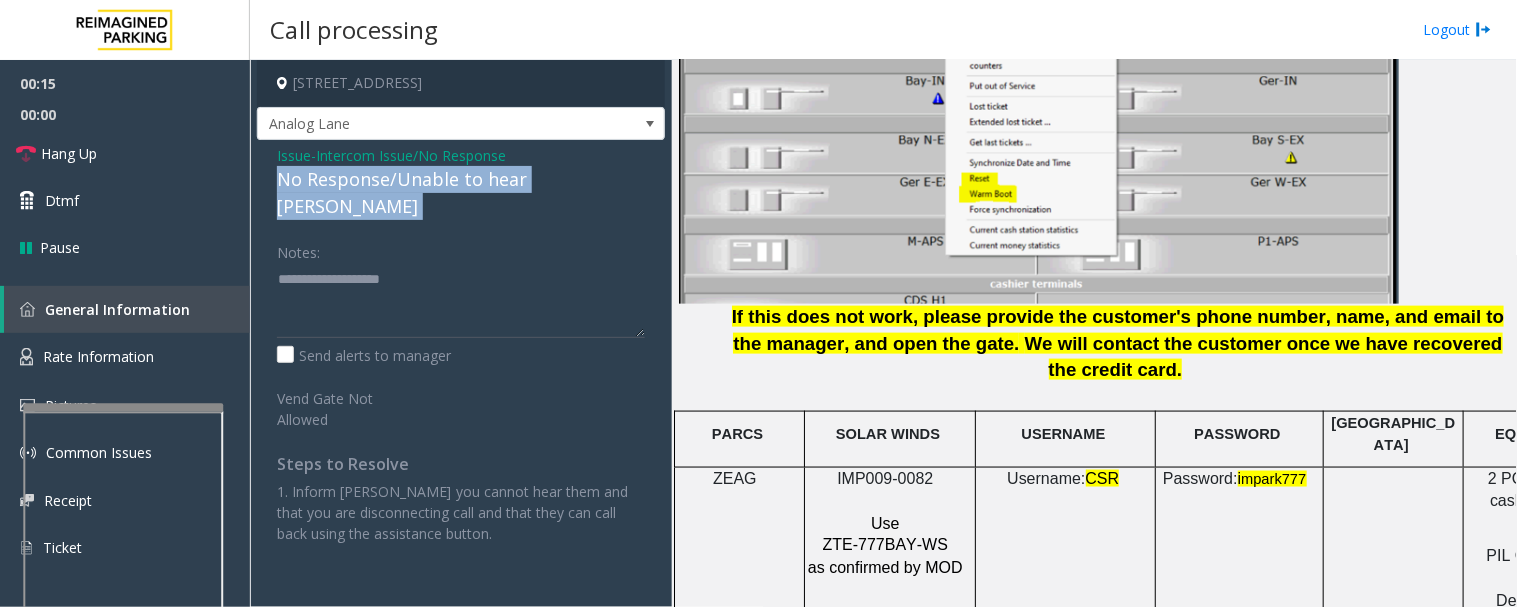 click on "No Response/Unable to hear [PERSON_NAME]" 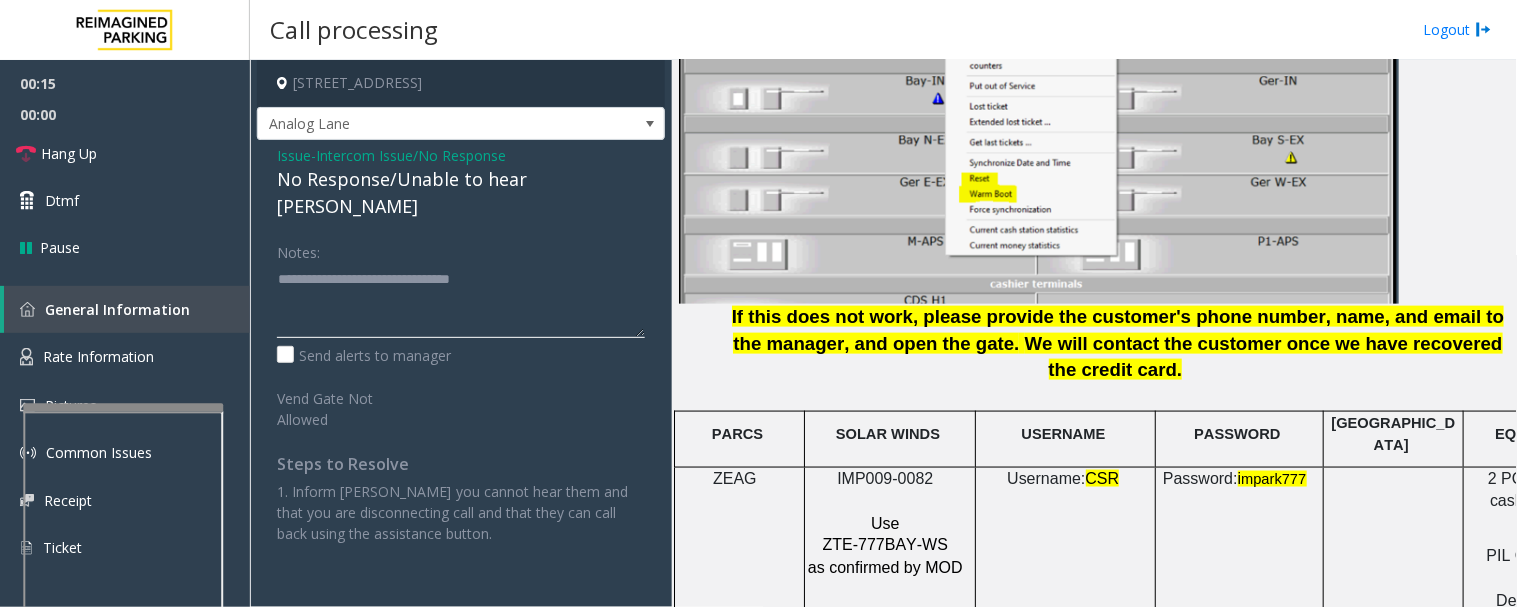 click 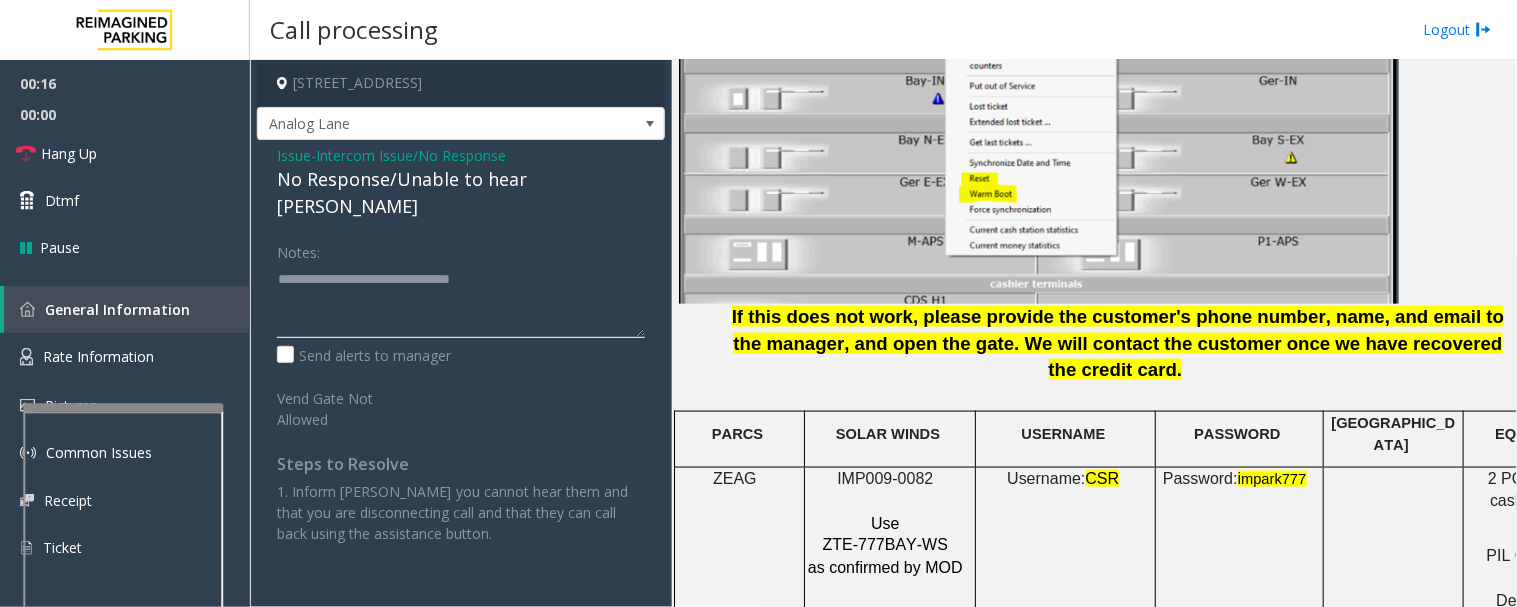 click 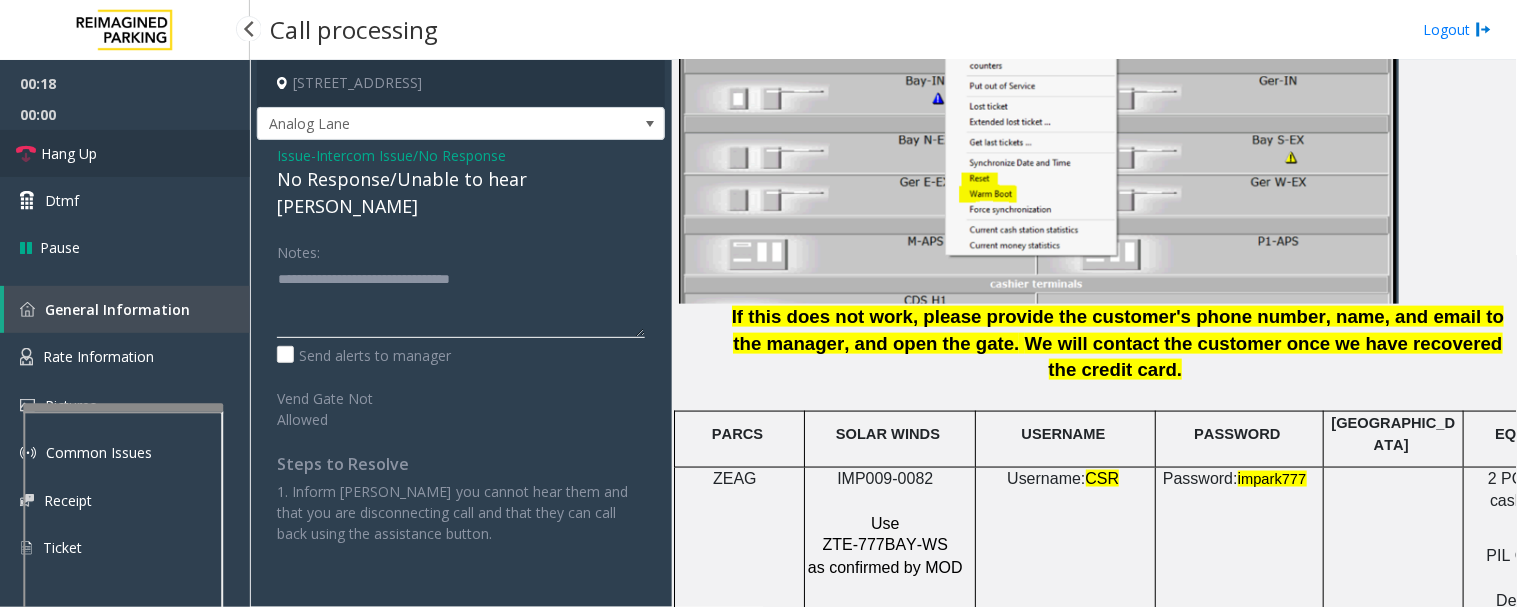 type on "**********" 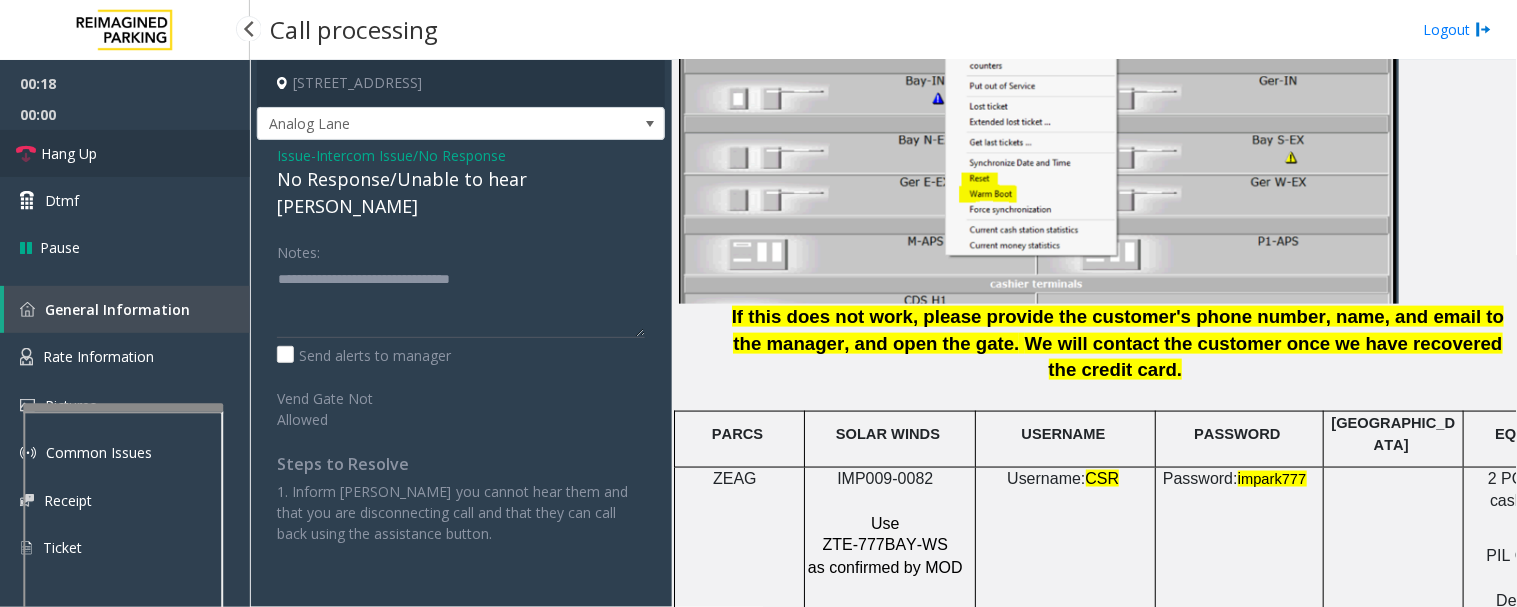 click on "Hang Up" at bounding box center [69, 153] 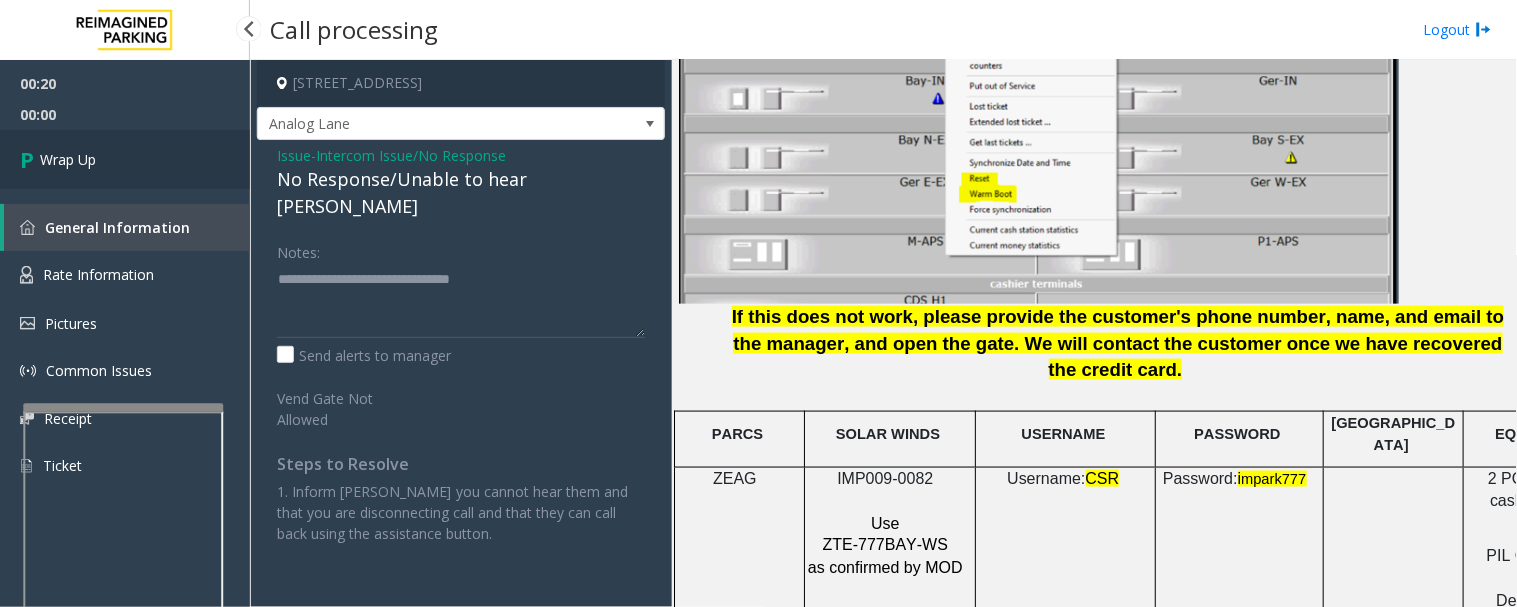 click on "Wrap Up" at bounding box center (125, 159) 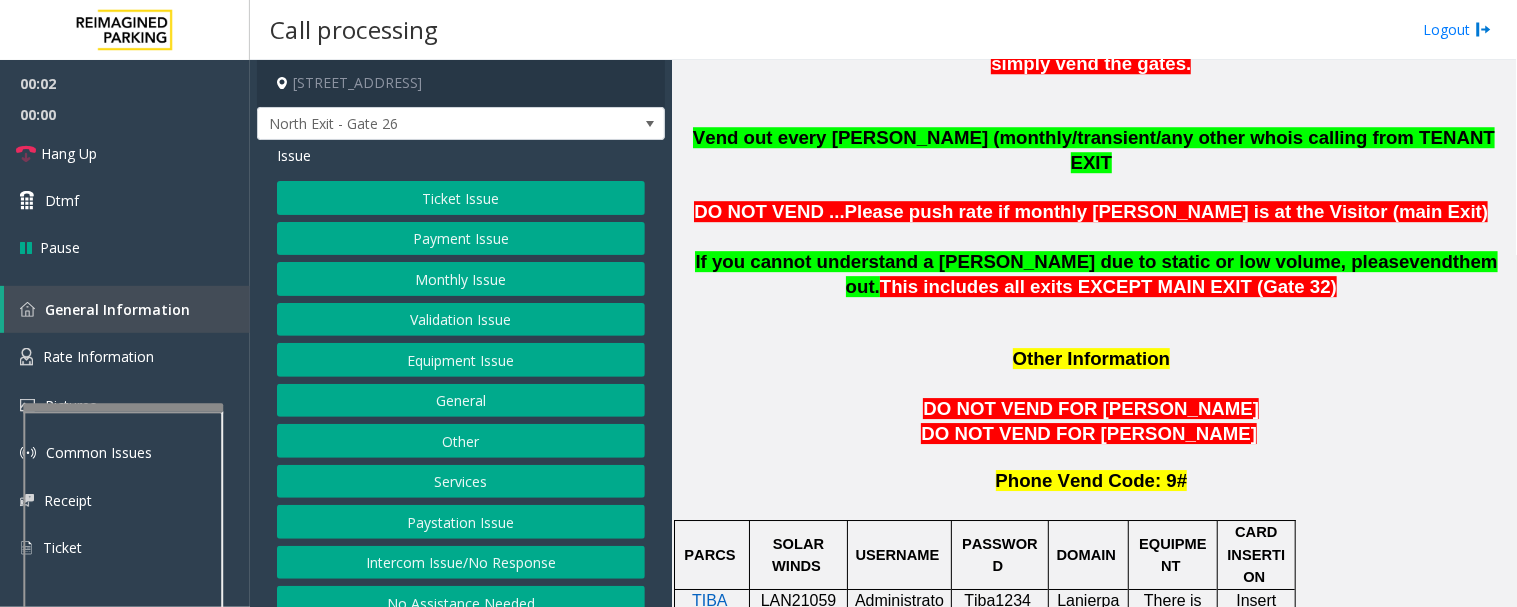 scroll, scrollTop: 1666, scrollLeft: 0, axis: vertical 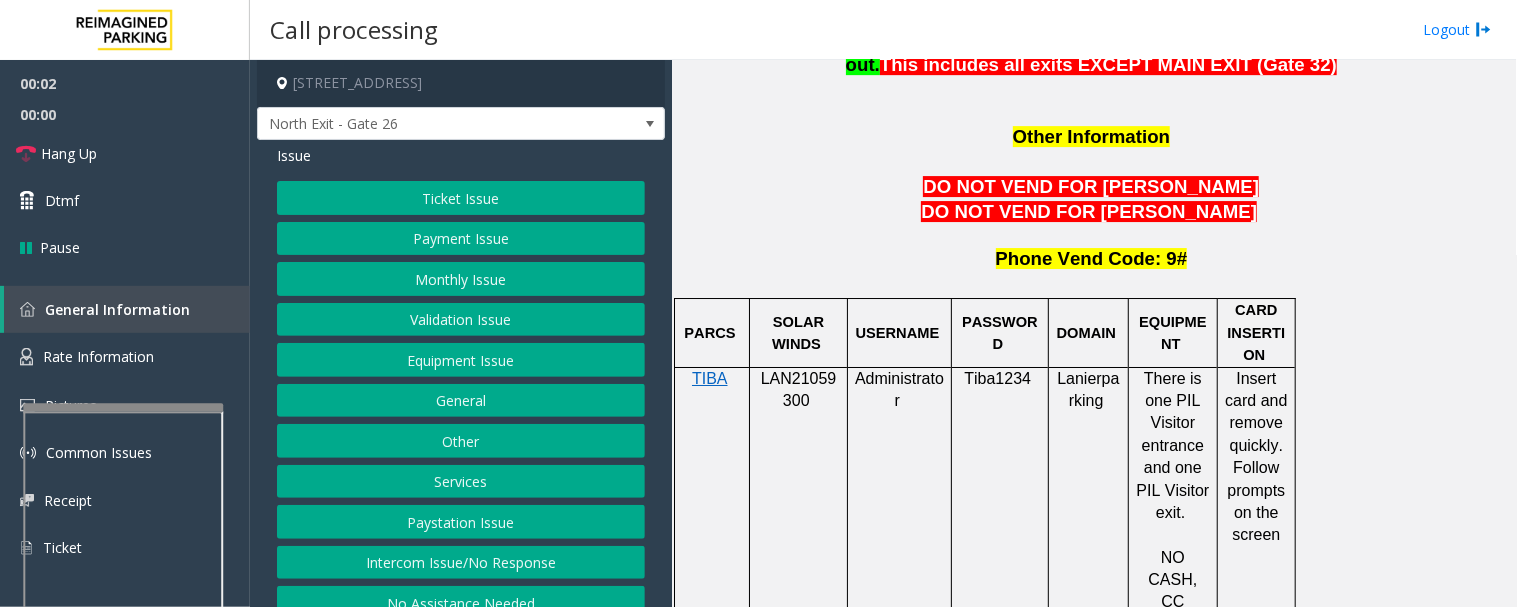 click on "LAN21059300" 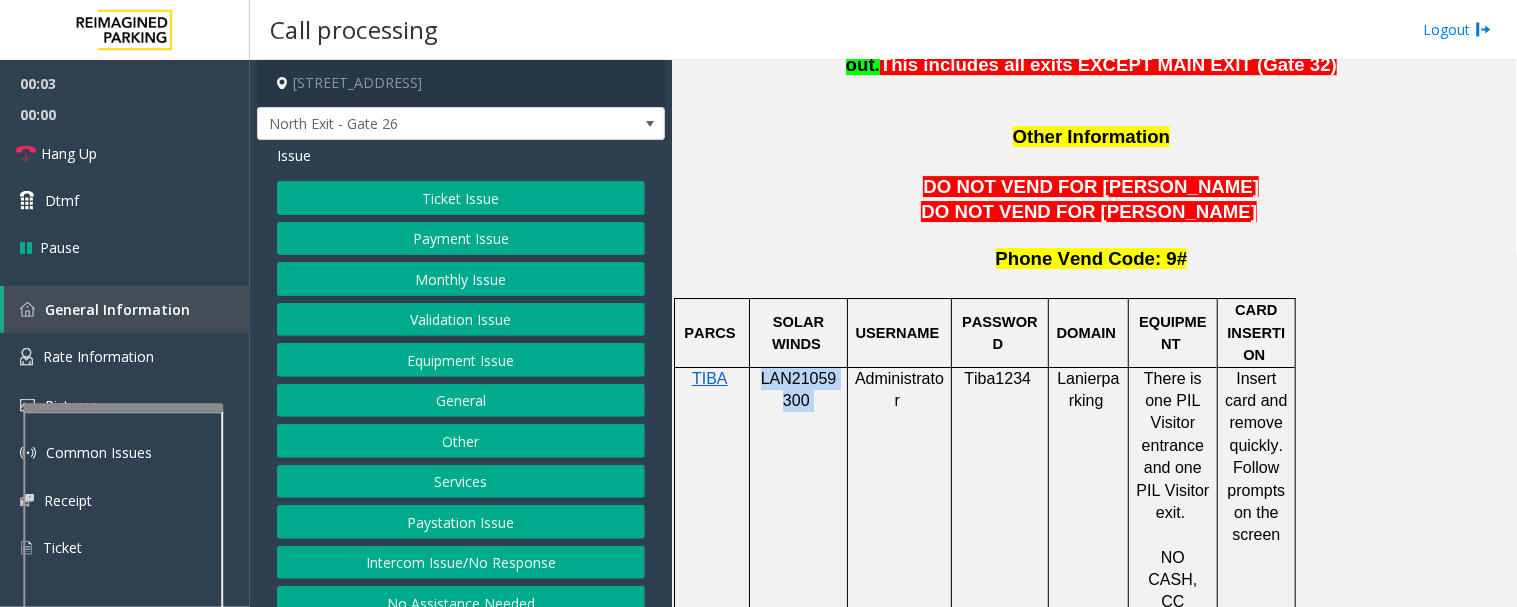 click on "LAN21059300" 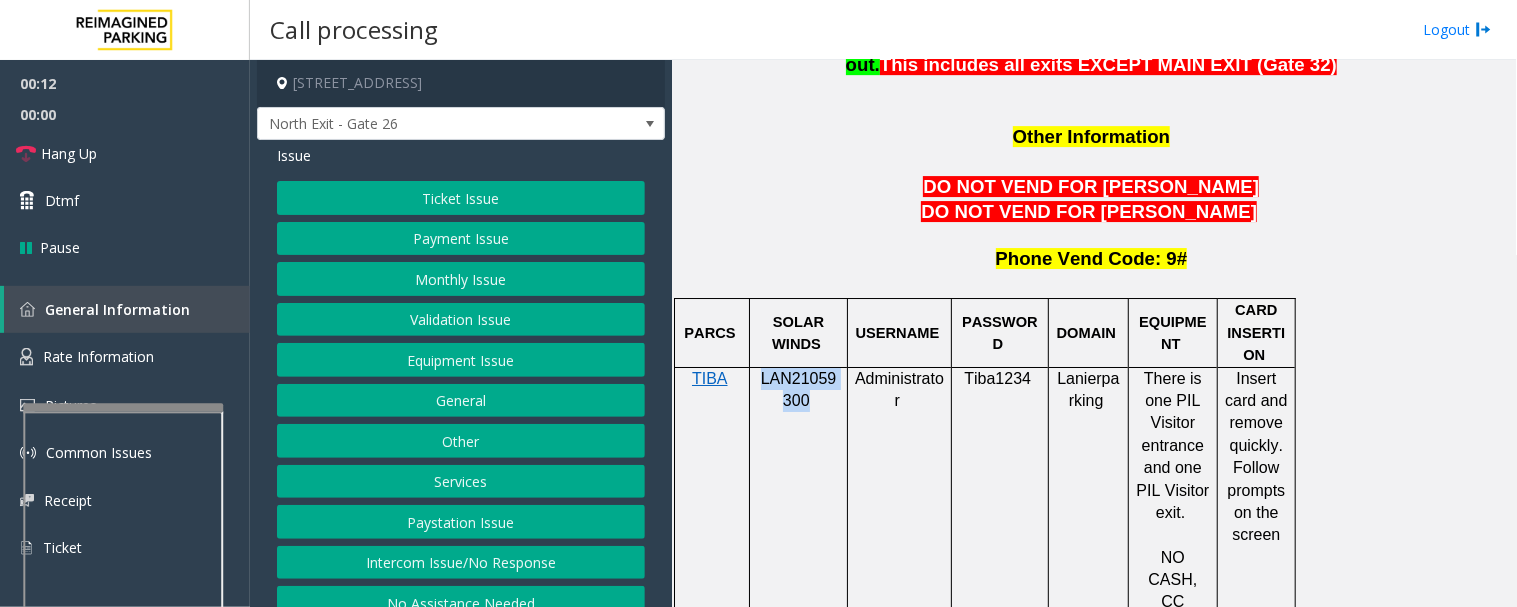 click on "Monthly Issue" 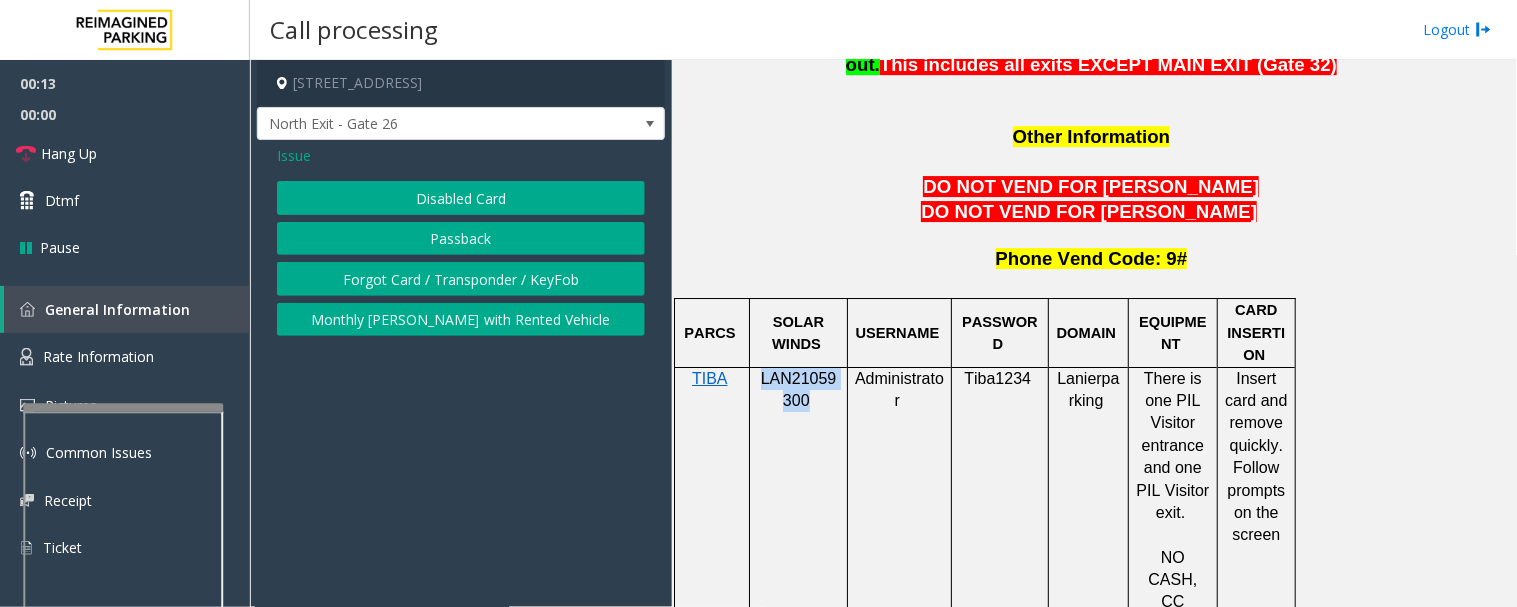 click on "Disabled Card" 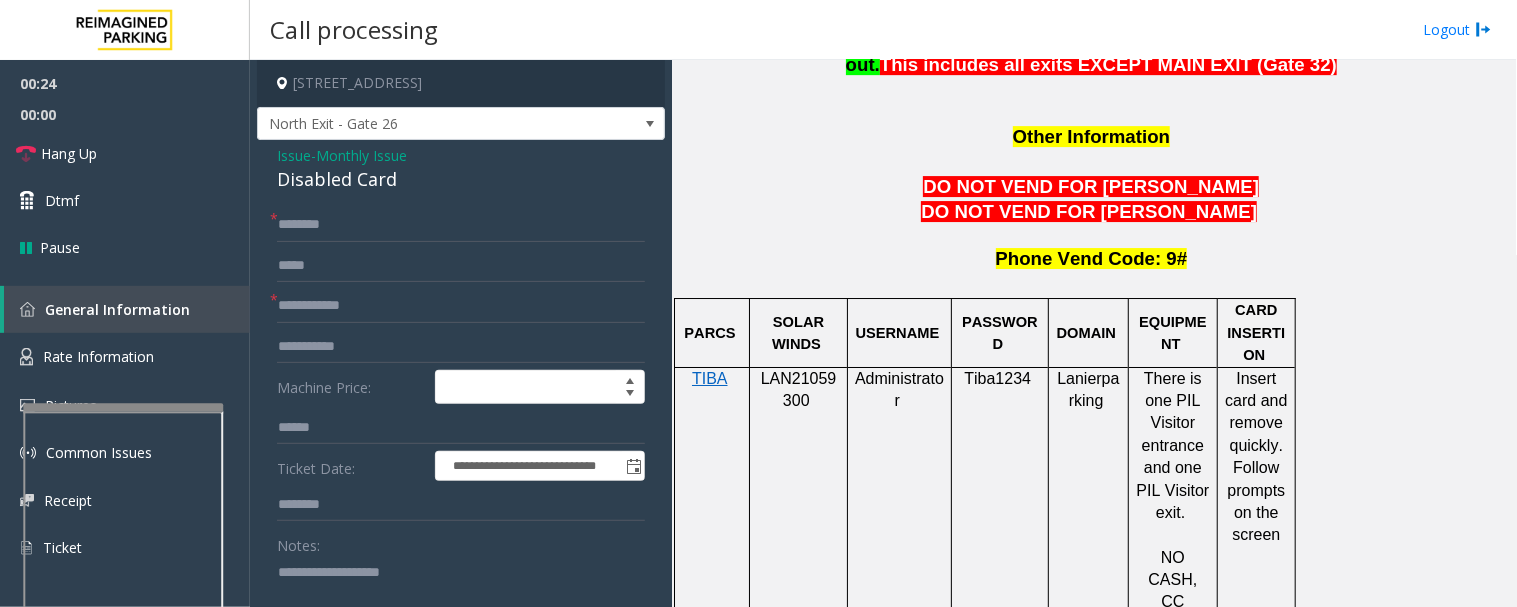 click on "Issue" 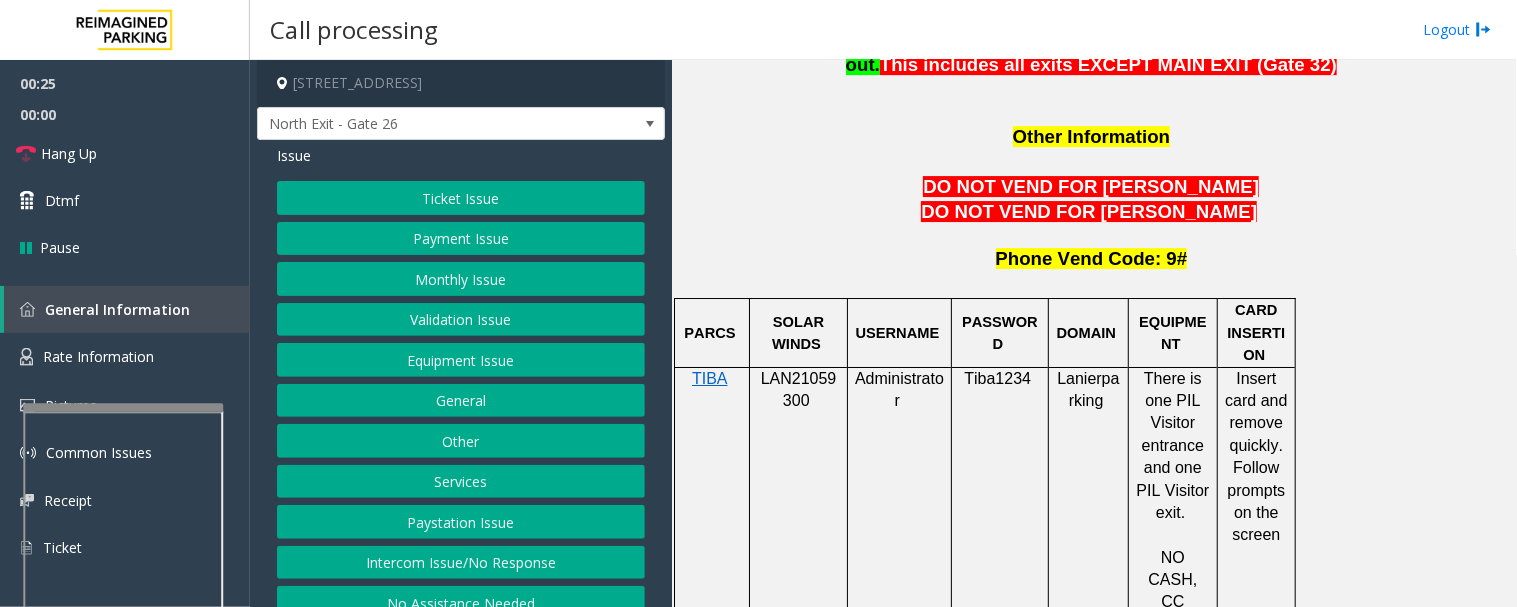 click on "Monthly Issue" 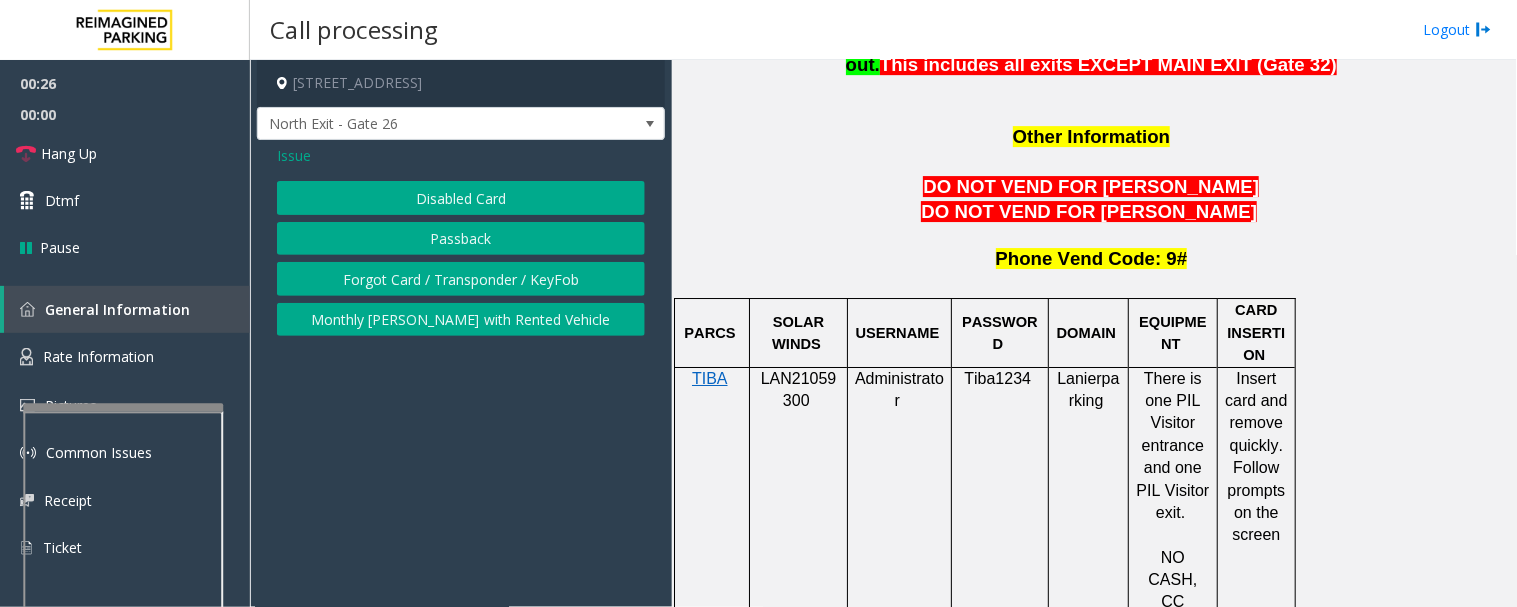 click on "Forgot Card / Transponder / KeyFob" 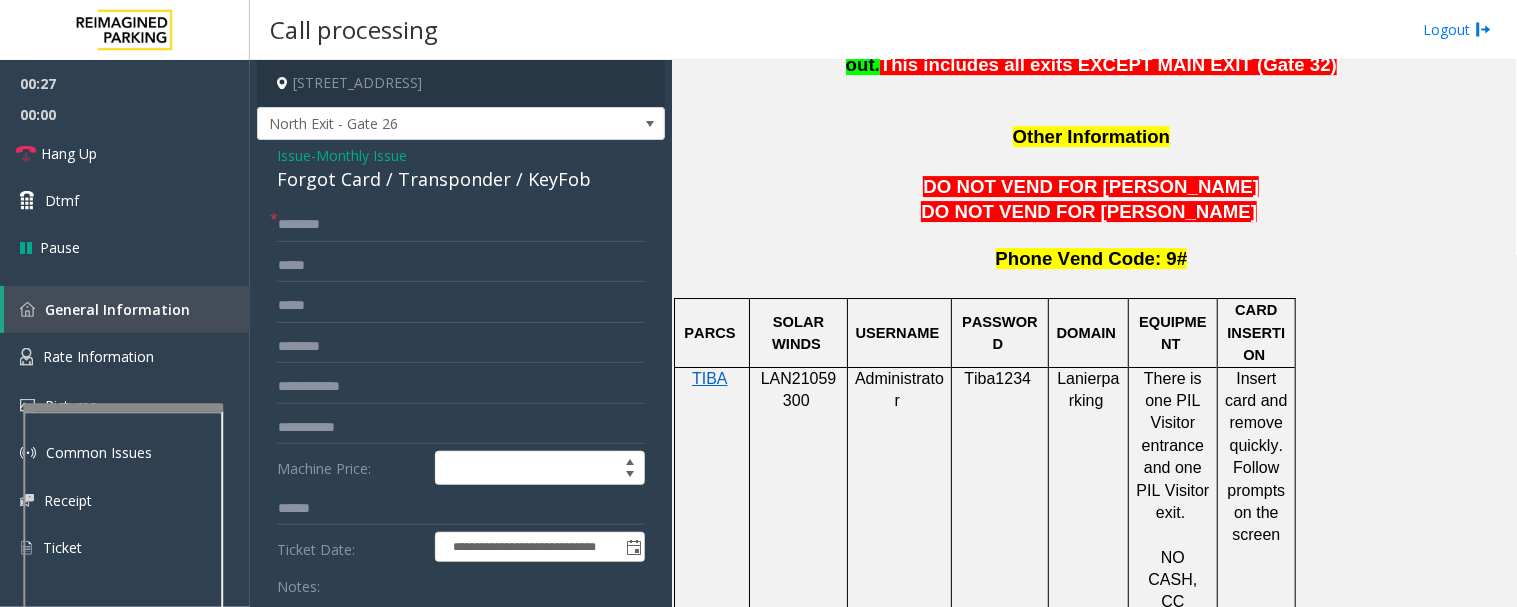 click on "Forgot Card / Transponder / KeyFob" 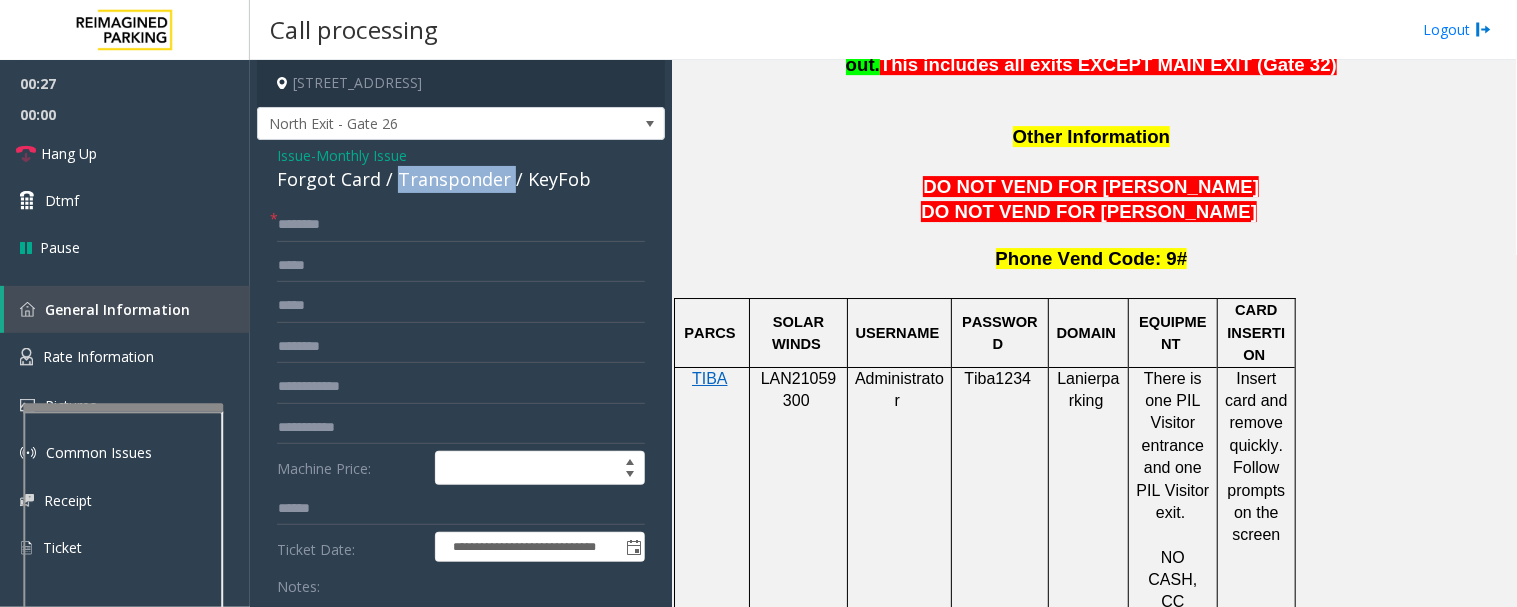 click on "Forgot Card / Transponder / KeyFob" 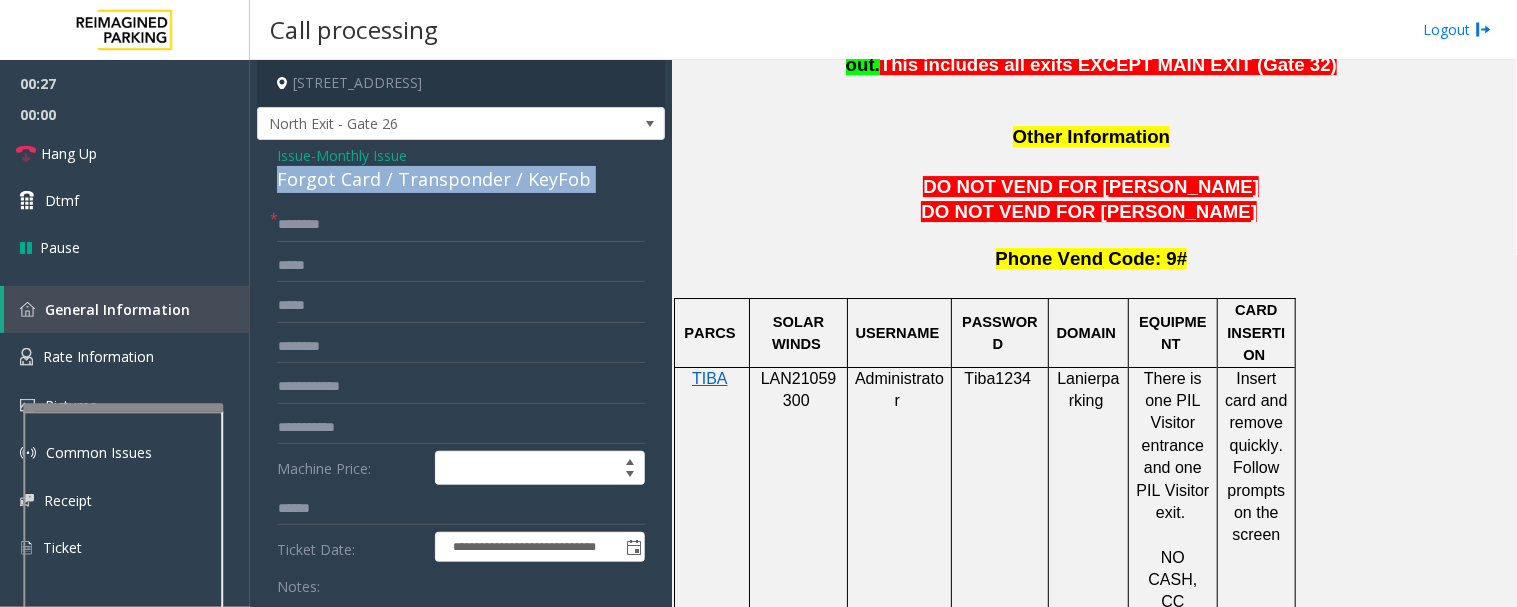 click on "Forgot Card / Transponder / KeyFob" 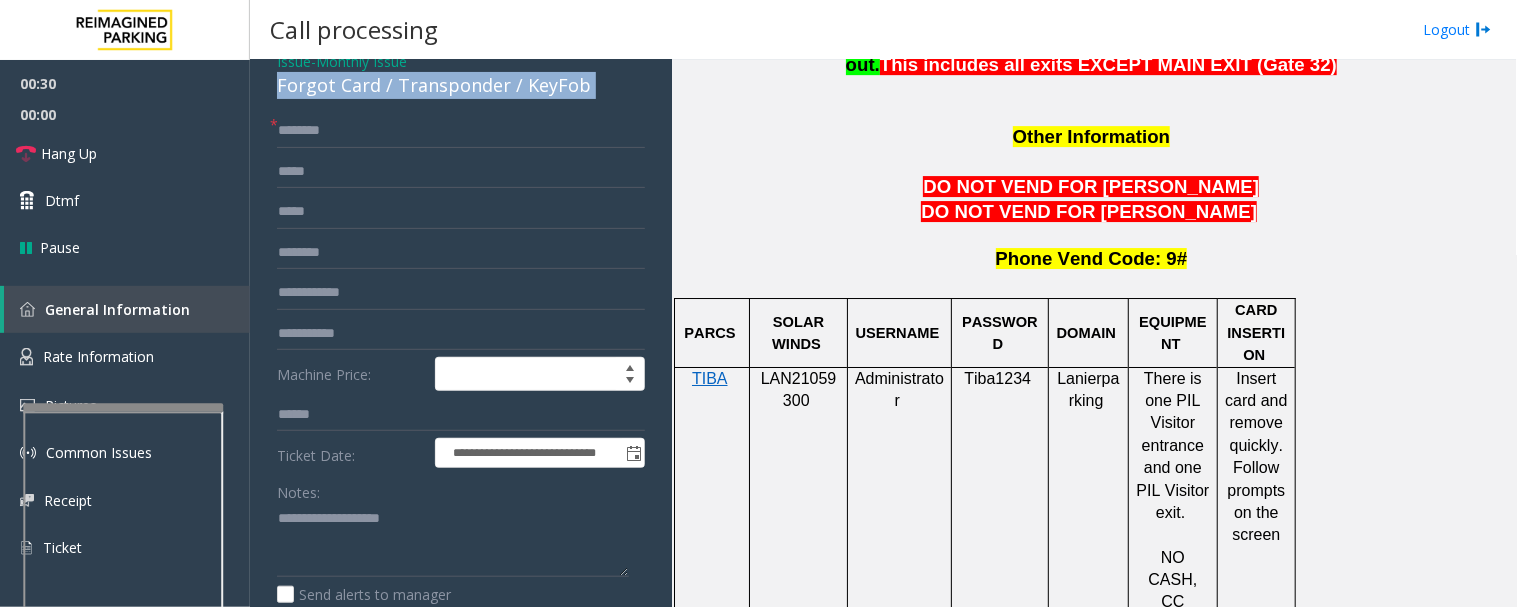 scroll, scrollTop: 222, scrollLeft: 0, axis: vertical 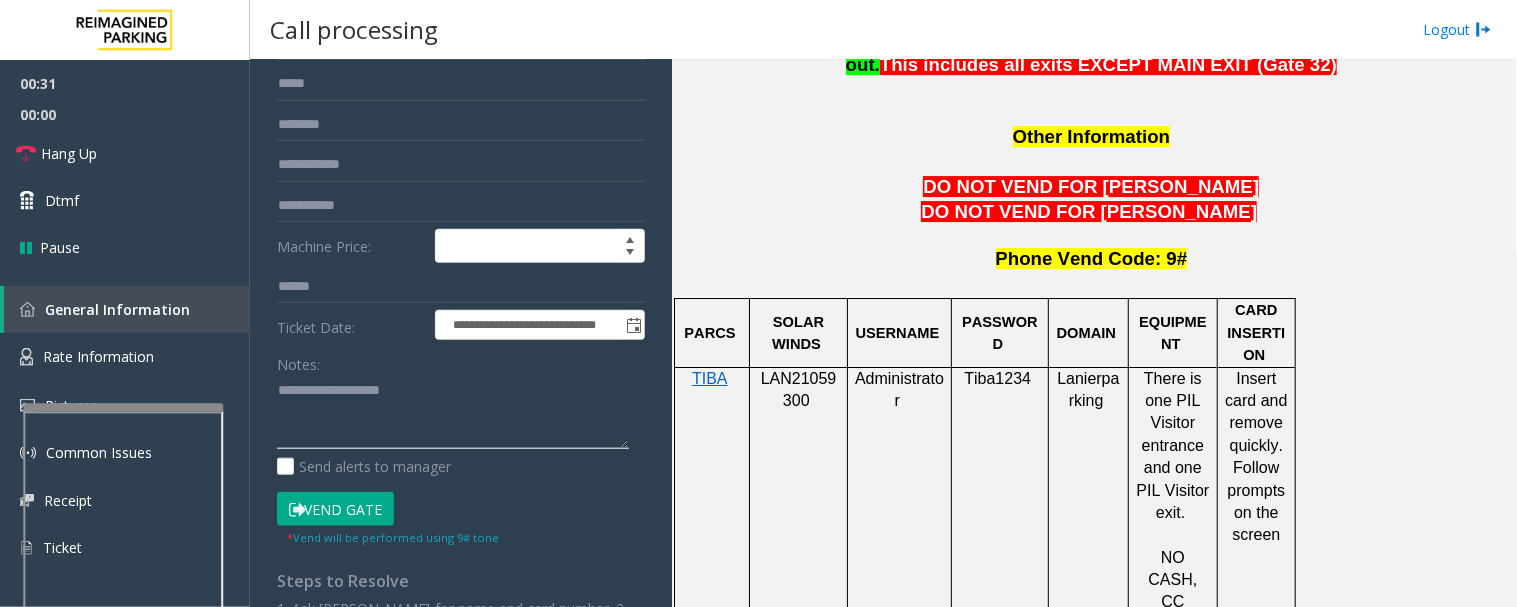 click 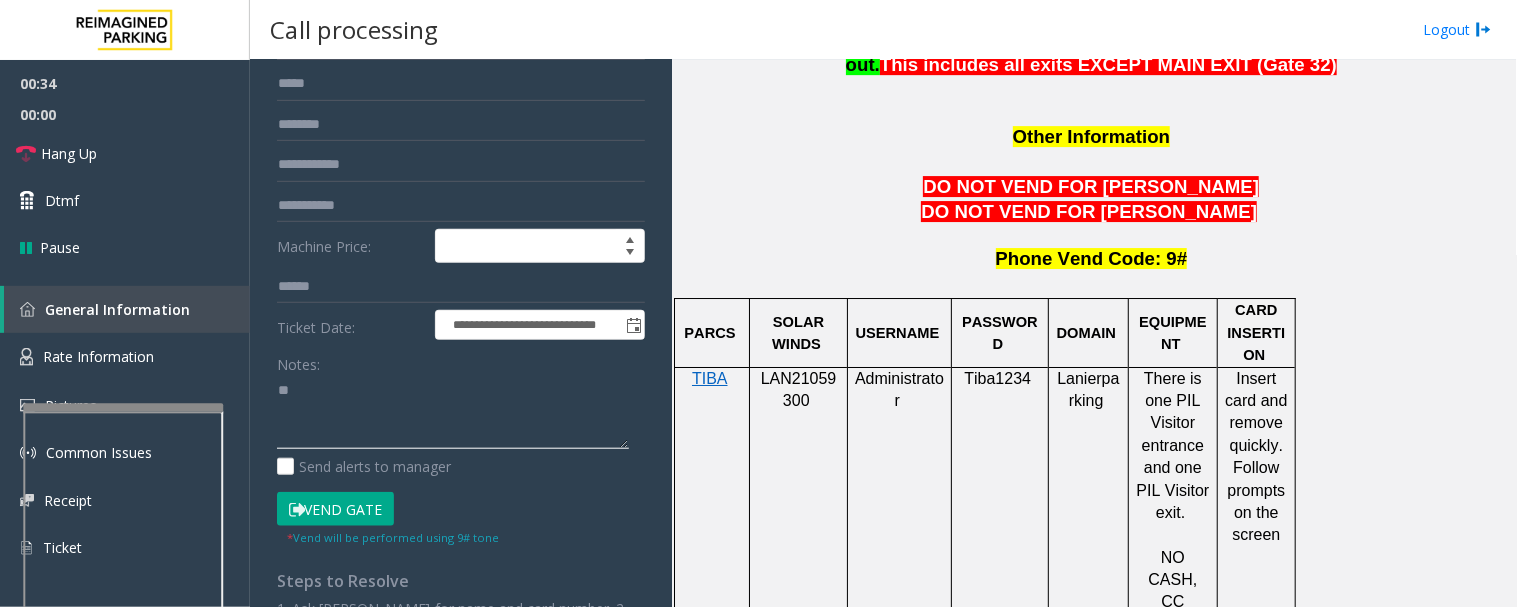 type on "**" 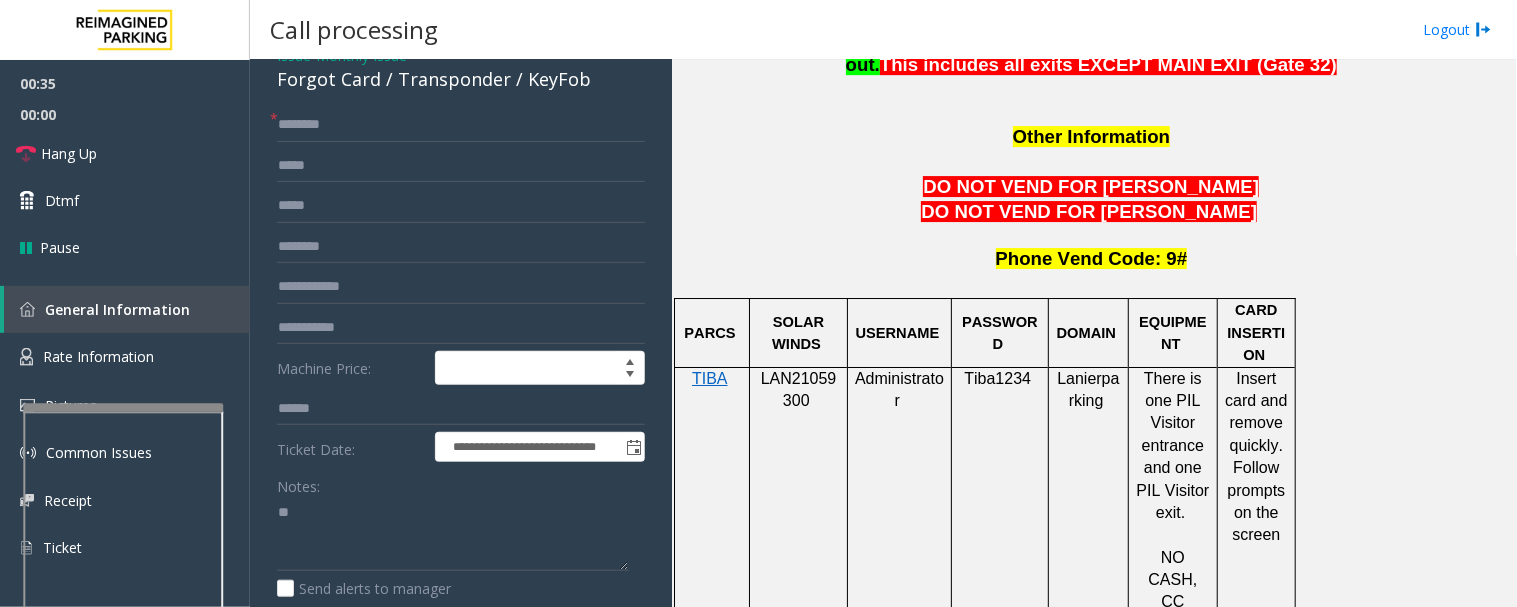 scroll, scrollTop: 0, scrollLeft: 0, axis: both 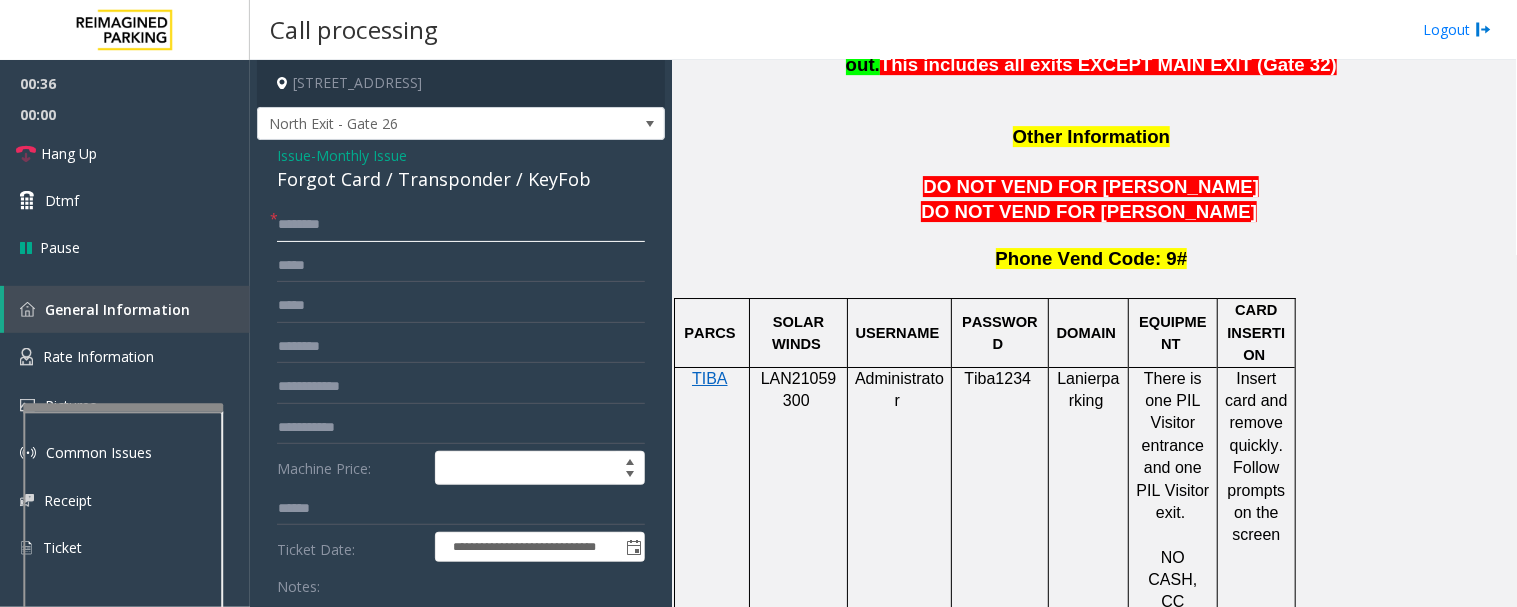 click 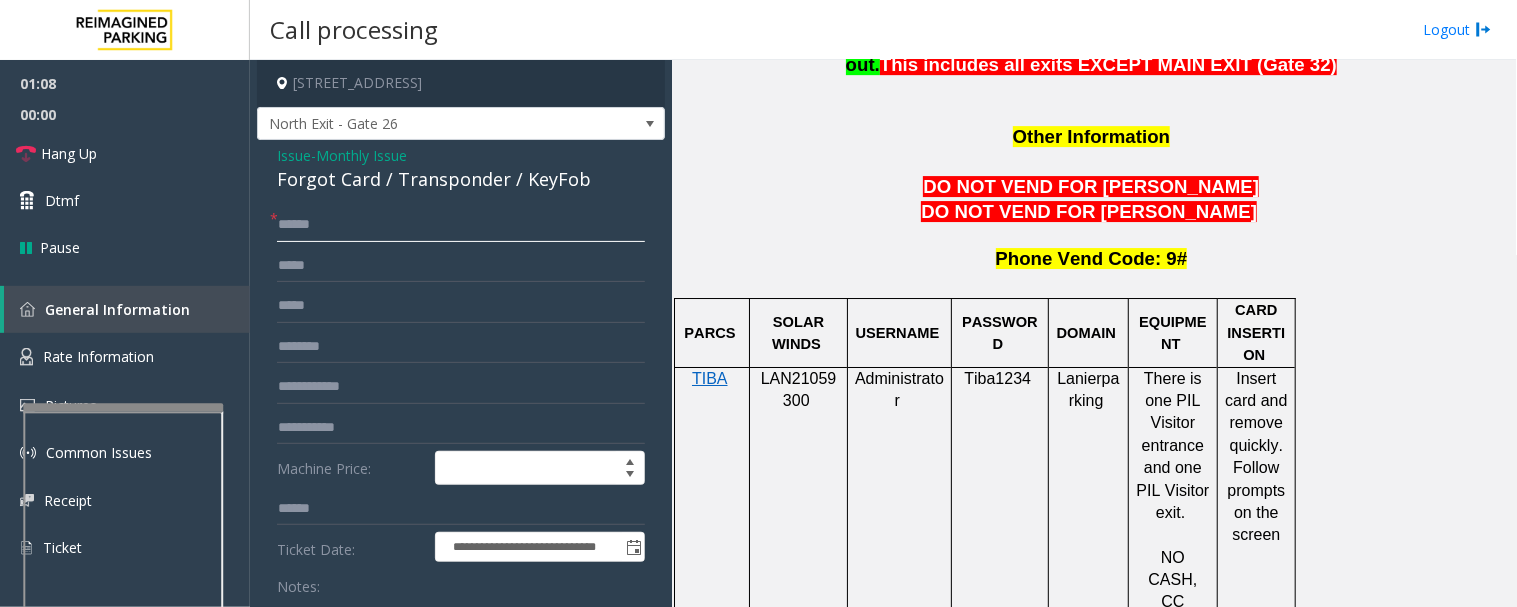 click on "******" 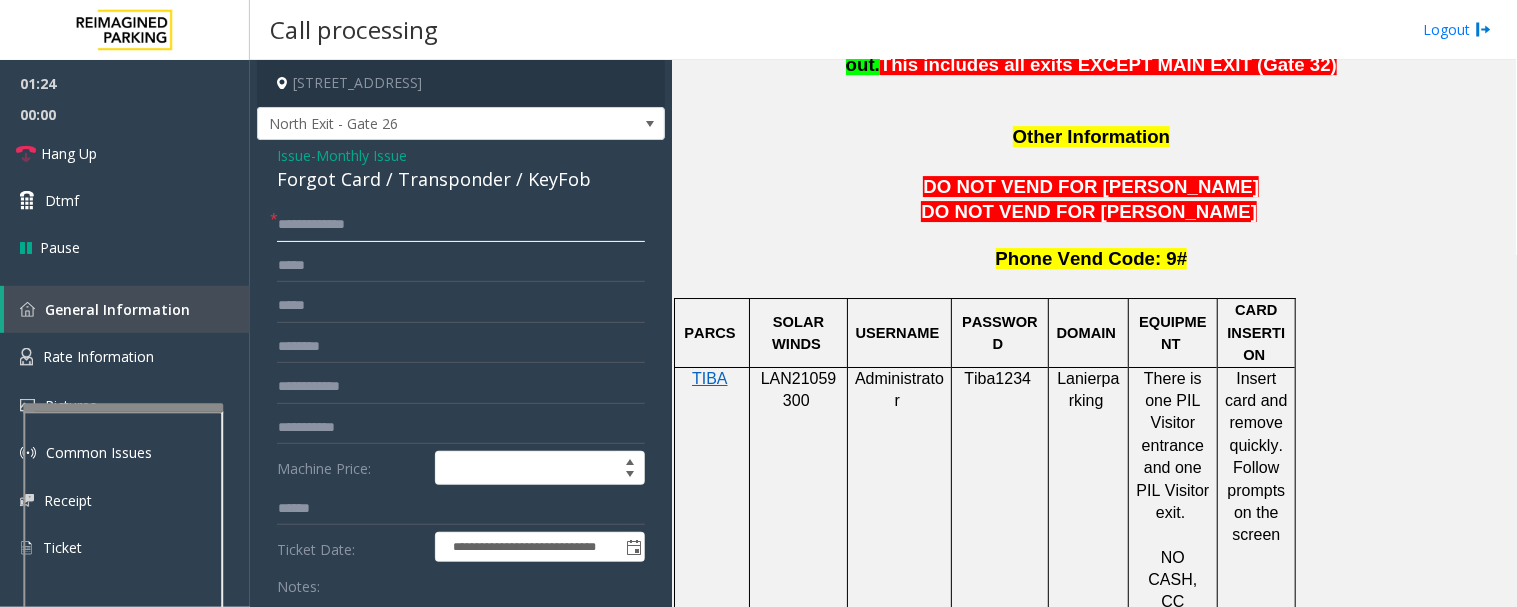 click on "**********" 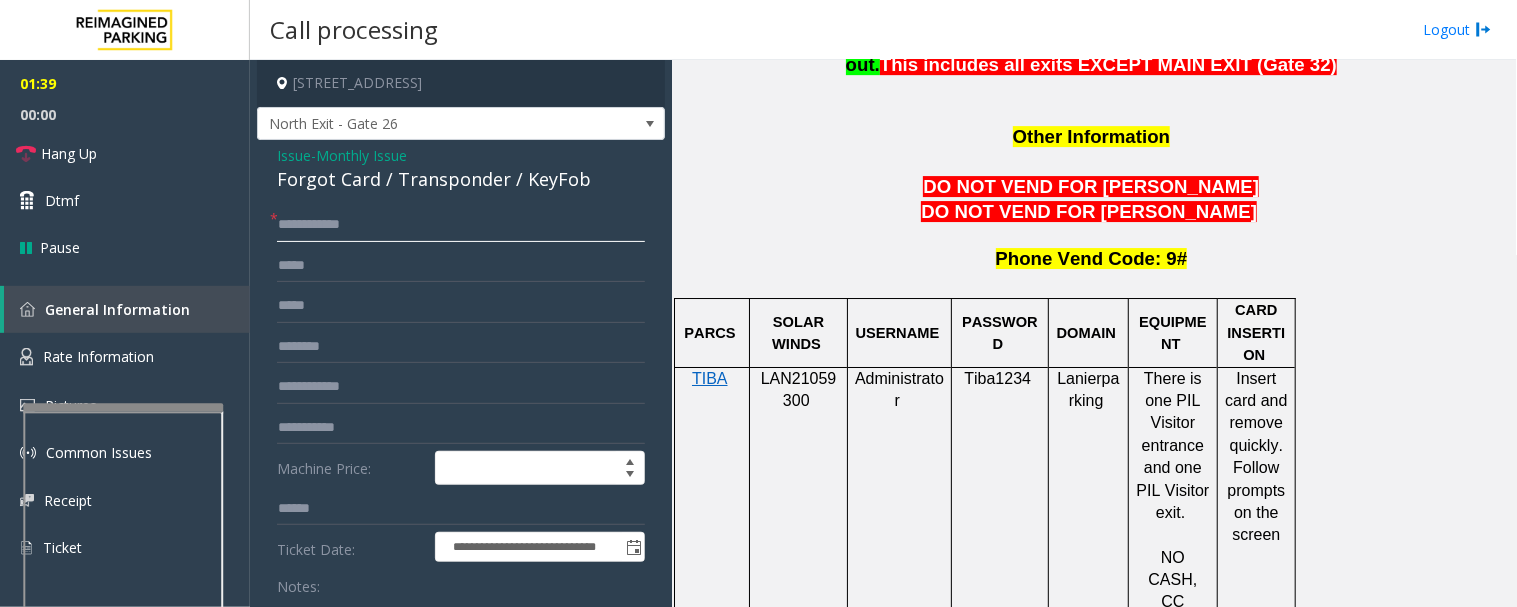 click on "**********" 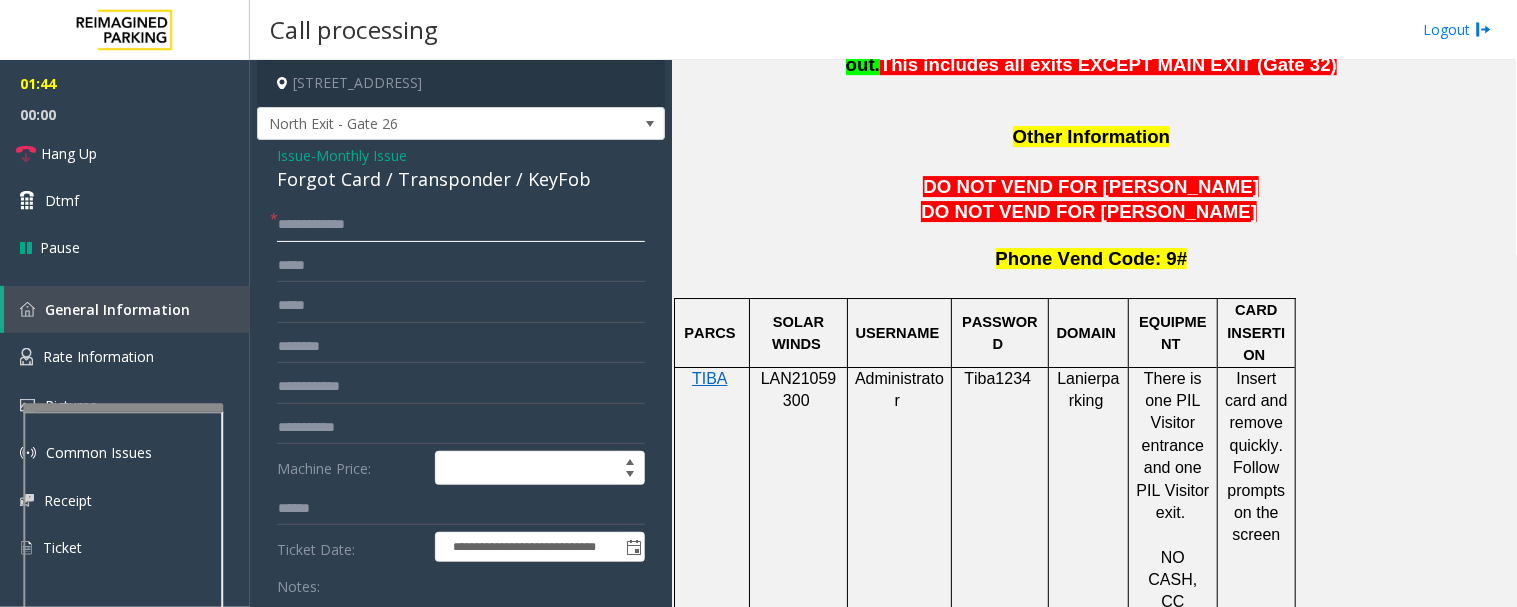type on "**********" 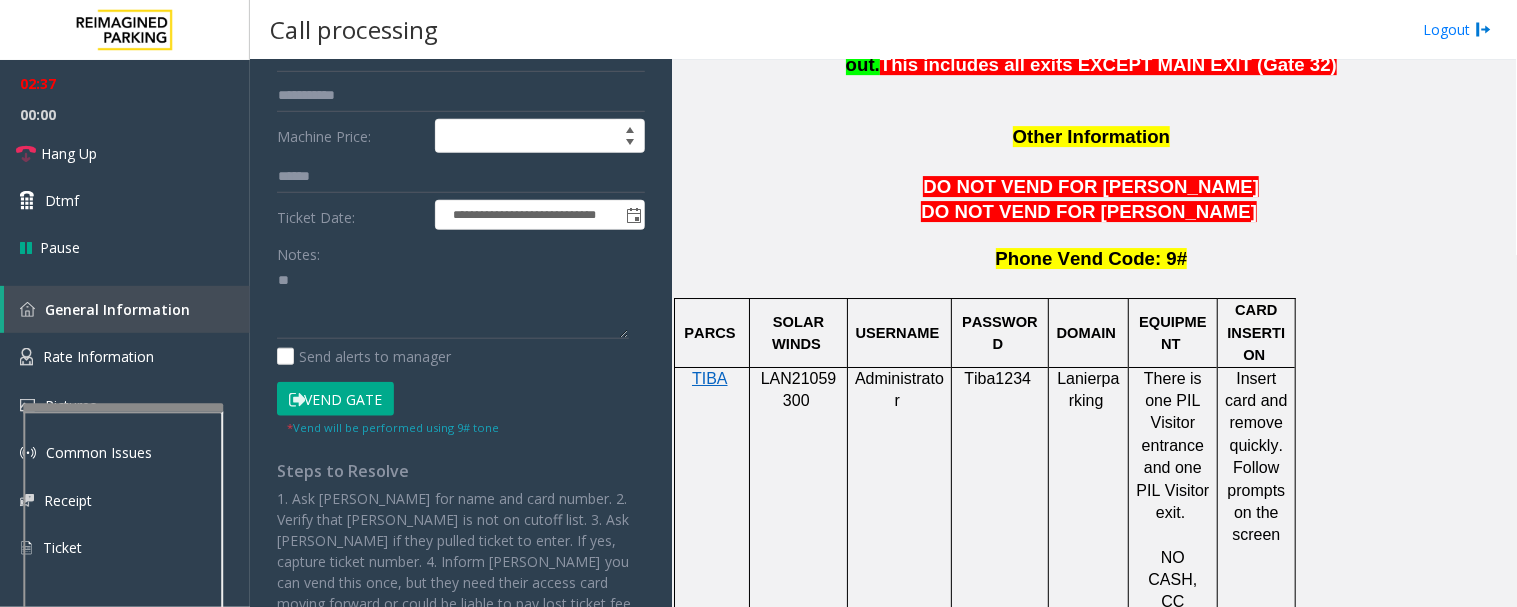 scroll, scrollTop: 333, scrollLeft: 0, axis: vertical 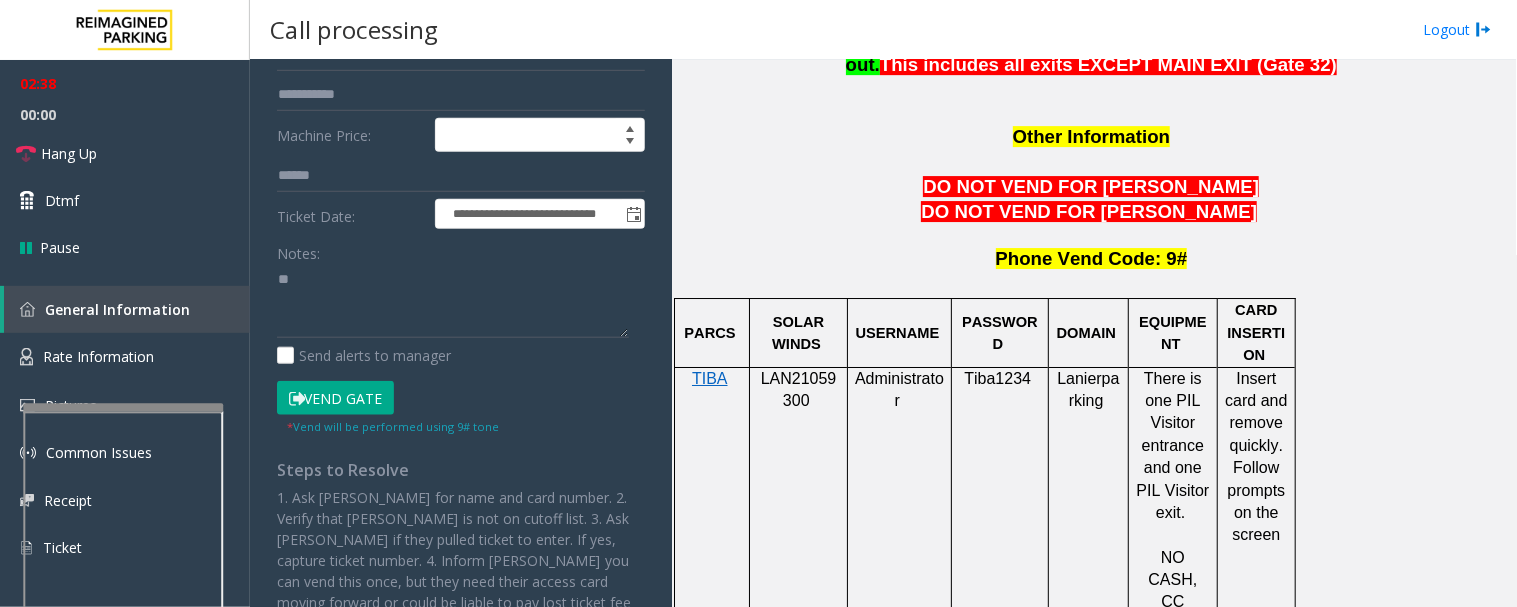 click on "Vend Gate" 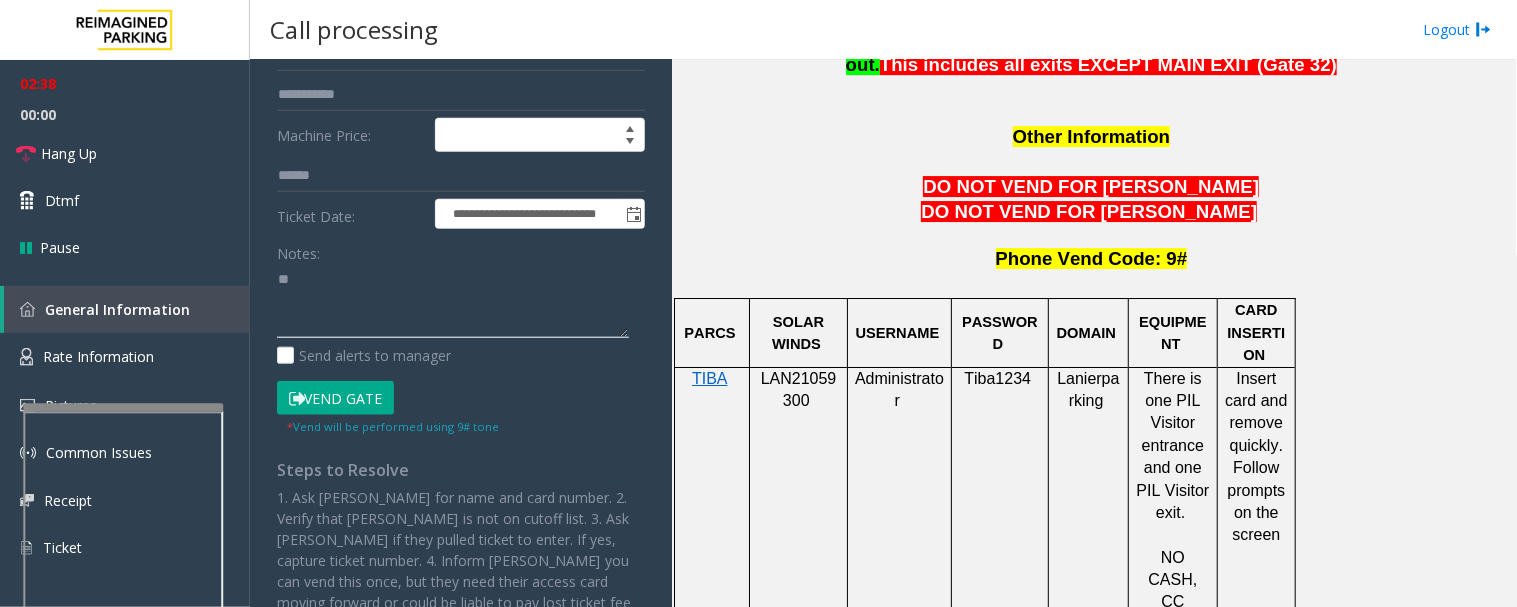 click 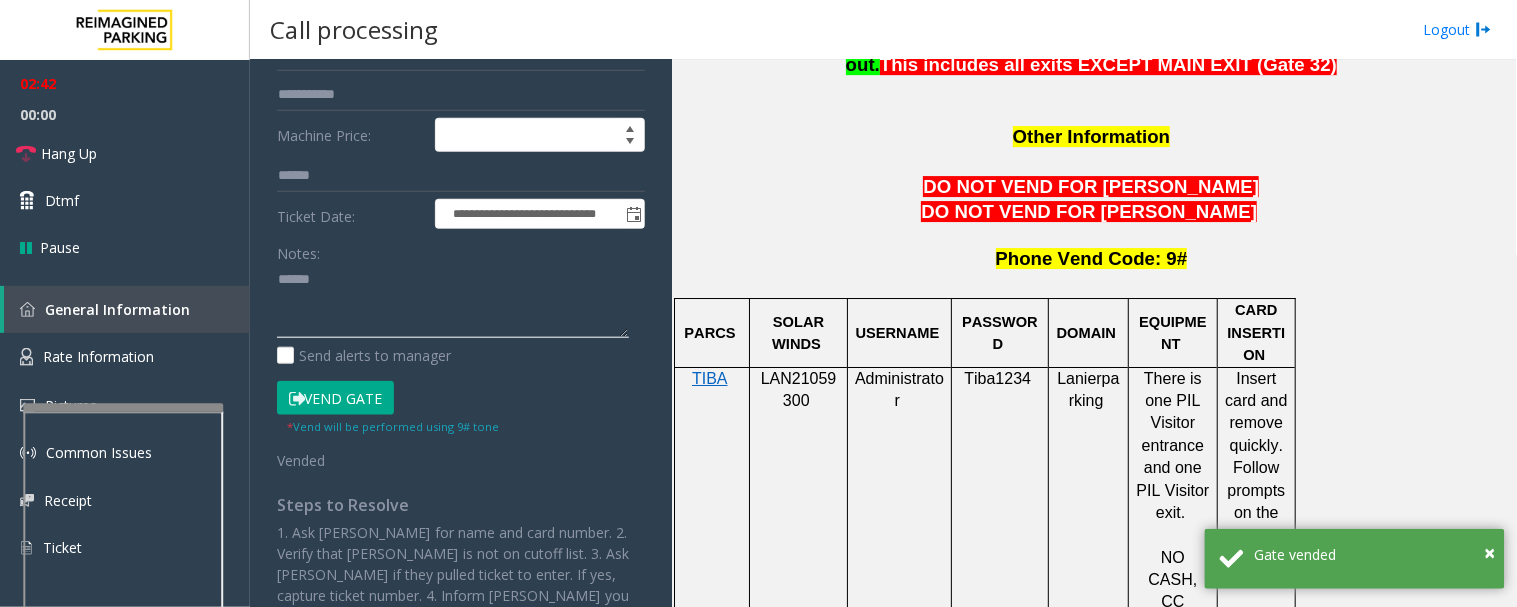 paste on "**********" 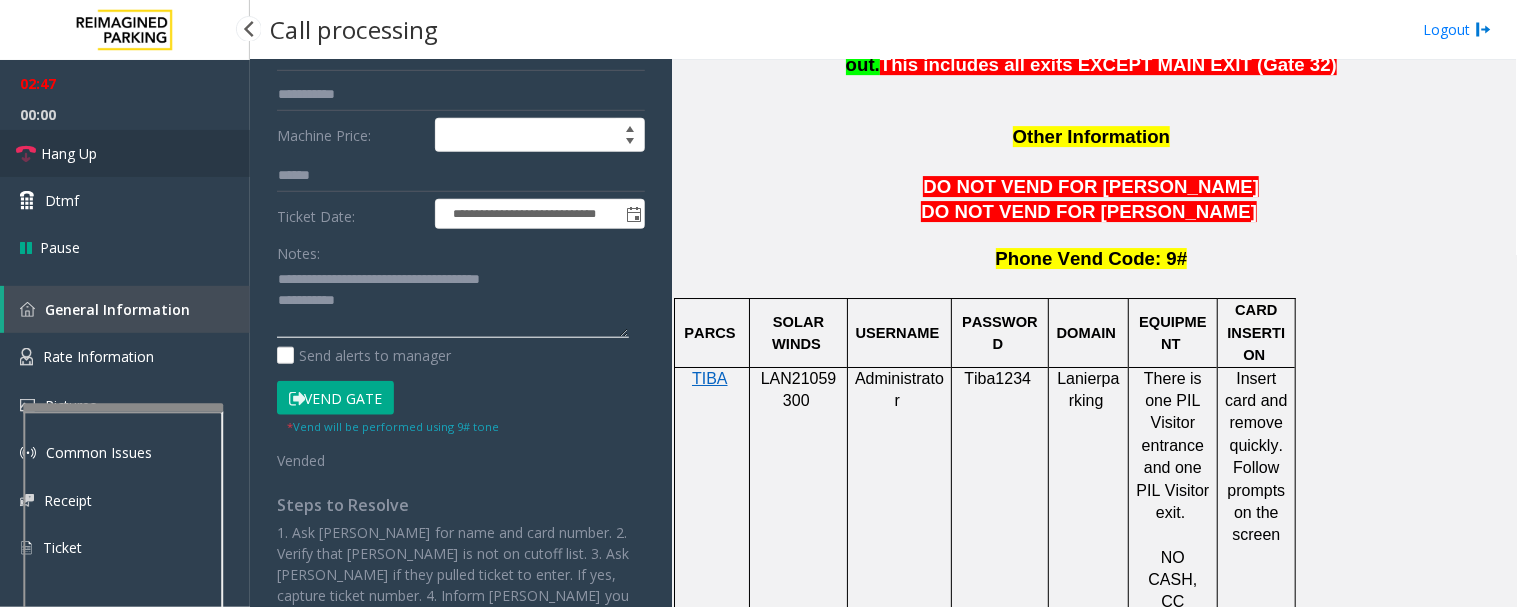 type on "**********" 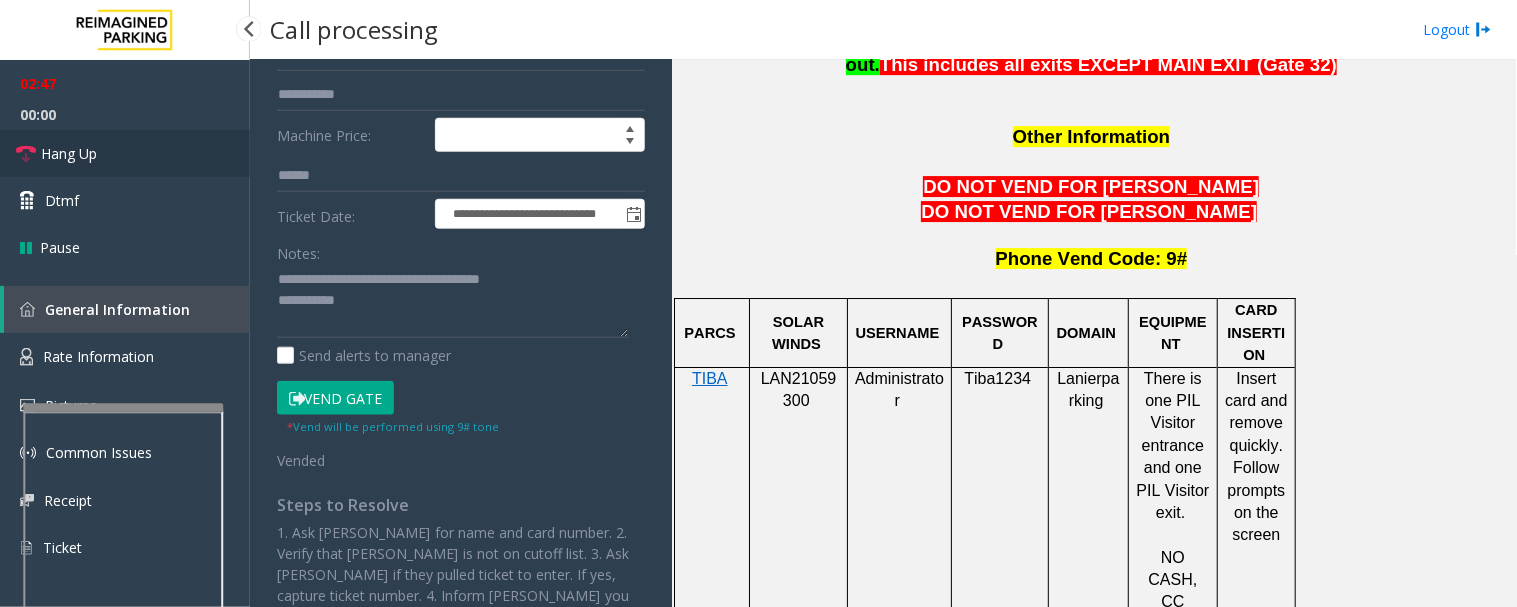 click on "Hang Up" at bounding box center (125, 153) 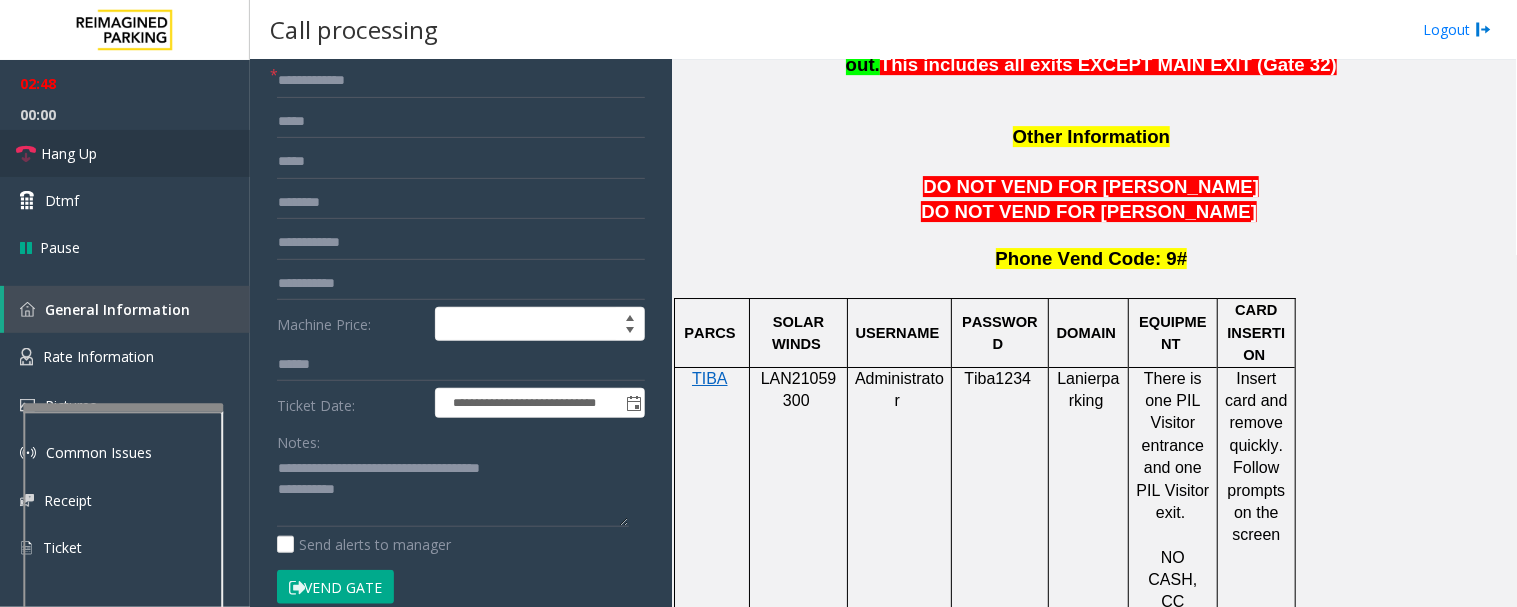 scroll, scrollTop: 0, scrollLeft: 0, axis: both 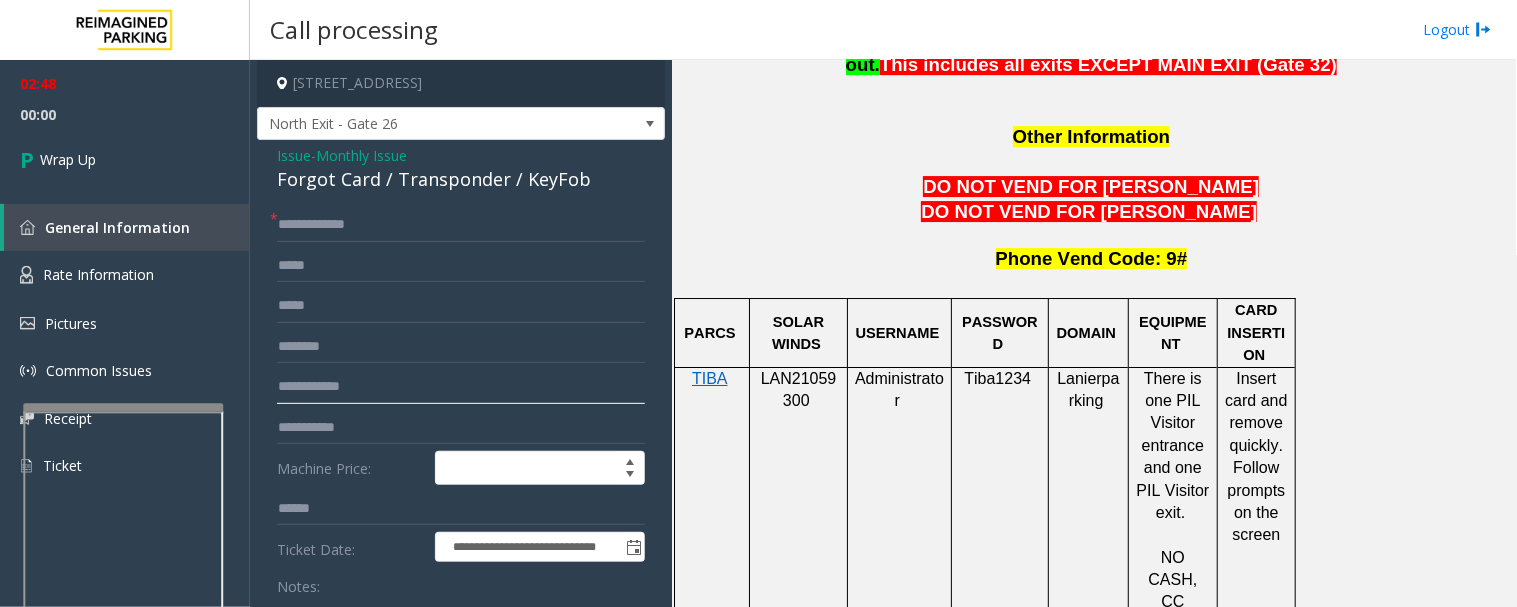 drag, startPoint x: 341, startPoint y: 380, endPoint x: 354, endPoint y: 384, distance: 13.601471 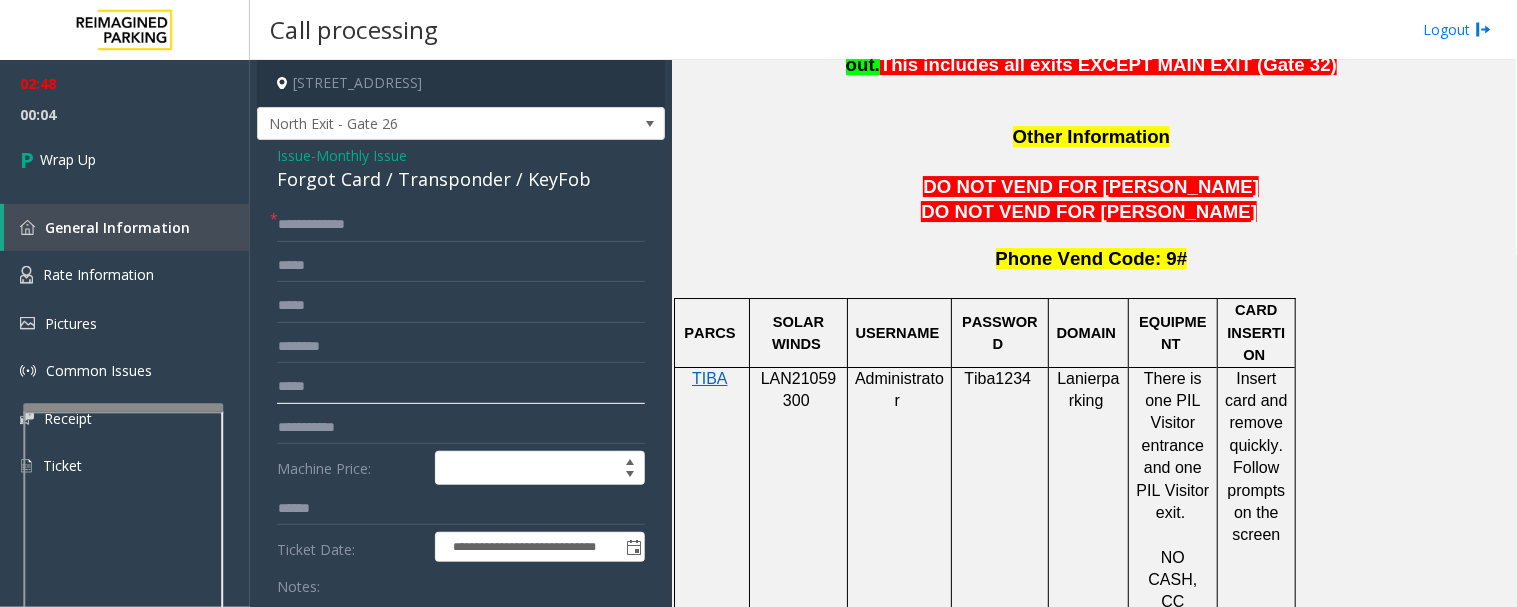 type on "*****" 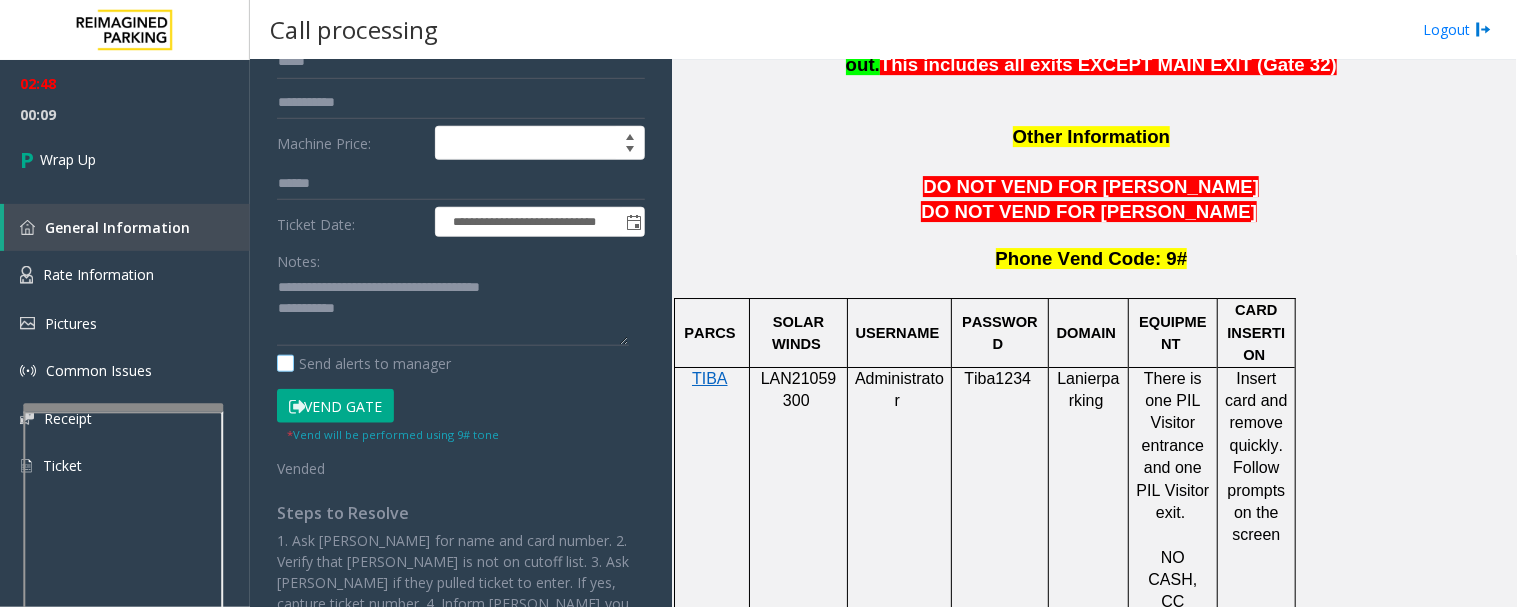 scroll, scrollTop: 333, scrollLeft: 0, axis: vertical 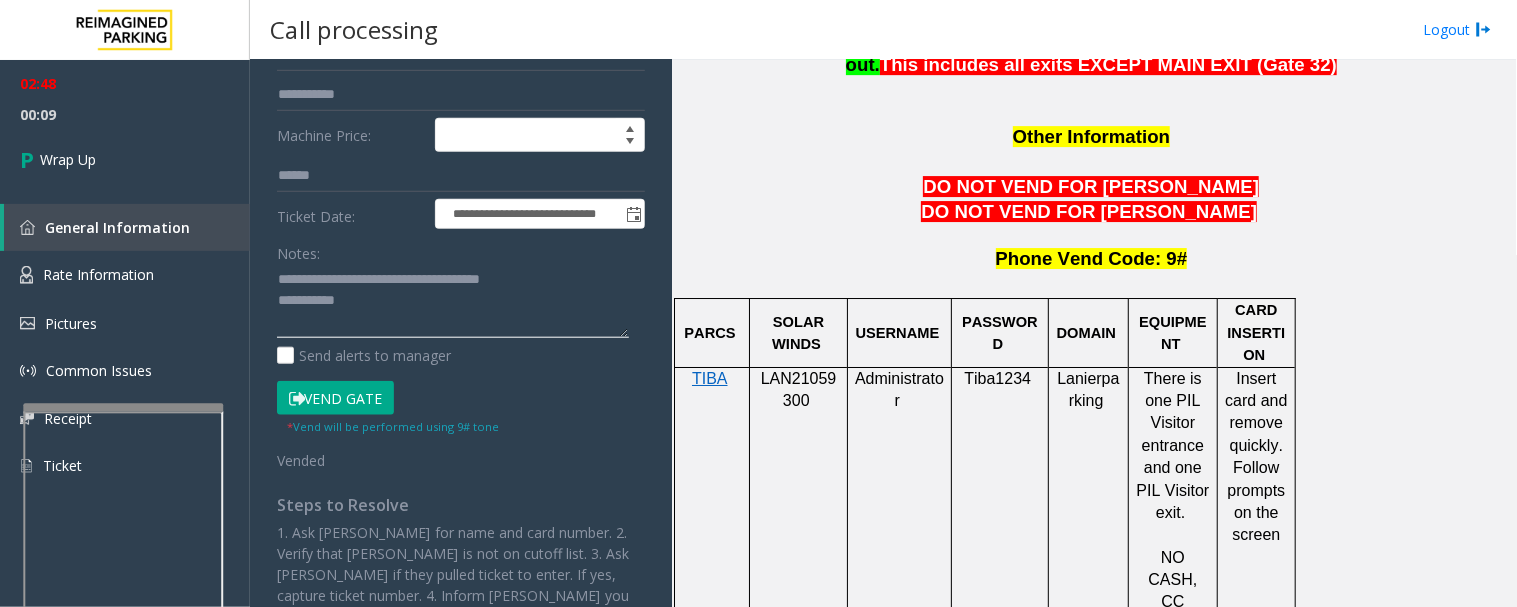 click 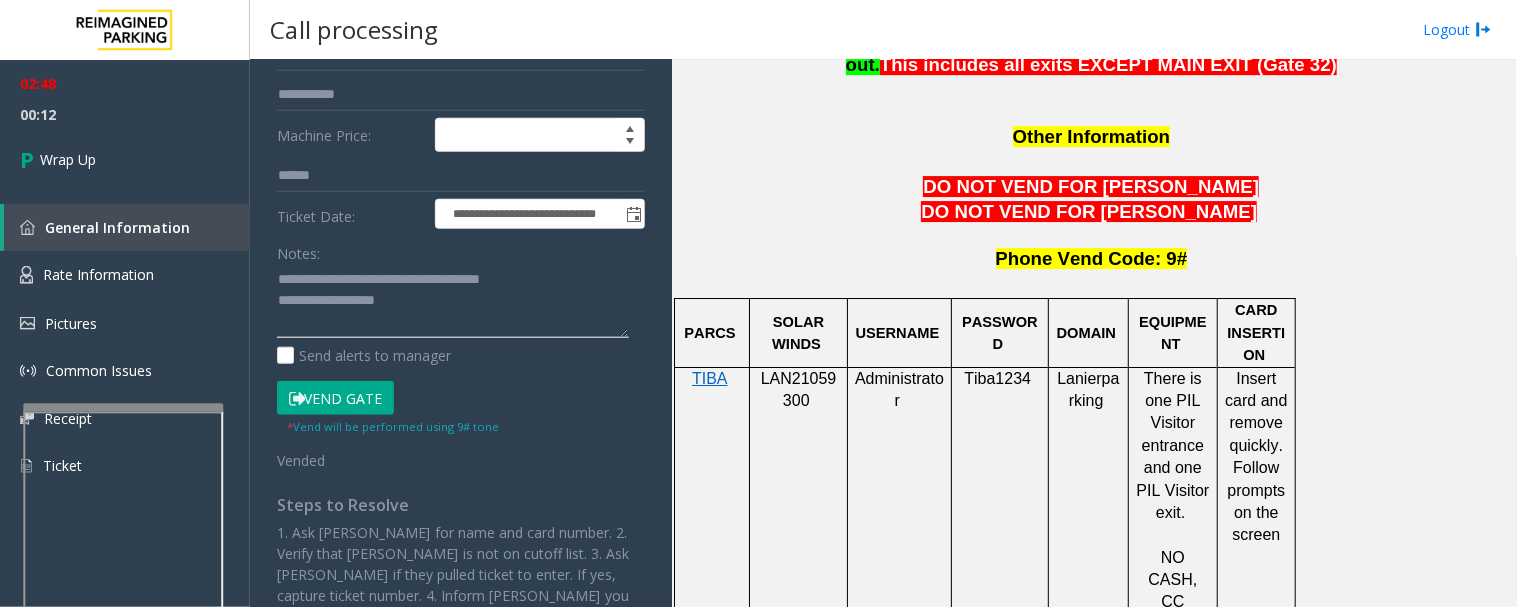 paste on "**********" 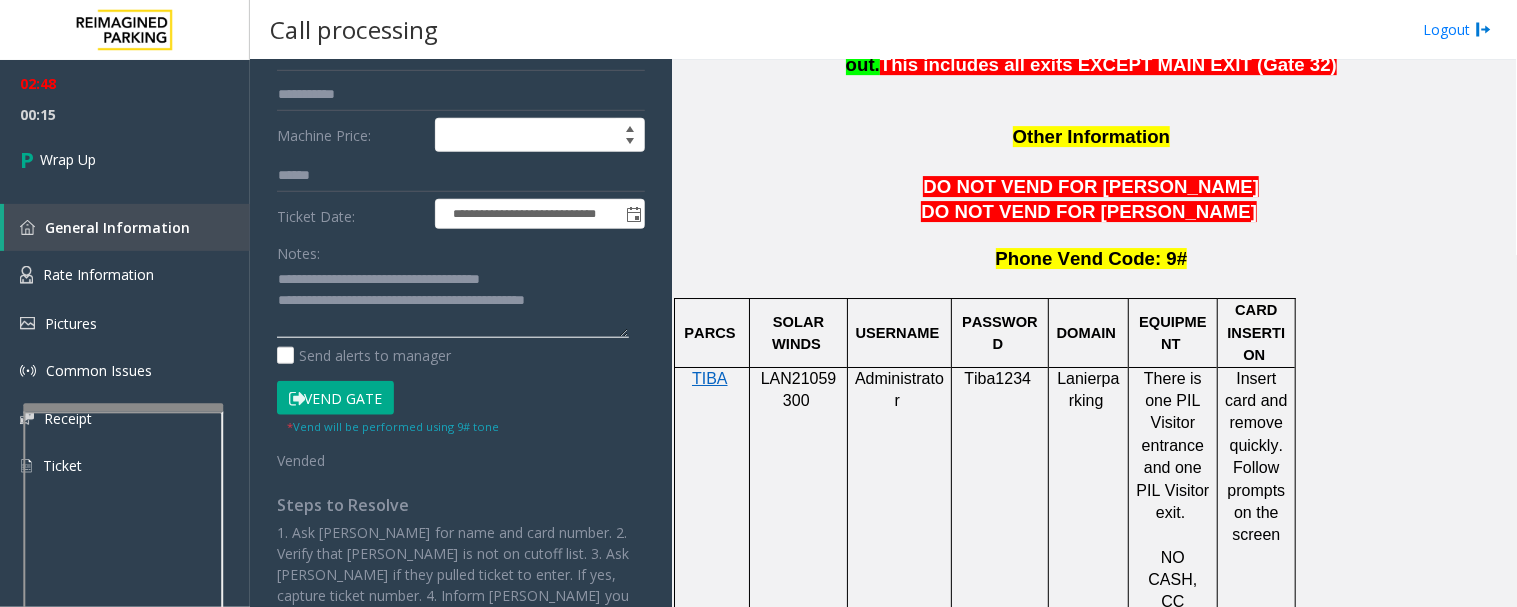 click 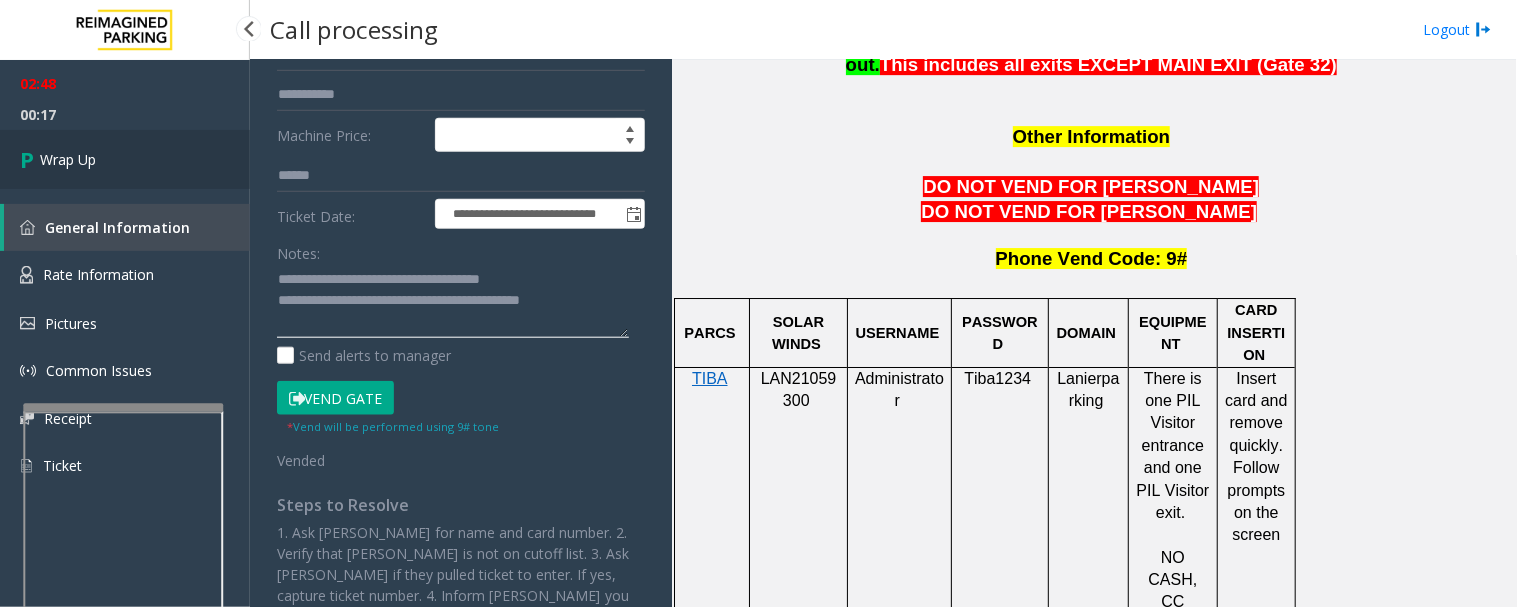 type on "**********" 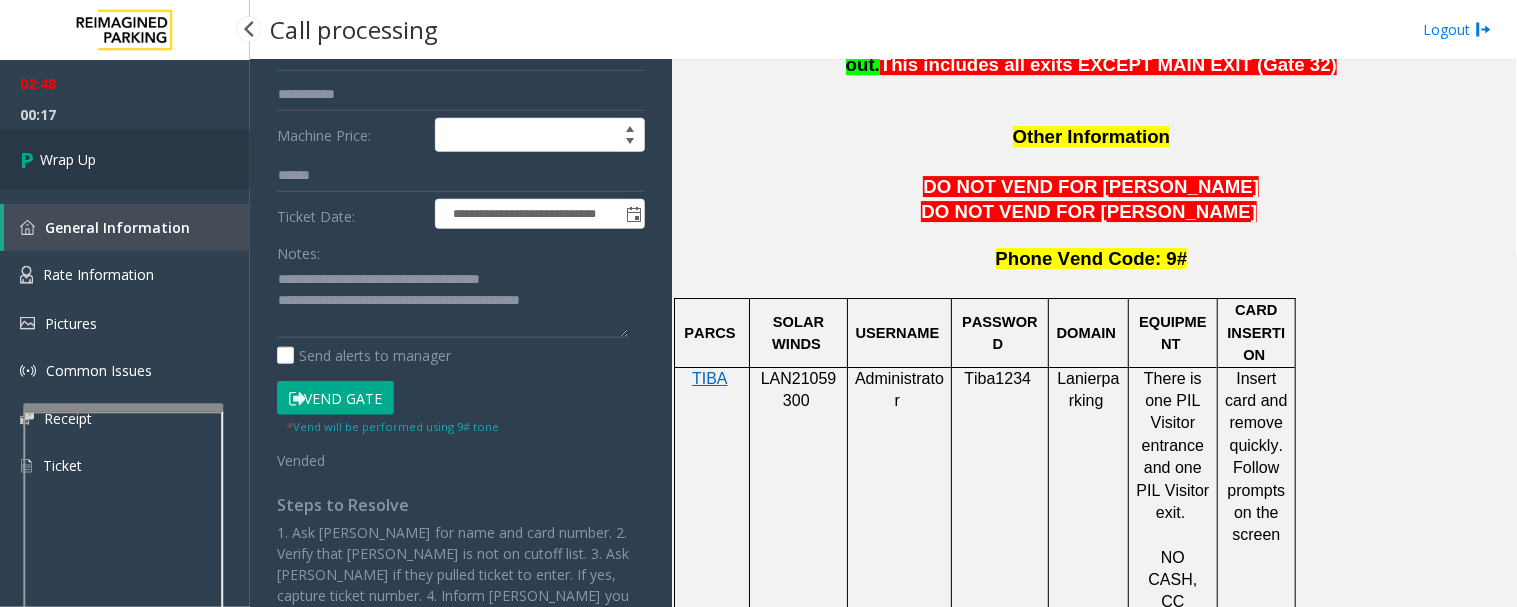 click on "Wrap Up" at bounding box center (125, 159) 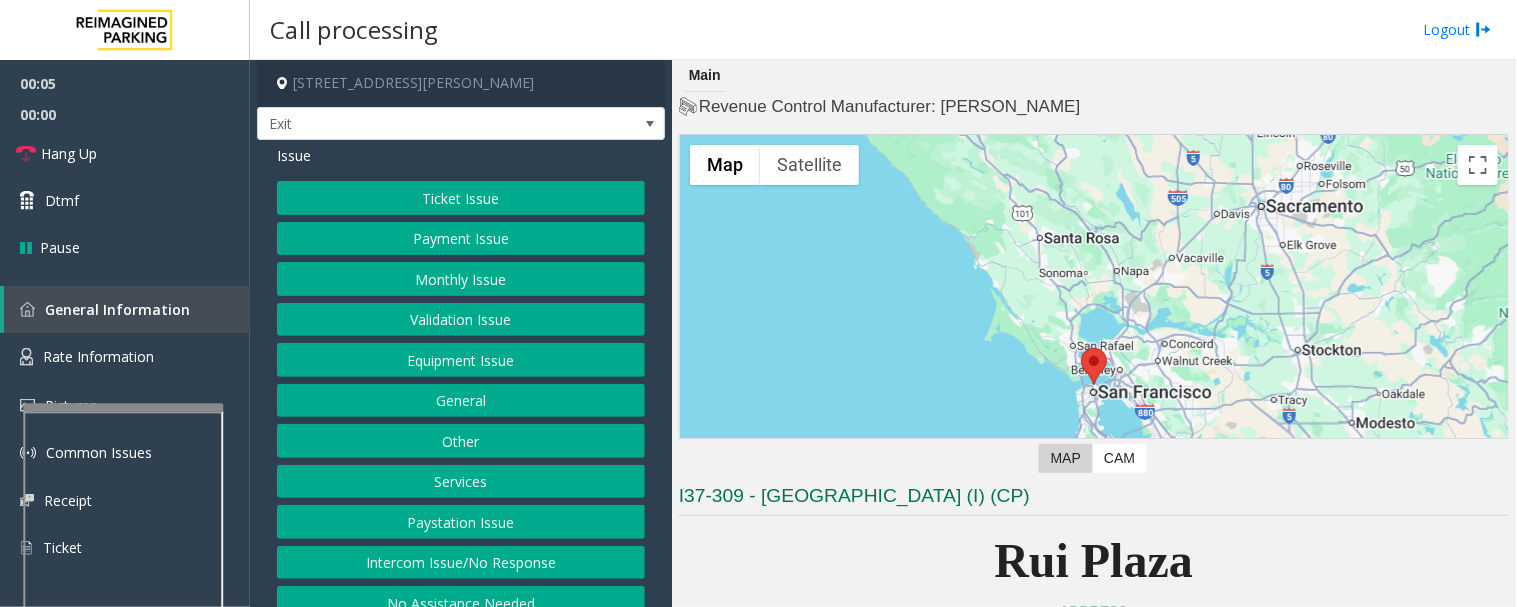 scroll, scrollTop: 555, scrollLeft: 0, axis: vertical 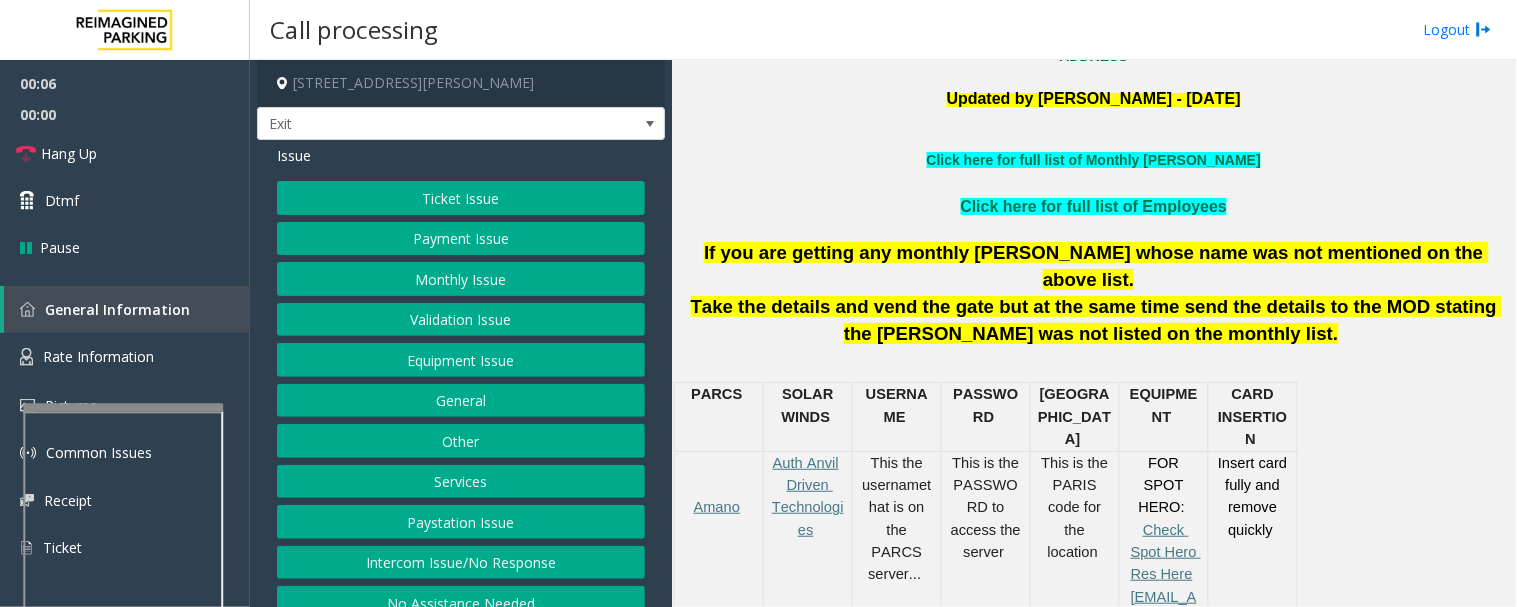 click on "Services" 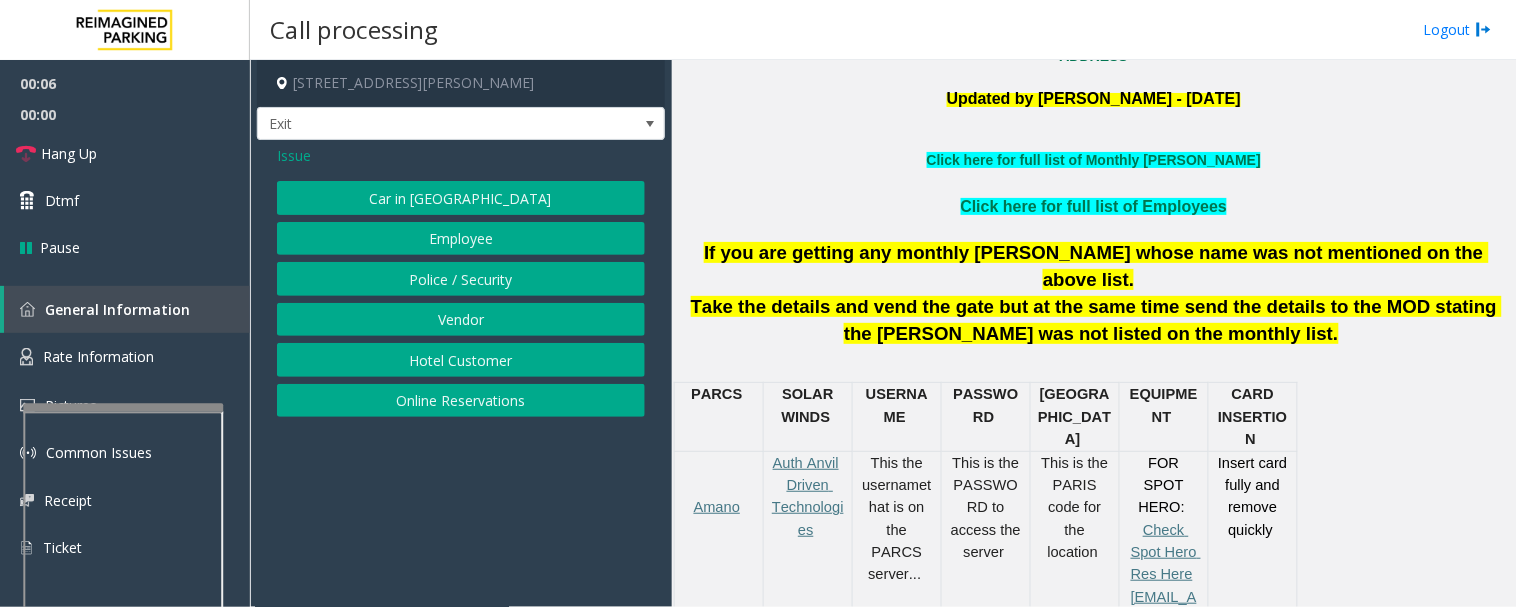 click on "Hotel Customer" 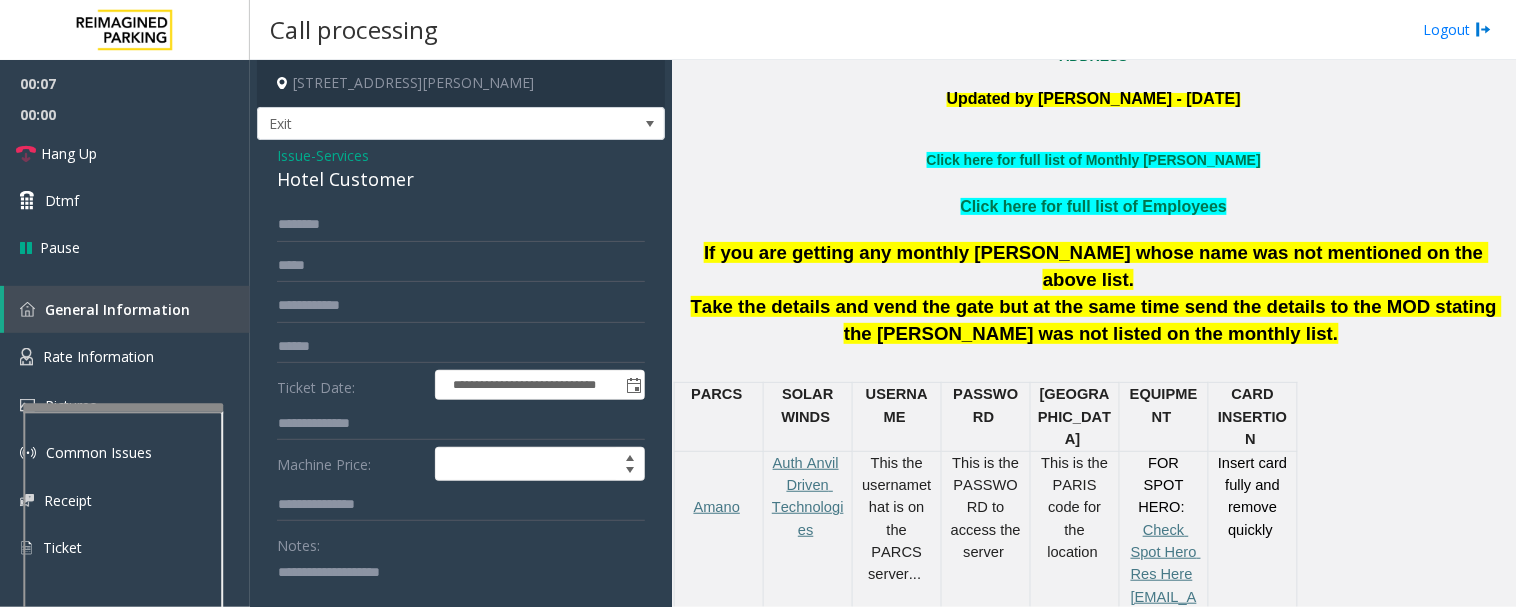 click on "Hotel Customer" 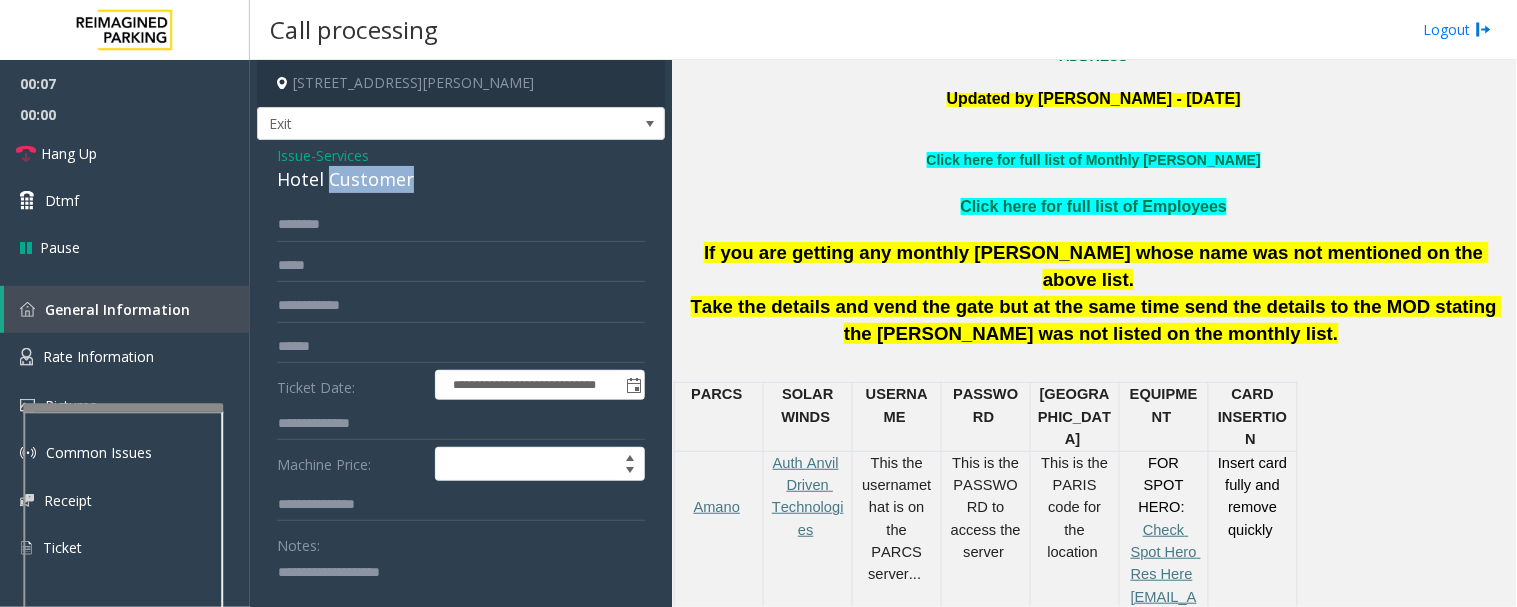 click on "Hotel Customer" 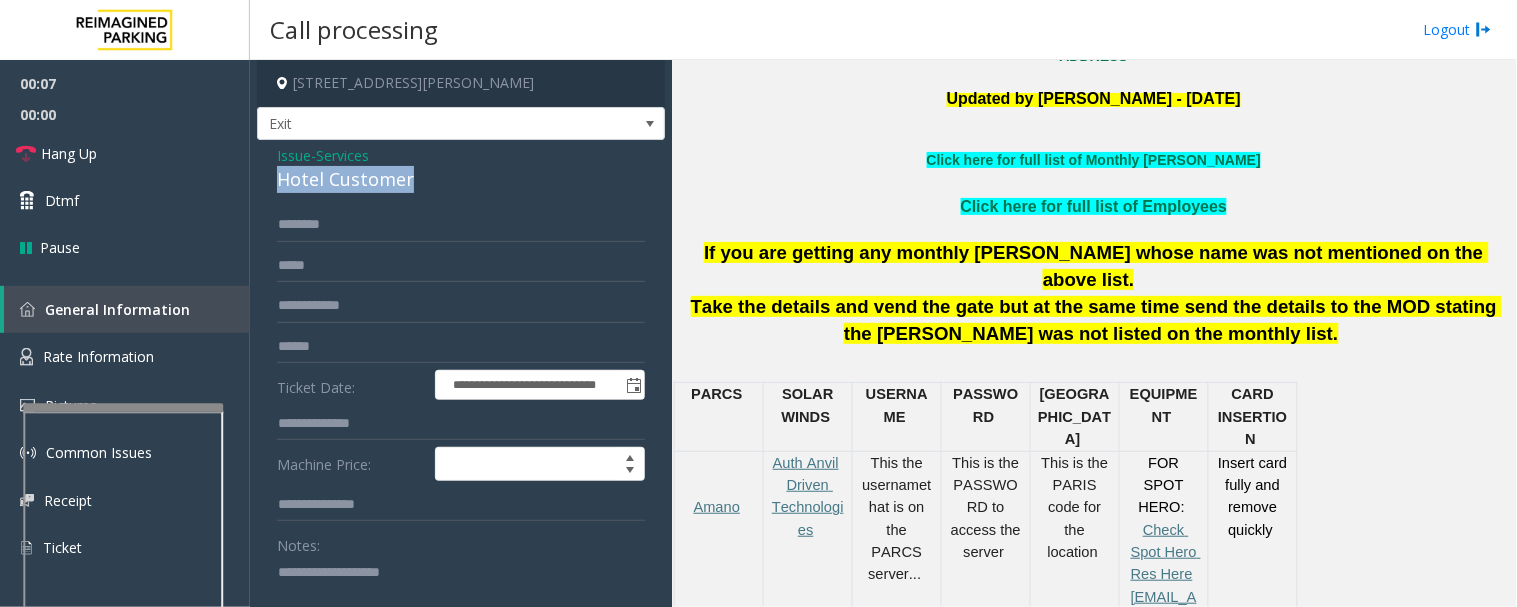 click on "Hotel Customer" 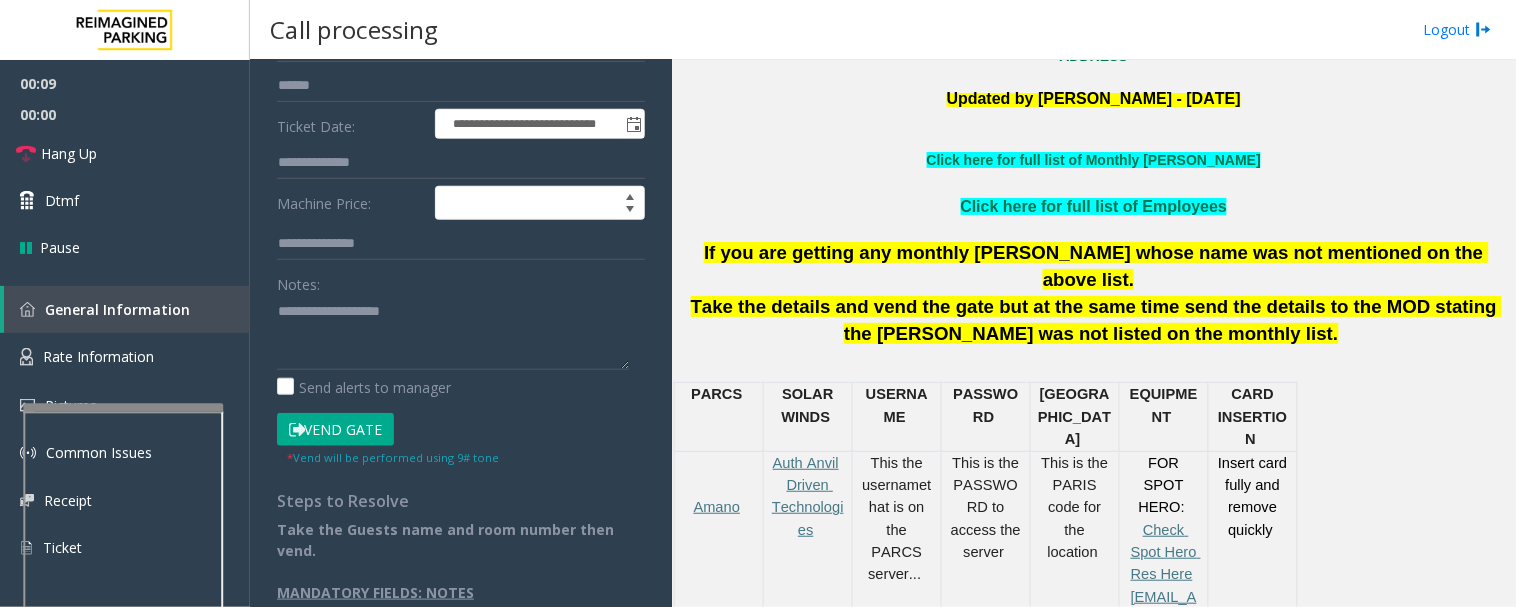 scroll, scrollTop: 276, scrollLeft: 0, axis: vertical 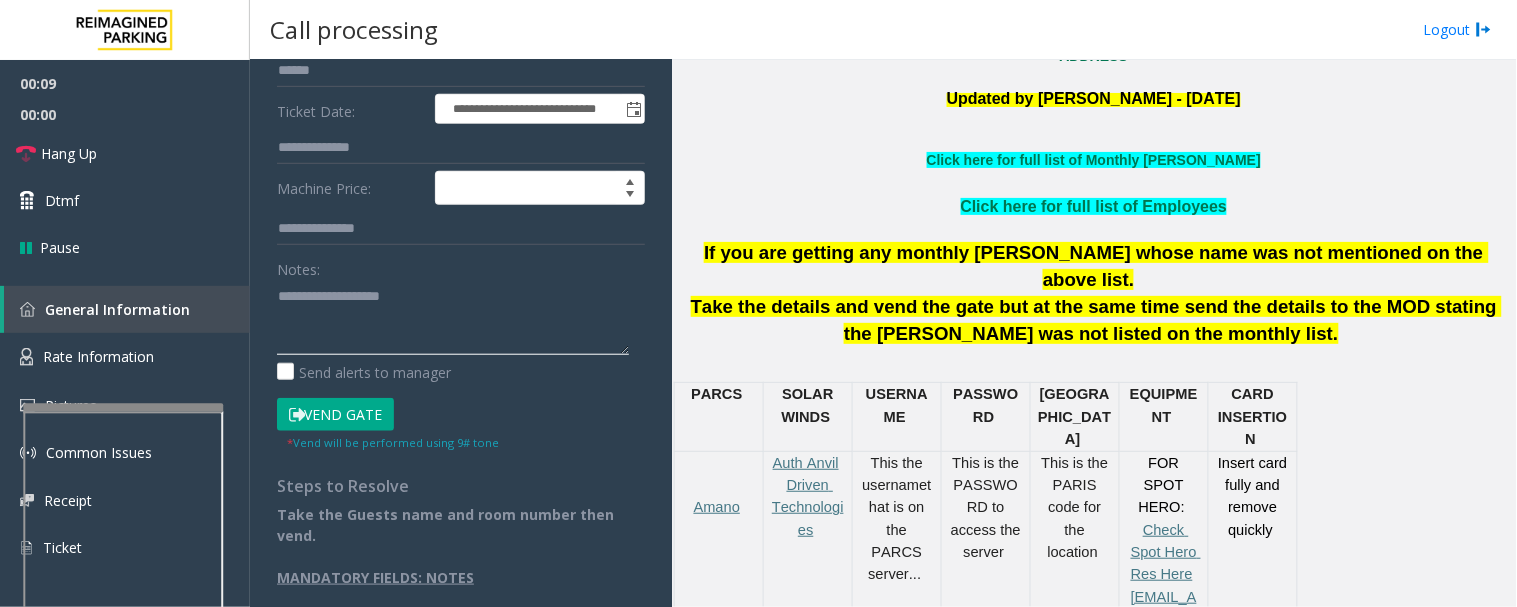 click 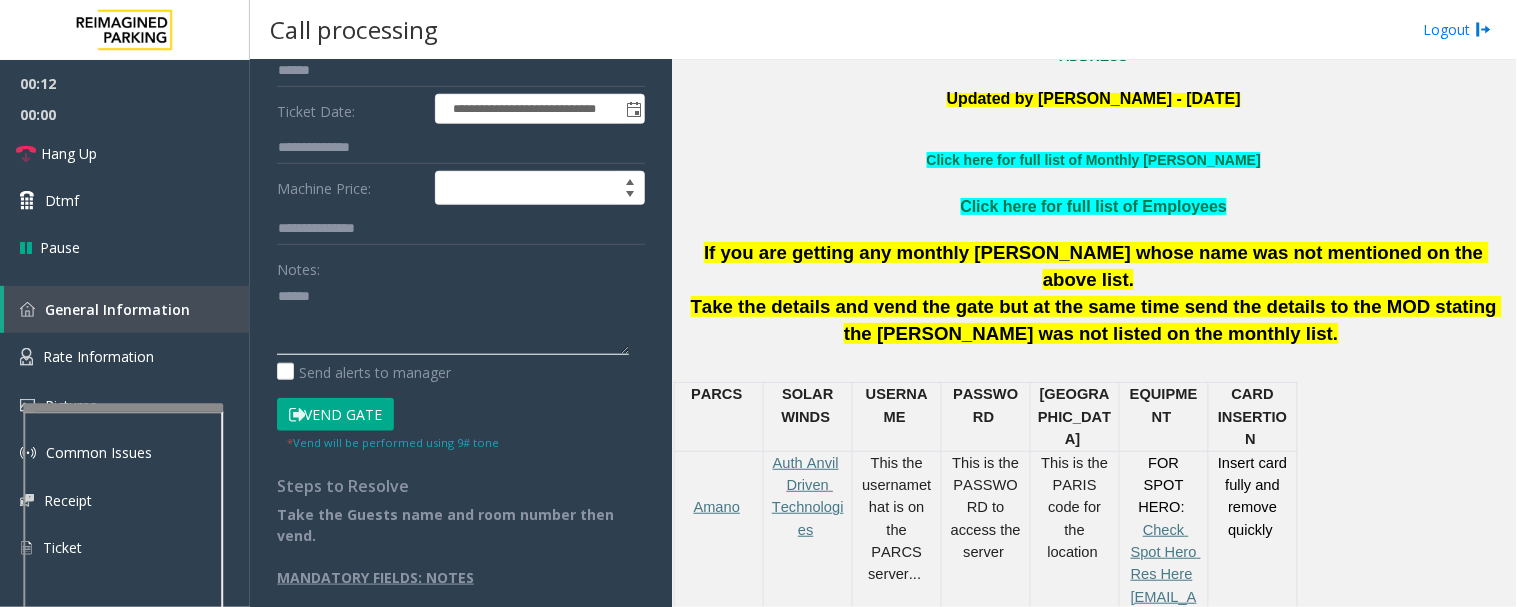 paste on "**********" 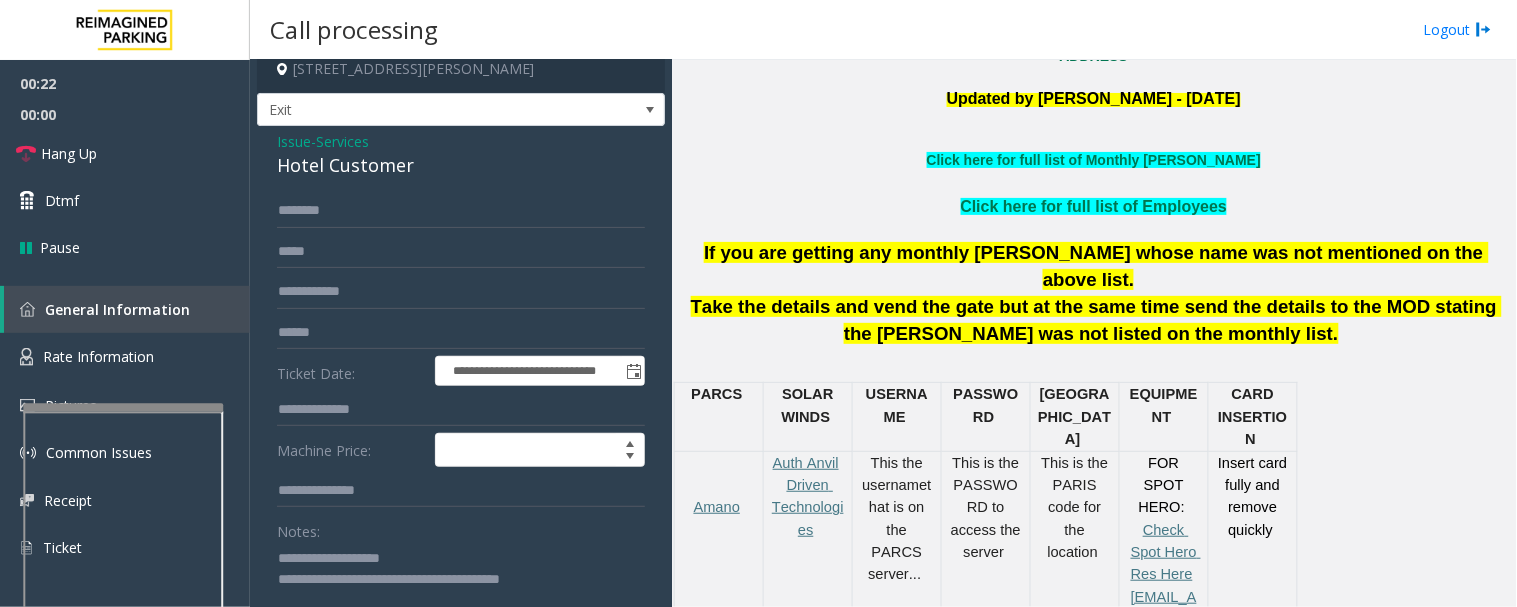 scroll, scrollTop: 0, scrollLeft: 0, axis: both 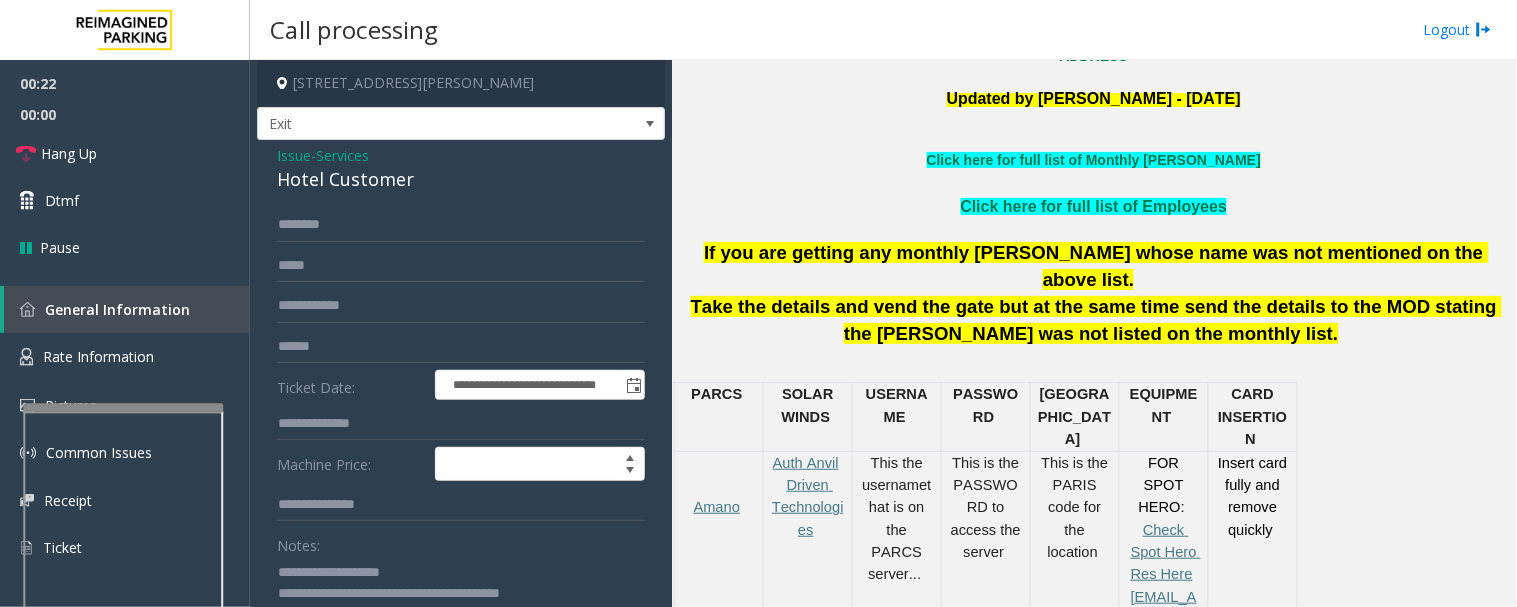 type on "**********" 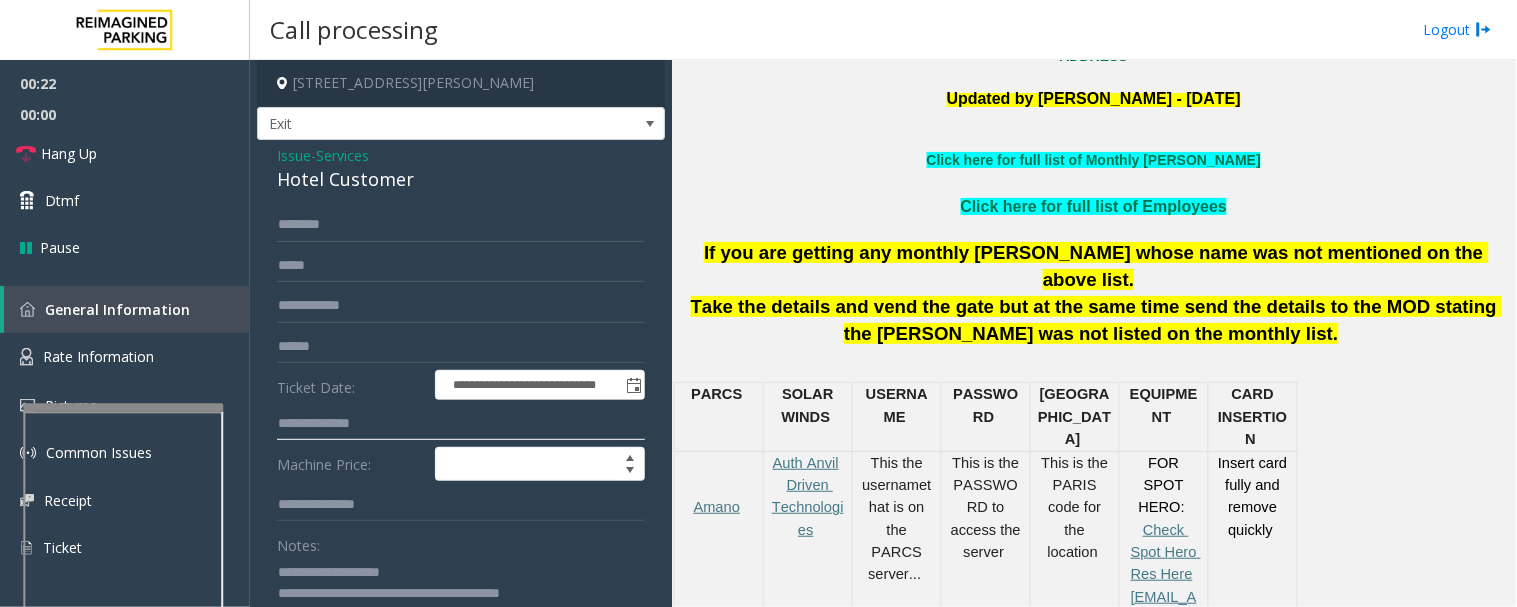click 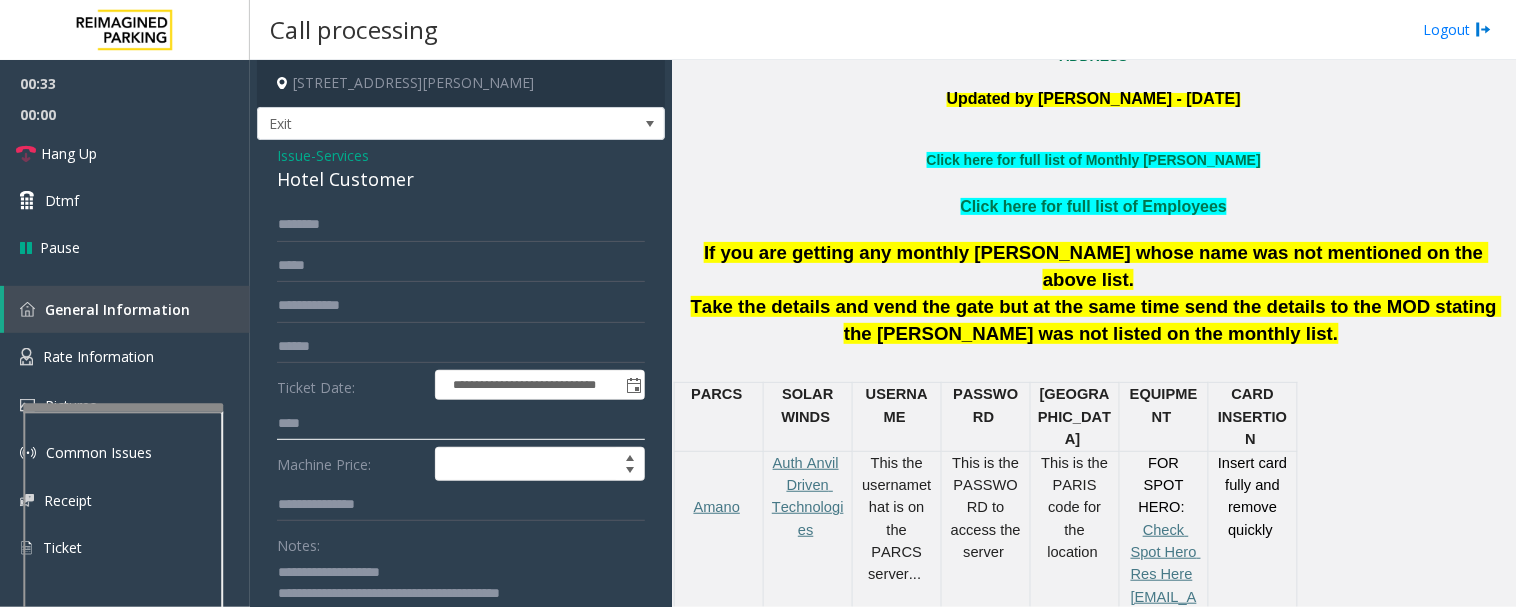 scroll, scrollTop: 276, scrollLeft: 0, axis: vertical 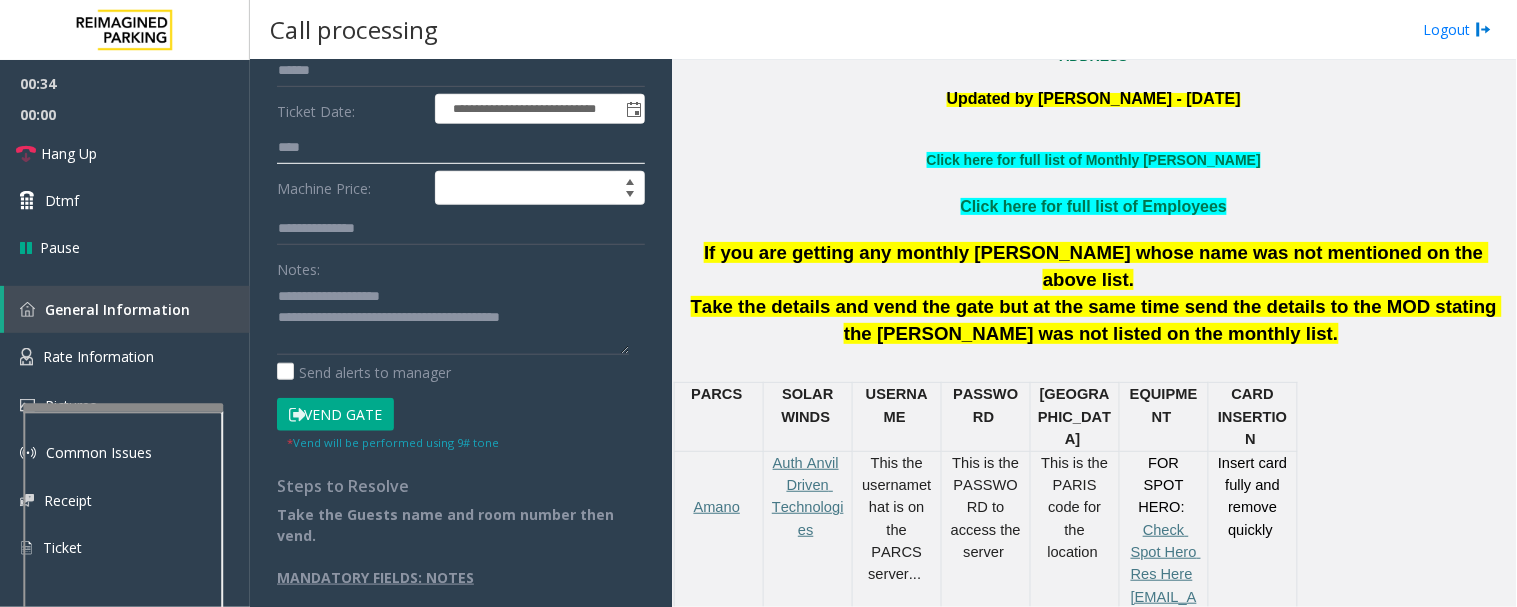 type on "****" 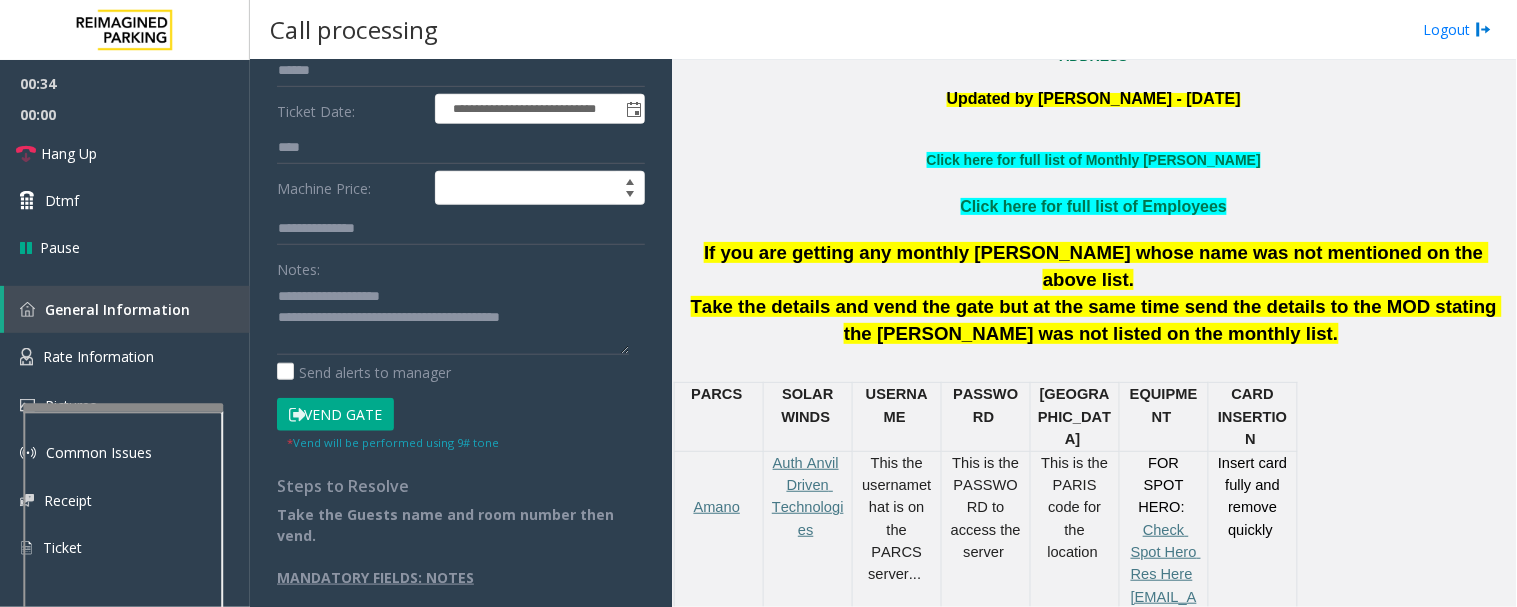click on "Vend Gate" 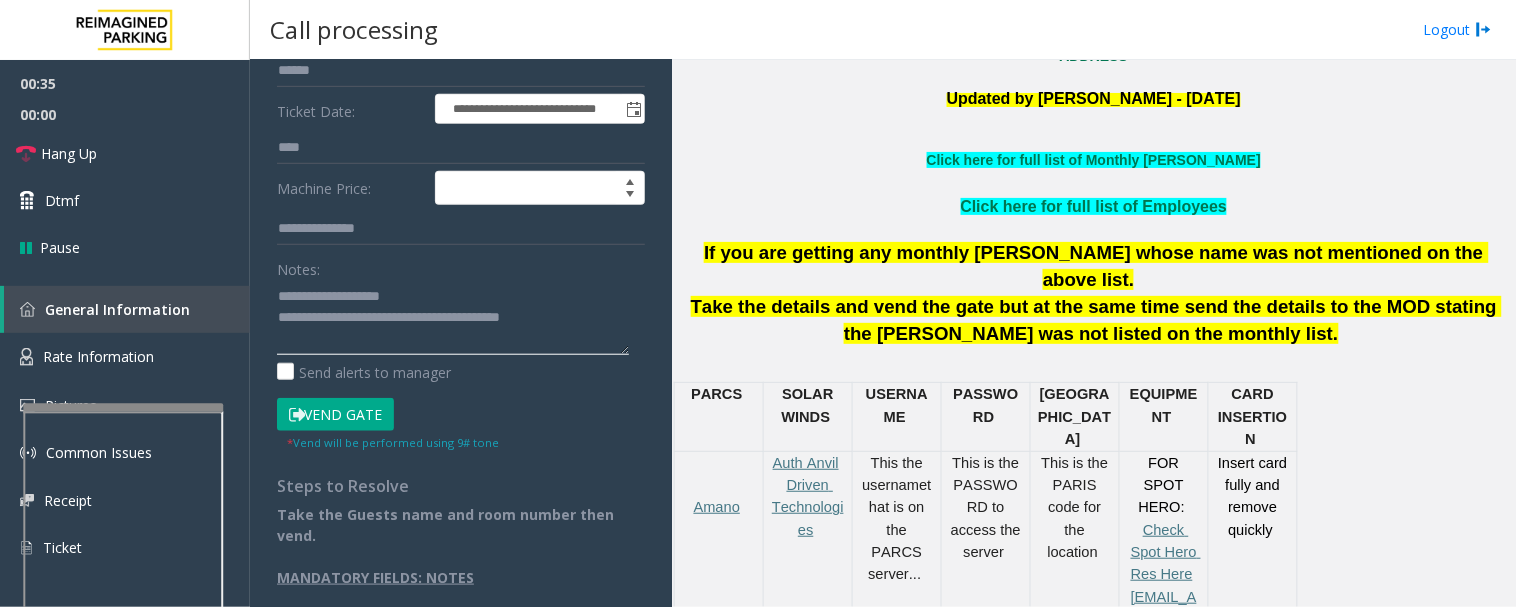click 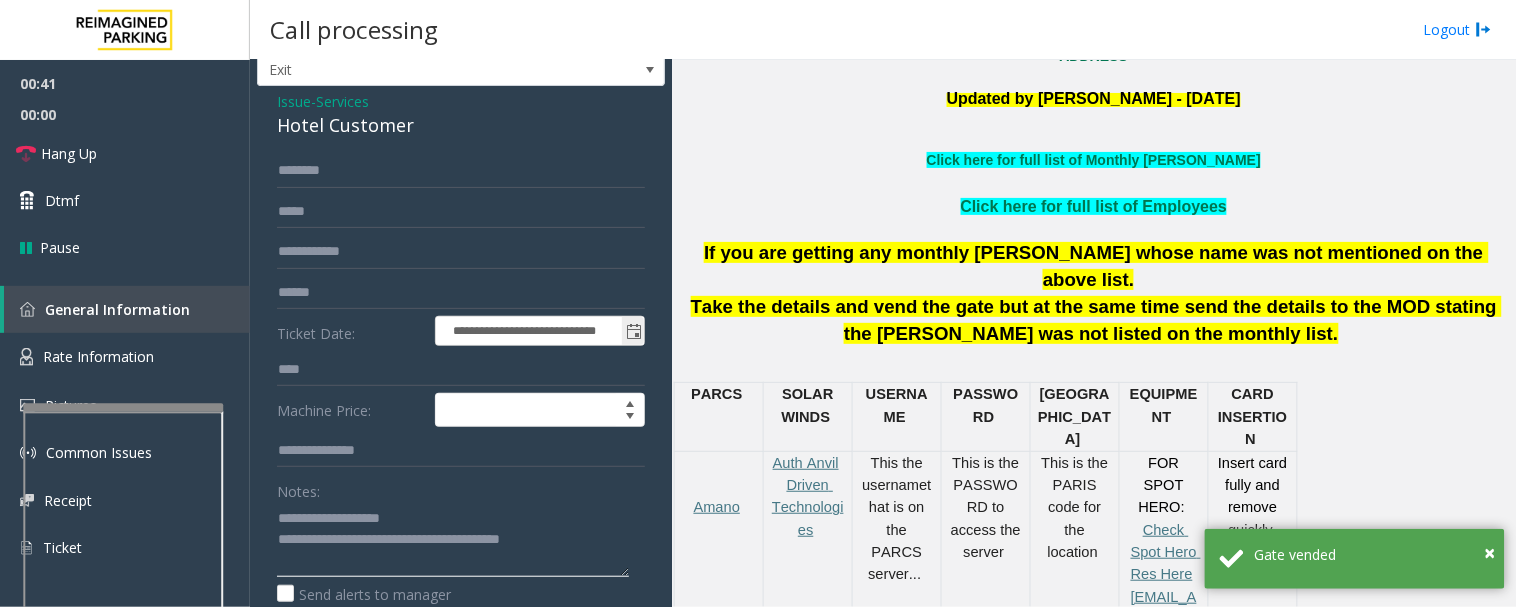 scroll, scrollTop: 165, scrollLeft: 0, axis: vertical 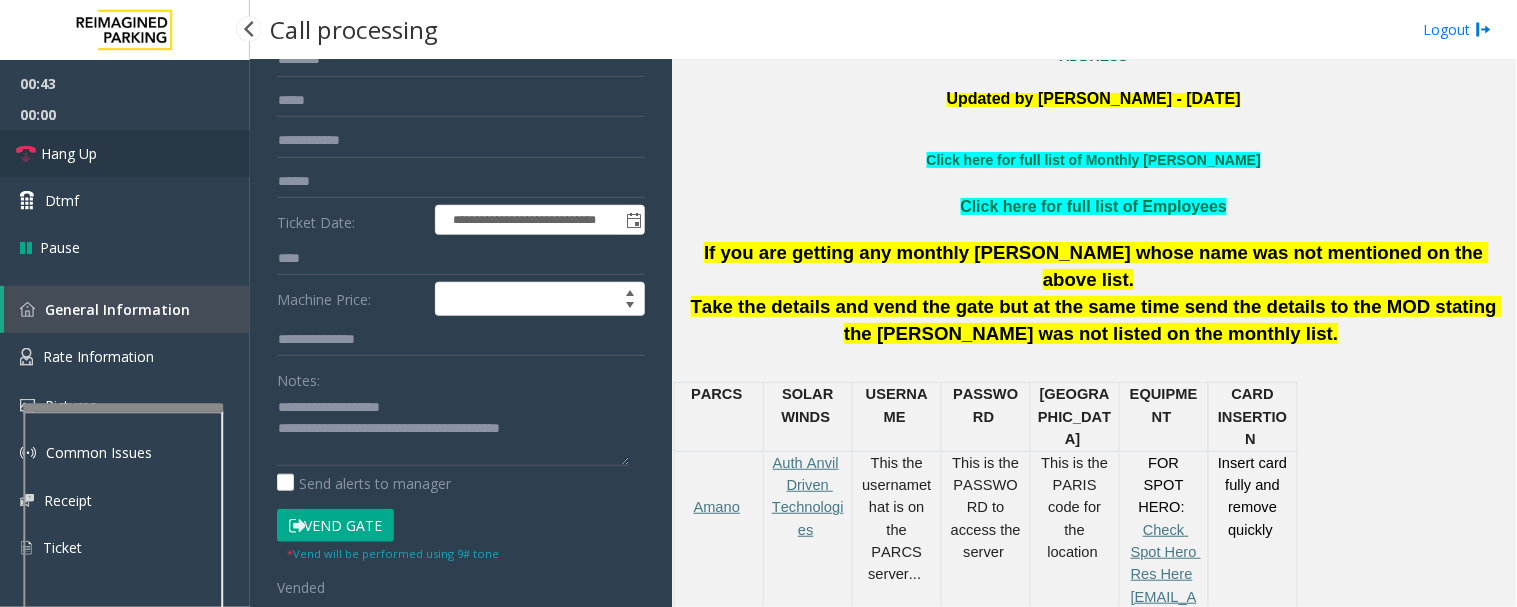 click on "Hang Up" at bounding box center [125, 153] 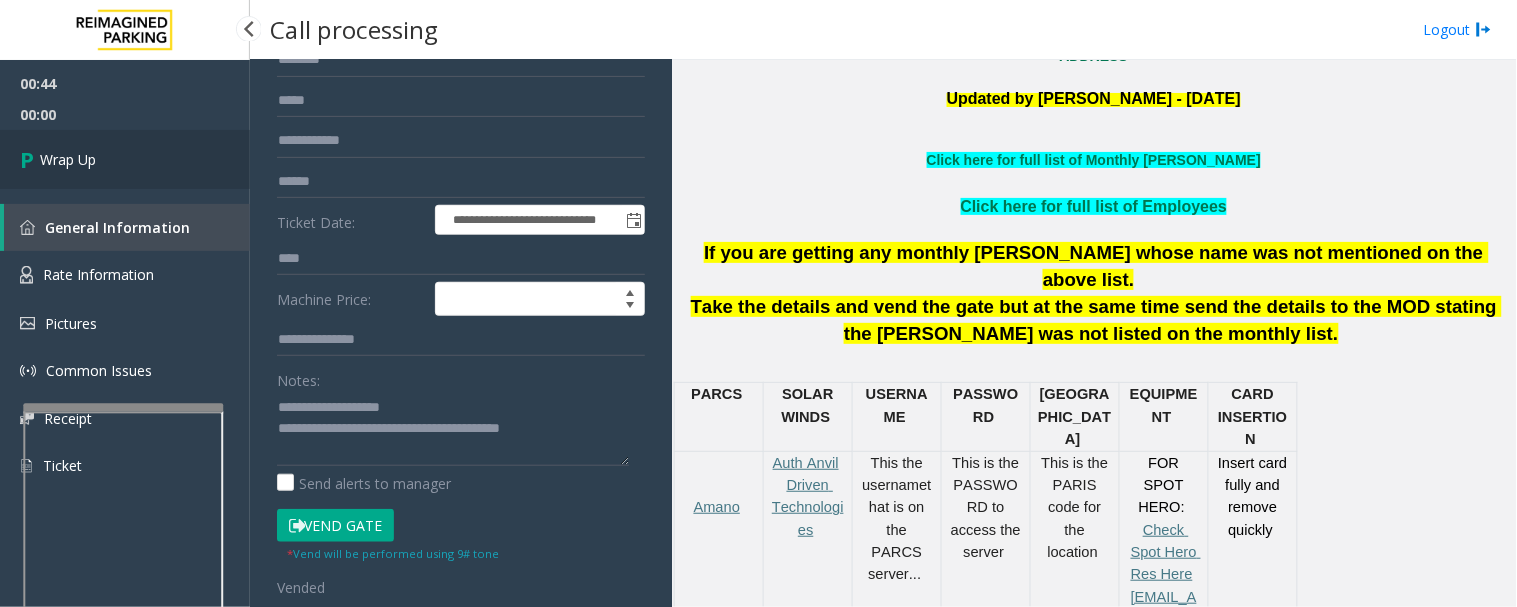 click on "Wrap Up" at bounding box center [125, 159] 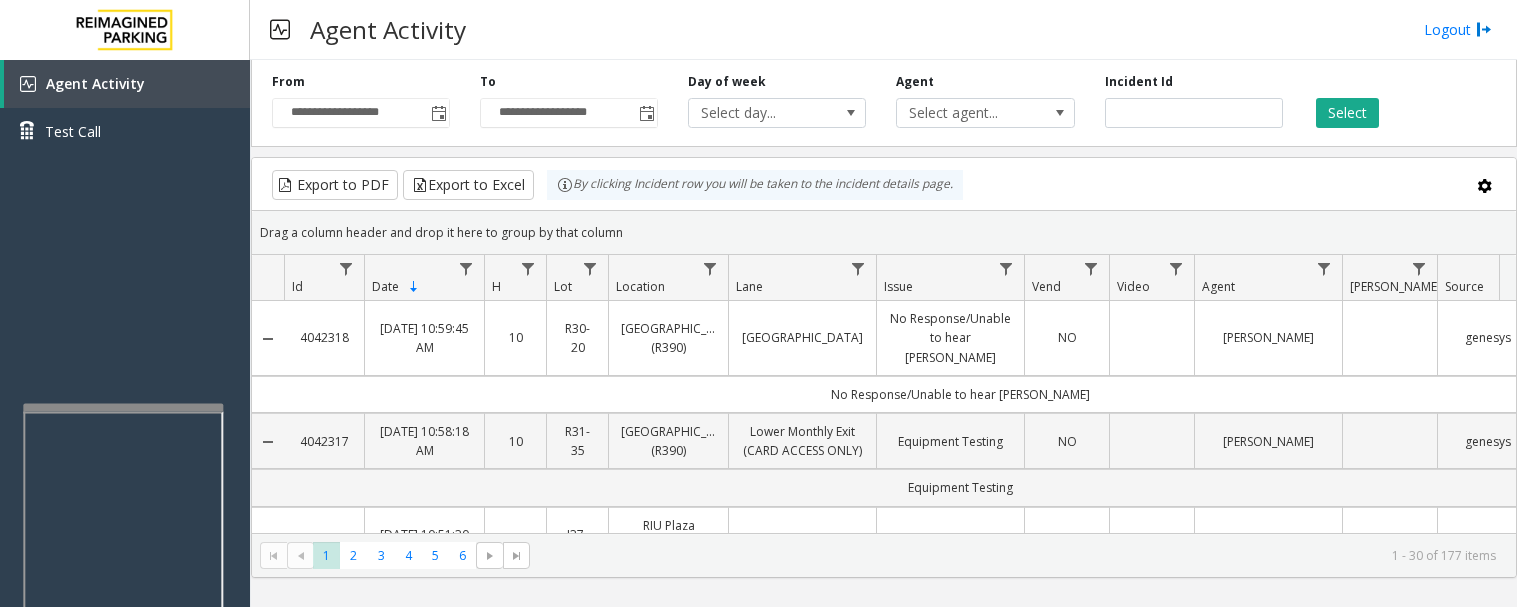 scroll, scrollTop: 0, scrollLeft: 0, axis: both 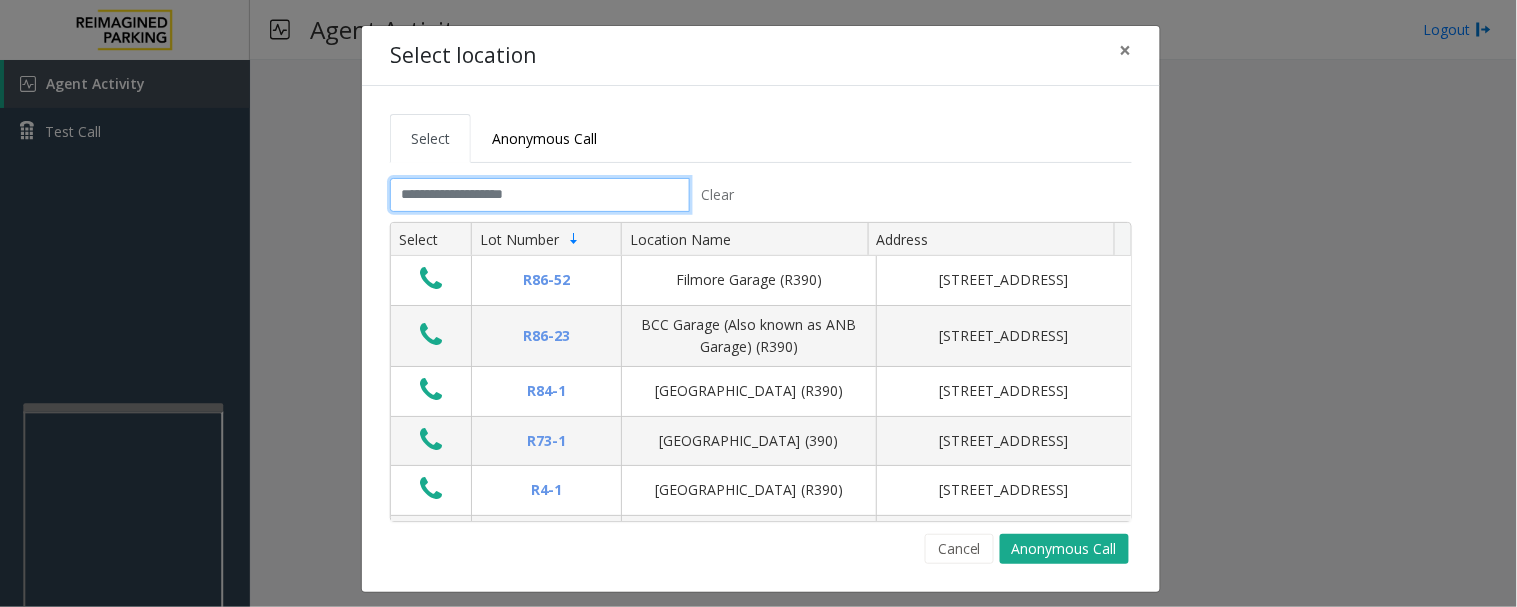 click 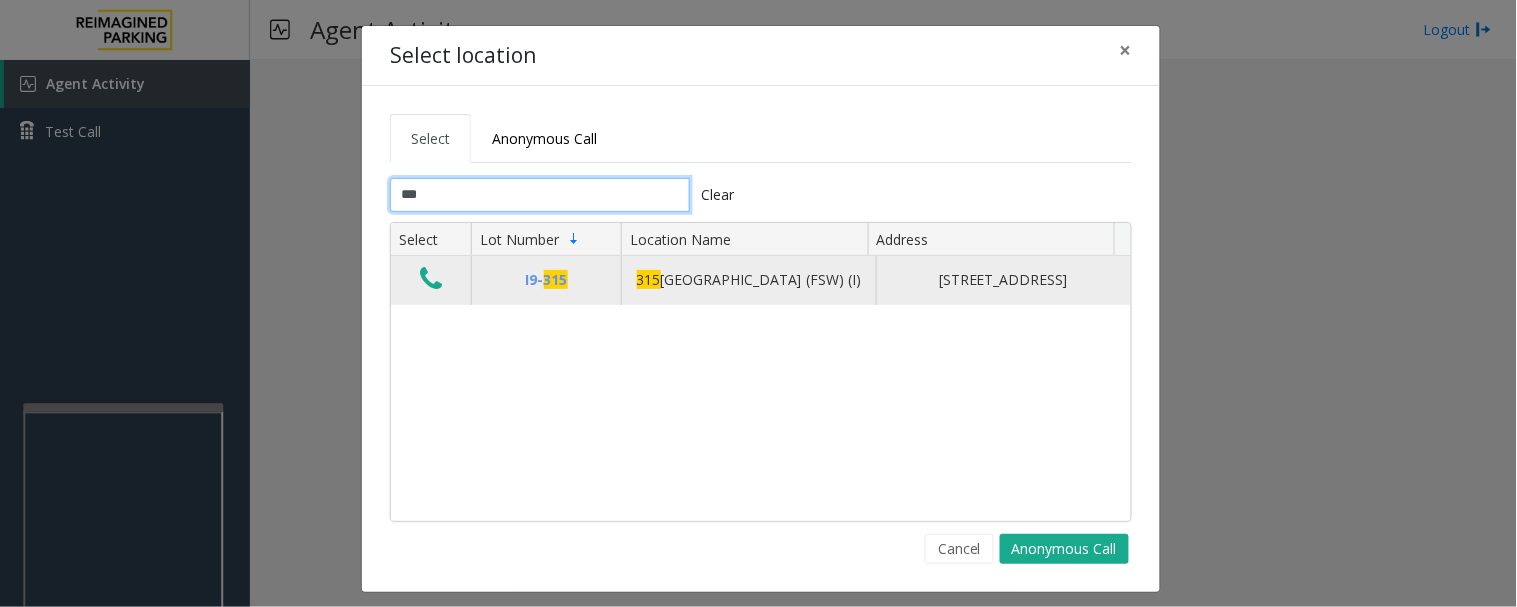 type on "***" 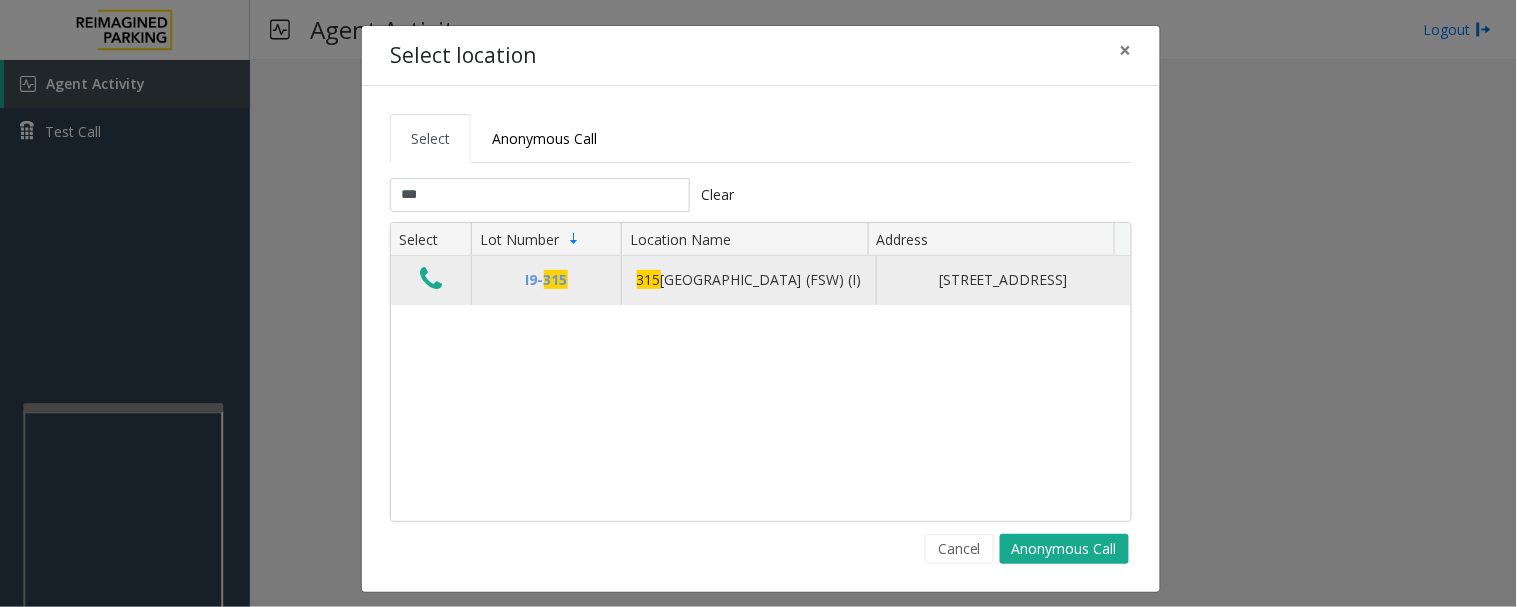 click 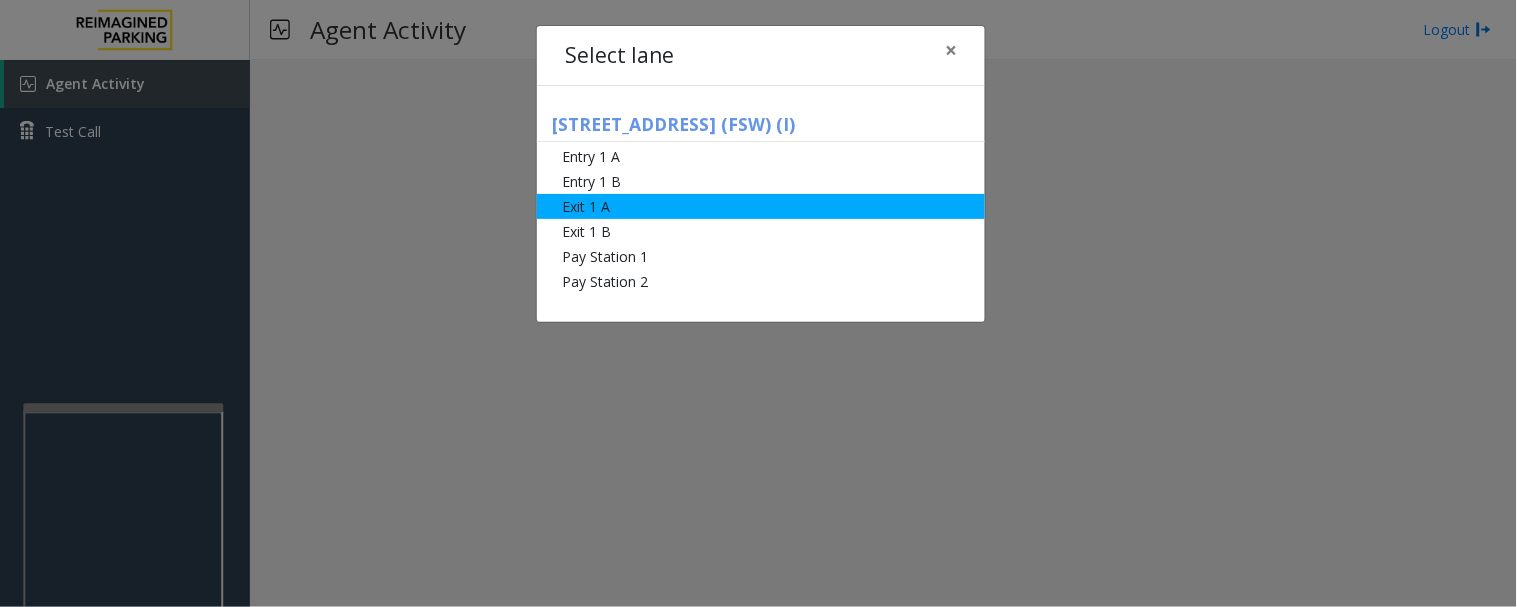 click on "Exit 1 A" 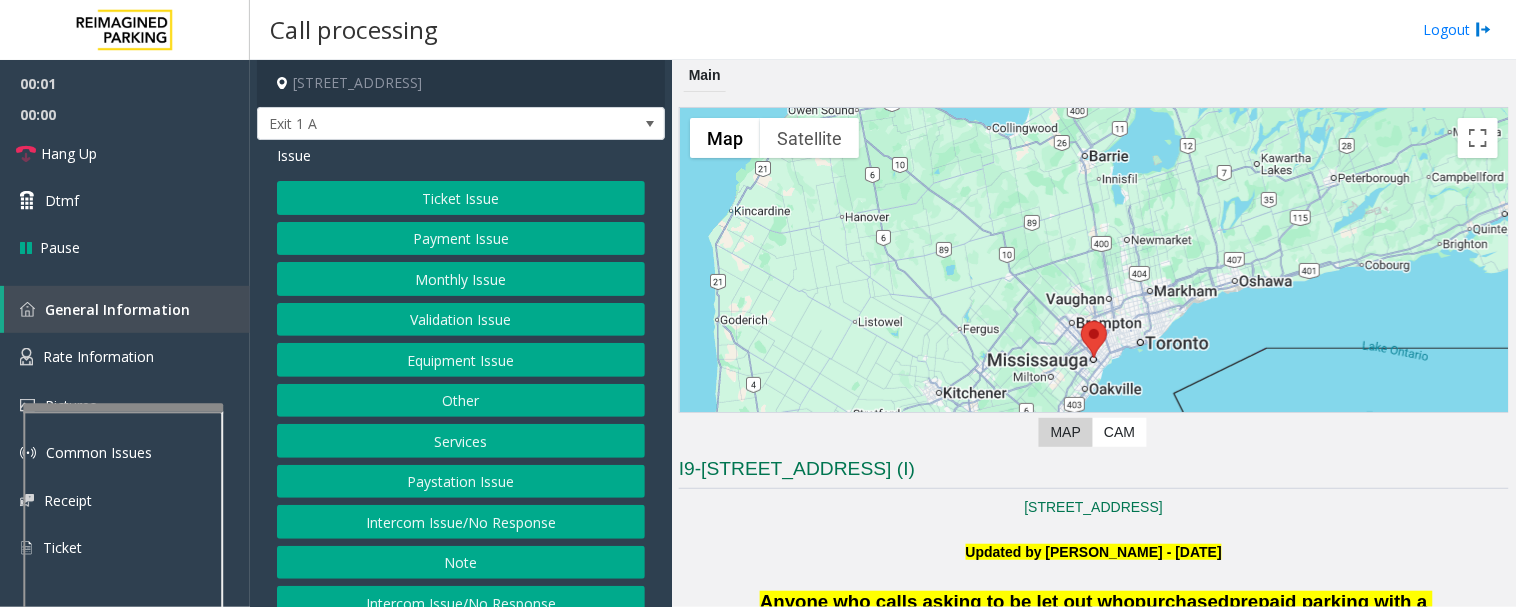 click on "Payment Issue" 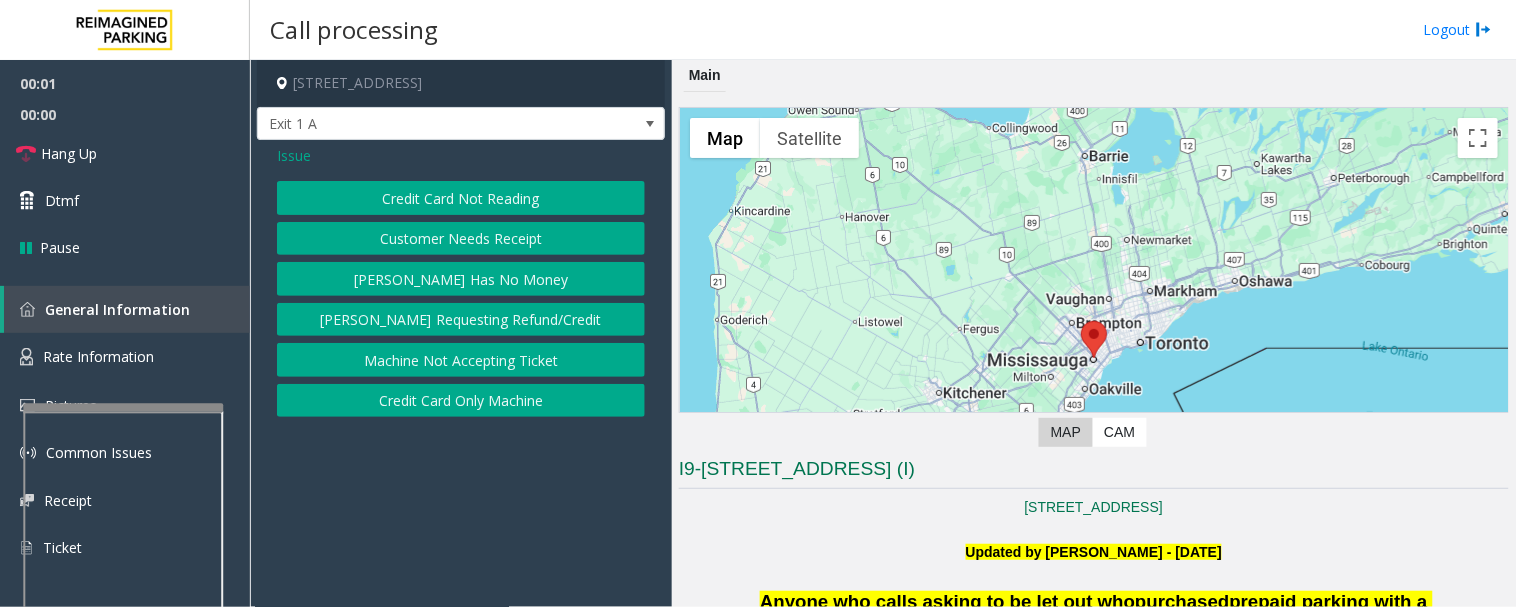 click on "Credit Card Not Reading" 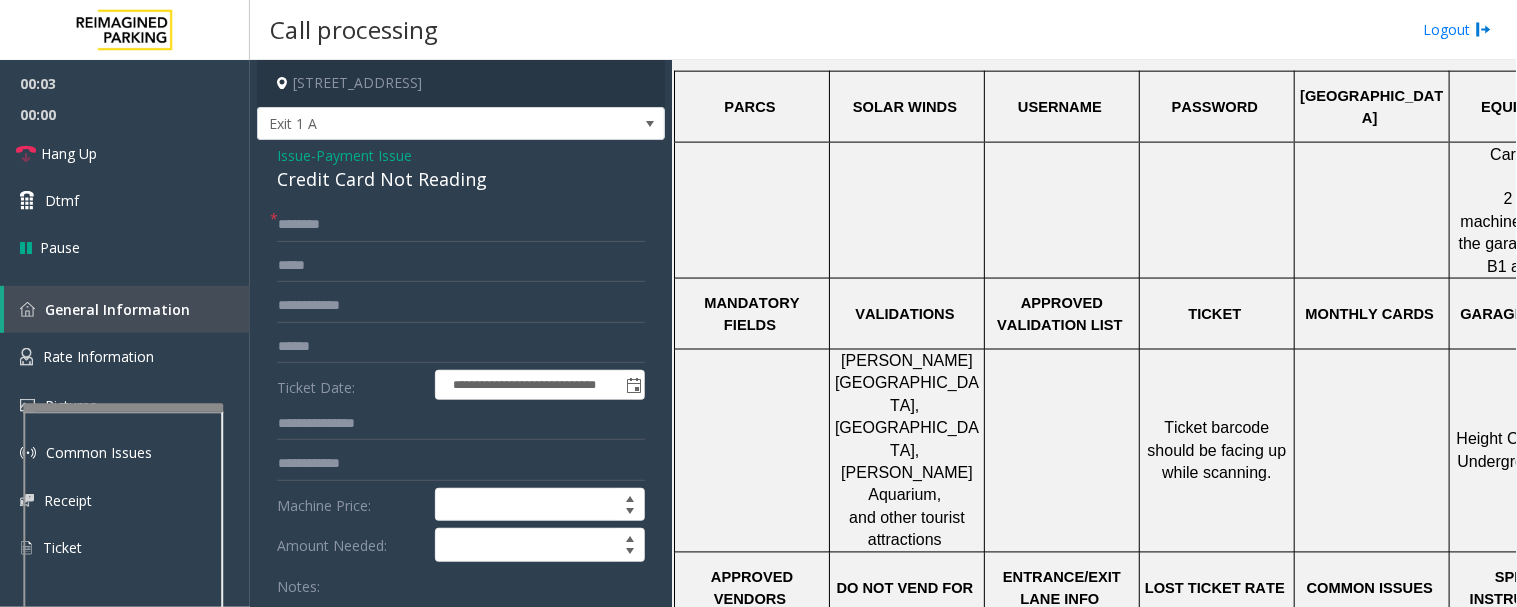 scroll, scrollTop: 666, scrollLeft: 0, axis: vertical 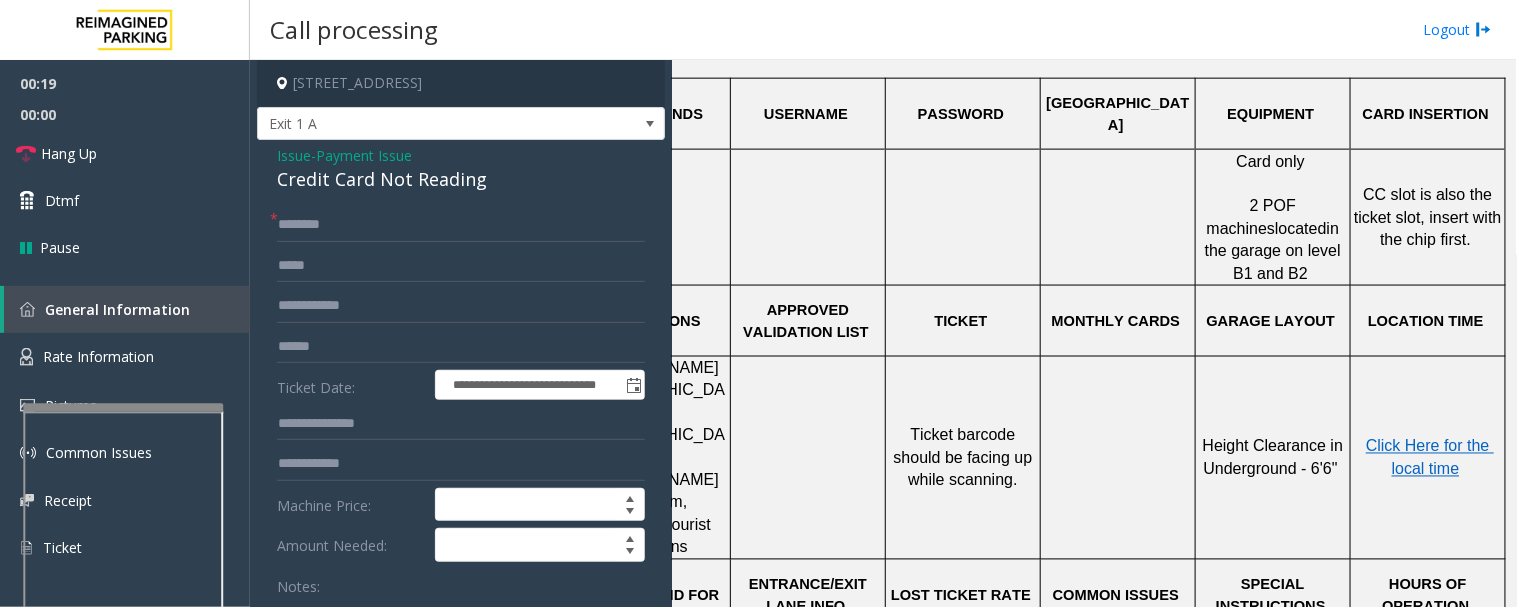 click on "Credit Card Not Reading" 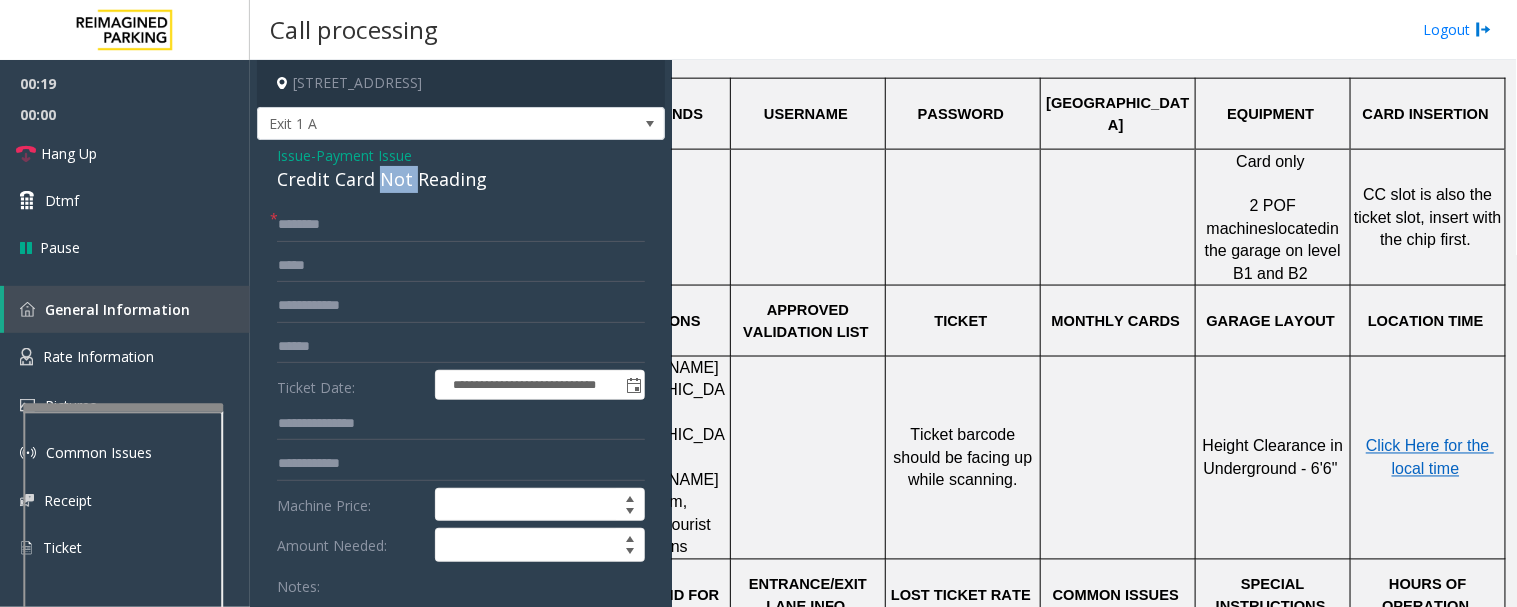 click on "Credit Card Not Reading" 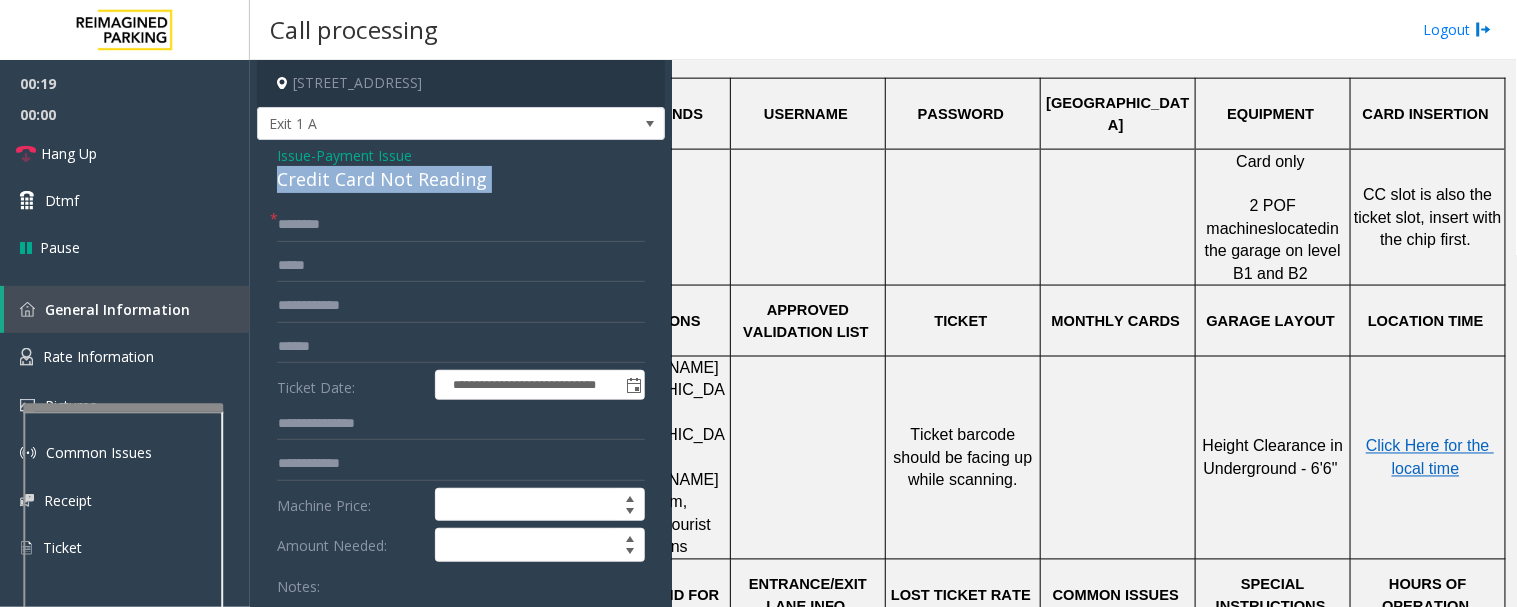 click on "Credit Card Not Reading" 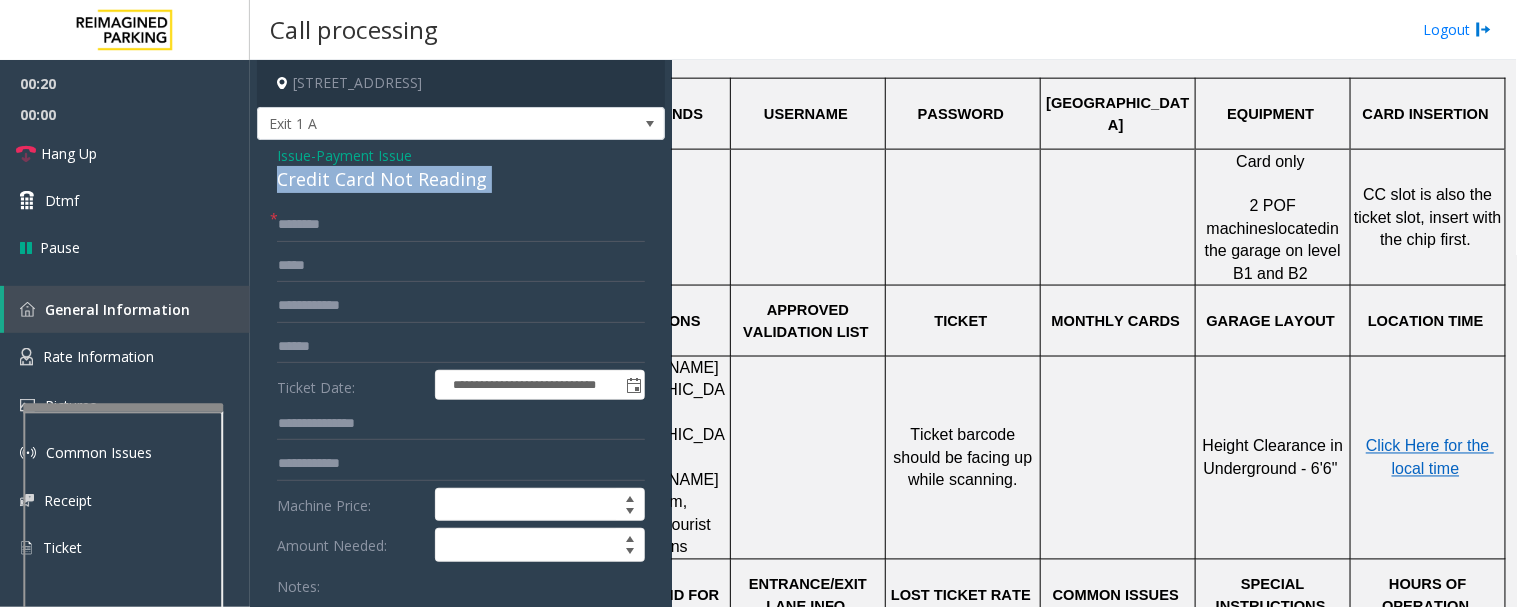 copy on "Credit Card Not Reading" 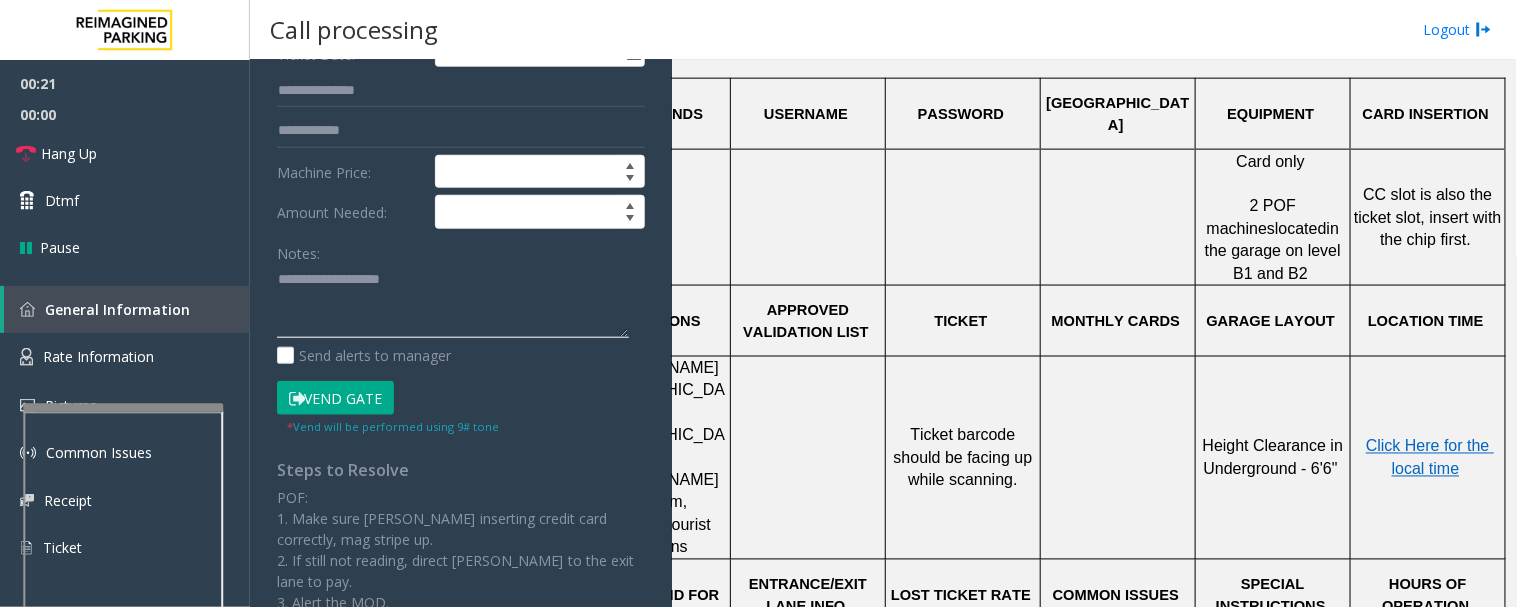 click 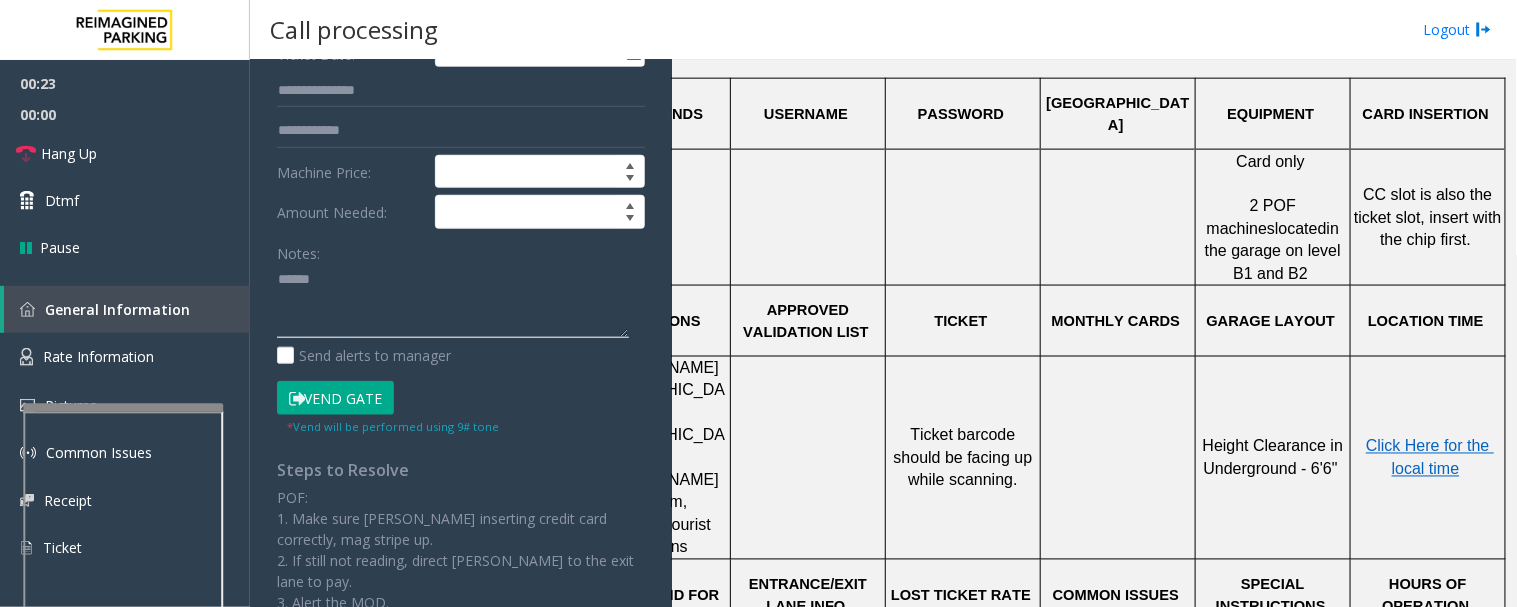 paste on "**********" 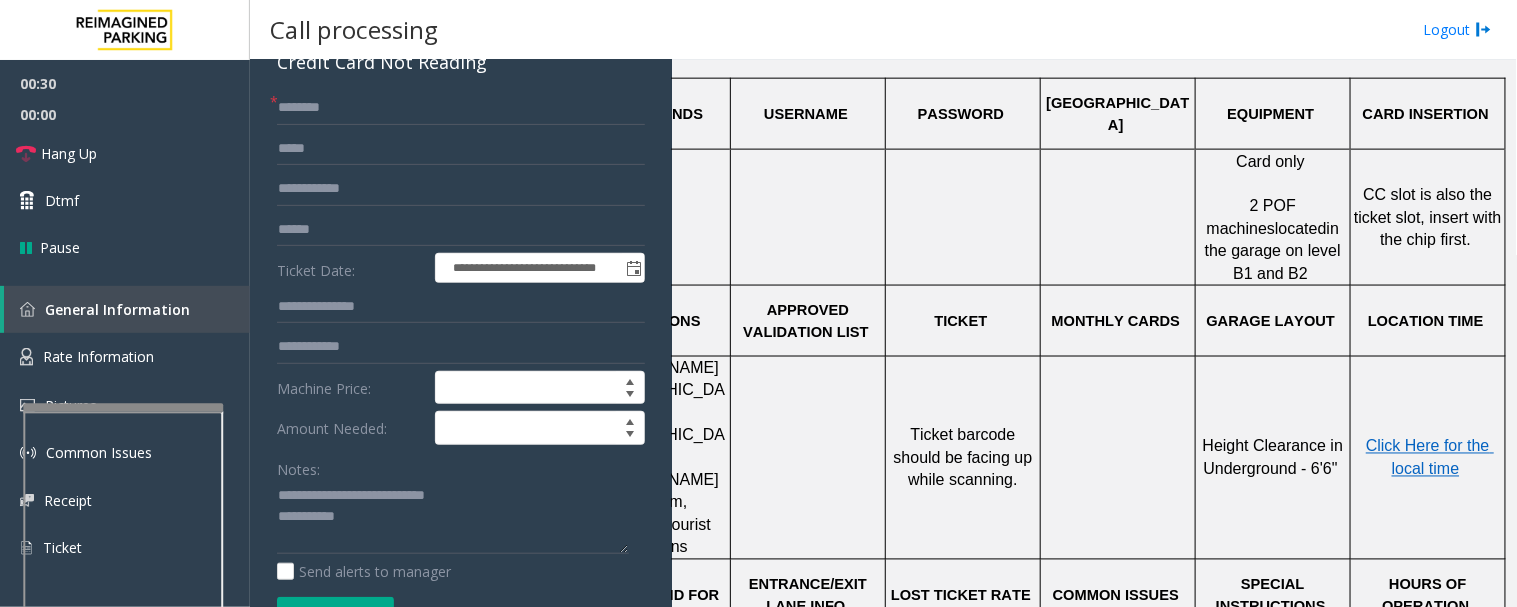 scroll, scrollTop: 111, scrollLeft: 0, axis: vertical 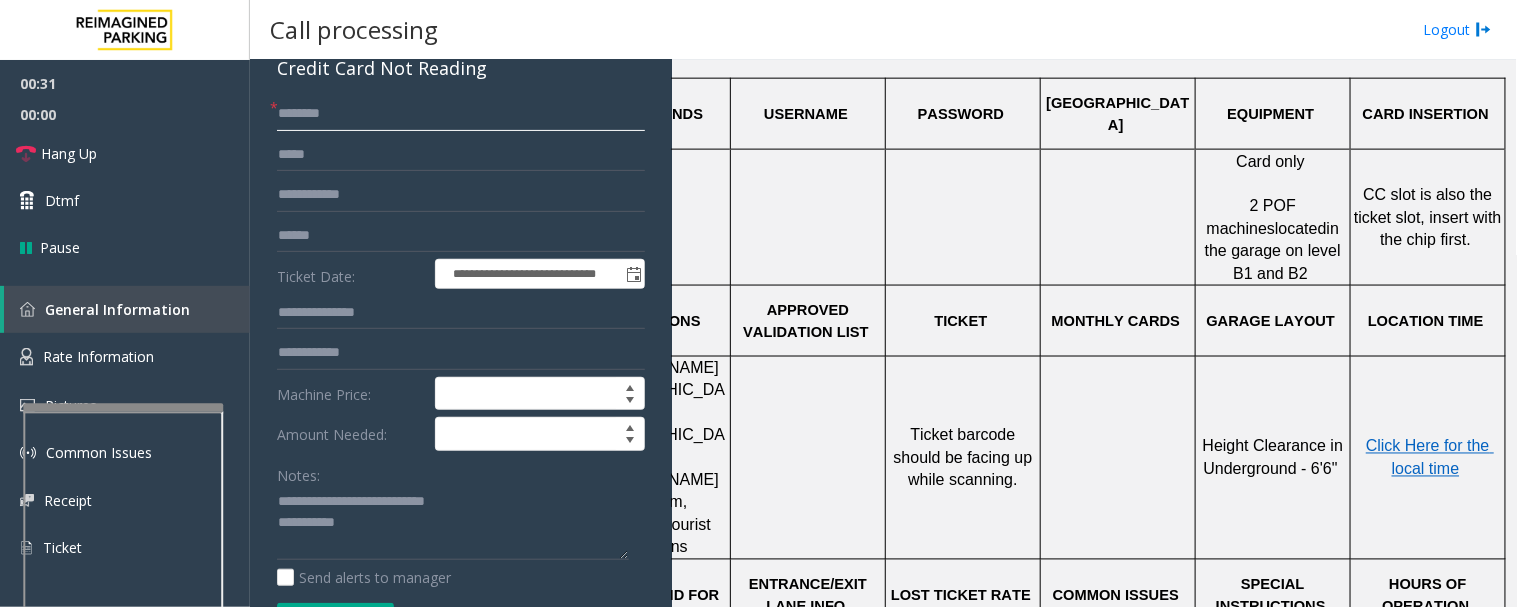 click 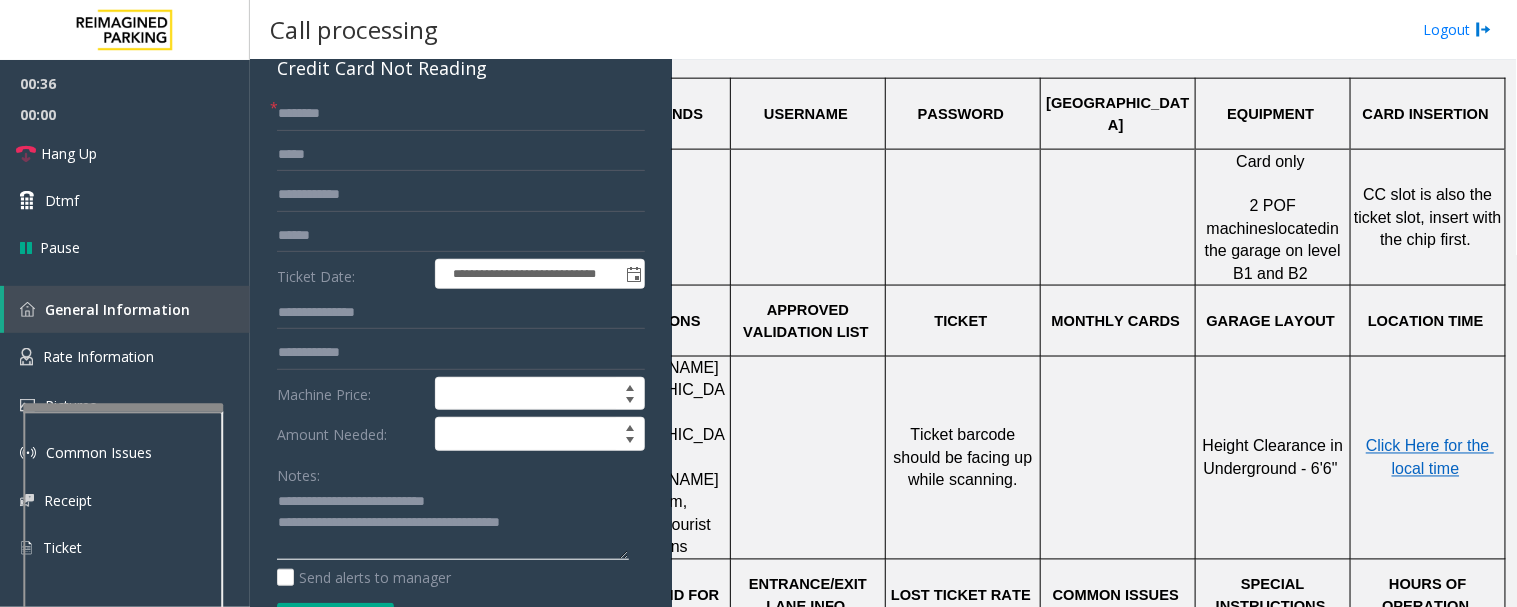click 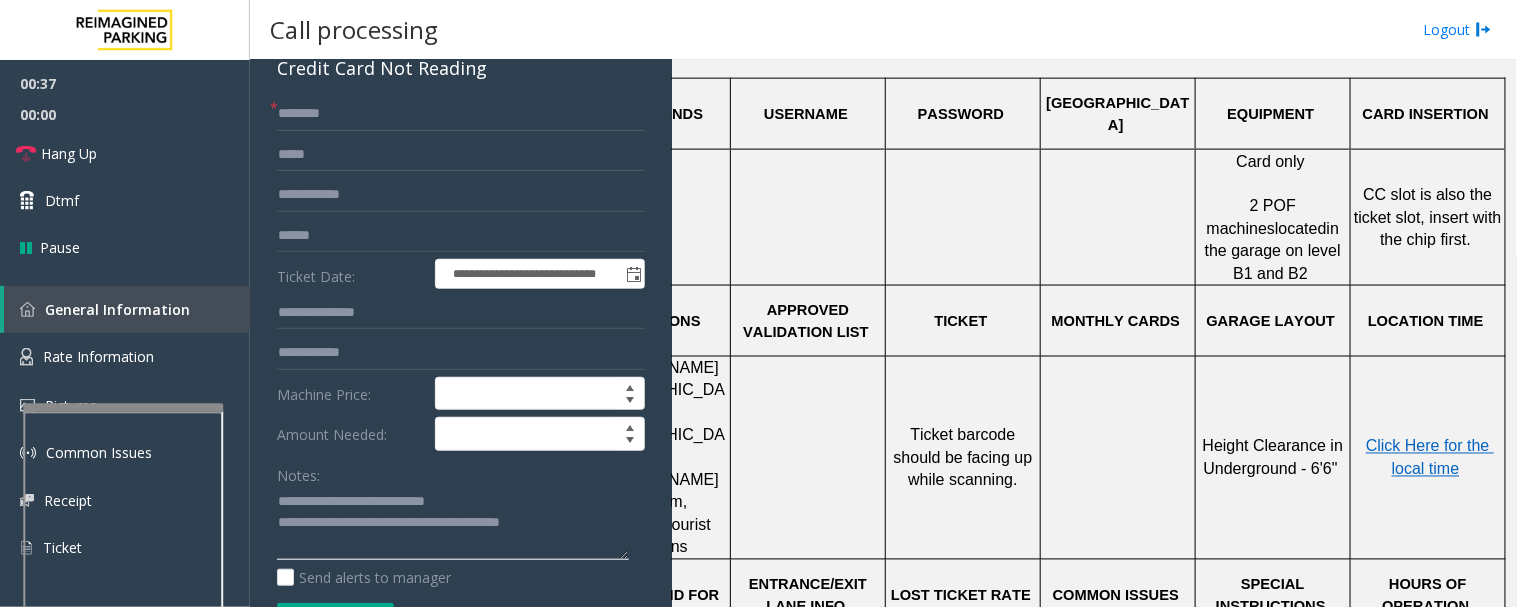scroll, scrollTop: 0, scrollLeft: 0, axis: both 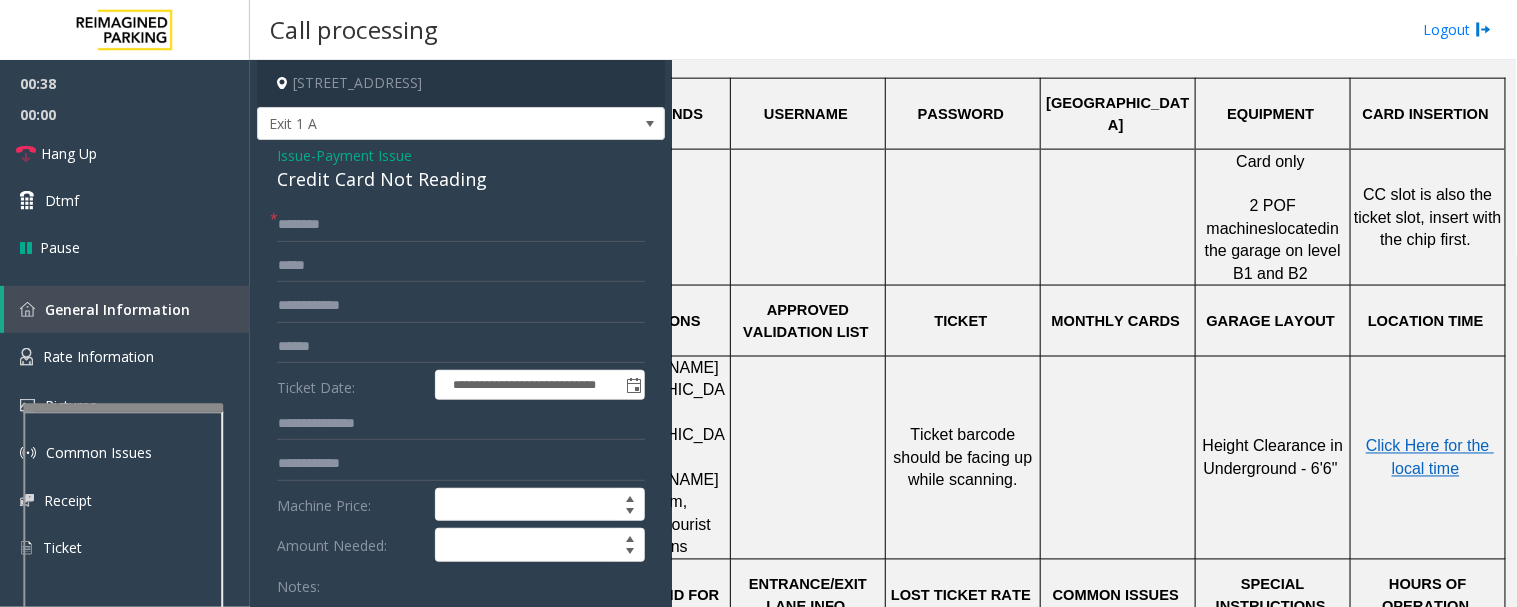 type on "**********" 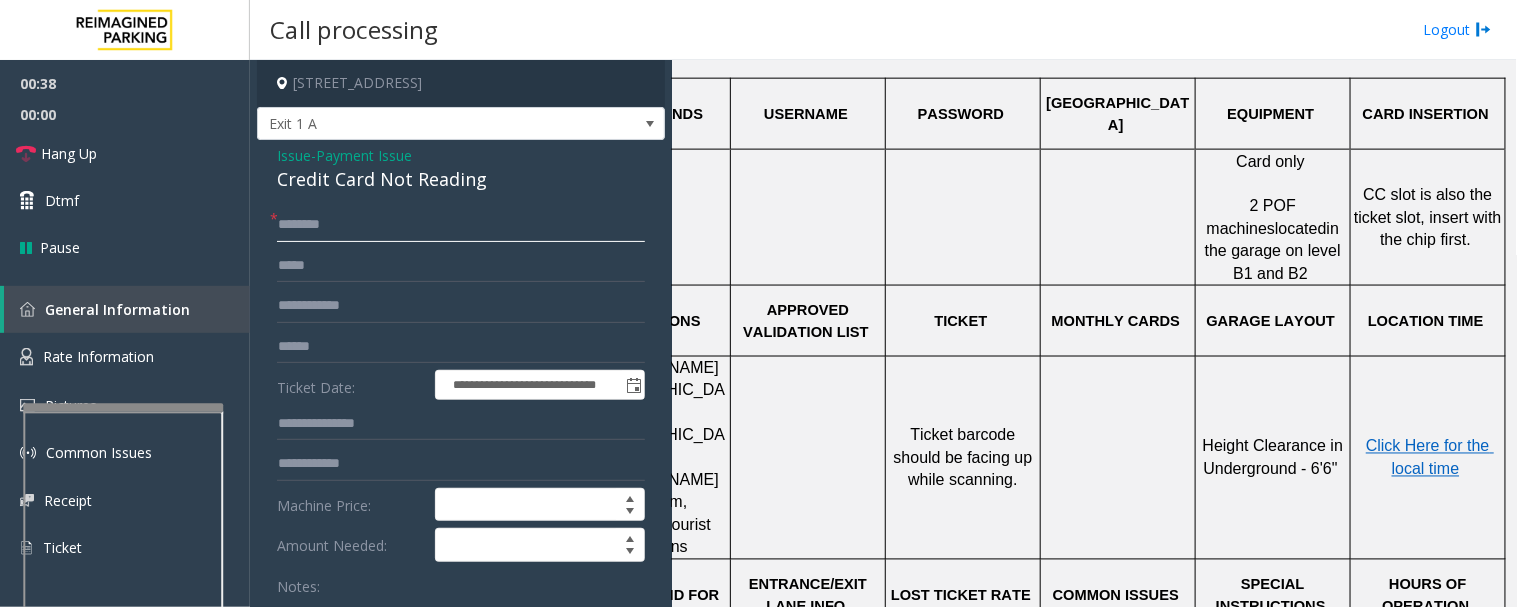 drag, startPoint x: 462, startPoint y: 226, endPoint x: 474, endPoint y: 228, distance: 12.165525 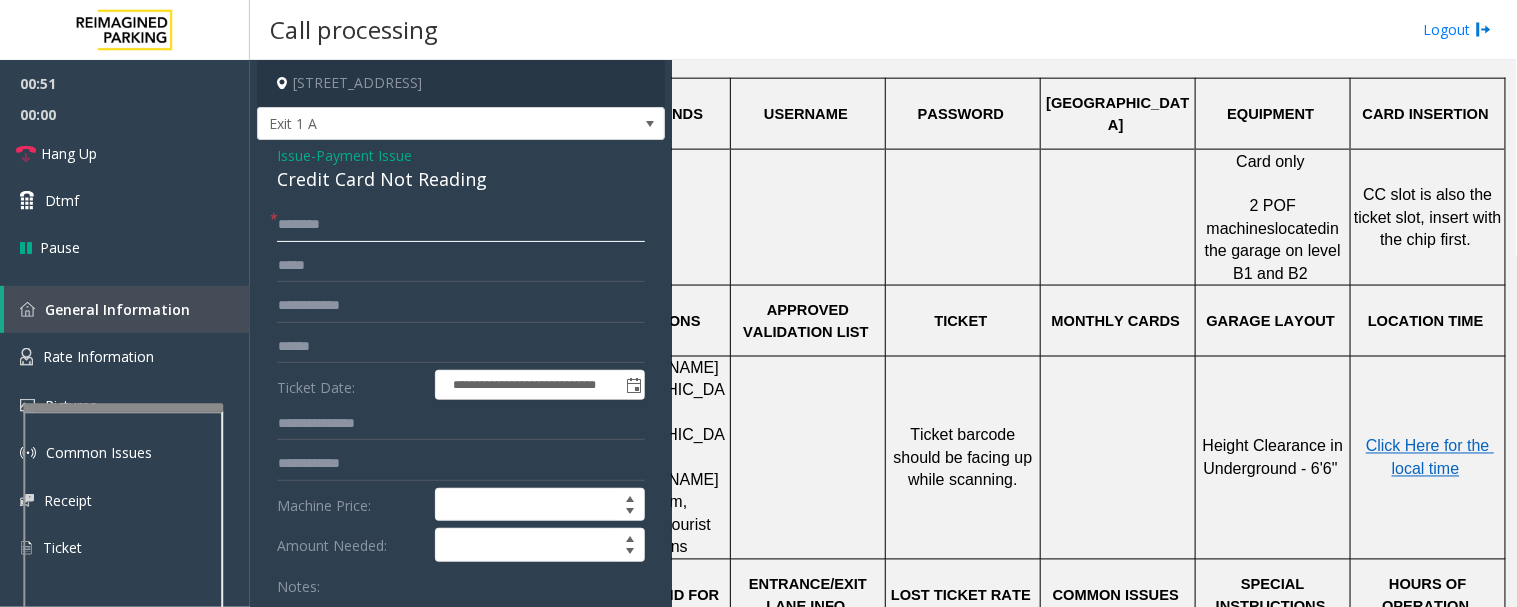 click 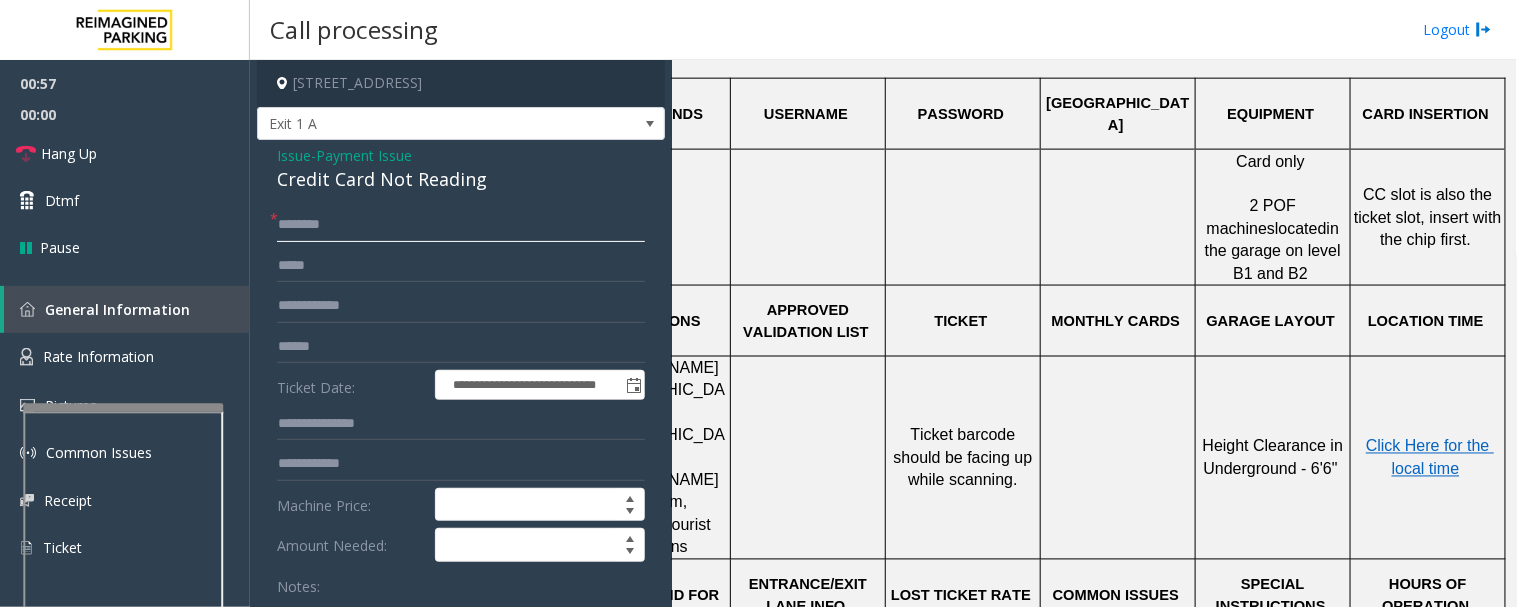 click 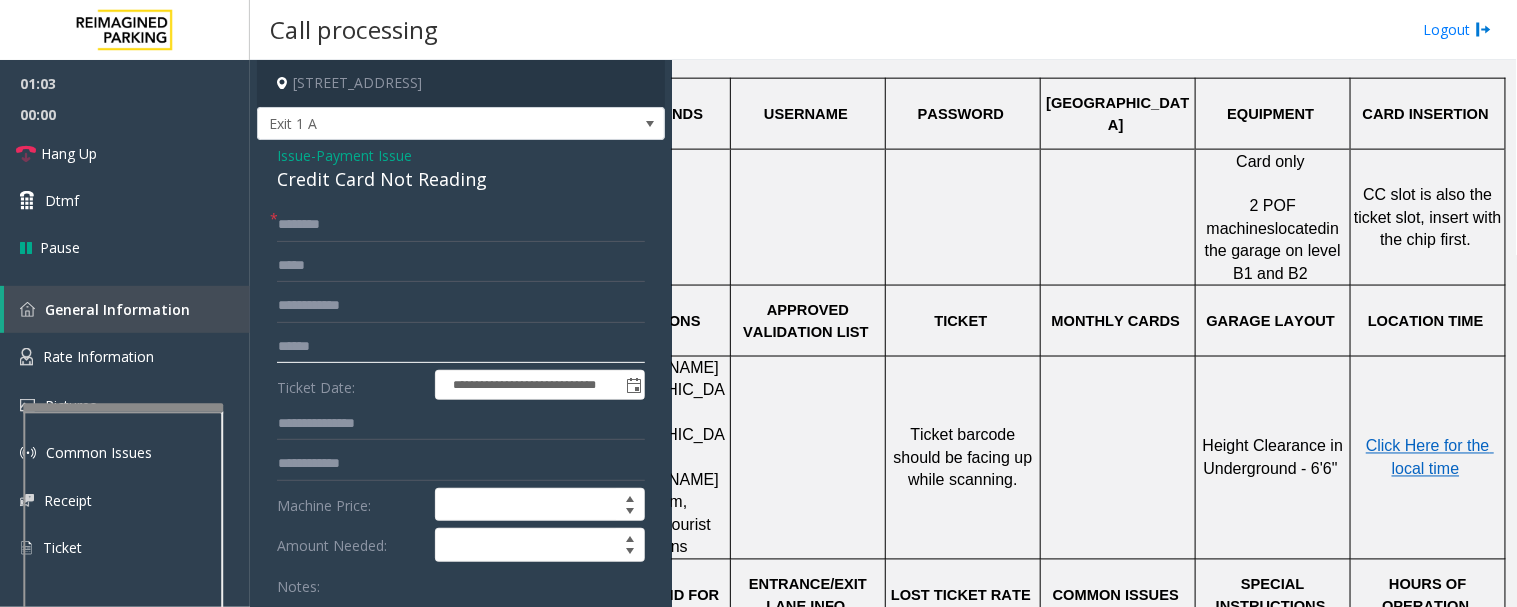 drag, startPoint x: 454, startPoint y: 355, endPoint x: 1414, endPoint y: 366, distance: 960.063 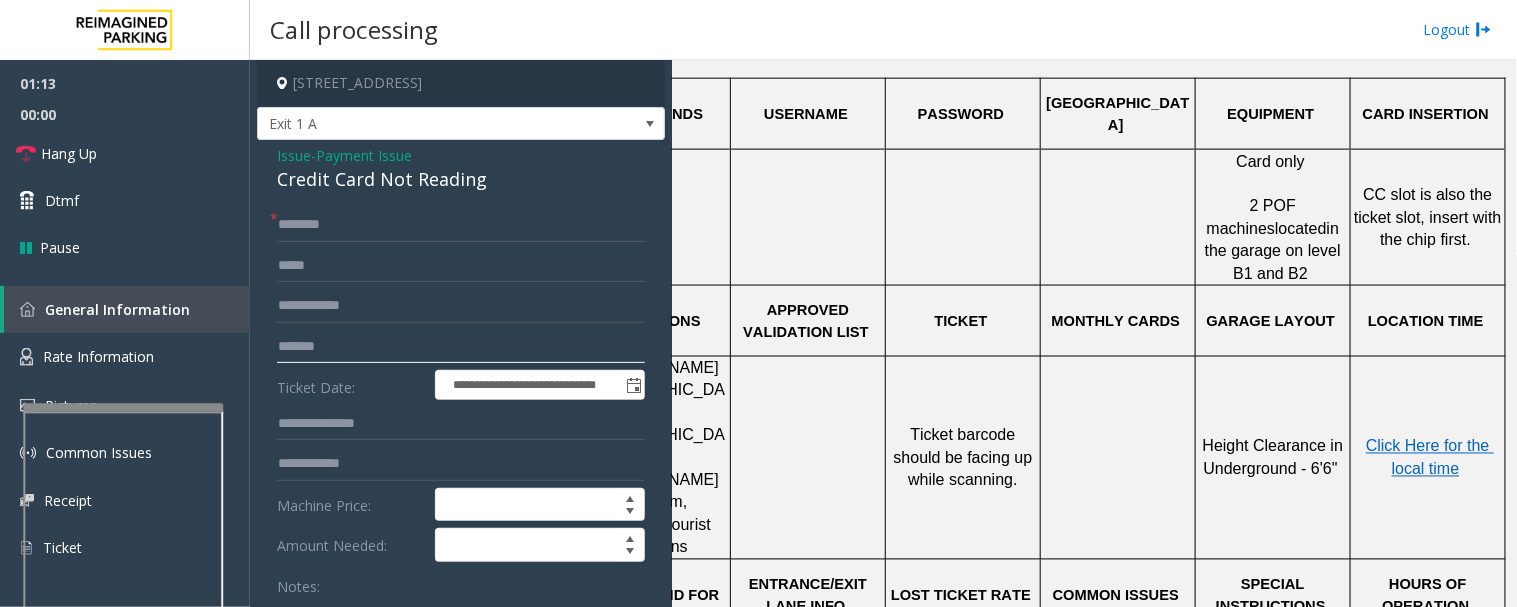 type on "*******" 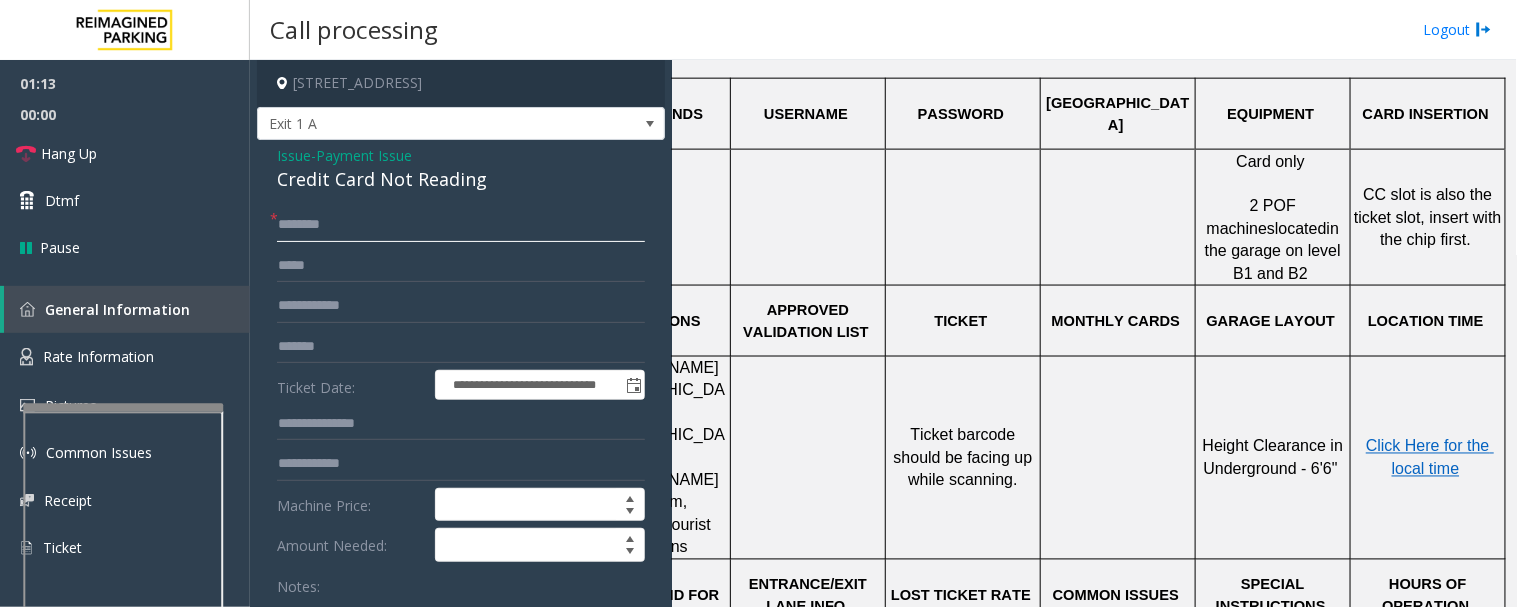 click 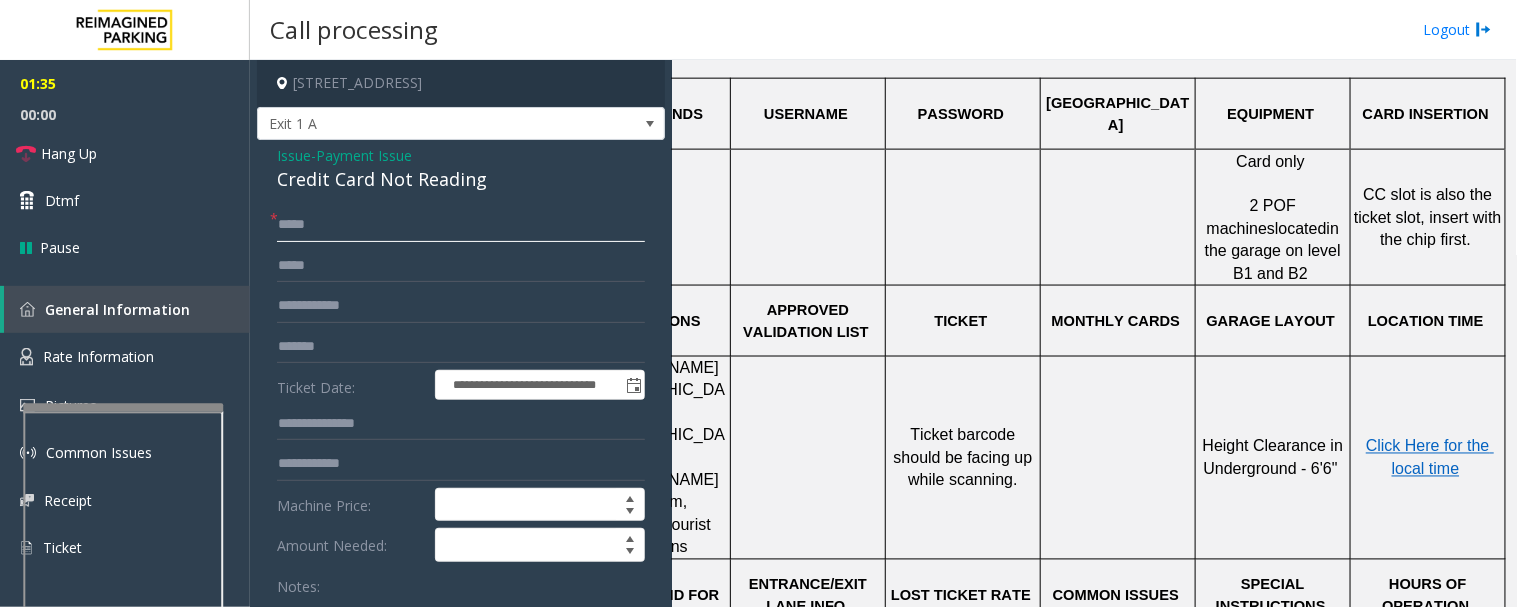 scroll, scrollTop: 333, scrollLeft: 270, axis: both 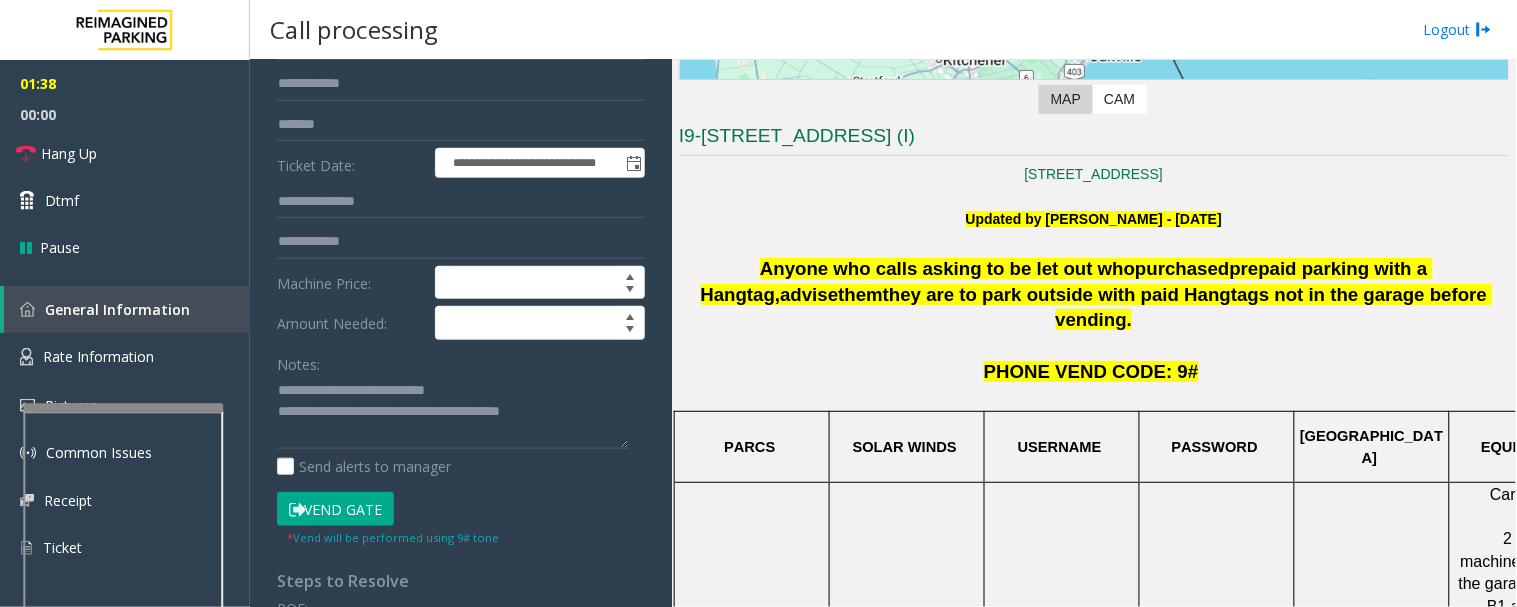 type on "****" 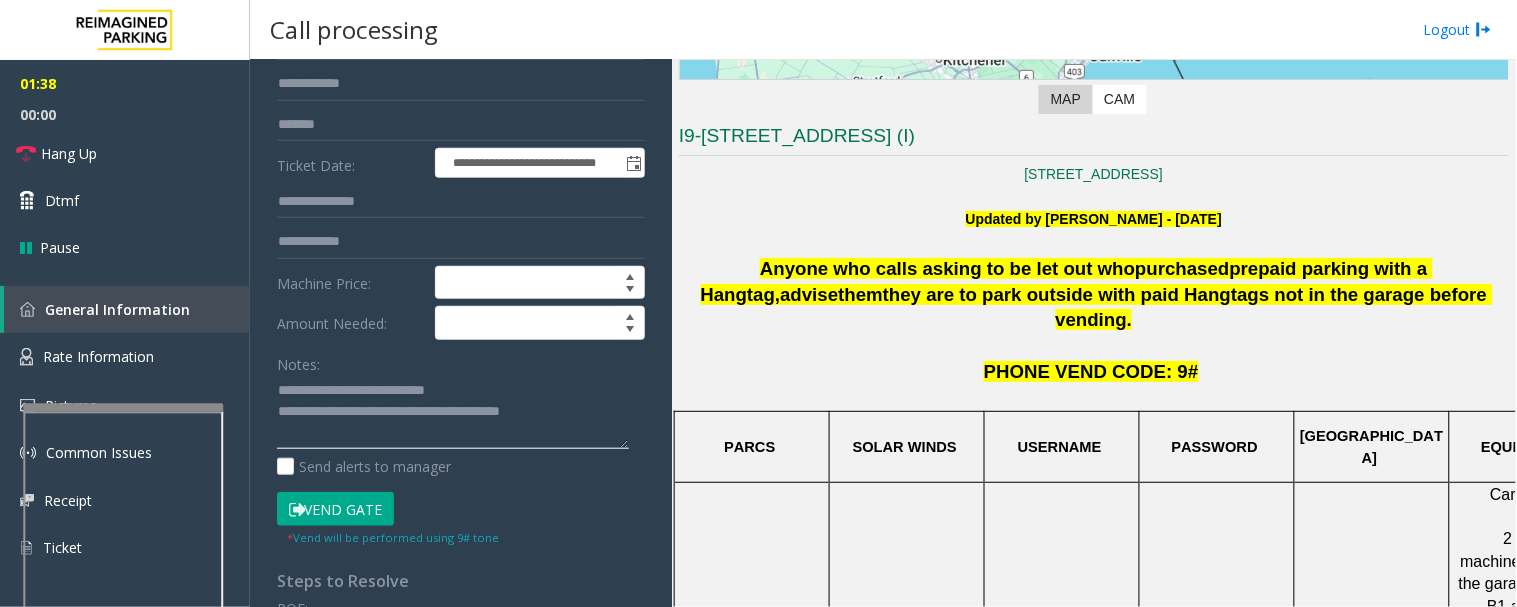 click 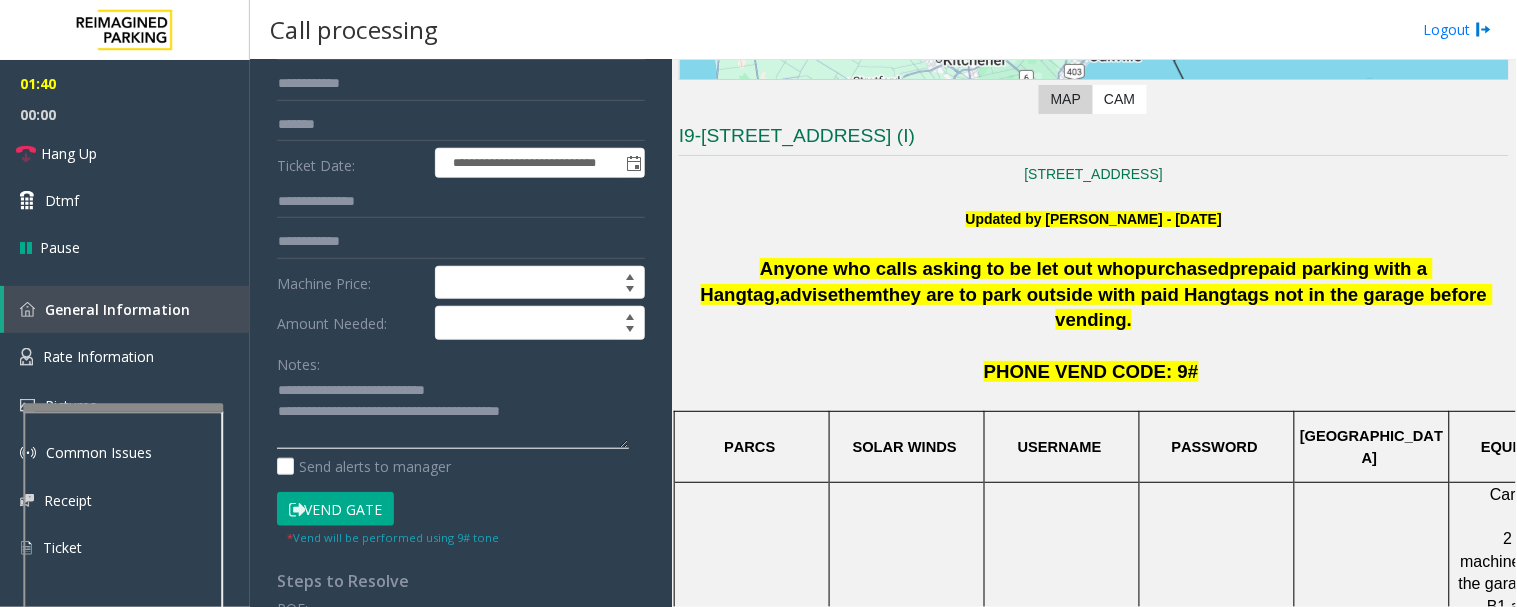 scroll, scrollTop: 0, scrollLeft: 0, axis: both 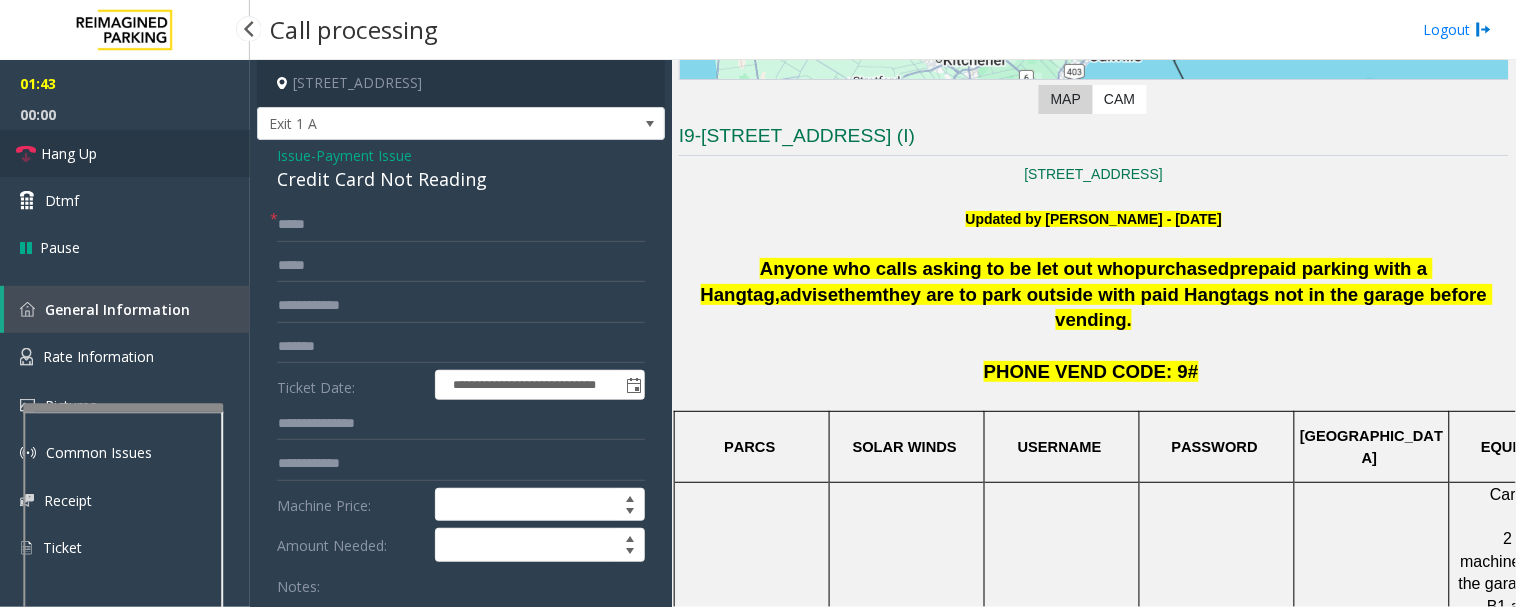 click on "Hang Up" at bounding box center (69, 153) 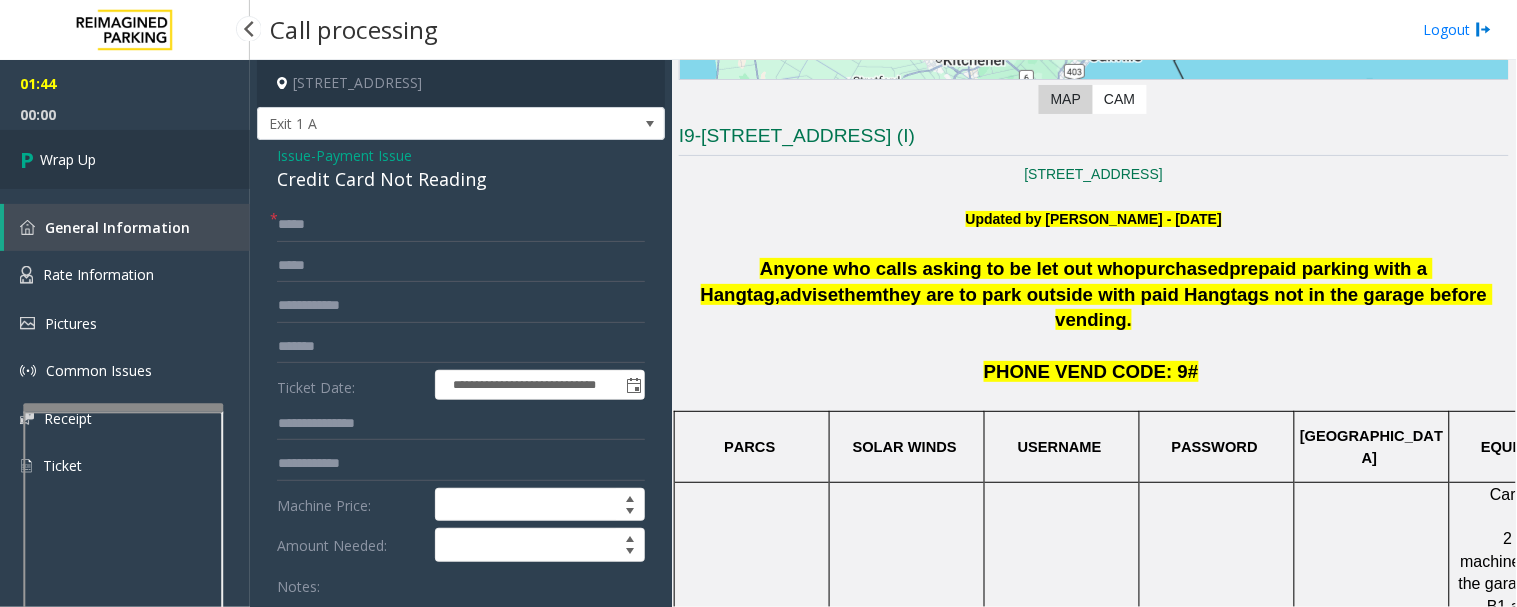click on "Wrap Up" at bounding box center (68, 159) 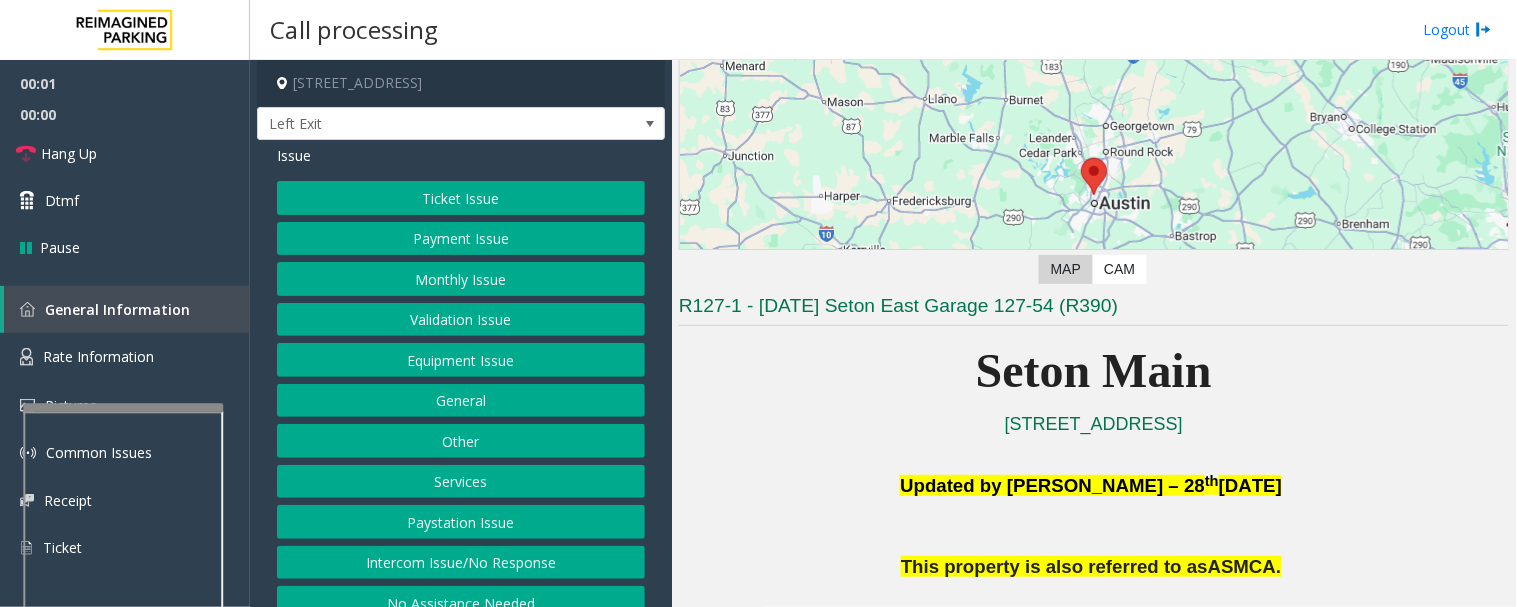 scroll, scrollTop: 333, scrollLeft: 0, axis: vertical 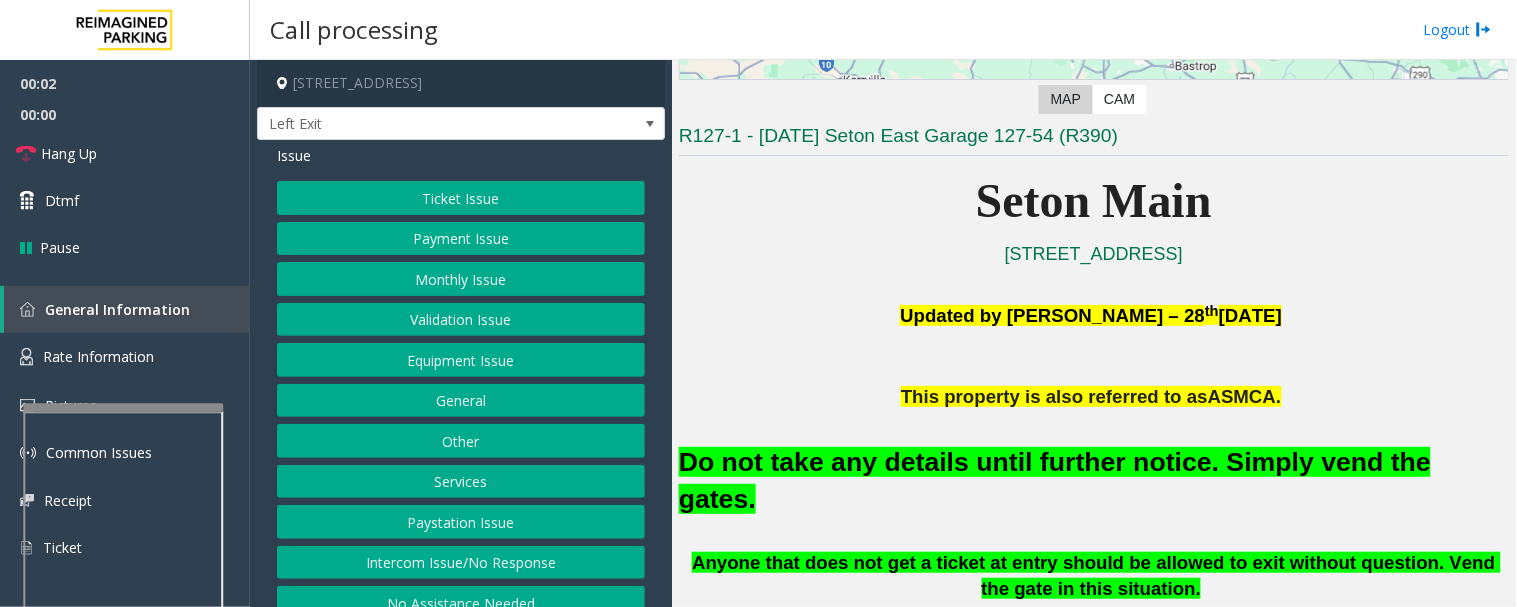 click on "Equipment Issue" 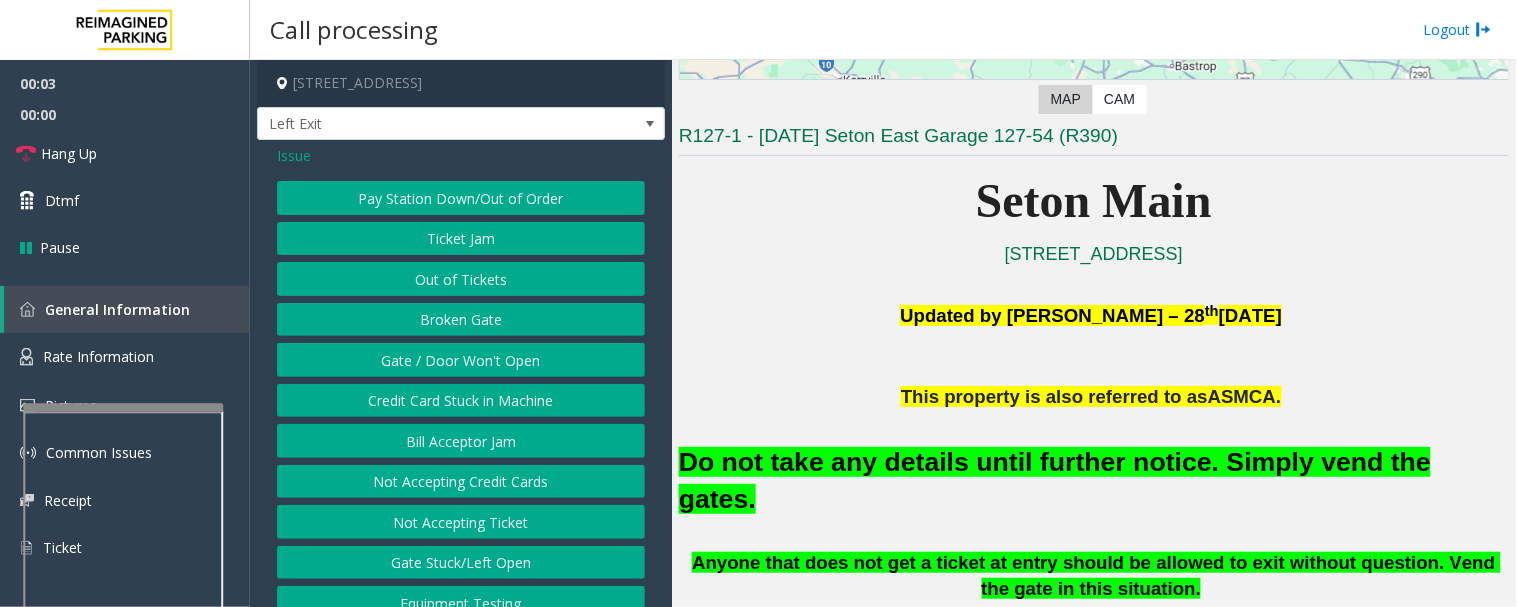click on "Gate / Door Won't Open" 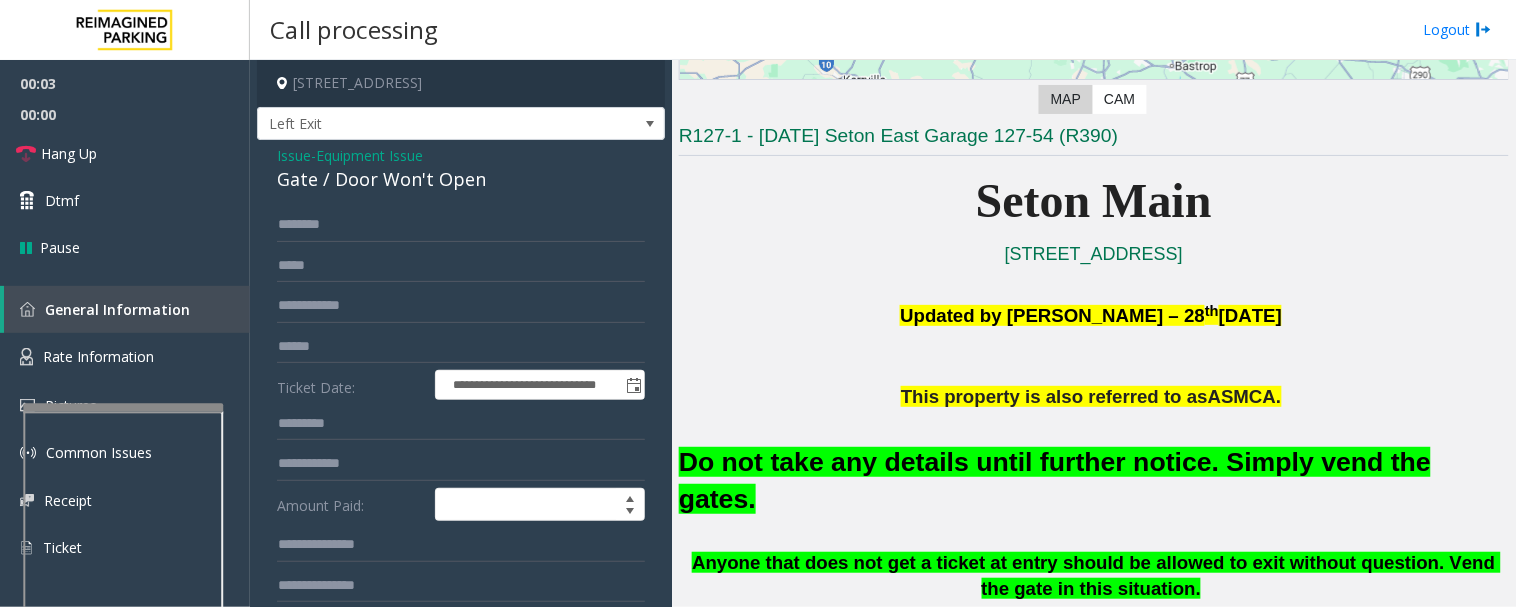 click on "Gate / Door Won't Open" 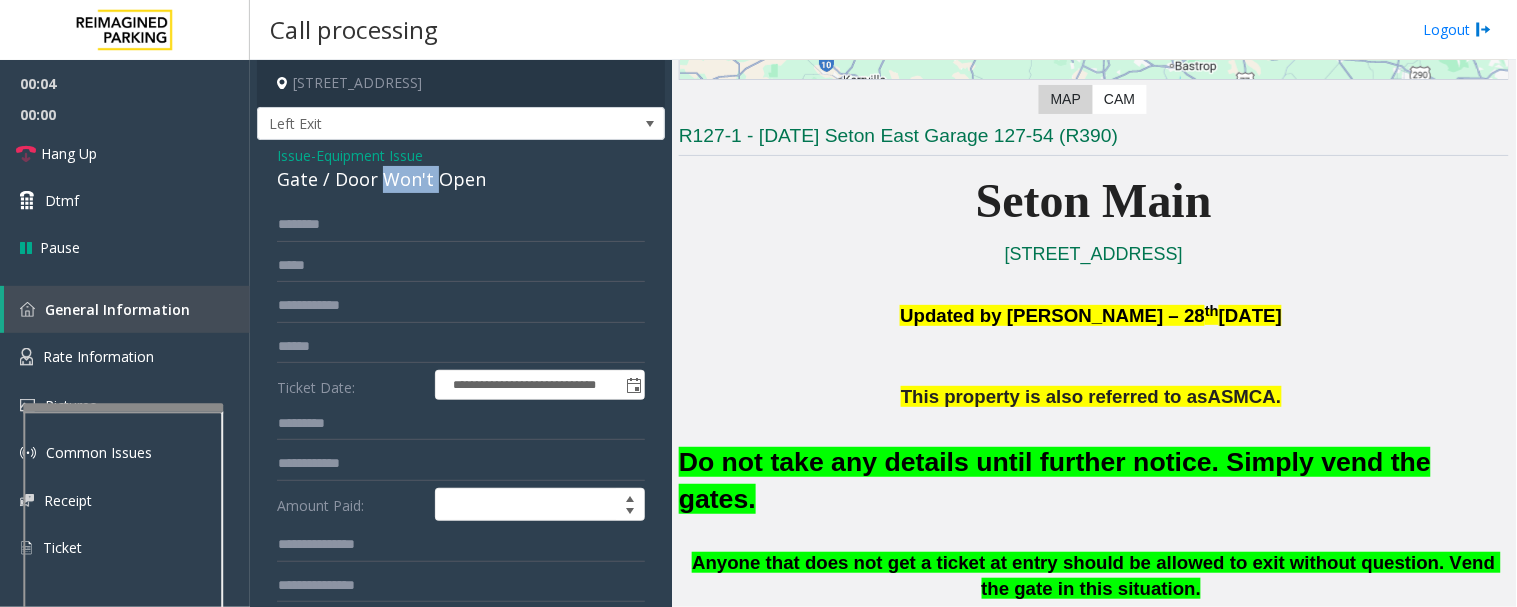 click on "Gate / Door Won't Open" 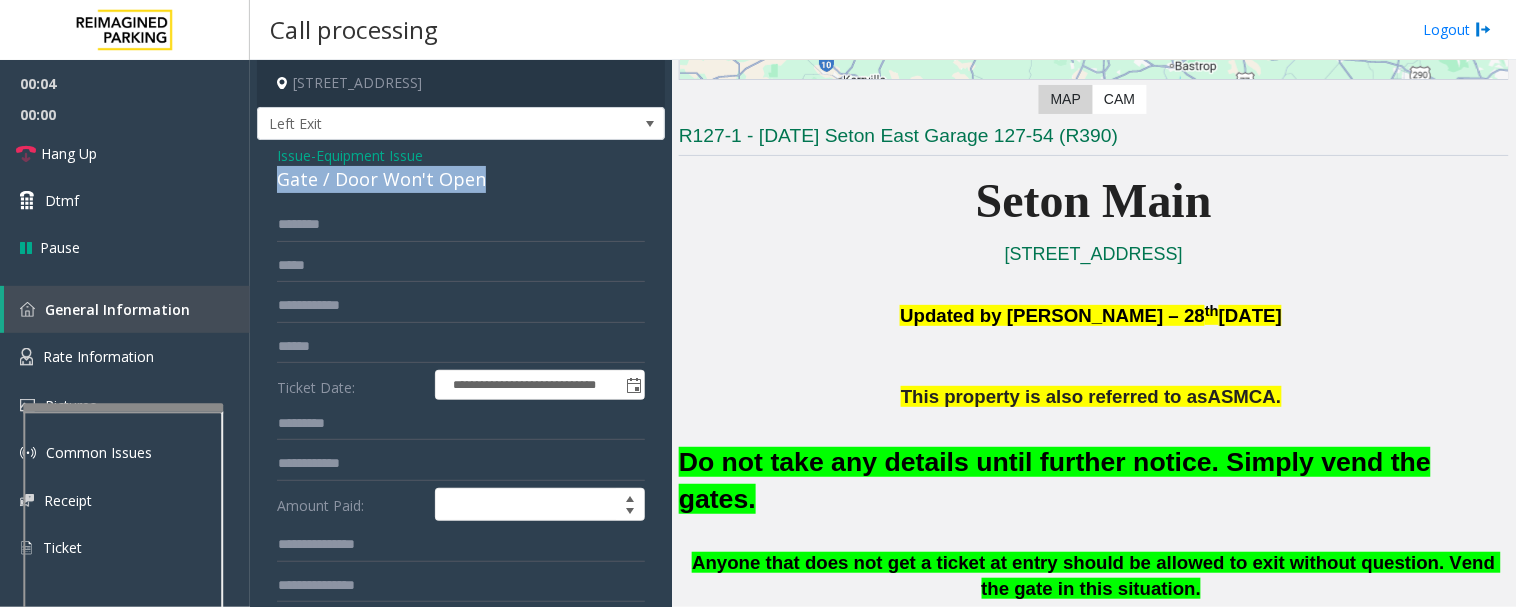 click on "Gate / Door Won't Open" 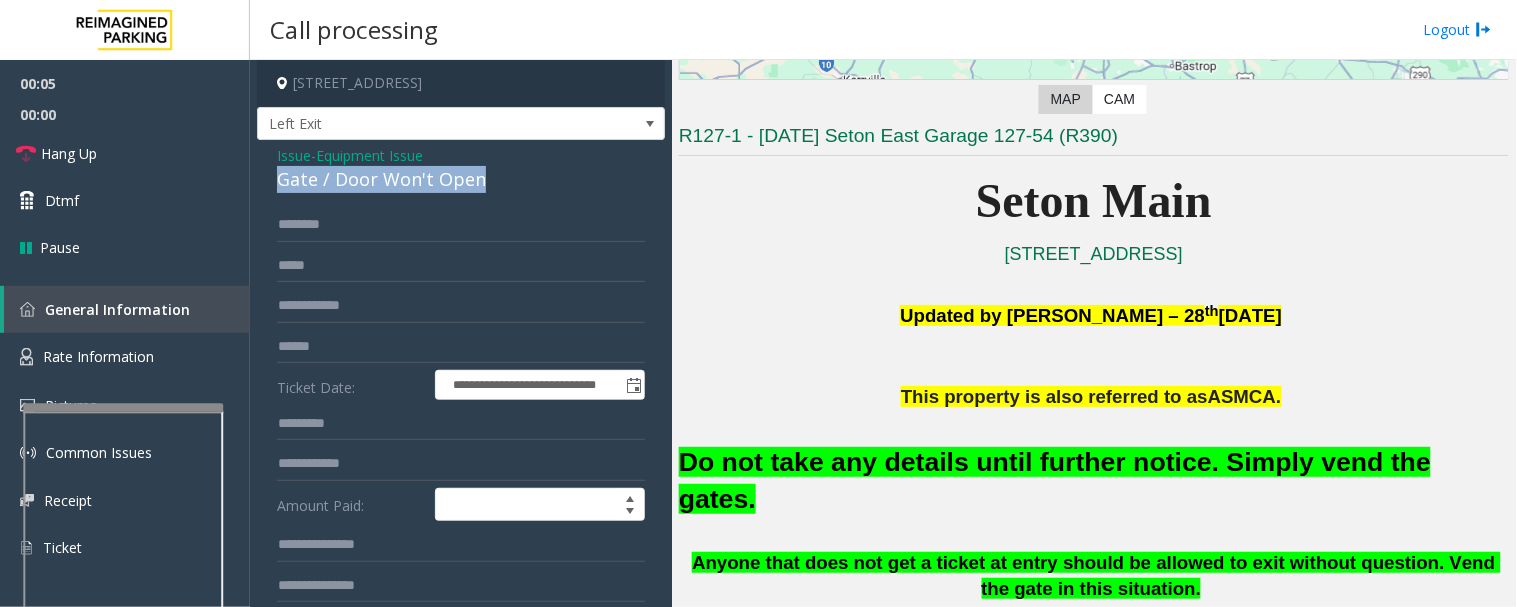 copy on "Gate / Door Won't Open" 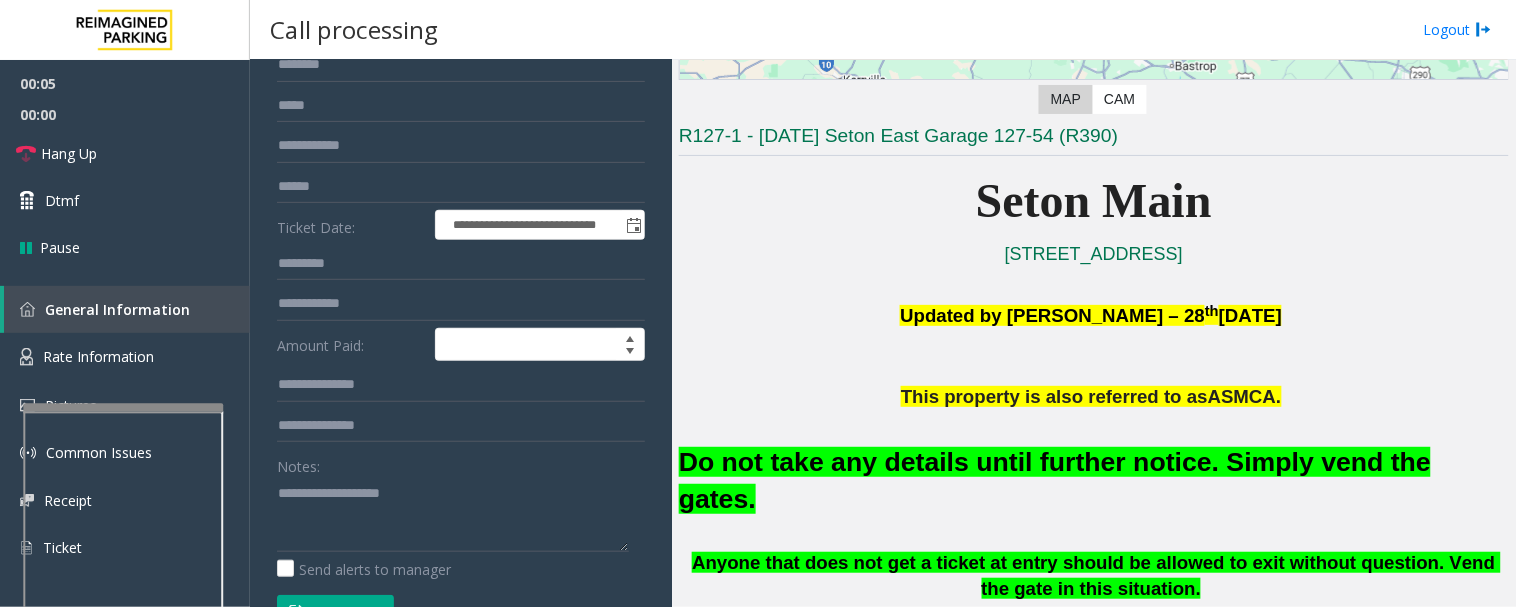 scroll, scrollTop: 444, scrollLeft: 0, axis: vertical 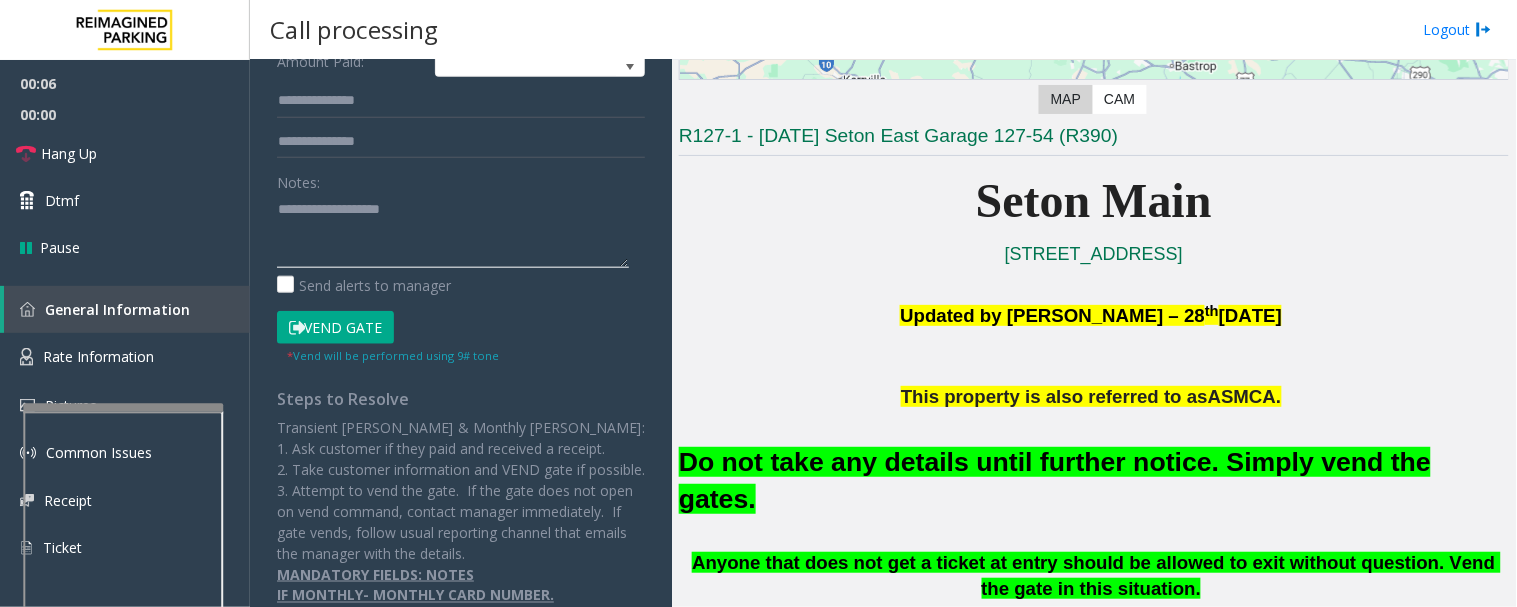 click 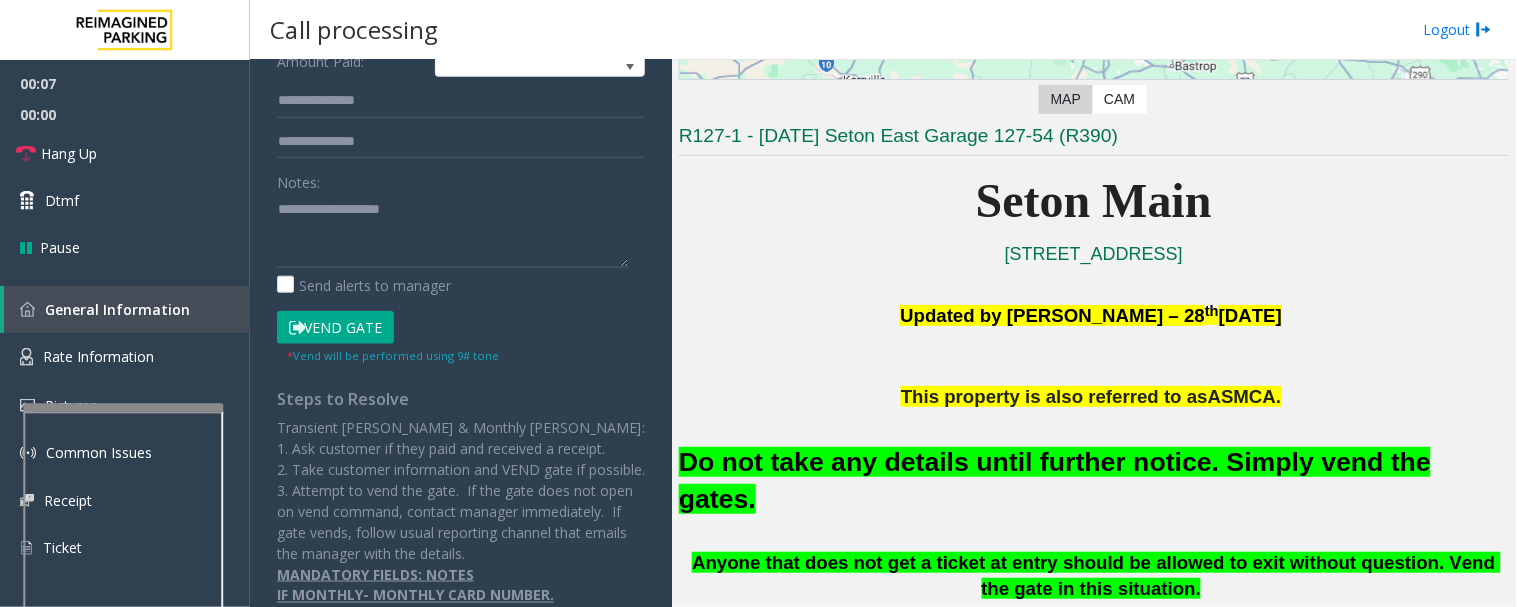 click on "Vend Gate" 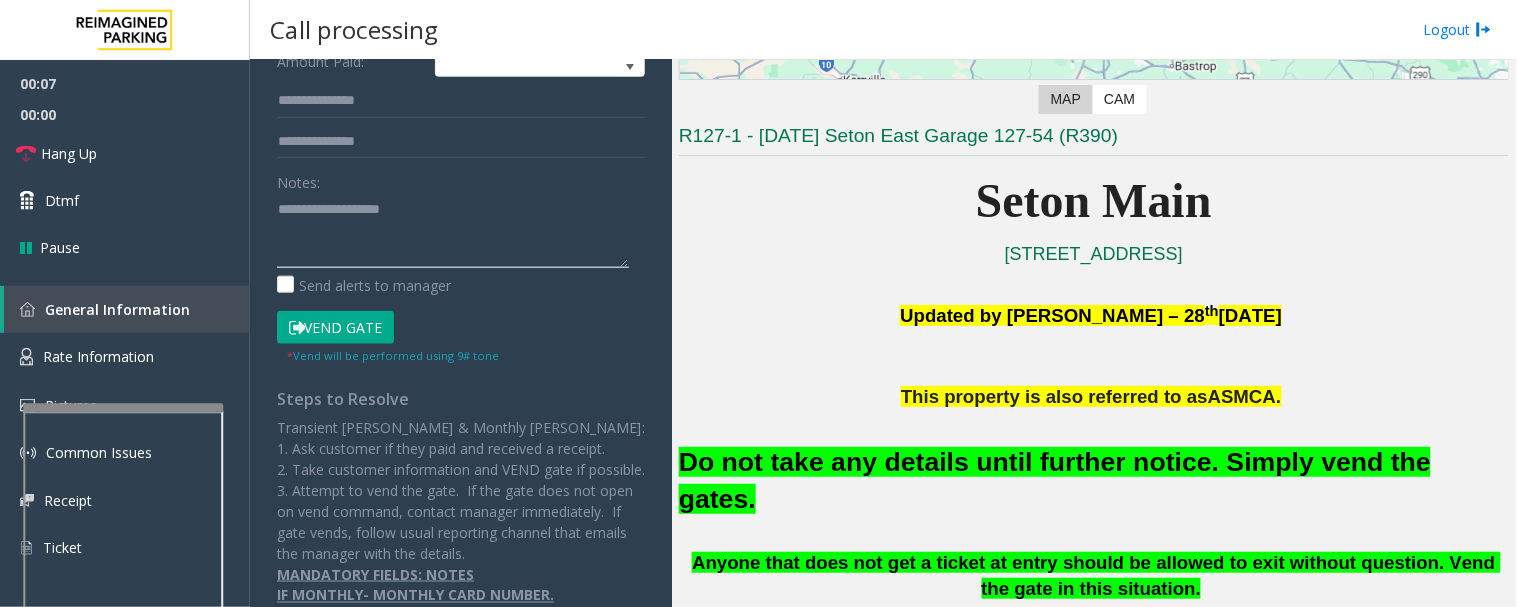 click 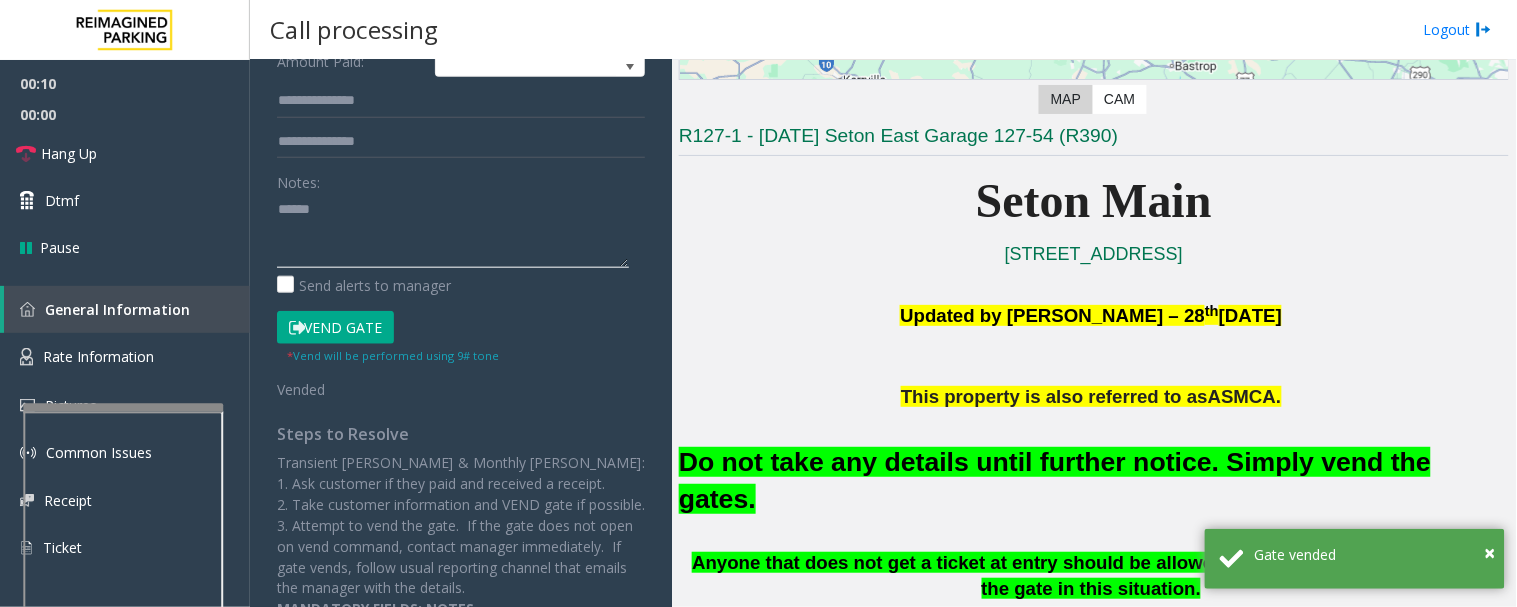 paste on "**********" 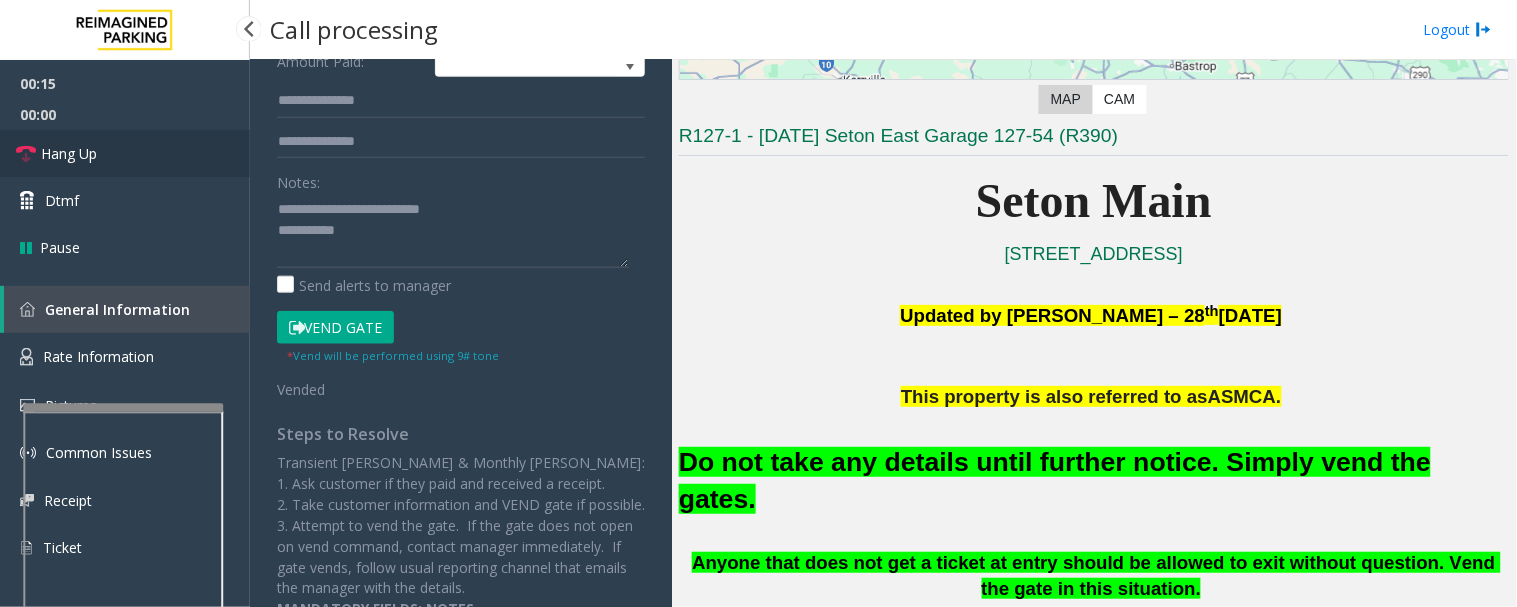 click on "Hang Up" at bounding box center [125, 153] 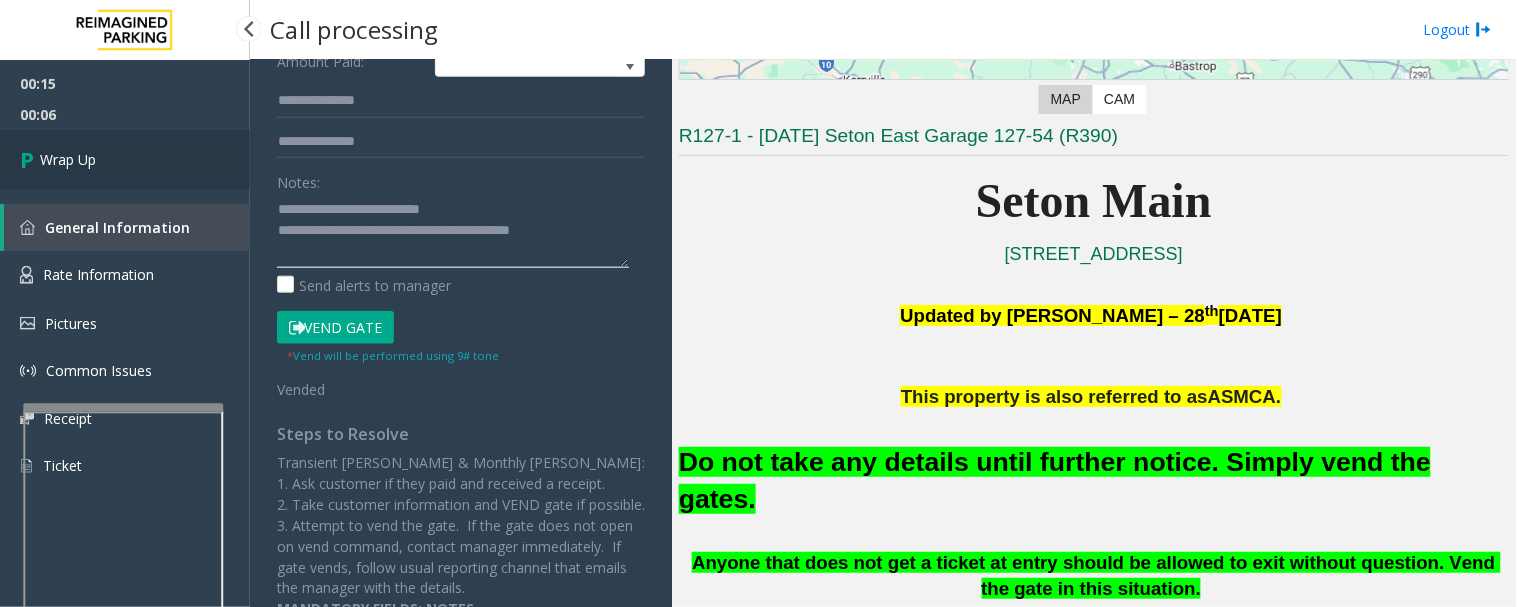 type on "**********" 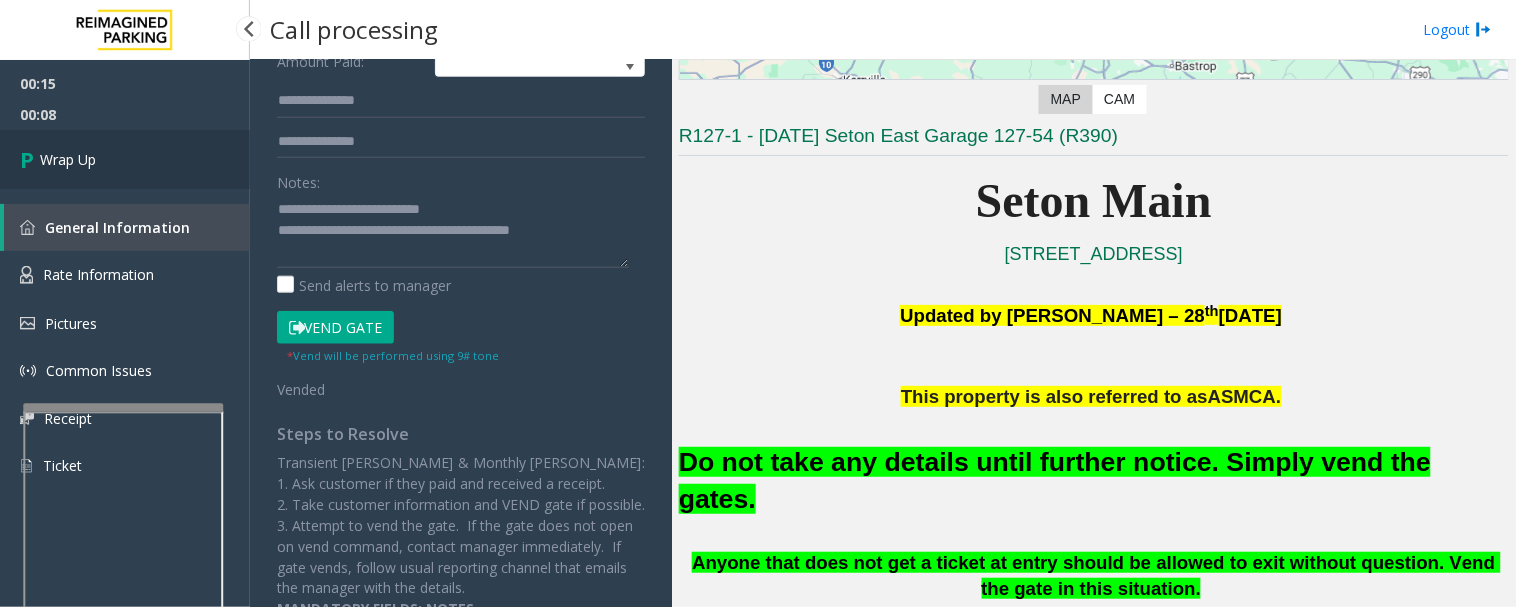click on "Wrap Up" at bounding box center (125, 159) 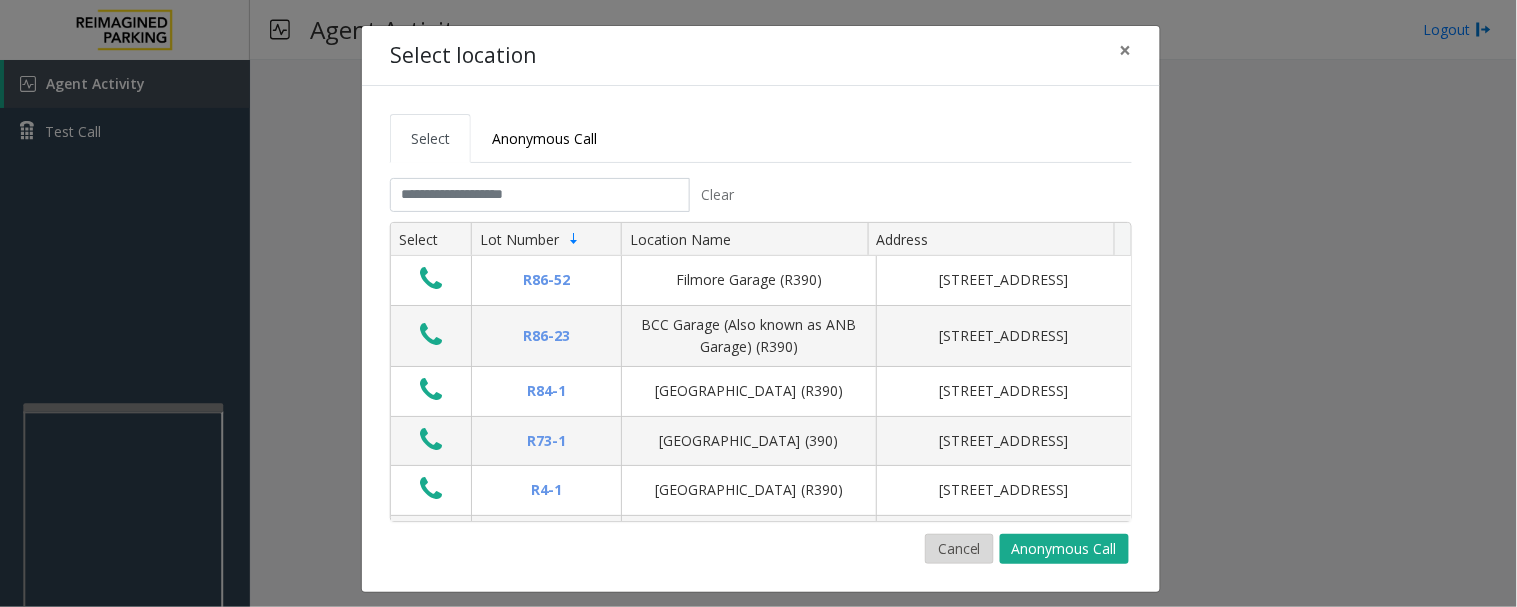 click on "Cancel" 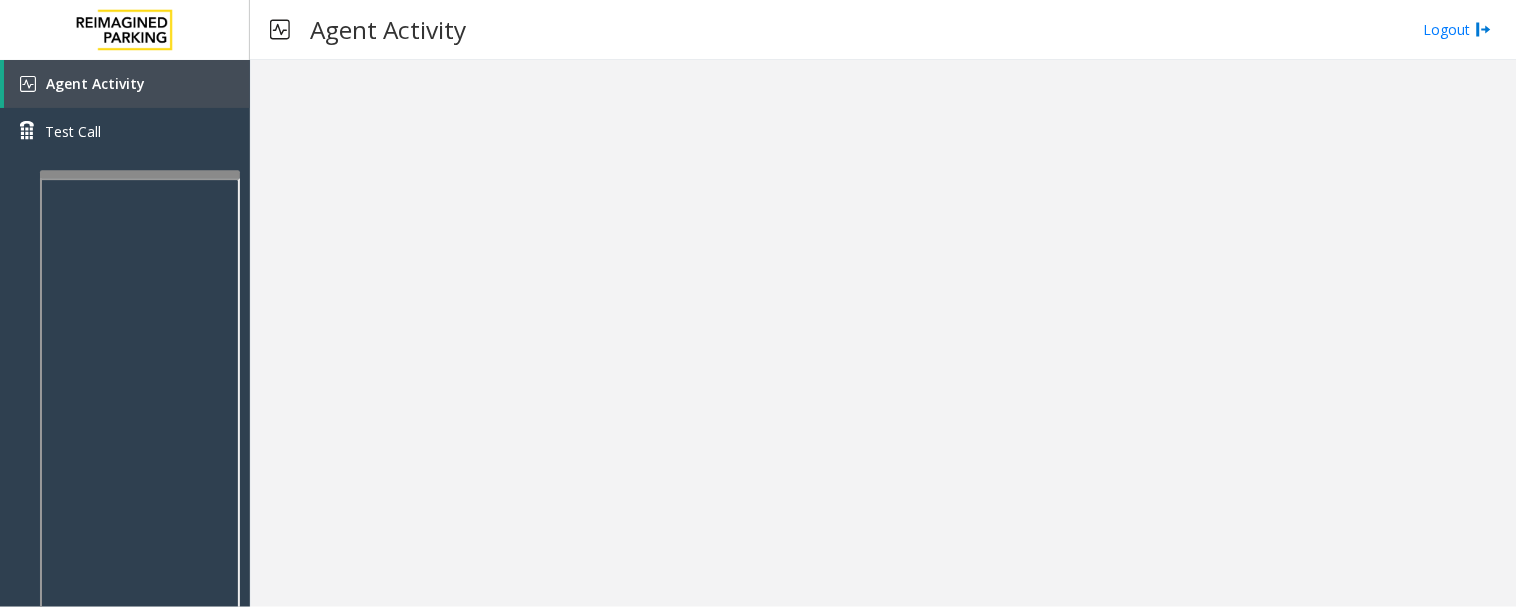 click at bounding box center (140, 174) 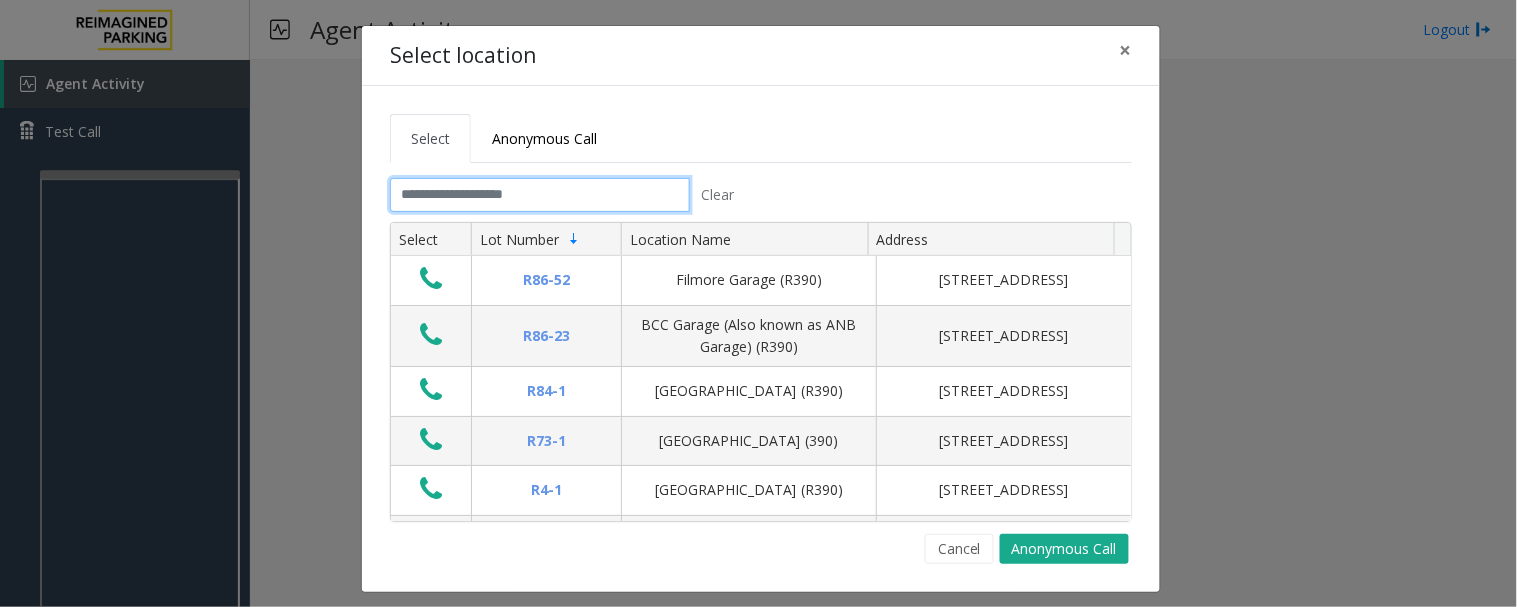 click 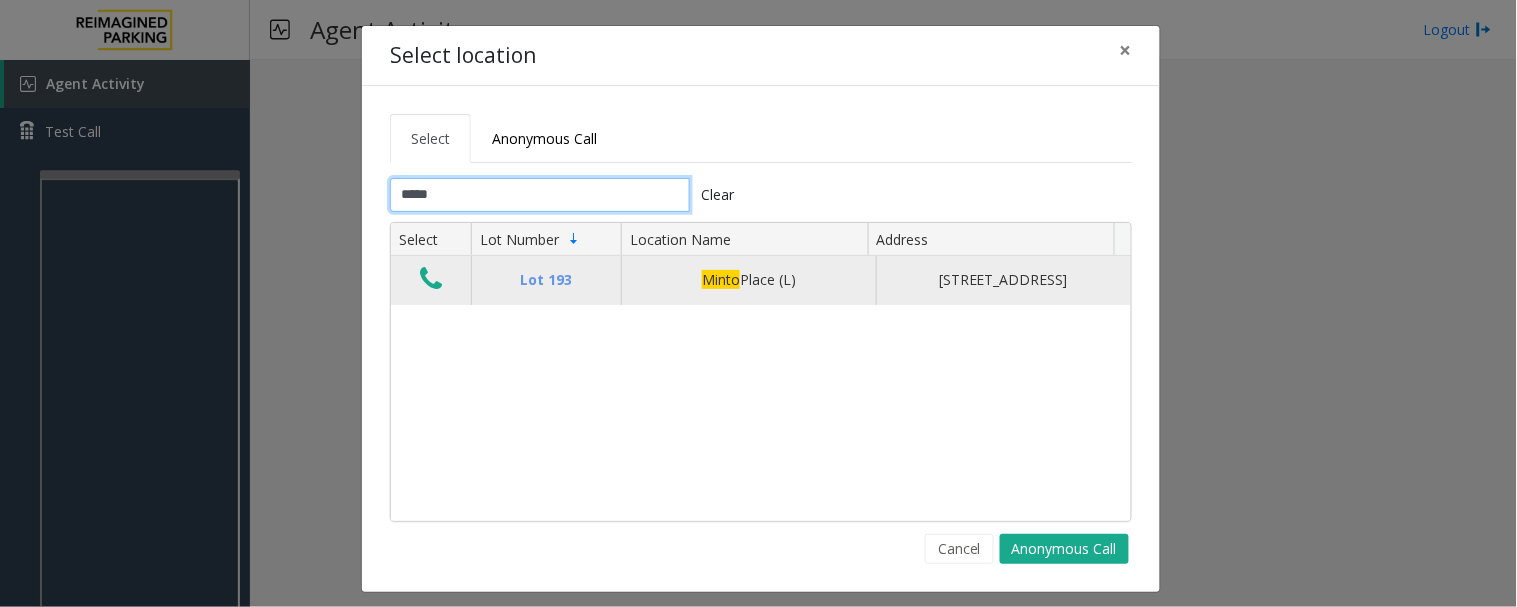 type on "*****" 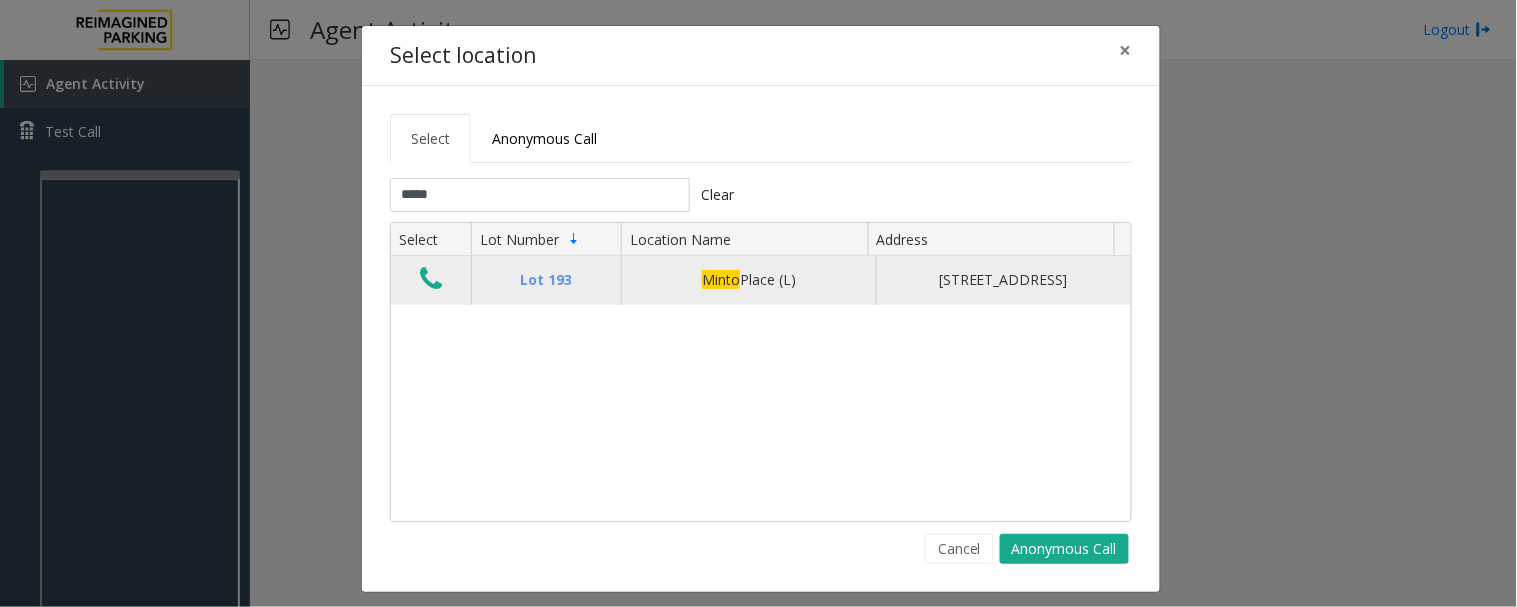click 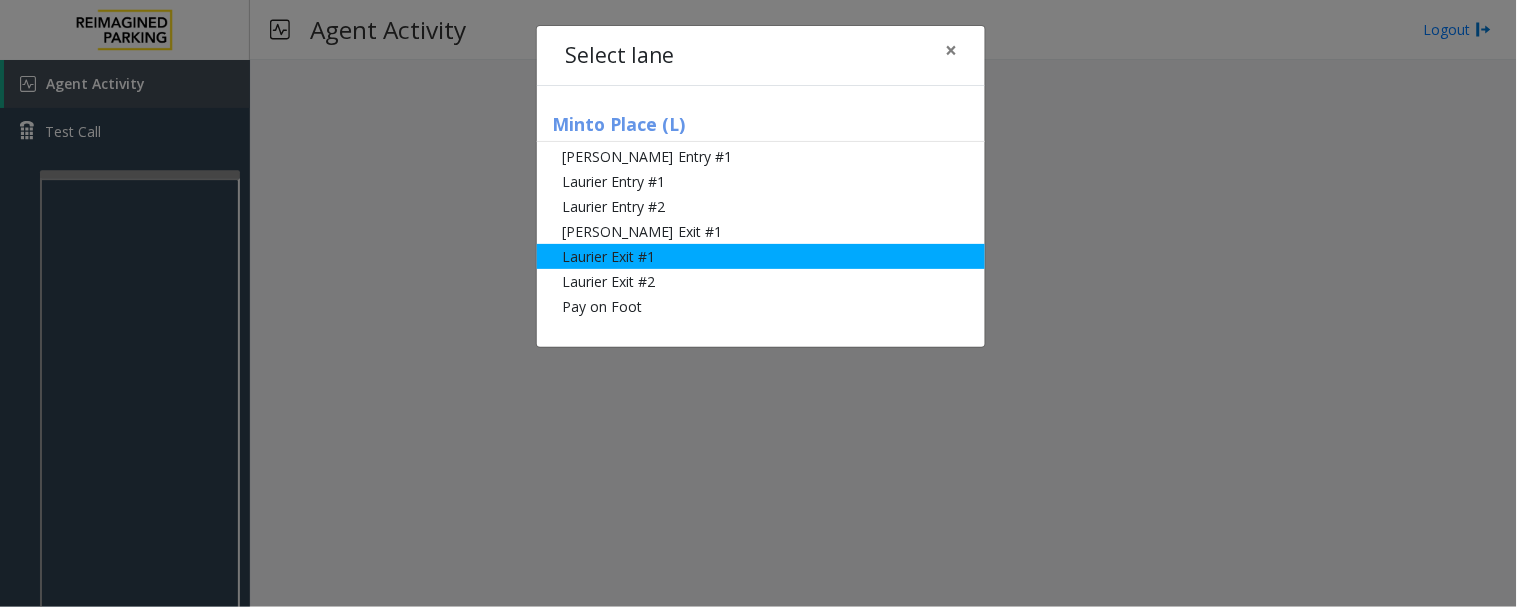 click on "Laurier Exit #1" 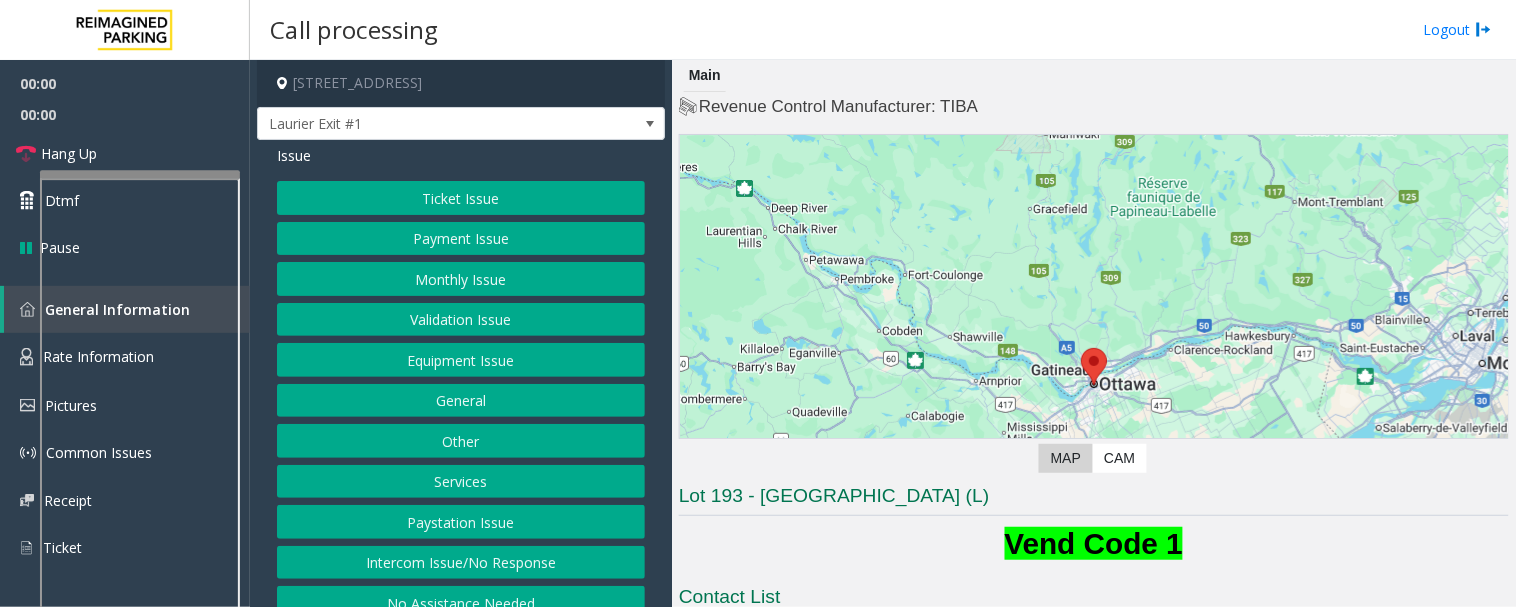 scroll, scrollTop: 24, scrollLeft: 0, axis: vertical 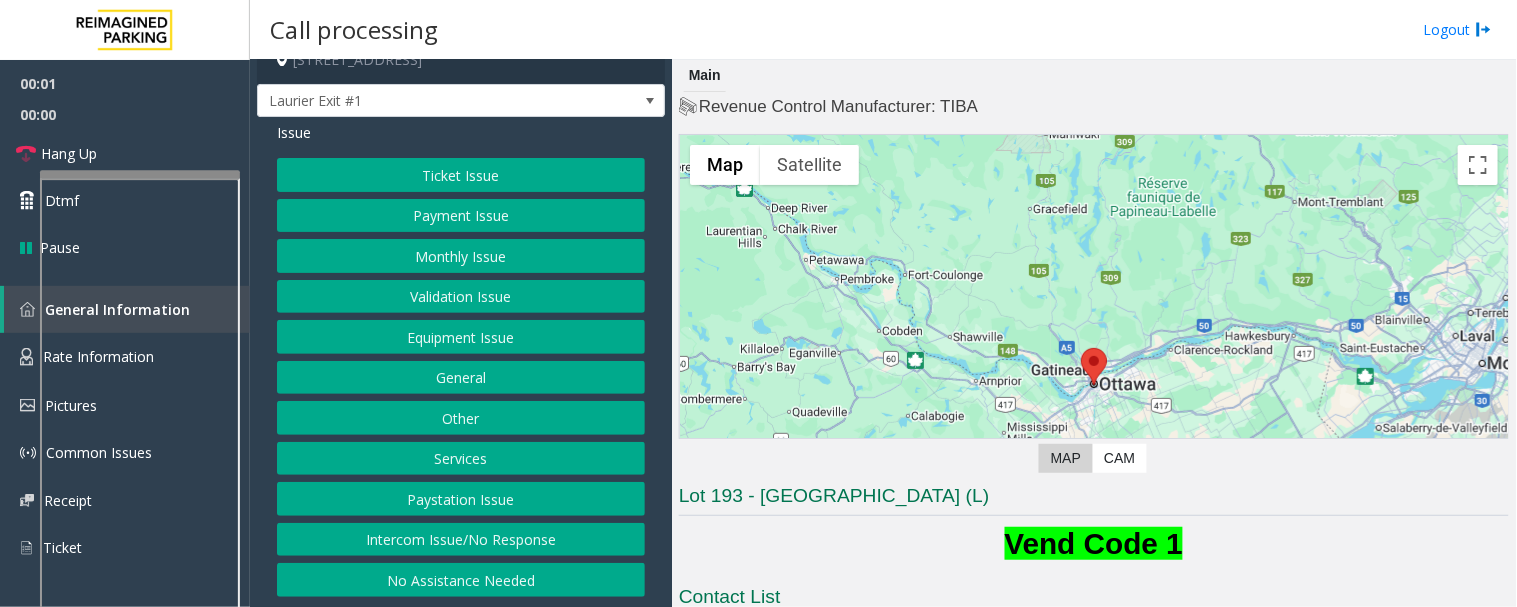 drag, startPoint x: 494, startPoint y: 534, endPoint x: 551, endPoint y: 505, distance: 63.953106 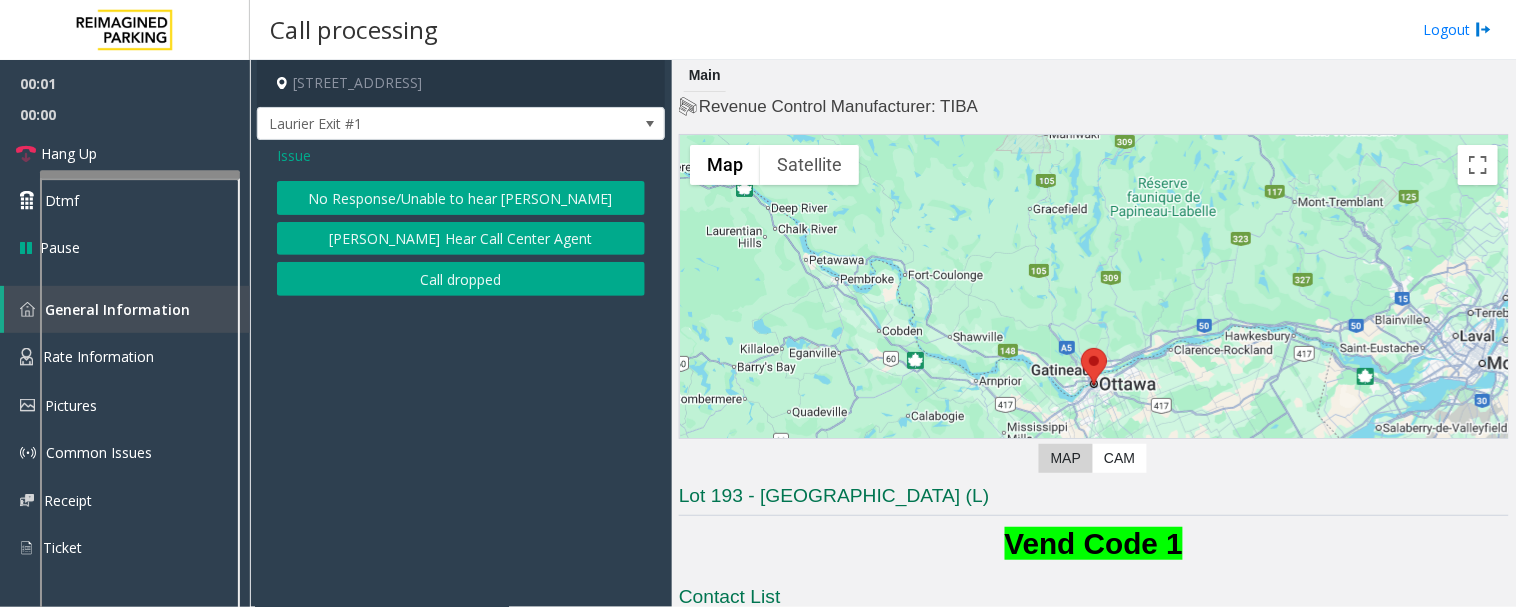 click on "No Response/Unable to hear [PERSON_NAME]" 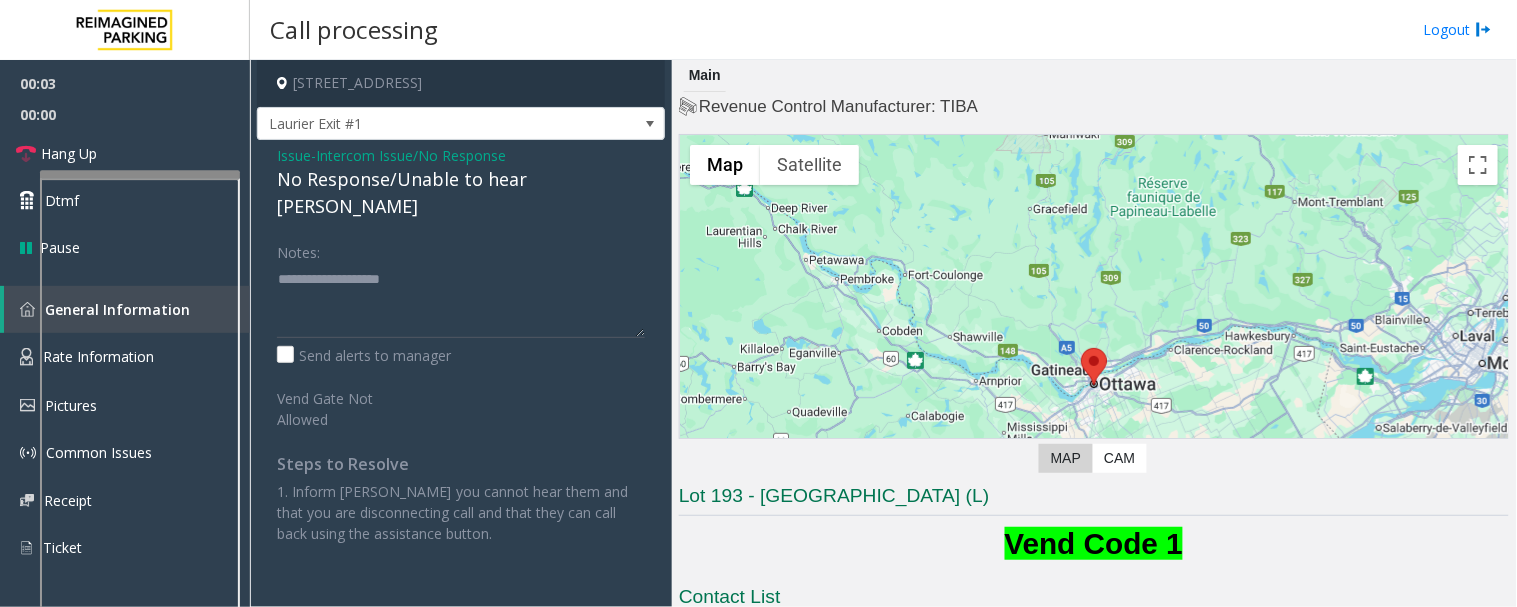 click on "No Response/Unable to hear [PERSON_NAME]" 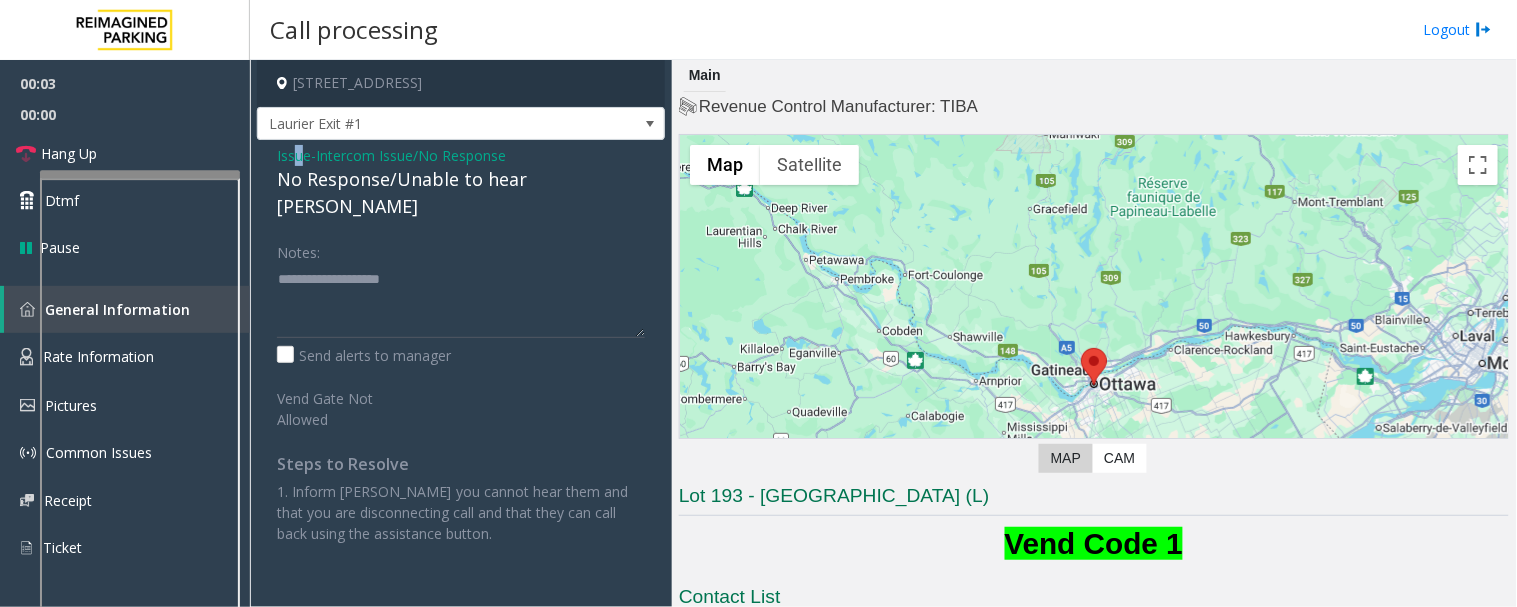 click on "Issue" 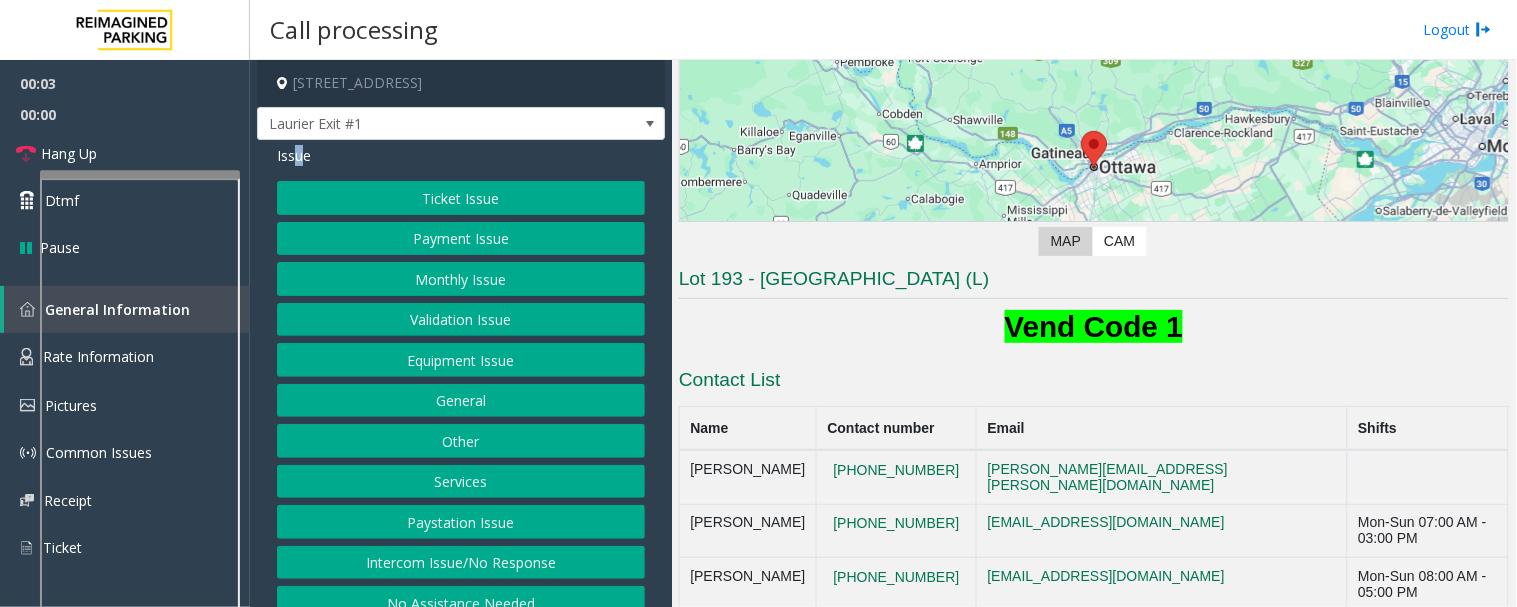 scroll, scrollTop: 444, scrollLeft: 0, axis: vertical 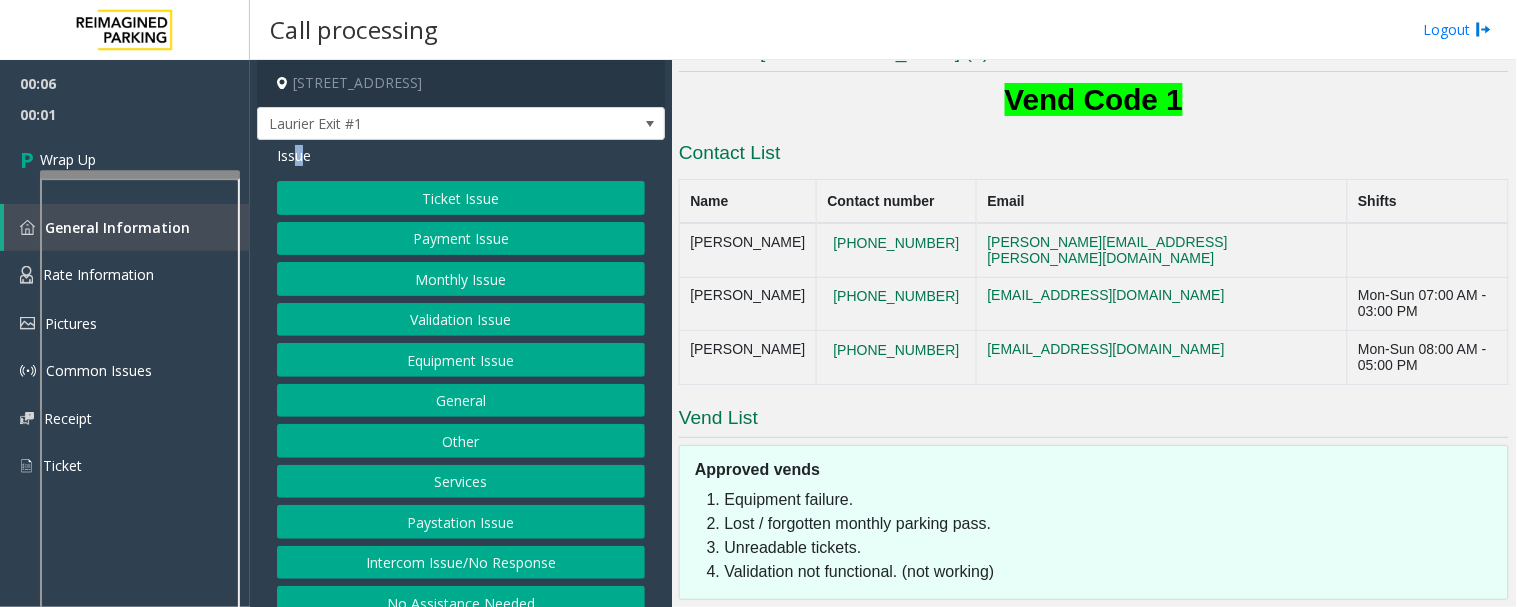 drag, startPoint x: 500, startPoint y: 557, endPoint x: 495, endPoint y: 542, distance: 15.811388 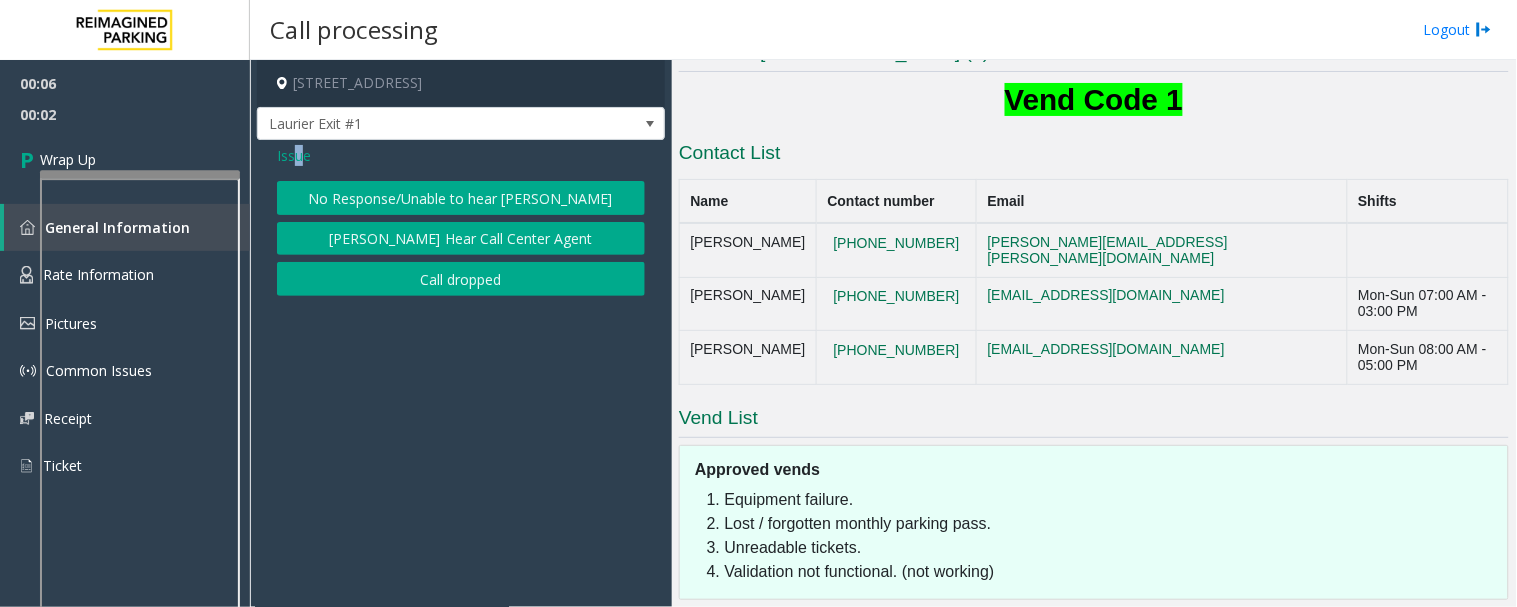 click on "Call dropped" 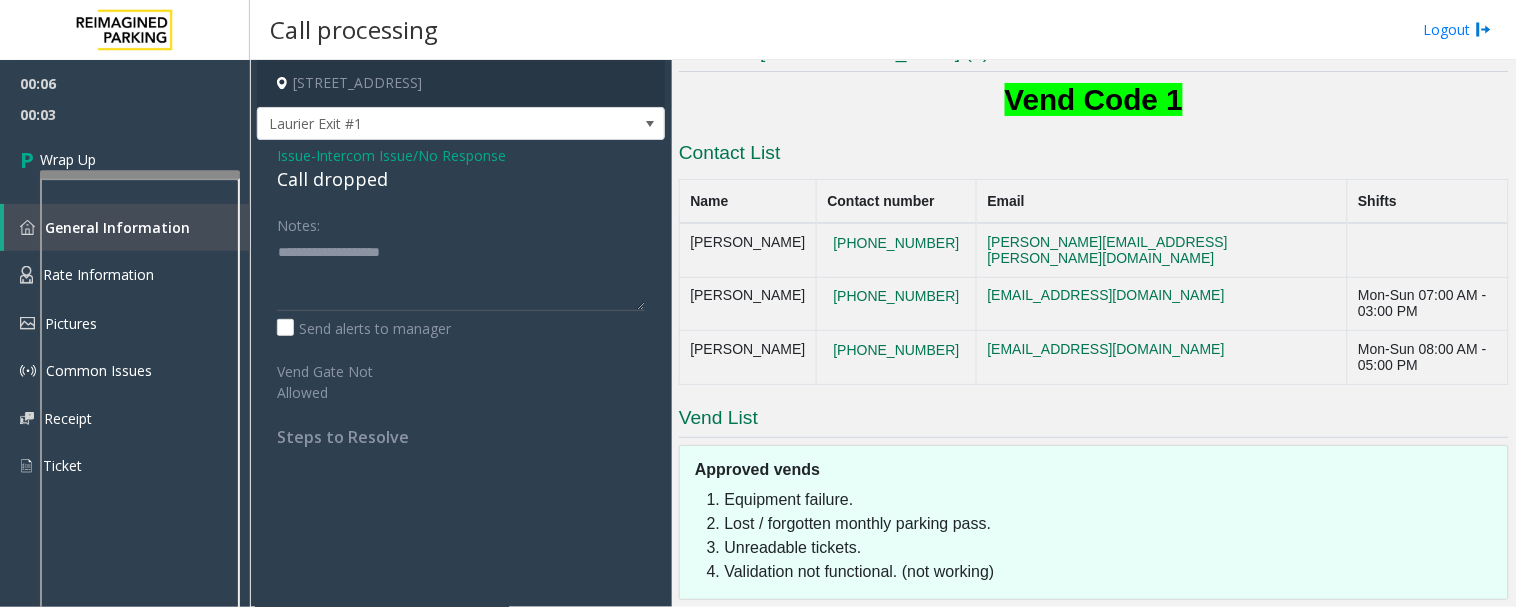 click on "Issue  -  Intercom Issue/No Response Call dropped Notes:                      Send alerts to manager  Vend Gate Not Allowed  Steps to Resolve" 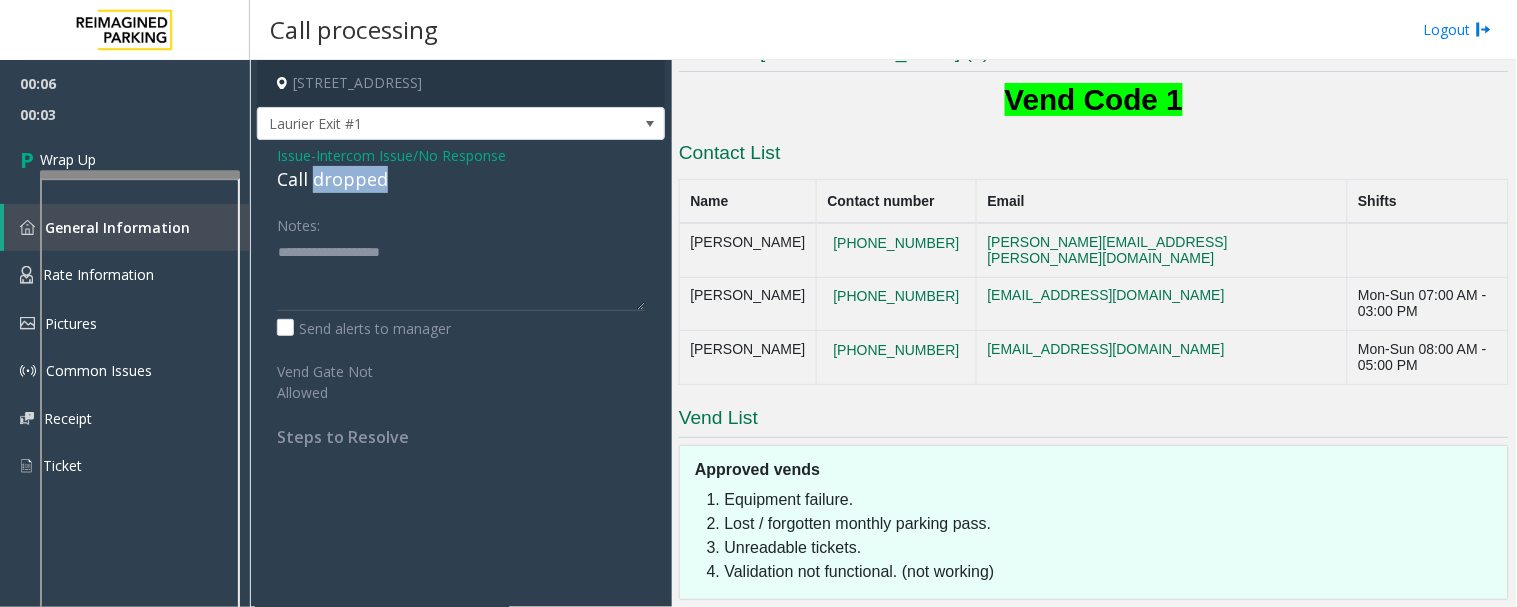 click on "Call dropped" 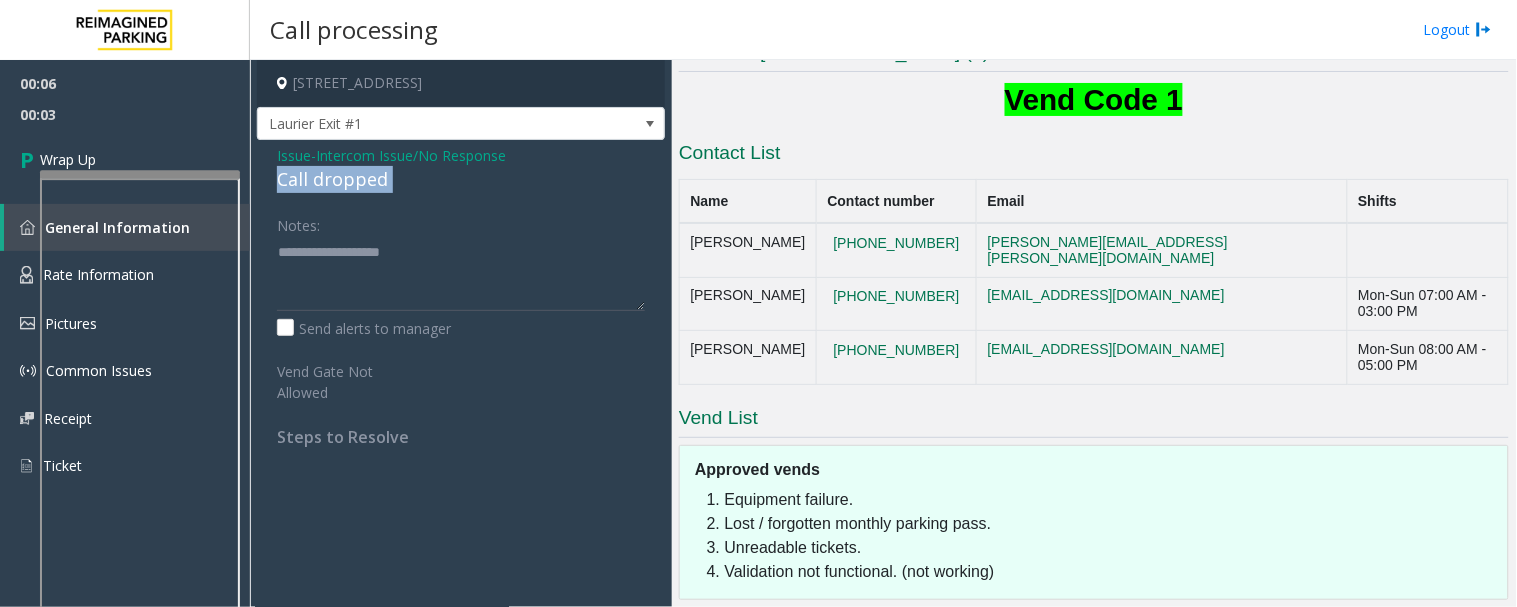 click on "Call dropped" 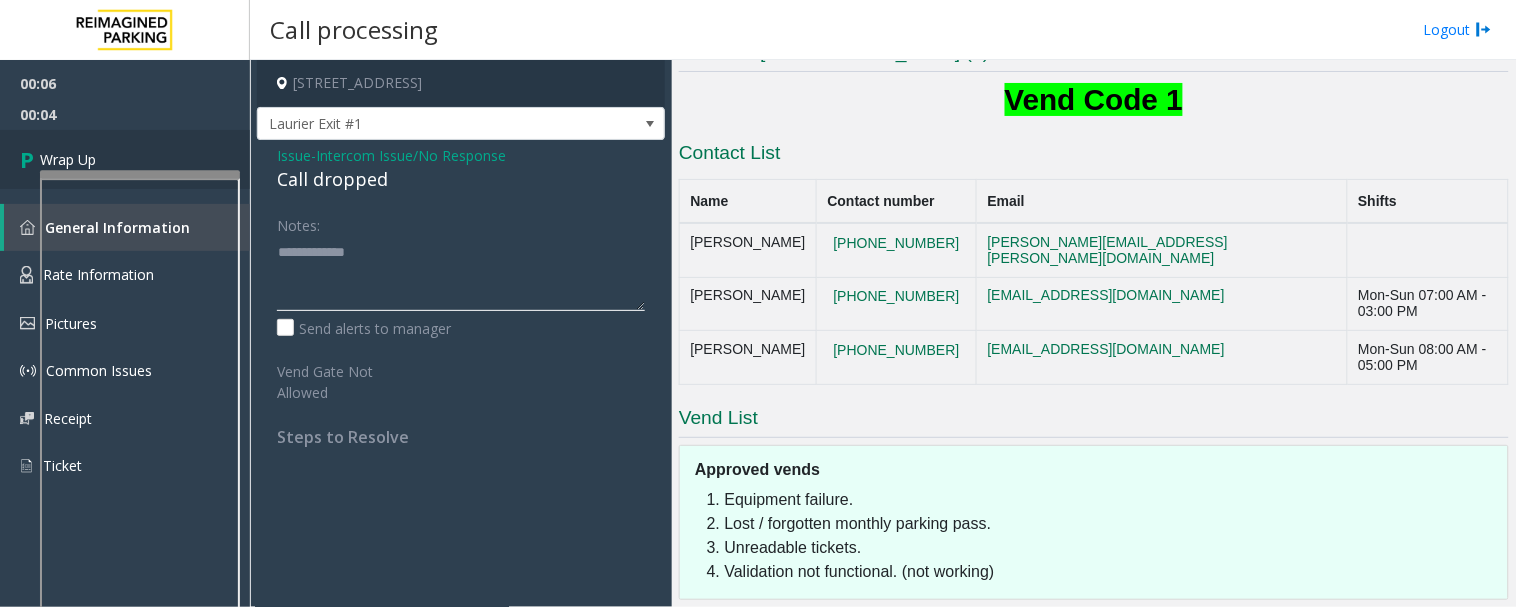 type on "**********" 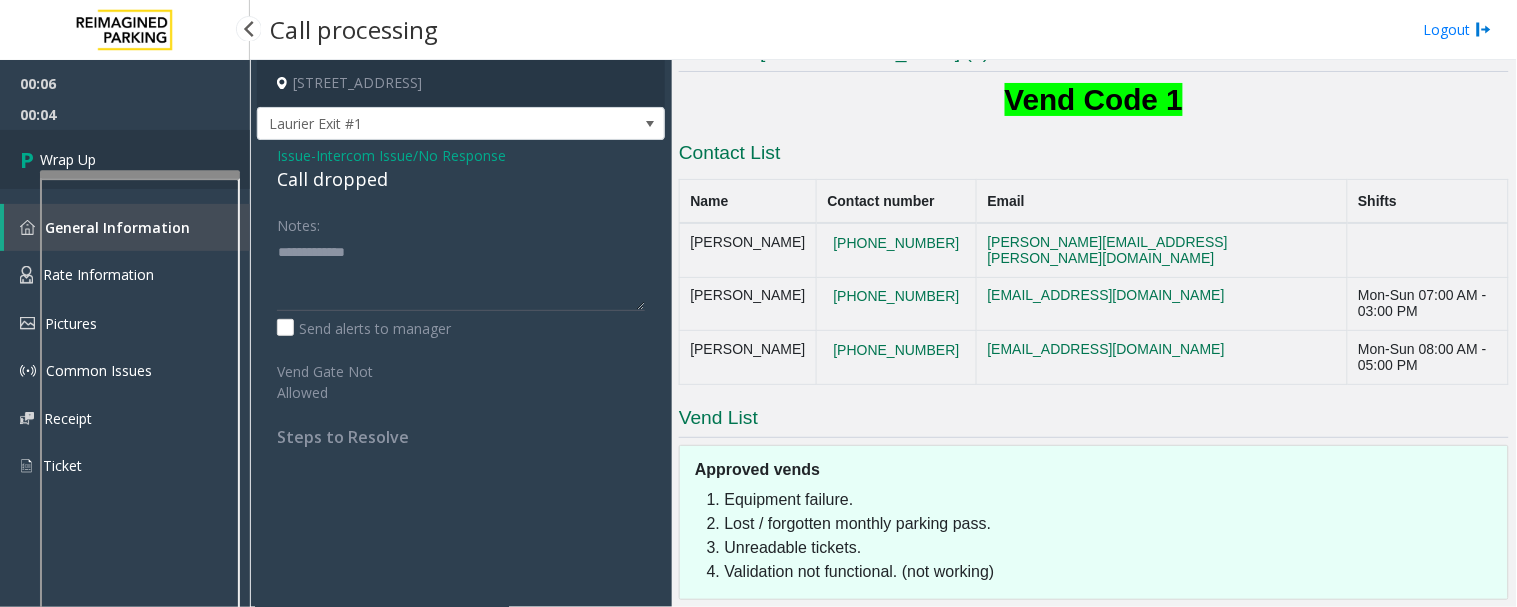click on "Wrap Up" at bounding box center (125, 159) 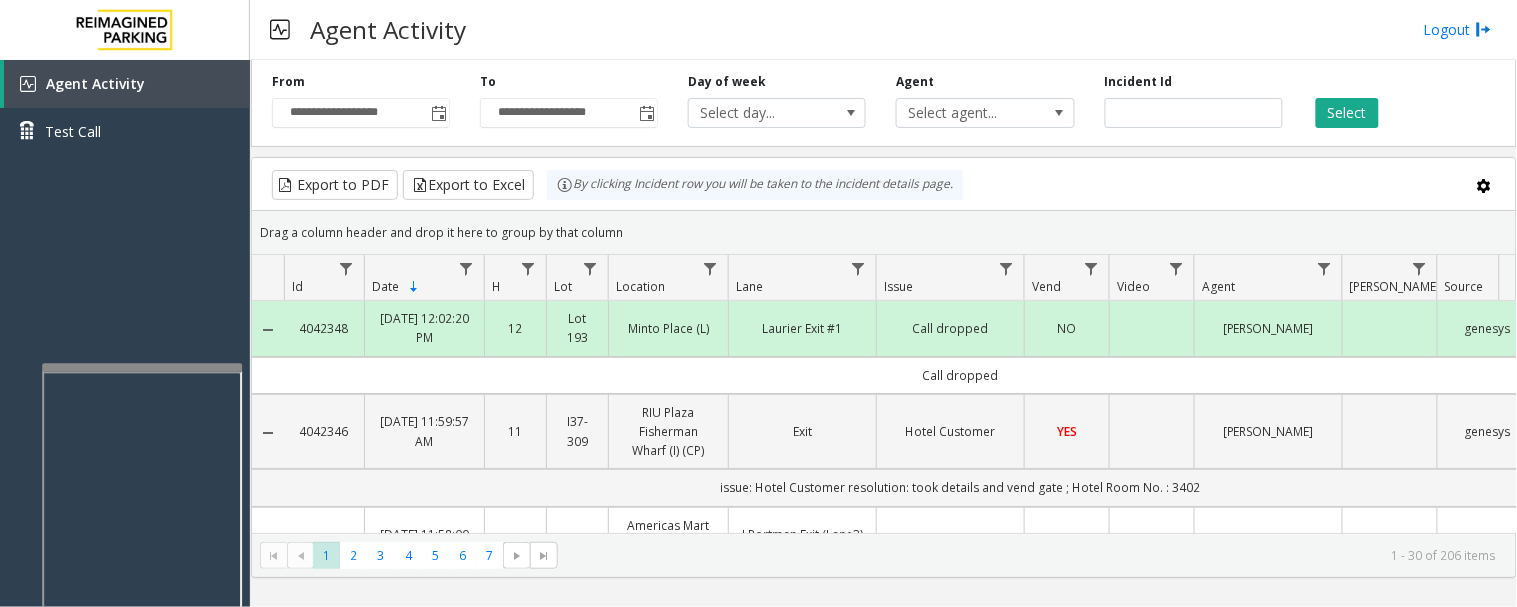 click at bounding box center (142, 598) 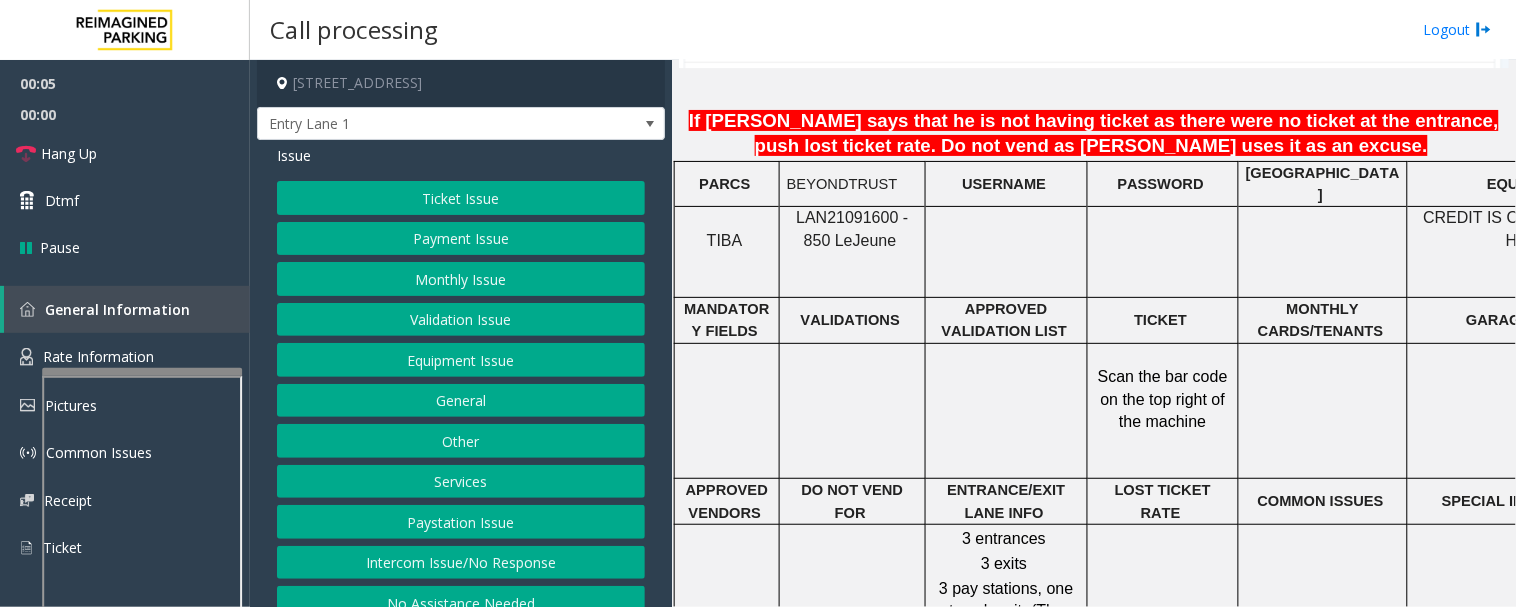scroll, scrollTop: 1555, scrollLeft: 0, axis: vertical 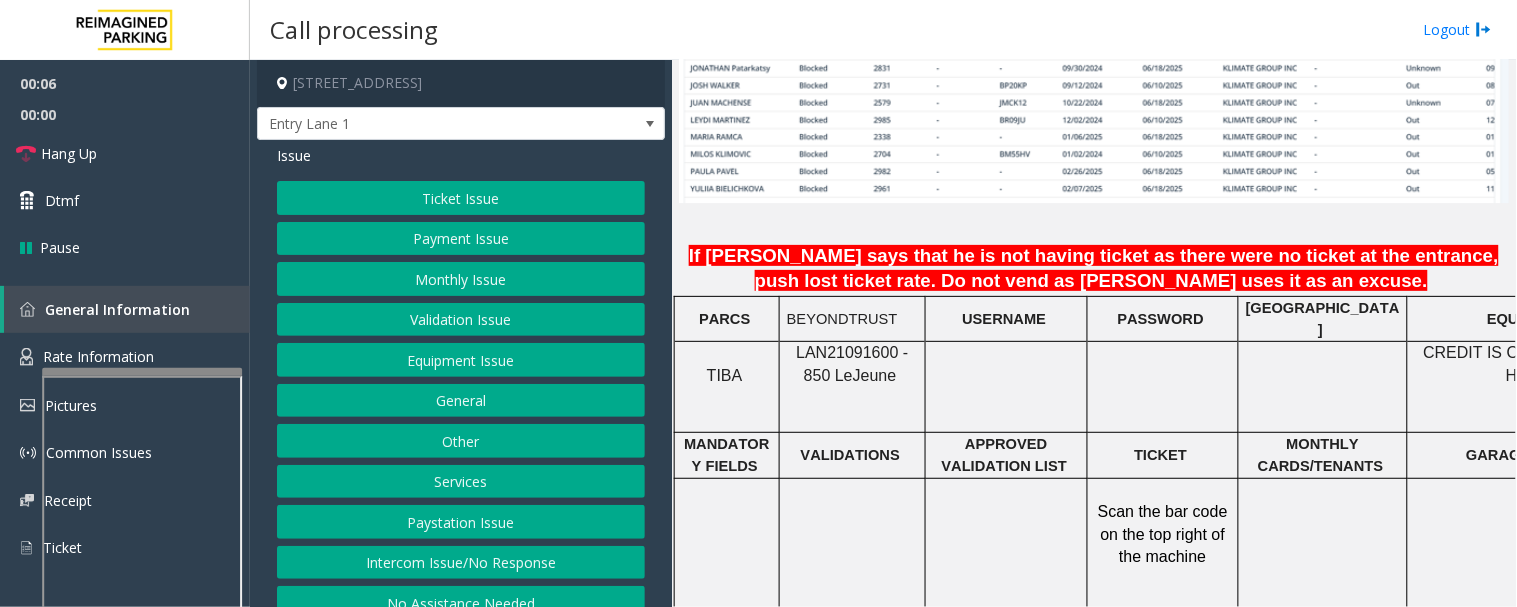 click on "LAN21091600 - 850 Le" 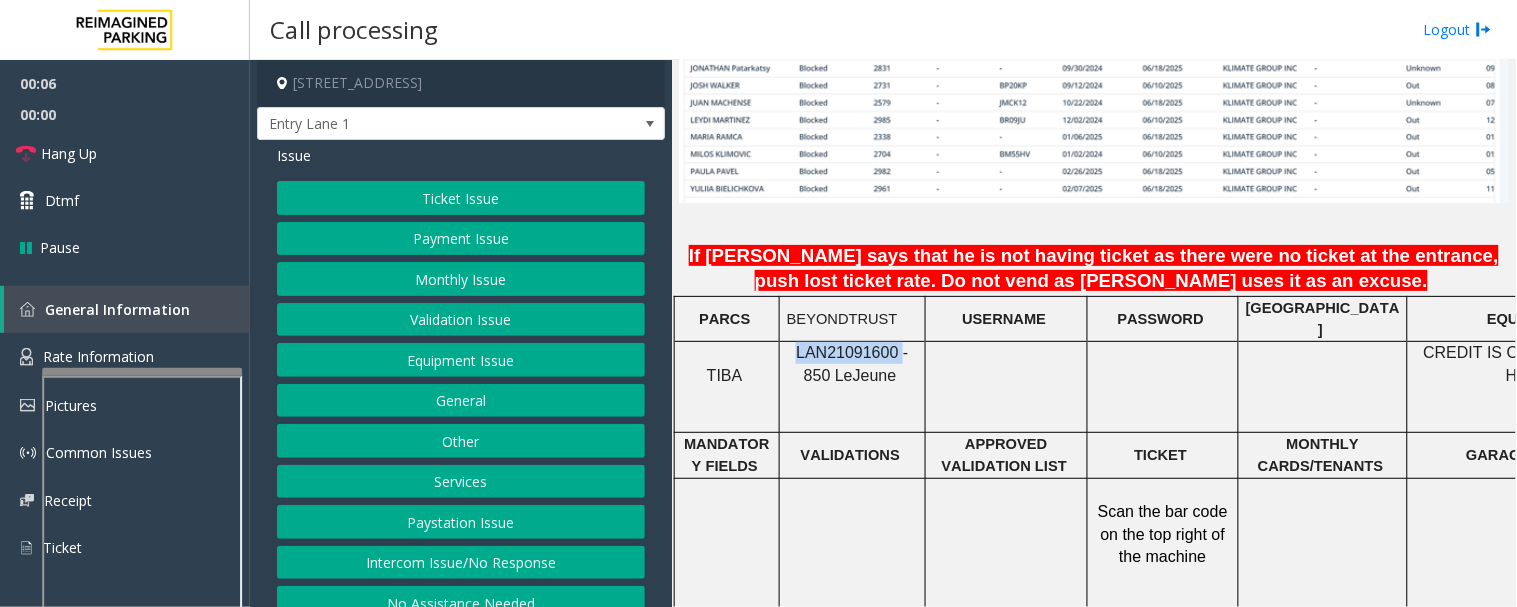 click on "LAN21091600 - 850 Le" 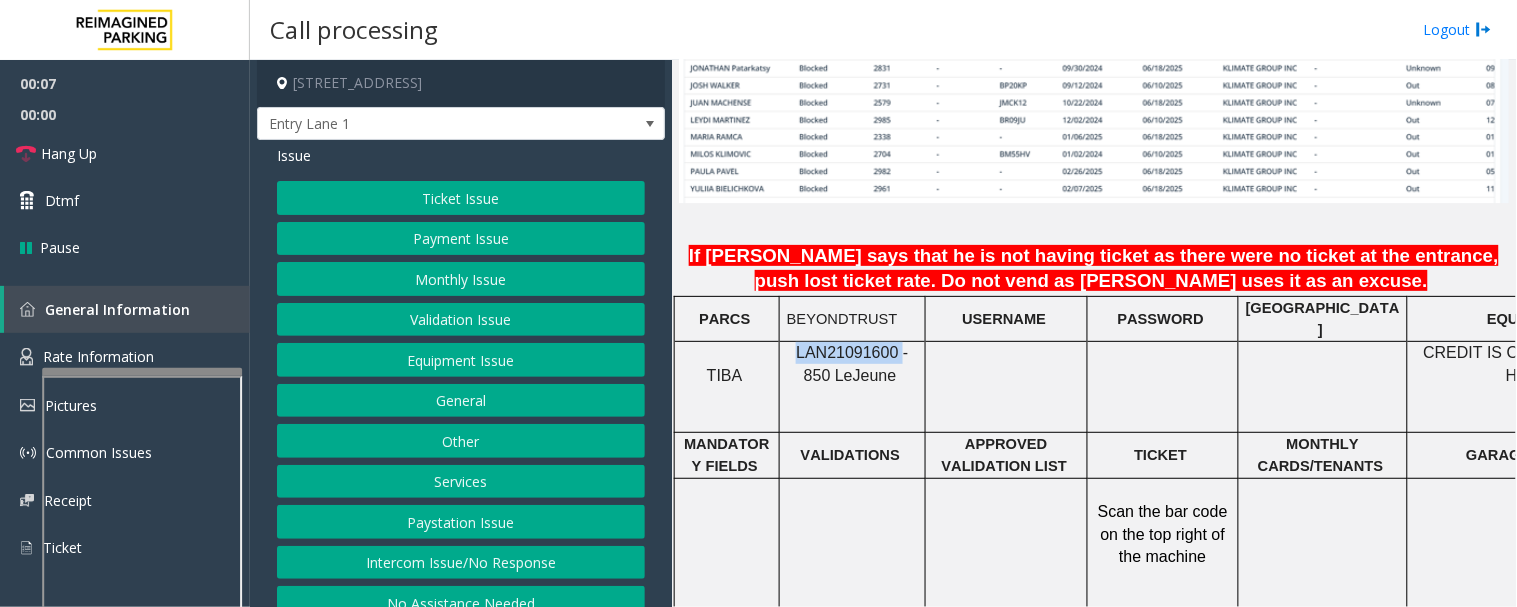 copy on "LAN21091600" 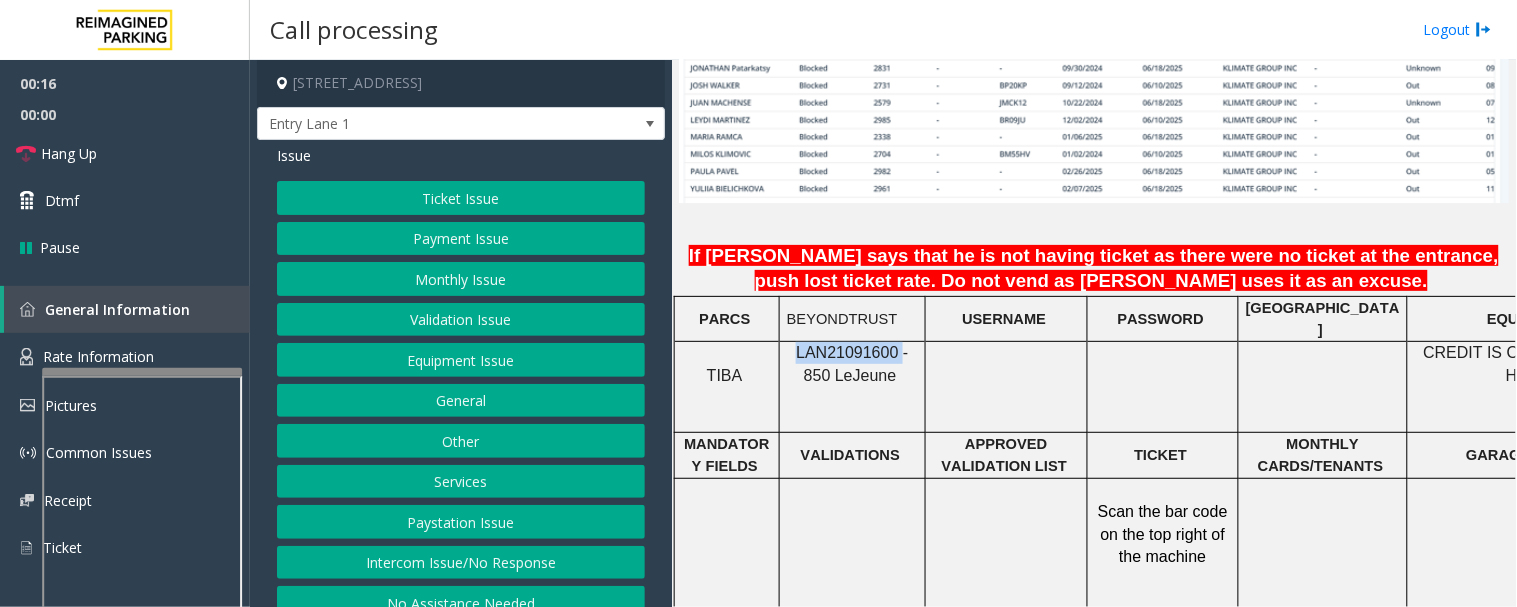 click on "Intercom Issue/No Response" 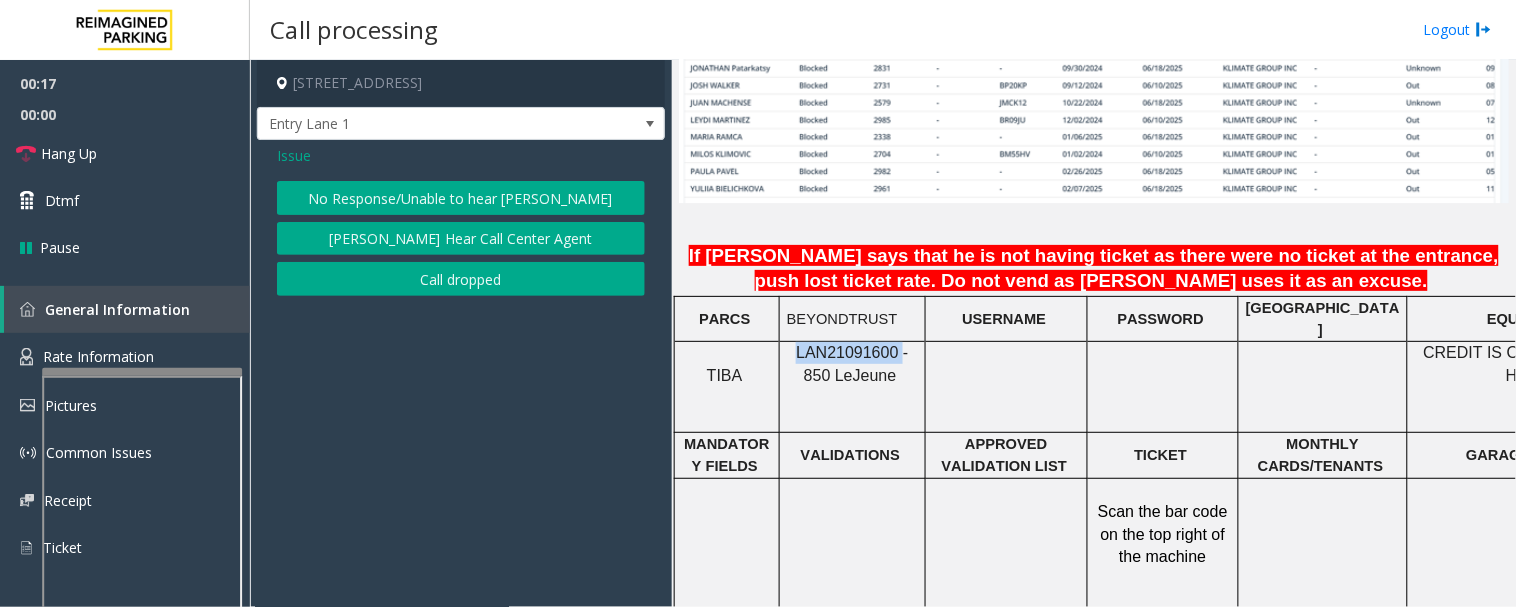 click on "No Response/Unable to hear [PERSON_NAME]" 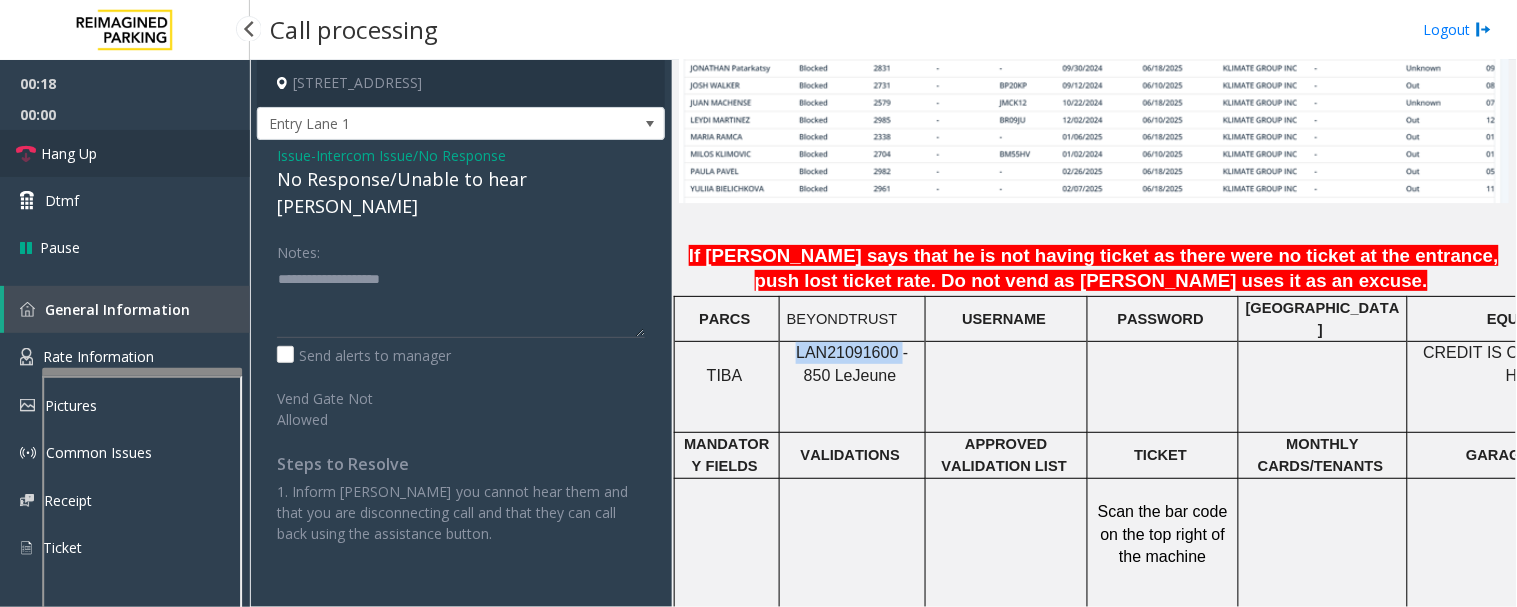 click on "Hang Up" at bounding box center (125, 153) 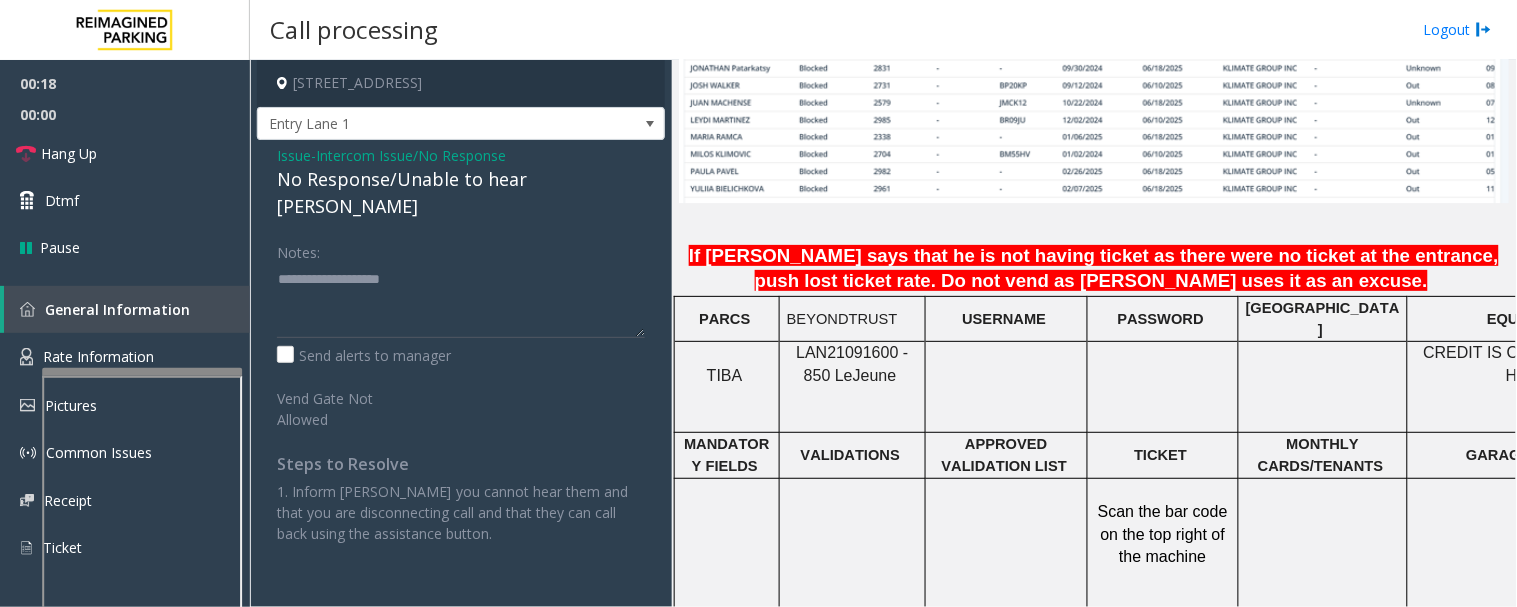 click on "No Response/Unable to hear [PERSON_NAME]" 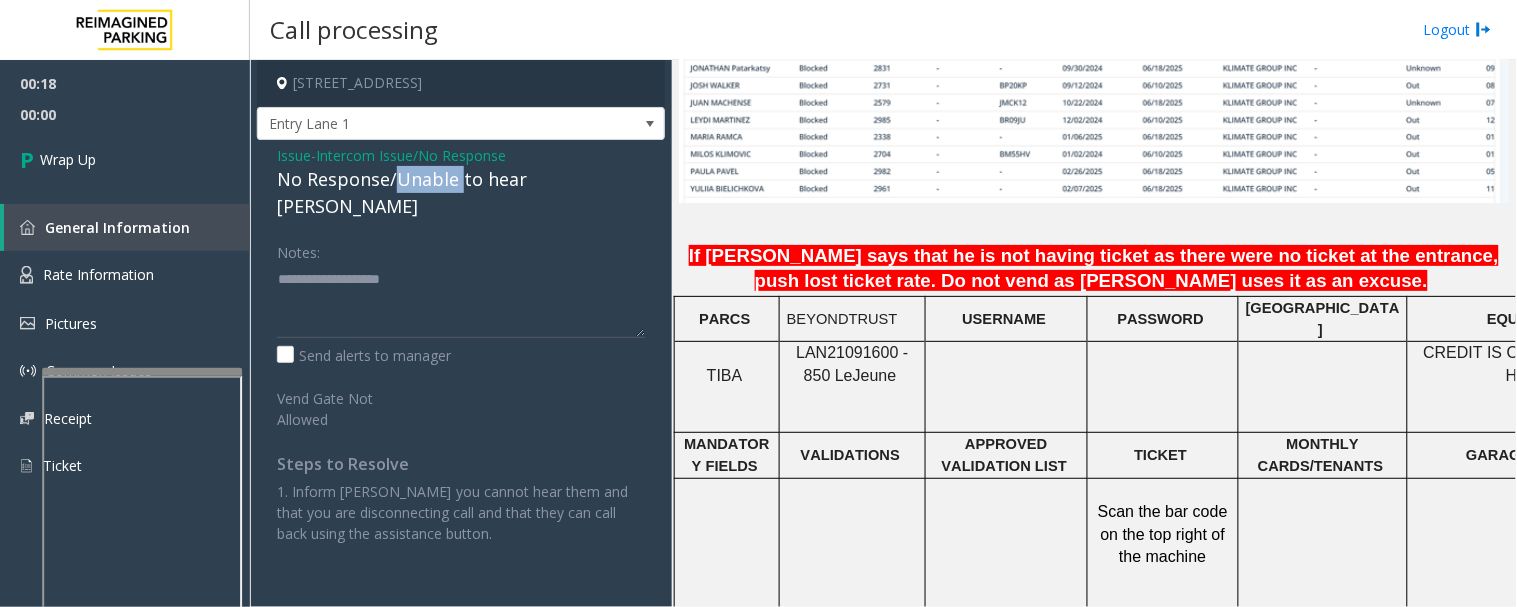 click on "No Response/Unable to hear [PERSON_NAME]" 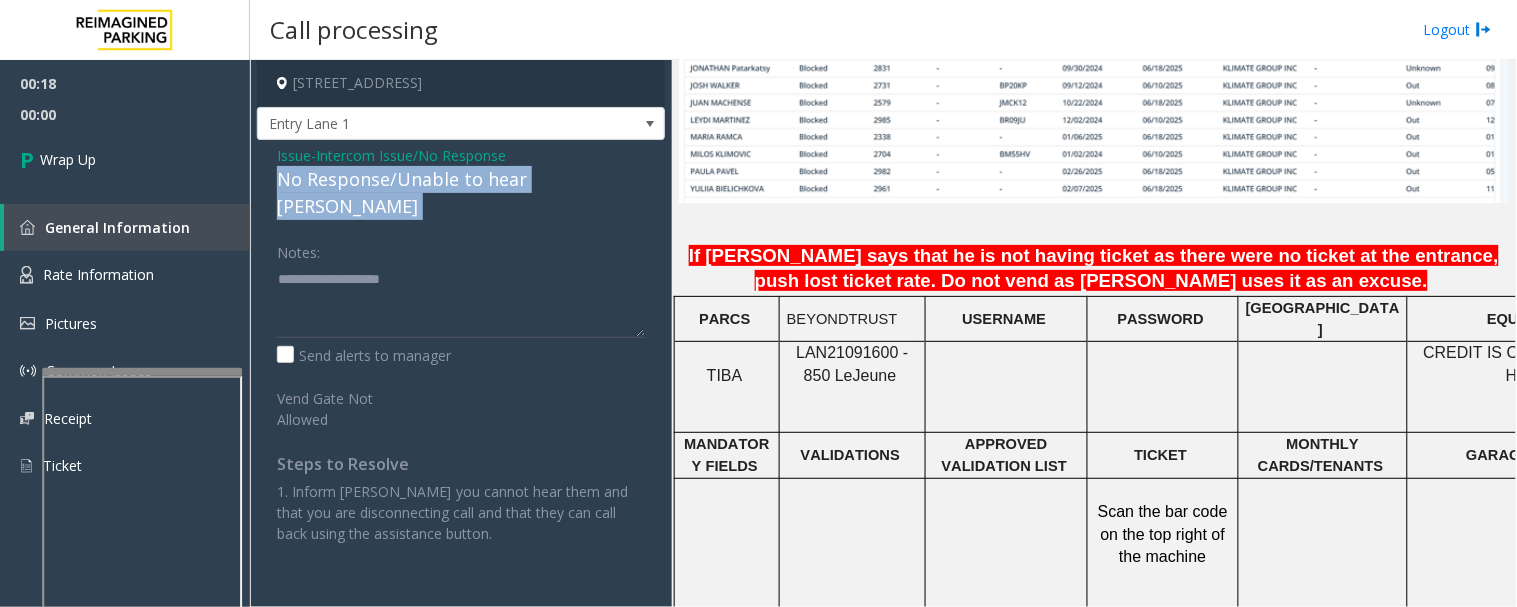 click on "No Response/Unable to hear [PERSON_NAME]" 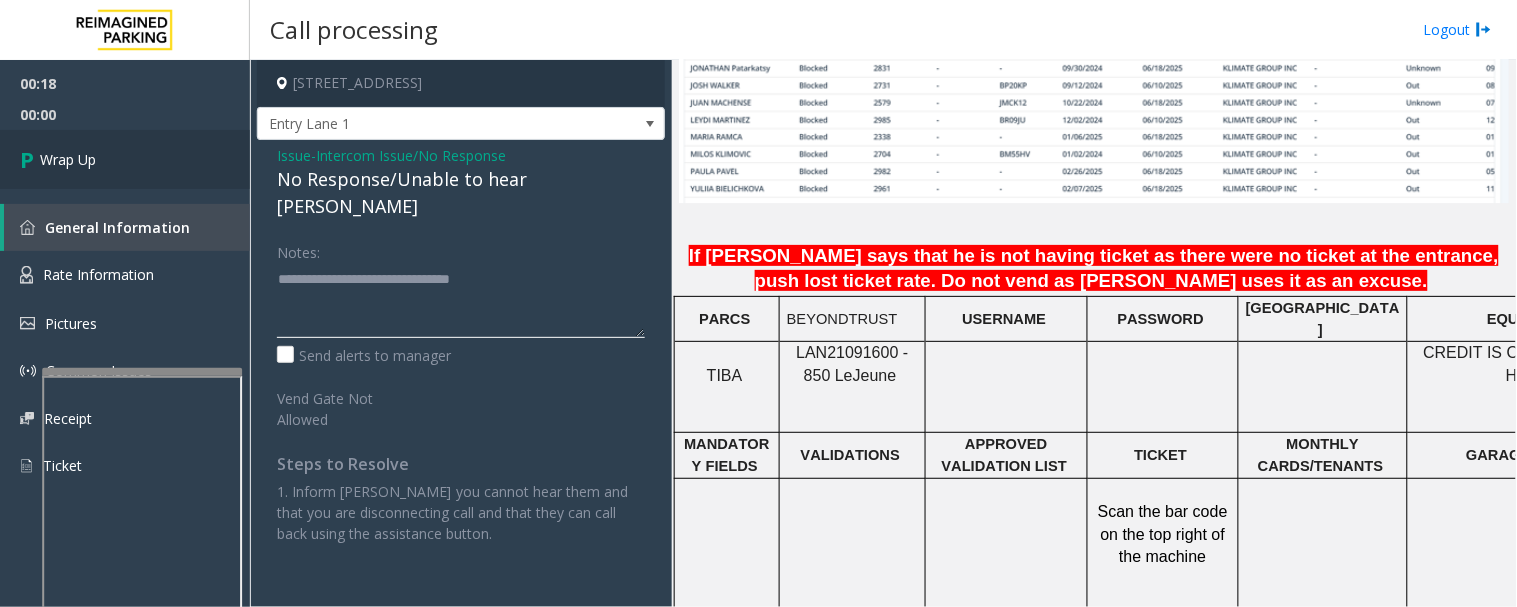 type on "**********" 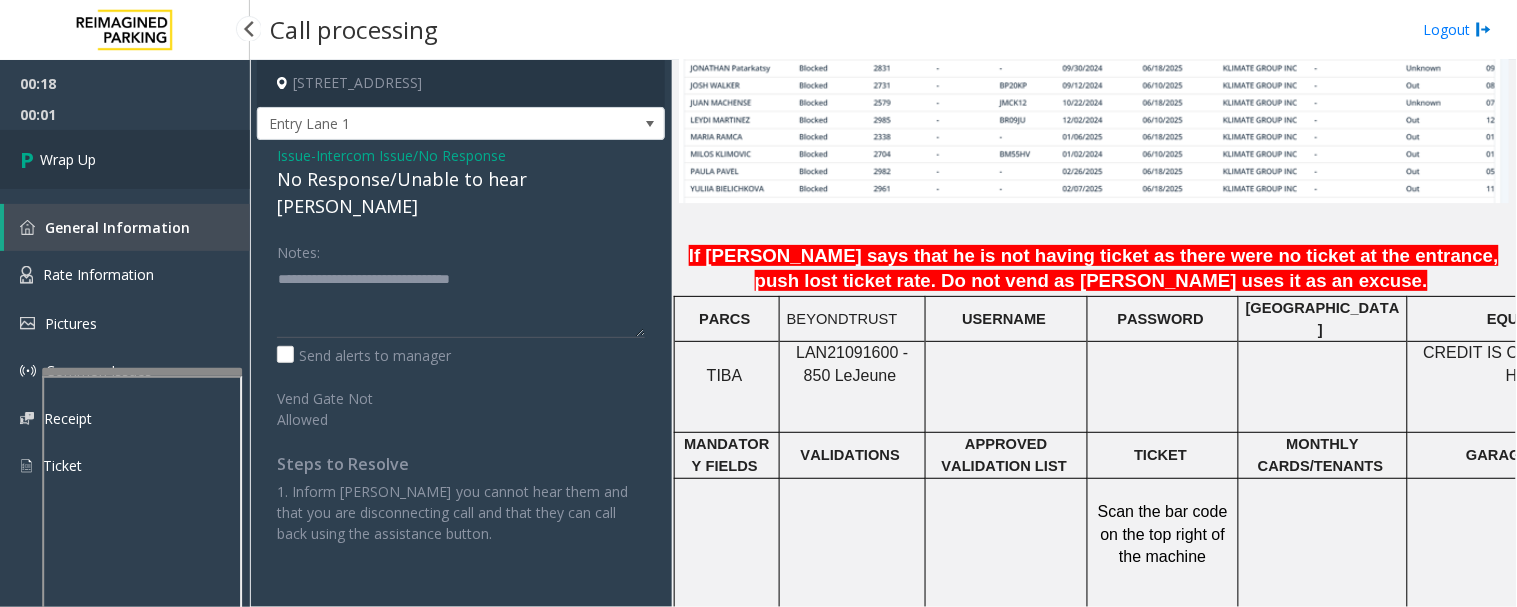 click on "Wrap Up" at bounding box center [125, 159] 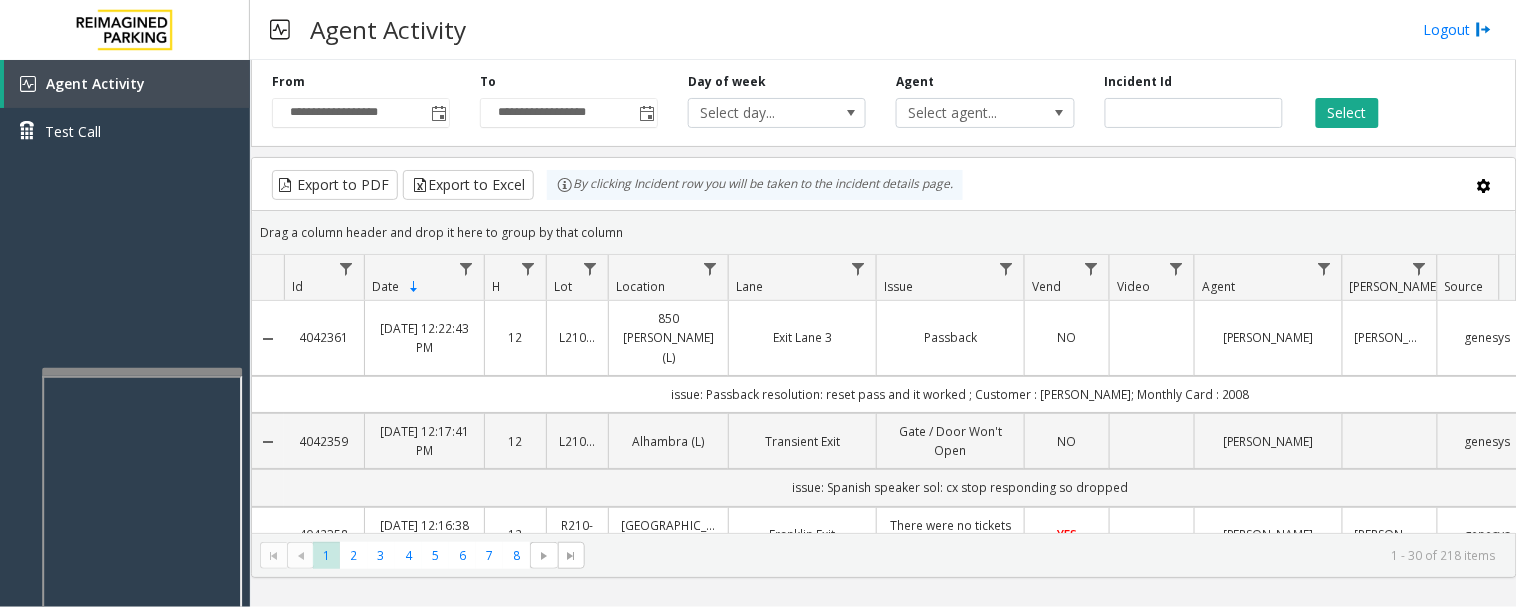 type 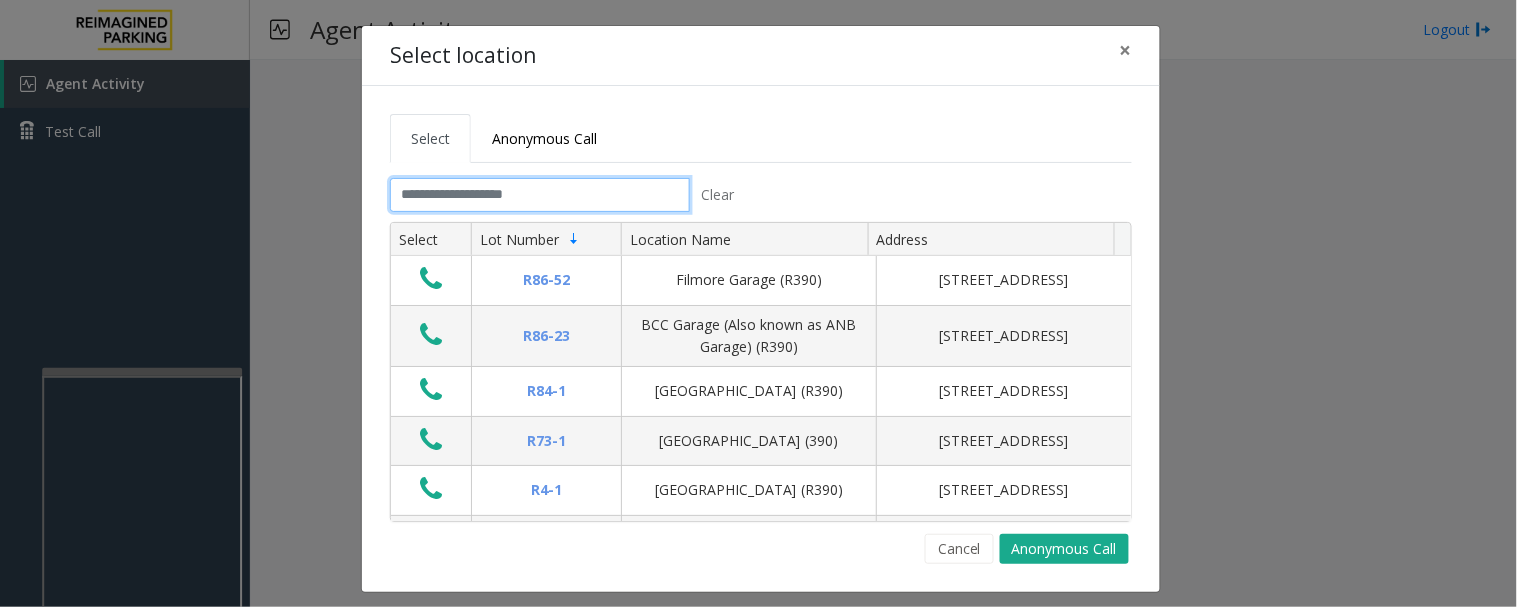 click 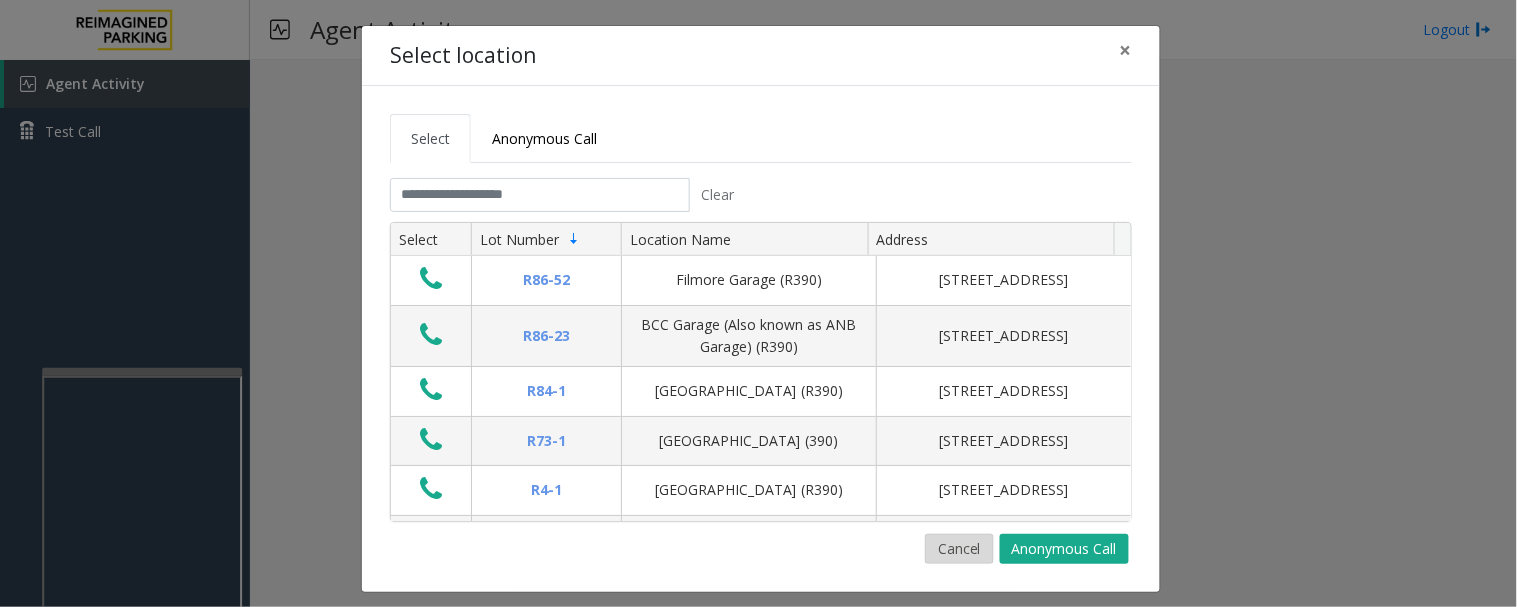 click on "Cancel" 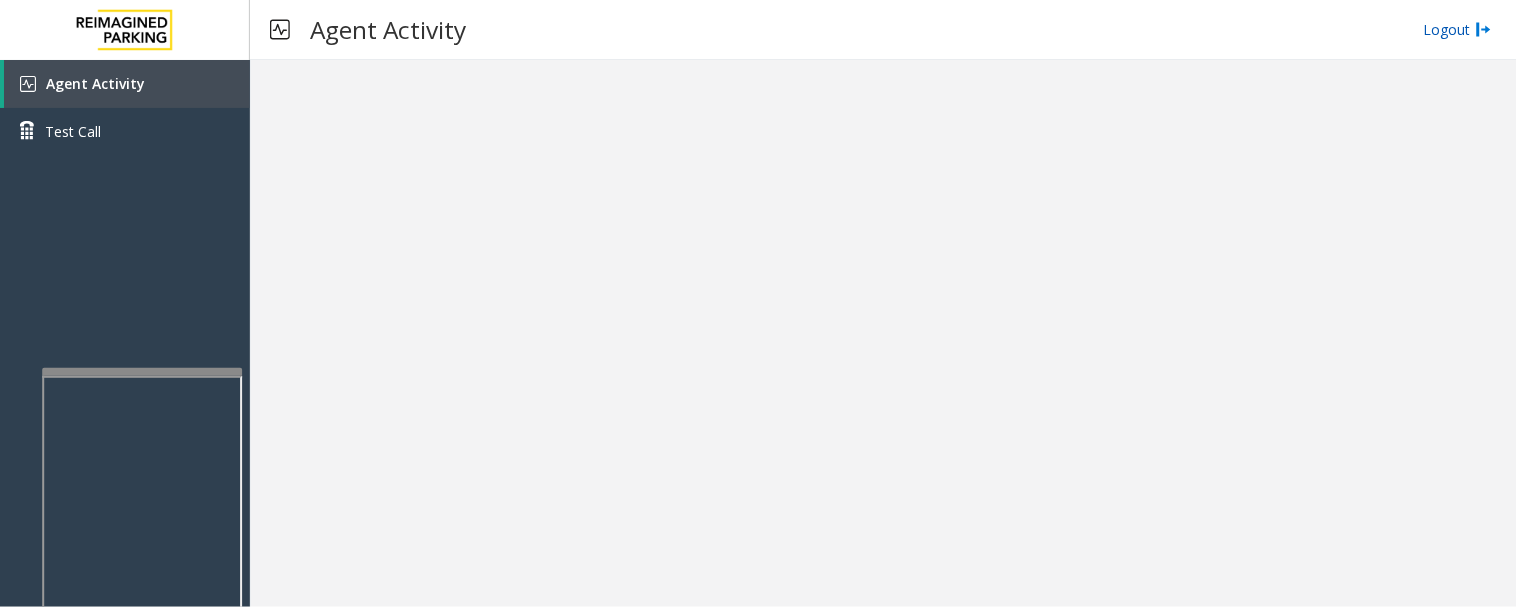 click on "Logout" at bounding box center (1458, 29) 